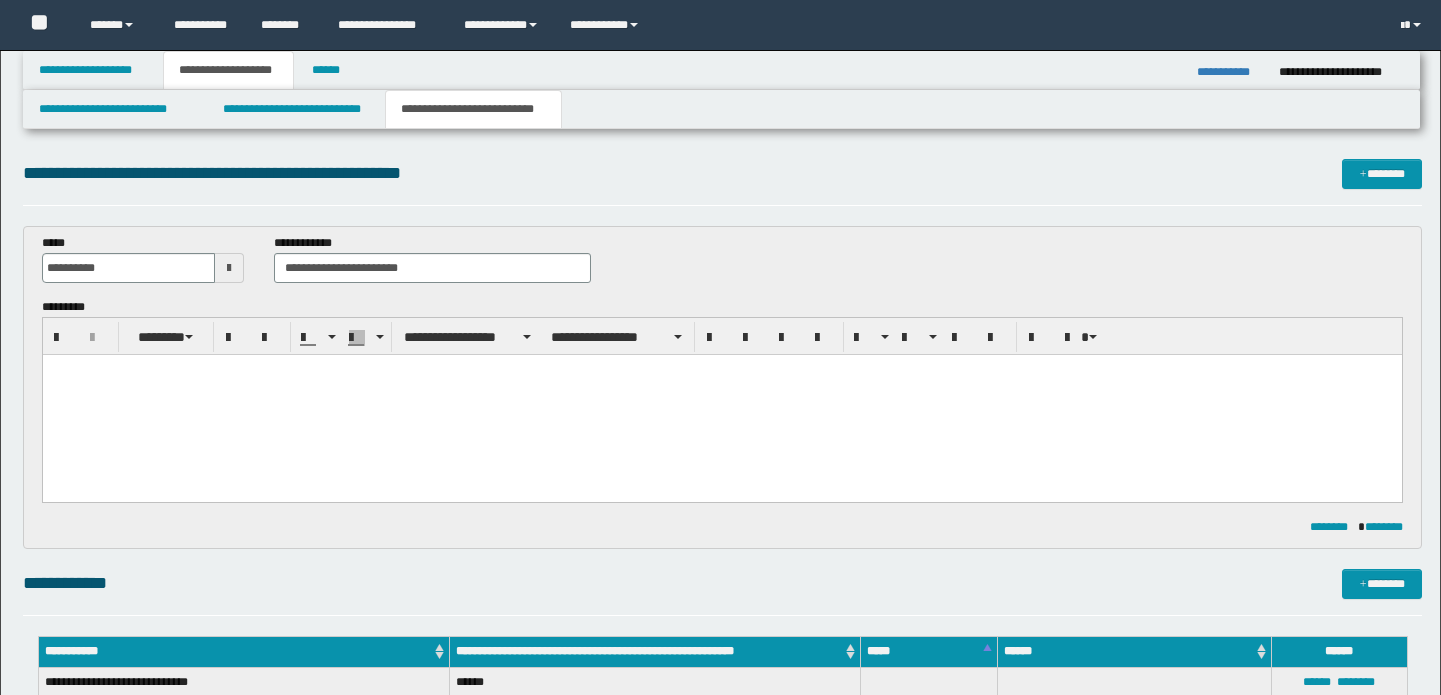 scroll, scrollTop: 272, scrollLeft: 0, axis: vertical 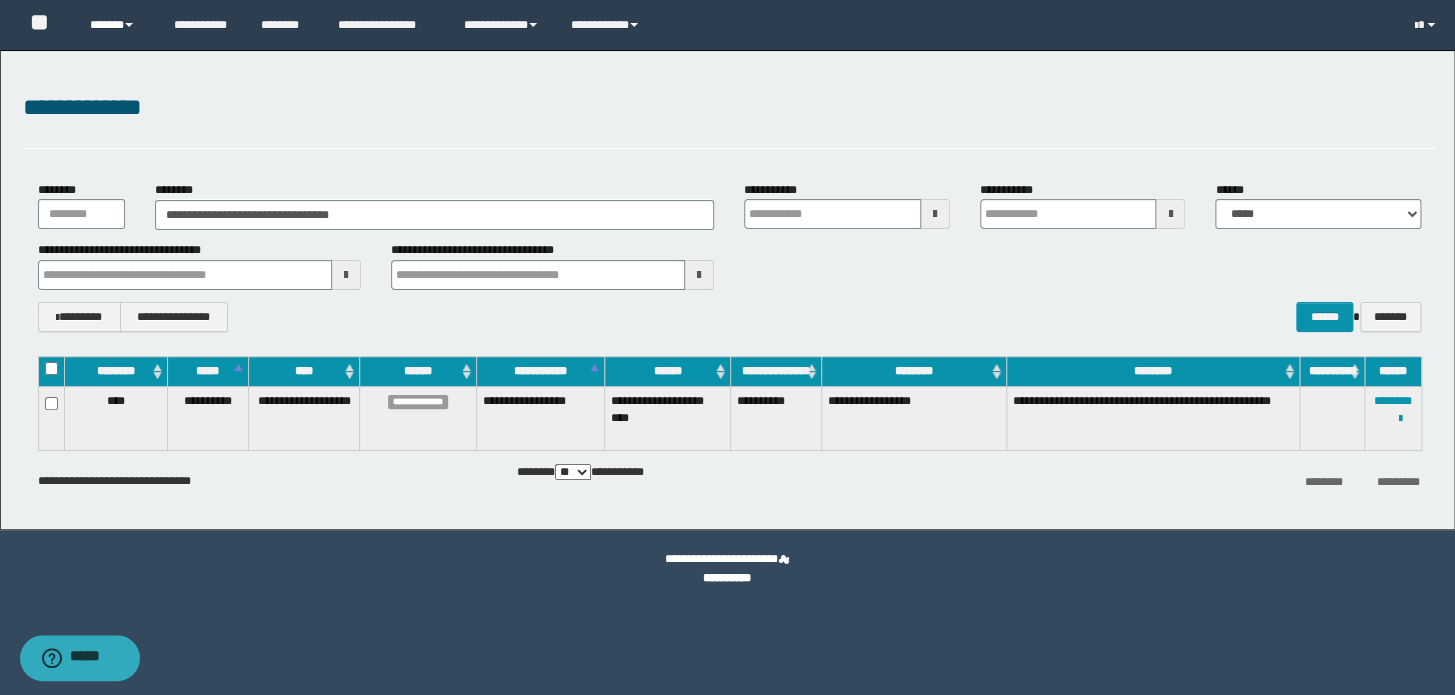 drag, startPoint x: 112, startPoint y: 23, endPoint x: 109, endPoint y: 41, distance: 18.248287 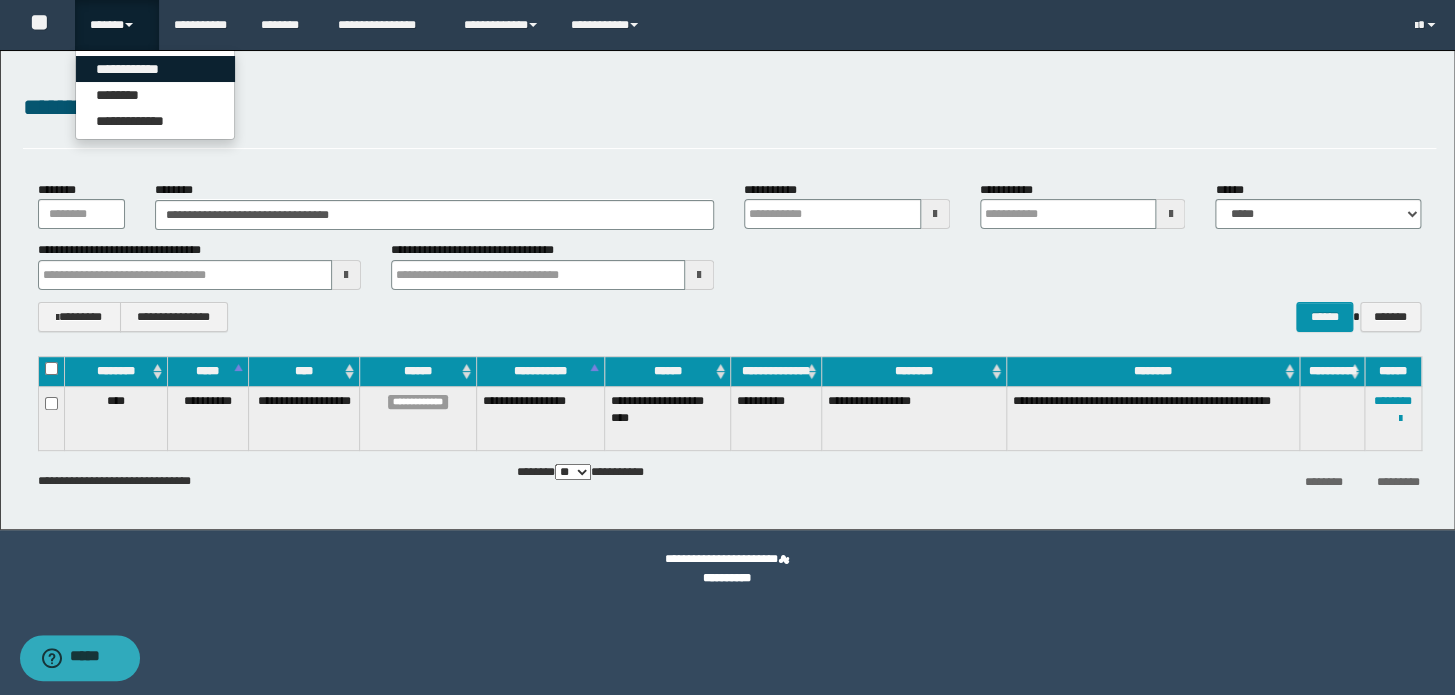 click on "**********" at bounding box center (155, 69) 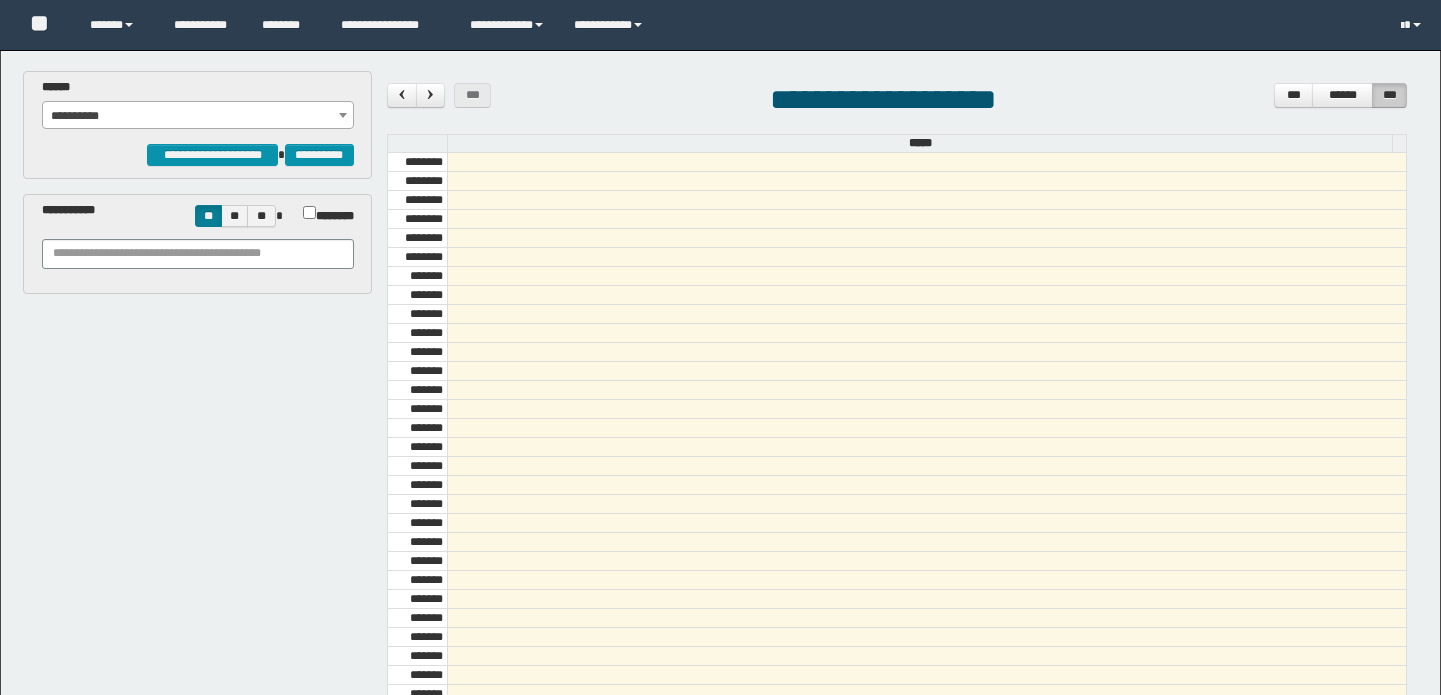 scroll, scrollTop: 0, scrollLeft: 0, axis: both 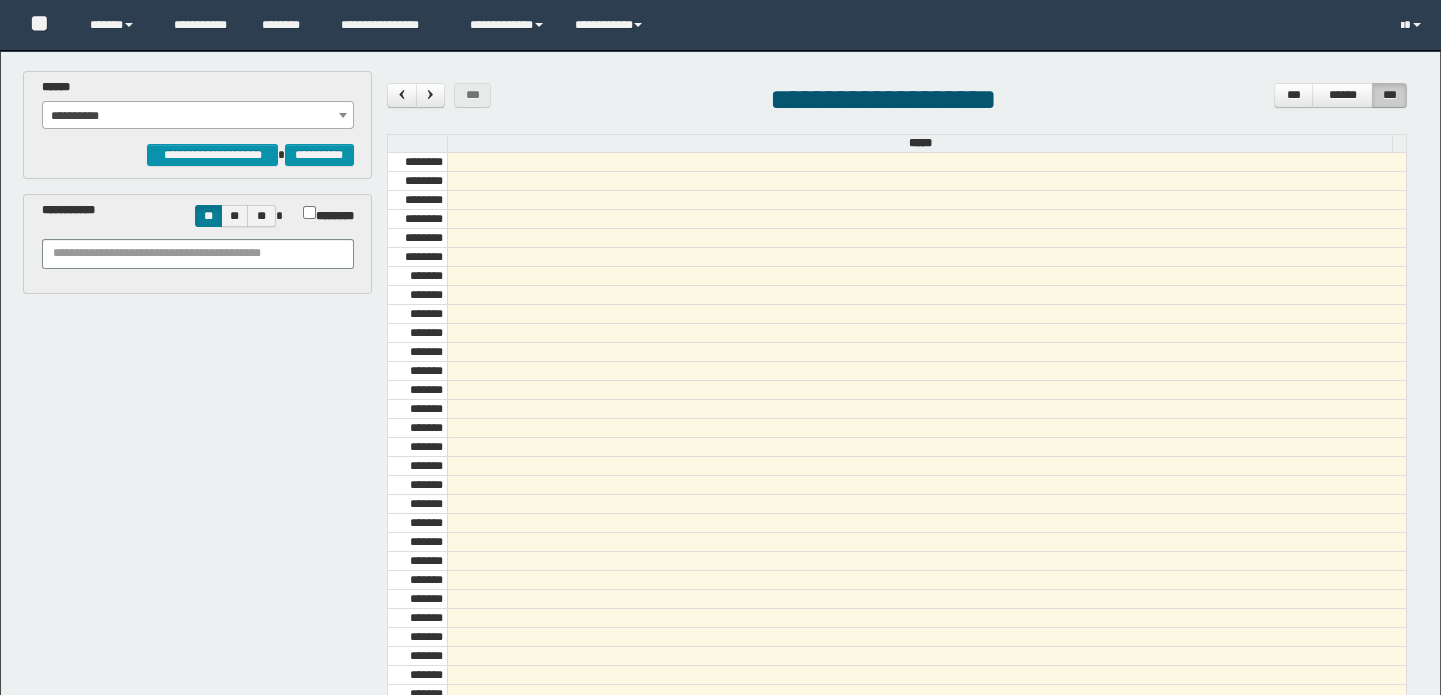 click on "**********" at bounding box center (198, 116) 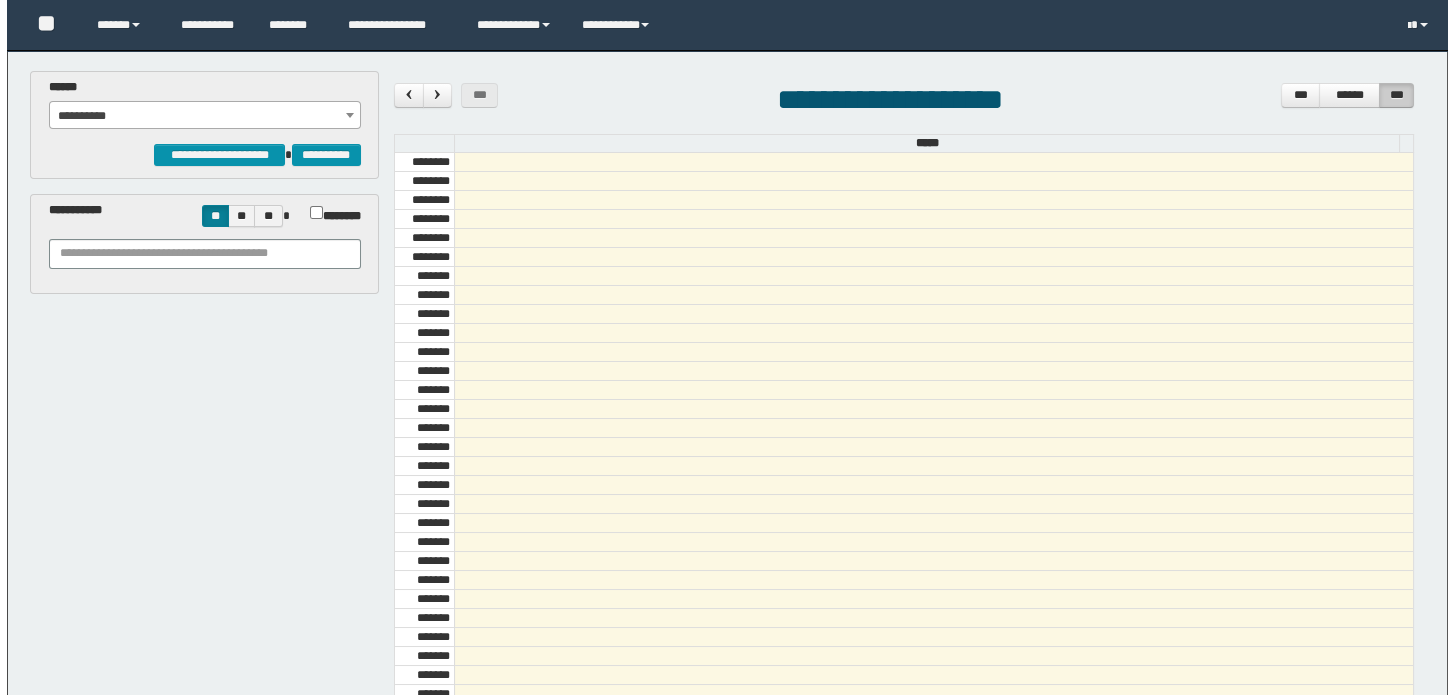 scroll, scrollTop: 681, scrollLeft: 0, axis: vertical 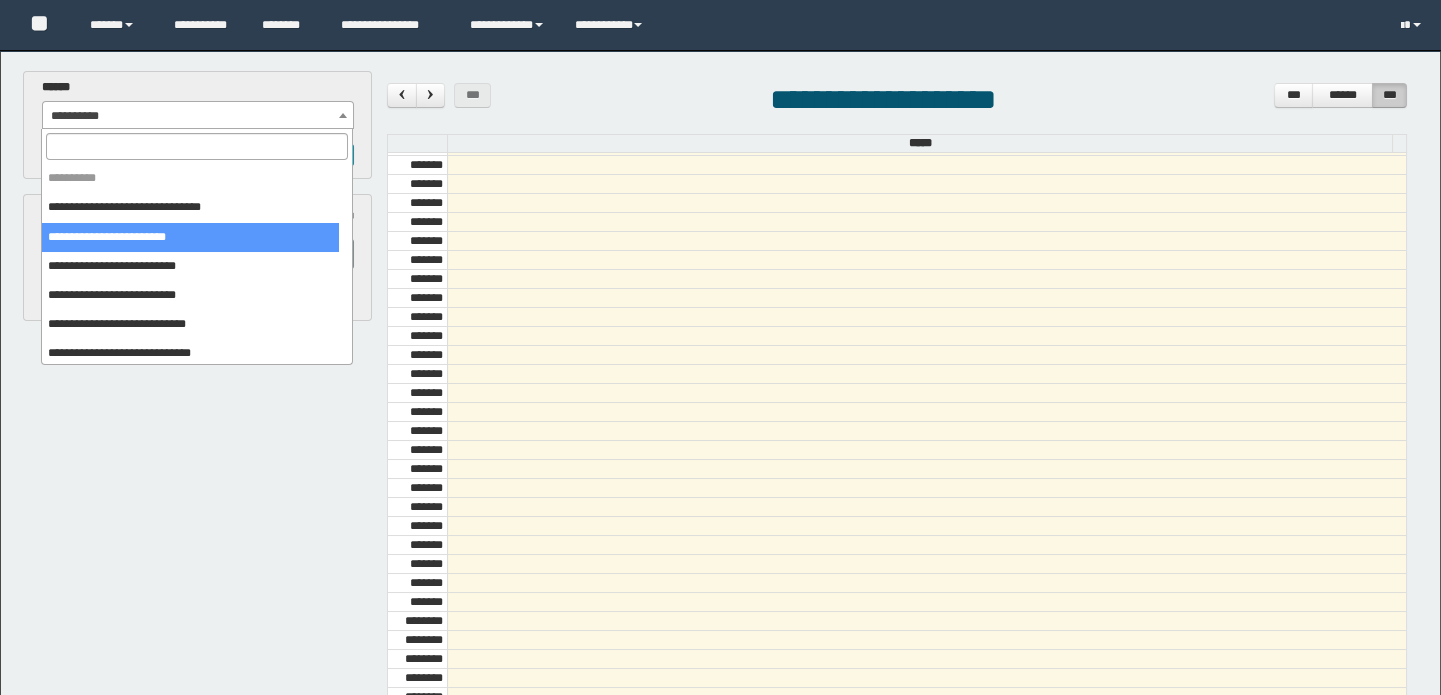 select on "*****" 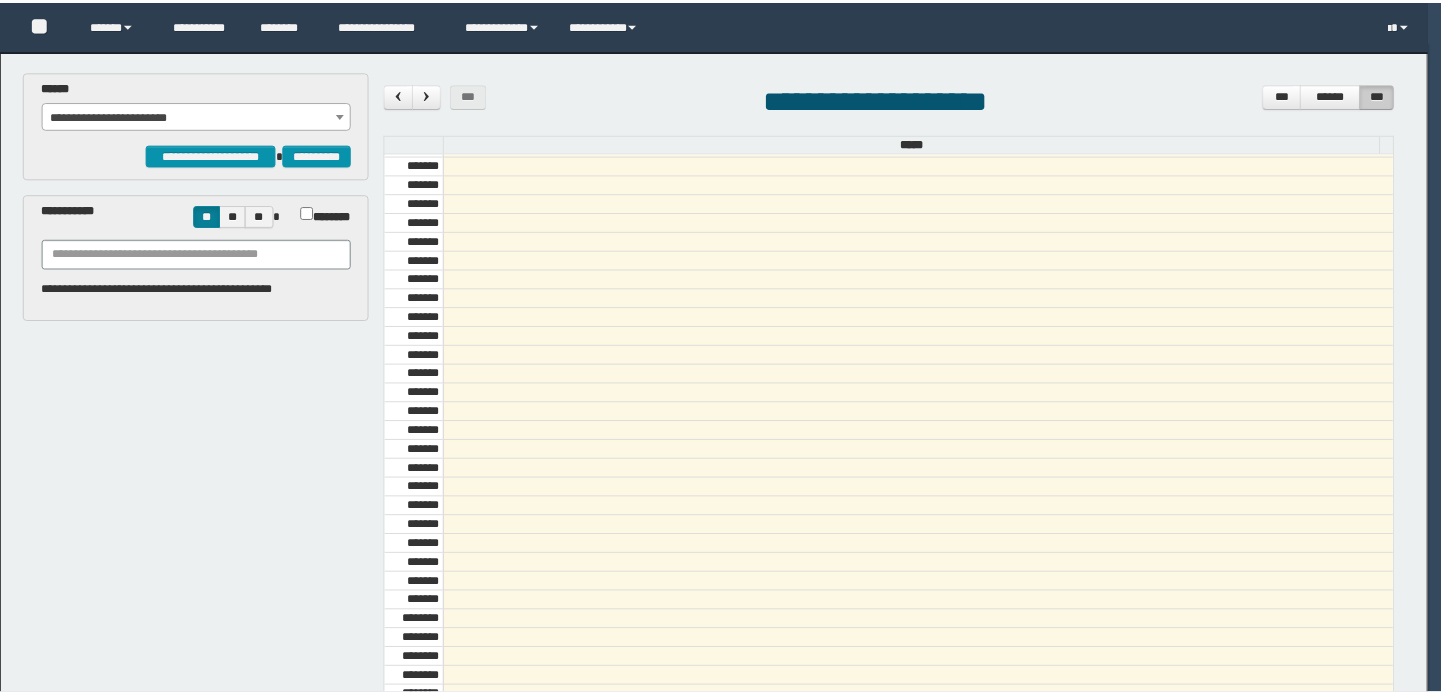scroll, scrollTop: 0, scrollLeft: 0, axis: both 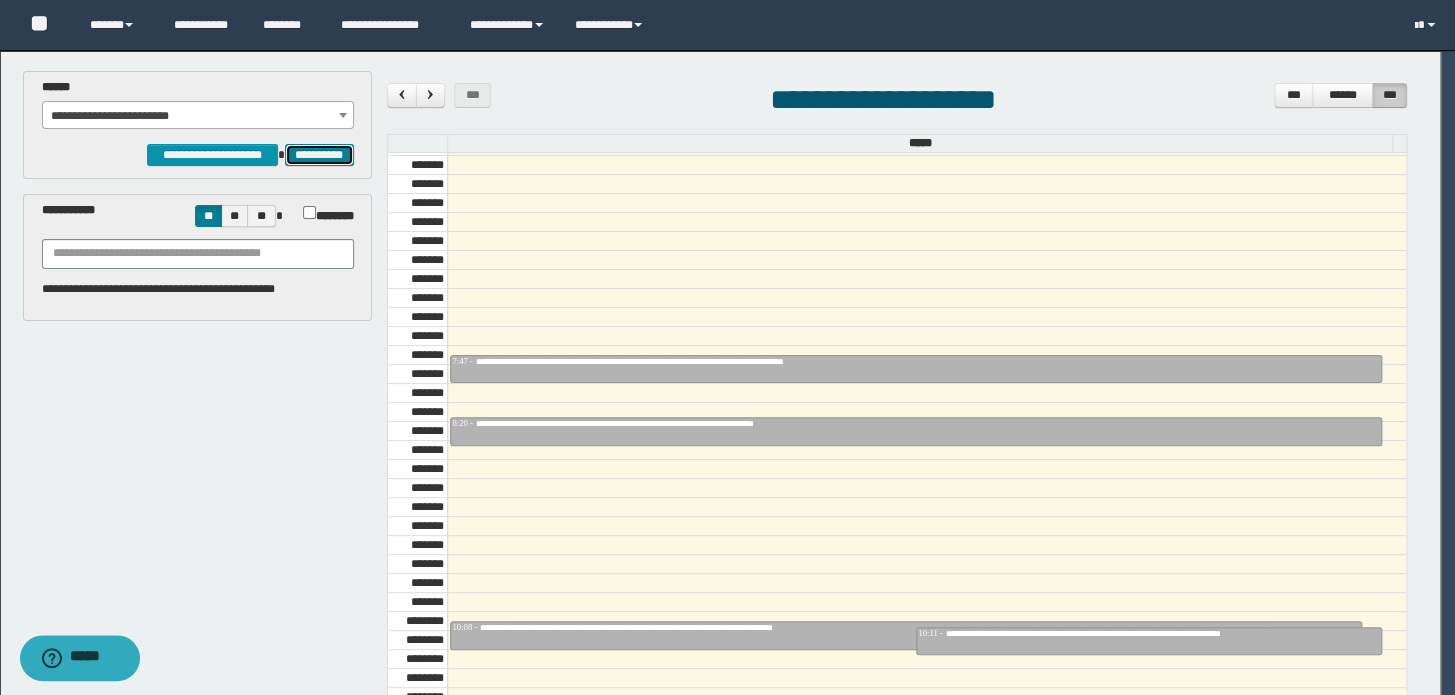 click on "**********" at bounding box center [319, 155] 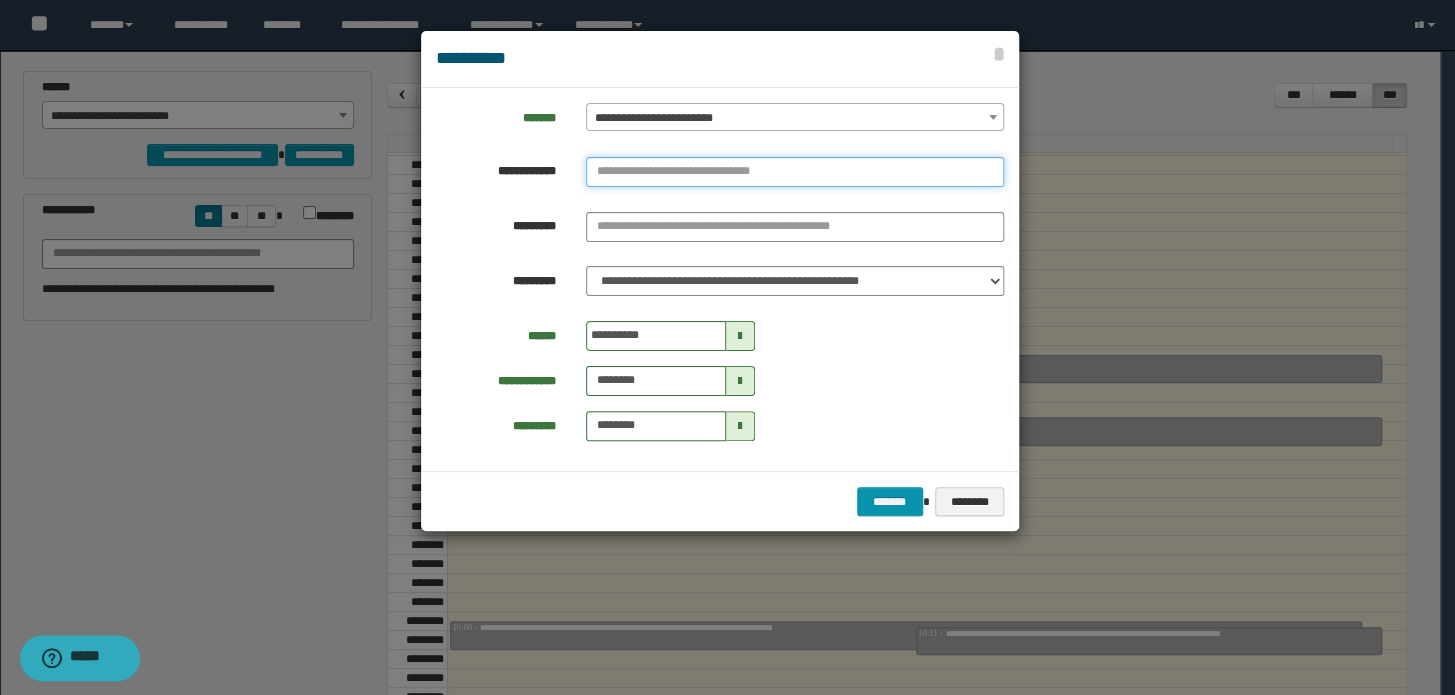 click at bounding box center (795, 172) 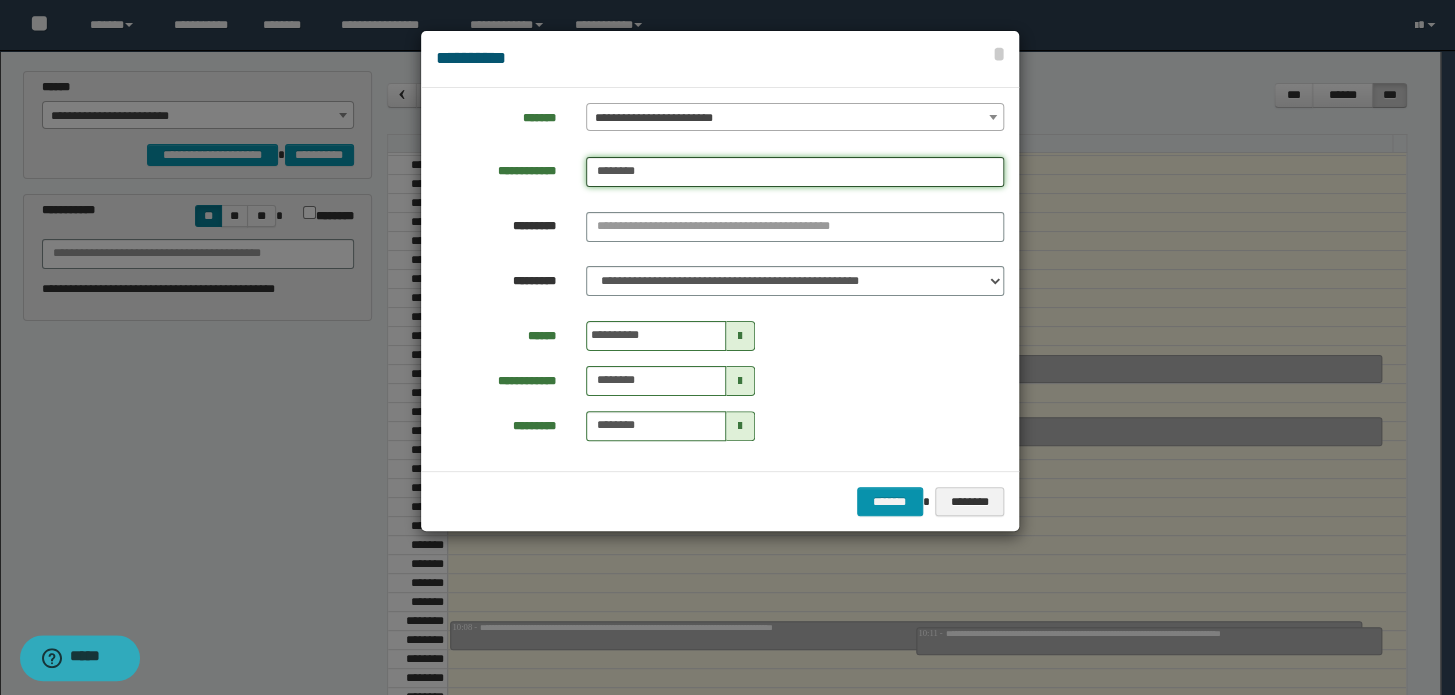 type on "********" 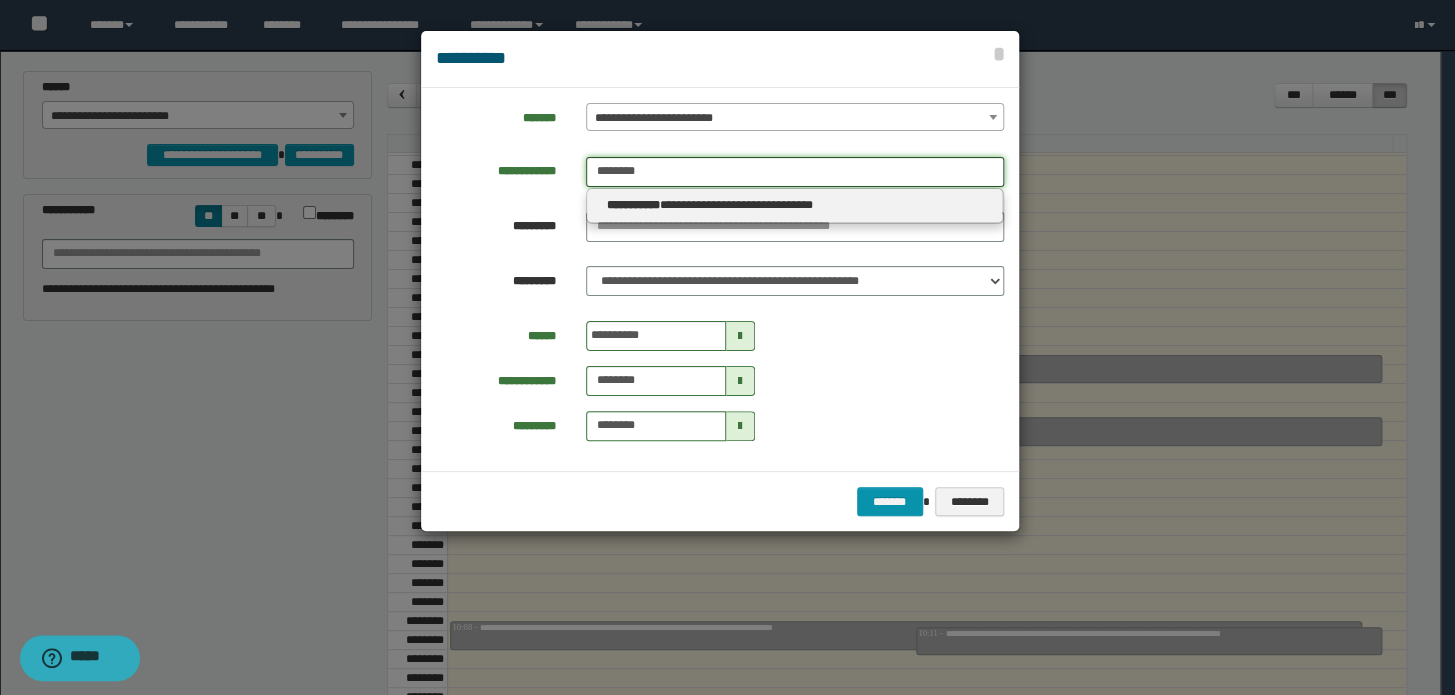 type on "********" 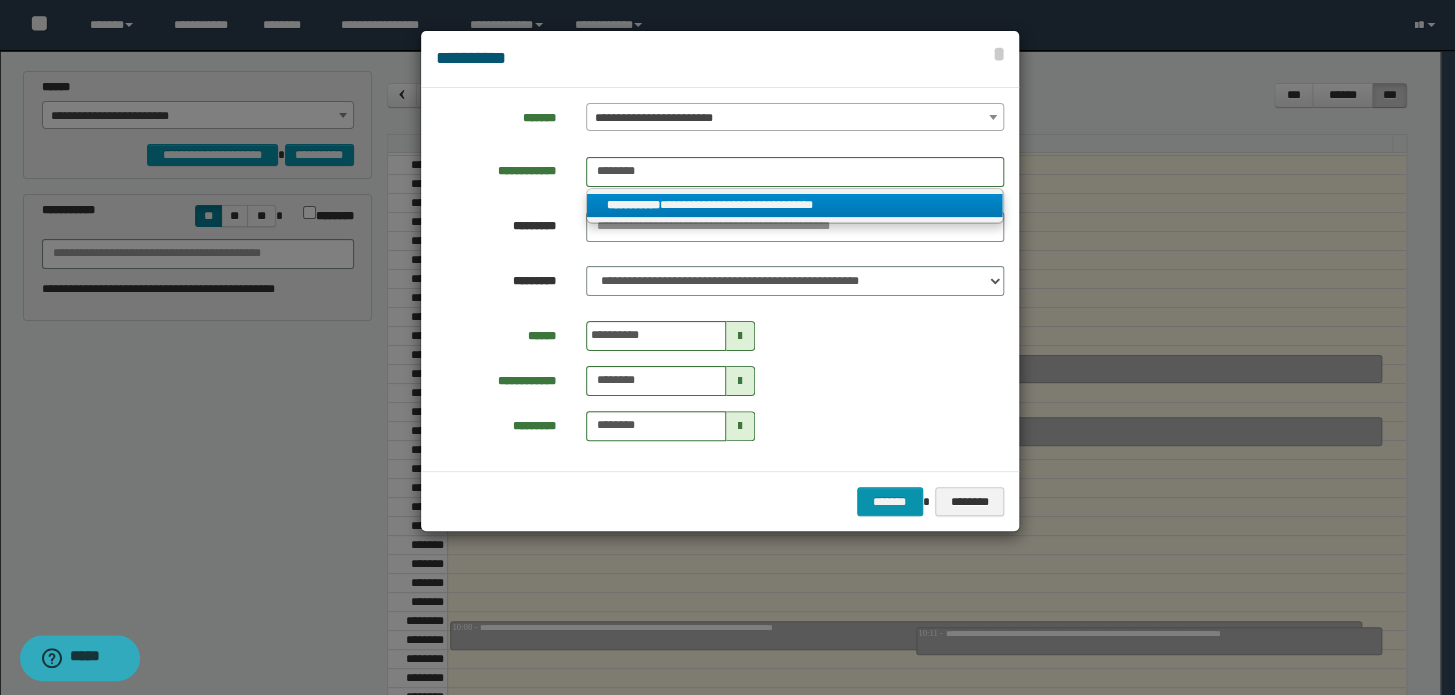 click on "**********" at bounding box center [633, 205] 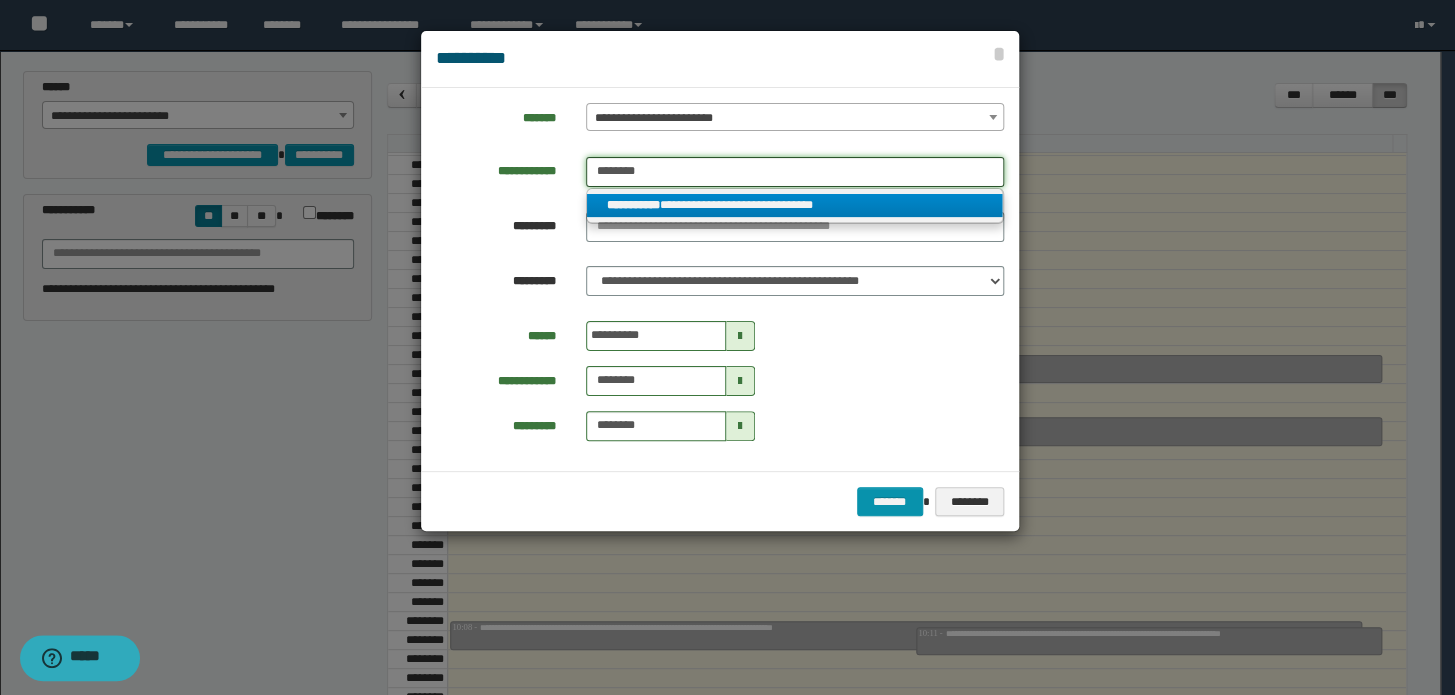 type 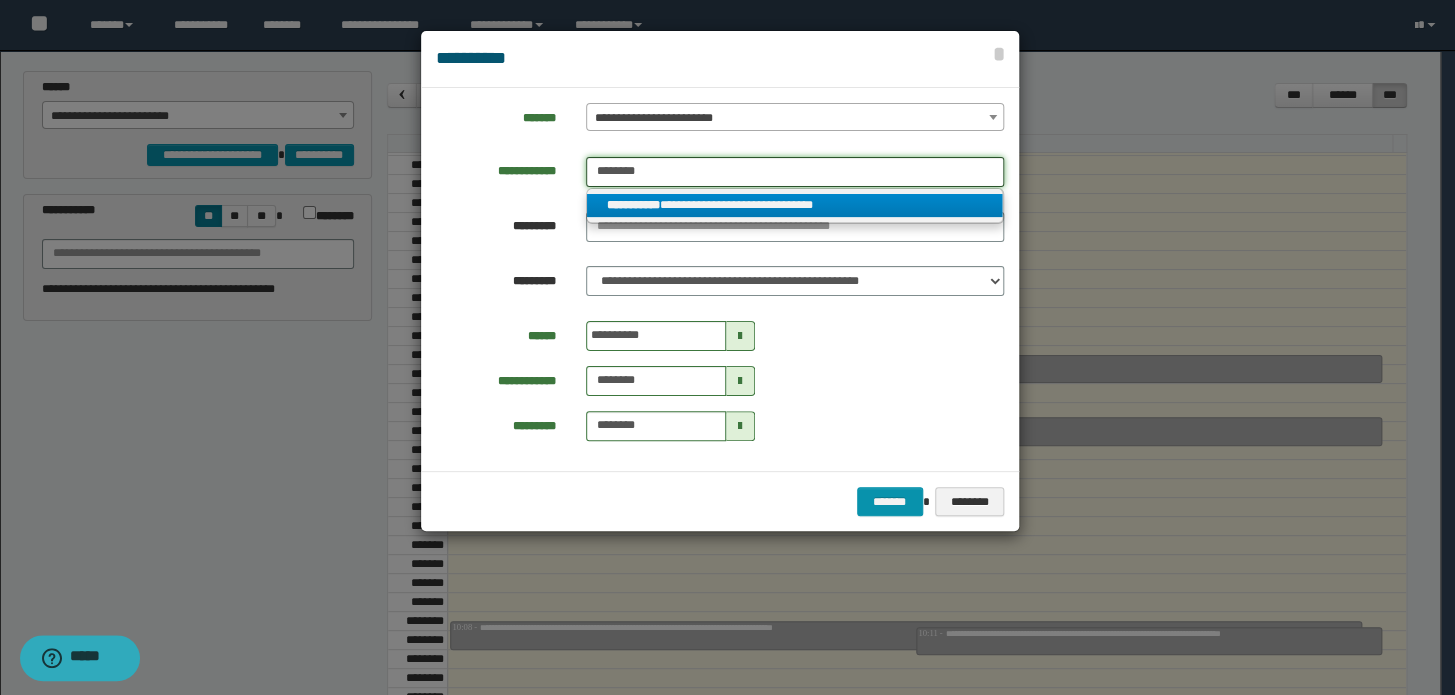 type on "**********" 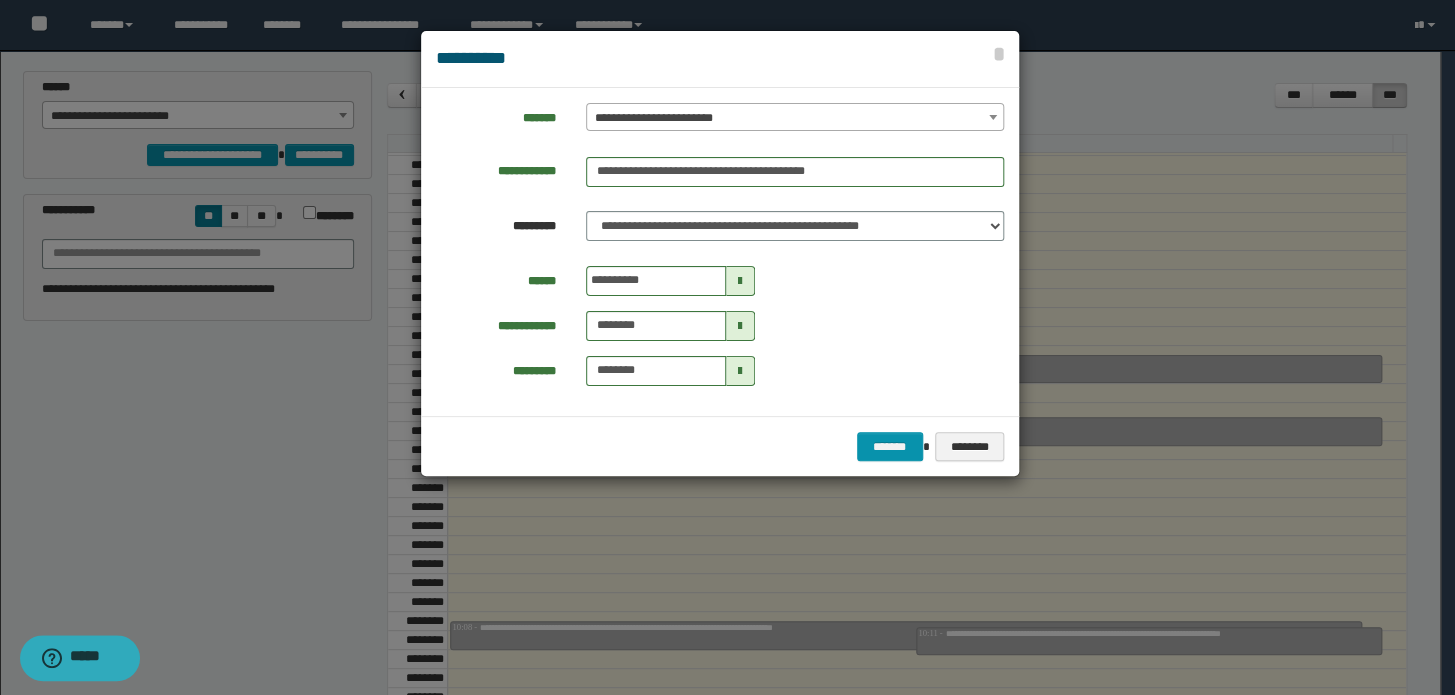 click at bounding box center (740, 281) 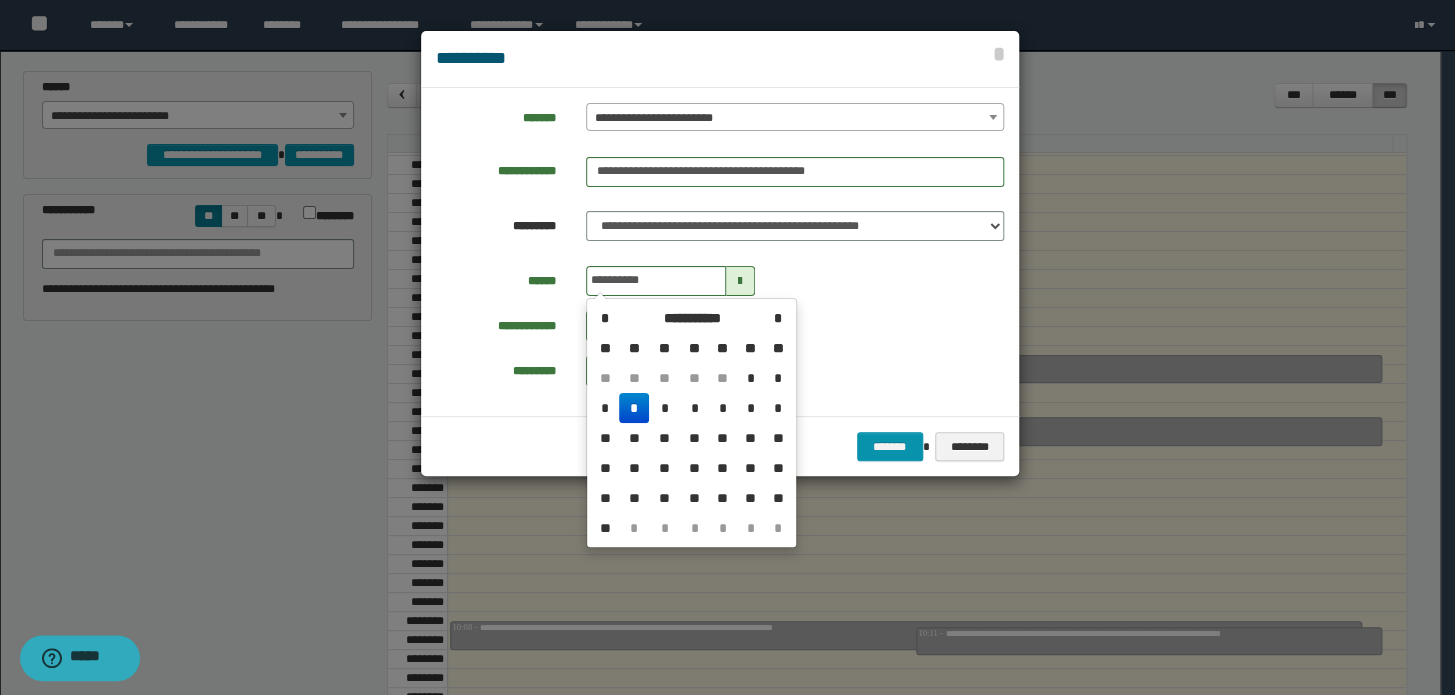 click on "*" at bounding box center (633, 408) 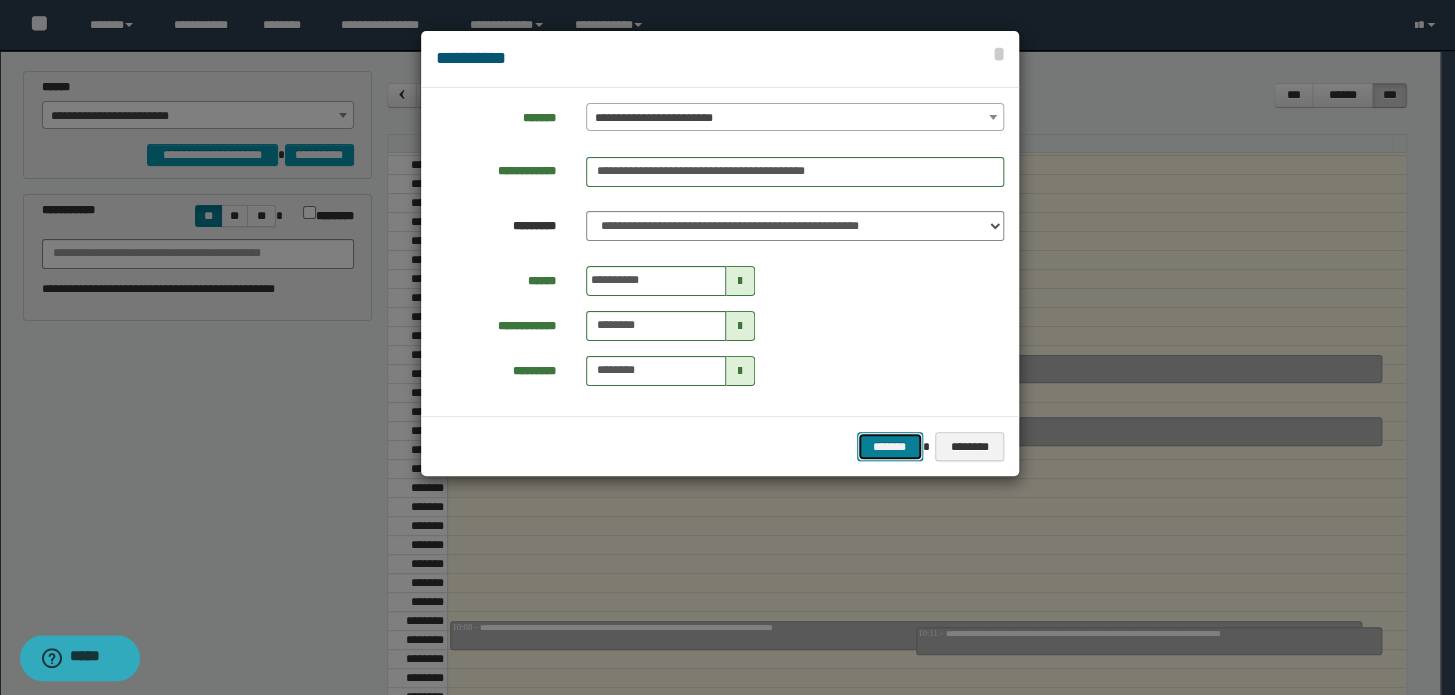 click on "*******" at bounding box center [890, 447] 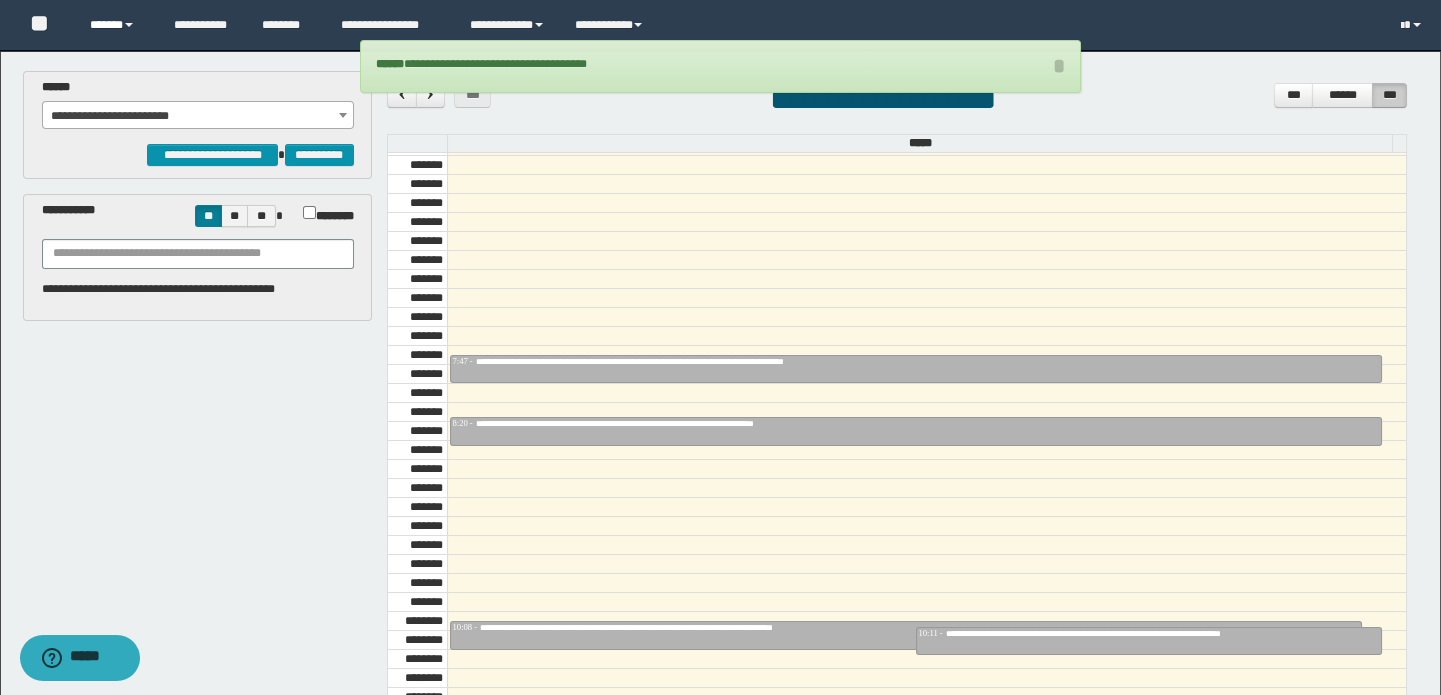 click on "******" at bounding box center [117, 25] 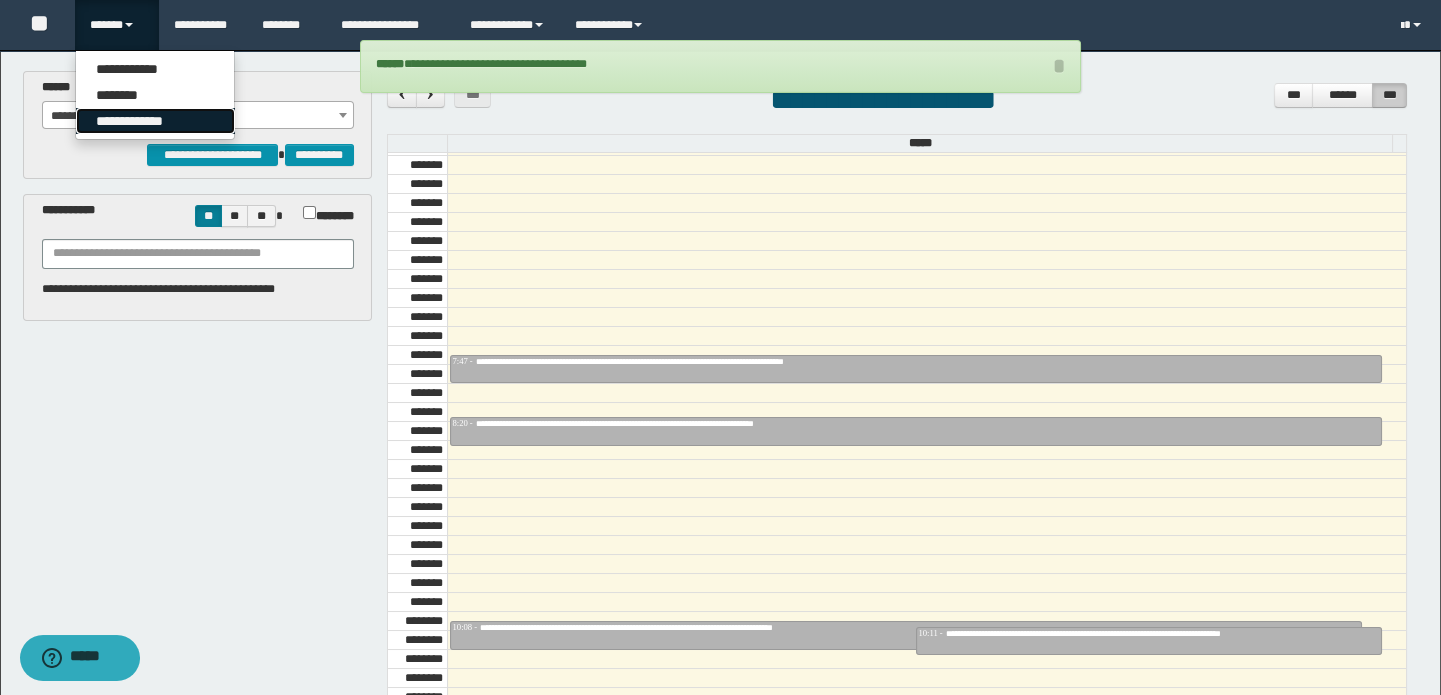 click on "**********" at bounding box center [155, 121] 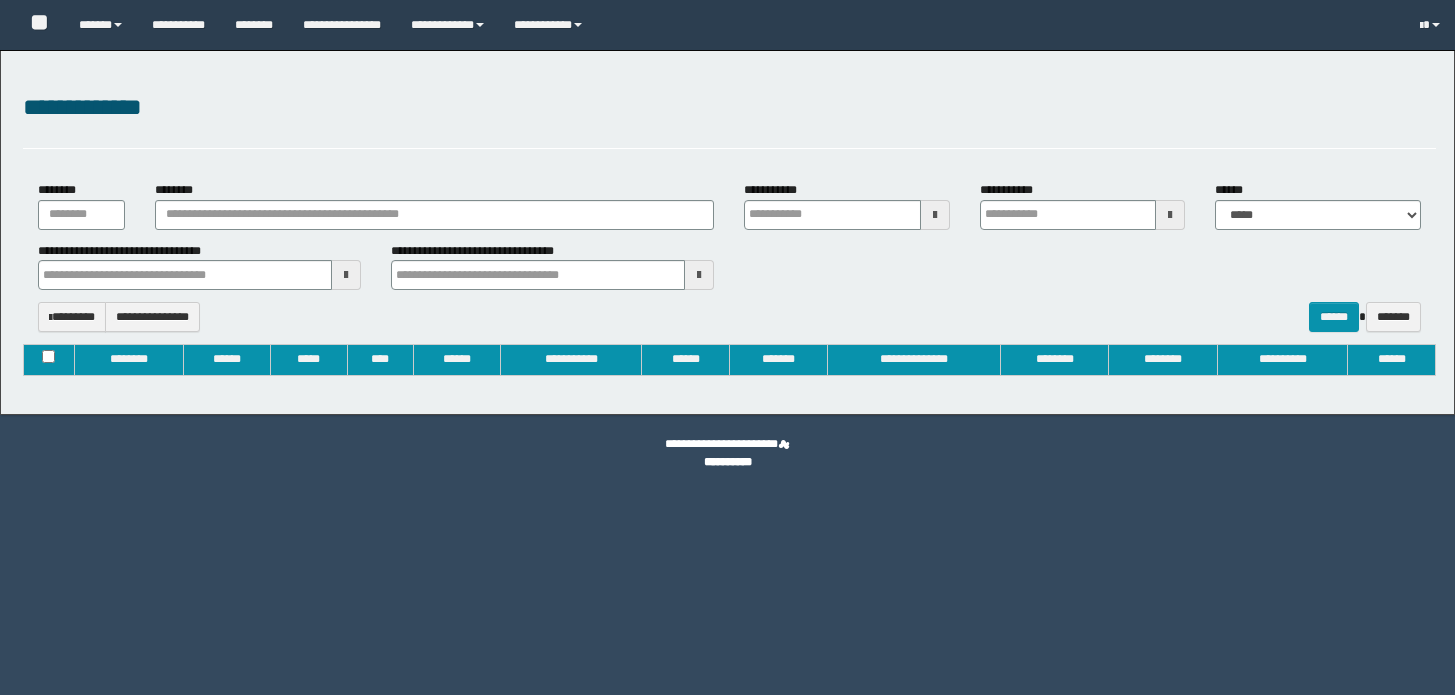 type on "**********" 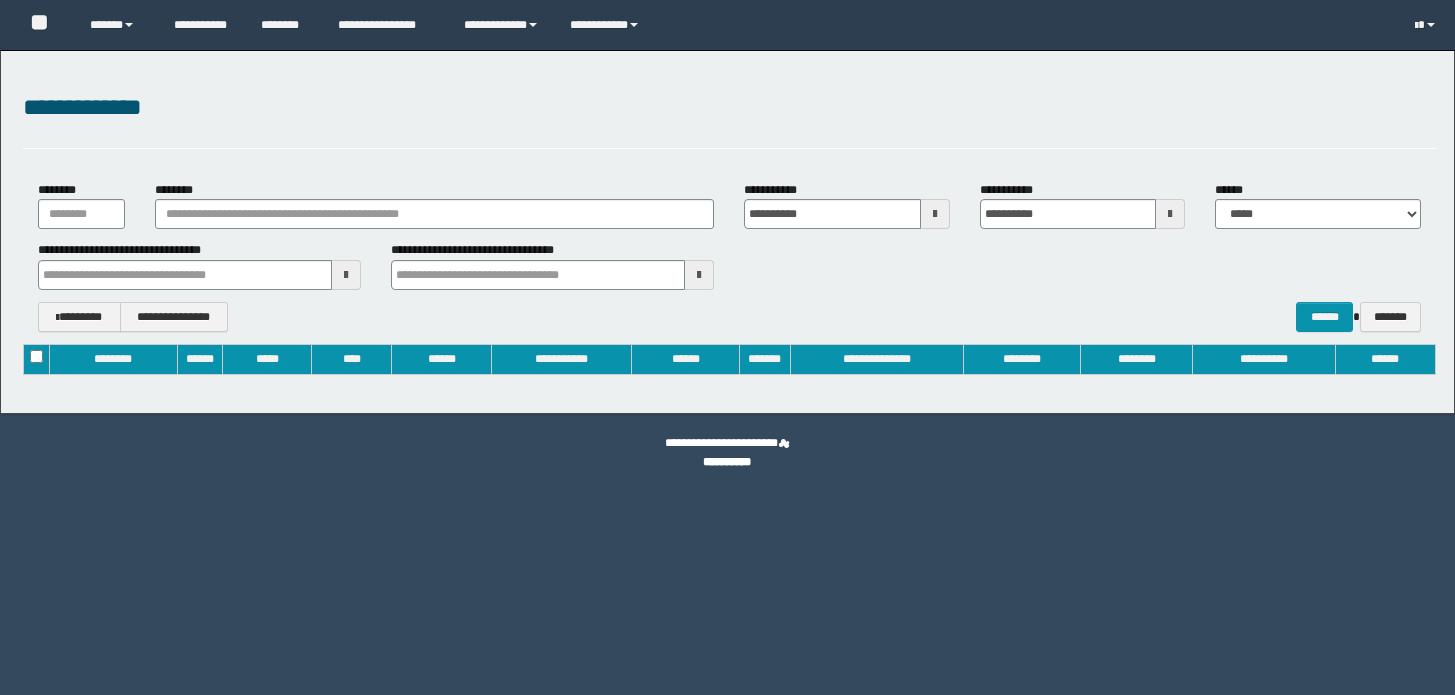 scroll, scrollTop: 0, scrollLeft: 0, axis: both 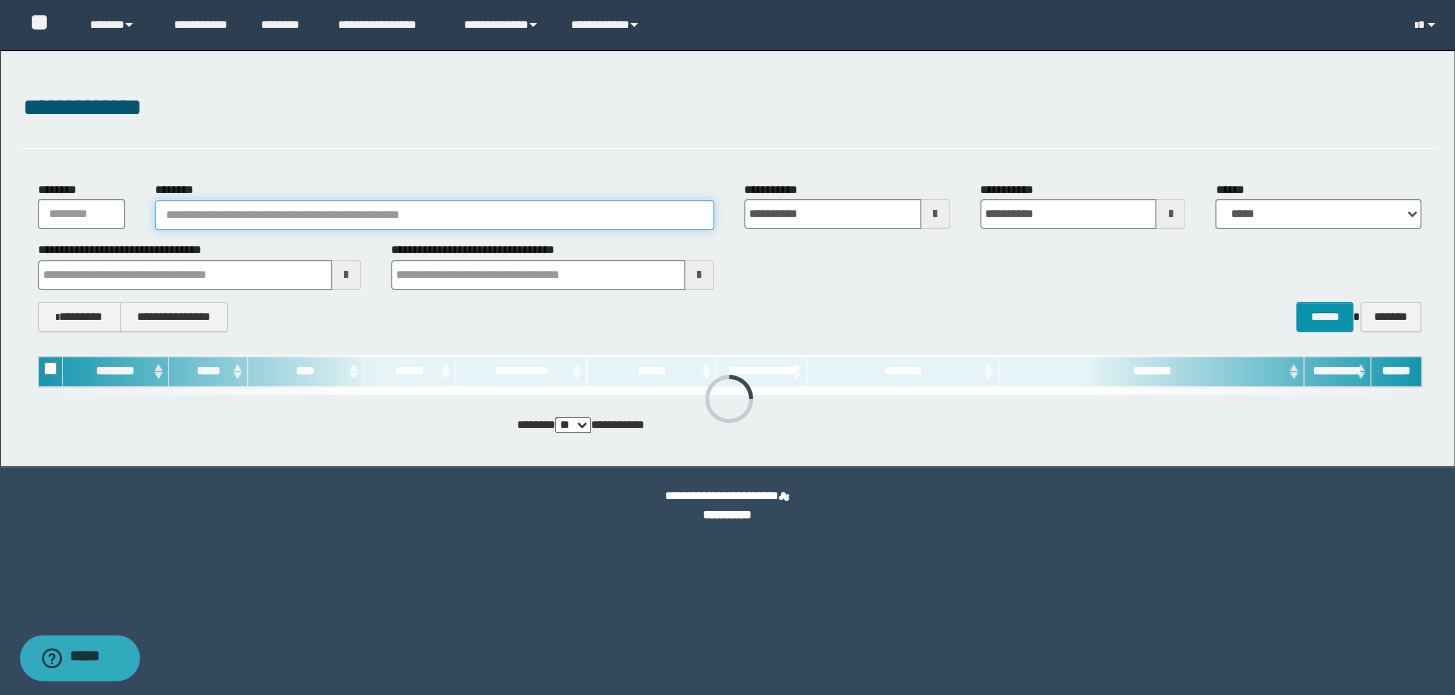 click on "********" at bounding box center [434, 215] 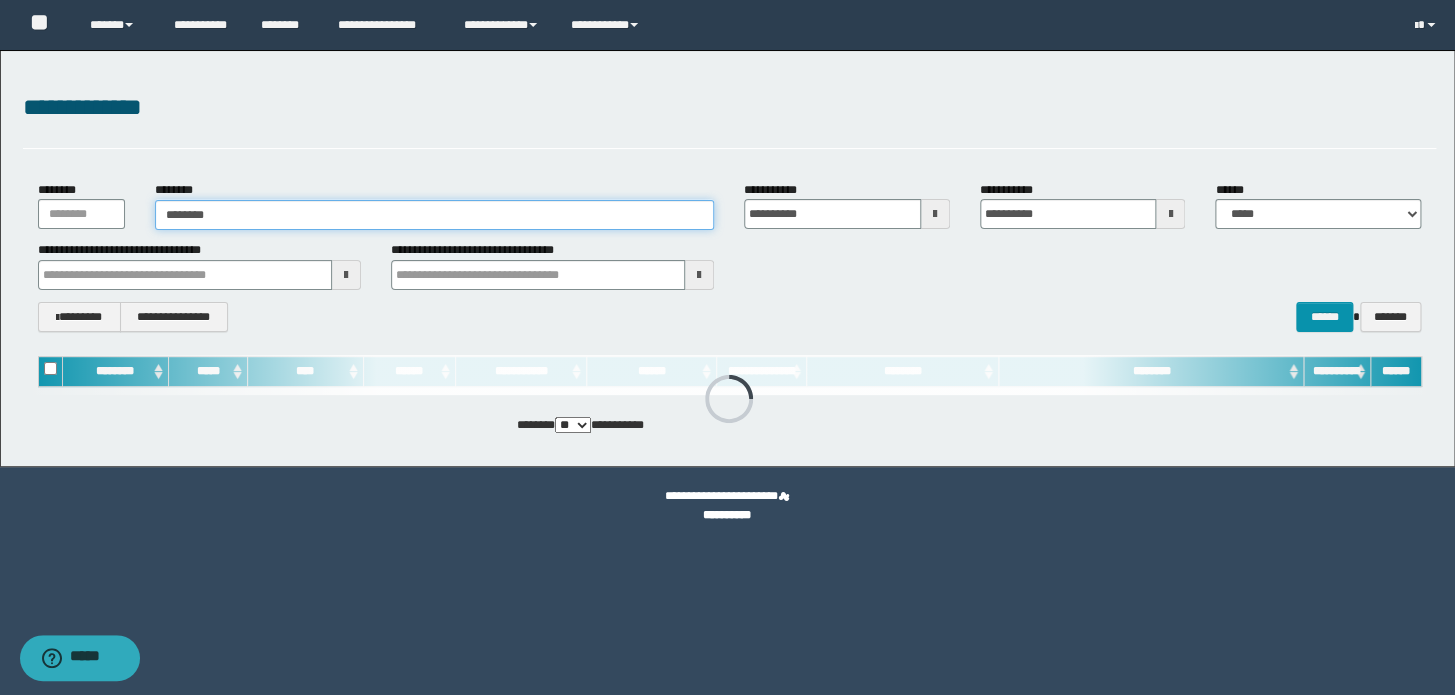 type on "********" 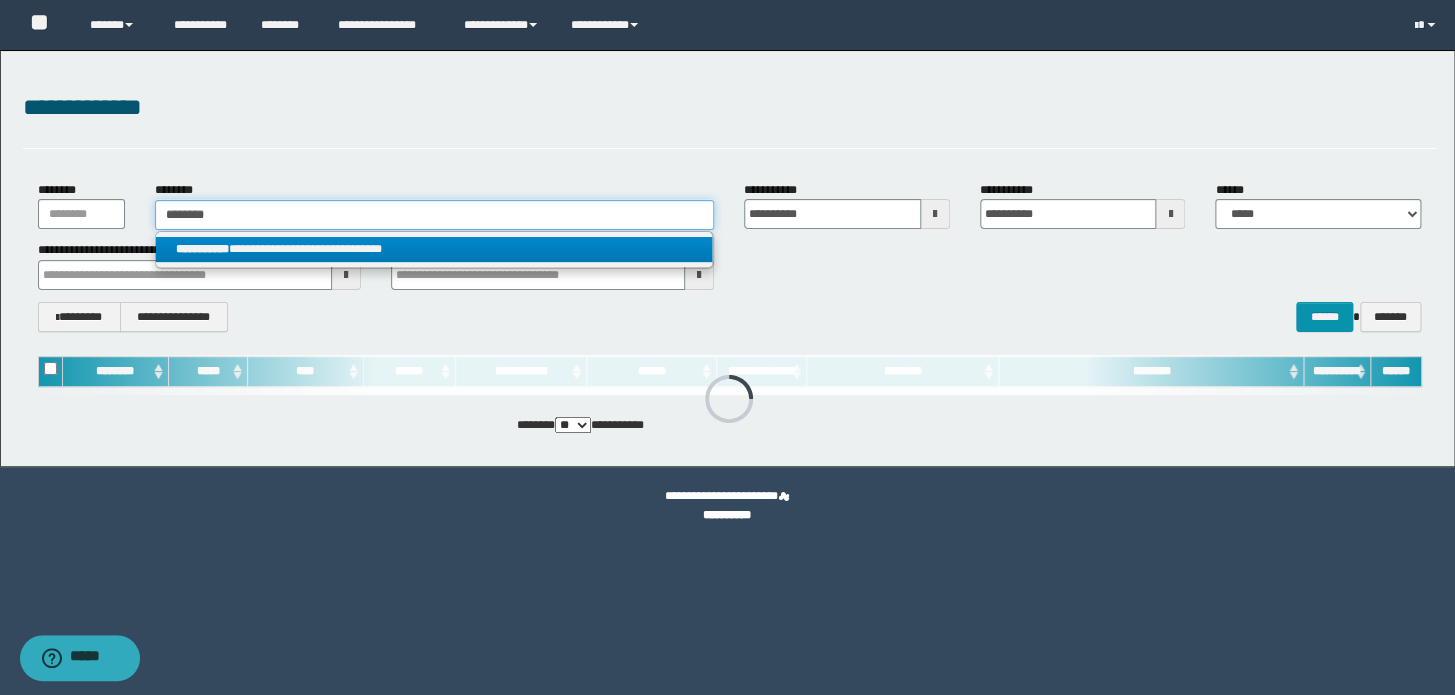 type on "********" 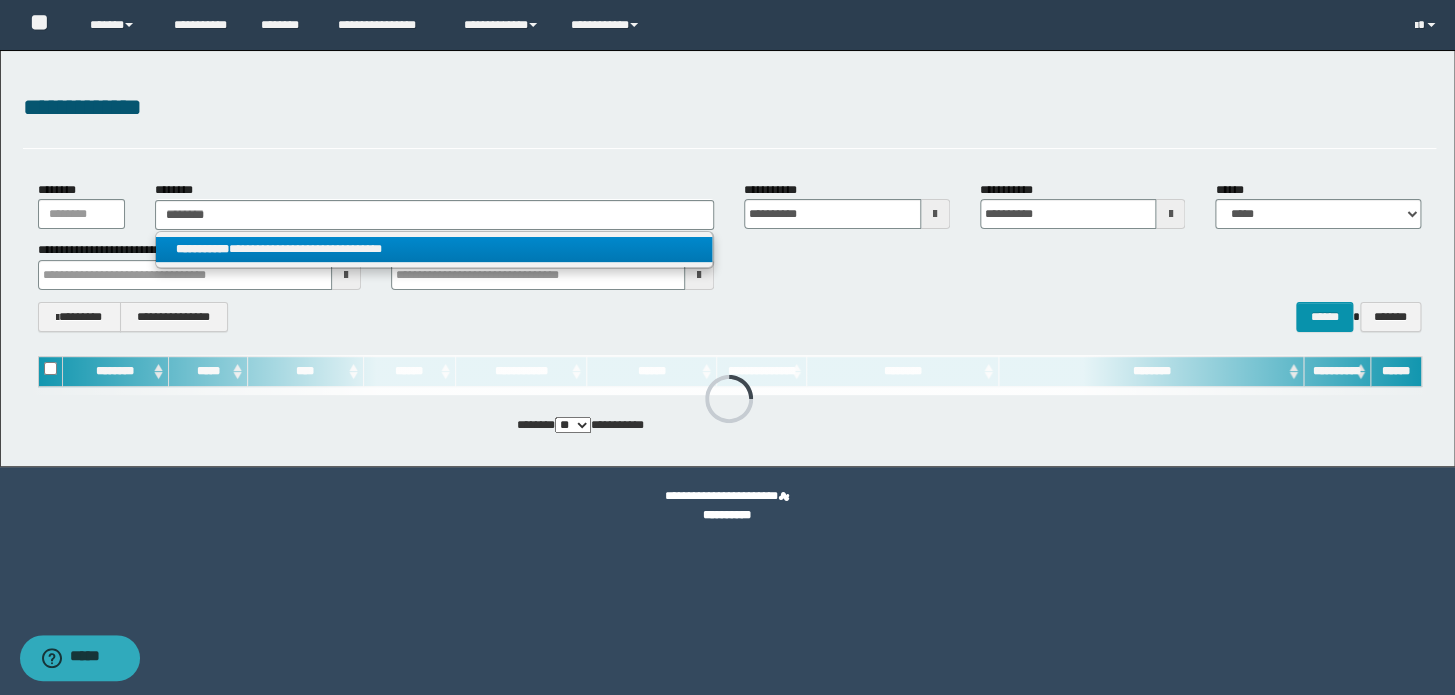 click on "**********" at bounding box center (434, 249) 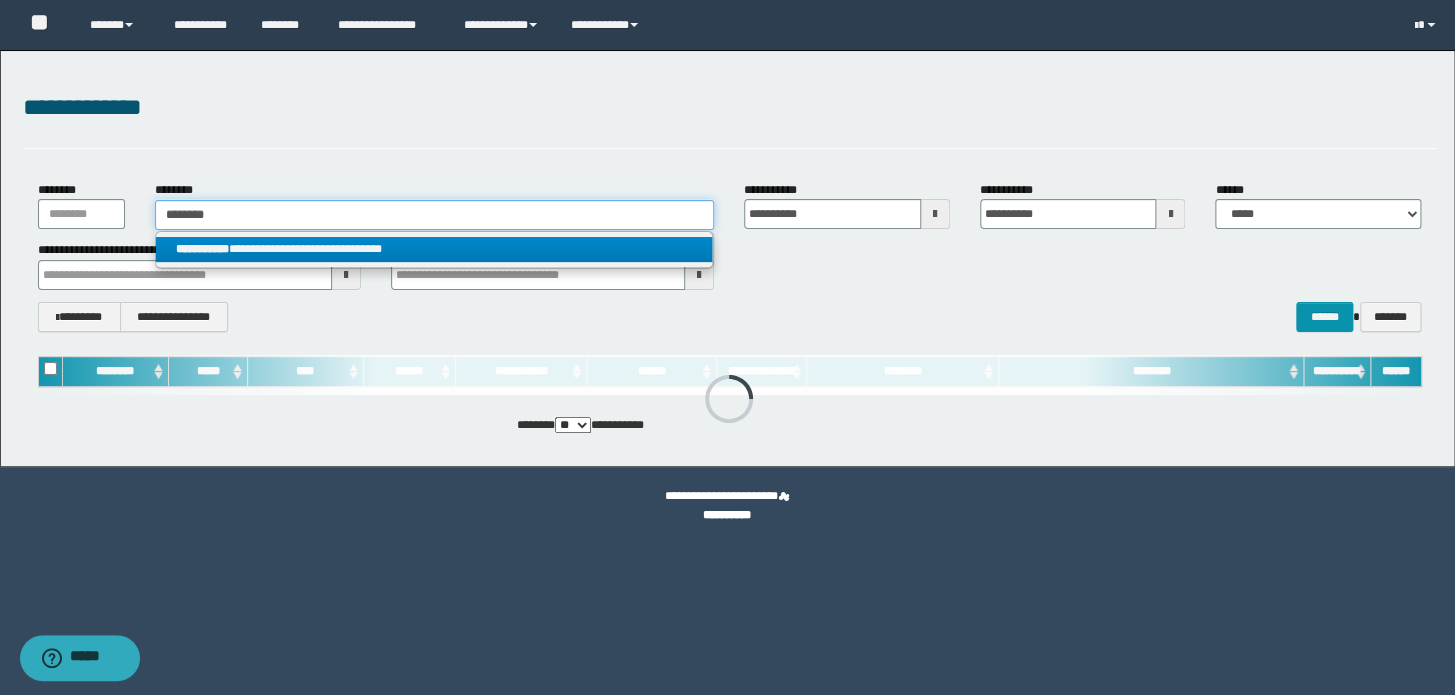 type 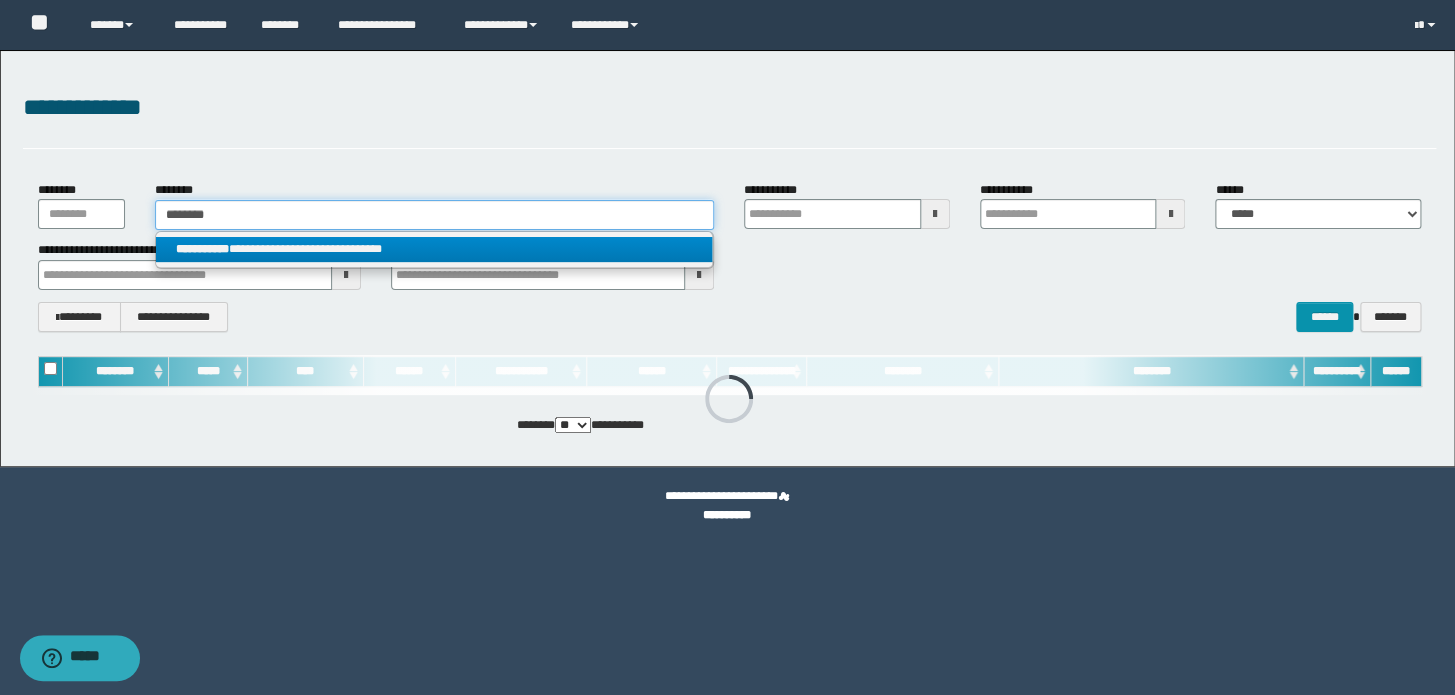 type 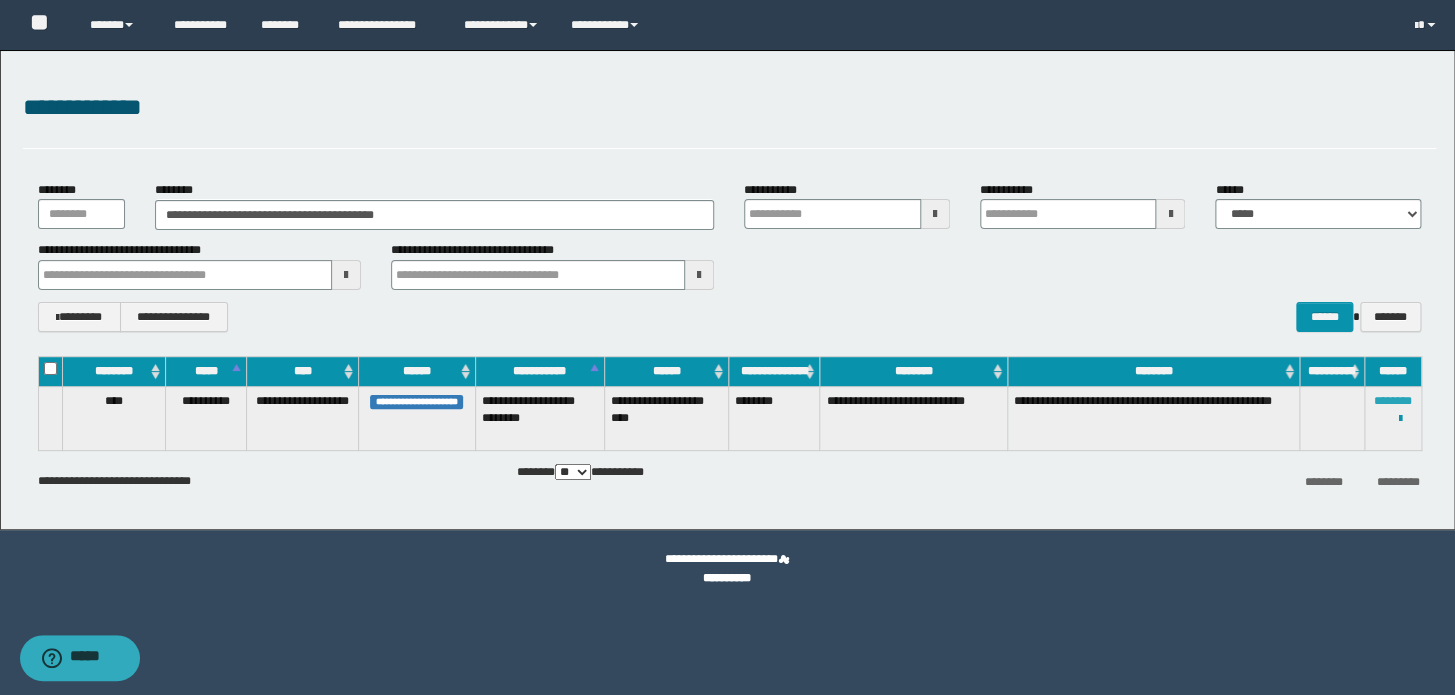 click on "********" at bounding box center [1393, 401] 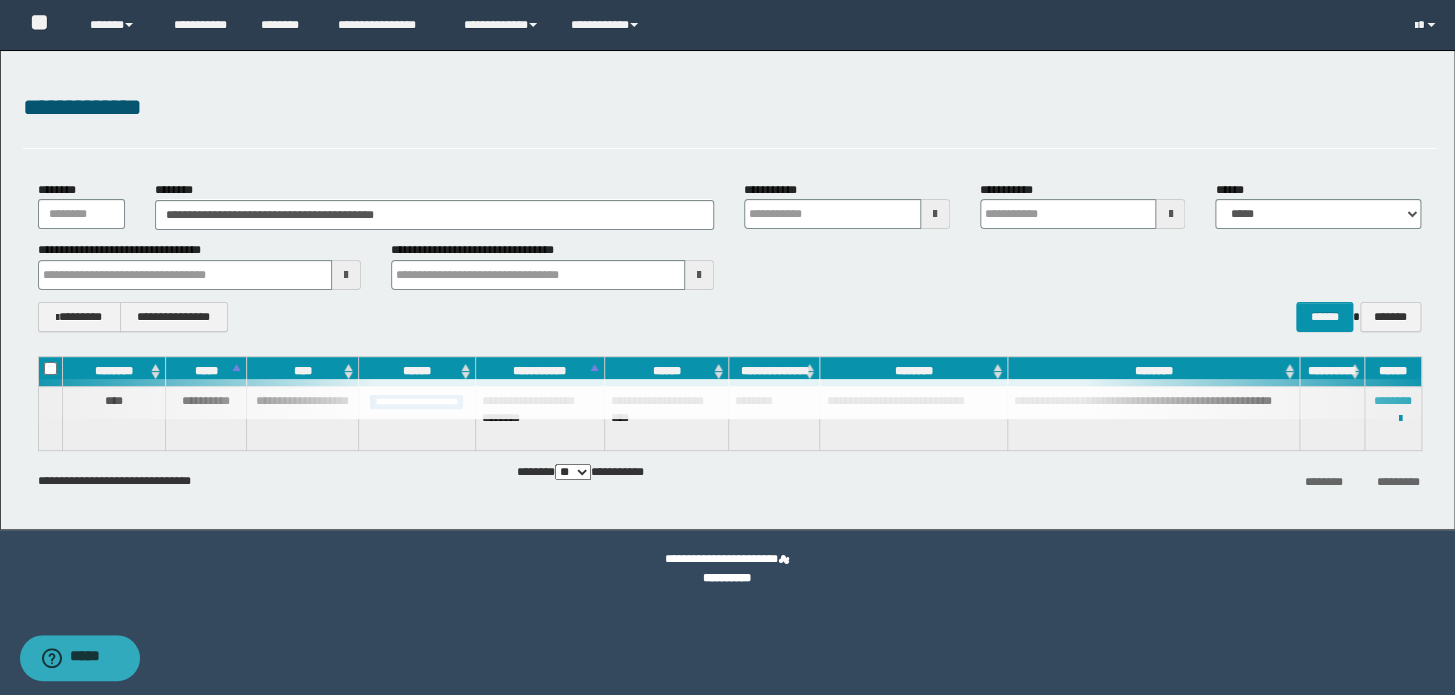 type 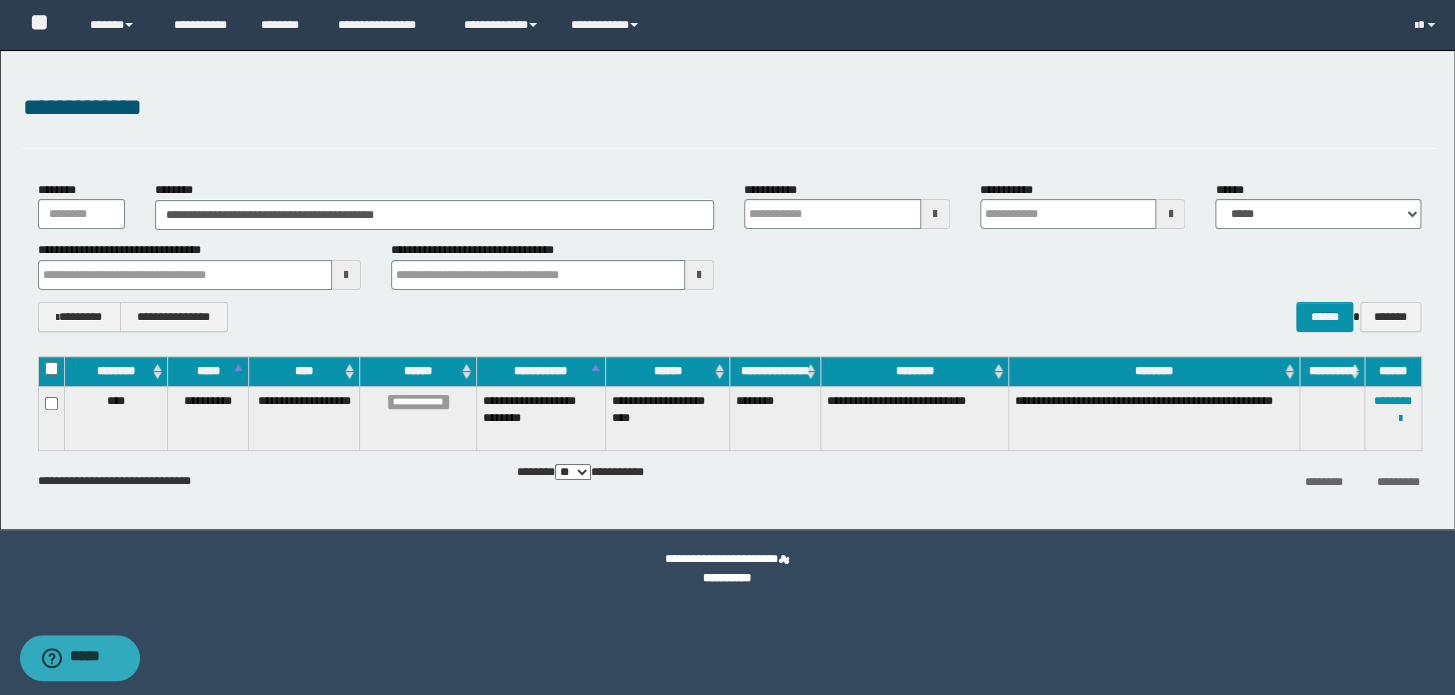type 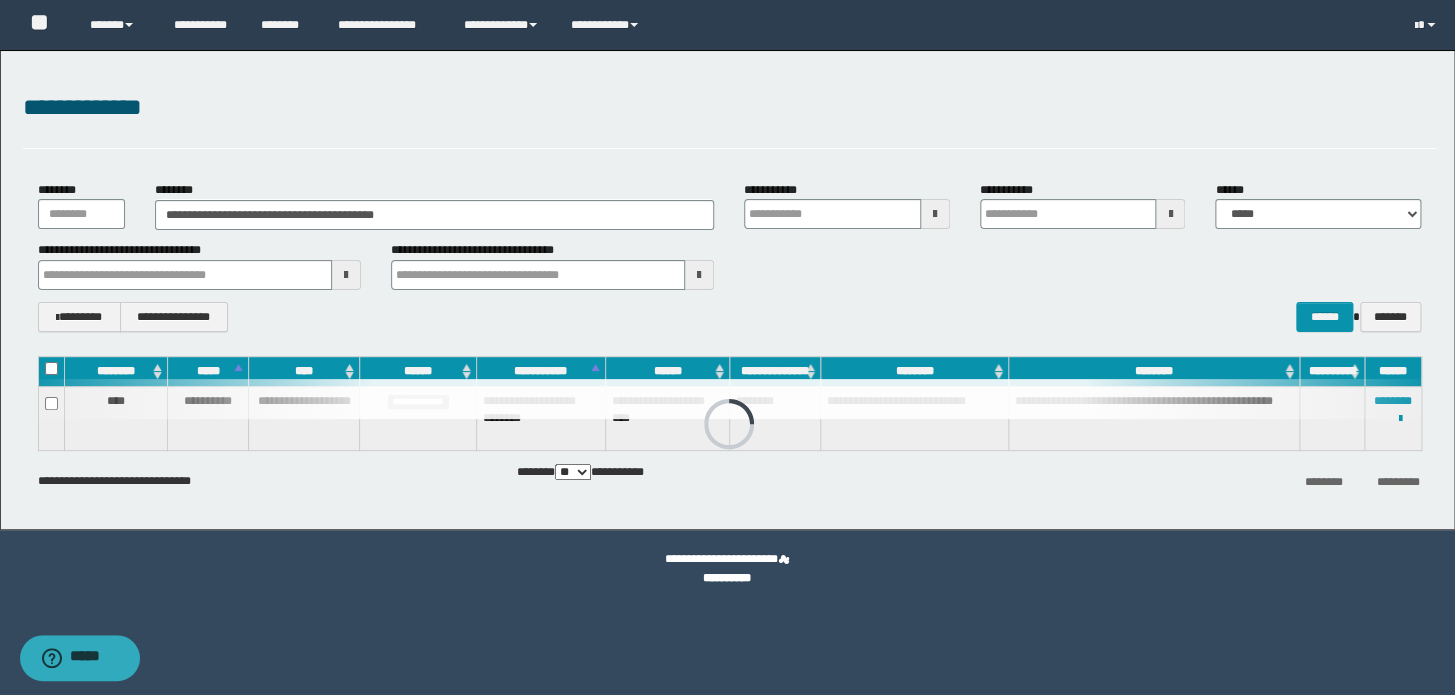 type 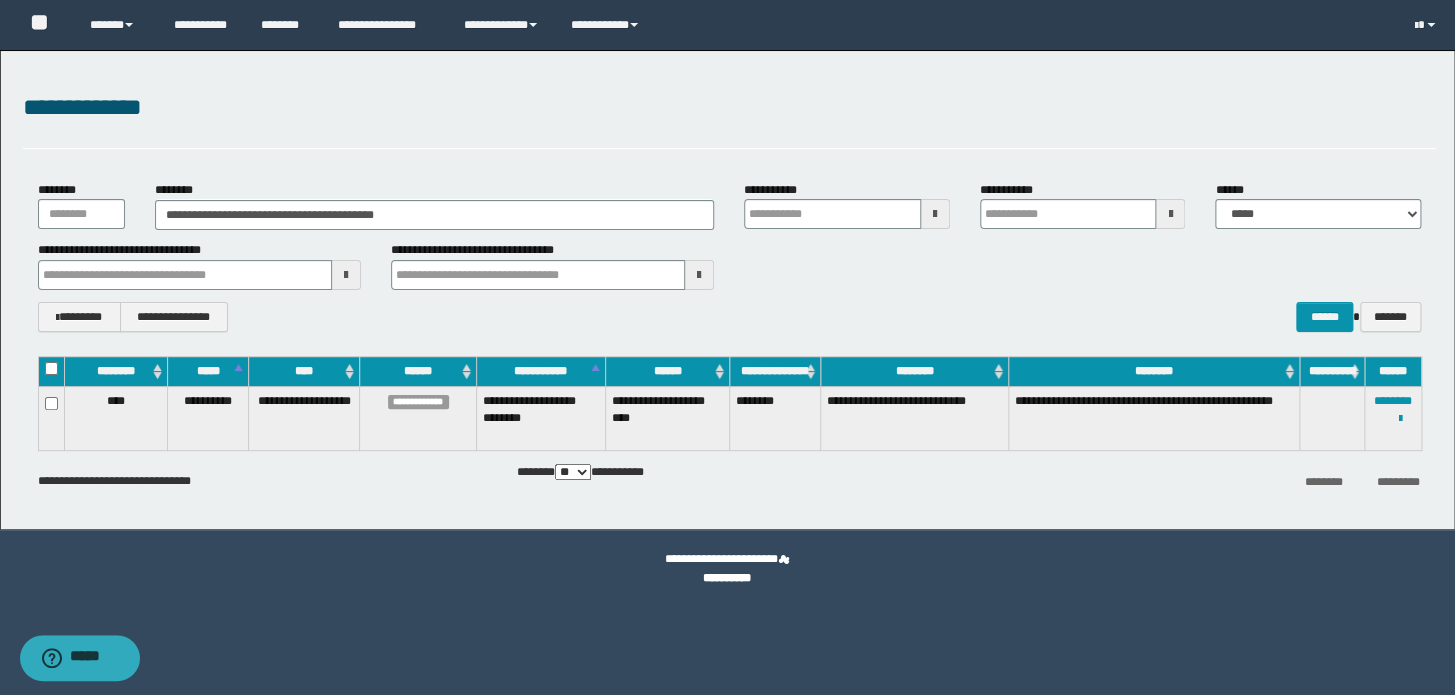 type 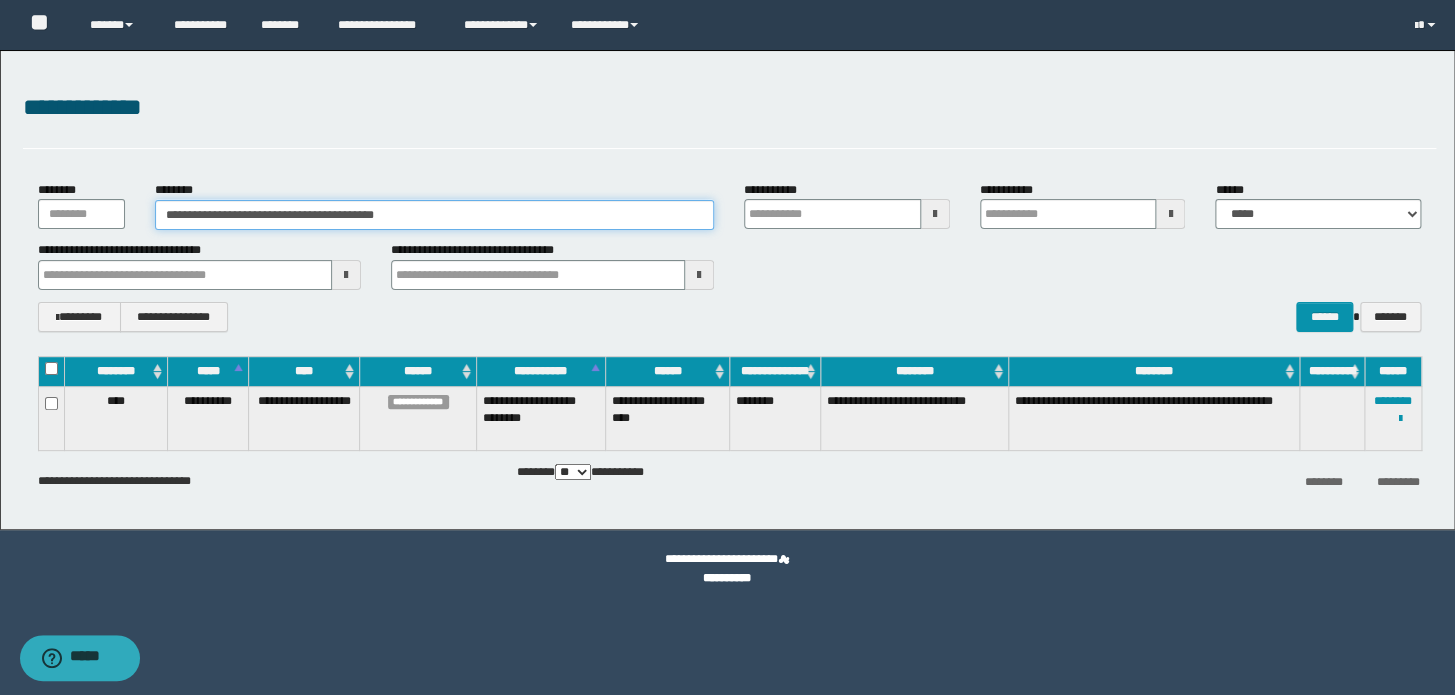 click on "**********" at bounding box center (434, 215) 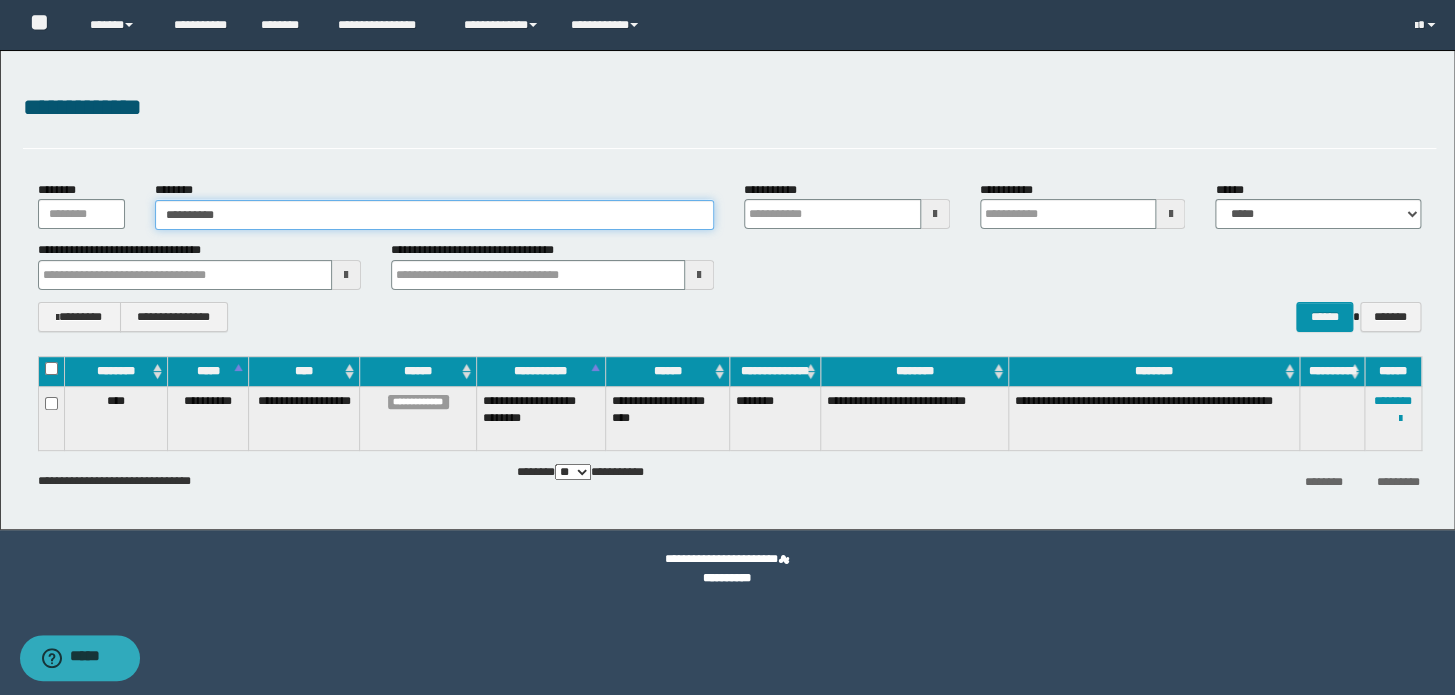 type 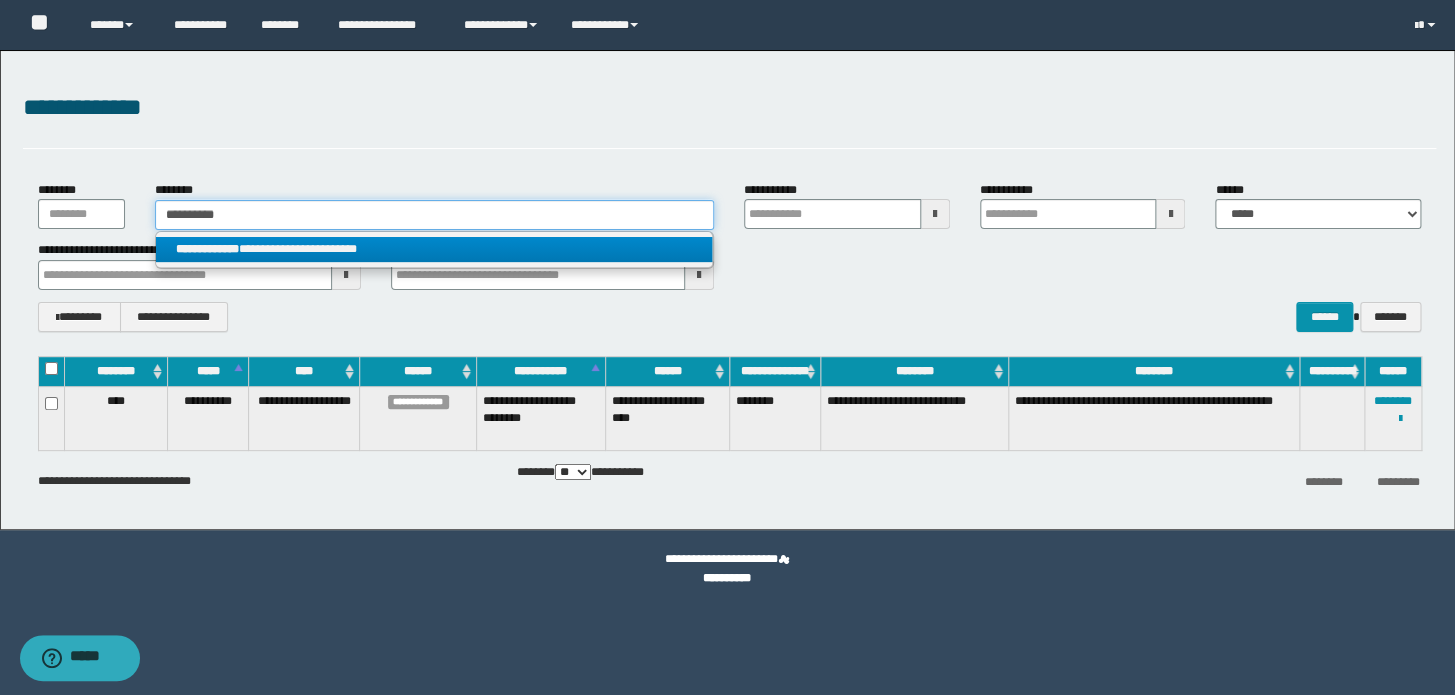 type on "**********" 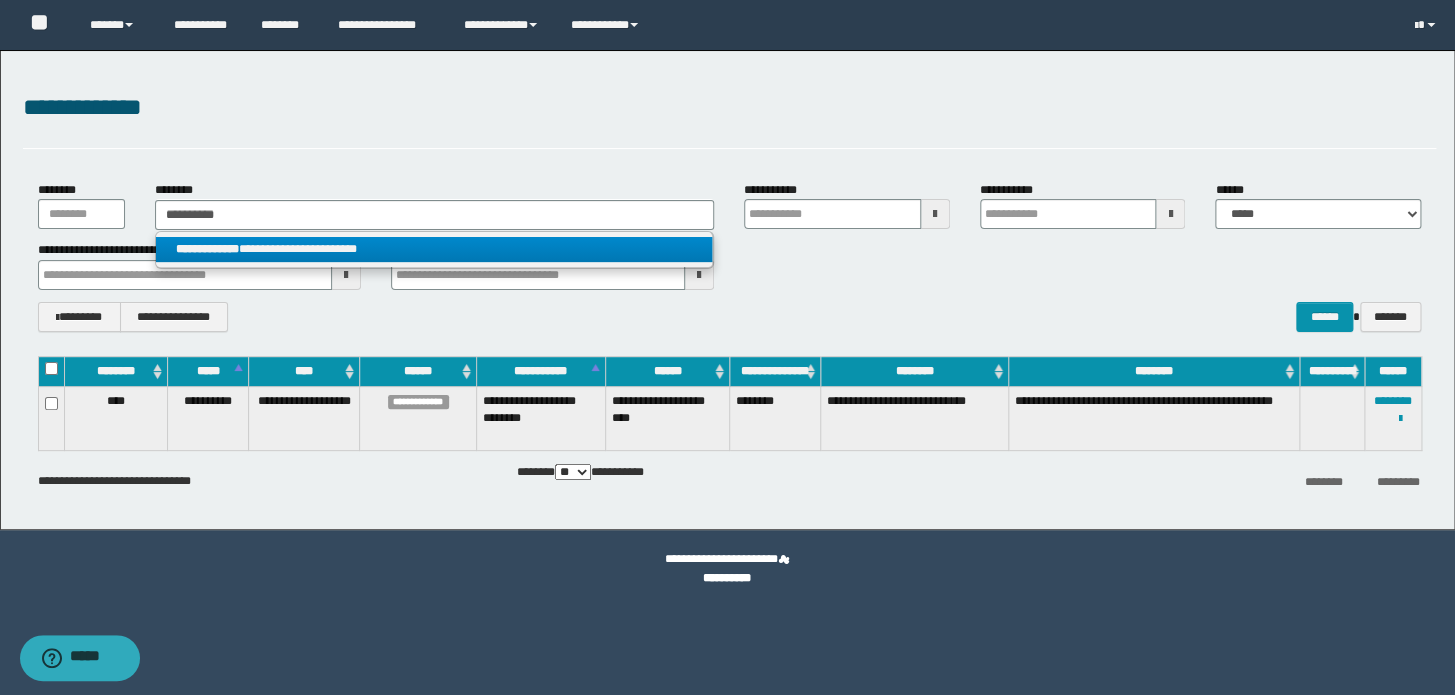 click on "**********" at bounding box center (207, 249) 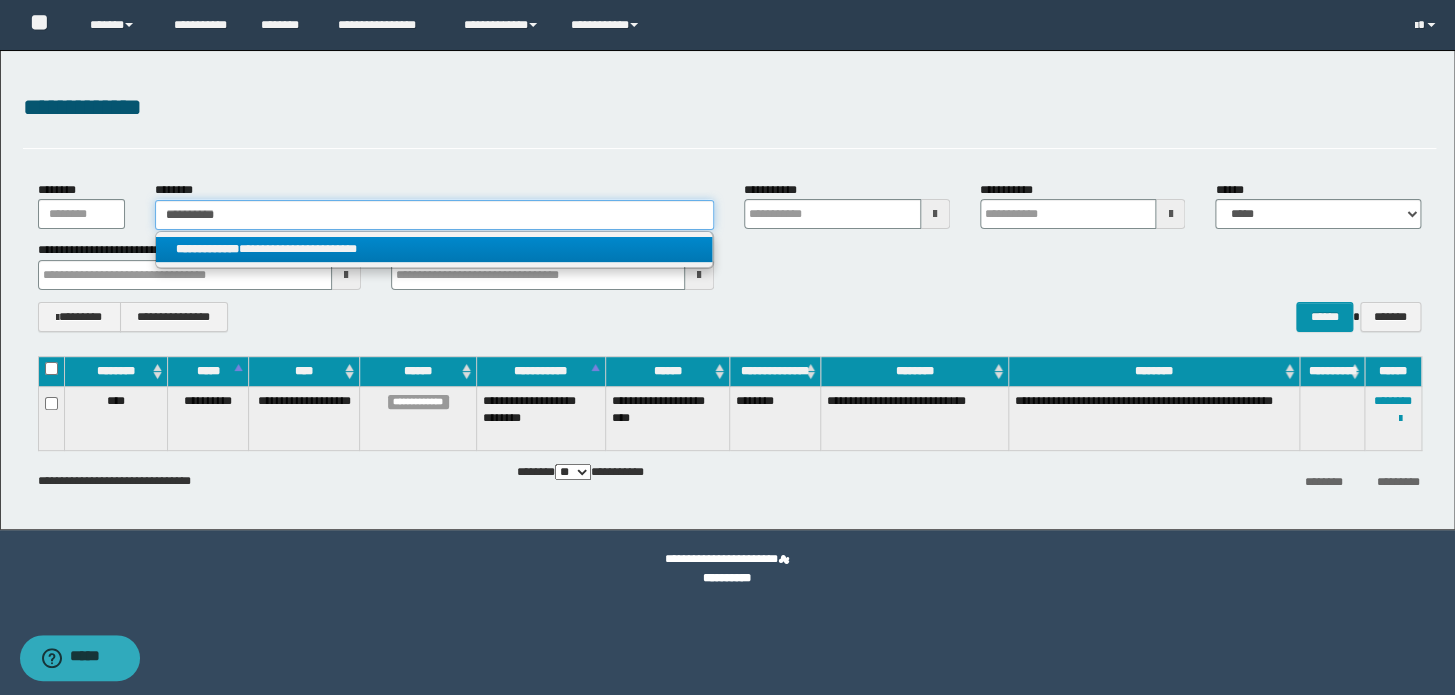 type 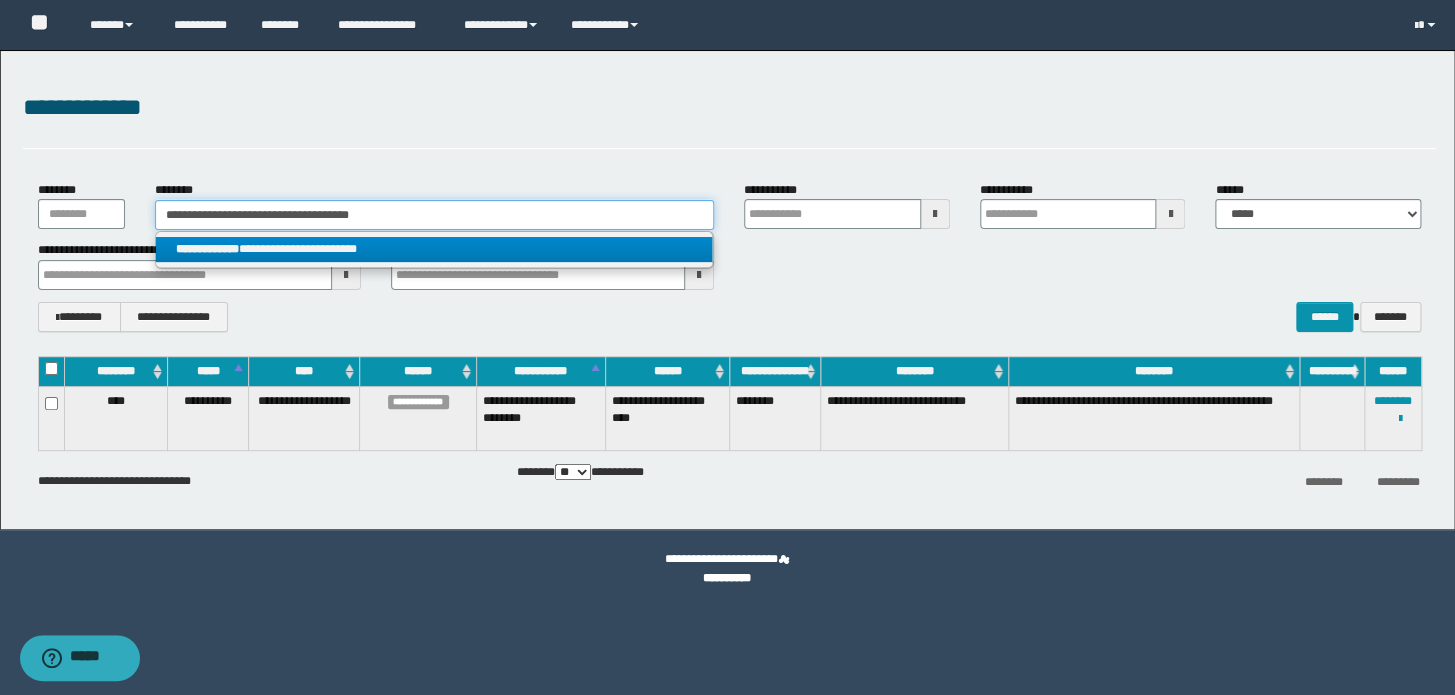 type 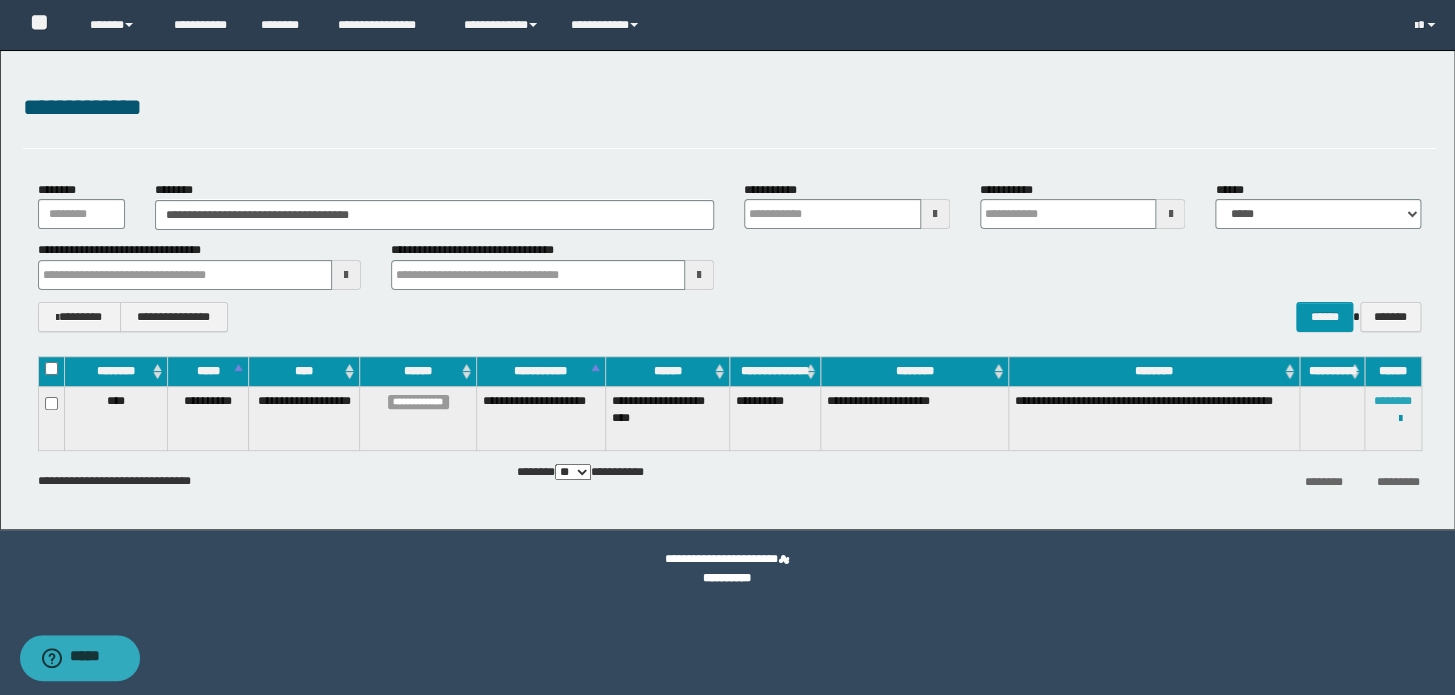 click on "********" at bounding box center [1393, 401] 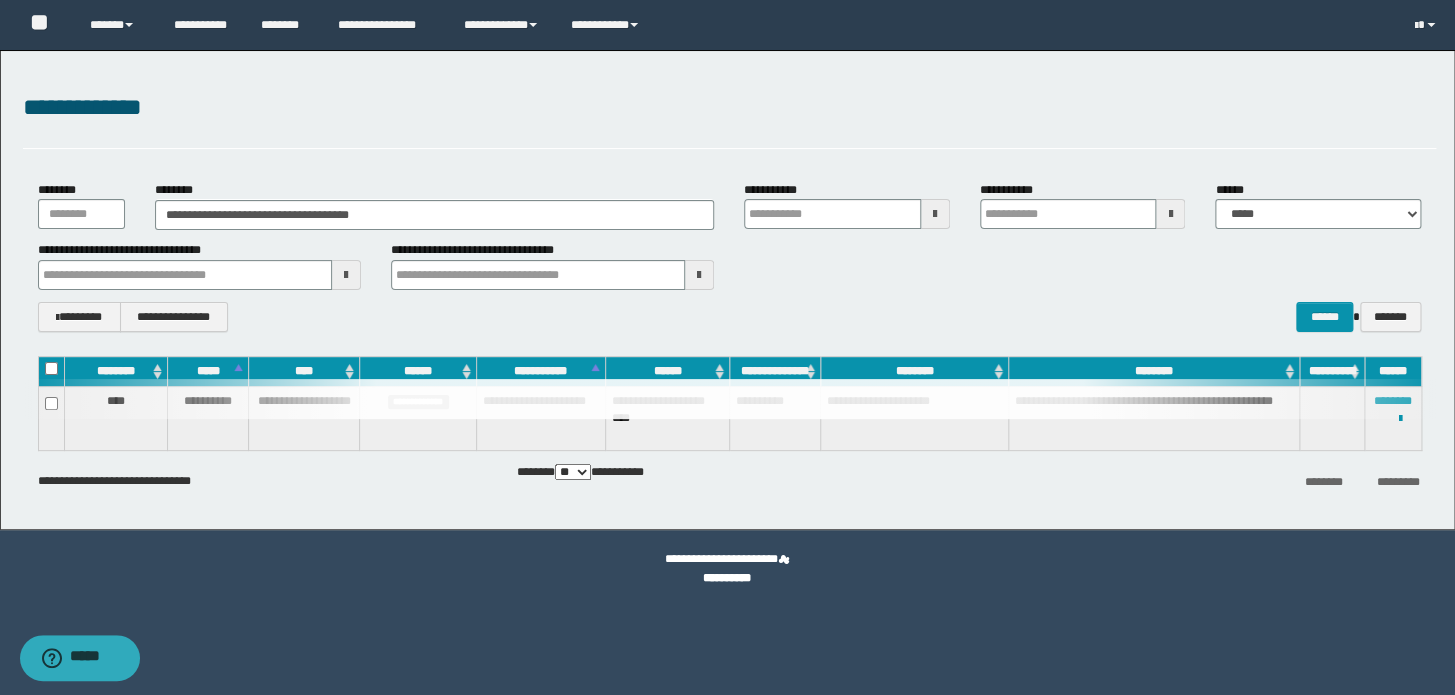 type 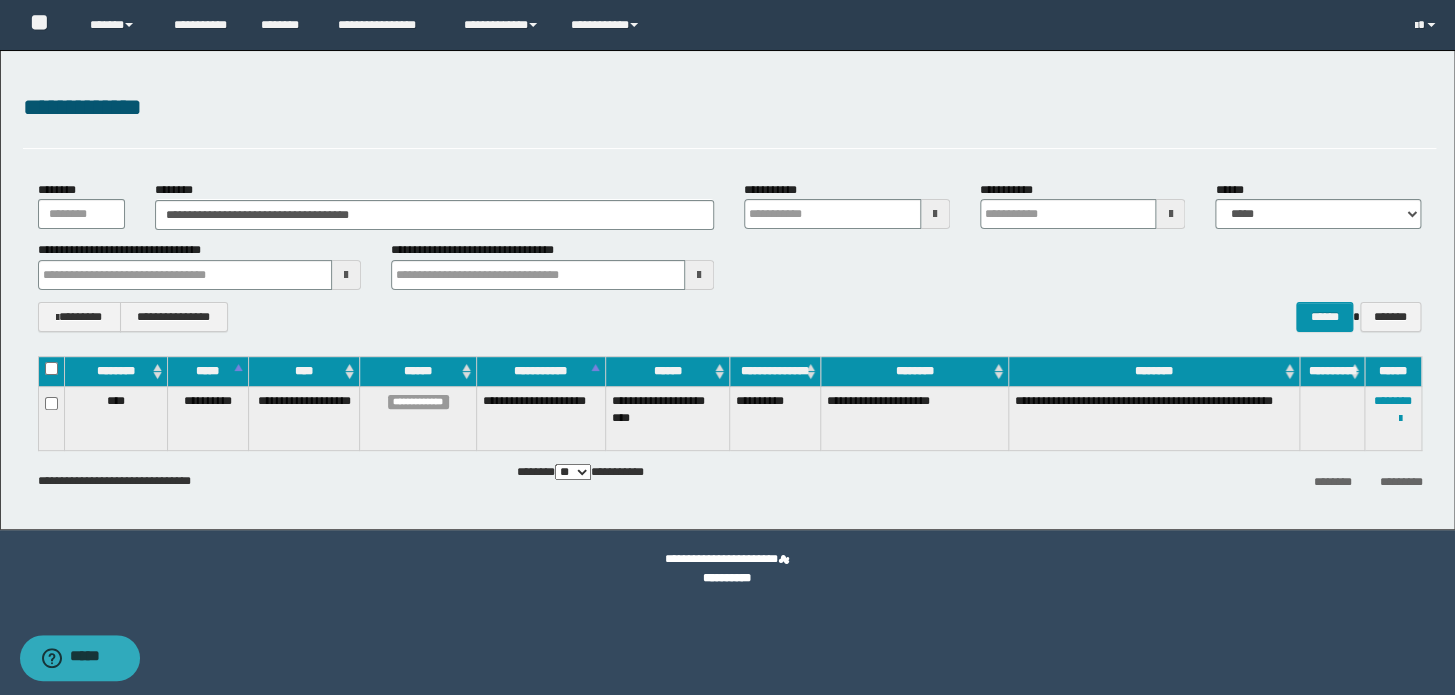 type 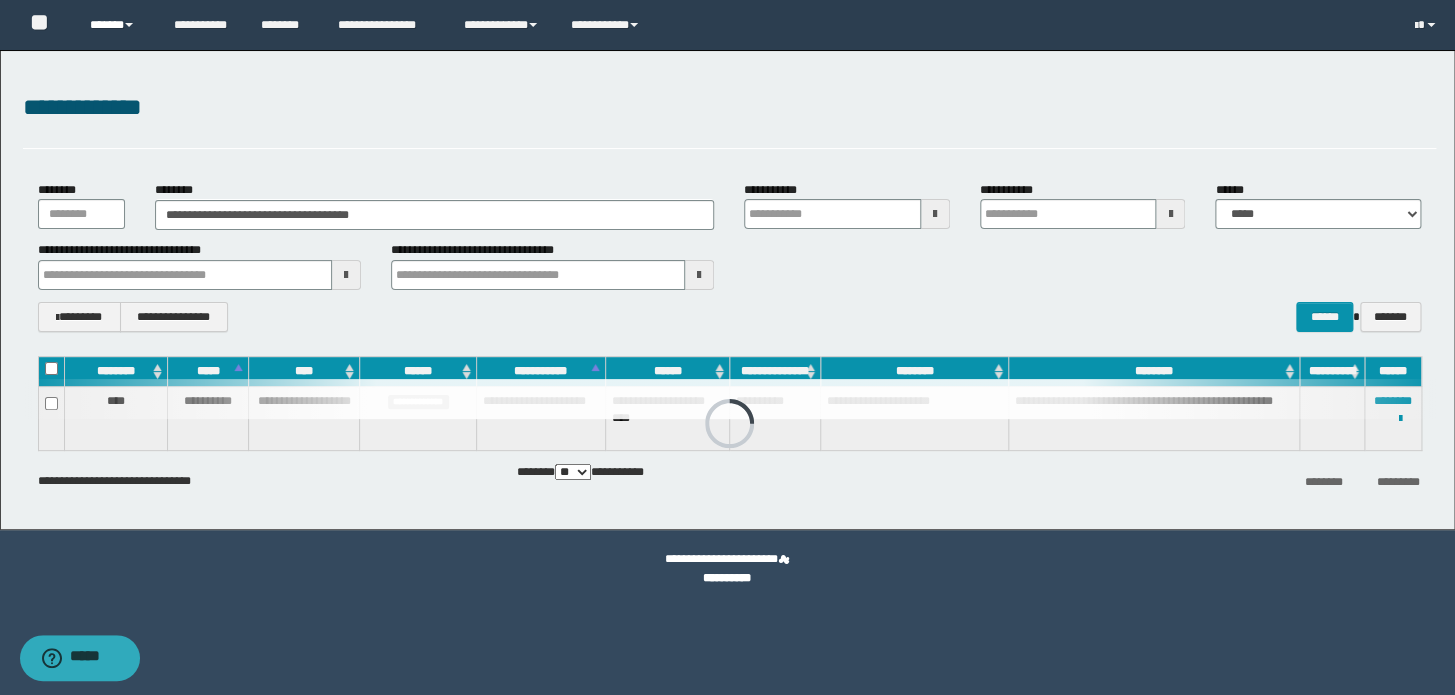 click on "******" at bounding box center (117, 25) 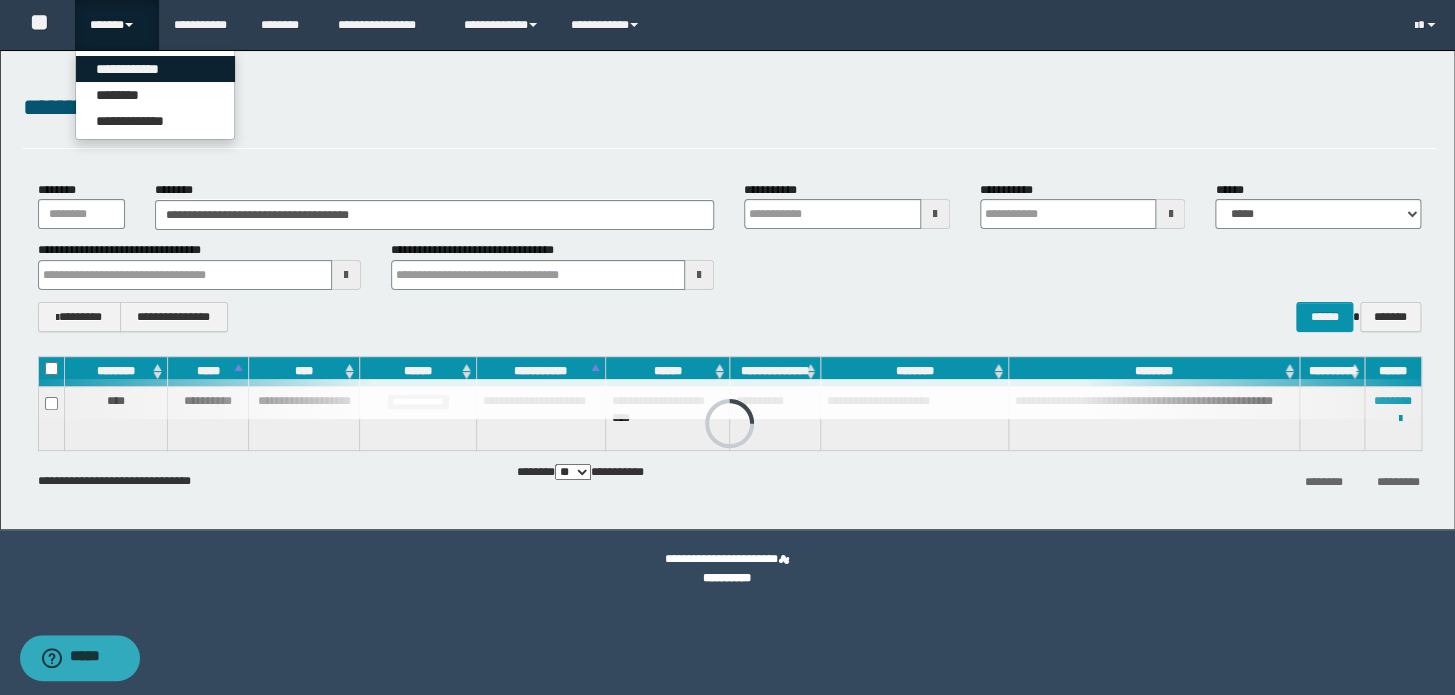 click on "**********" at bounding box center [155, 69] 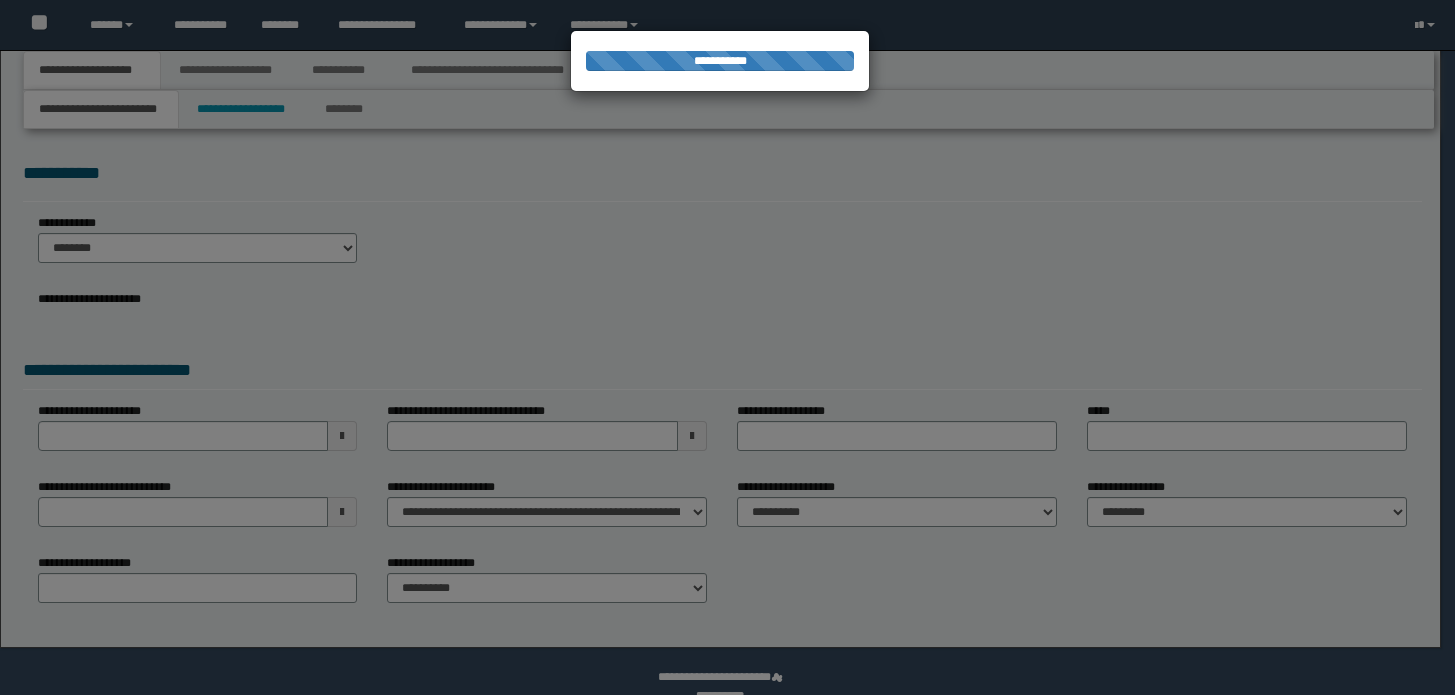 scroll, scrollTop: 0, scrollLeft: 0, axis: both 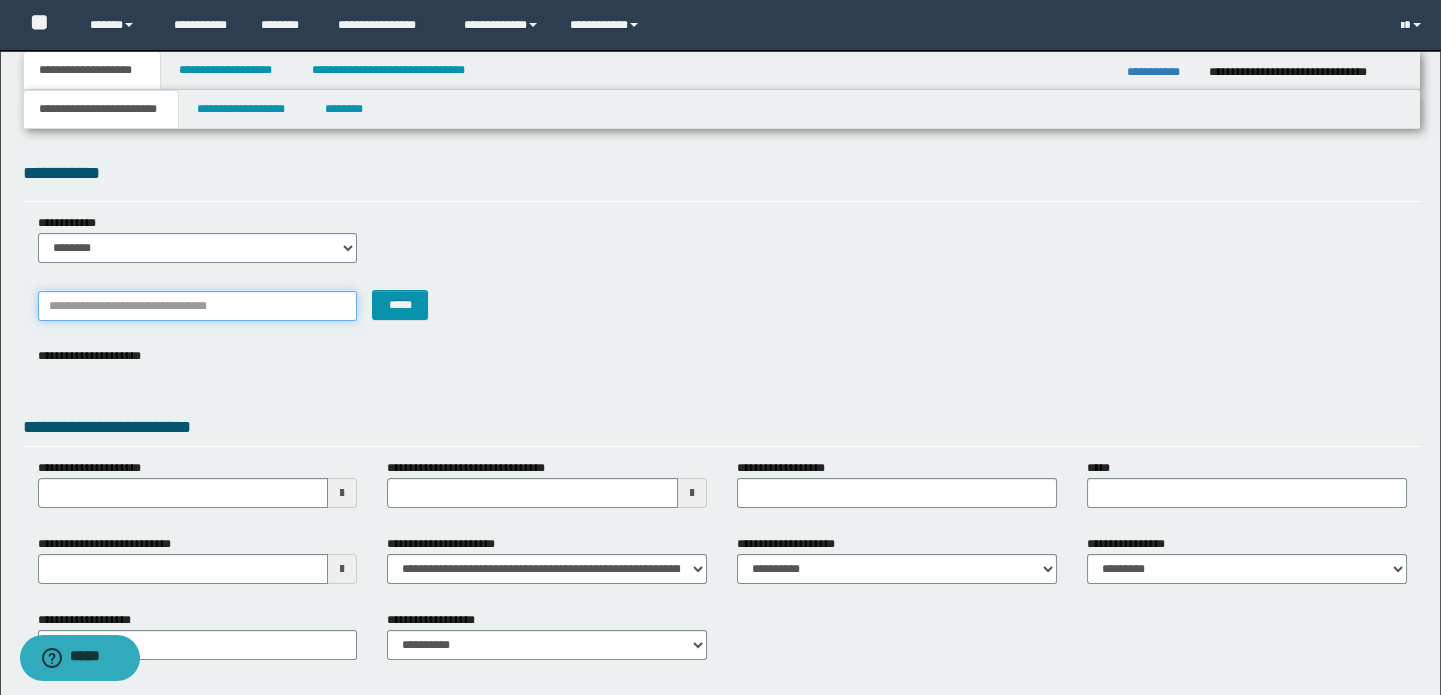 click on "*******" at bounding box center (198, 306) 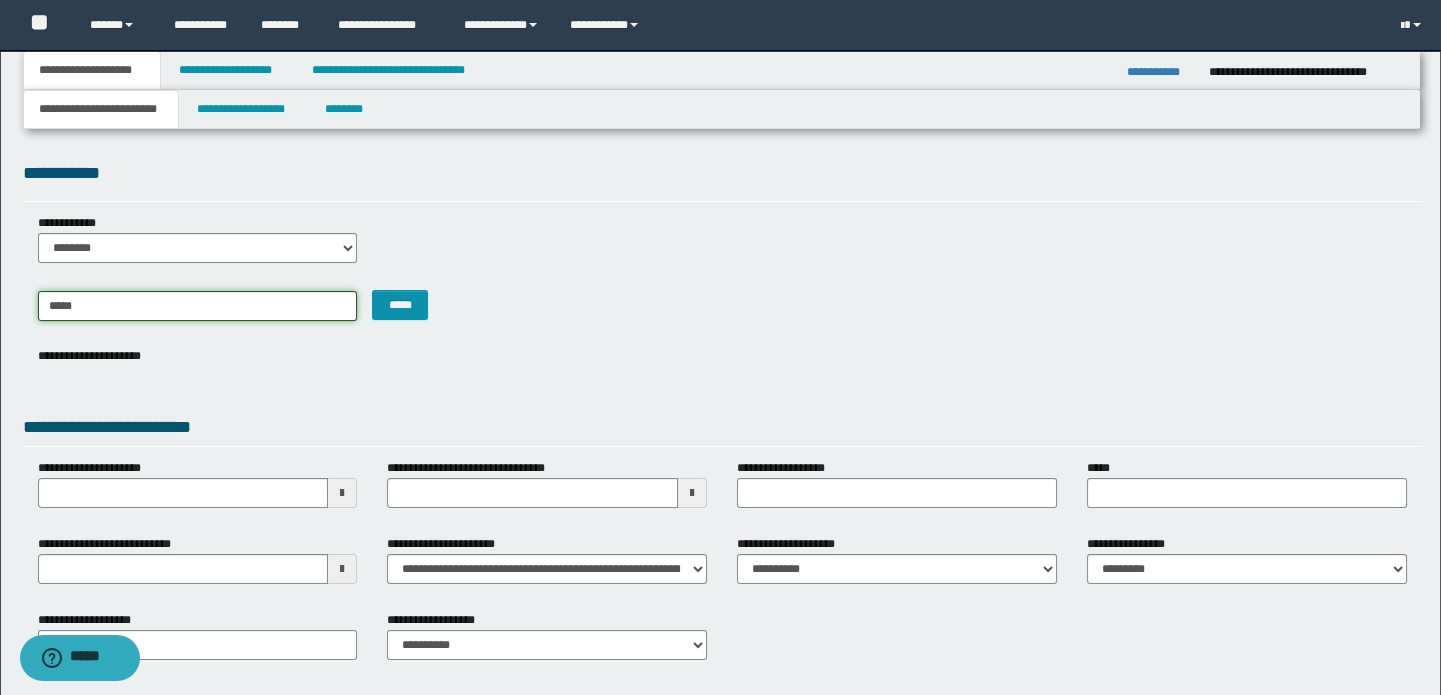 type on "******" 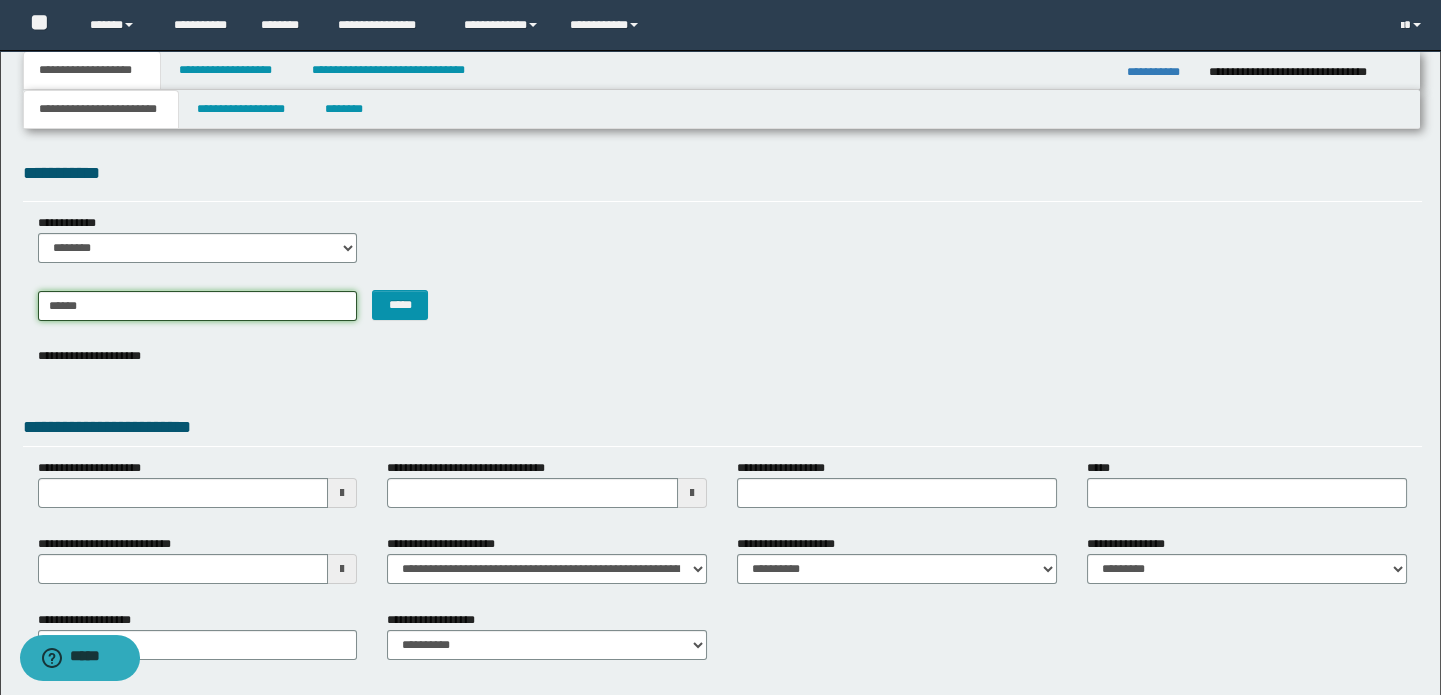 type on "**********" 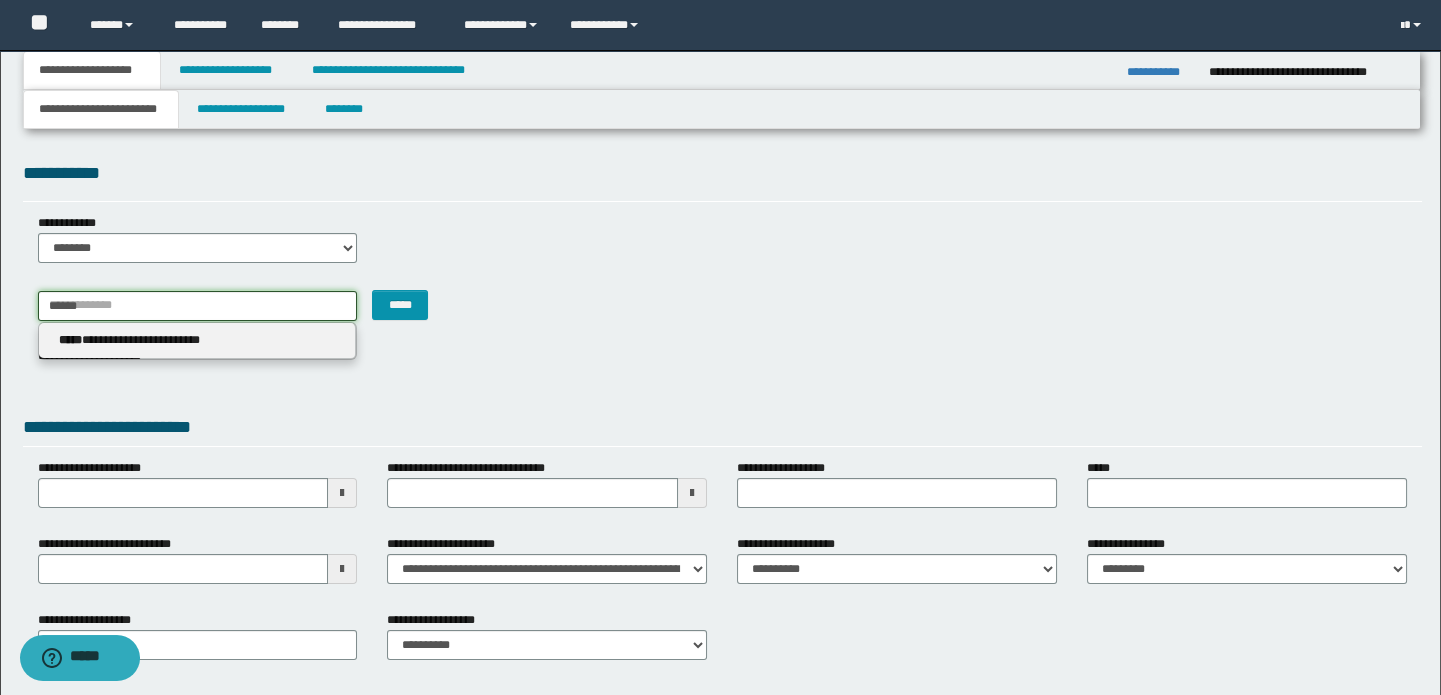 type 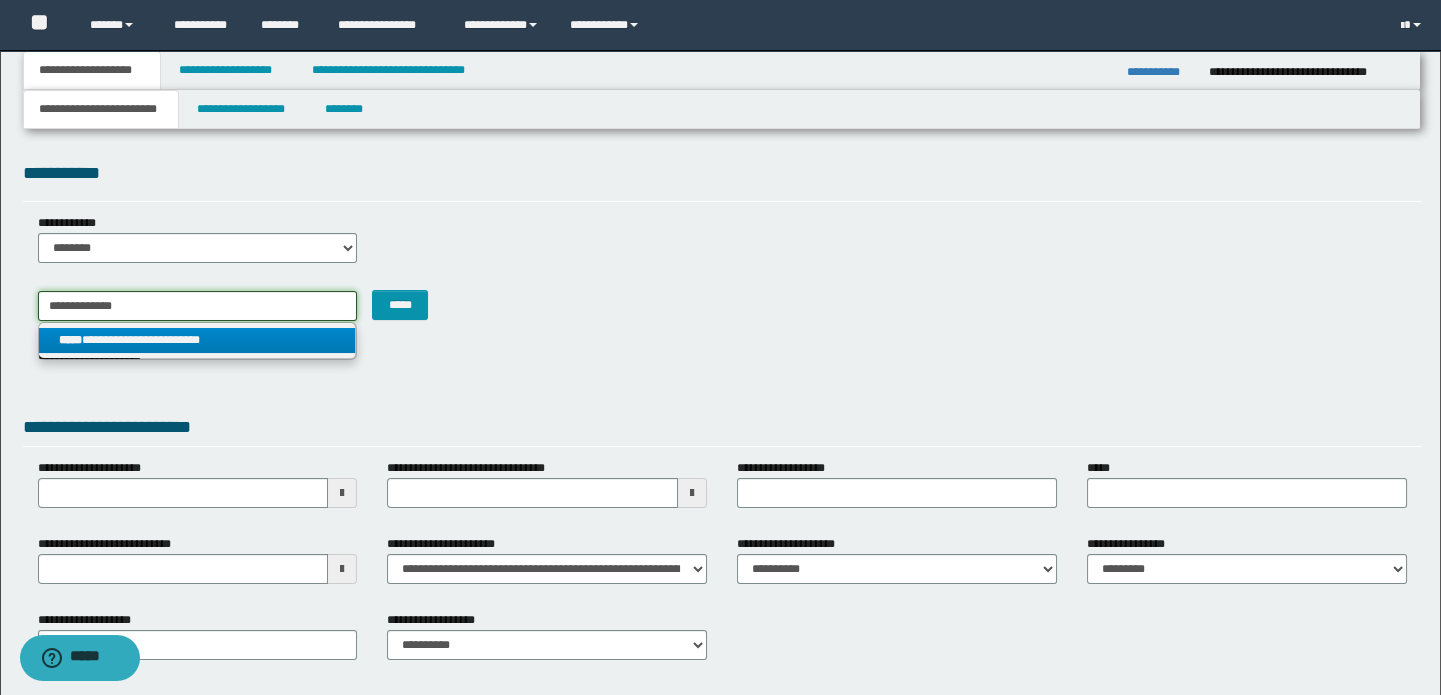 type on "**********" 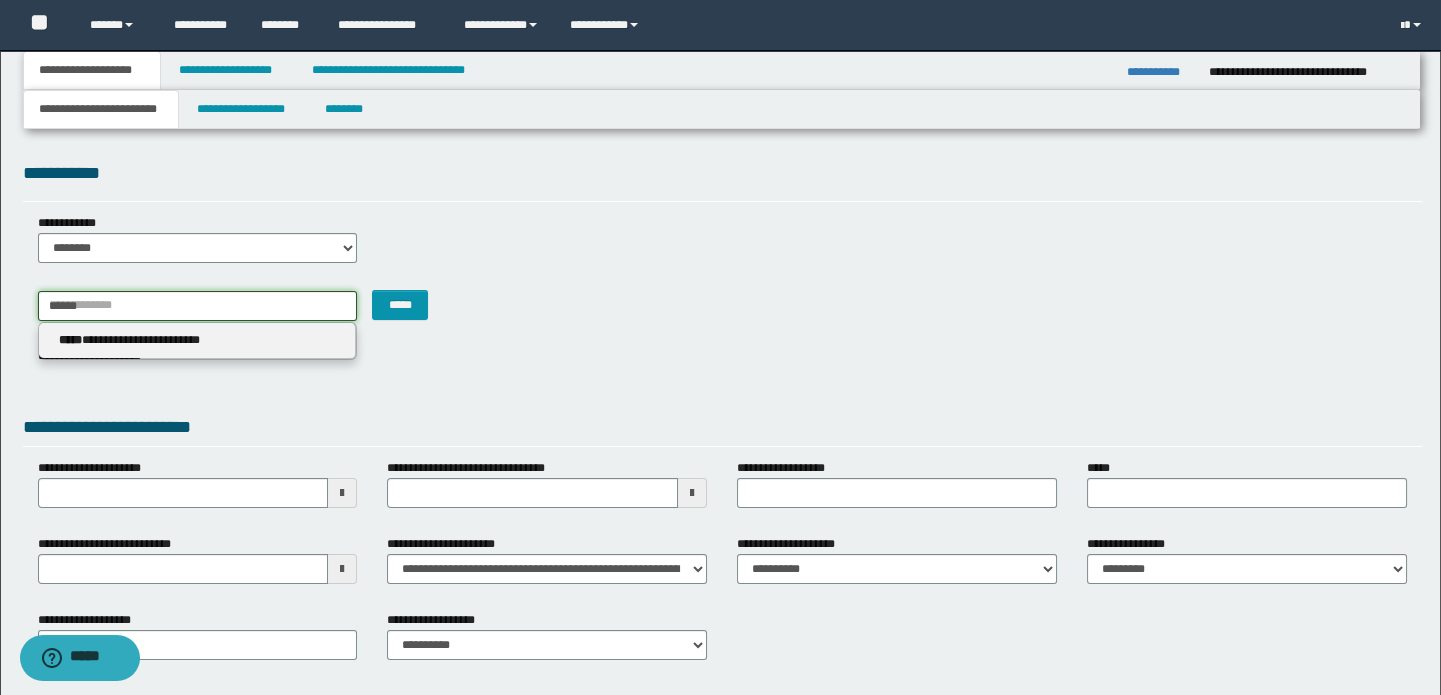 type 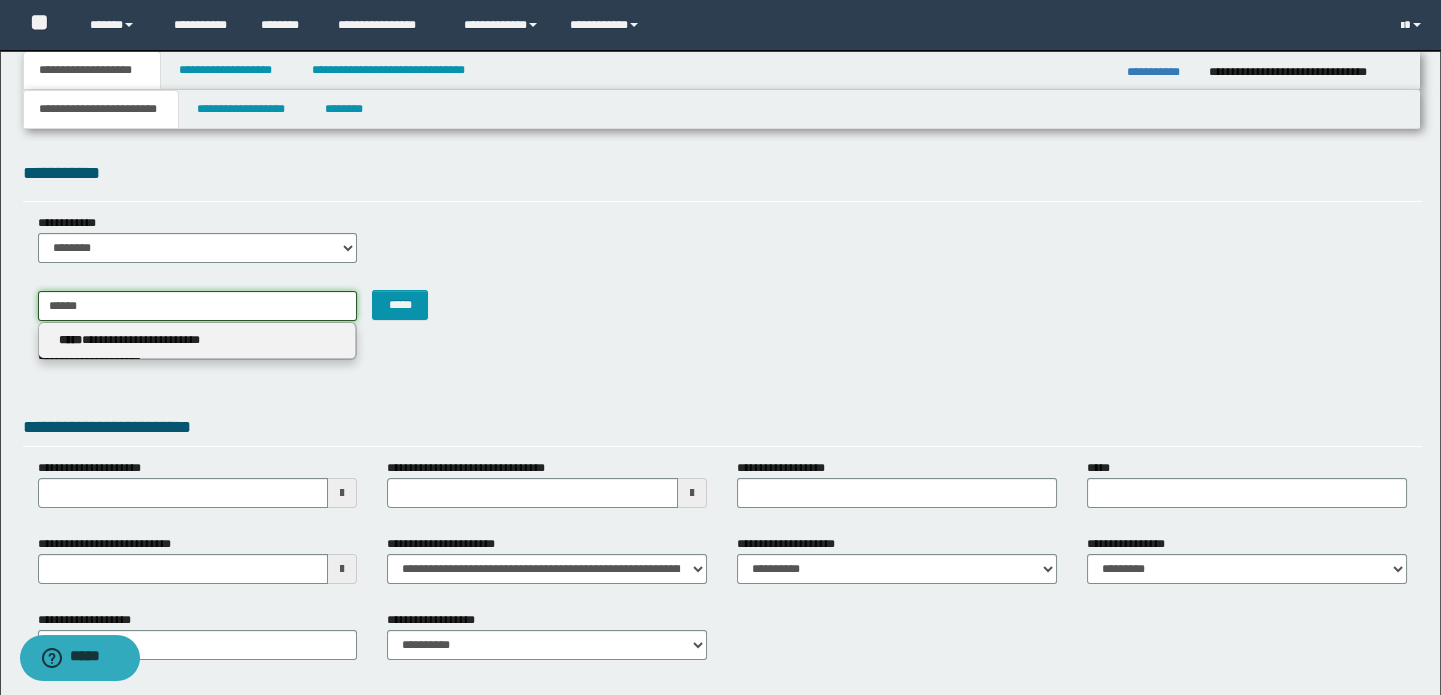 type on "**********" 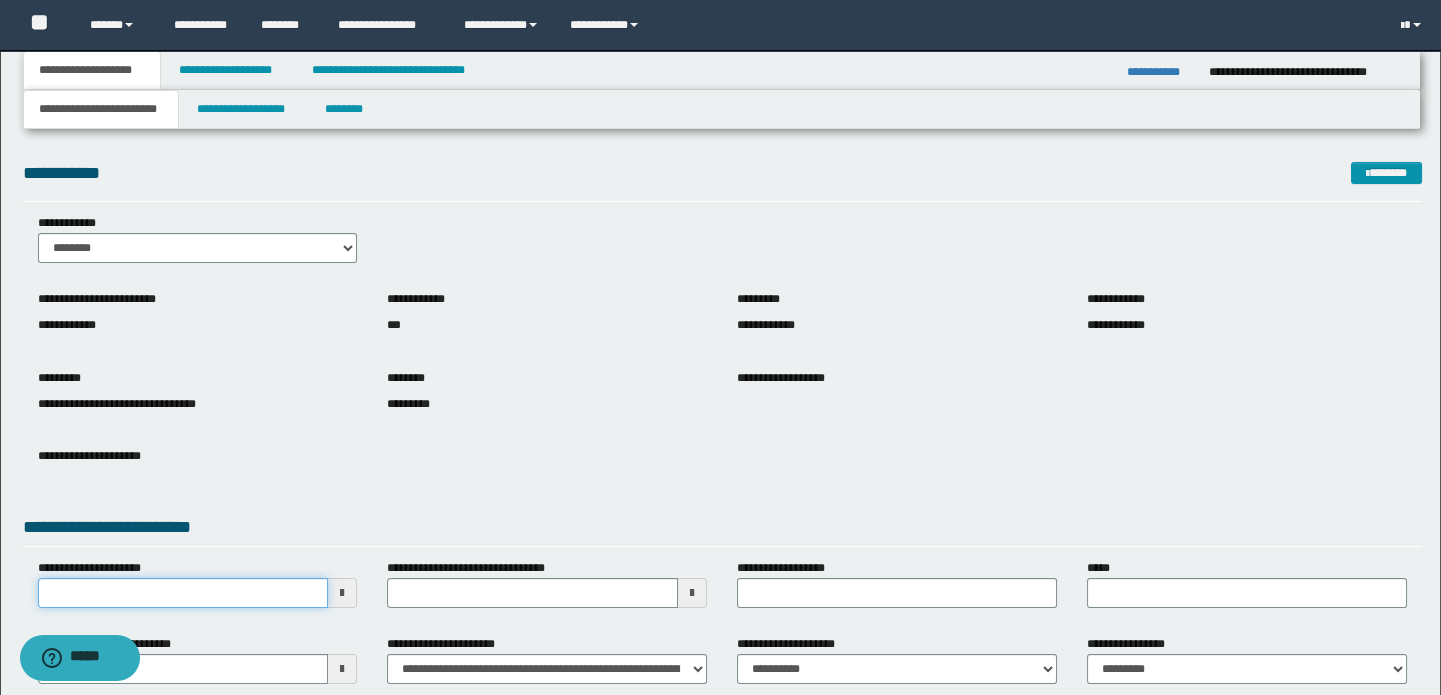 click on "**********" at bounding box center (183, 593) 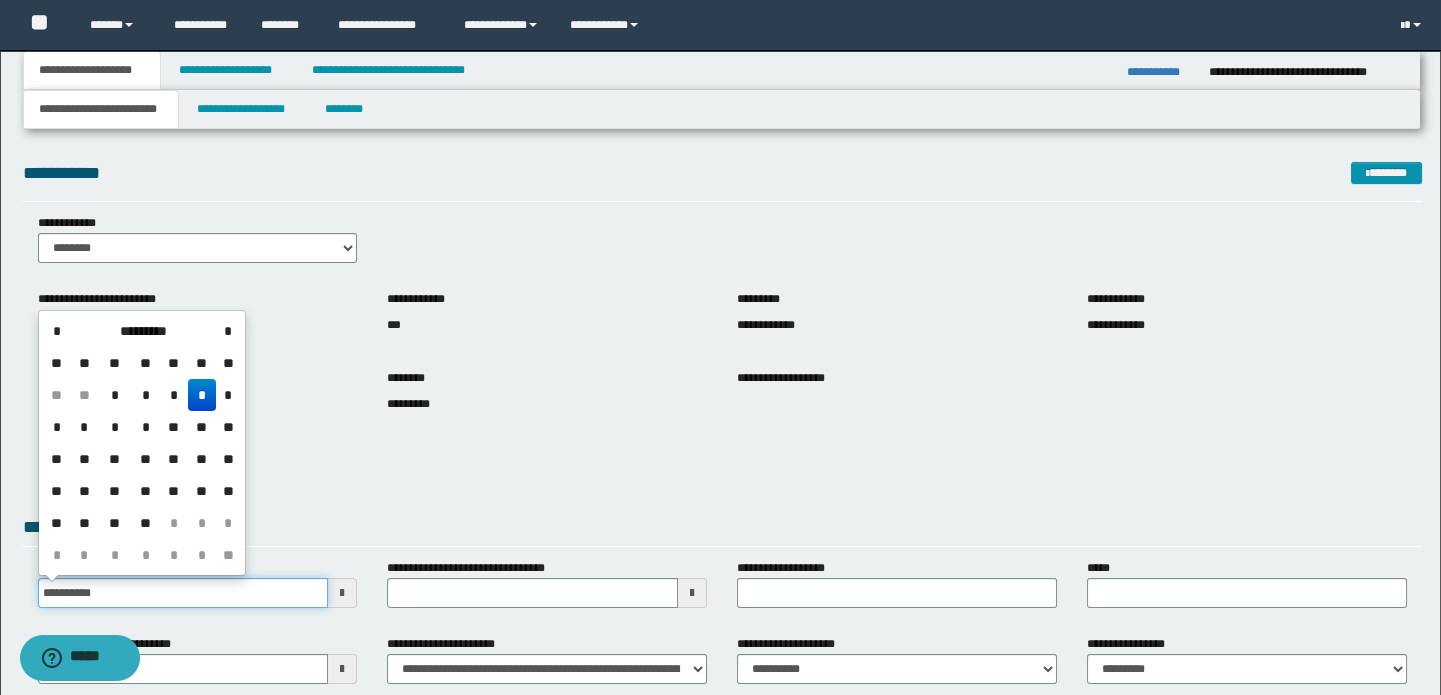 type on "**********" 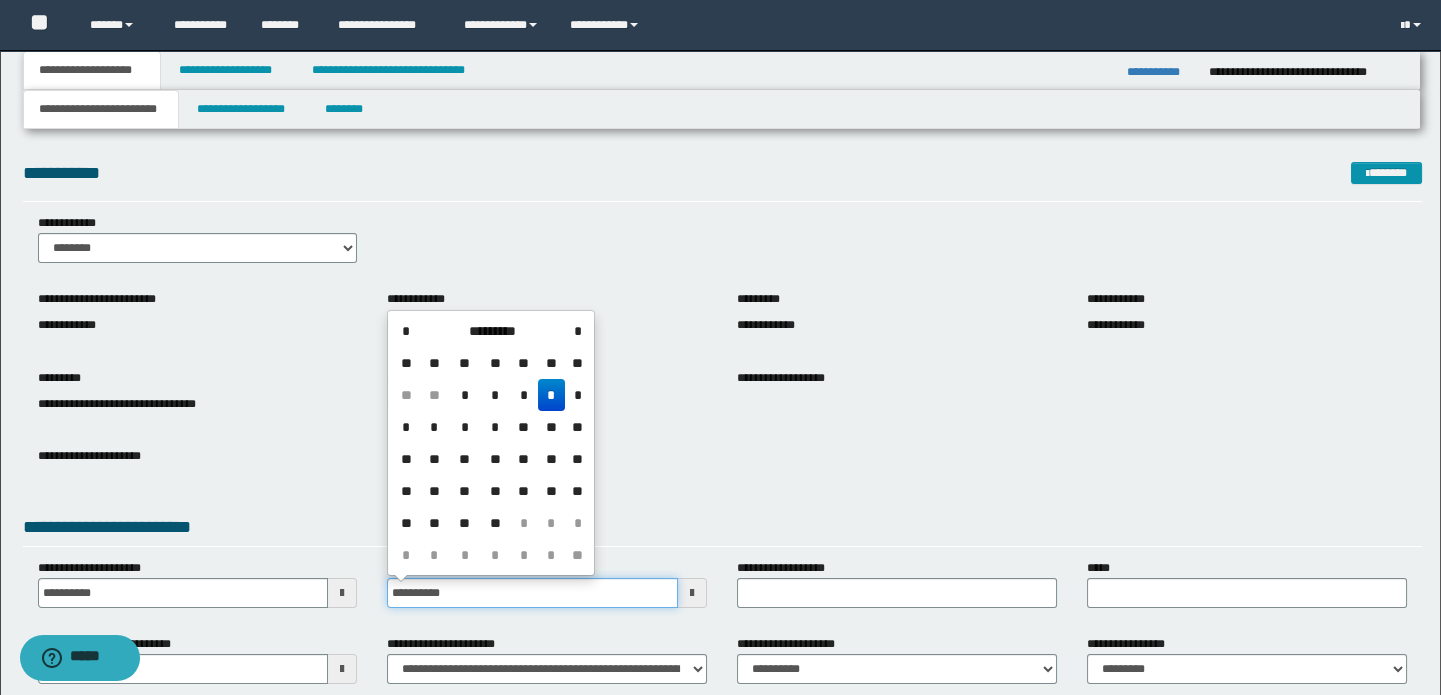 type on "**********" 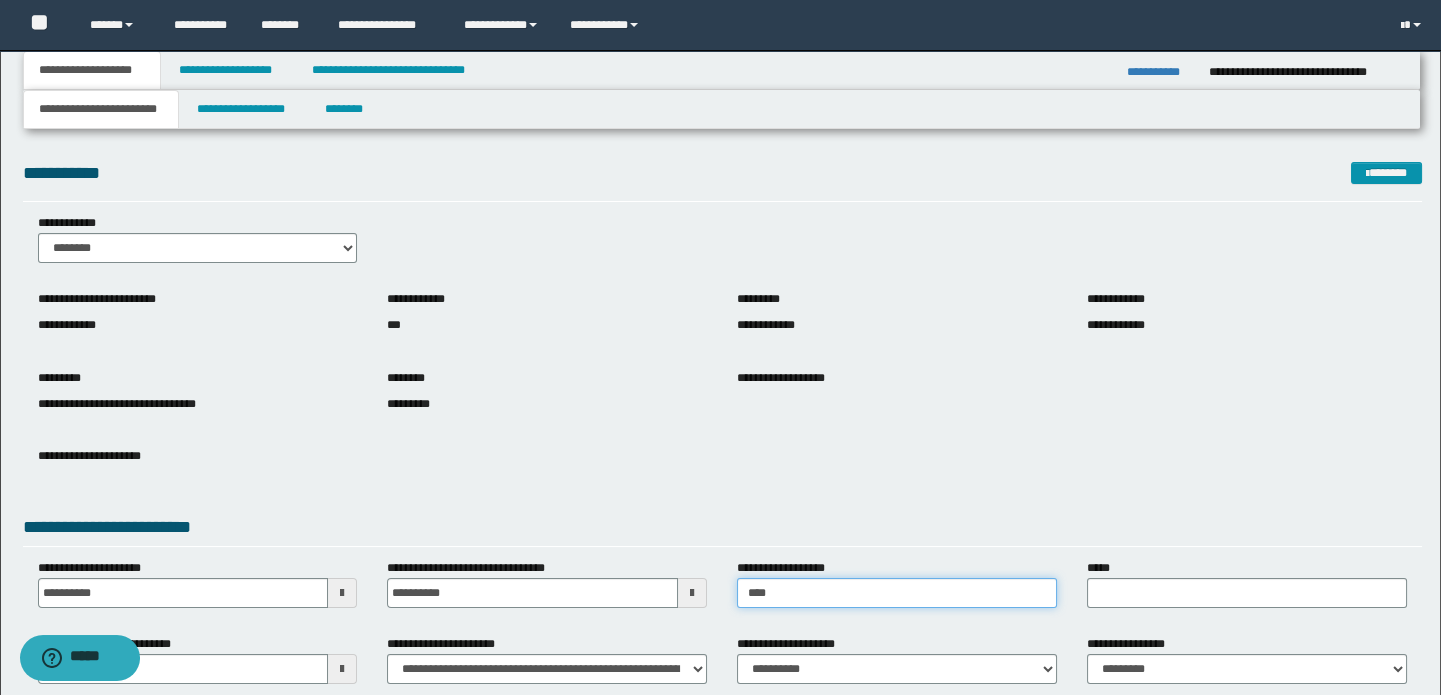 type on "**********" 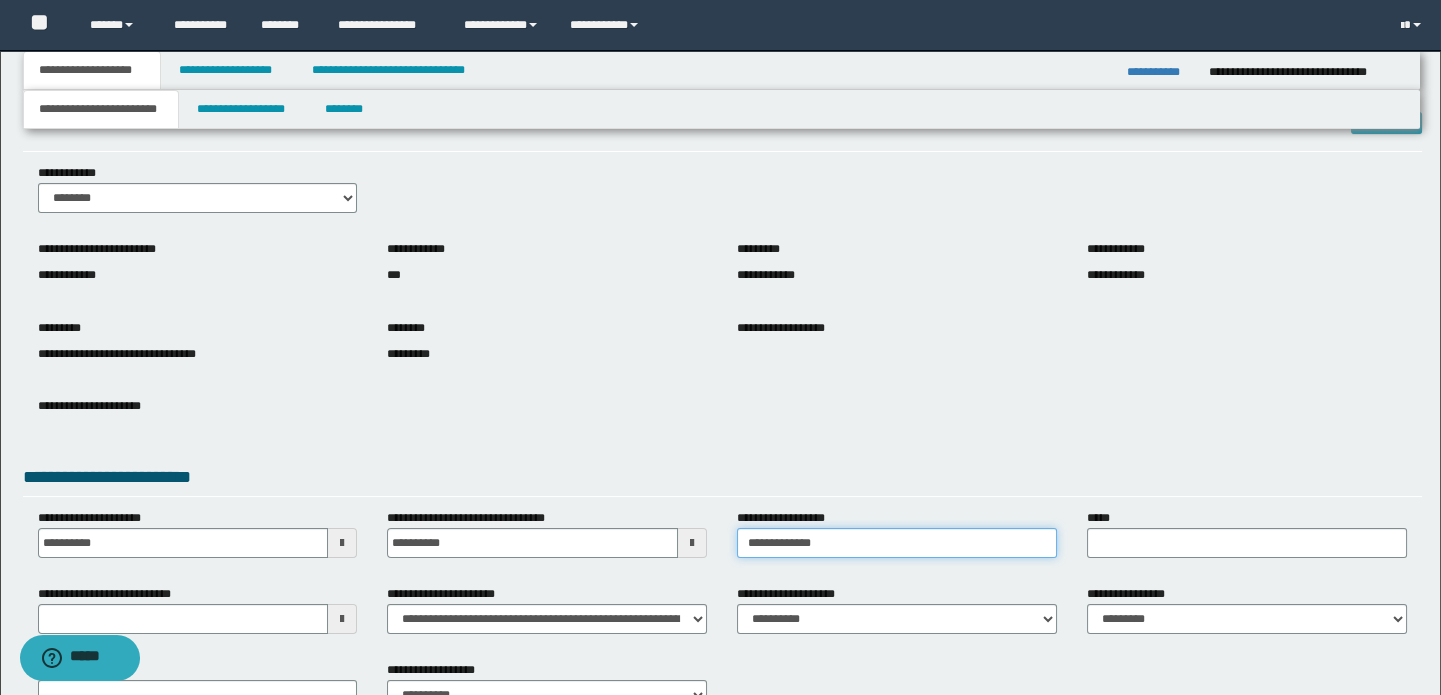 scroll, scrollTop: 90, scrollLeft: 0, axis: vertical 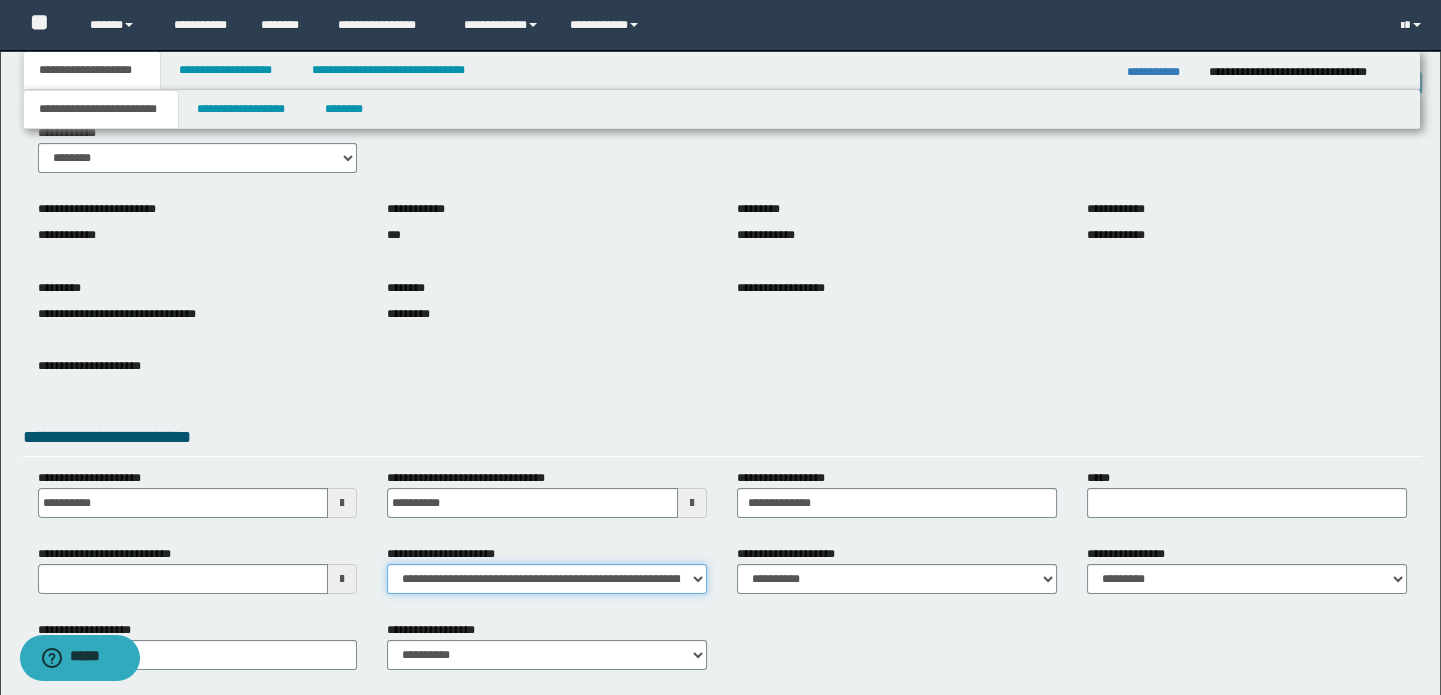 click on "**********" at bounding box center (547, 579) 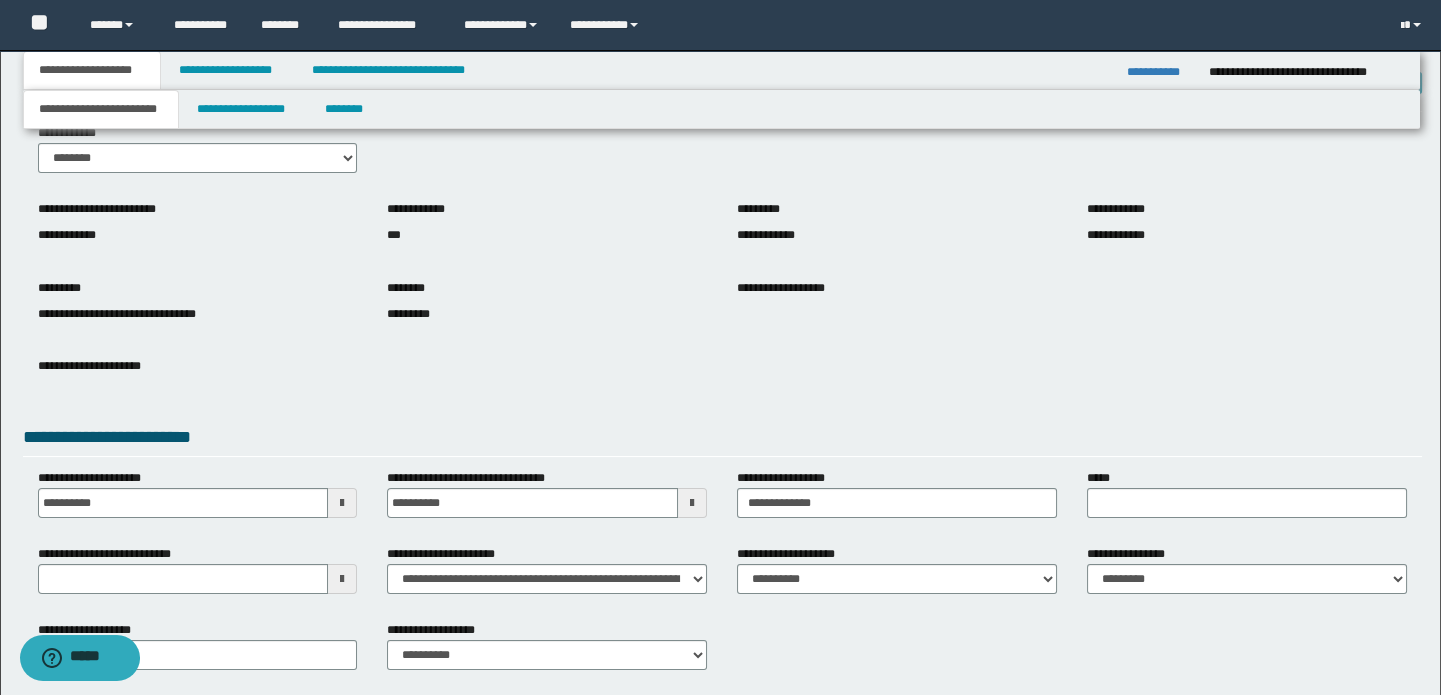 click on "**********" at bounding box center (723, 653) 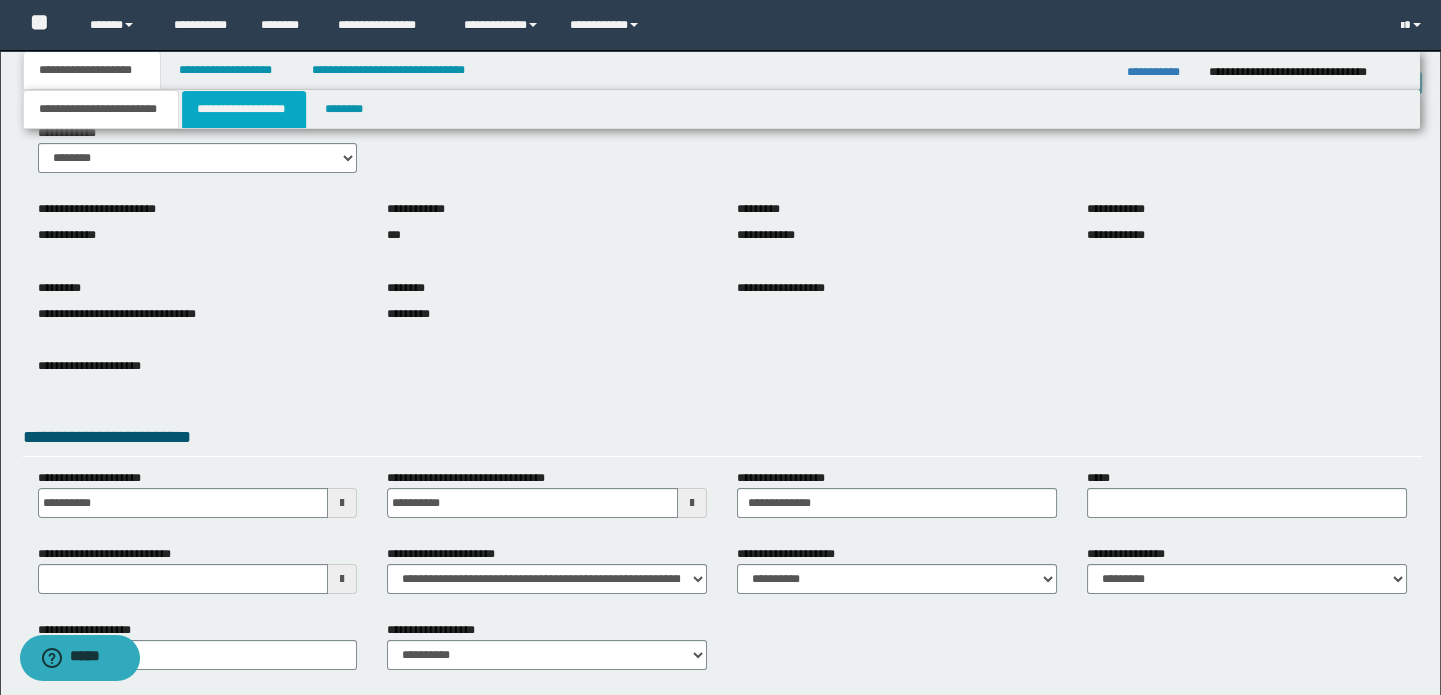 click on "**********" at bounding box center (244, 109) 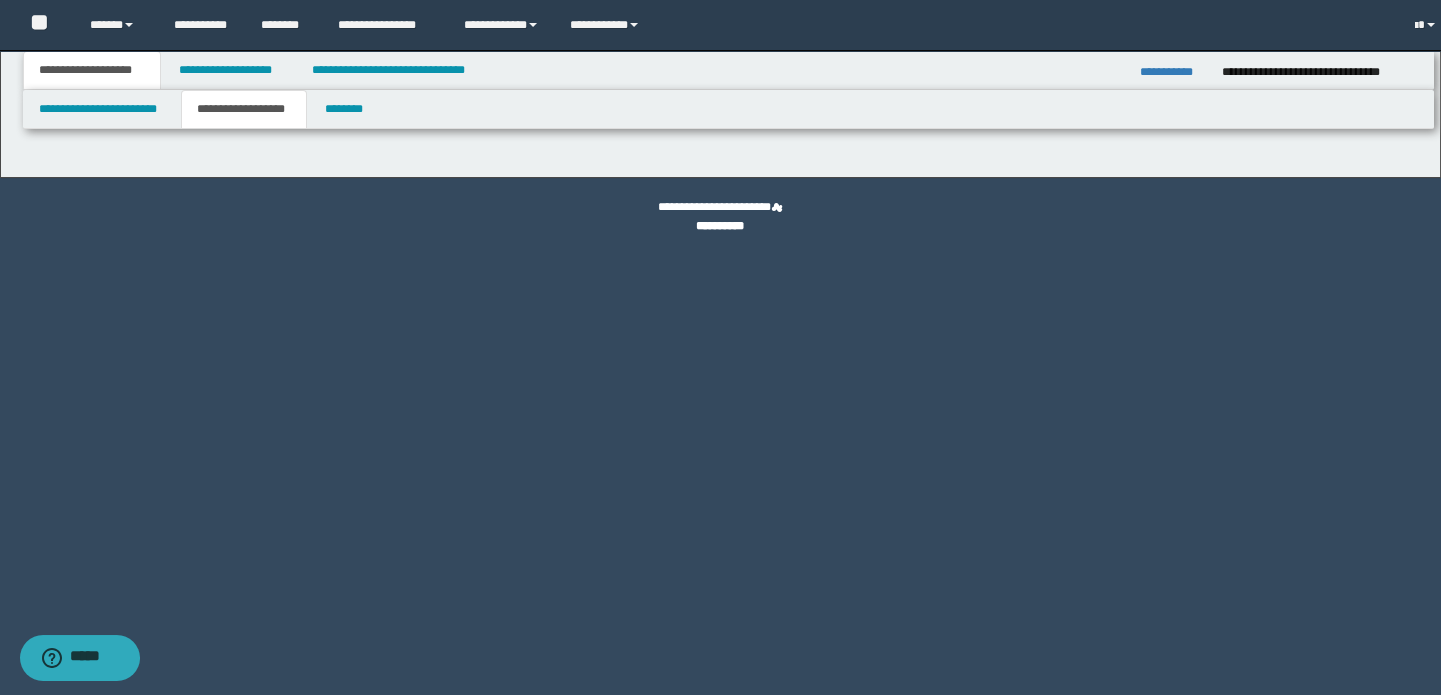 scroll, scrollTop: 0, scrollLeft: 0, axis: both 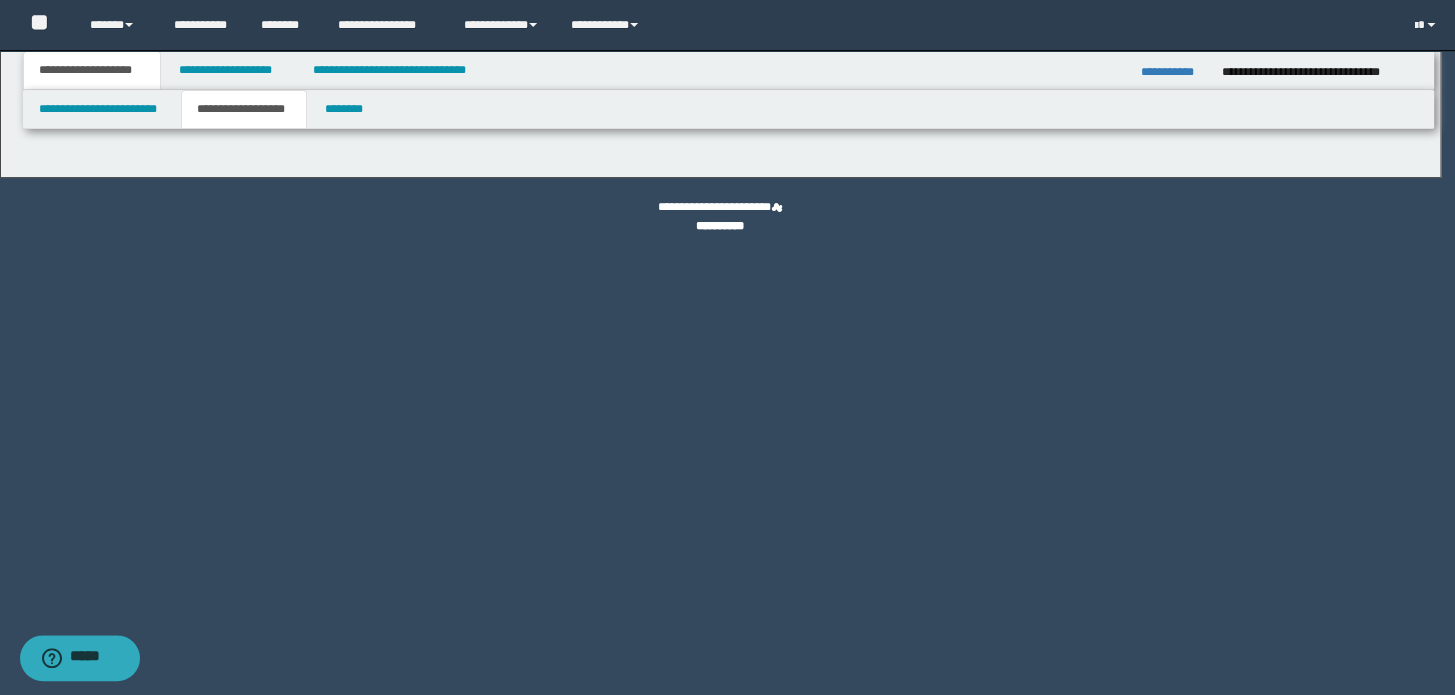 type on "********" 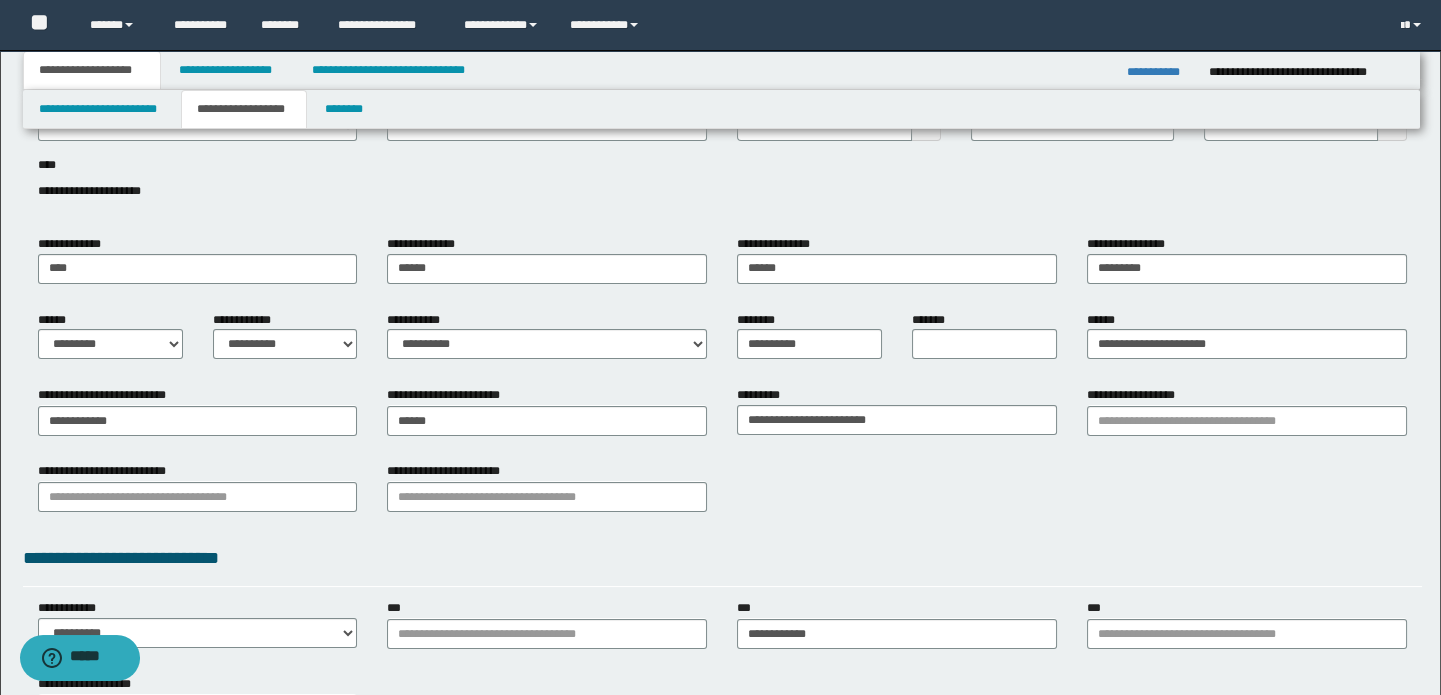 scroll, scrollTop: 272, scrollLeft: 0, axis: vertical 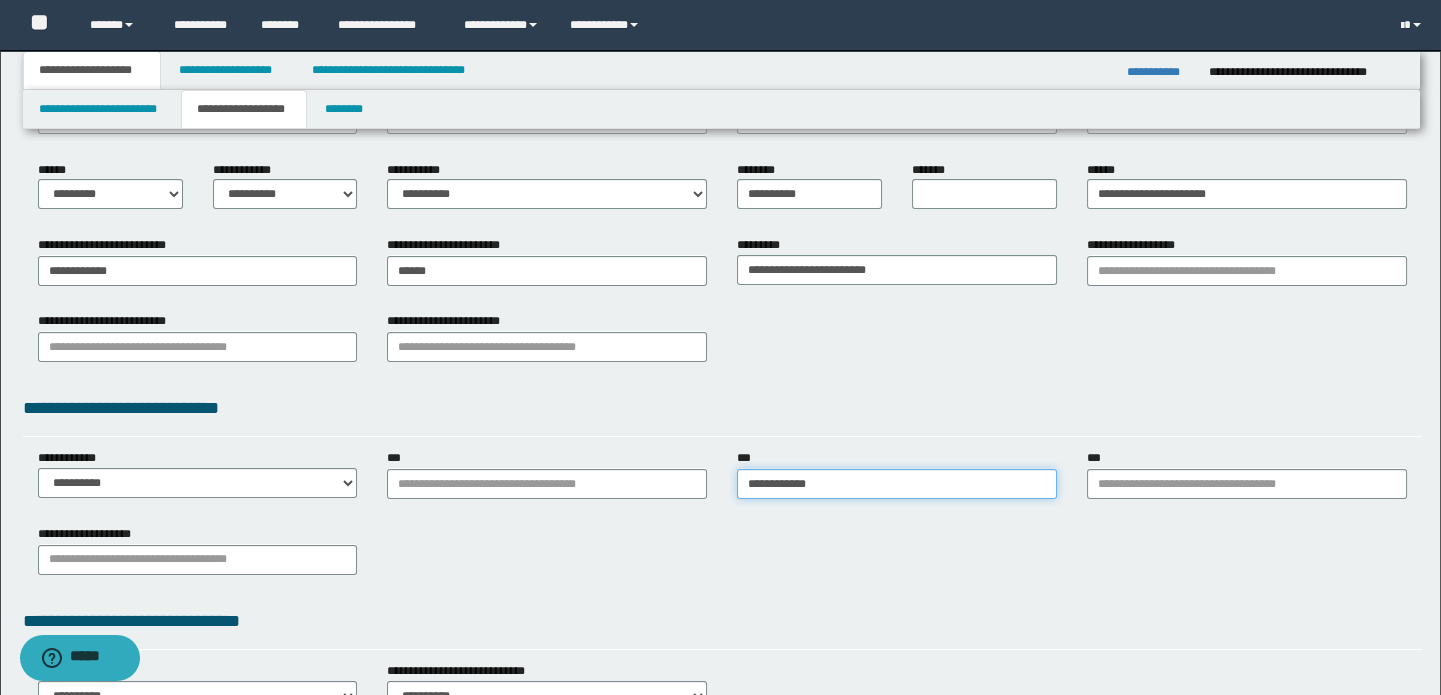 type on "**********" 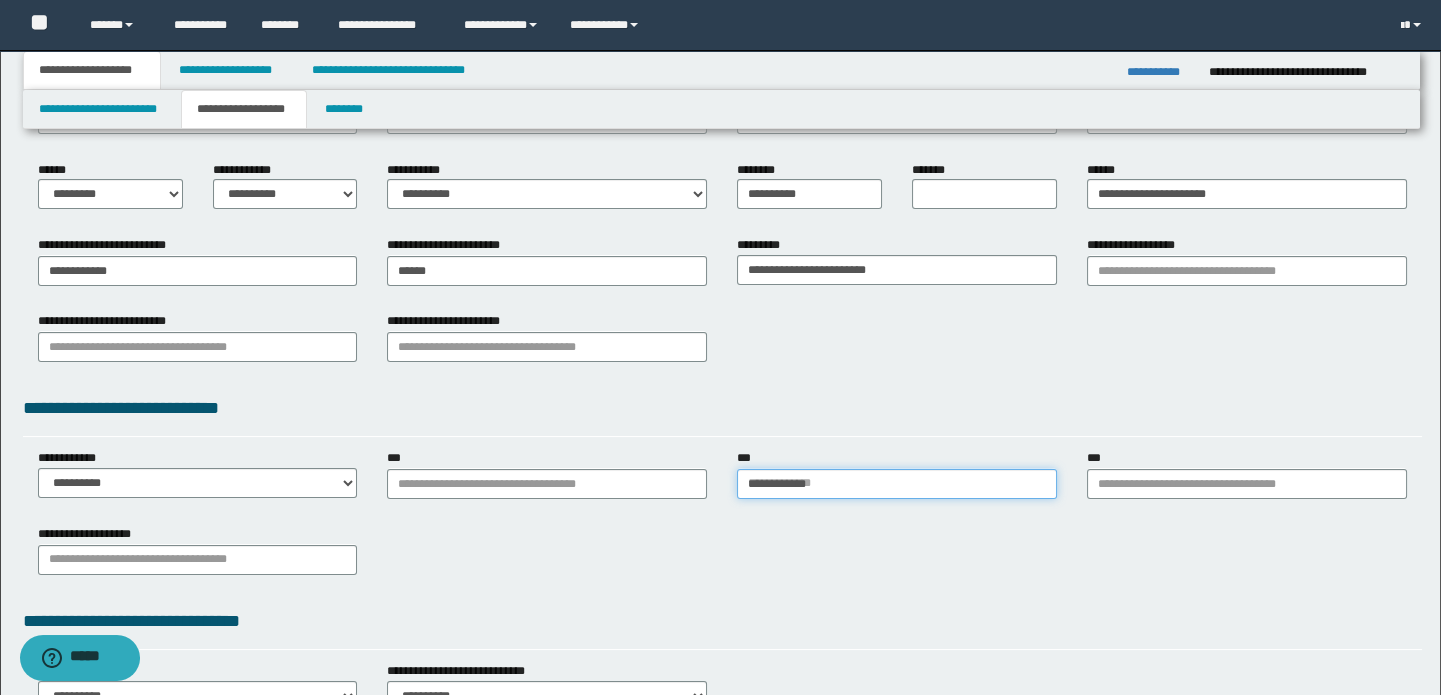 click on "**********" at bounding box center (897, 484) 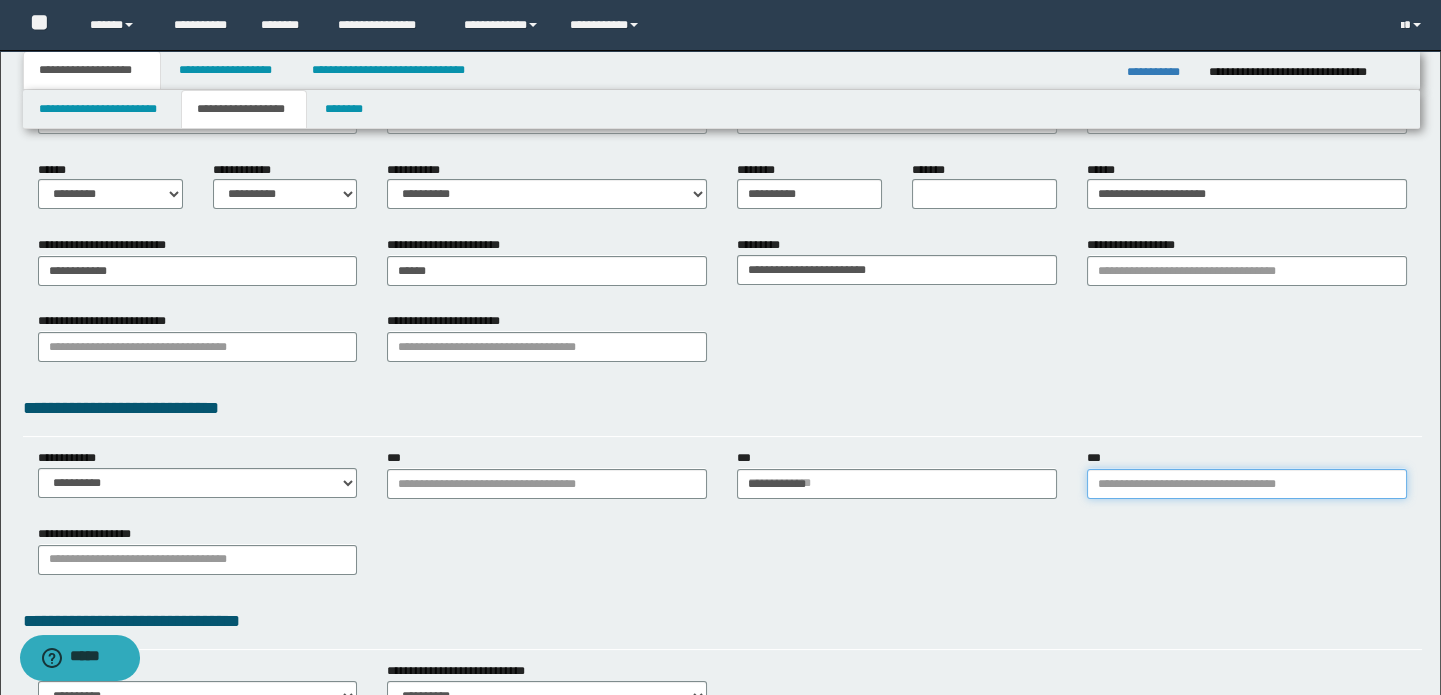 type 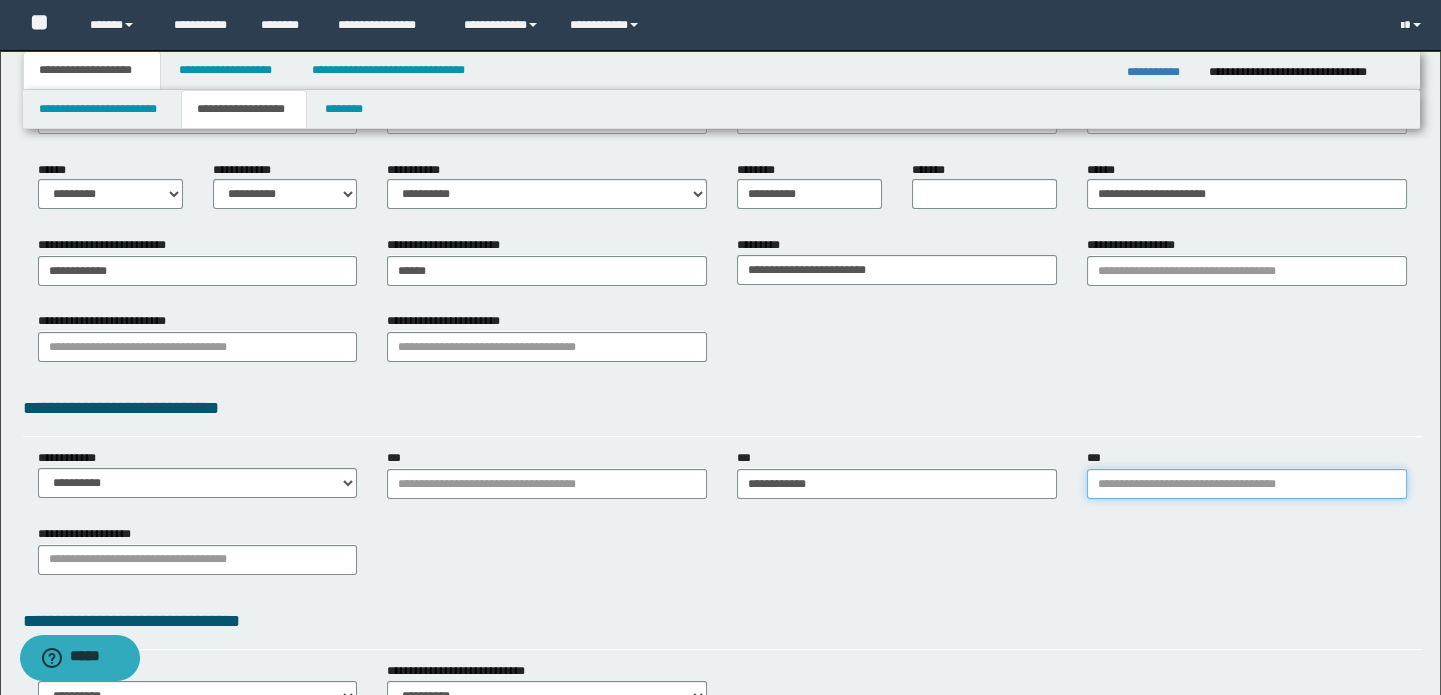 click on "***" at bounding box center (1247, 484) 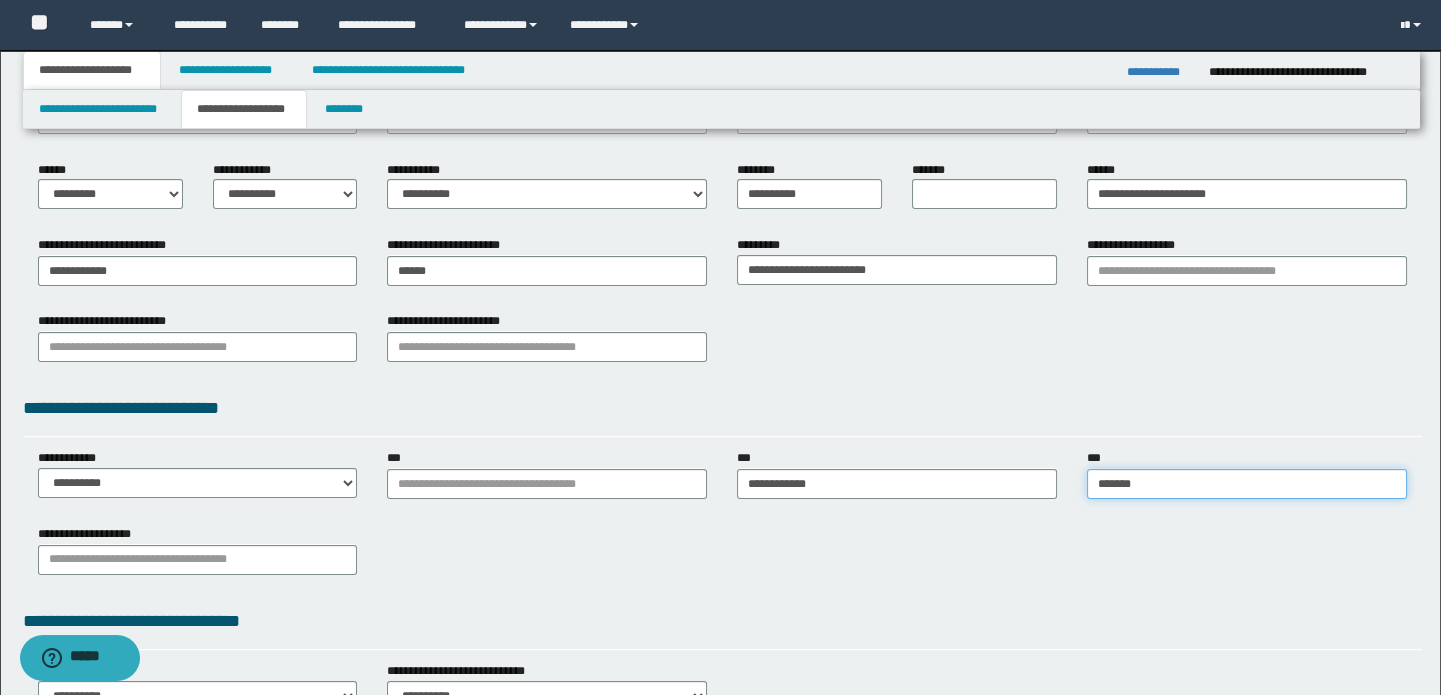 type on "********" 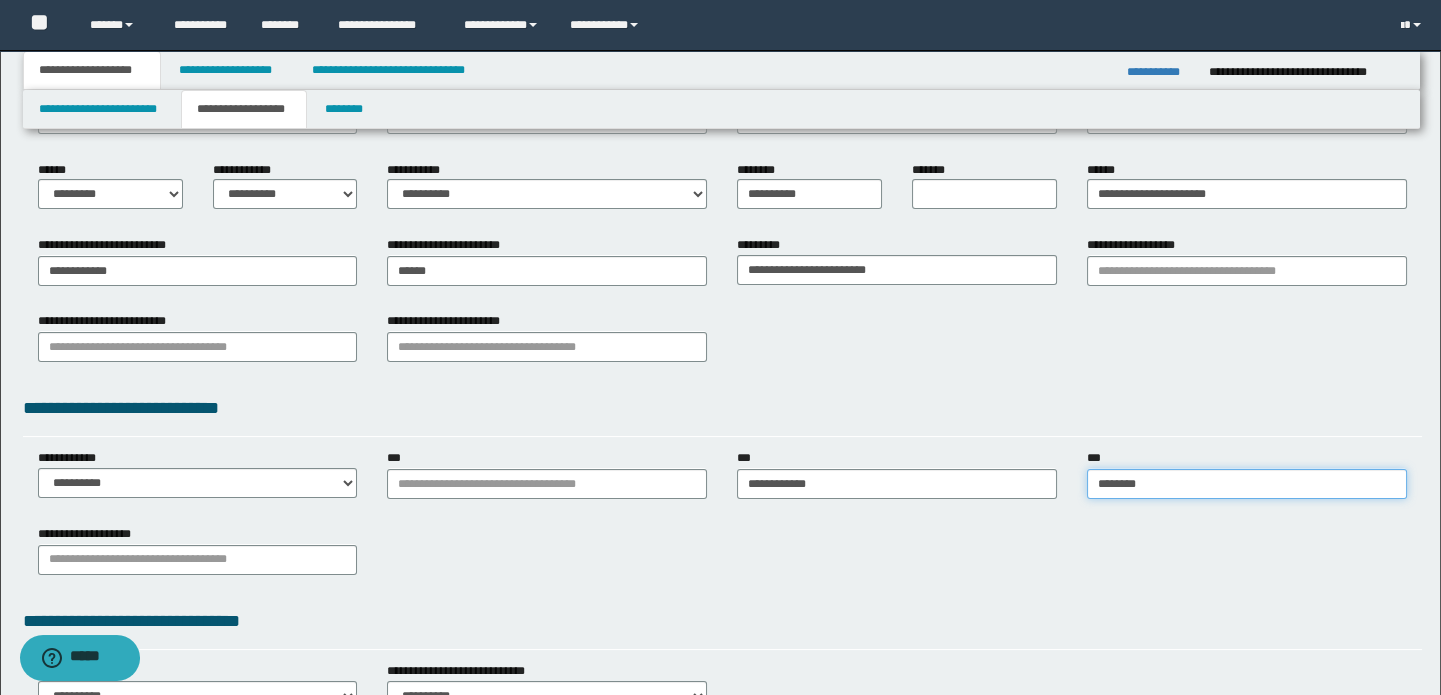 type on "**********" 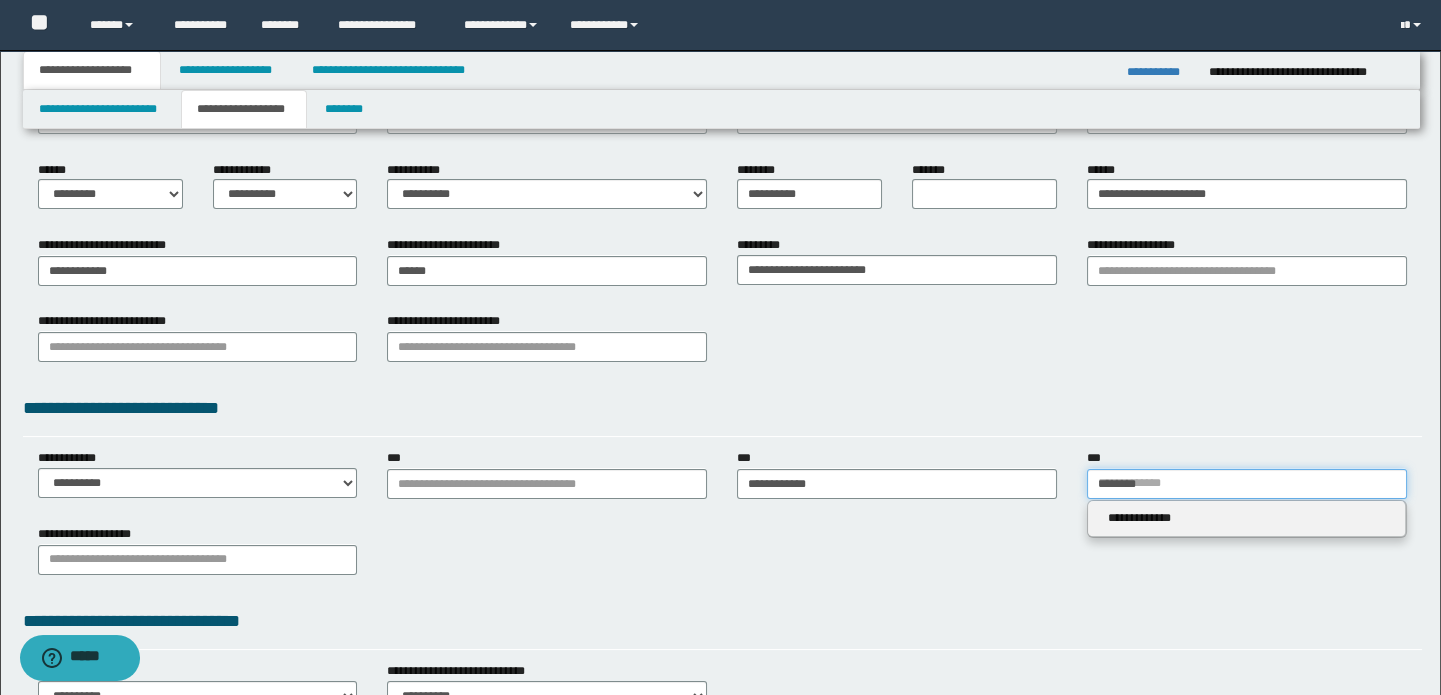 type 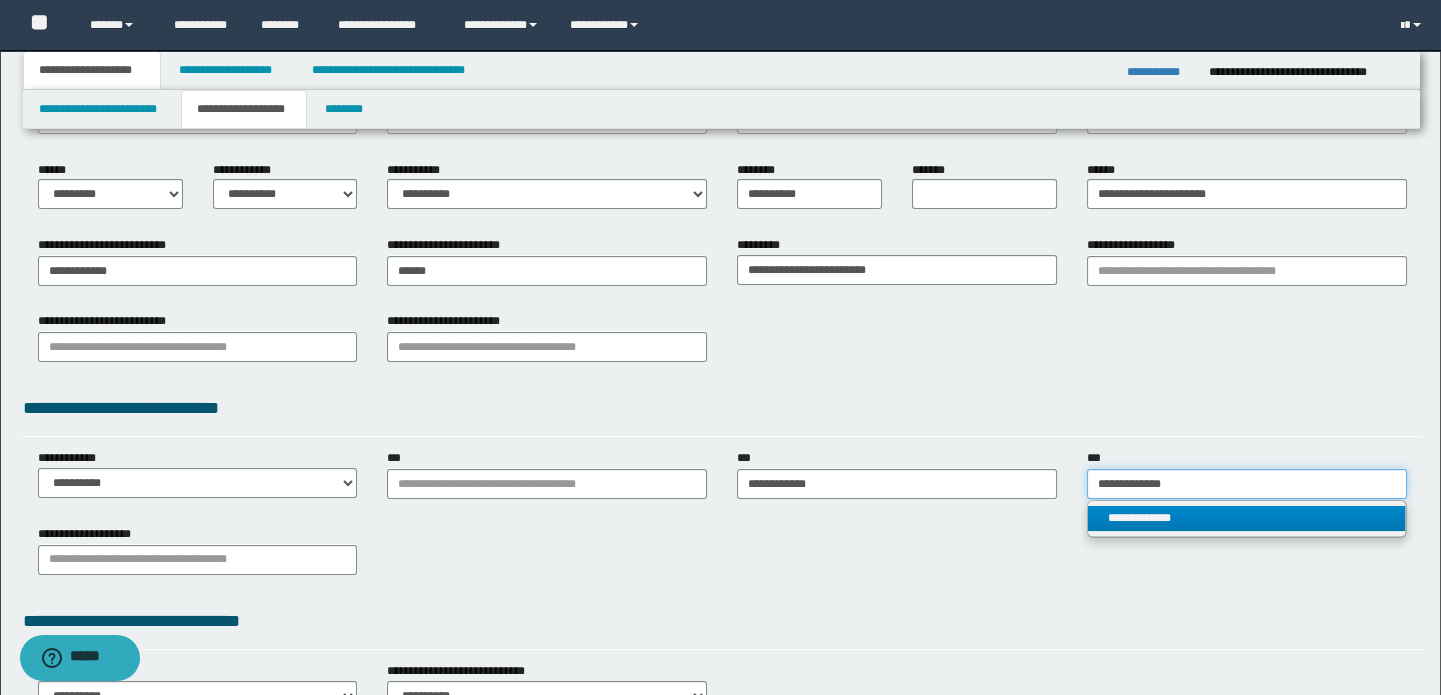 type on "**********" 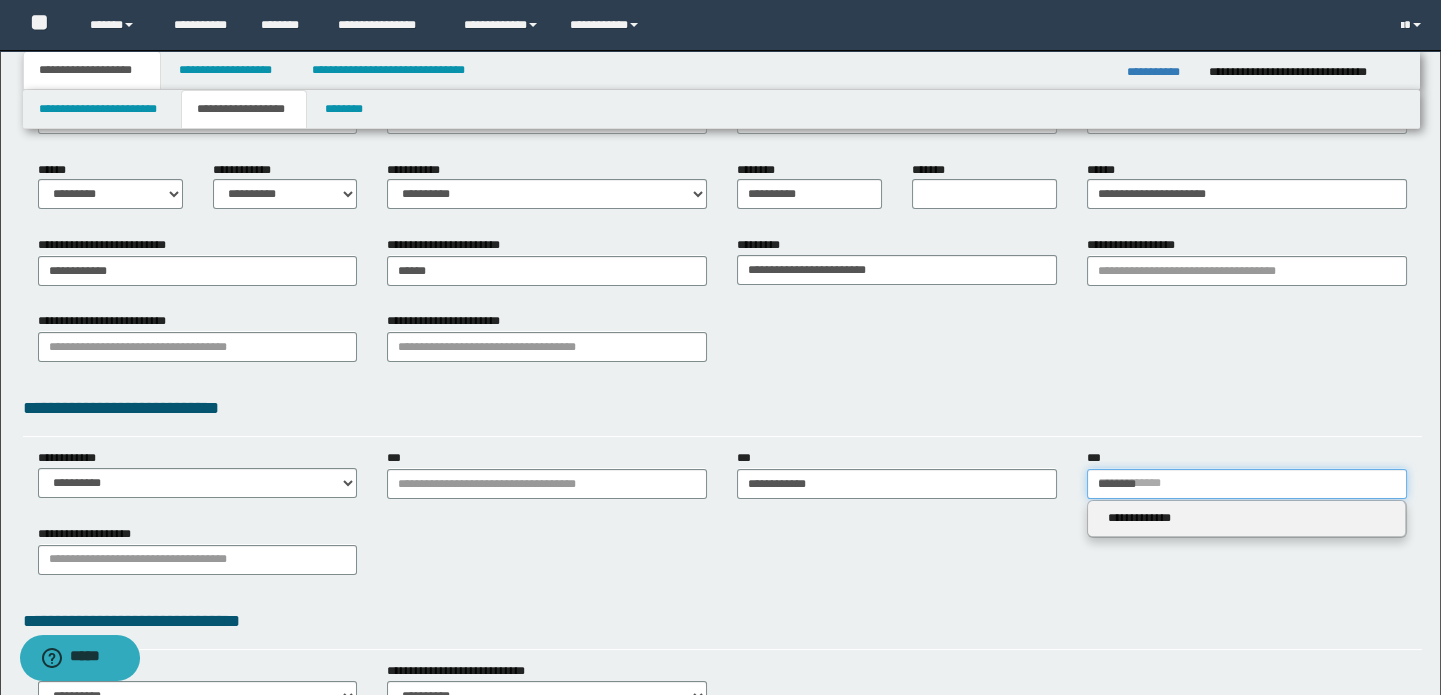 type 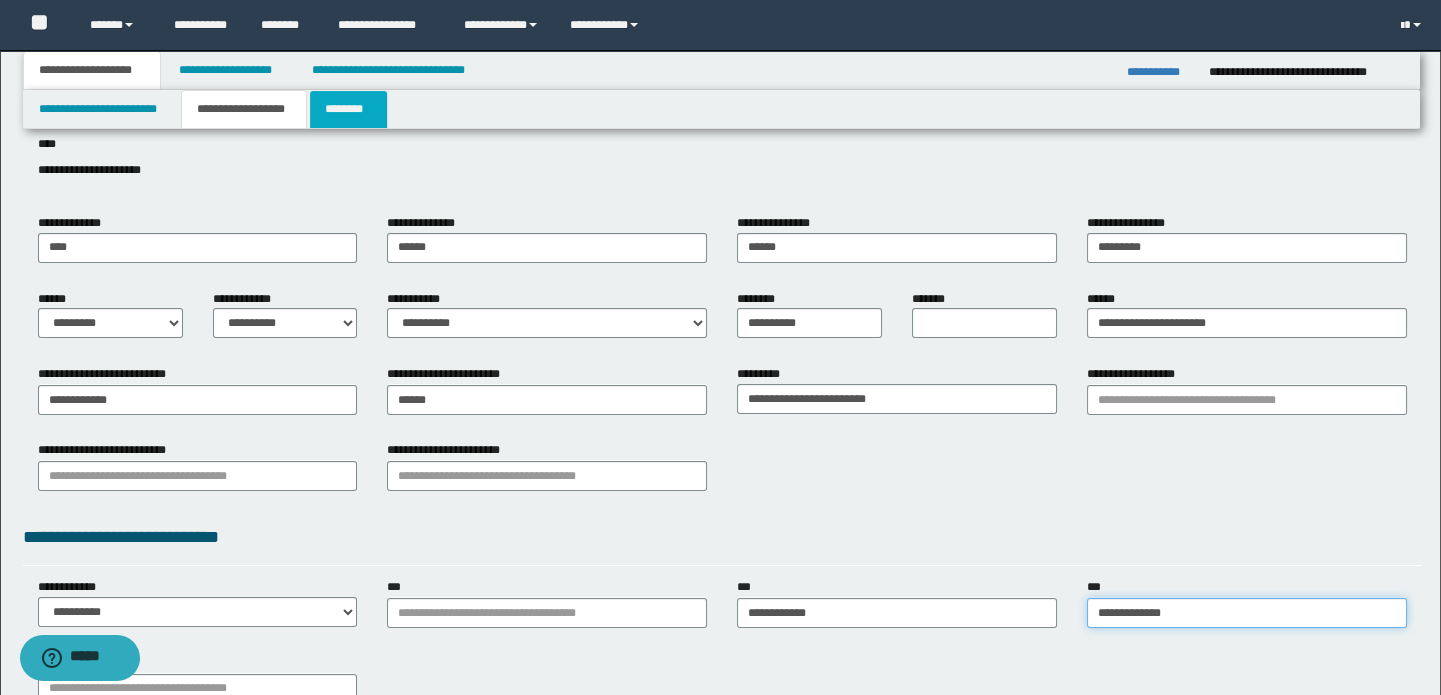scroll, scrollTop: 138, scrollLeft: 0, axis: vertical 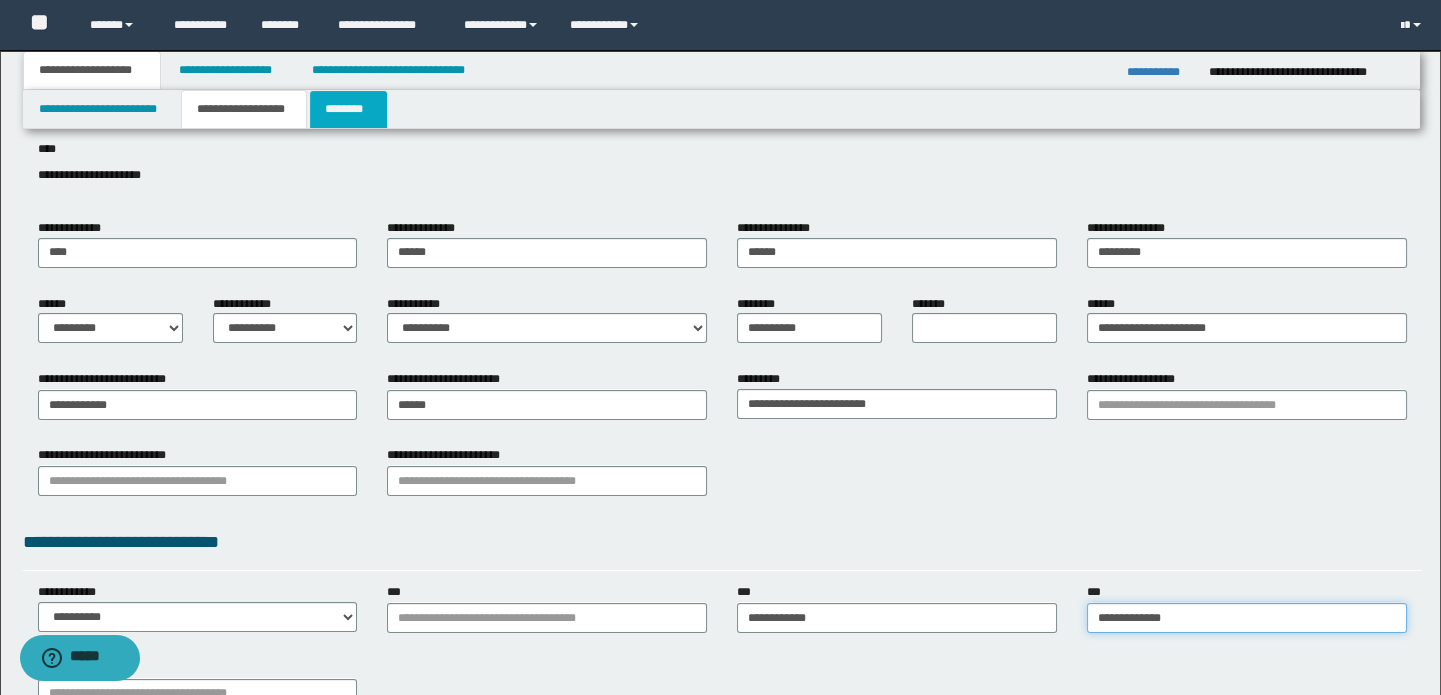 type on "**********" 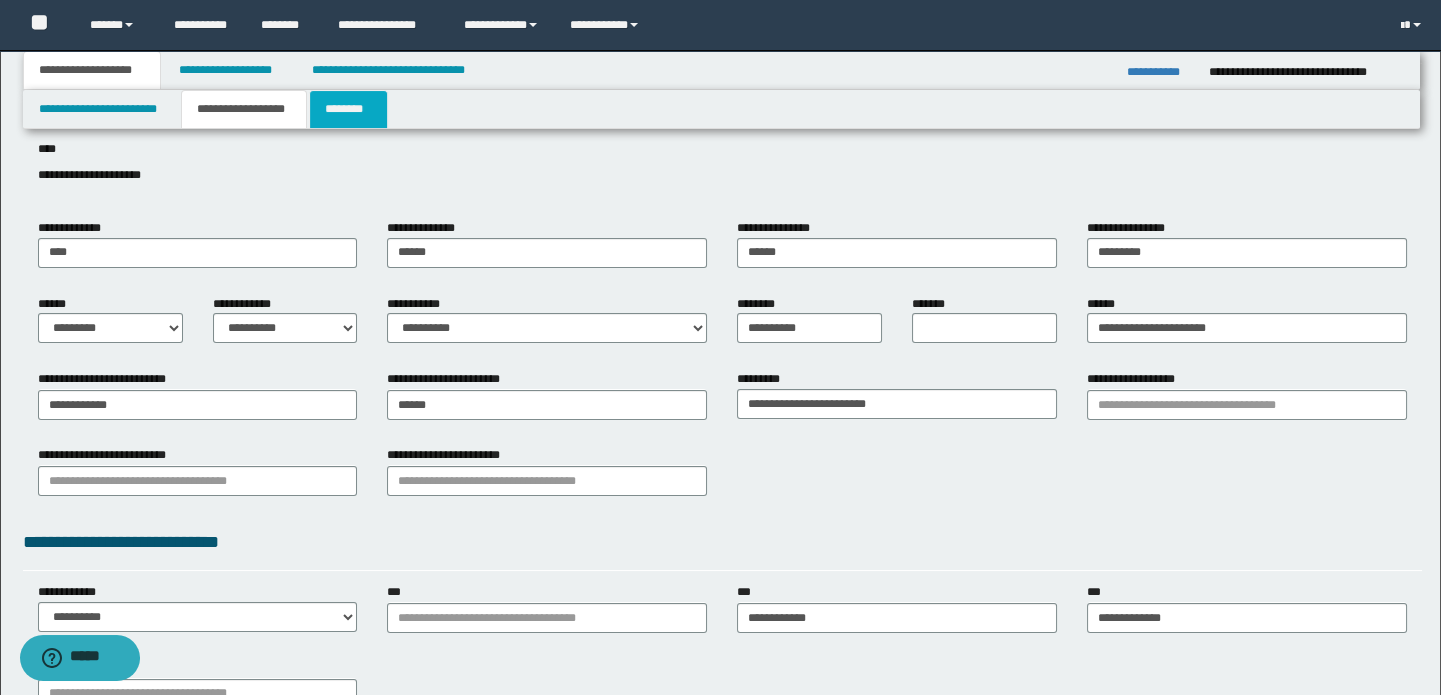 click on "********" at bounding box center (348, 109) 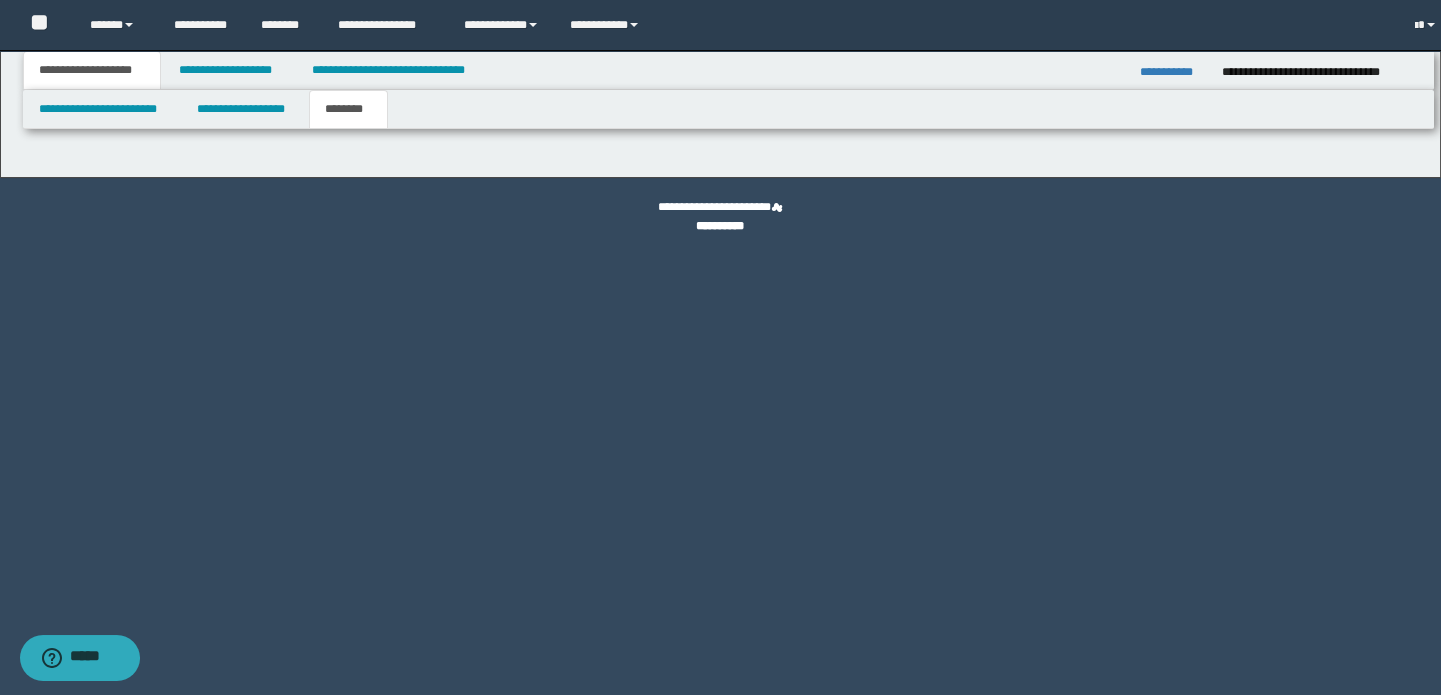 scroll, scrollTop: 0, scrollLeft: 0, axis: both 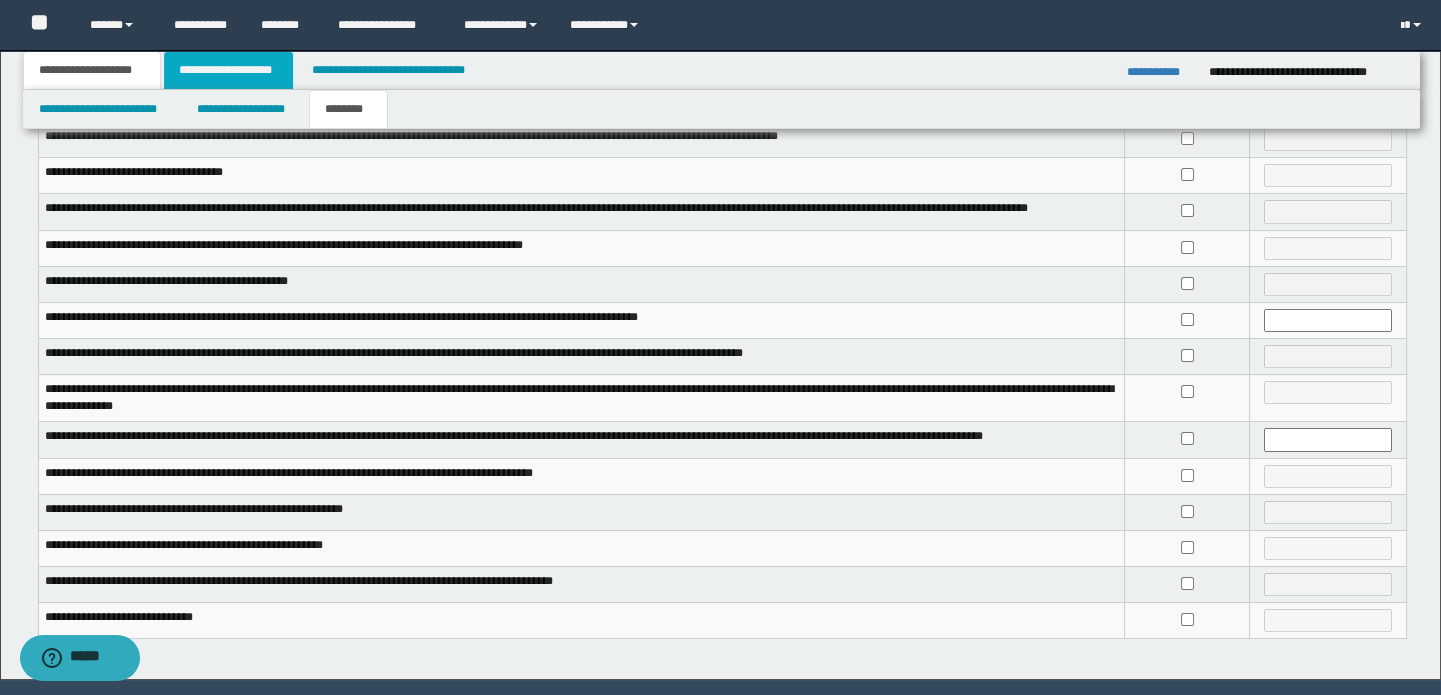 click on "**********" at bounding box center (228, 70) 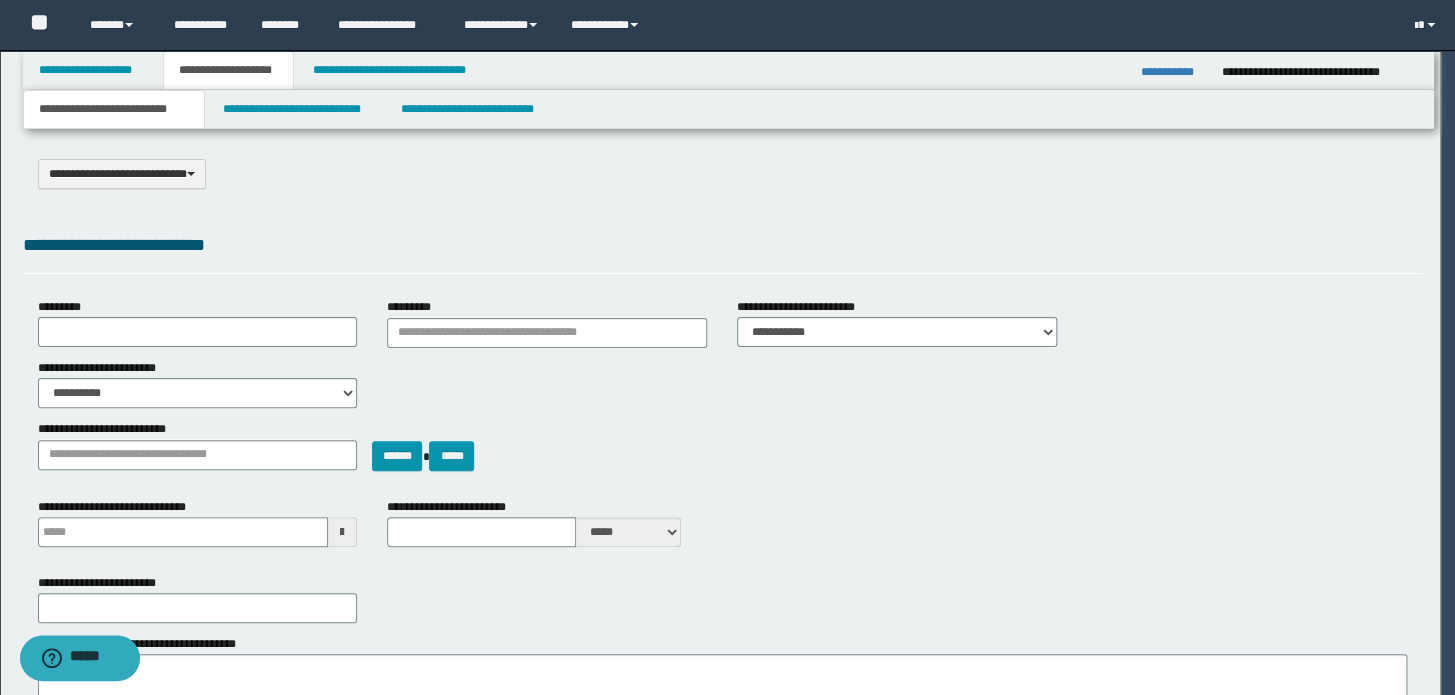 select on "*" 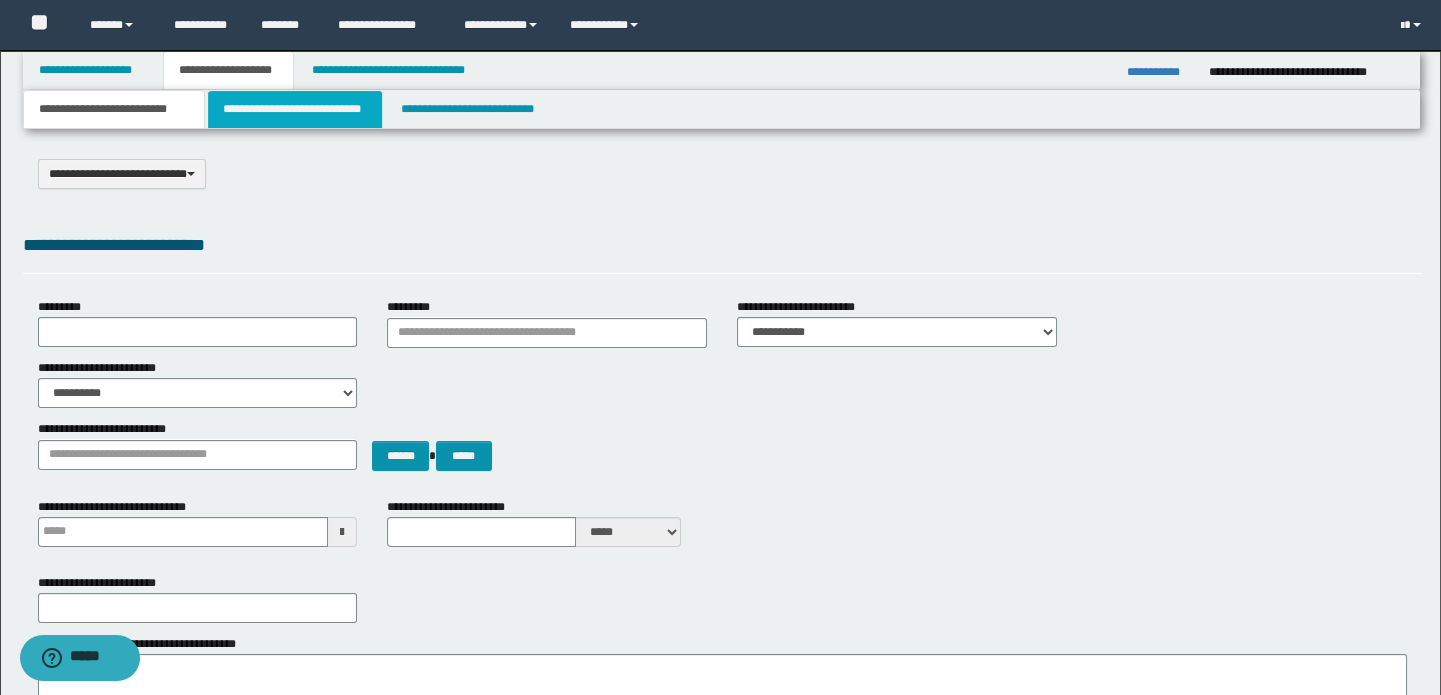 click on "**********" at bounding box center [294, 109] 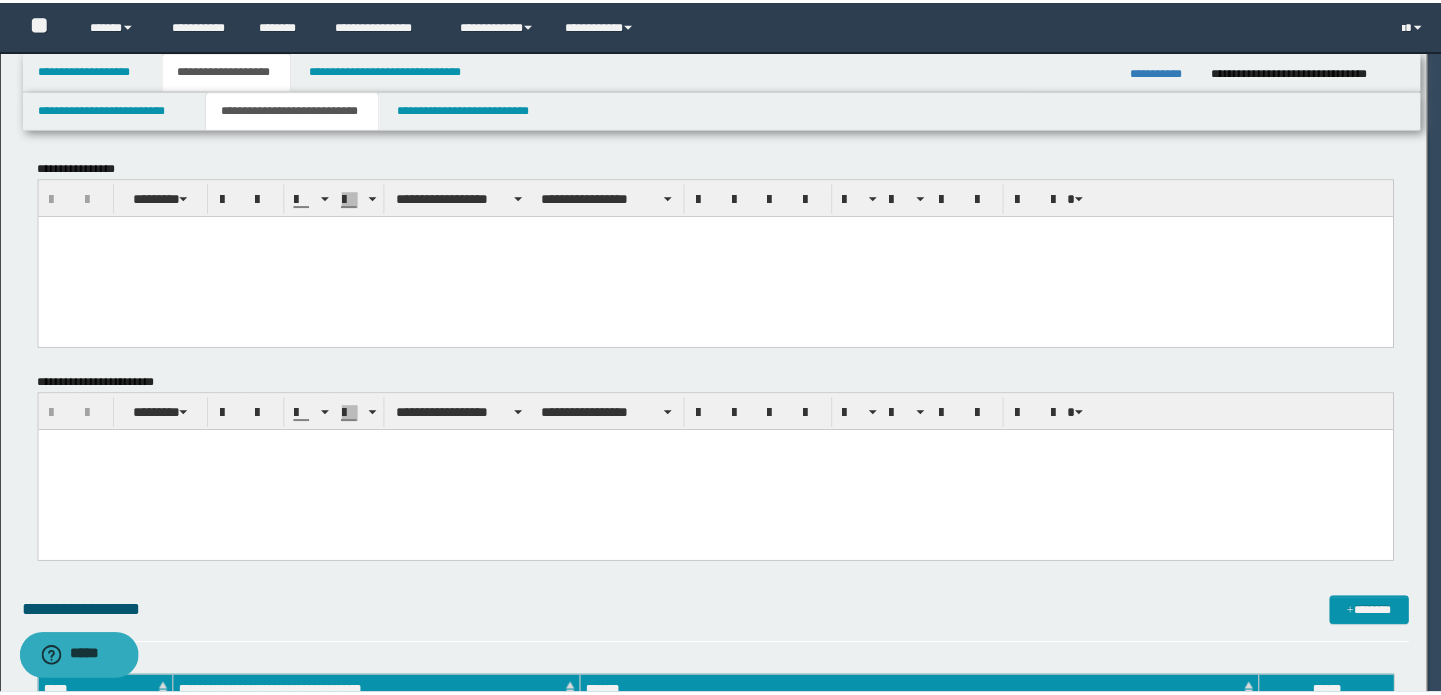 scroll, scrollTop: 0, scrollLeft: 0, axis: both 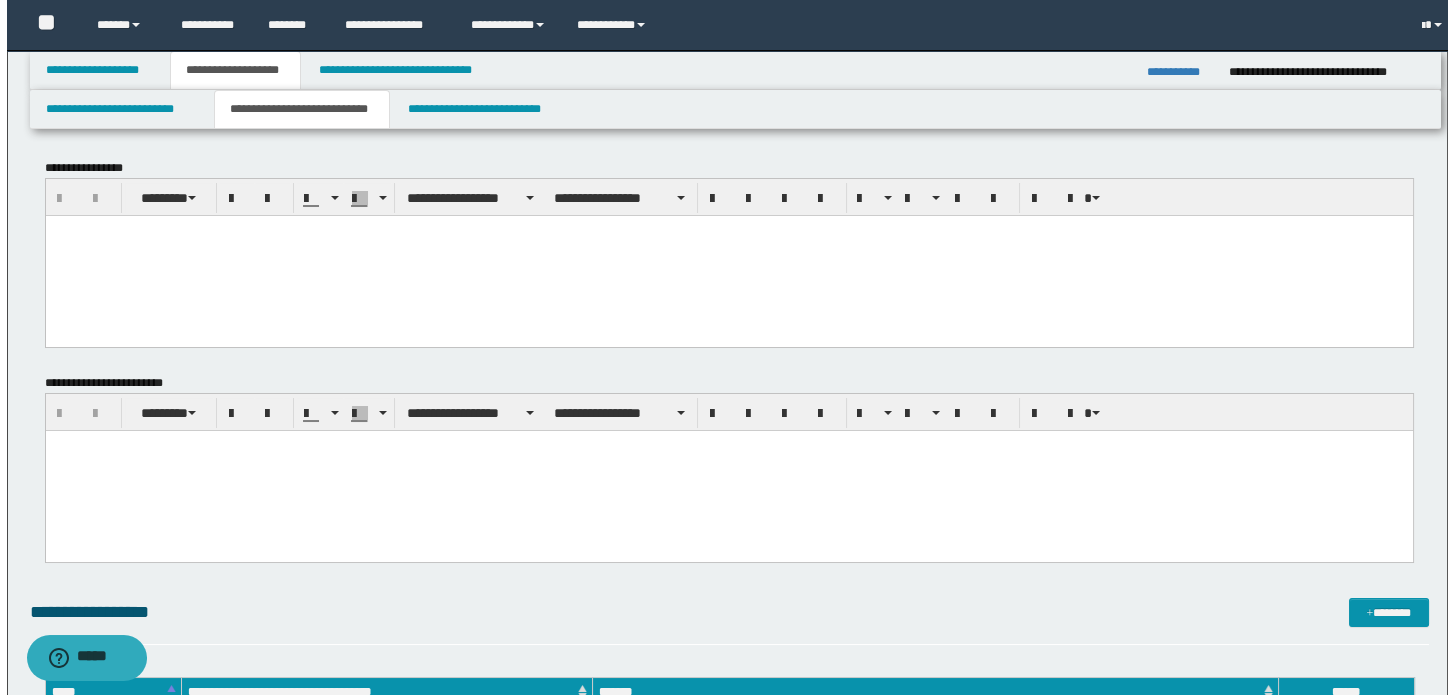 click at bounding box center (728, 255) 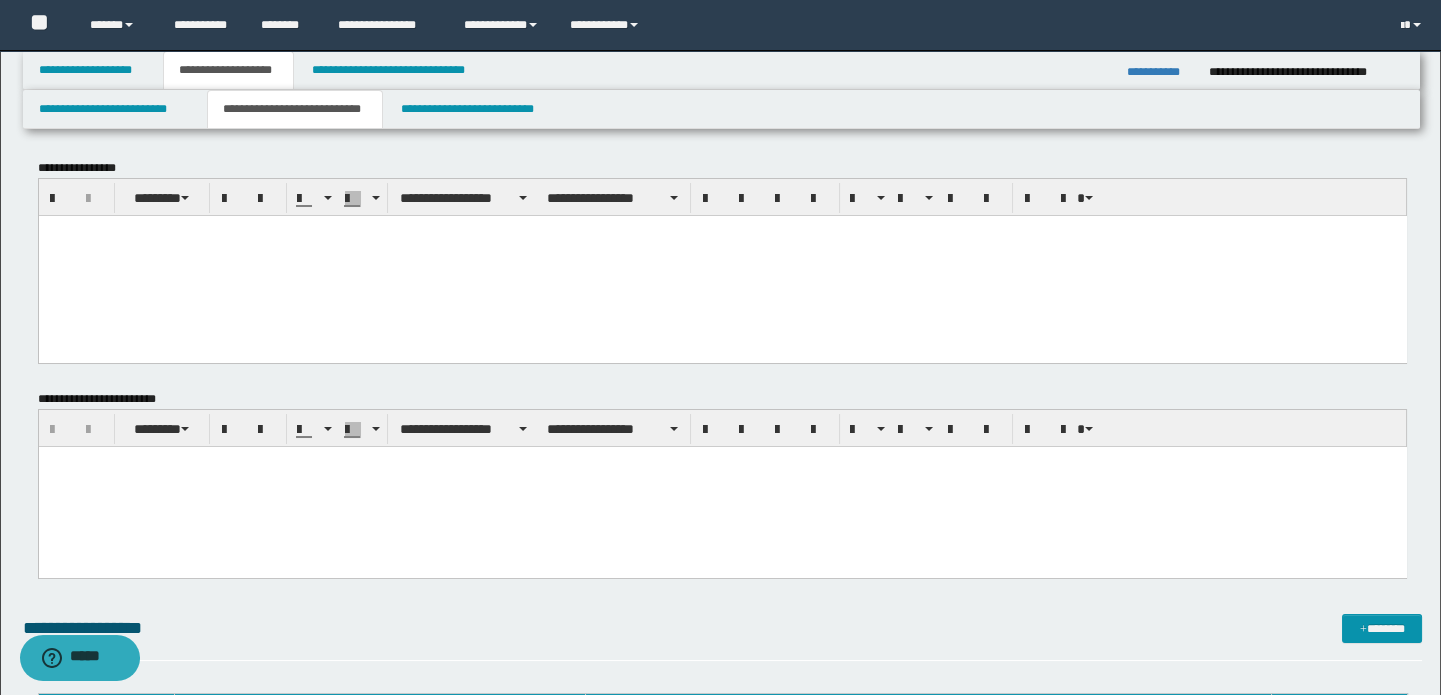 paste 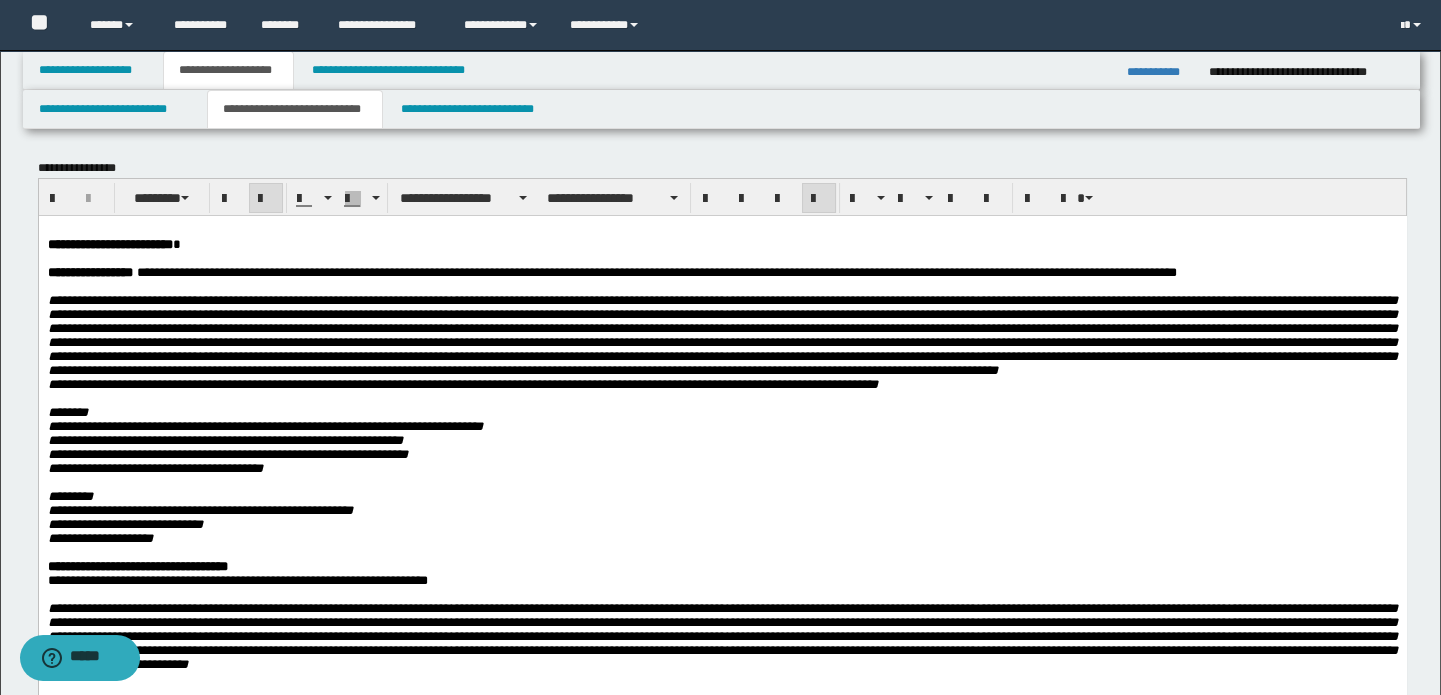 click at bounding box center [722, 258] 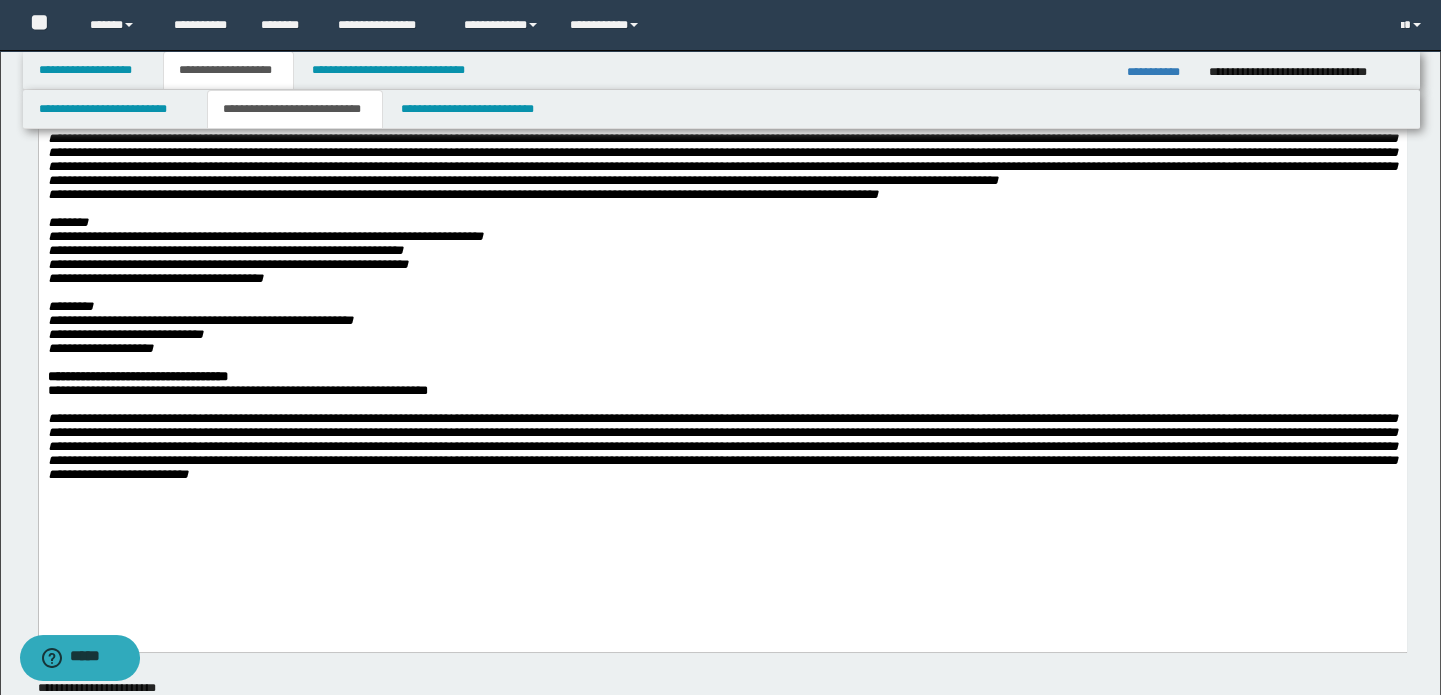 scroll, scrollTop: 363, scrollLeft: 0, axis: vertical 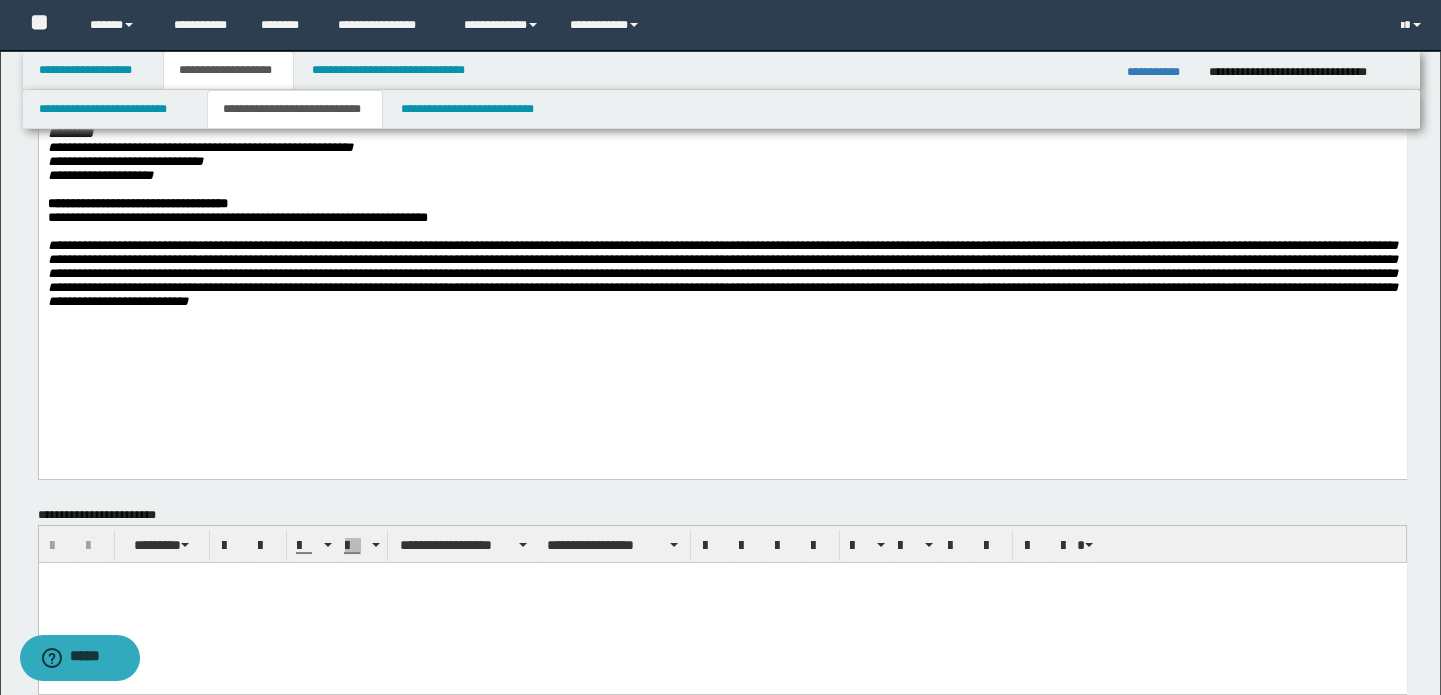click at bounding box center (722, 274) 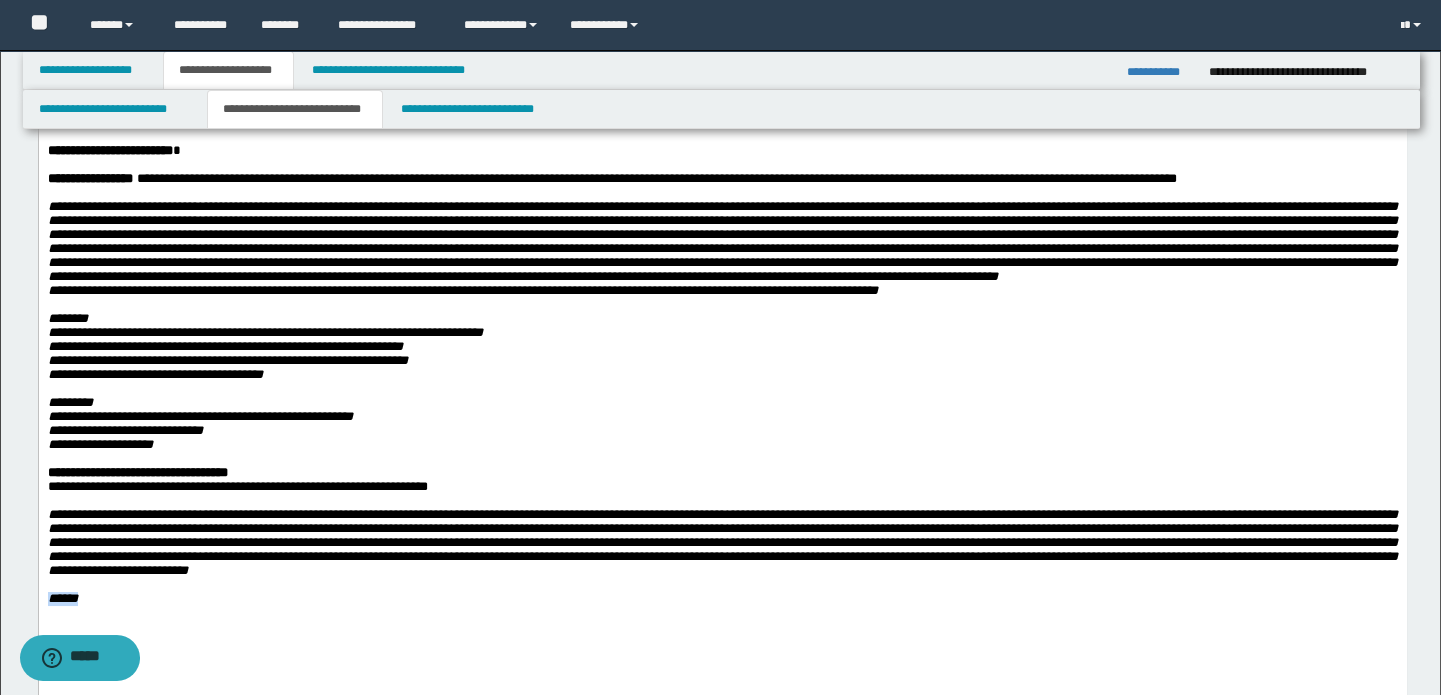 scroll, scrollTop: 0, scrollLeft: 0, axis: both 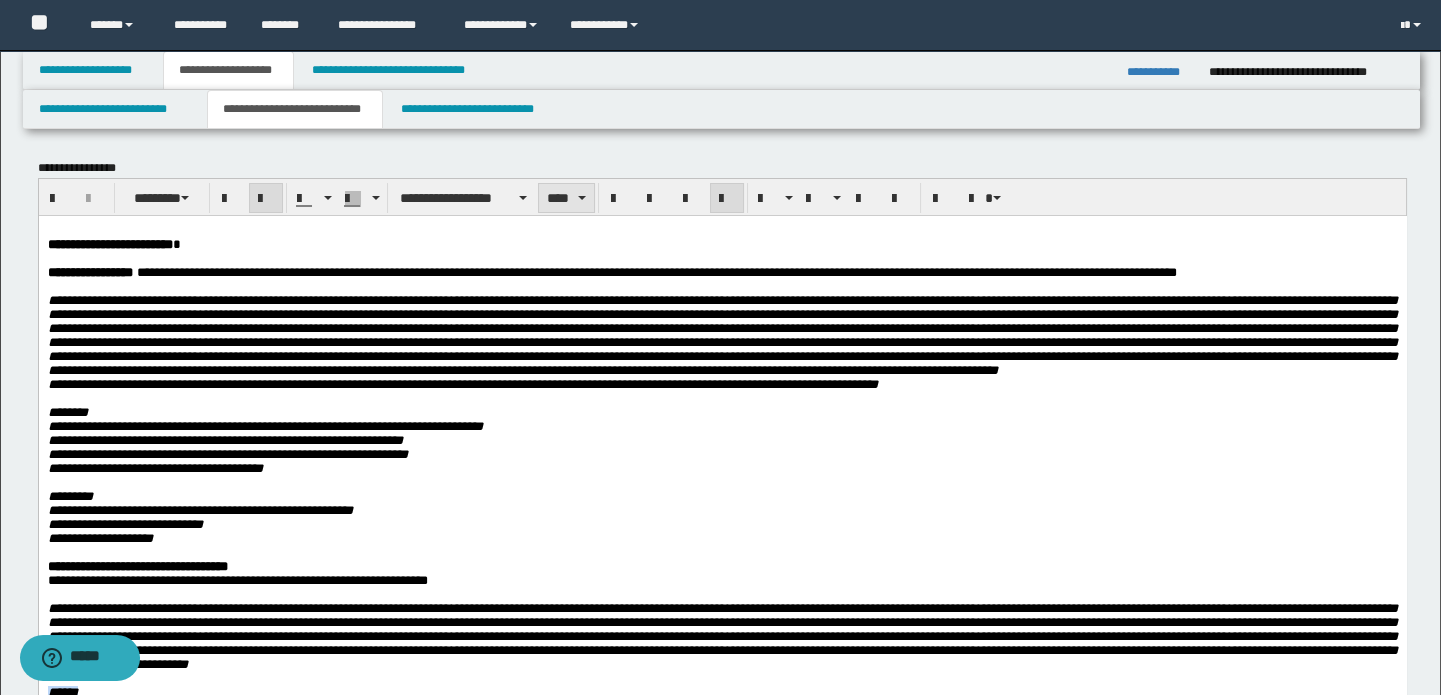 click on "****" at bounding box center (566, 198) 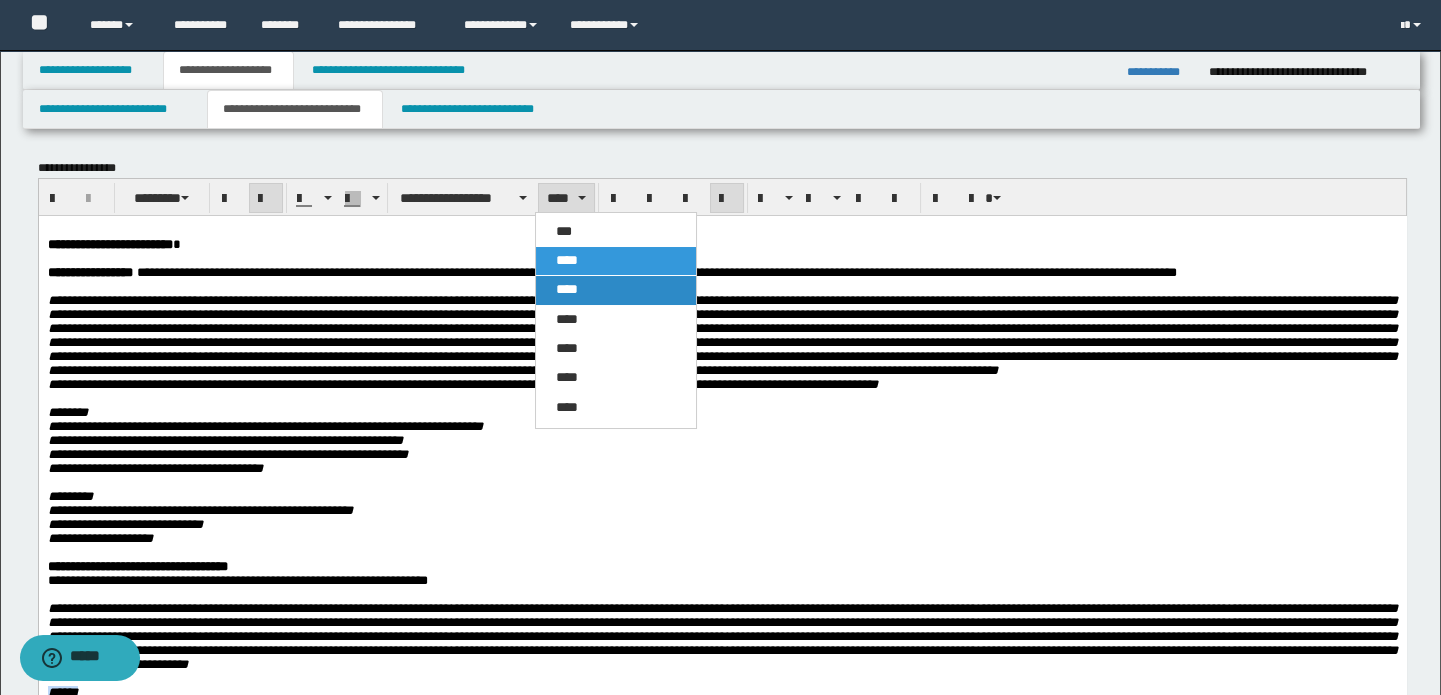 click on "****" at bounding box center (567, 289) 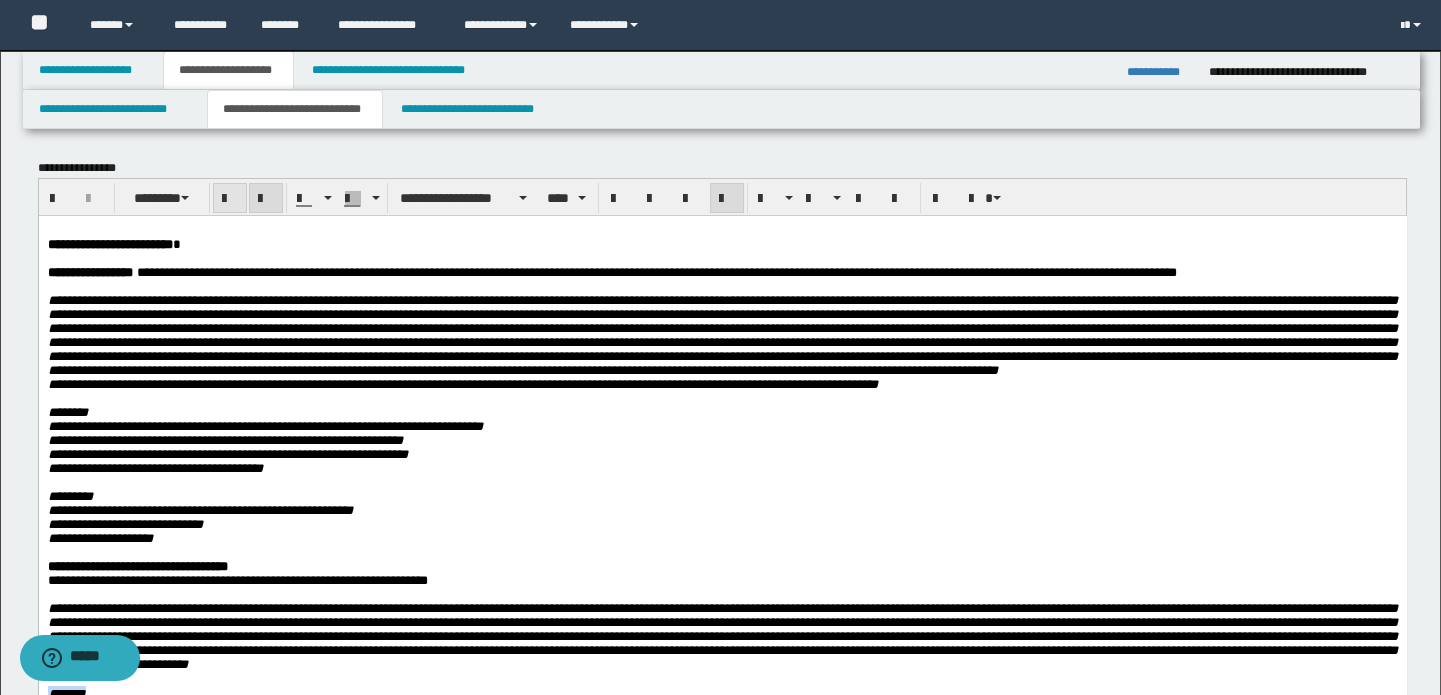 click at bounding box center (230, 199) 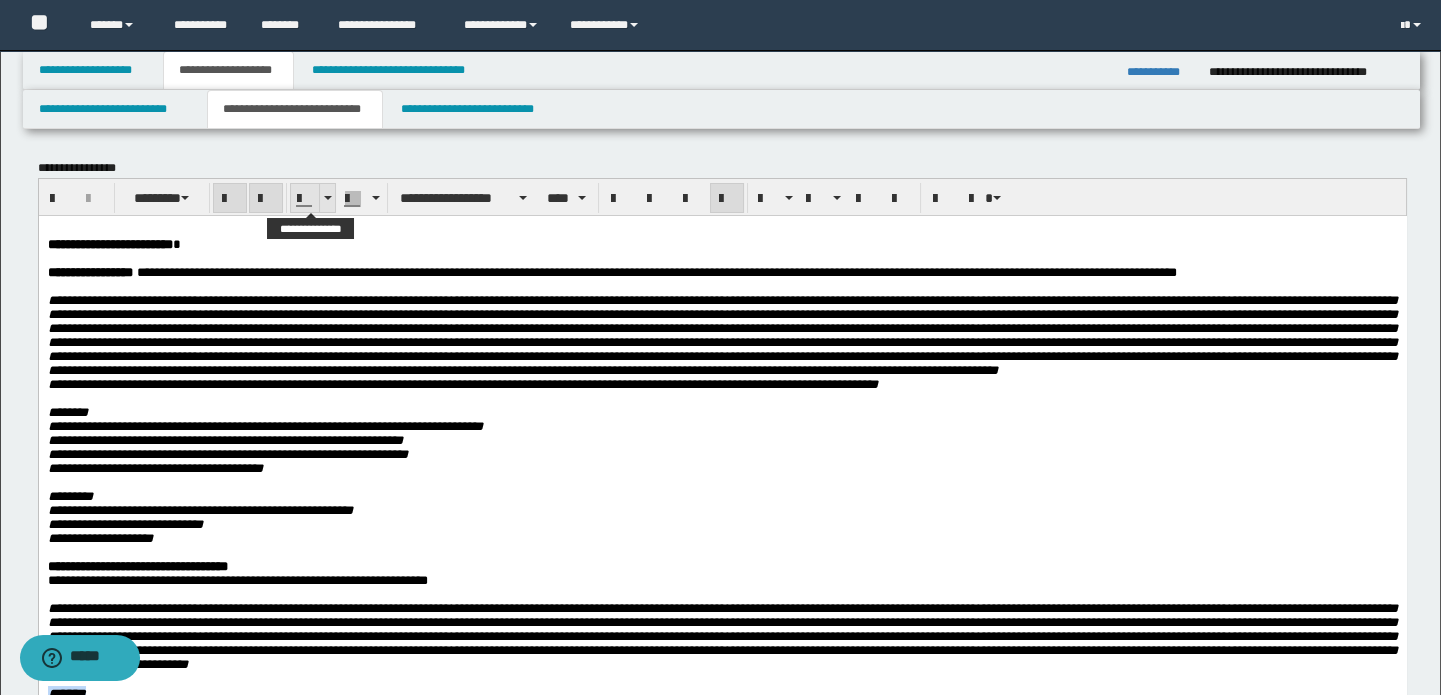 click at bounding box center [328, 198] 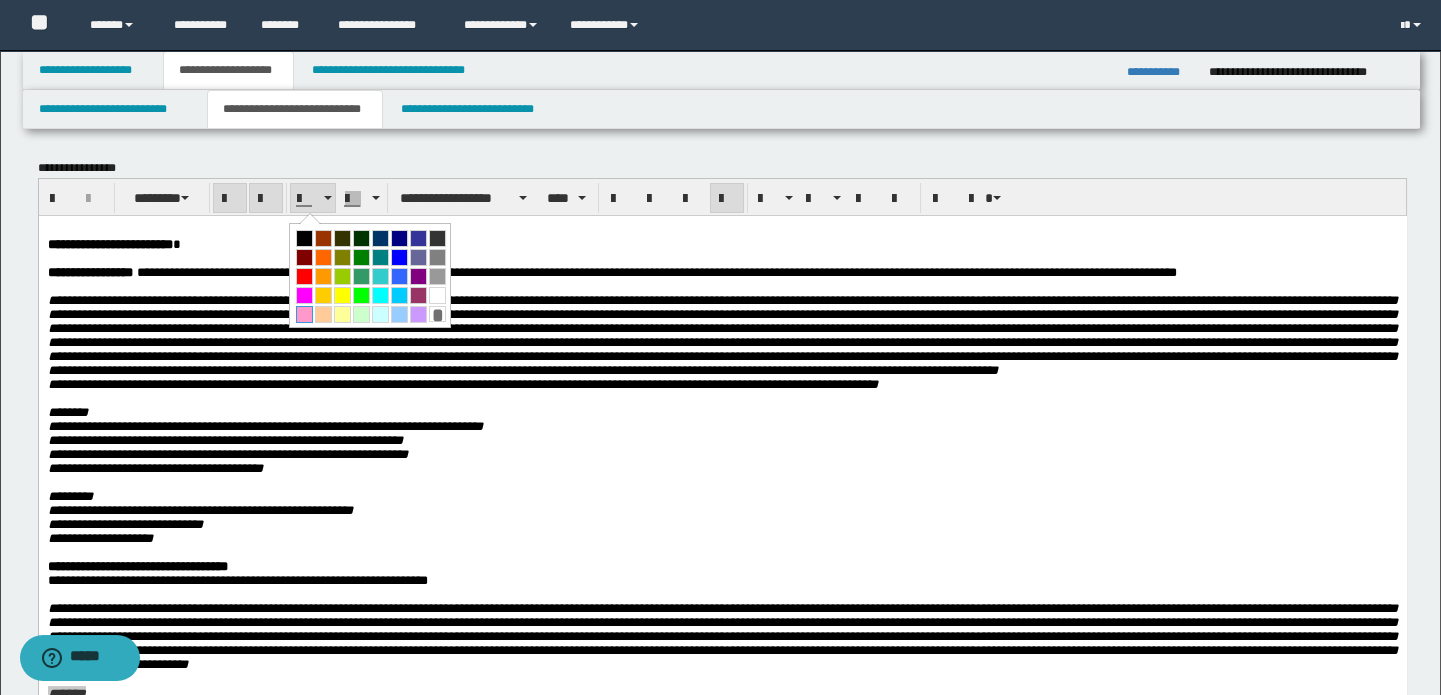 click at bounding box center [304, 314] 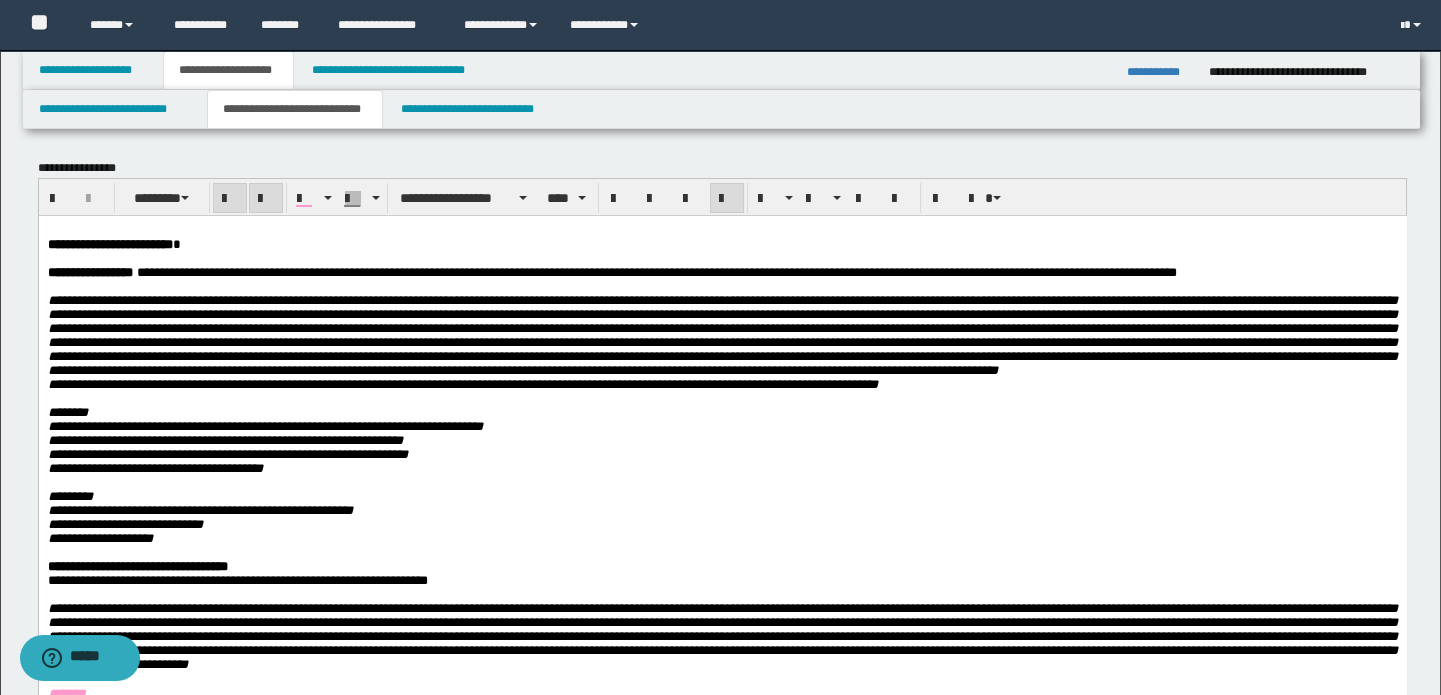 click on "**********" at bounding box center [722, 244] 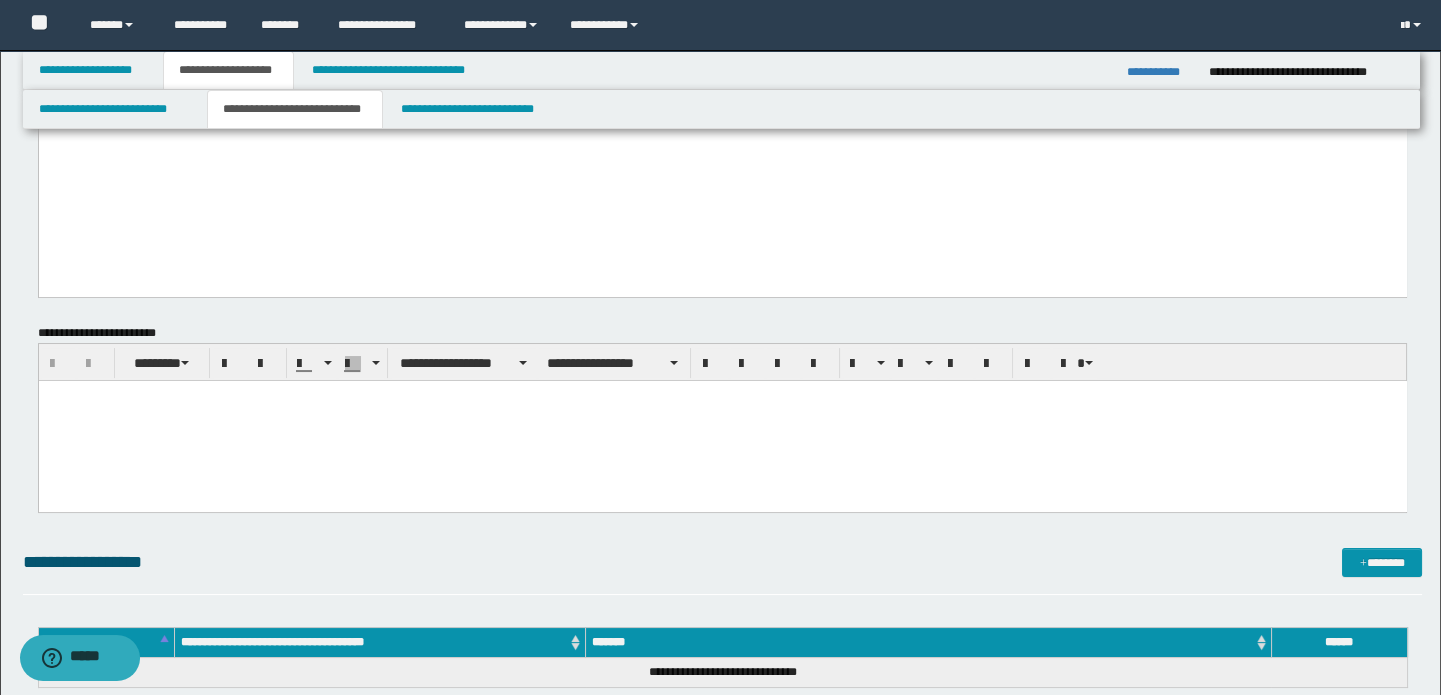 scroll, scrollTop: 727, scrollLeft: 0, axis: vertical 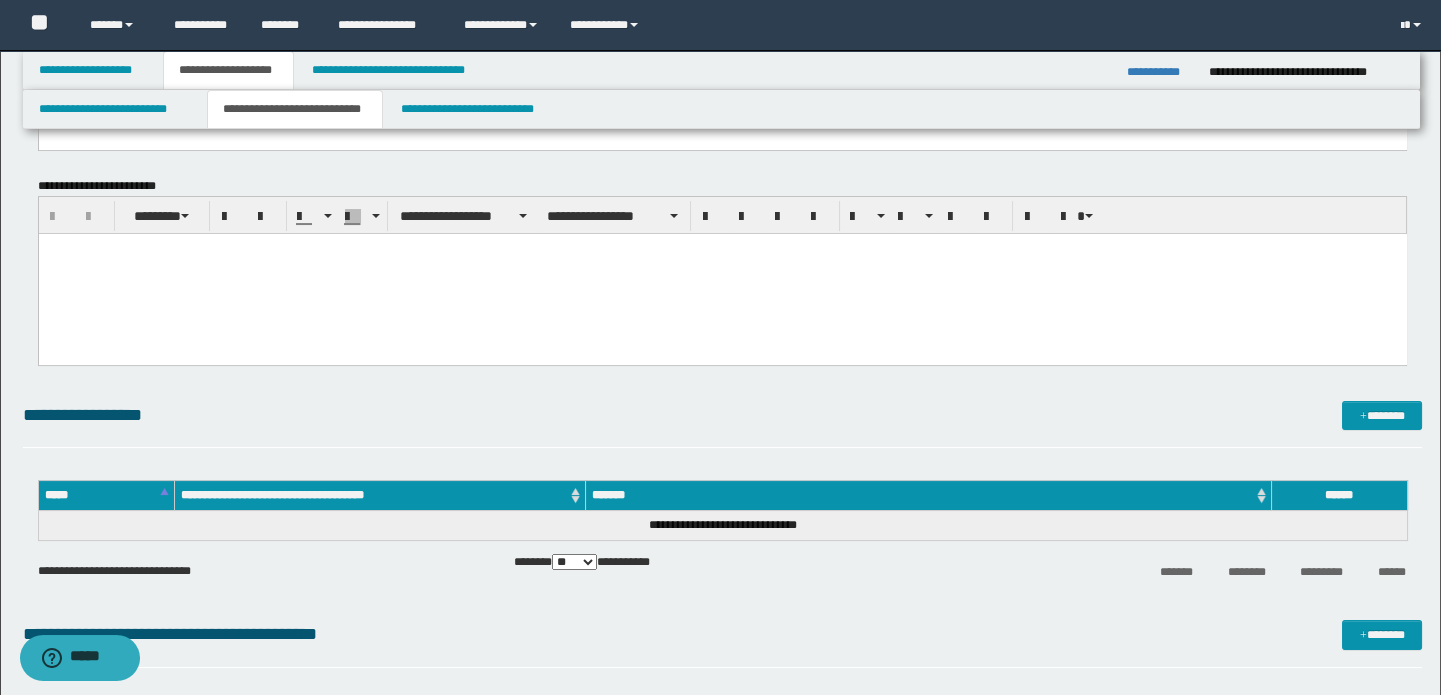 click at bounding box center [722, 274] 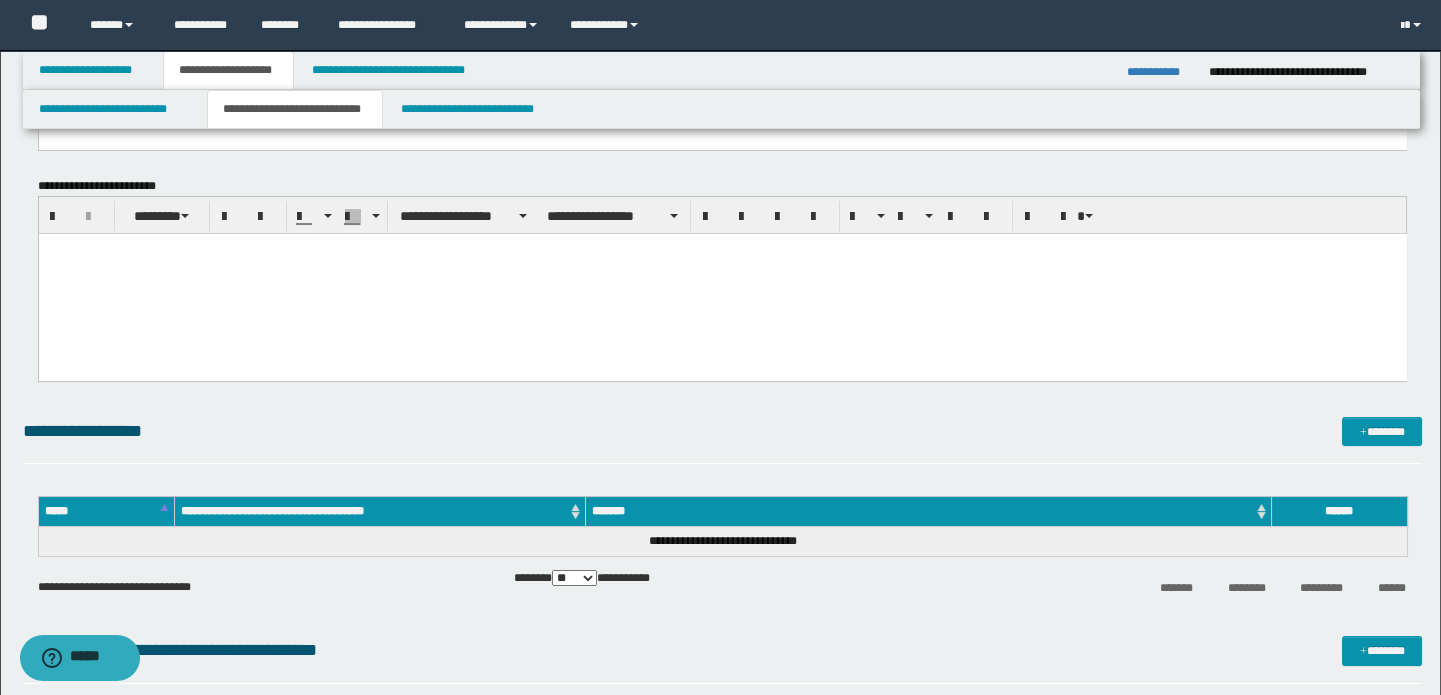 paste 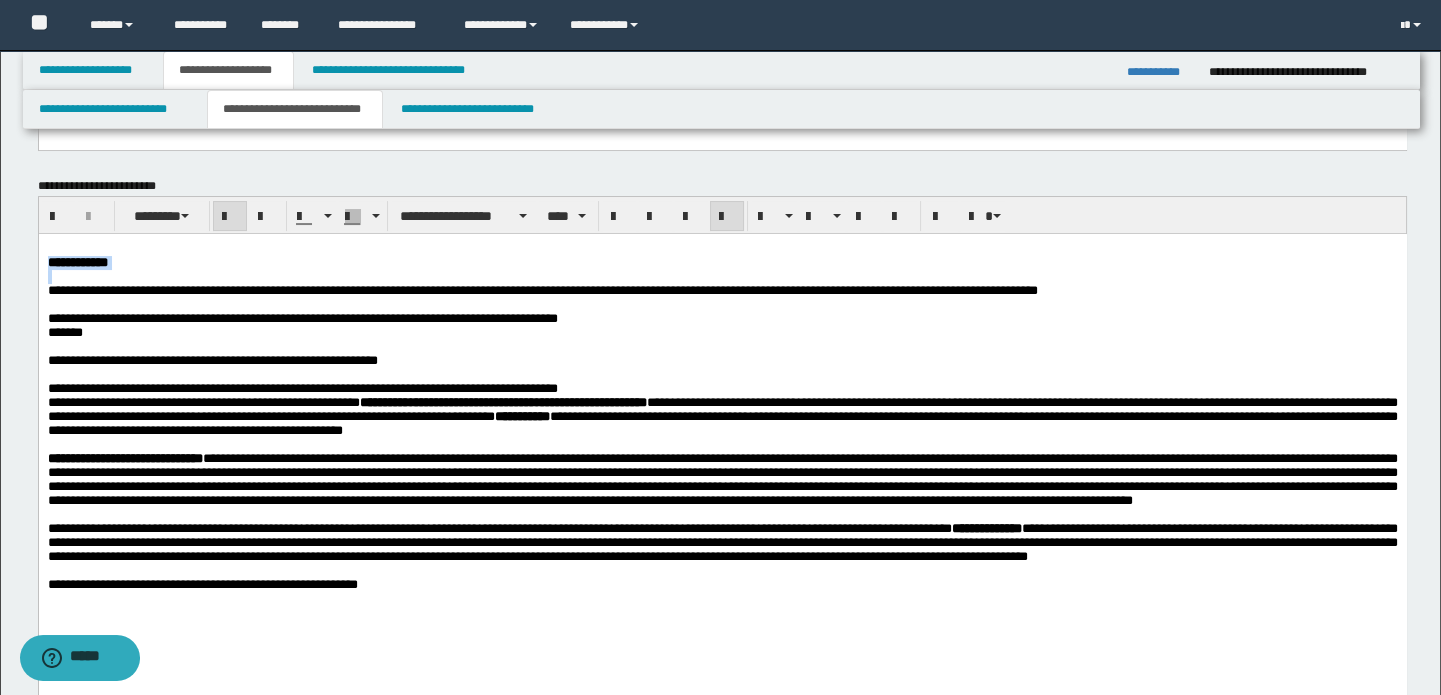 drag, startPoint x: 206, startPoint y: 277, endPoint x: -1, endPoint y: 267, distance: 207.24141 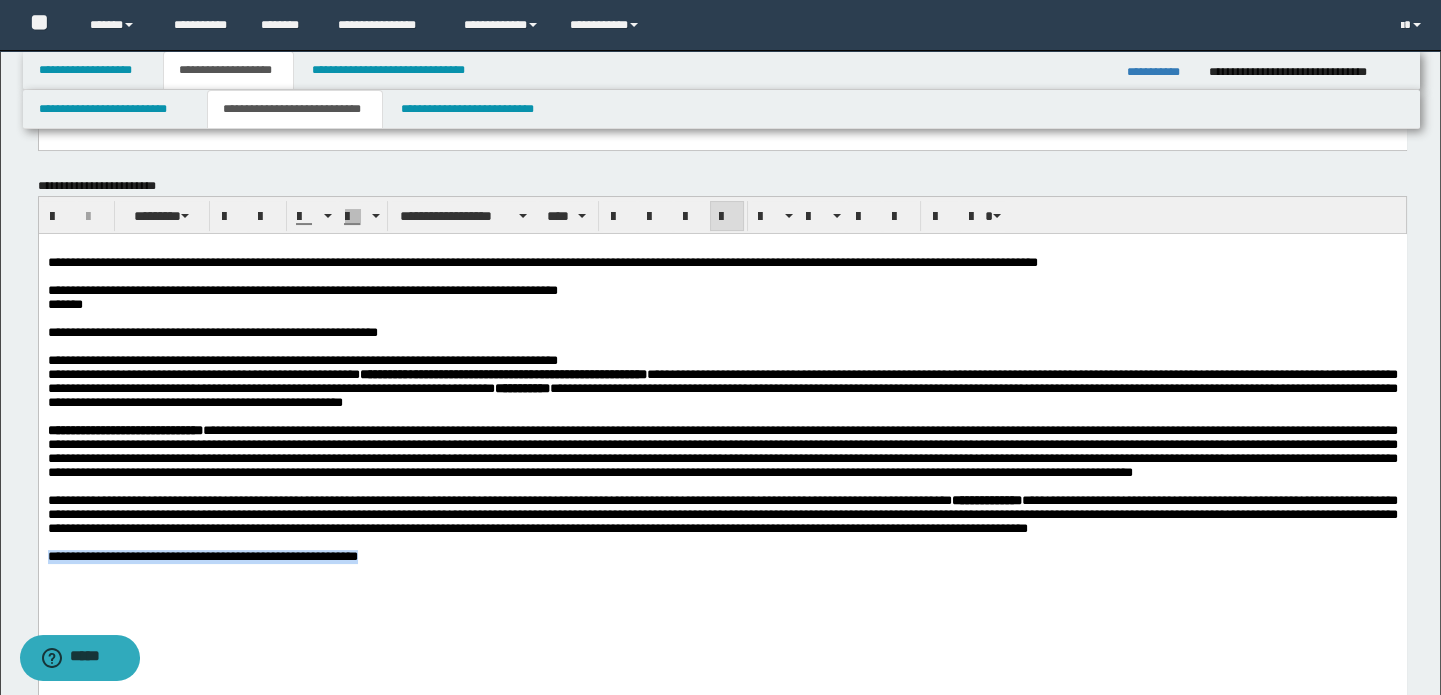 drag, startPoint x: 455, startPoint y: 603, endPoint x: -1, endPoint y: 601, distance: 456.0044 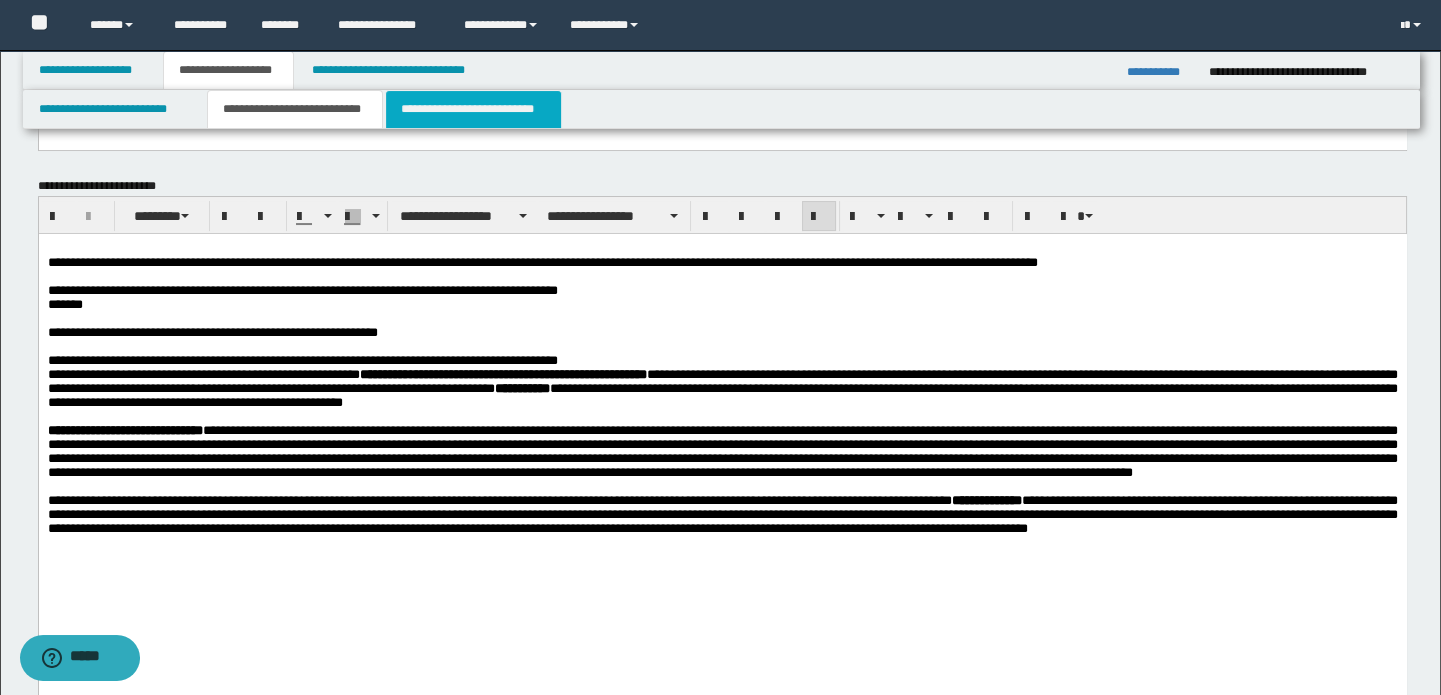 click on "**********" at bounding box center [473, 109] 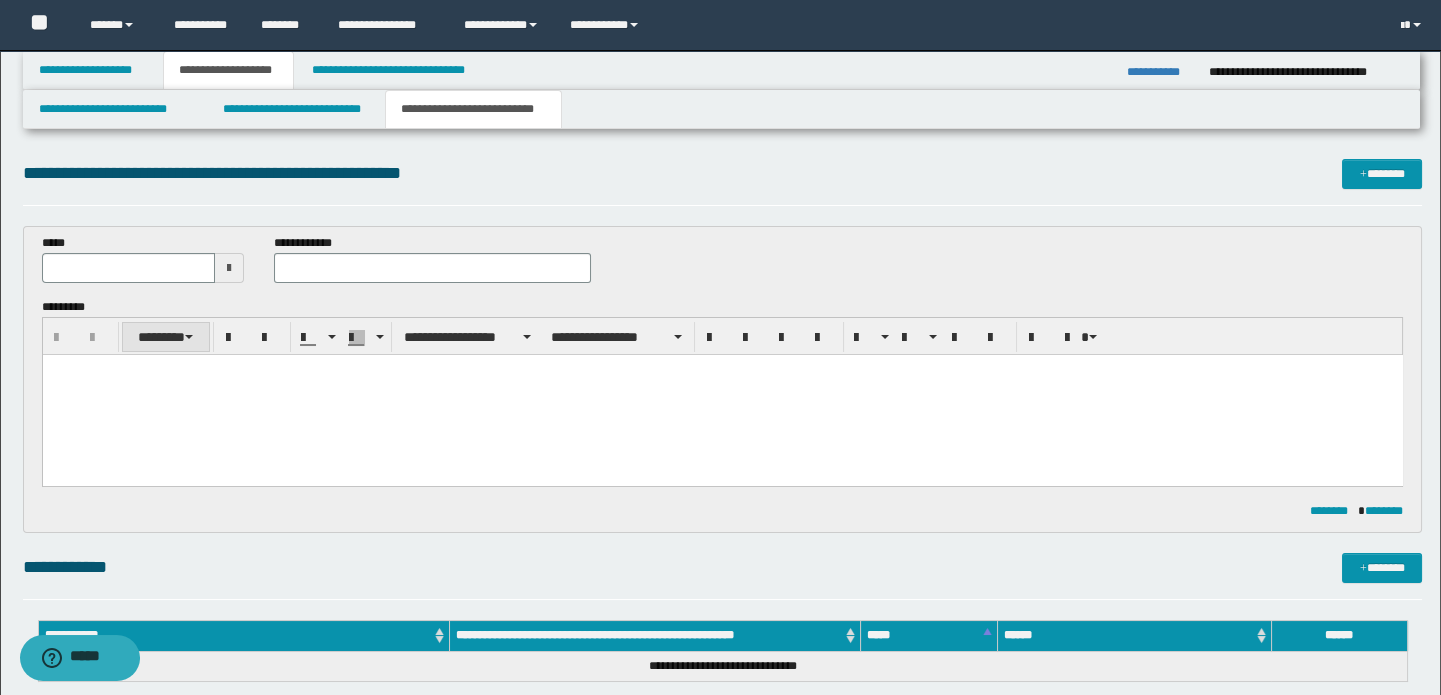 scroll, scrollTop: 0, scrollLeft: 0, axis: both 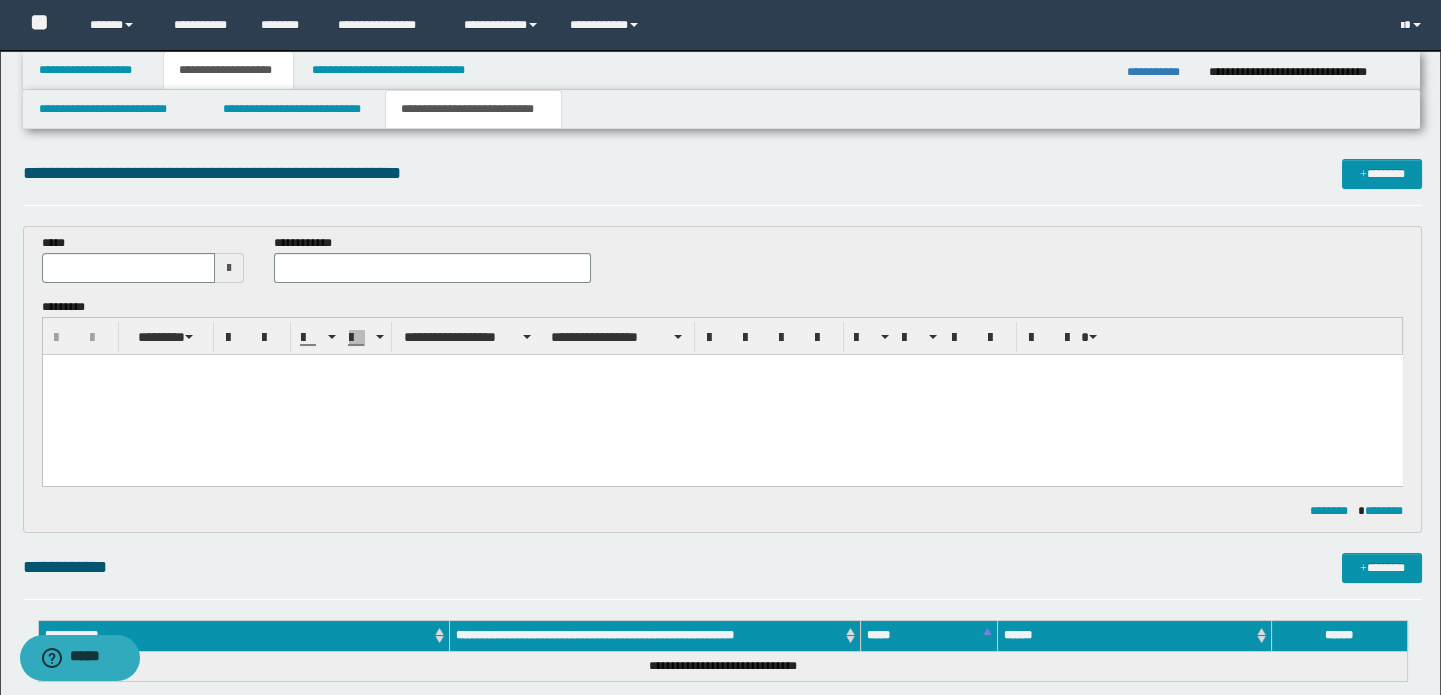 click on "**********" at bounding box center (723, 402) 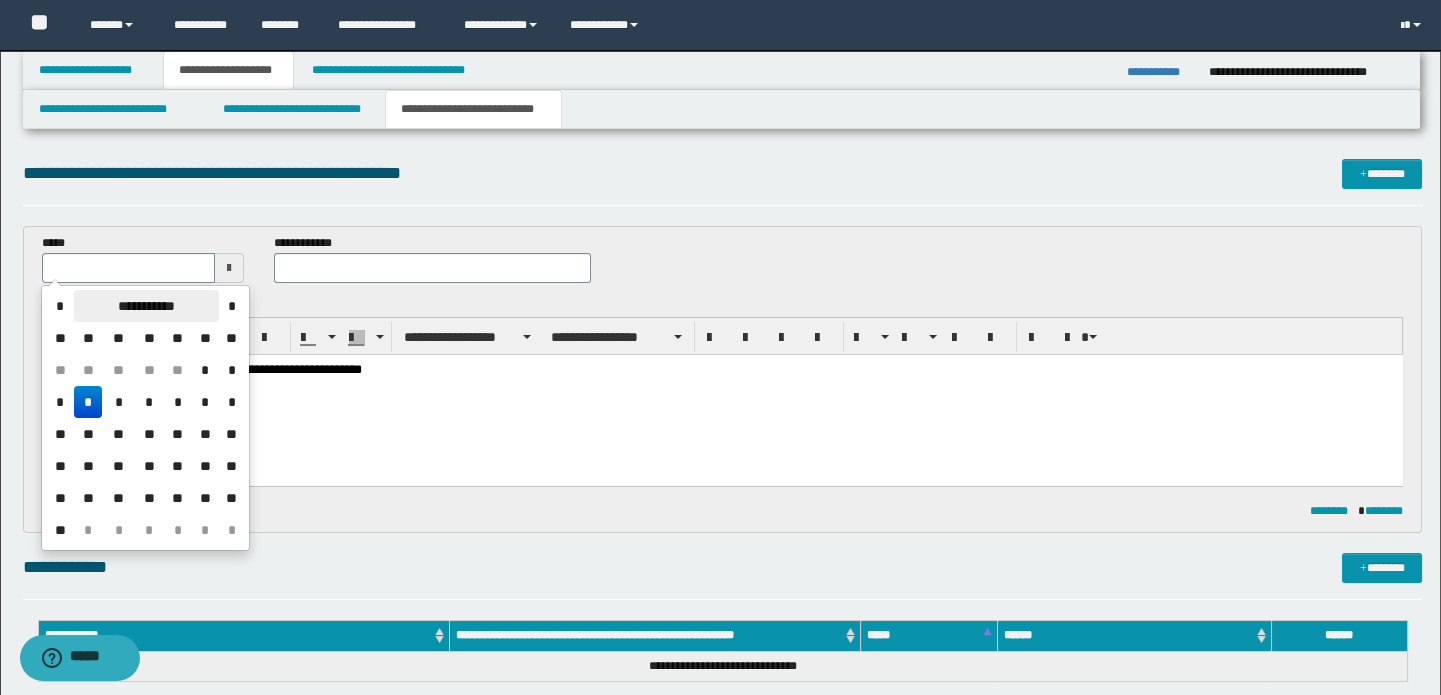 drag, startPoint x: 202, startPoint y: 272, endPoint x: 216, endPoint y: 294, distance: 26.076809 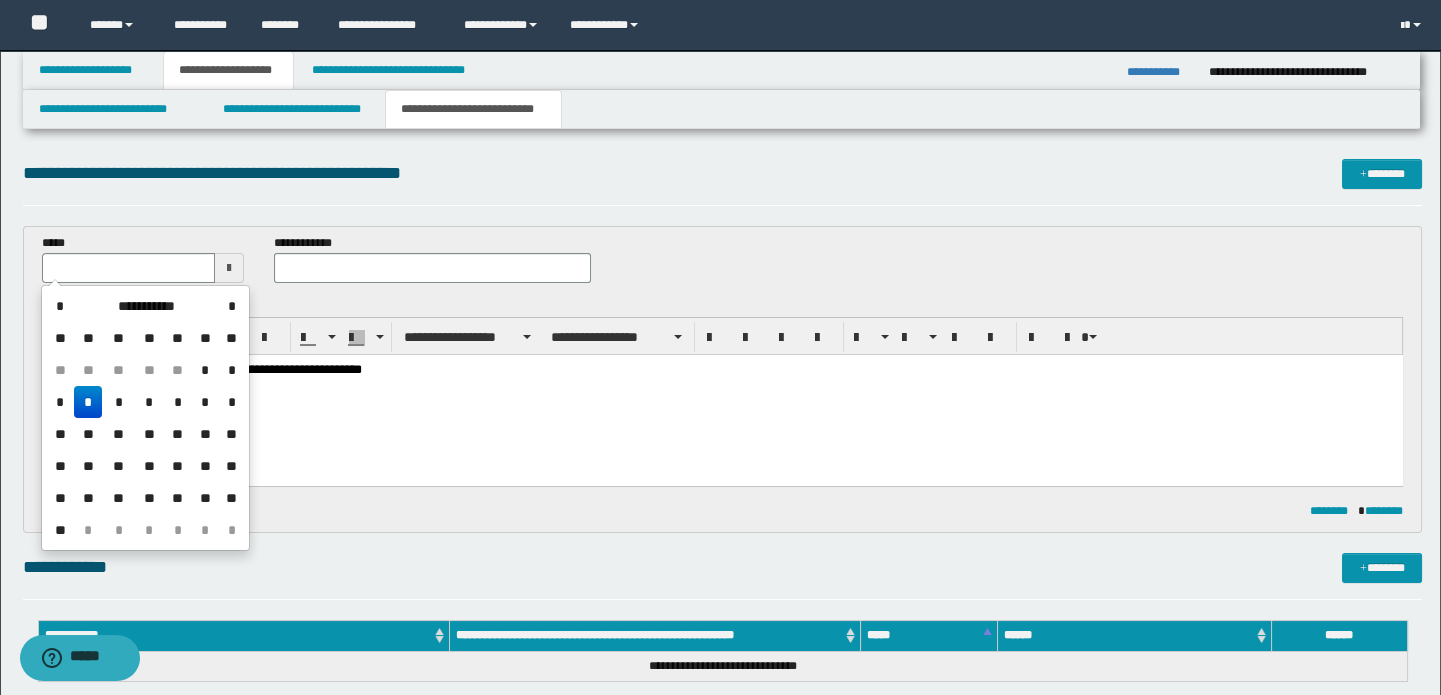 drag, startPoint x: 99, startPoint y: 400, endPoint x: 117, endPoint y: 7, distance: 393.412 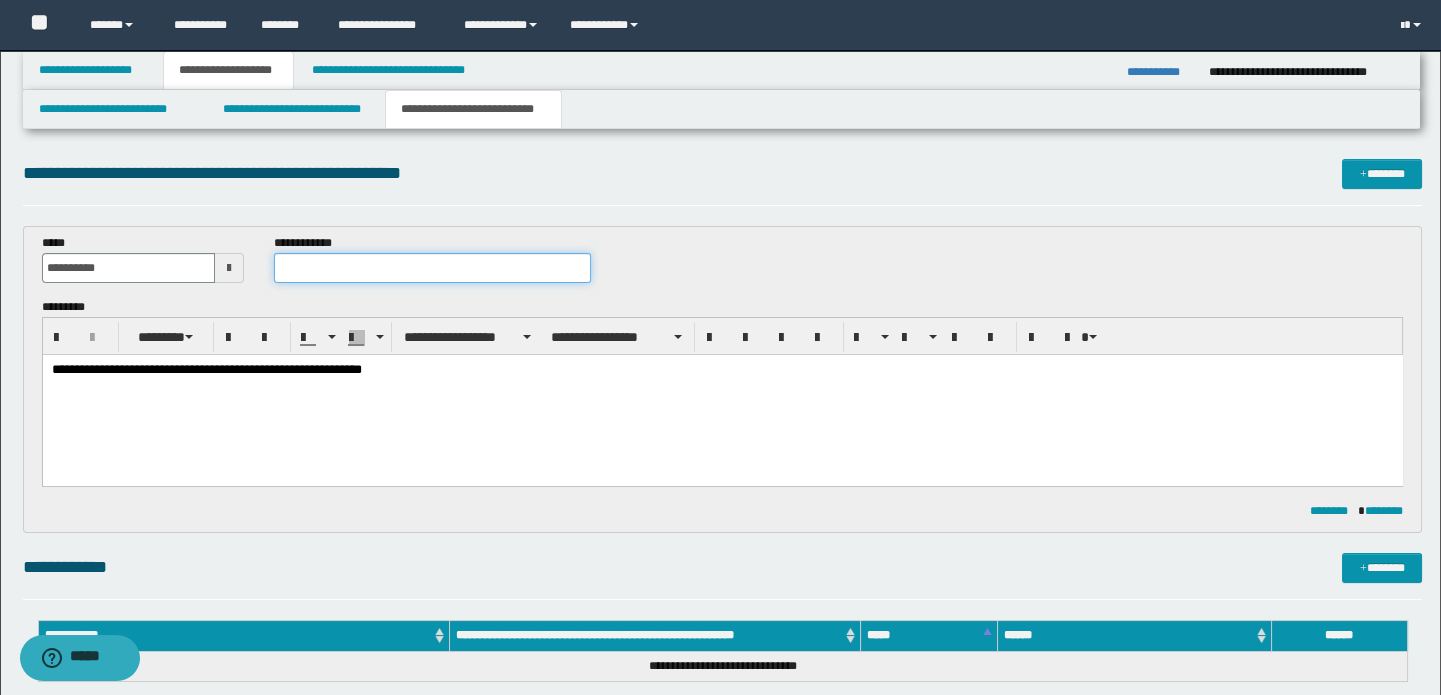 click at bounding box center [433, 268] 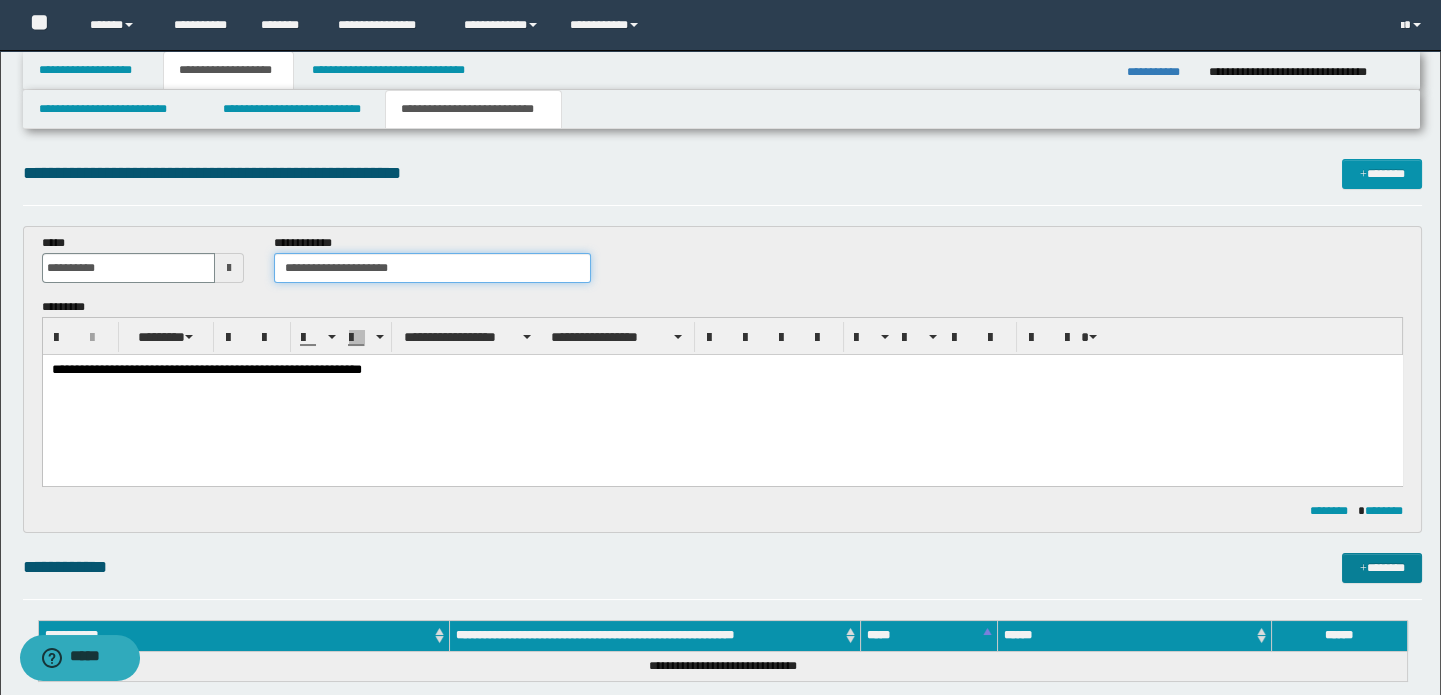 type on "**********" 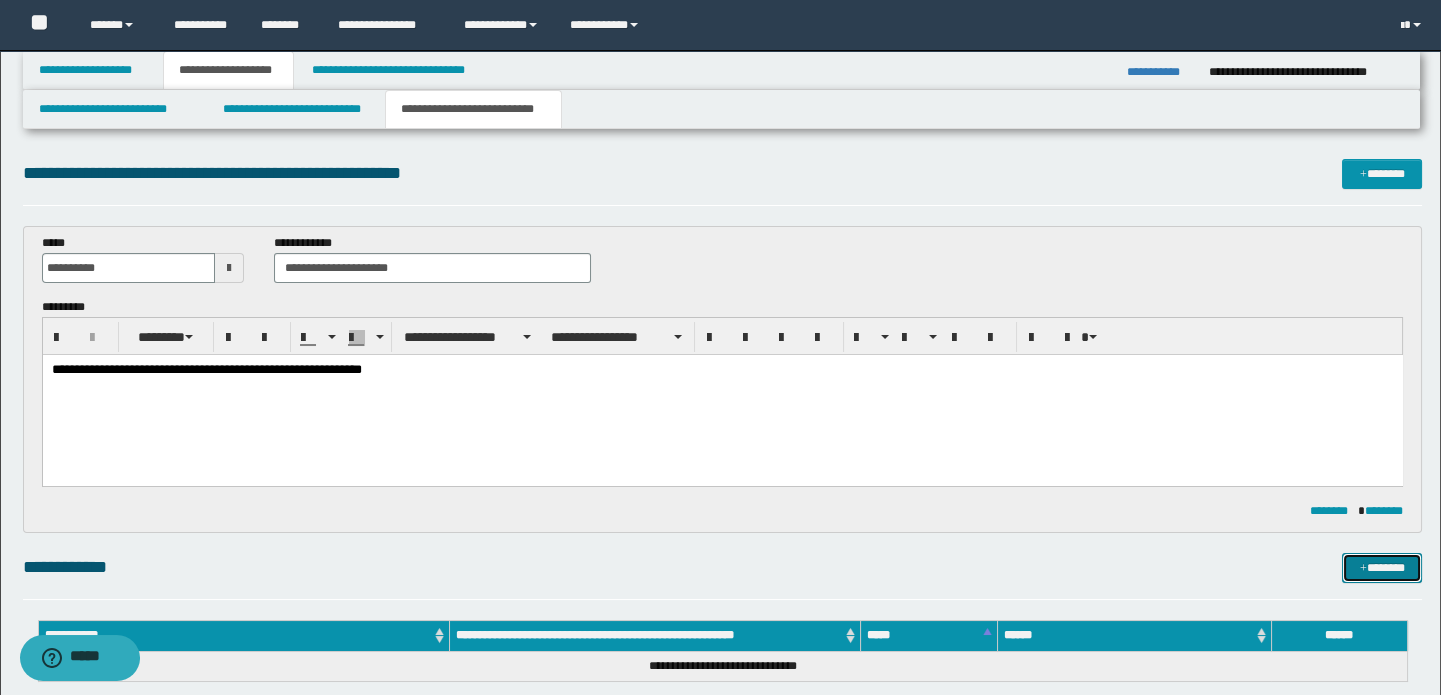 click on "*******" at bounding box center (1382, 568) 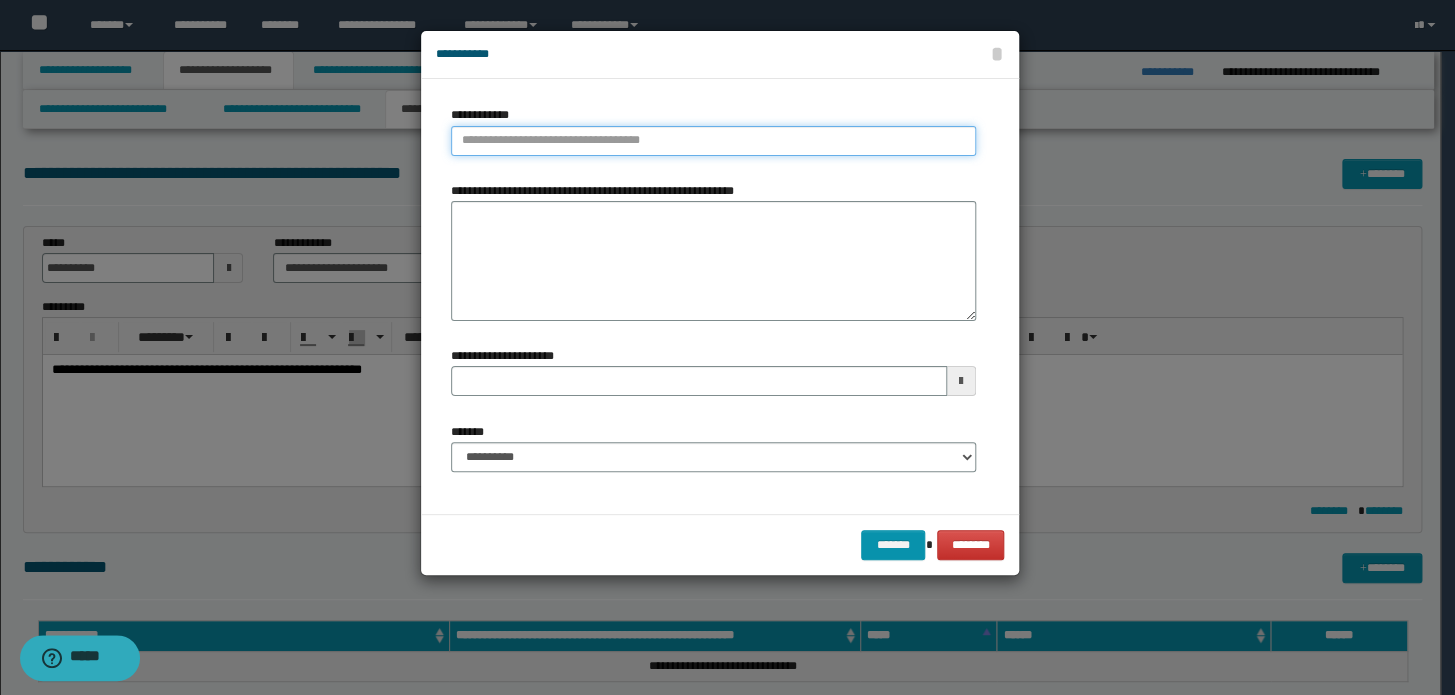 click on "**********" at bounding box center (713, 141) 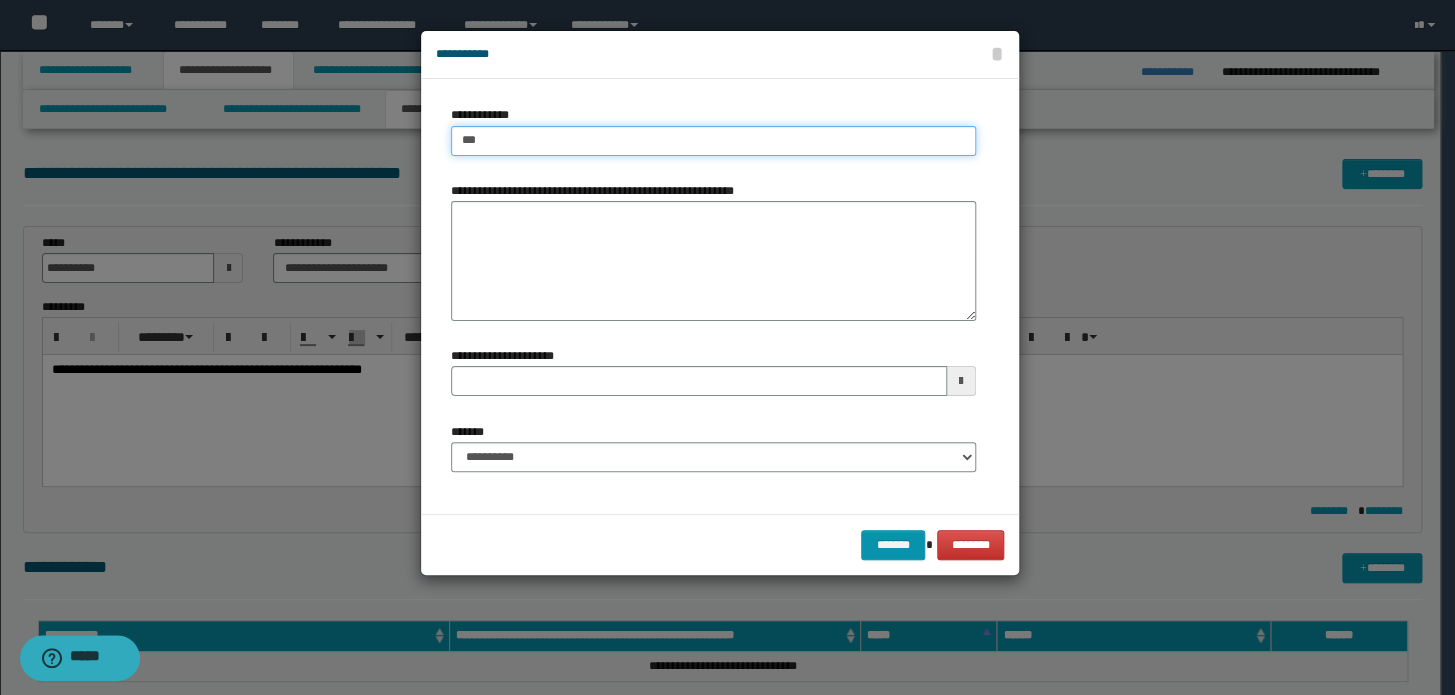 type on "****" 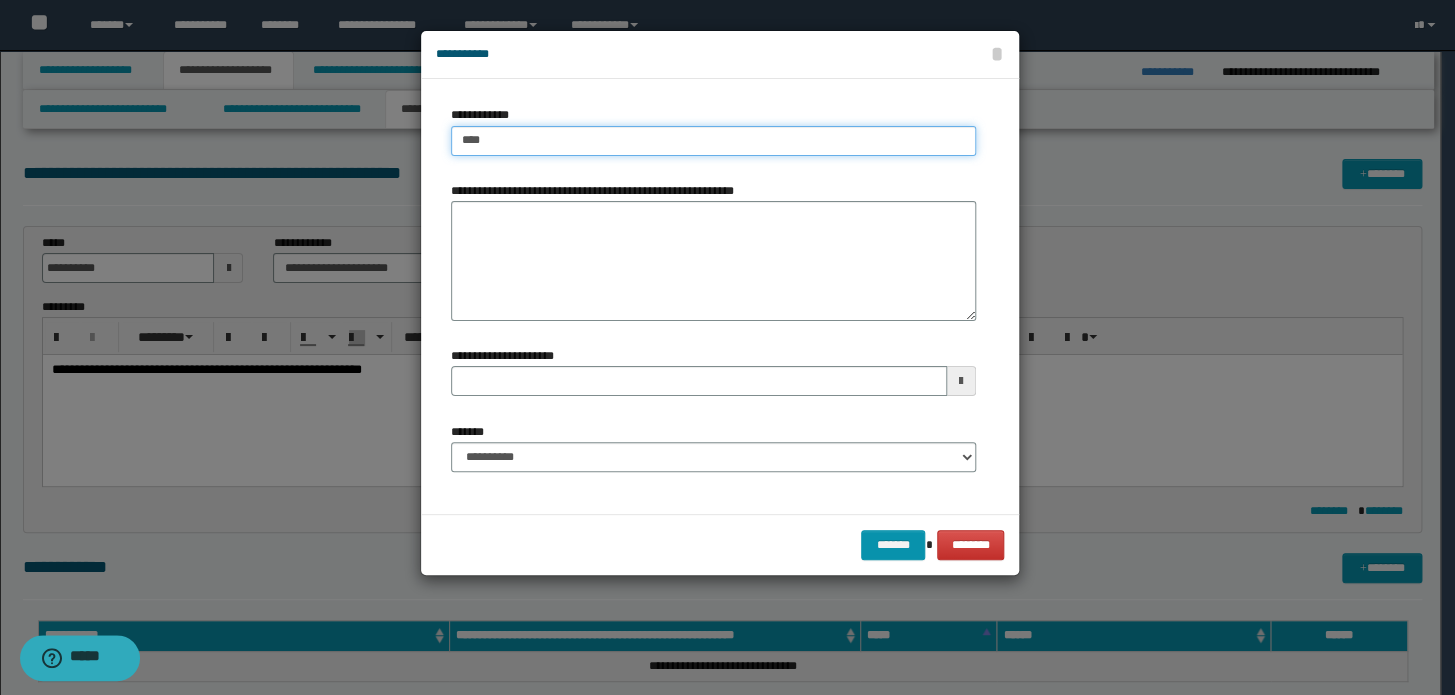 type on "****" 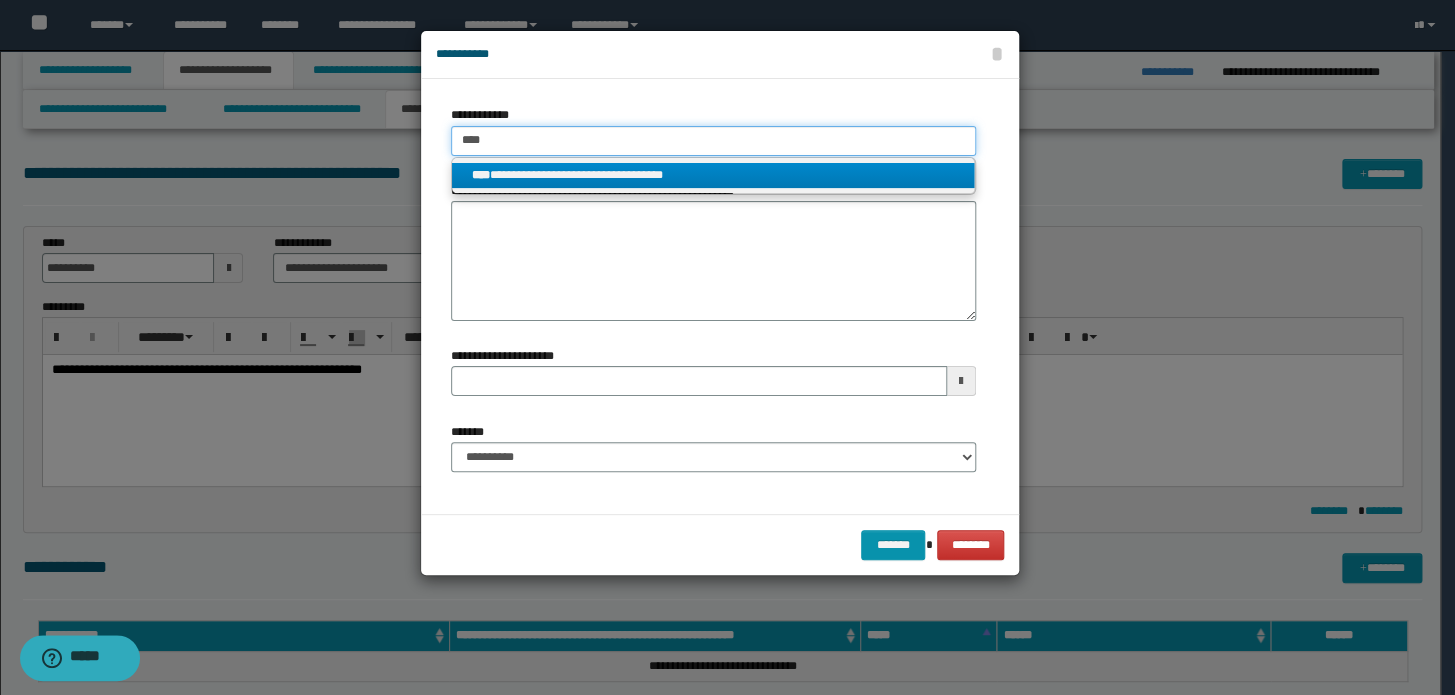 type on "****" 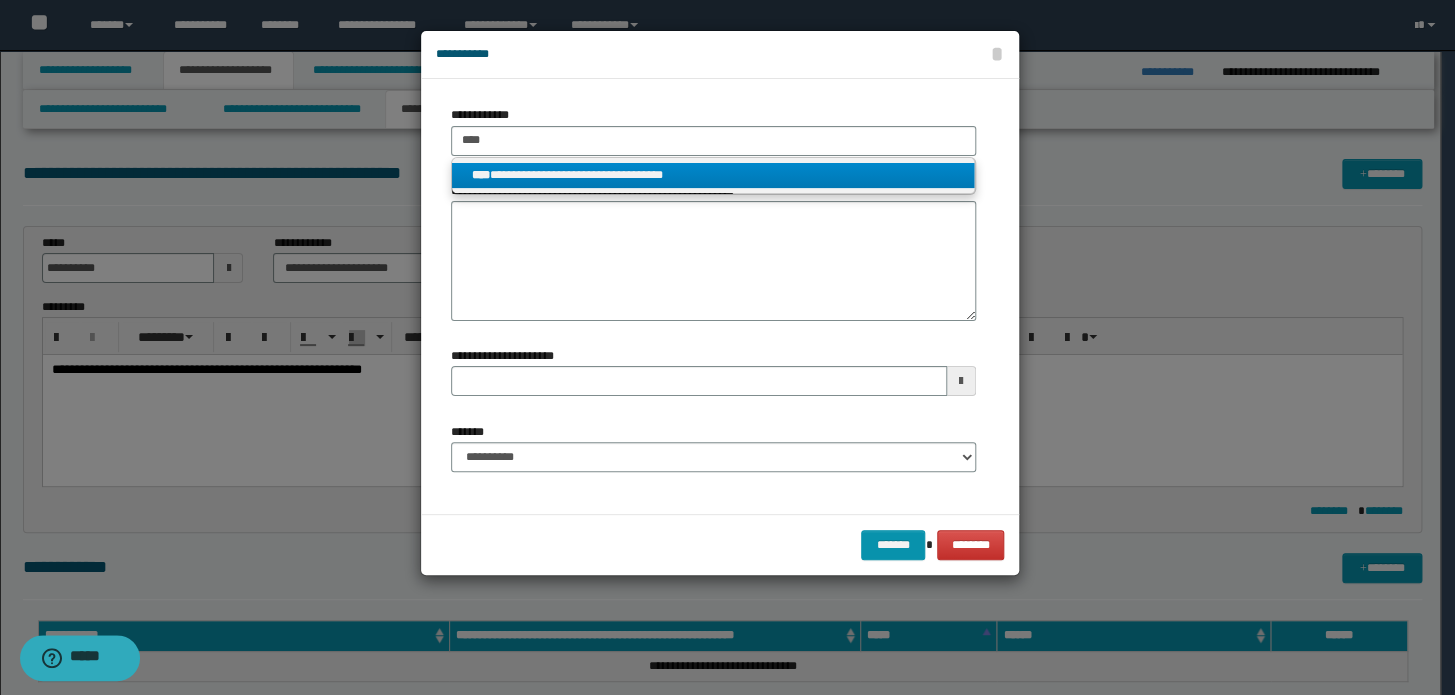 click on "**********" at bounding box center (713, 175) 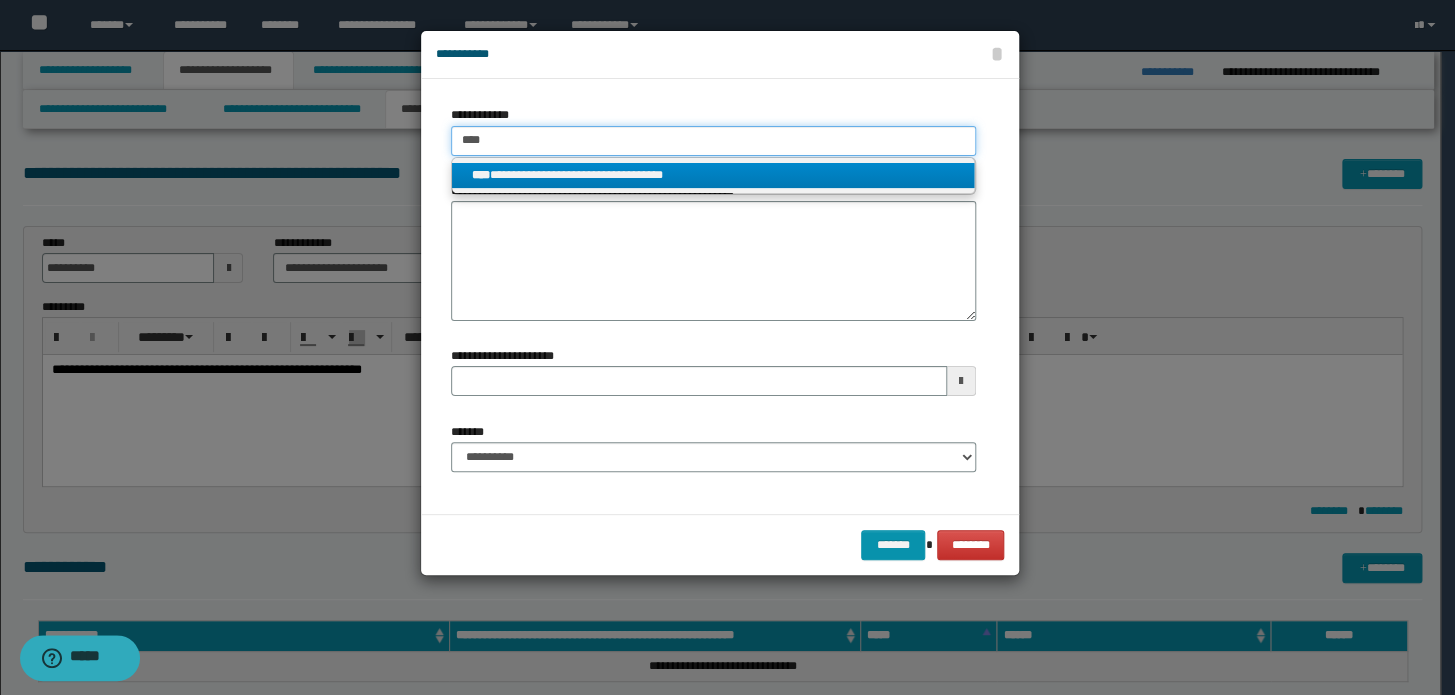 type 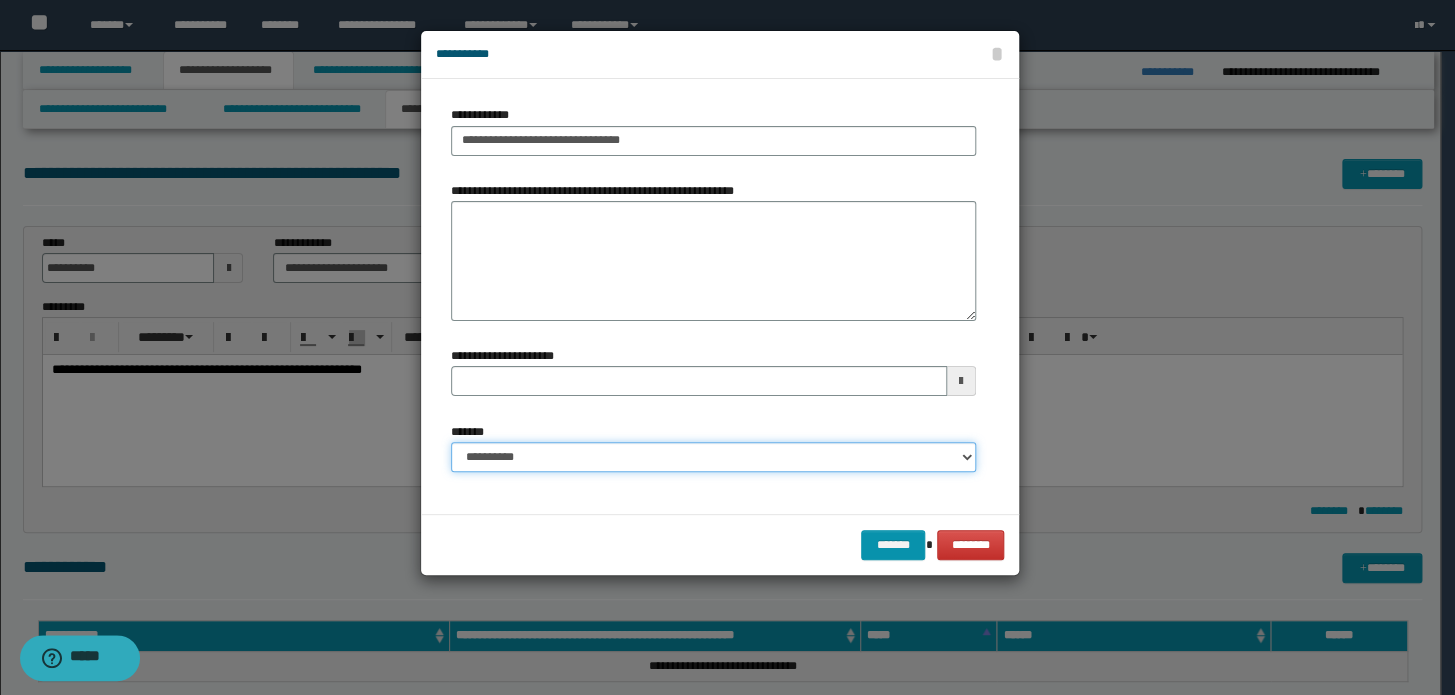 drag, startPoint x: 533, startPoint y: 463, endPoint x: 533, endPoint y: 441, distance: 22 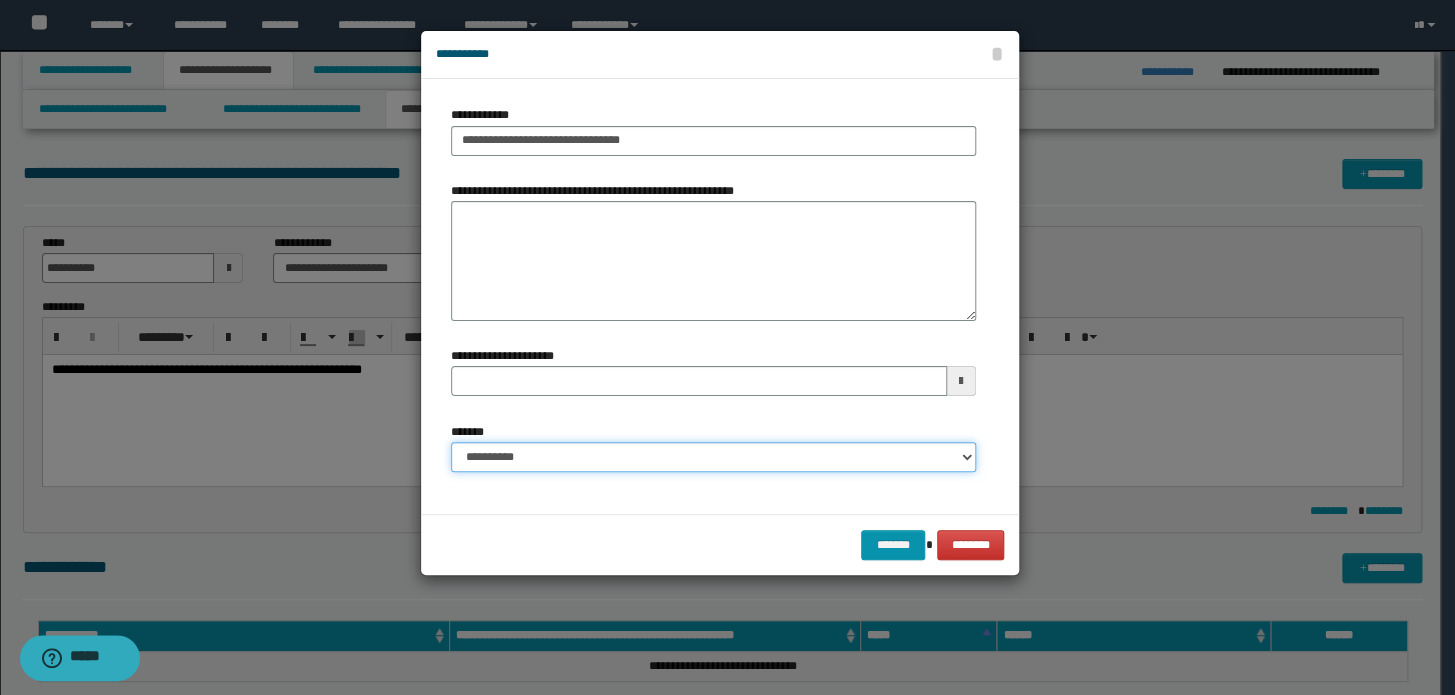 select on "*" 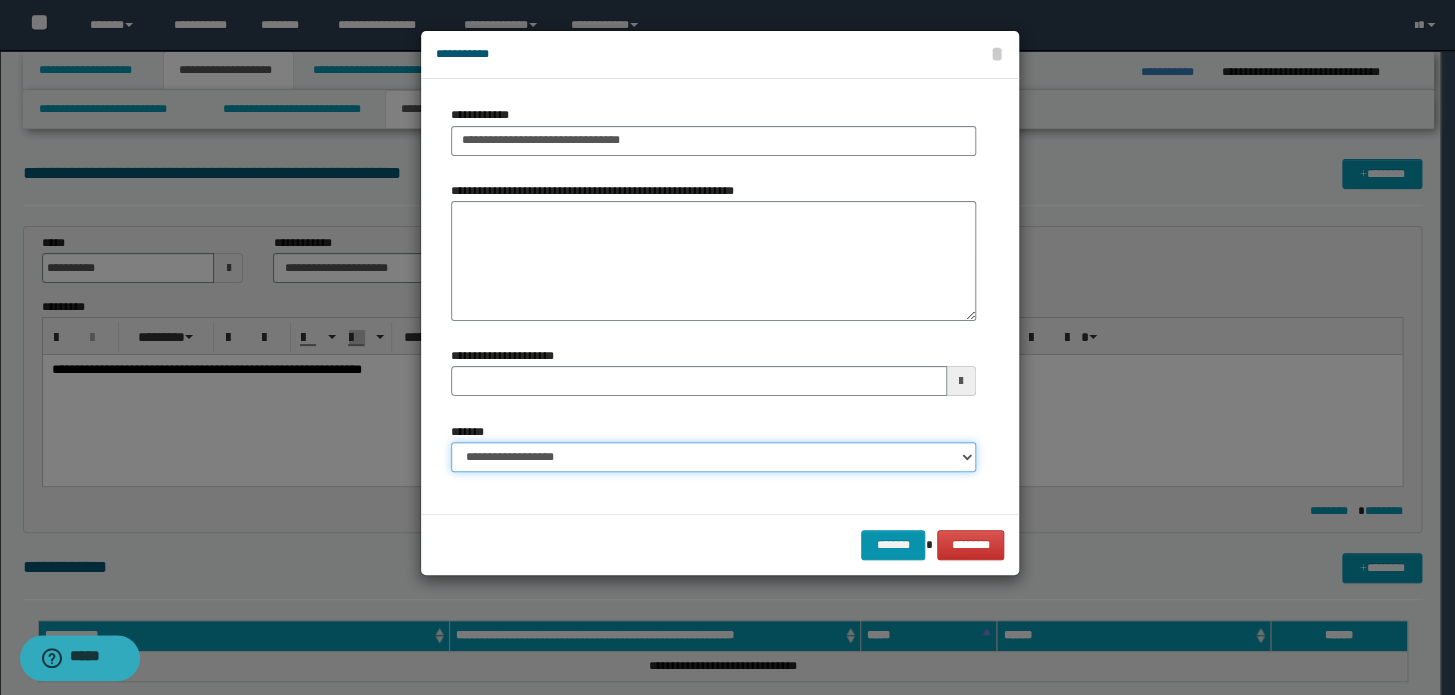 click on "**********" at bounding box center [713, 457] 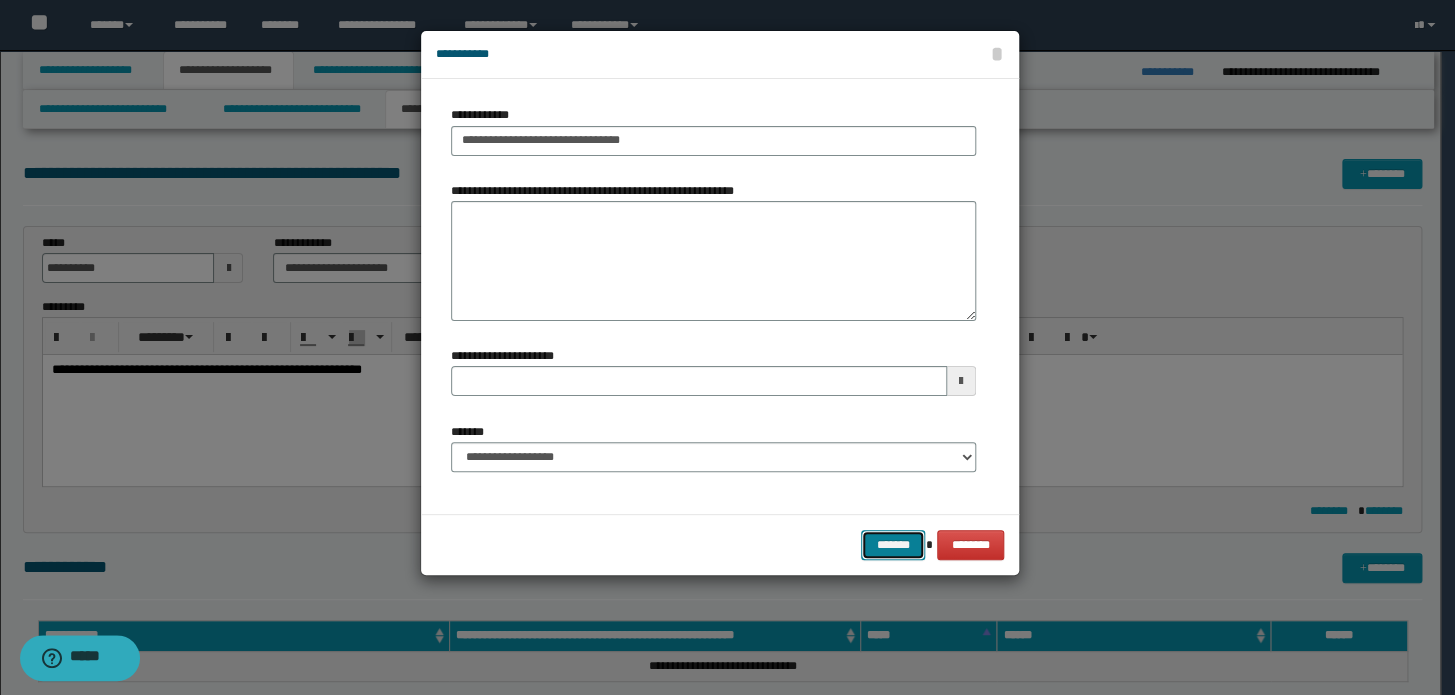 click on "*******" at bounding box center [893, 545] 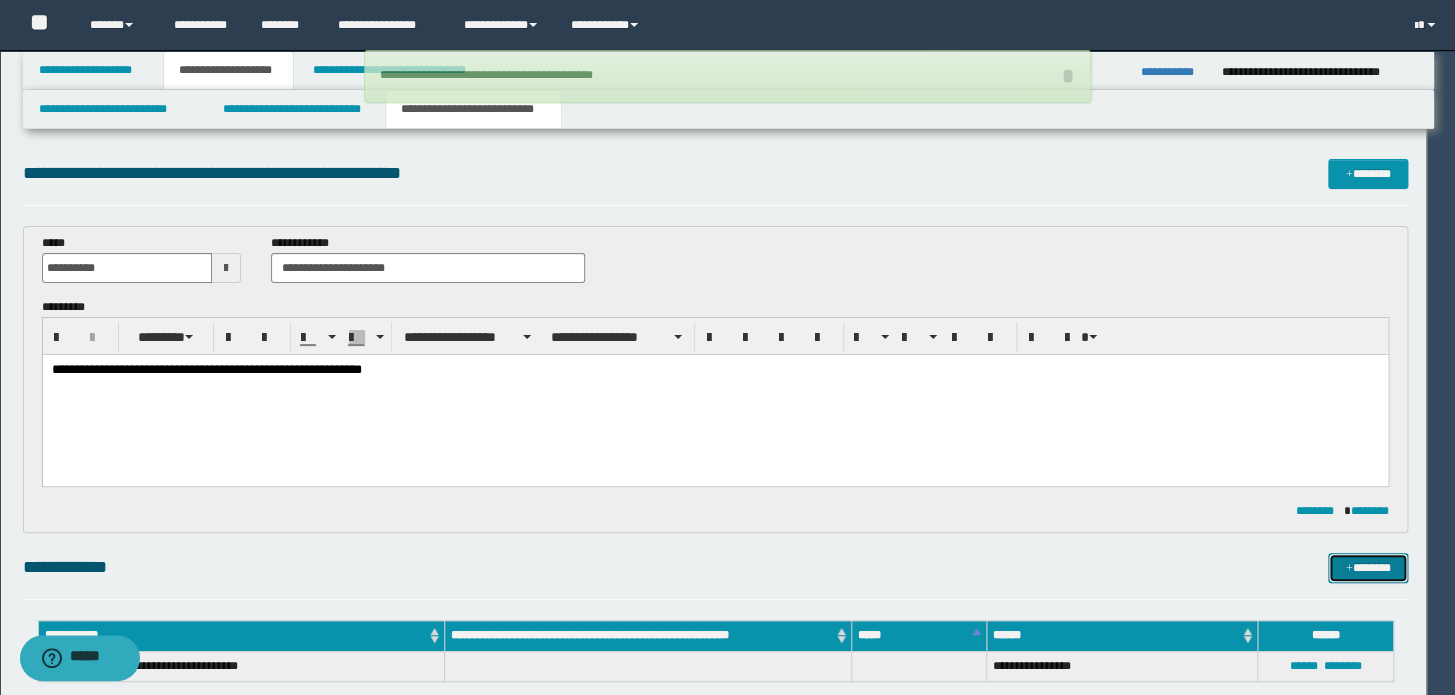 type 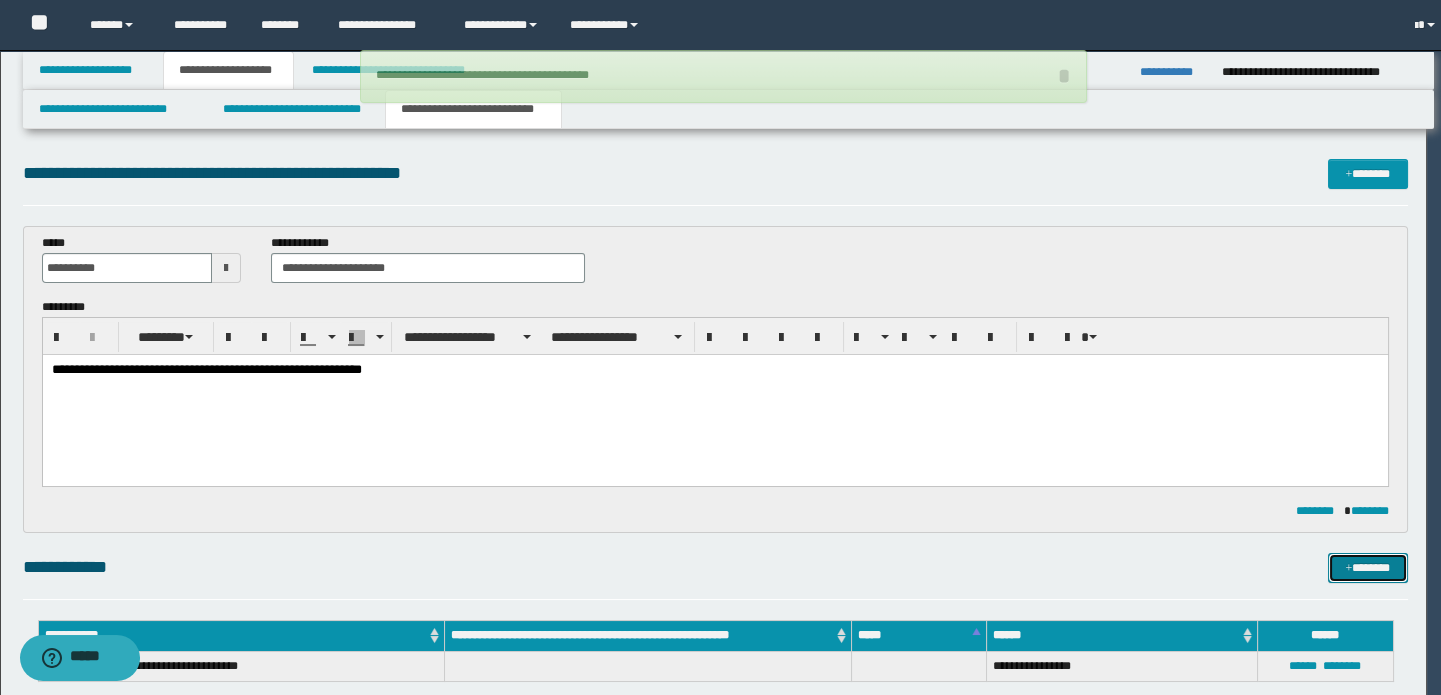 click on "*******" at bounding box center [1368, 568] 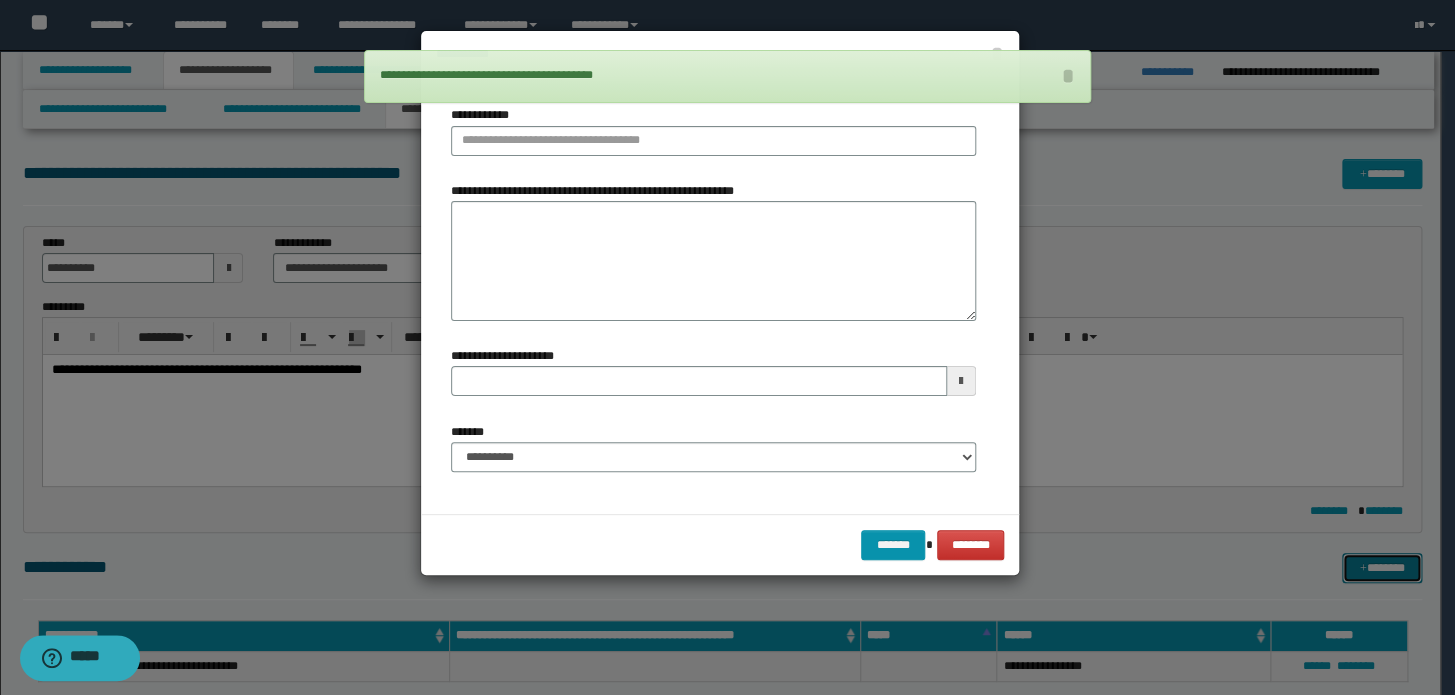 type 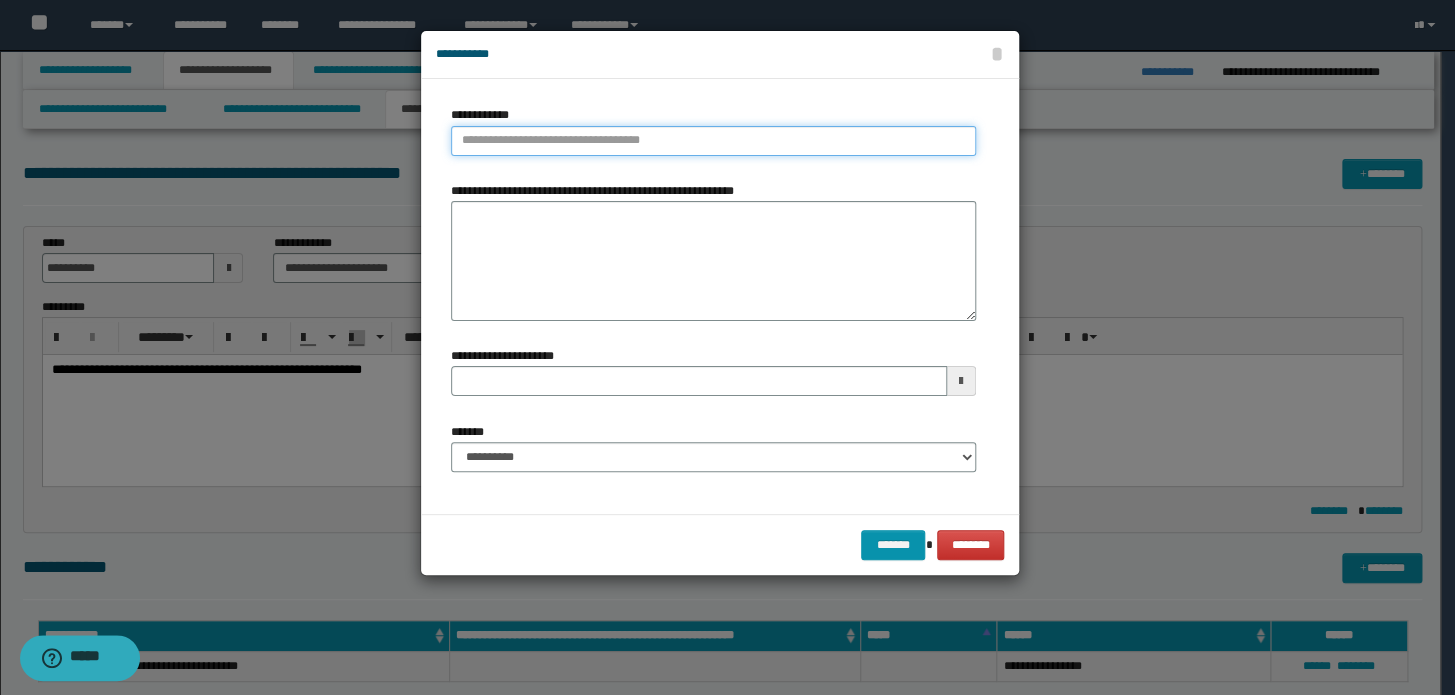 type on "**********" 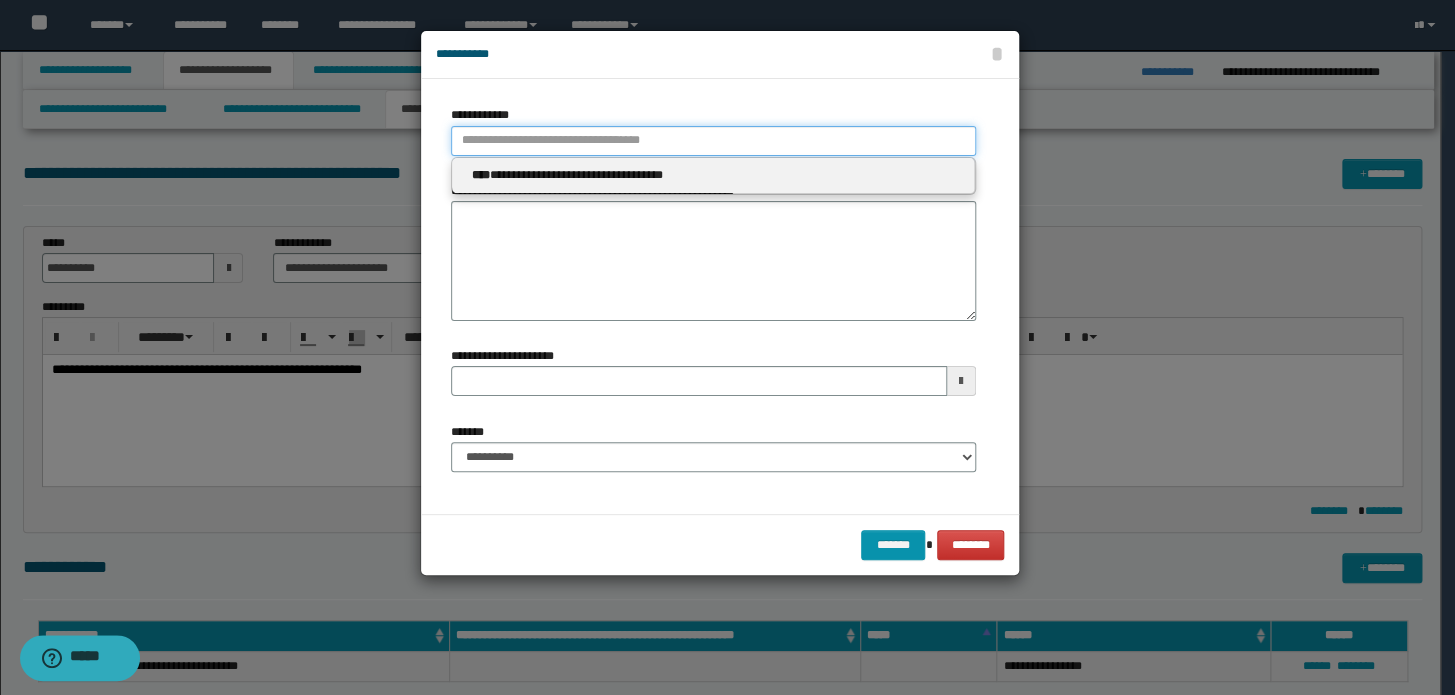 click on "**********" at bounding box center [713, 141] 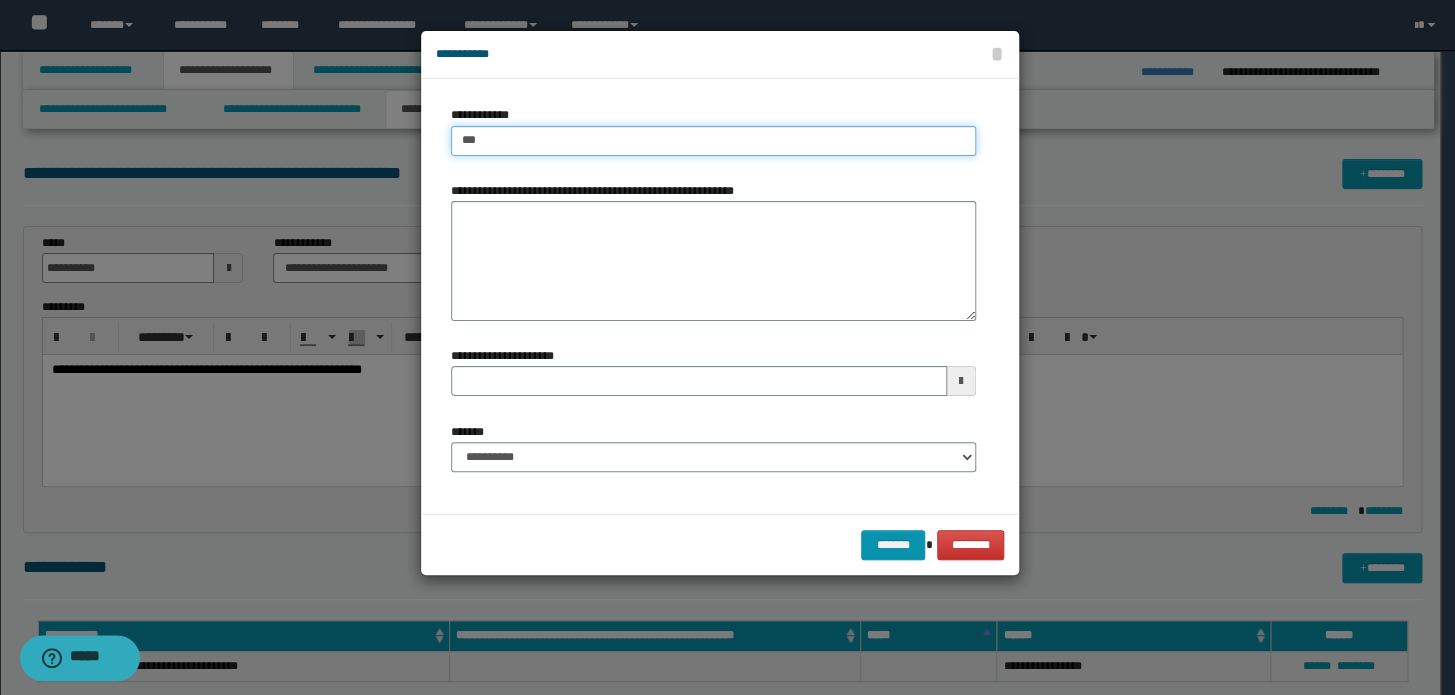 type on "****" 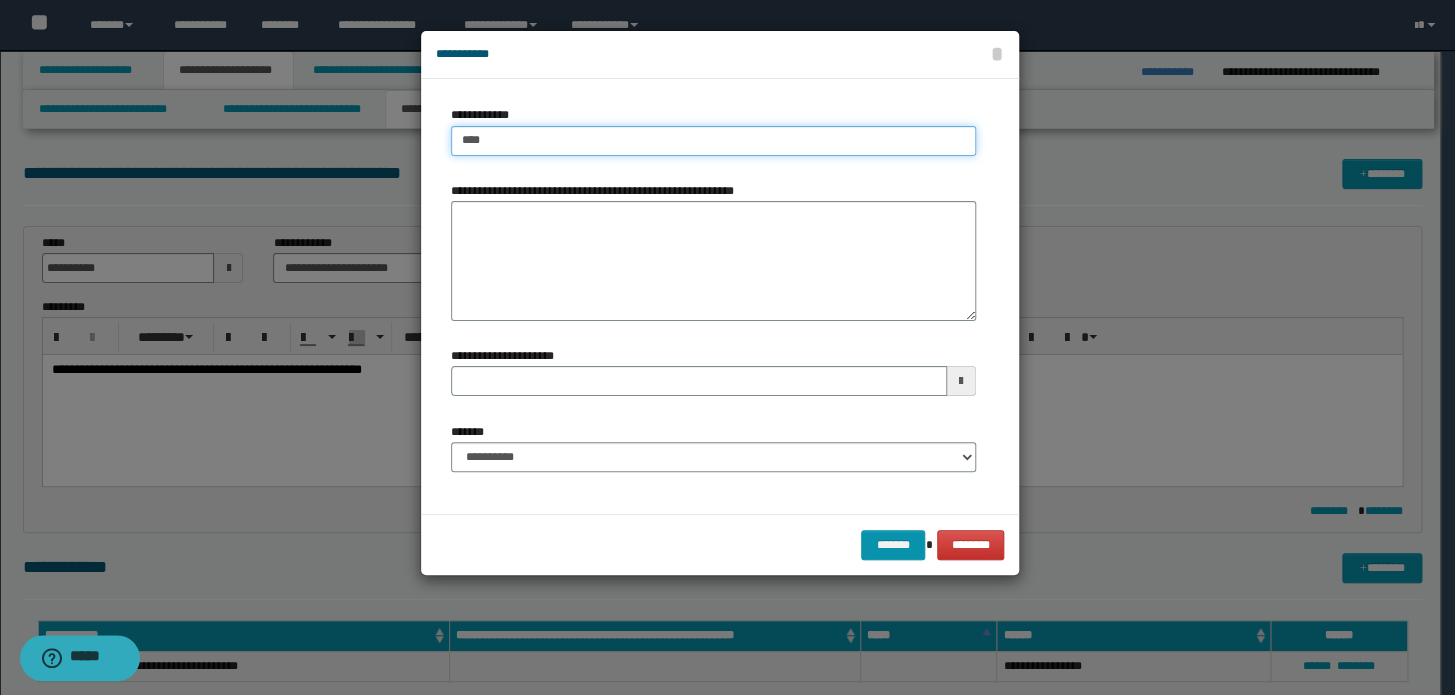 type on "****" 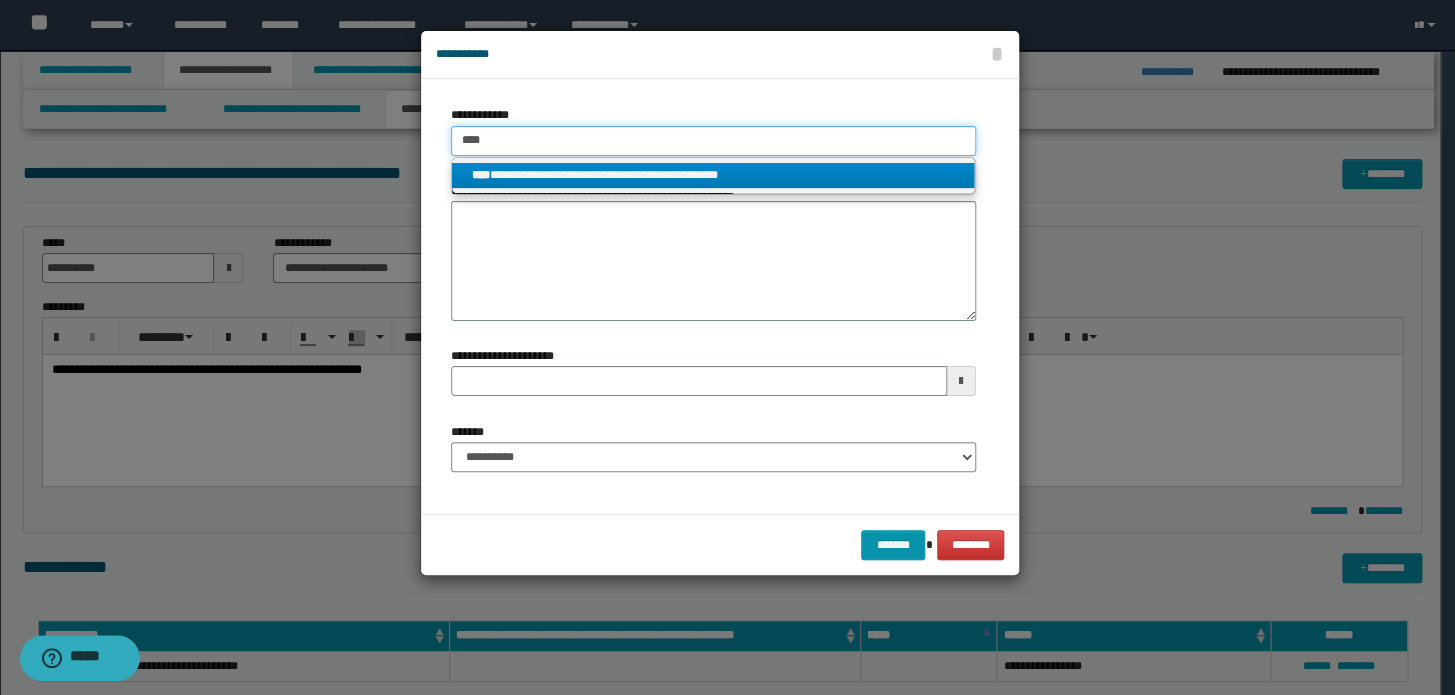 type on "****" 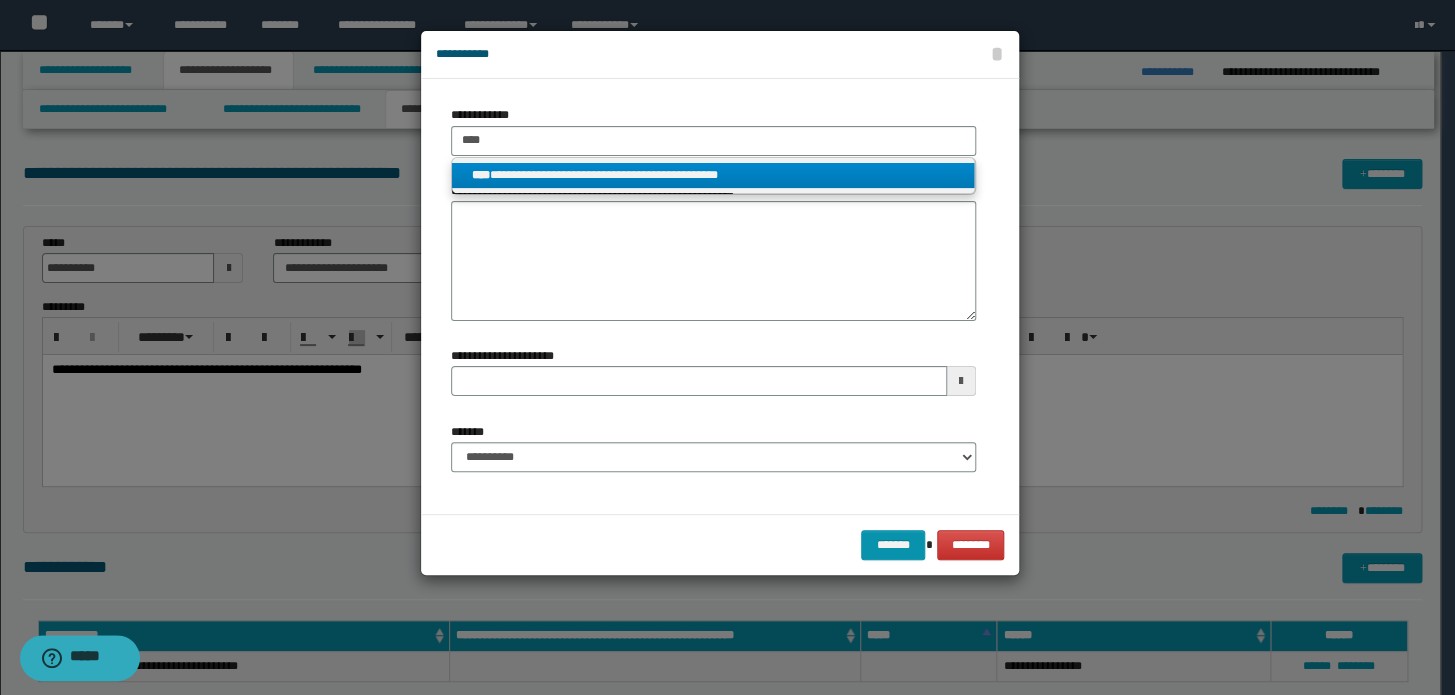 click on "**********" at bounding box center [713, 175] 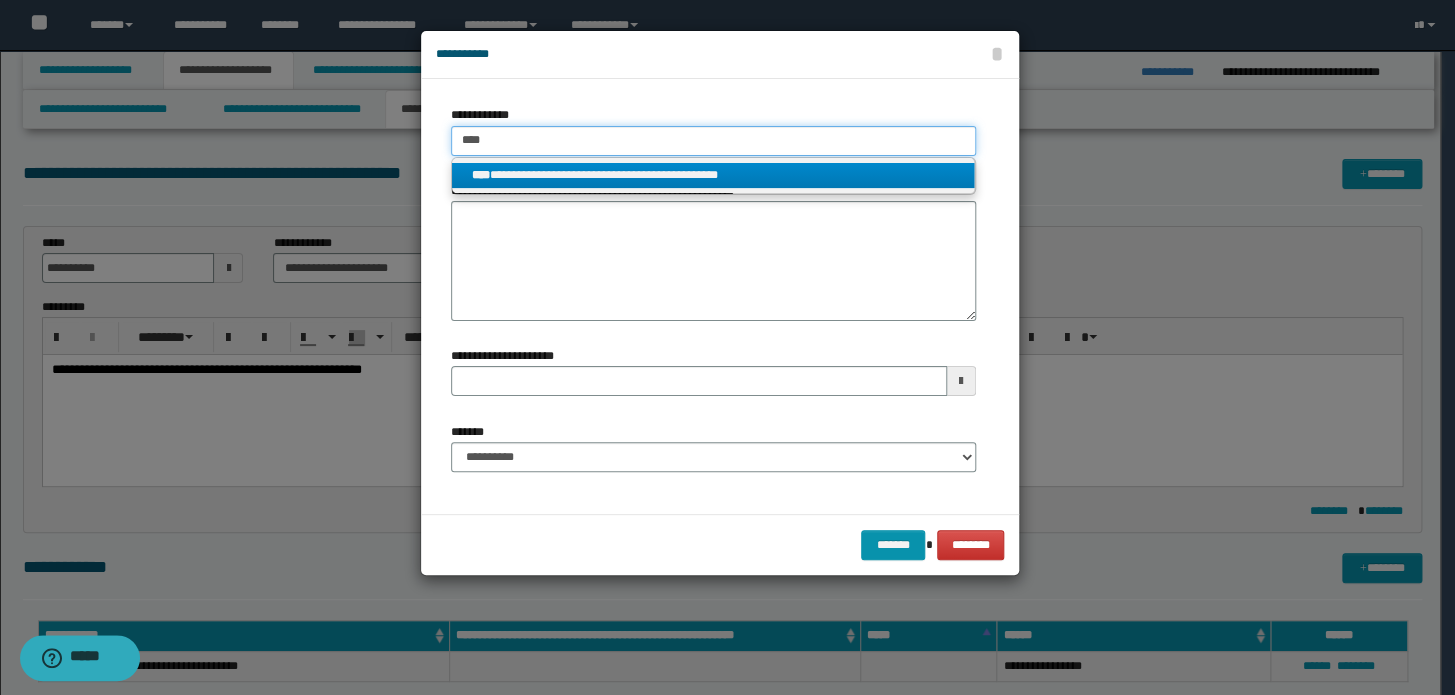 type 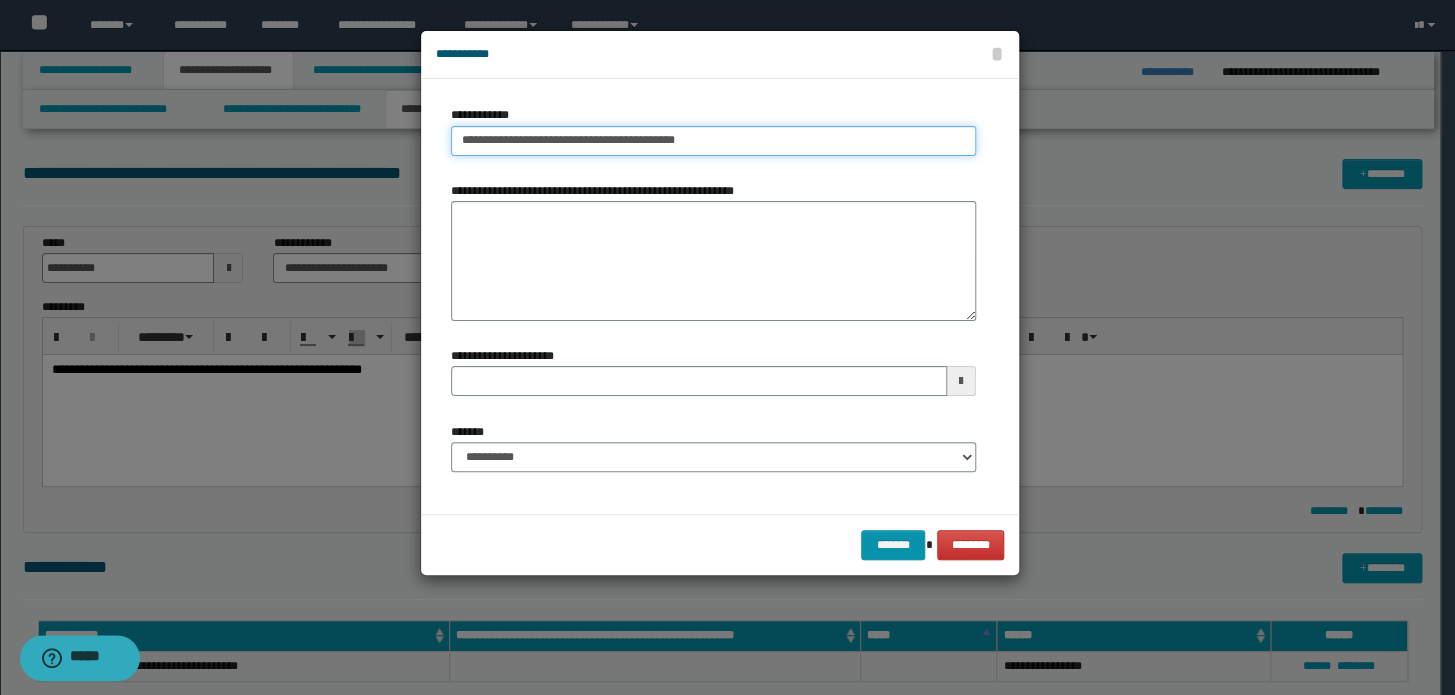 type 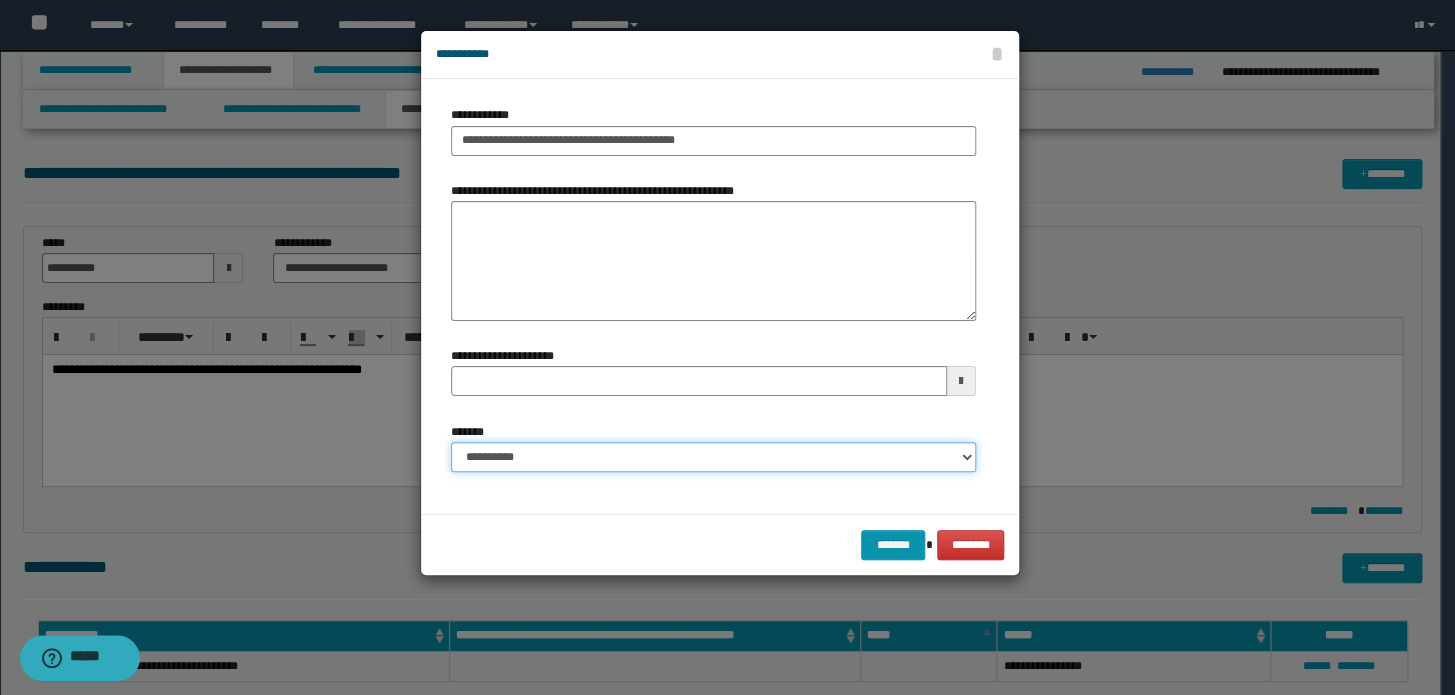 drag, startPoint x: 509, startPoint y: 470, endPoint x: 511, endPoint y: 459, distance: 11.18034 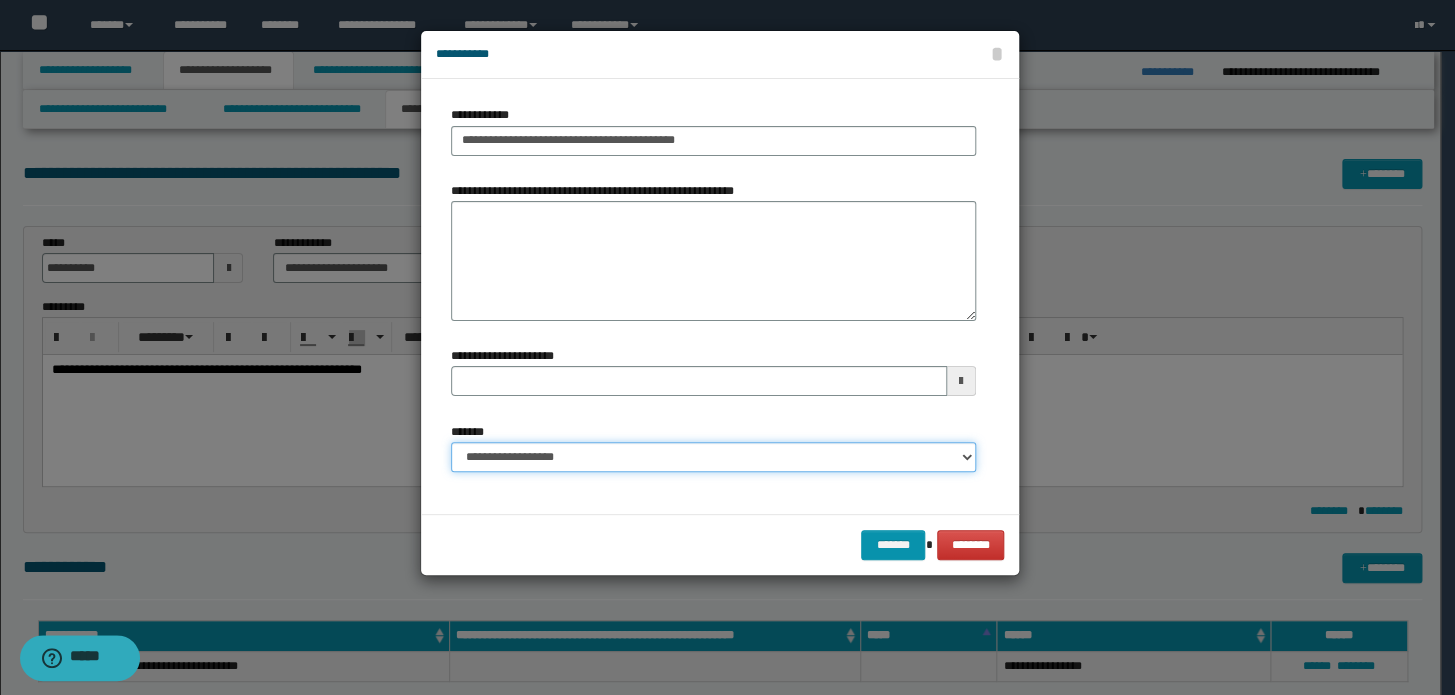 type 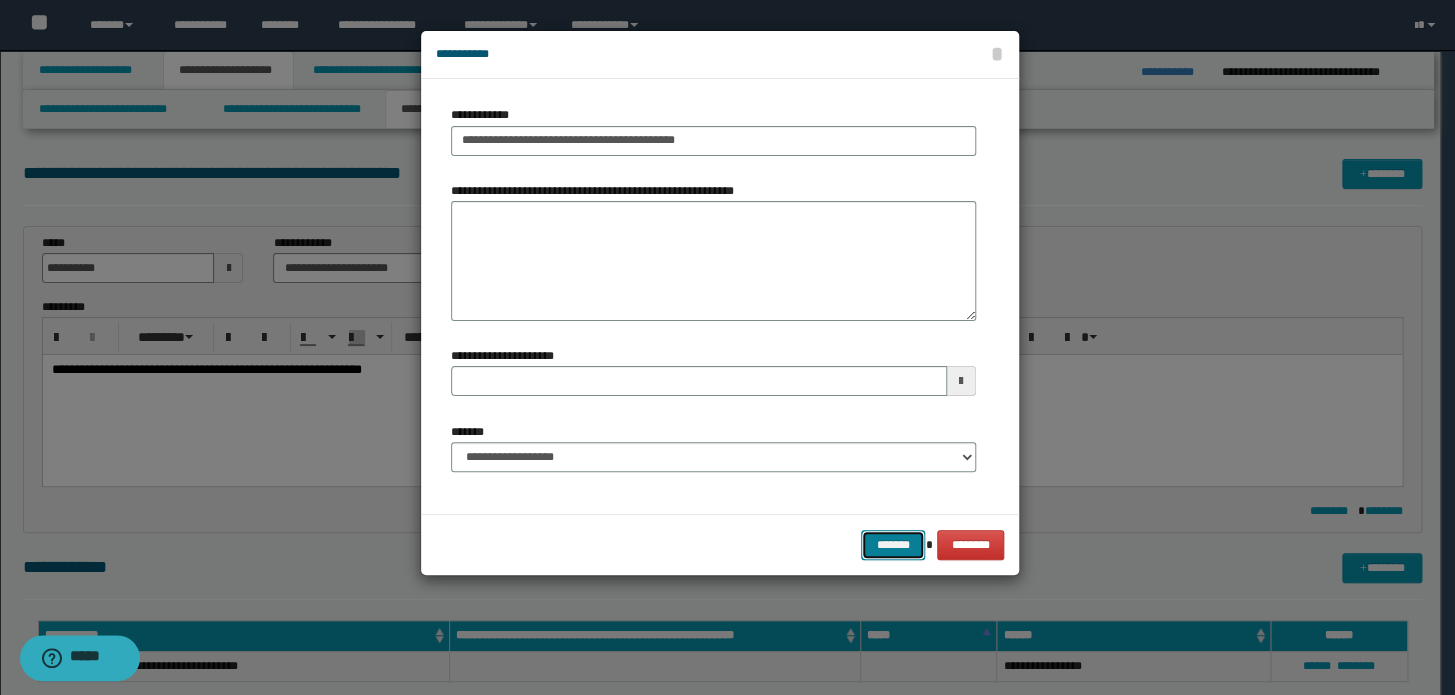 click on "*******" at bounding box center [893, 545] 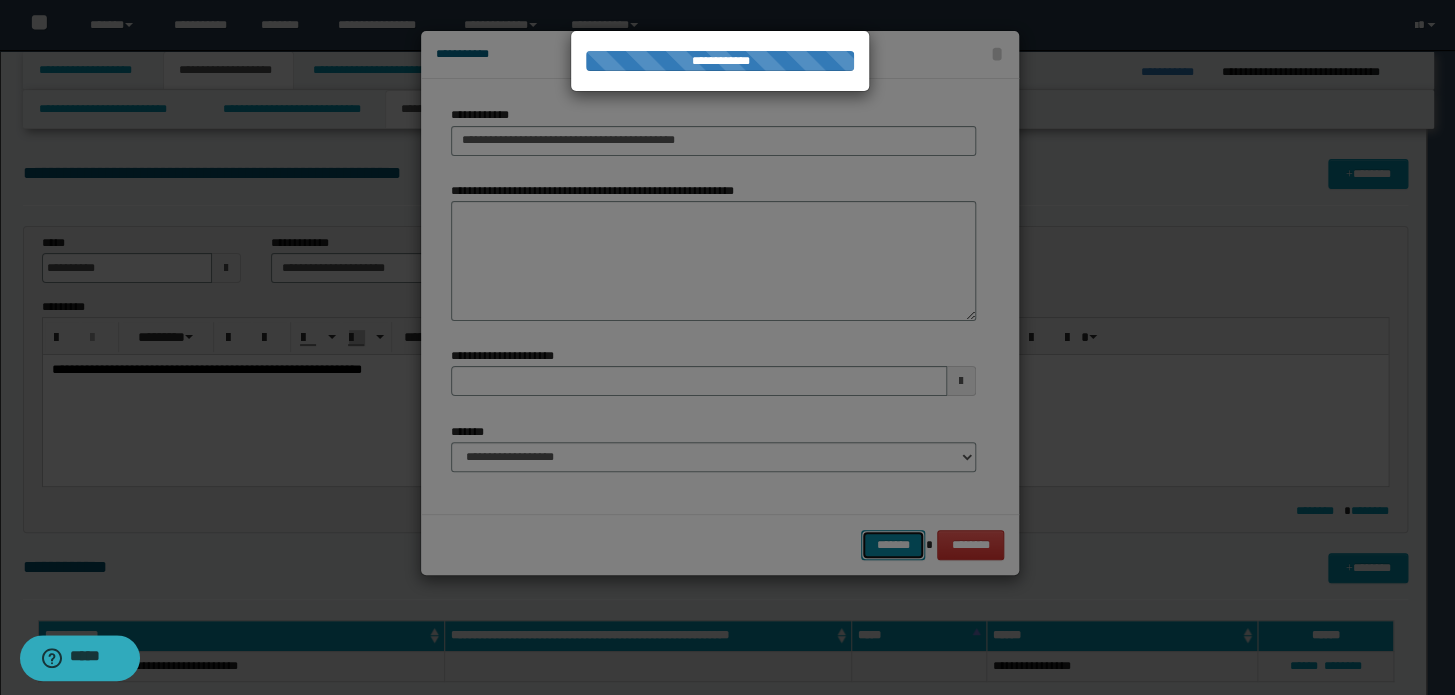 type 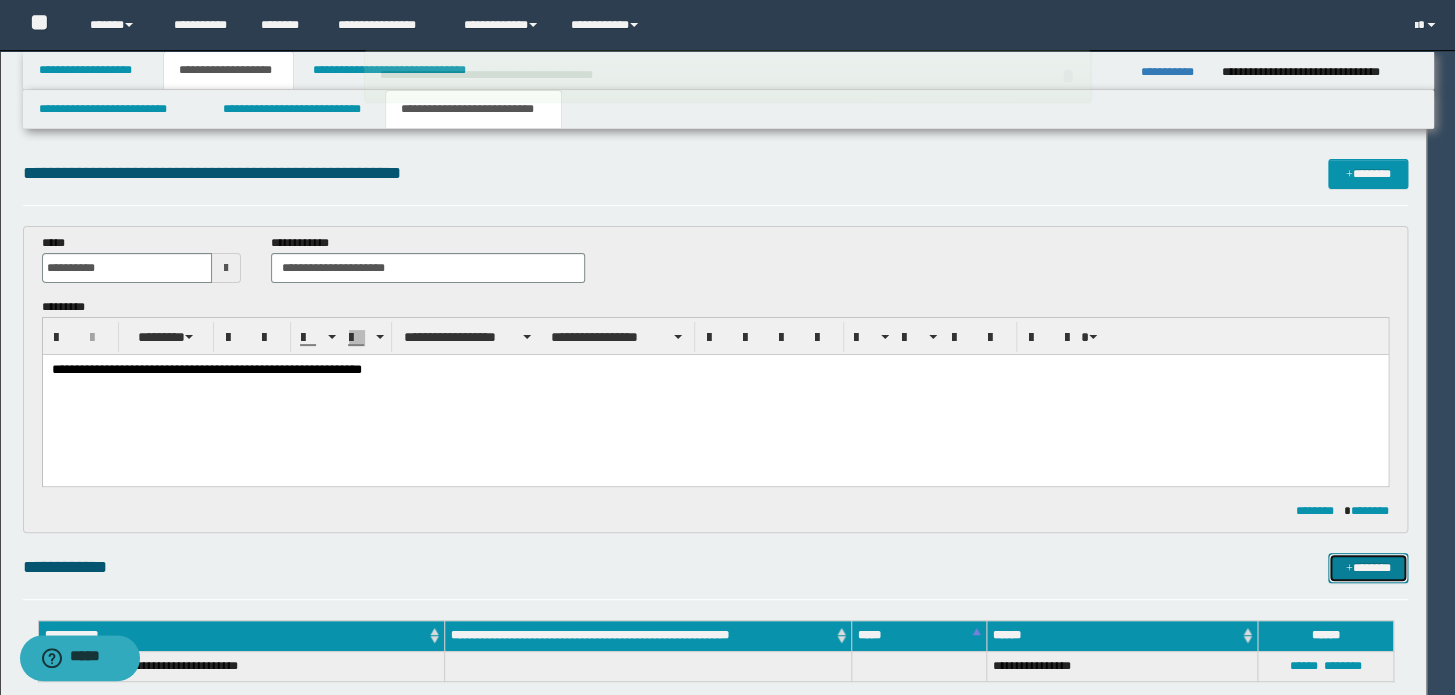 type 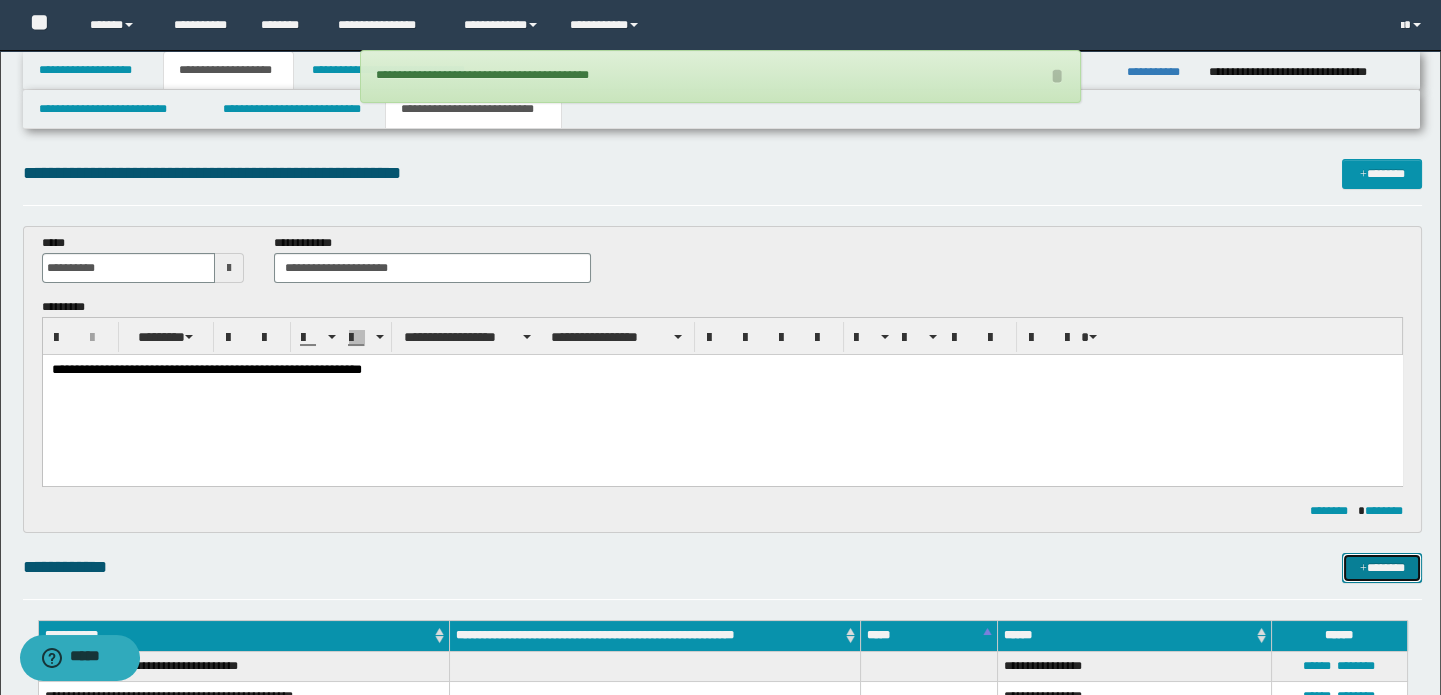 click on "*******" at bounding box center [1382, 568] 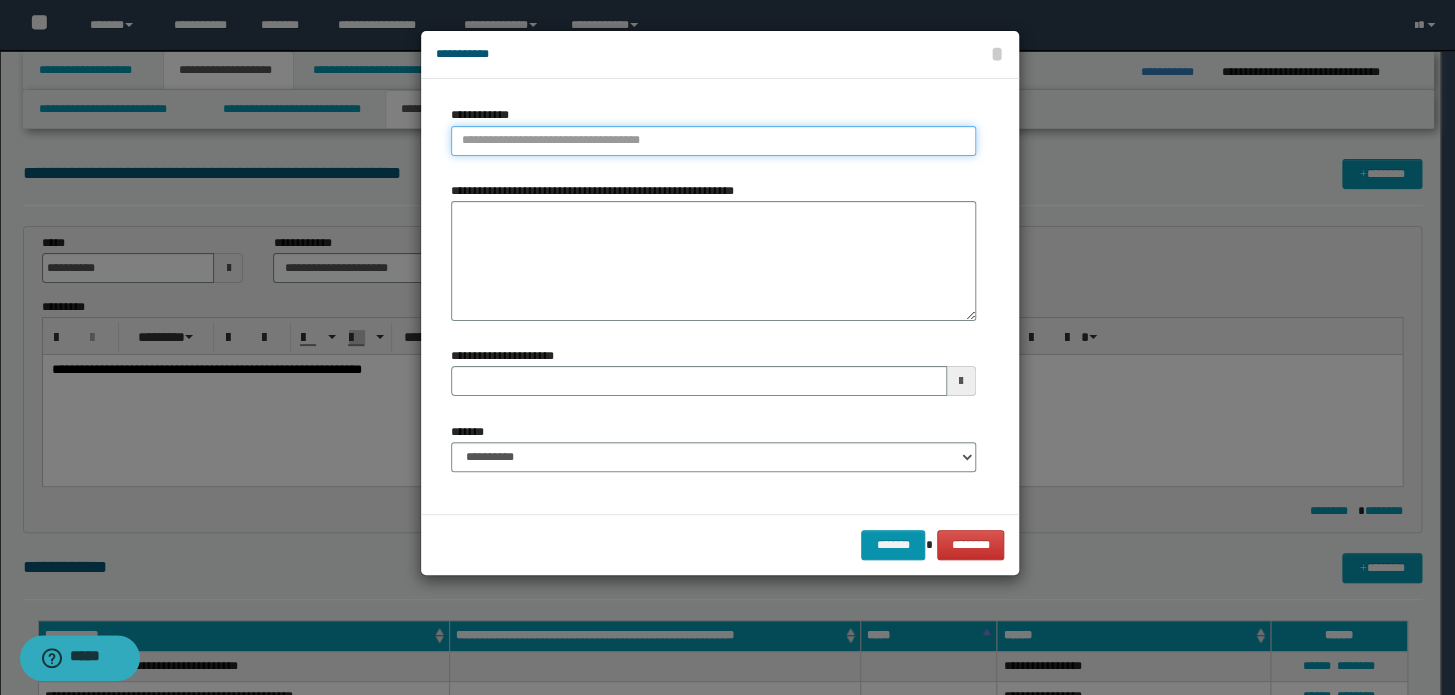 type on "**********" 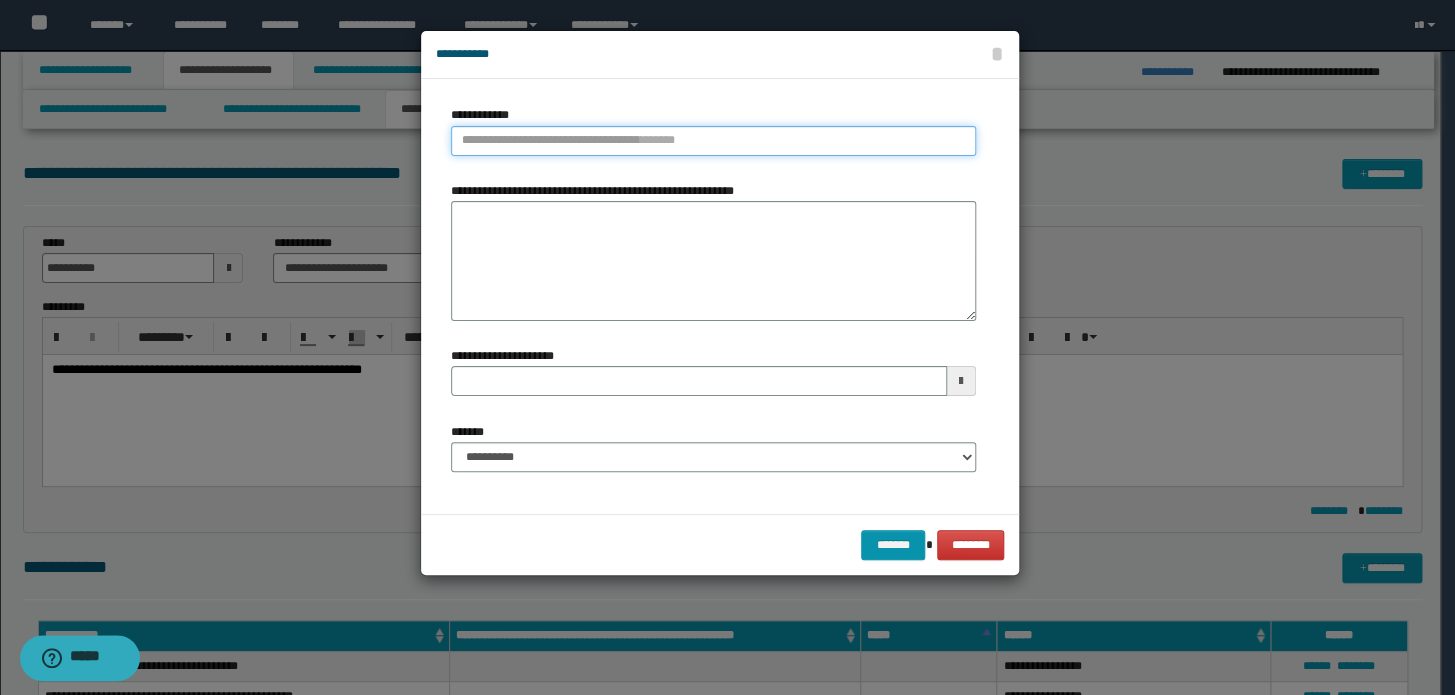 click on "**********" at bounding box center (713, 141) 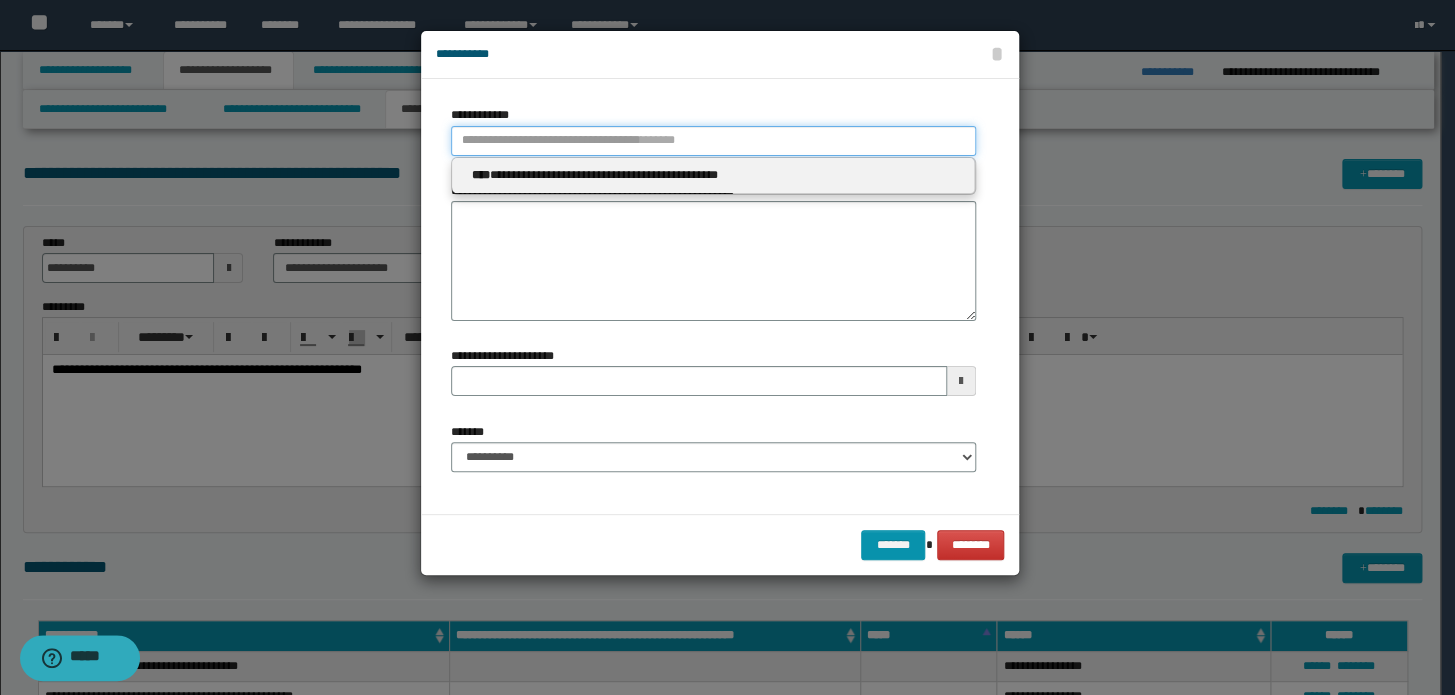 type 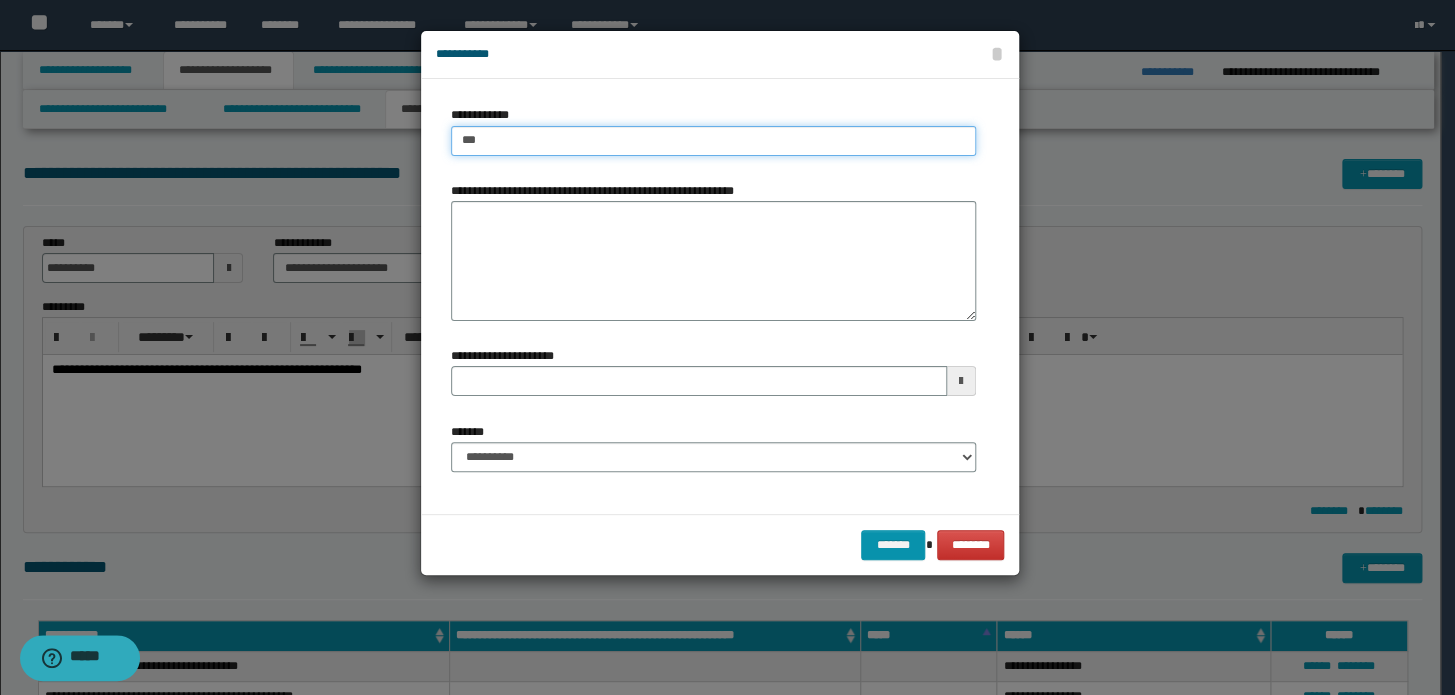 type on "****" 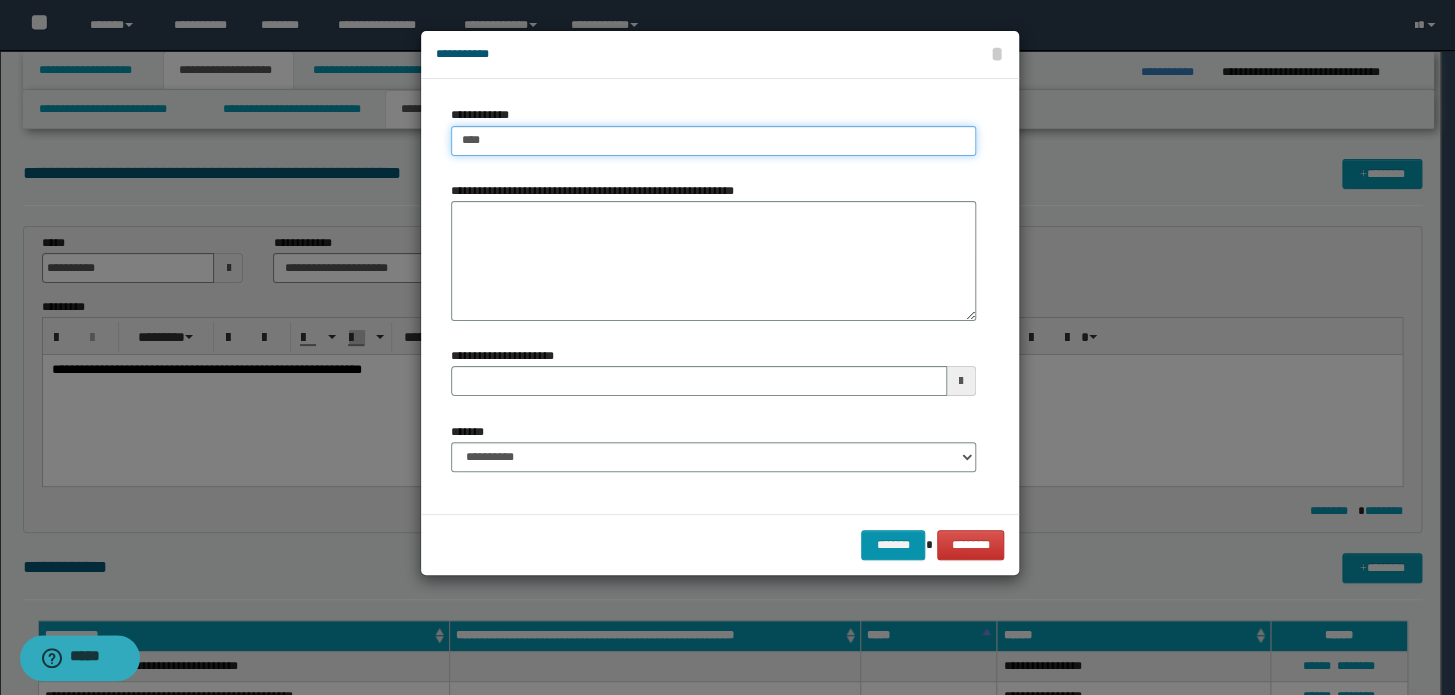 type on "****" 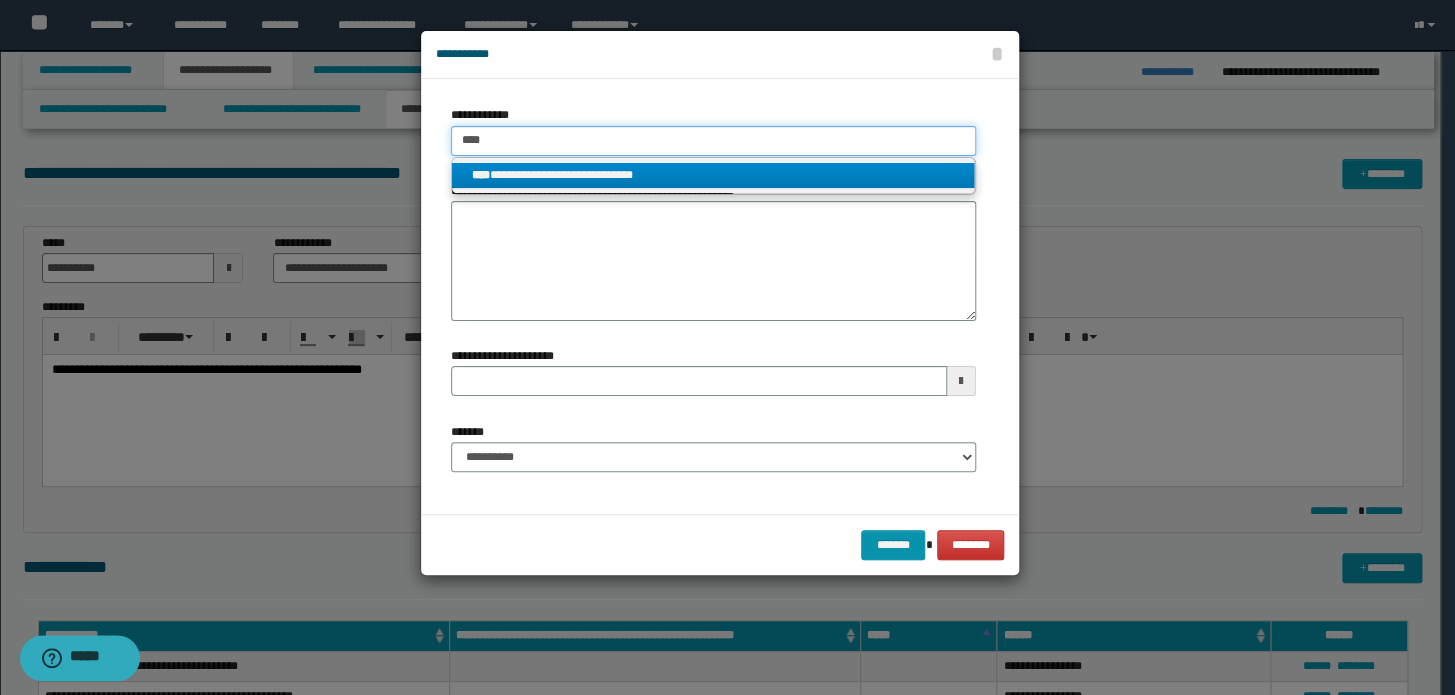 type on "****" 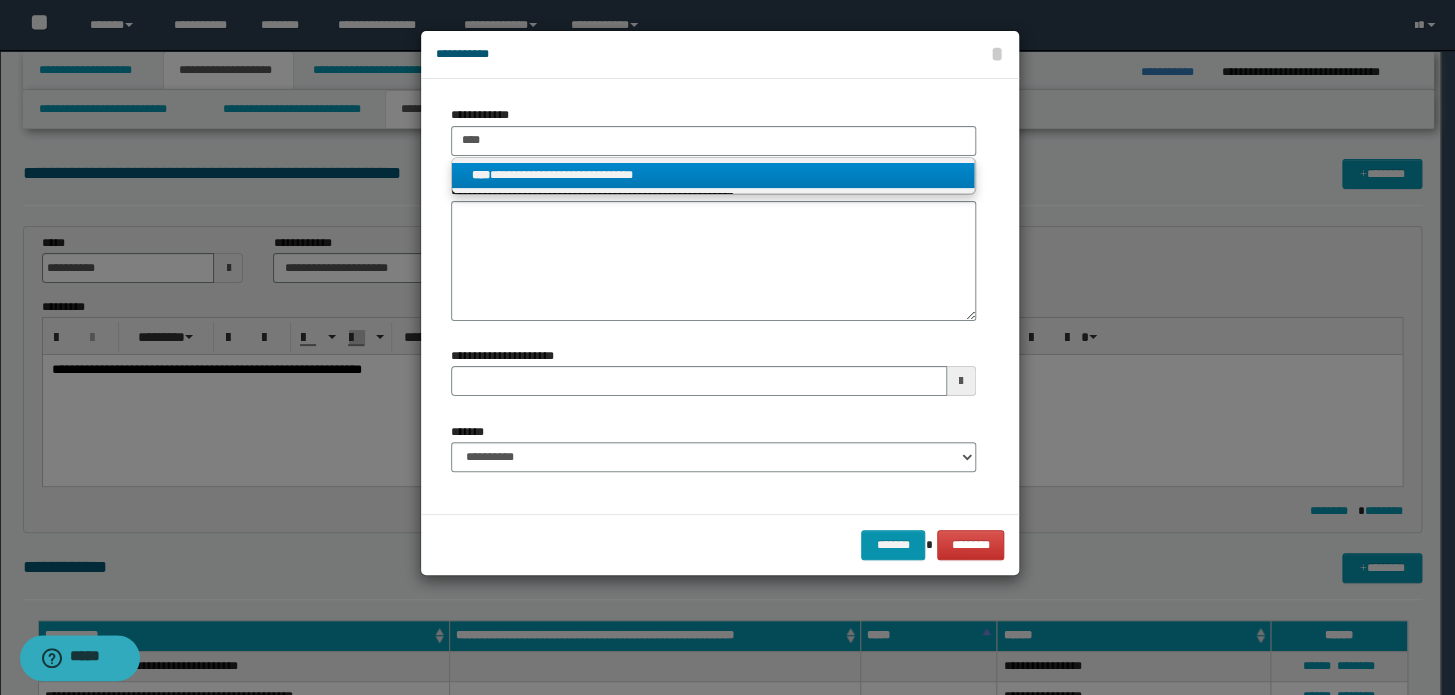 click on "**********" at bounding box center (713, 175) 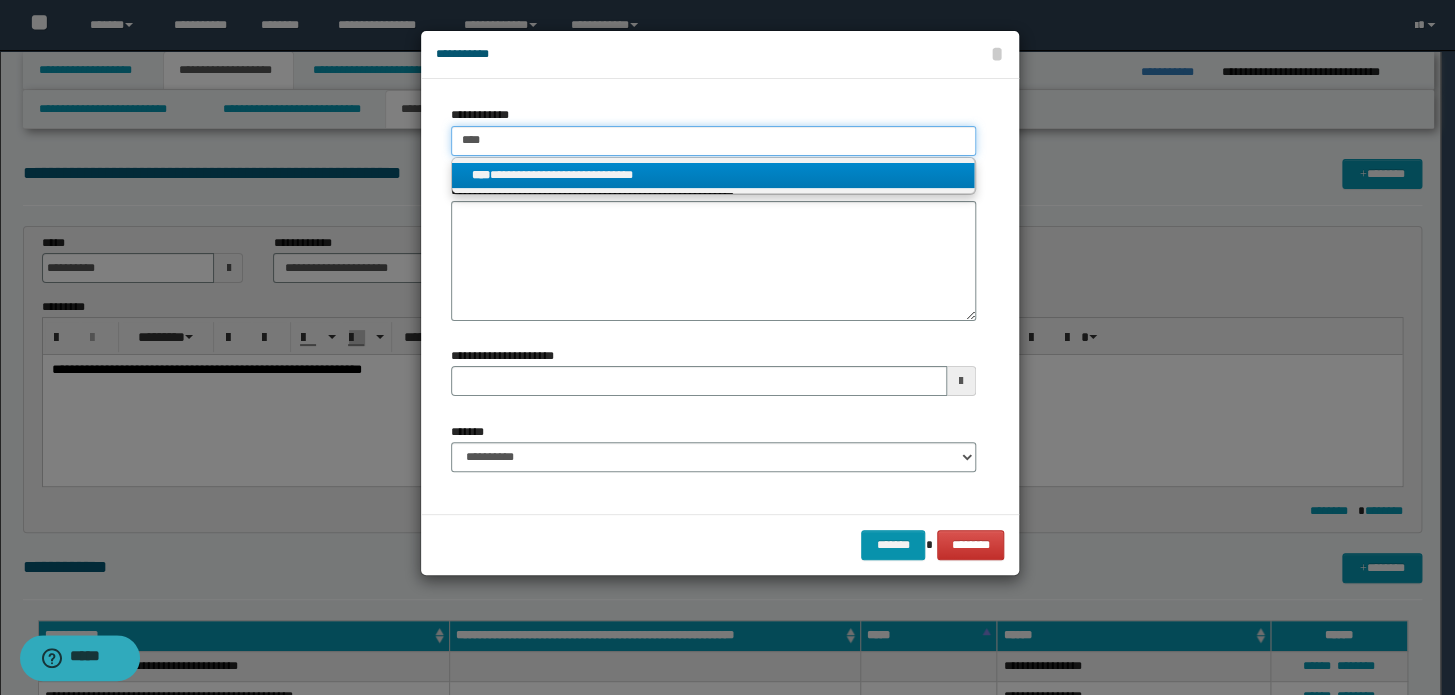 type 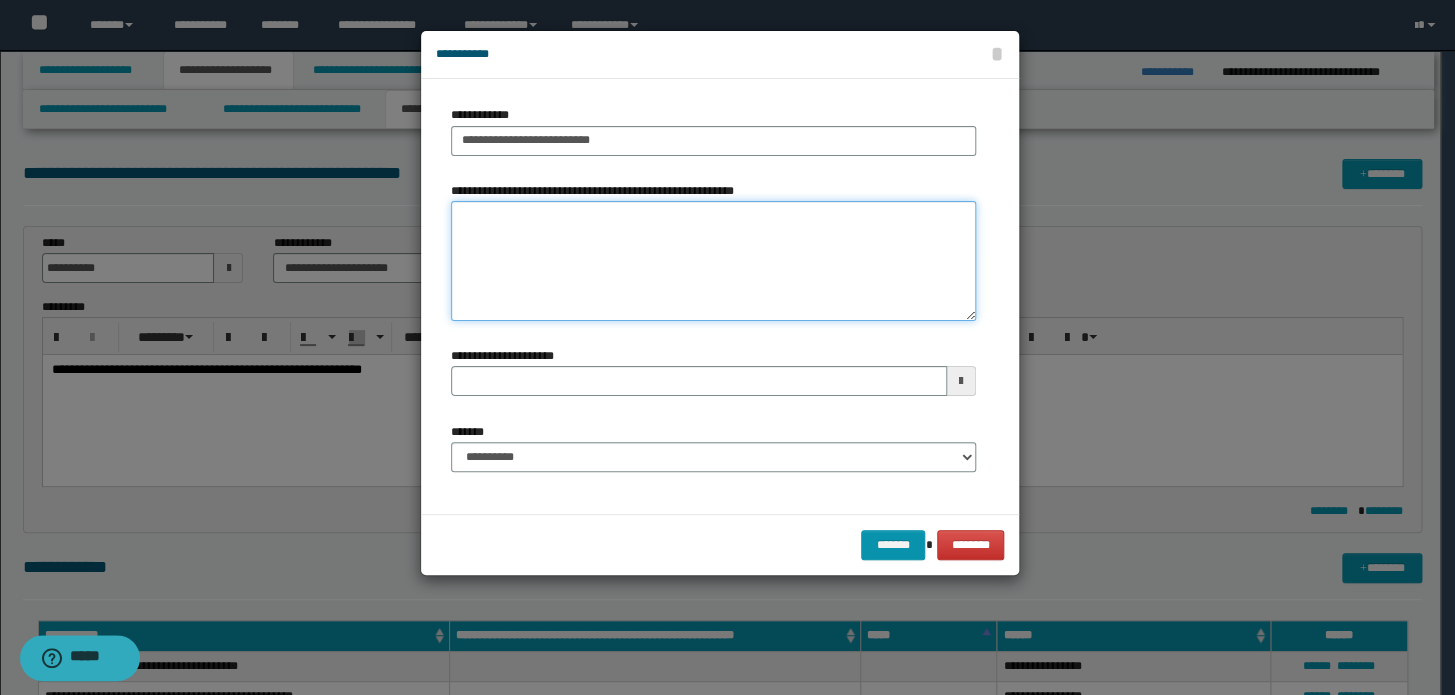 click on "**********" at bounding box center (713, 261) 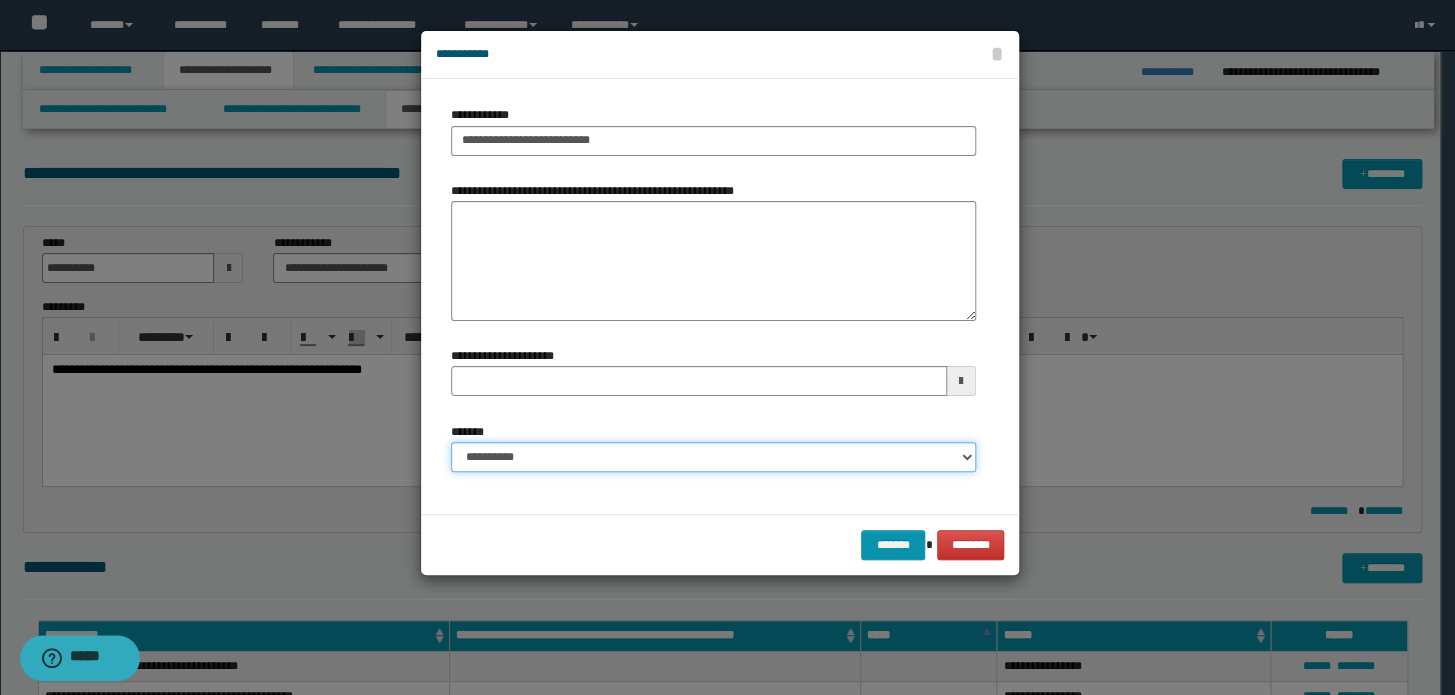 click on "**********" at bounding box center [713, 457] 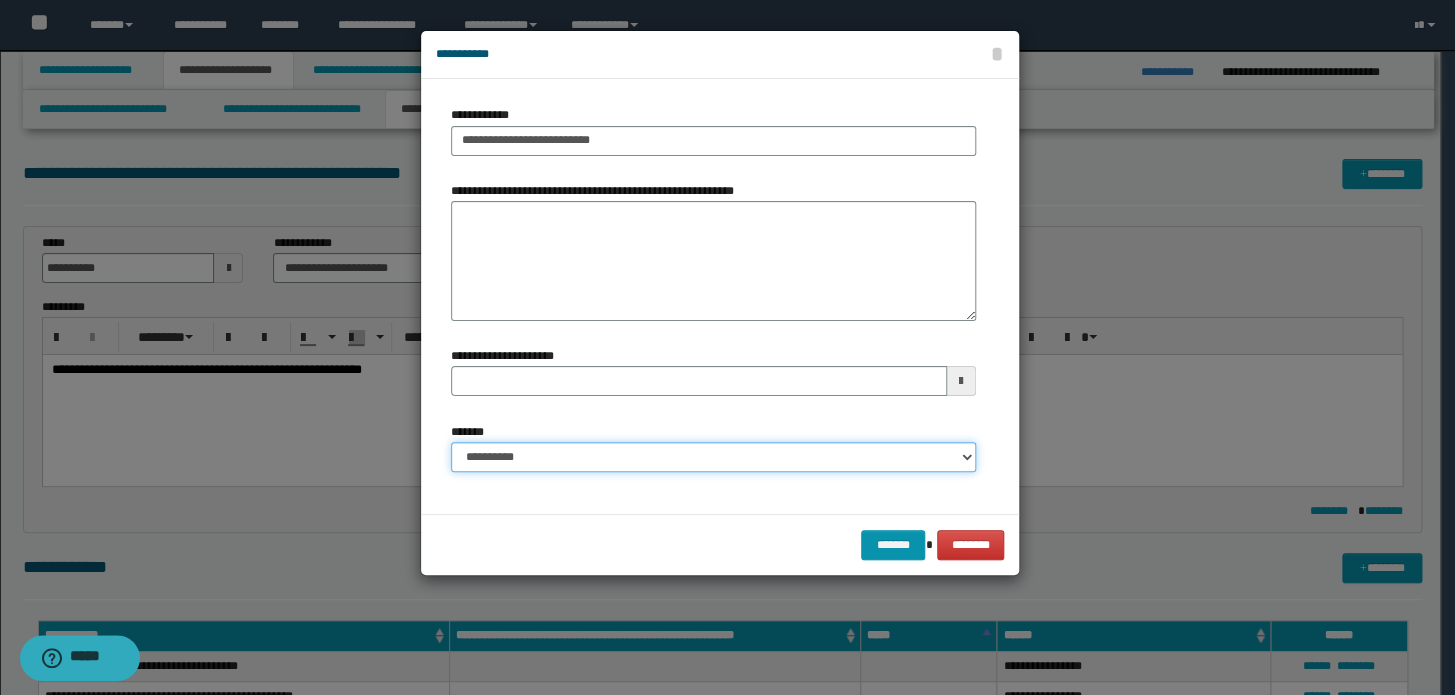 select on "*" 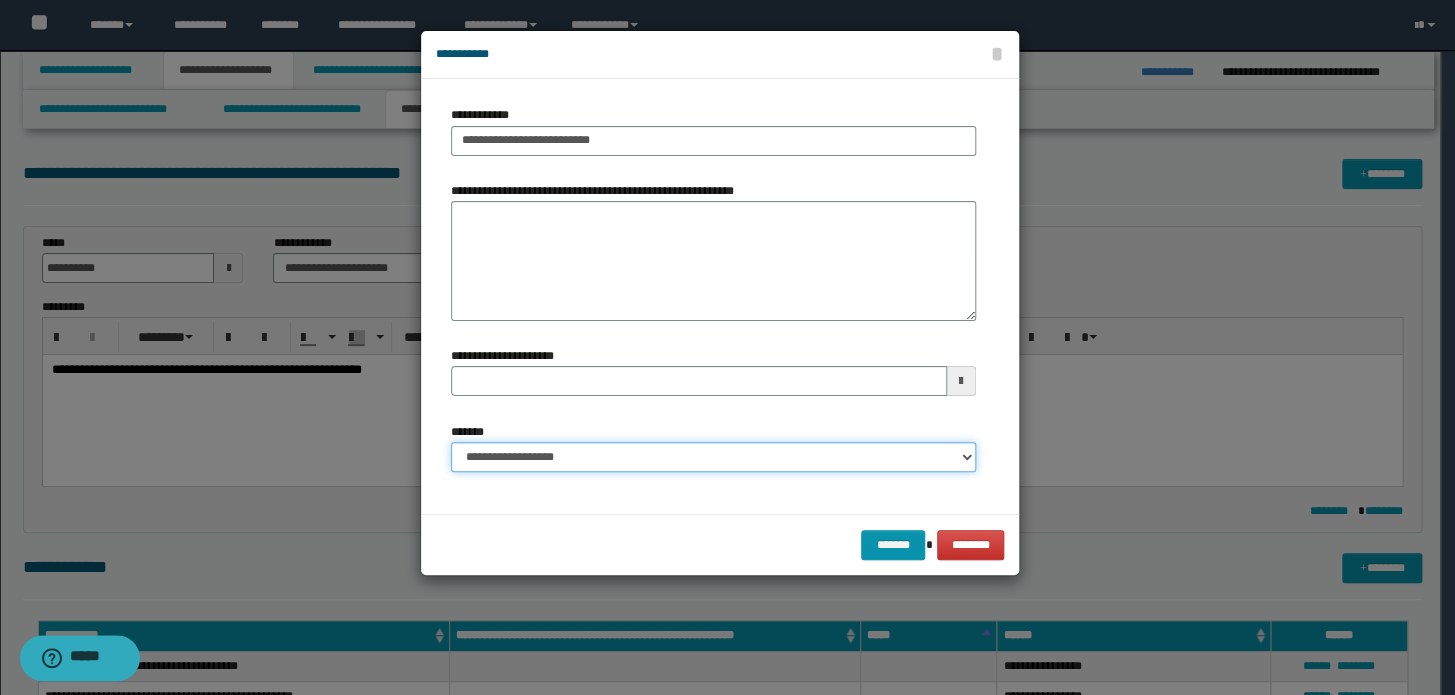 click on "**********" at bounding box center (713, 457) 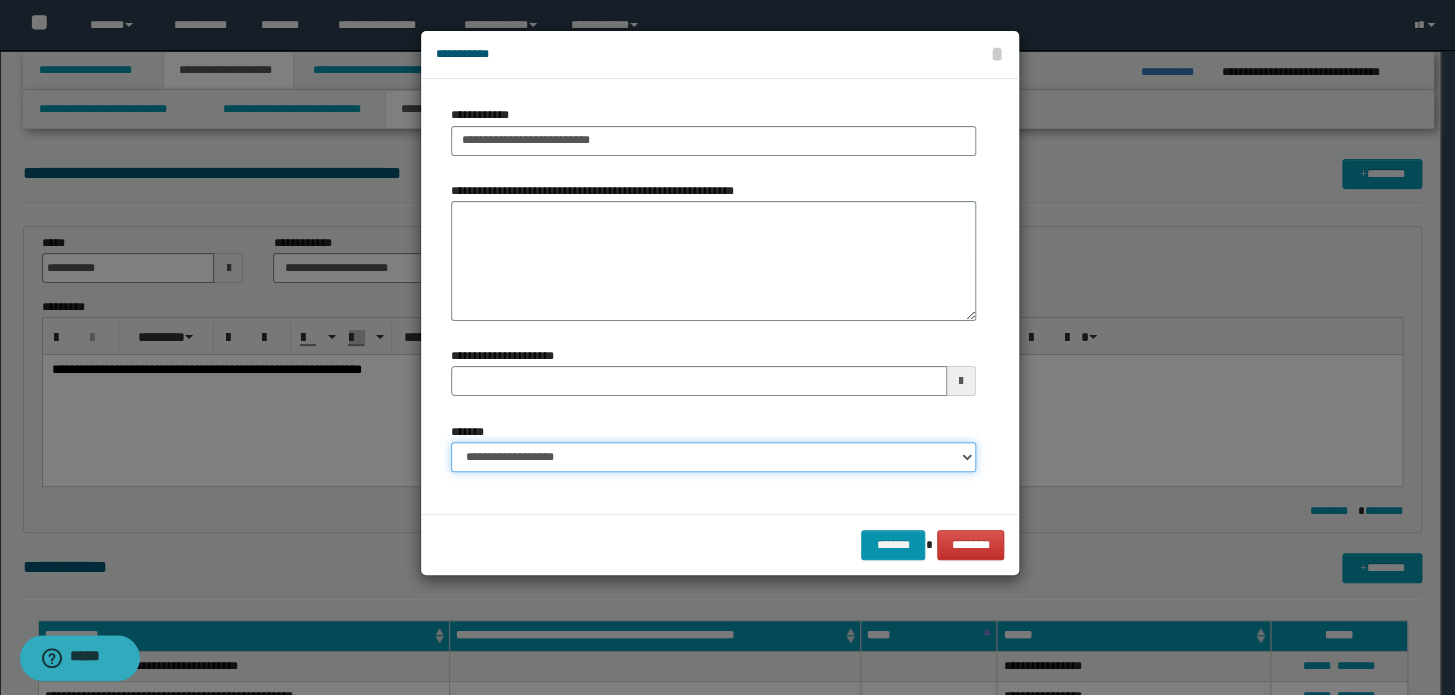 type 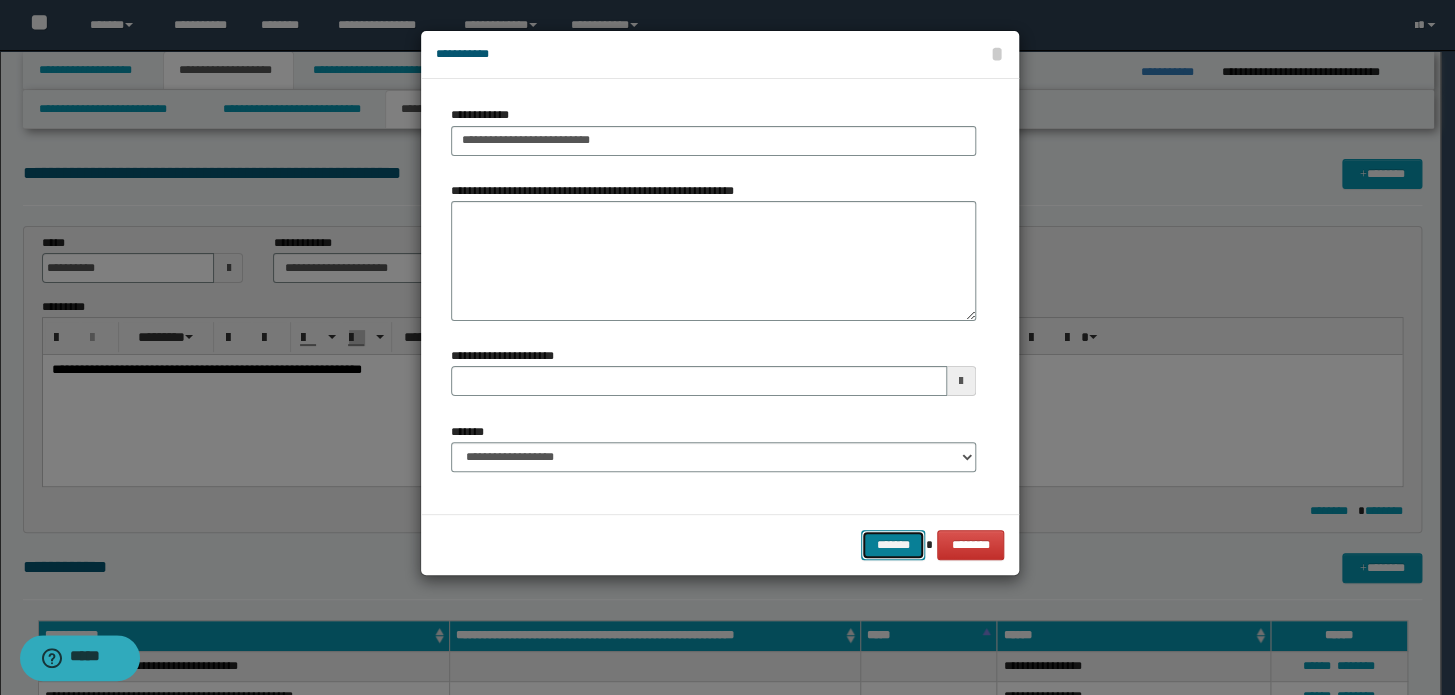click on "*******" at bounding box center (893, 545) 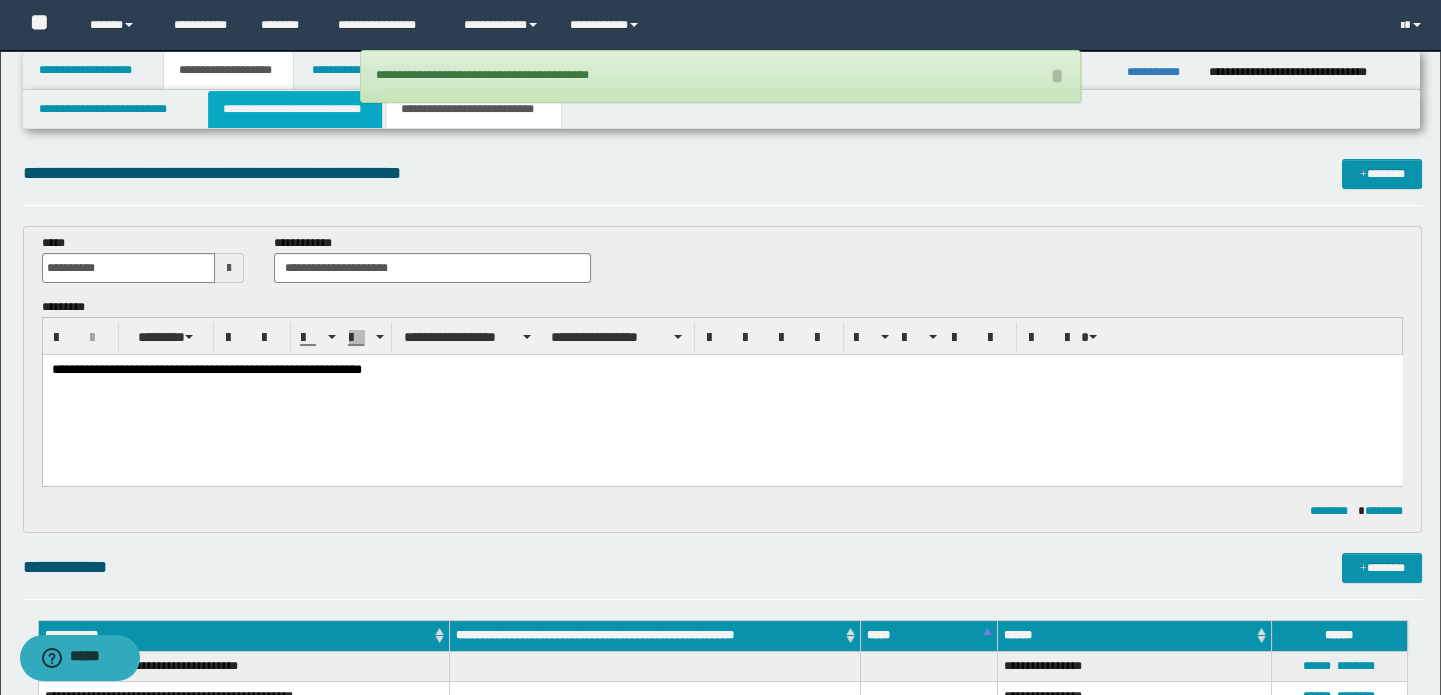 click on "**********" at bounding box center (294, 109) 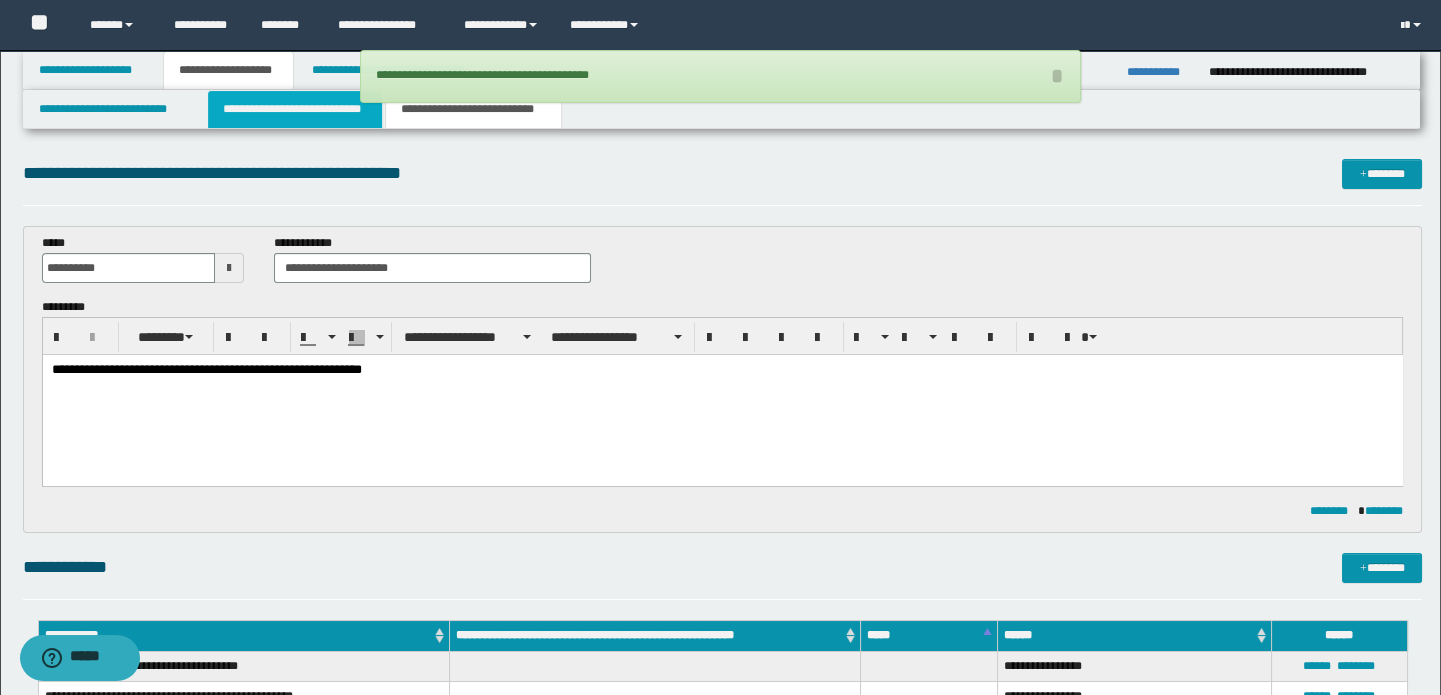 type 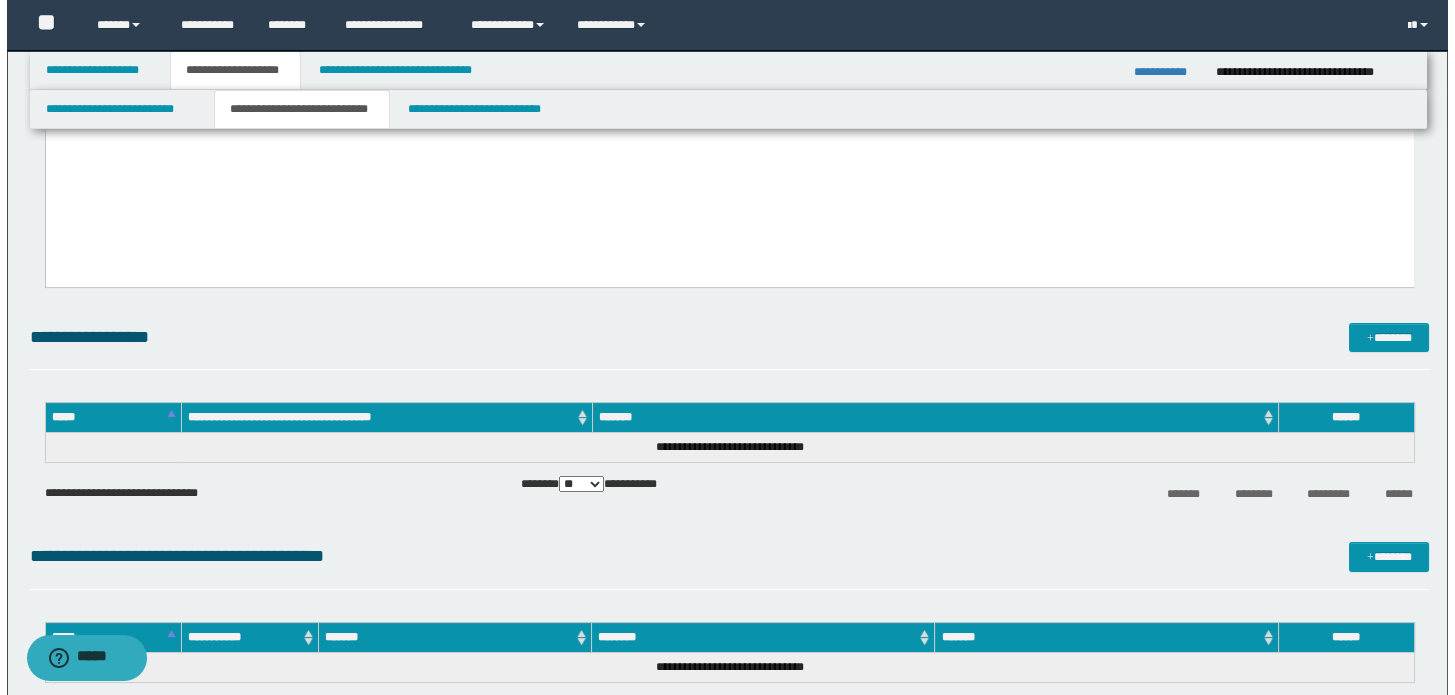 scroll, scrollTop: 1181, scrollLeft: 0, axis: vertical 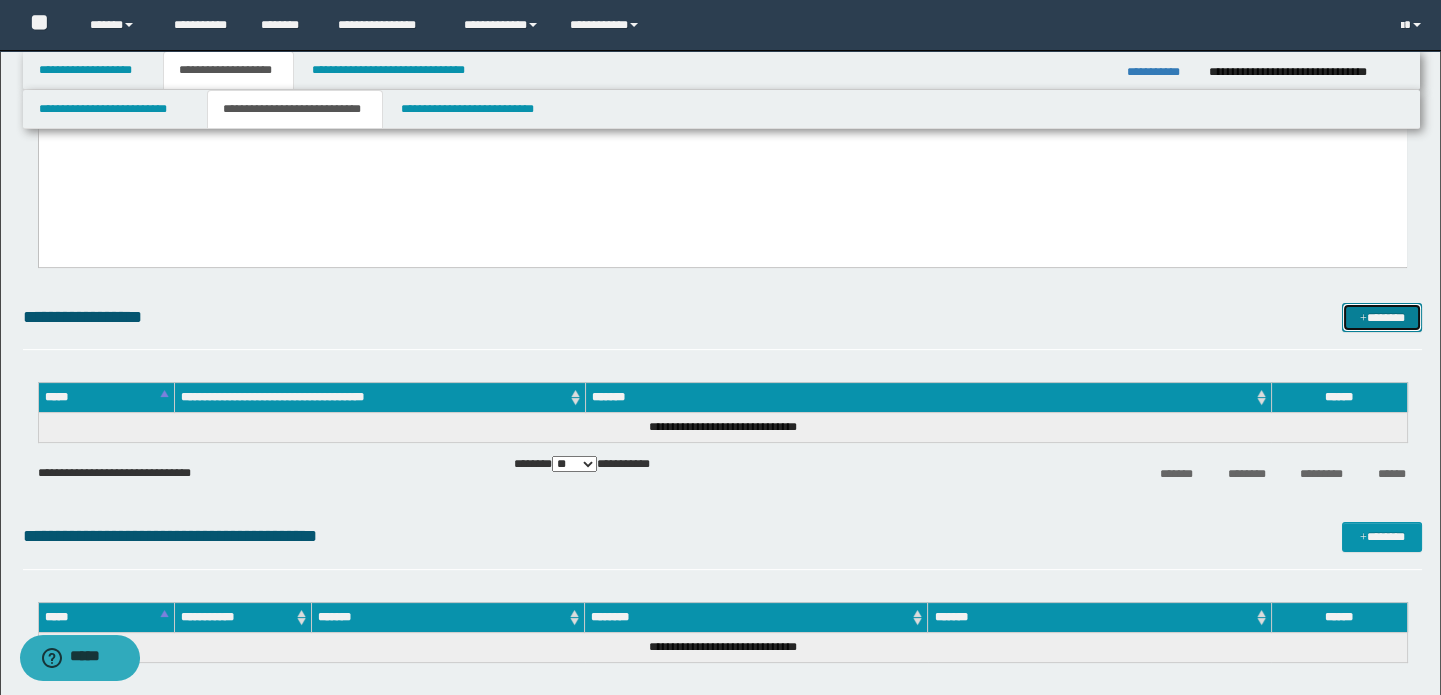 click on "*******" at bounding box center (1382, 318) 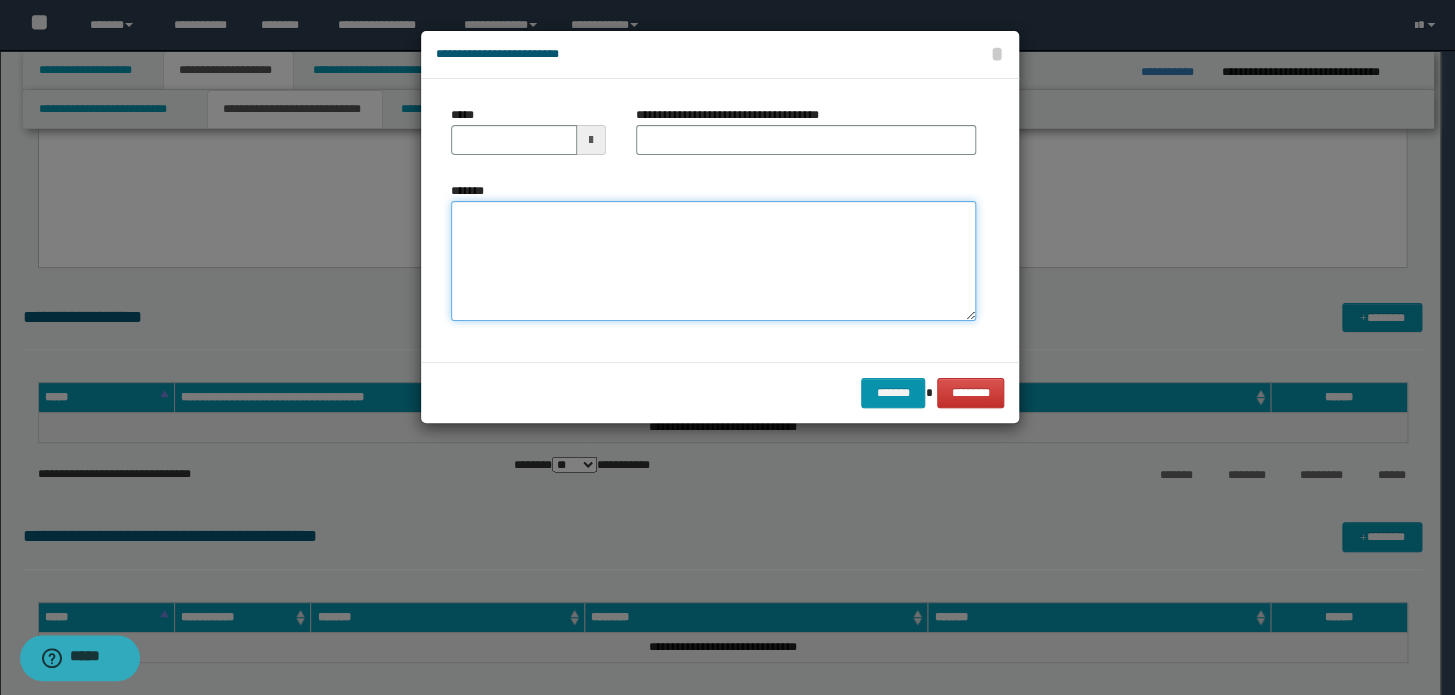 click on "*******" at bounding box center (713, 261) 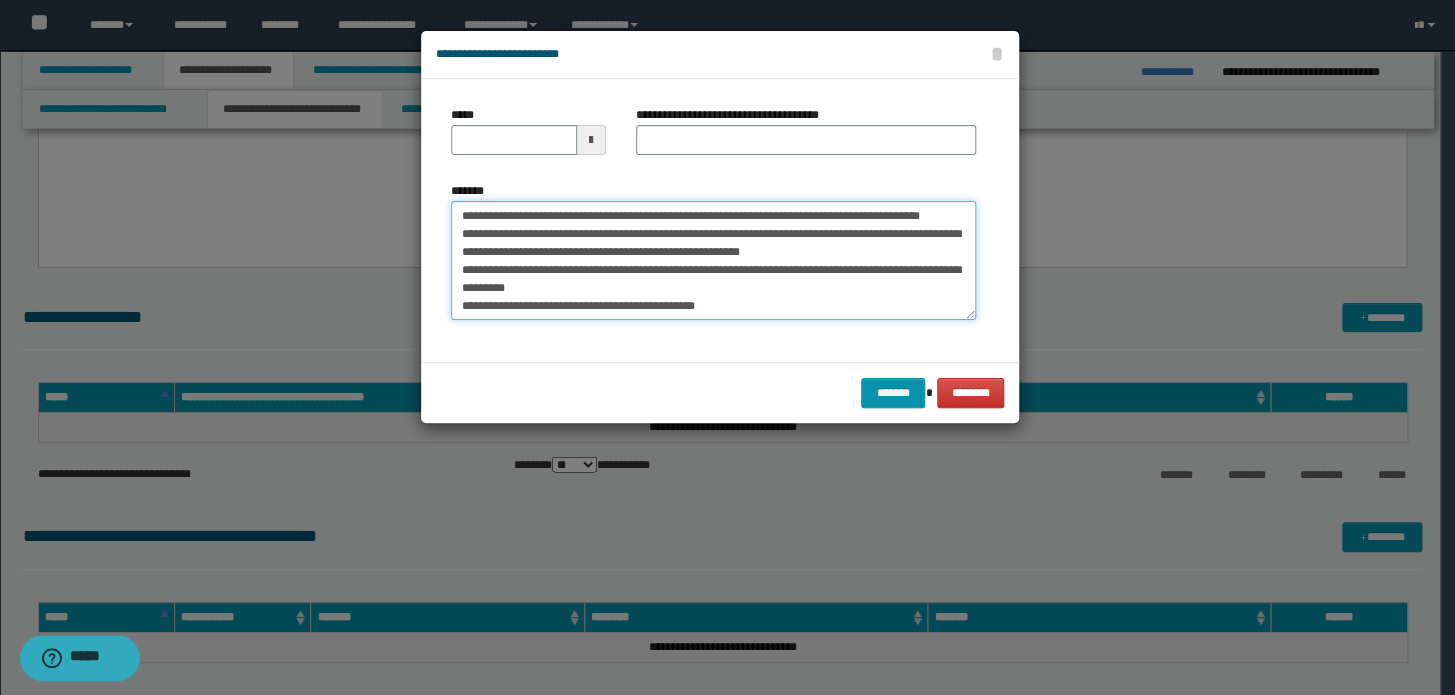 scroll, scrollTop: 0, scrollLeft: 0, axis: both 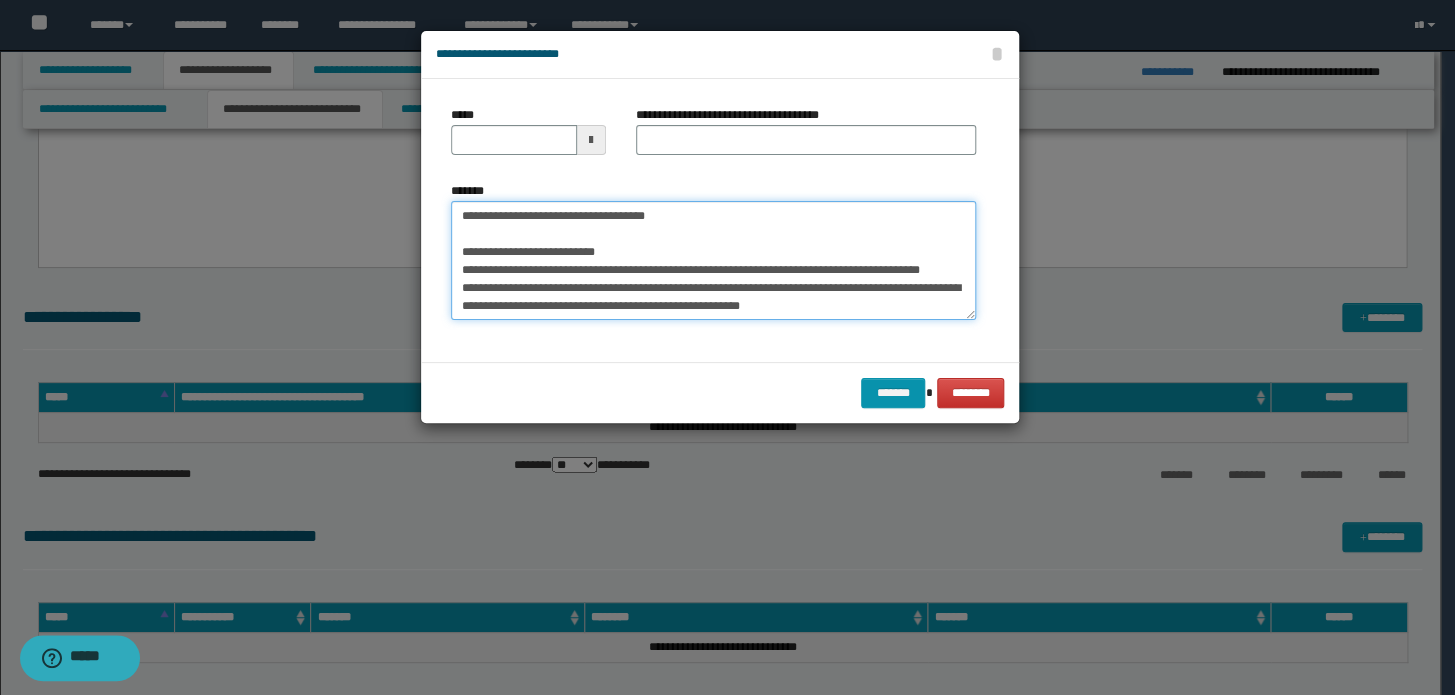 drag, startPoint x: 753, startPoint y: 218, endPoint x: 257, endPoint y: 200, distance: 496.3265 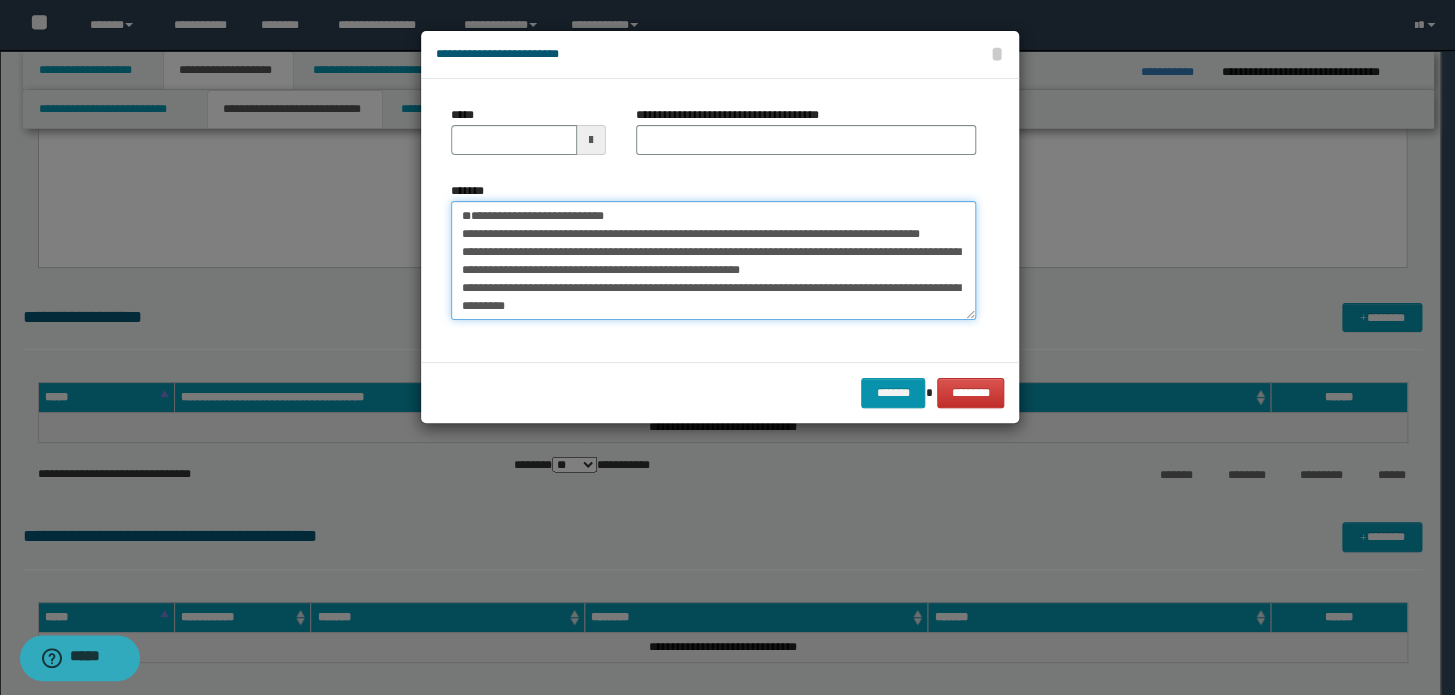 type 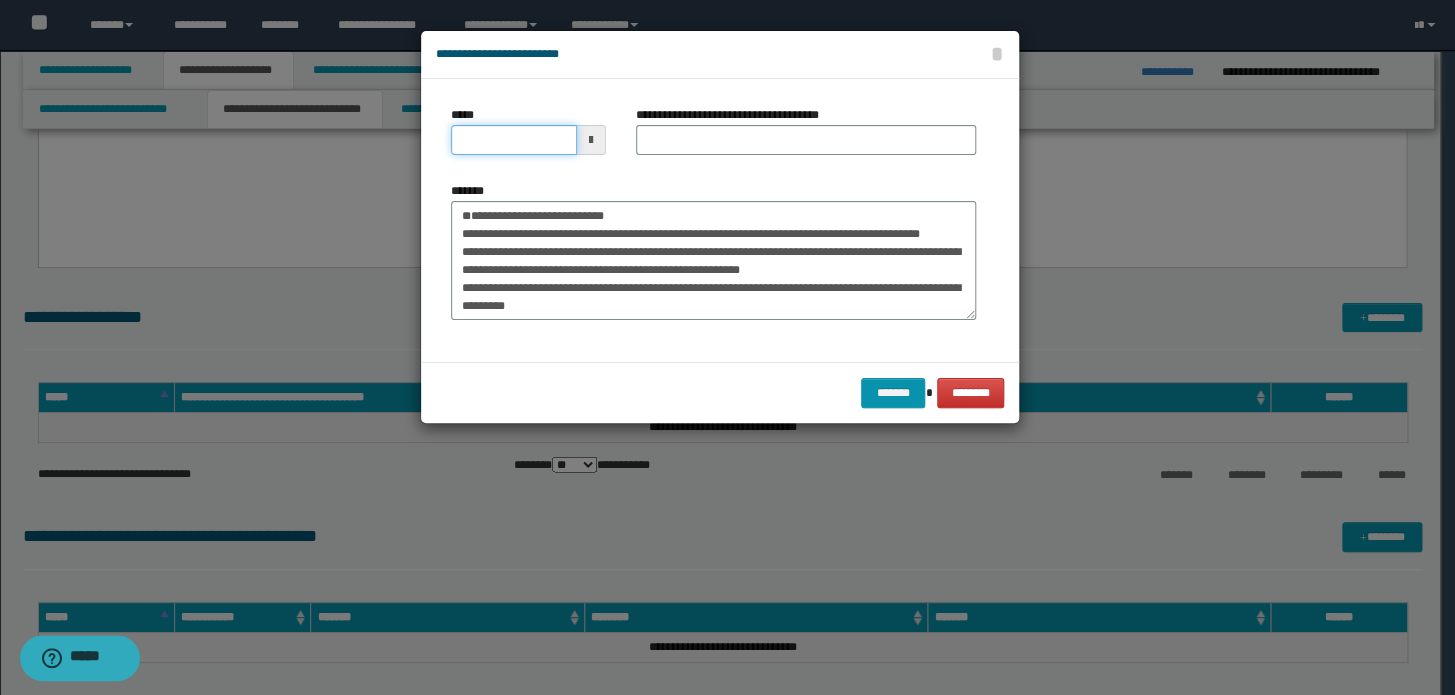 click on "*****" at bounding box center (514, 140) 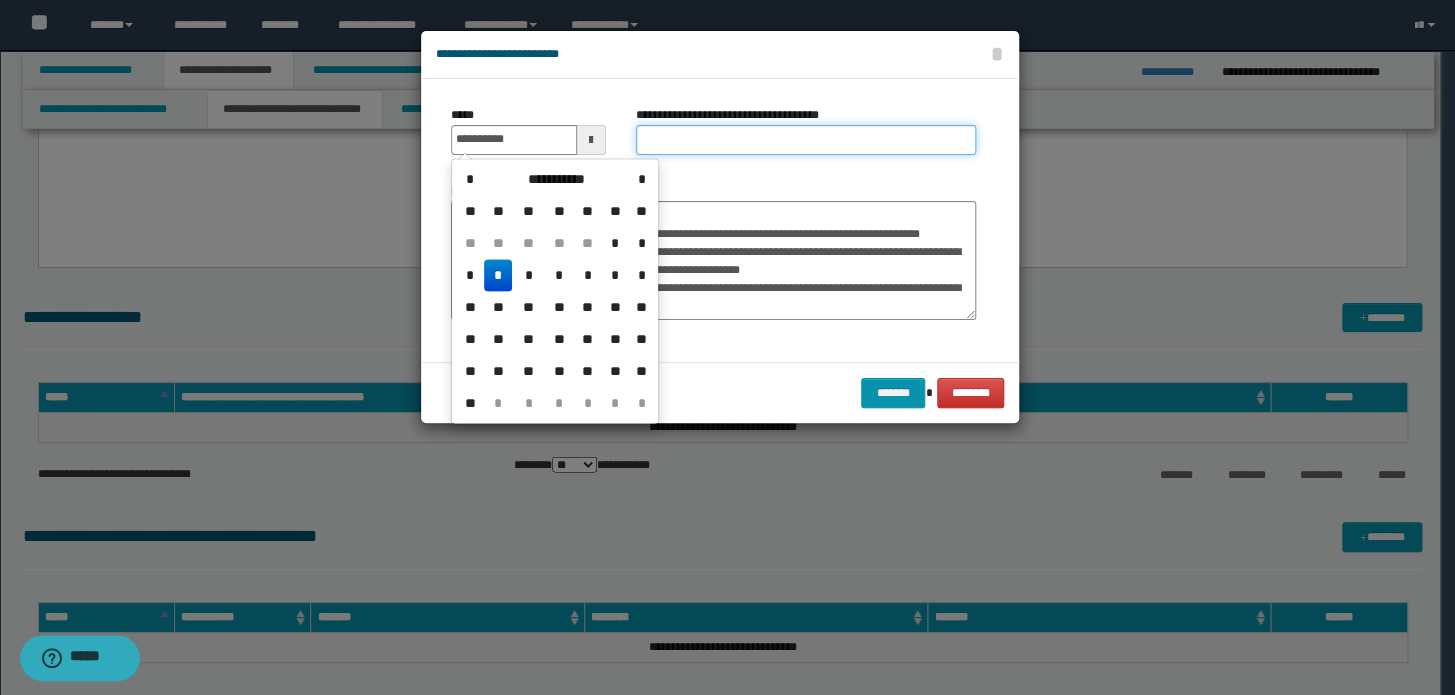 type on "**********" 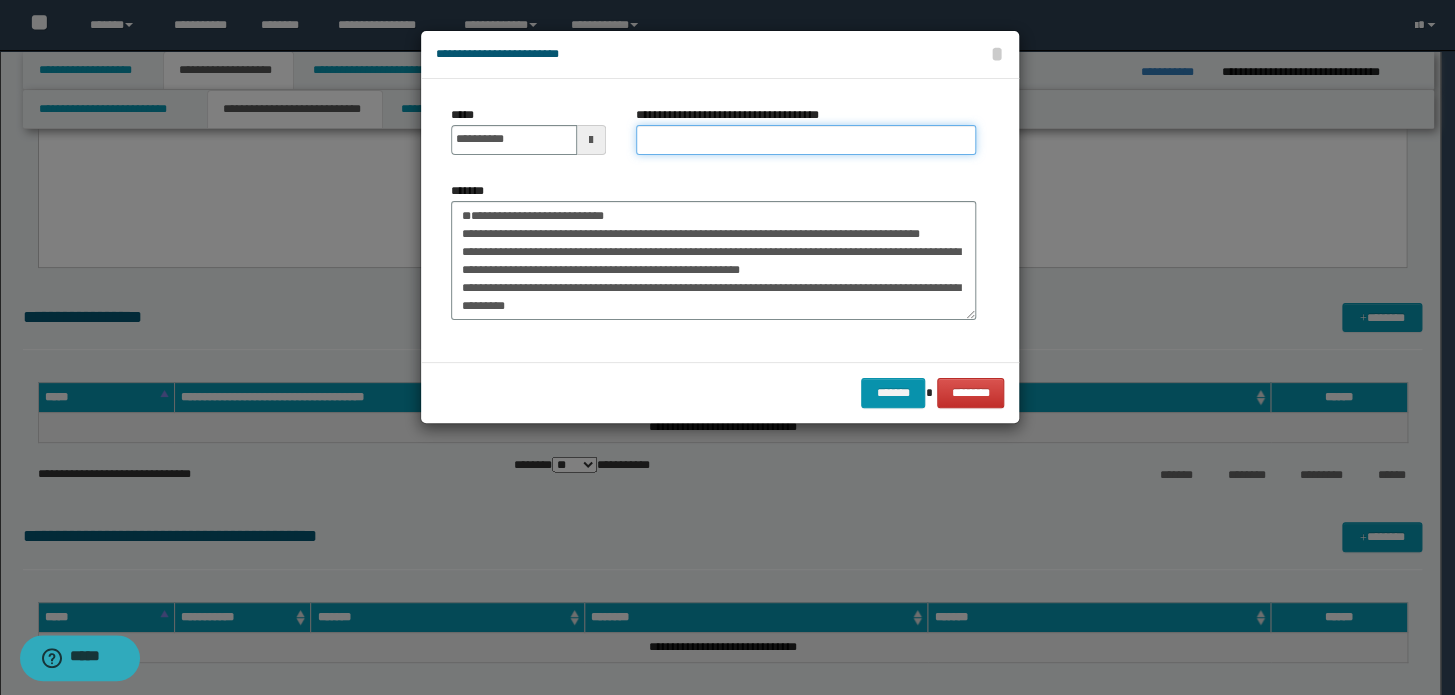 paste on "**********" 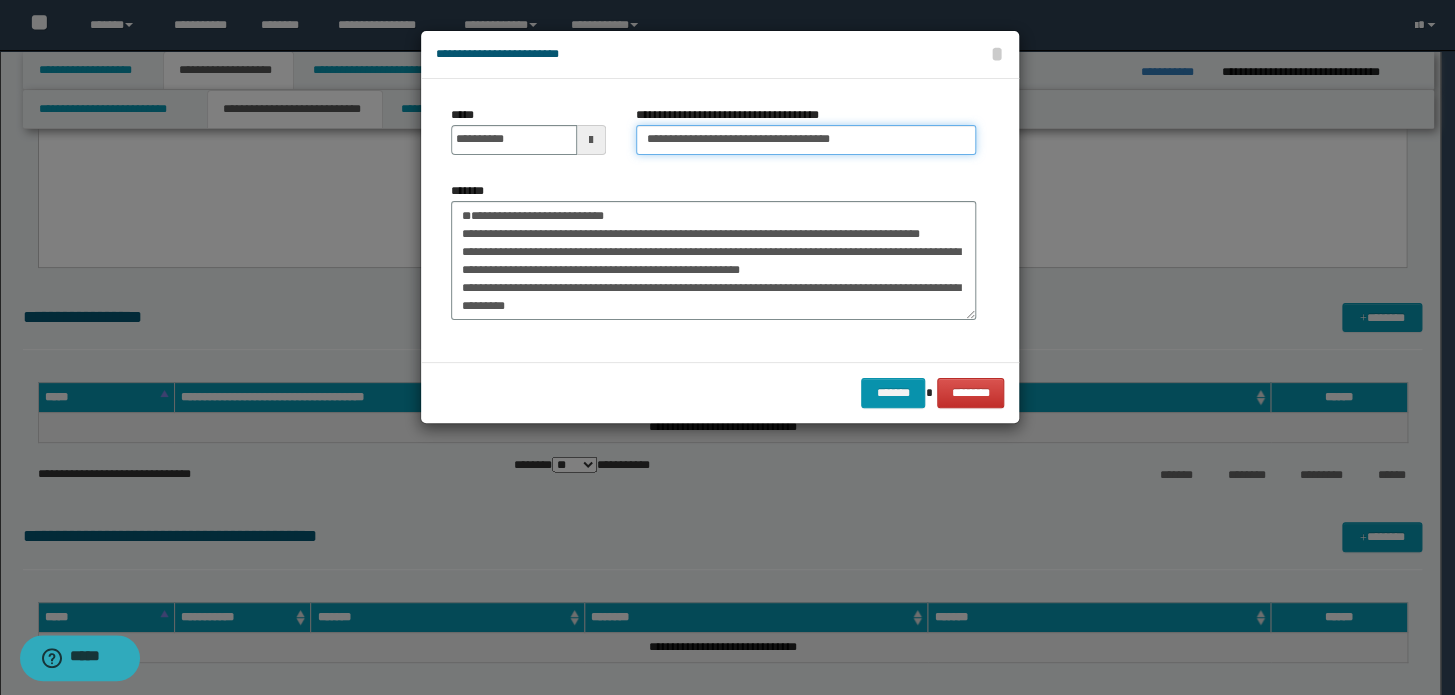 drag, startPoint x: 708, startPoint y: 140, endPoint x: 239, endPoint y: 140, distance: 469 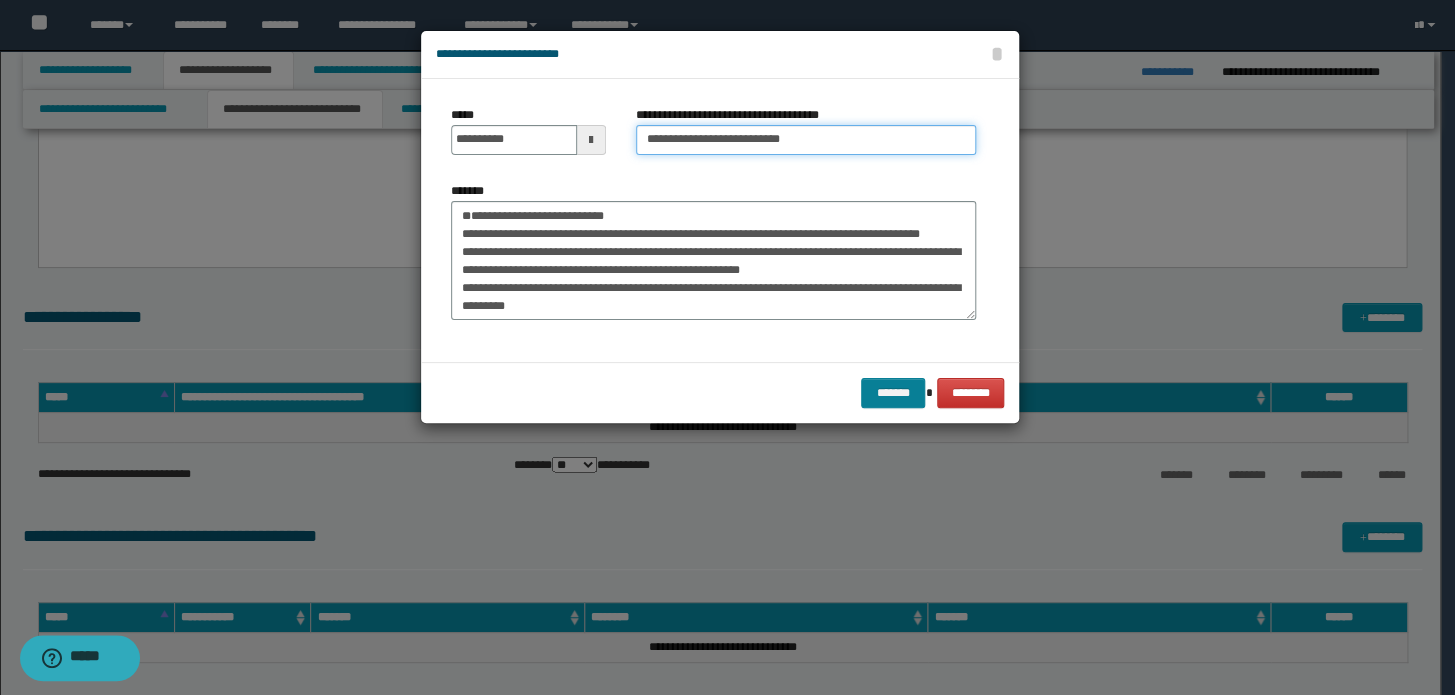 type on "**********" 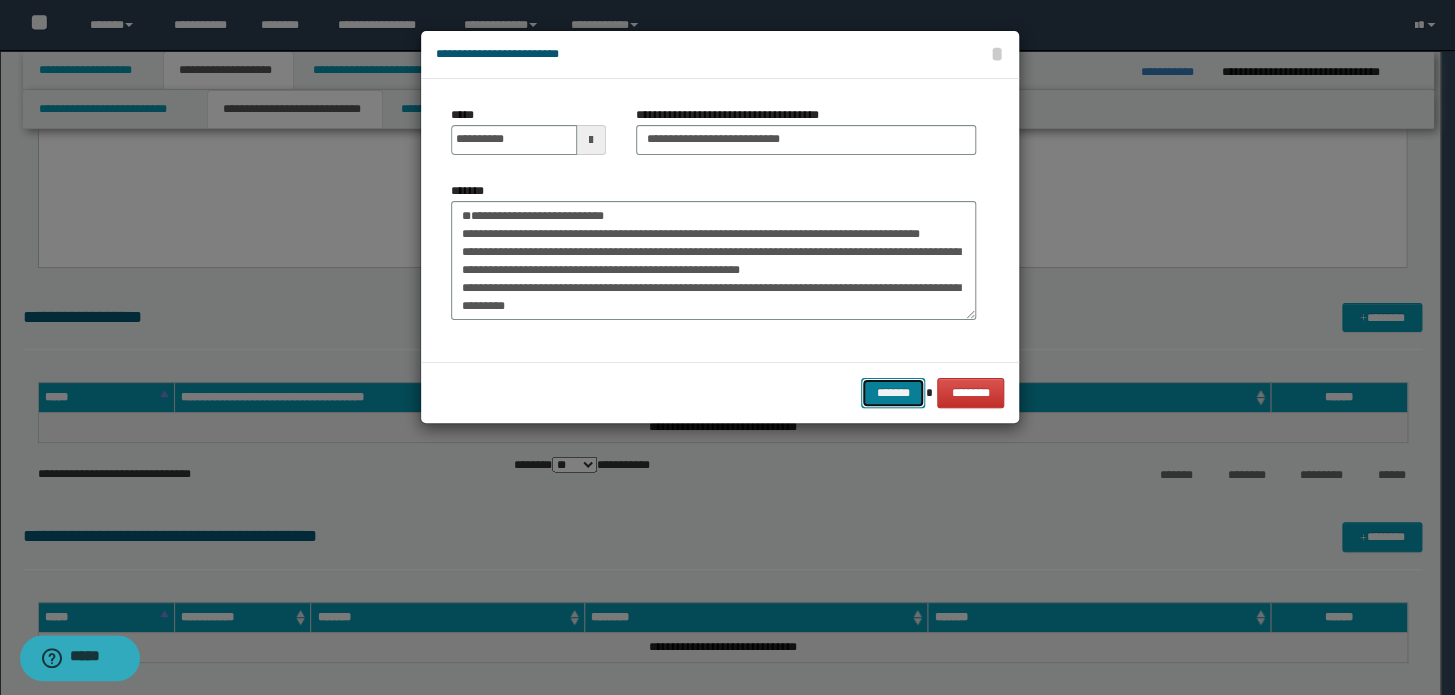 click on "*******" at bounding box center (893, 393) 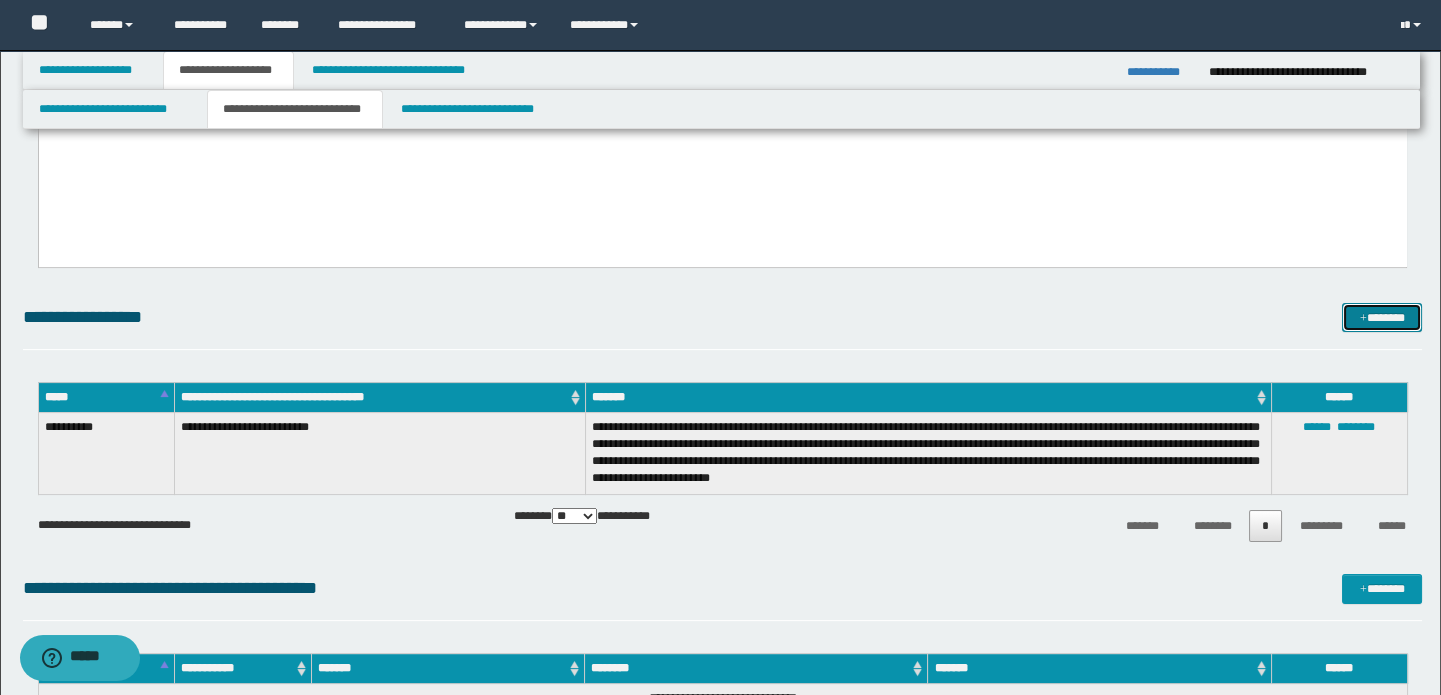 click on "*******" at bounding box center (1382, 318) 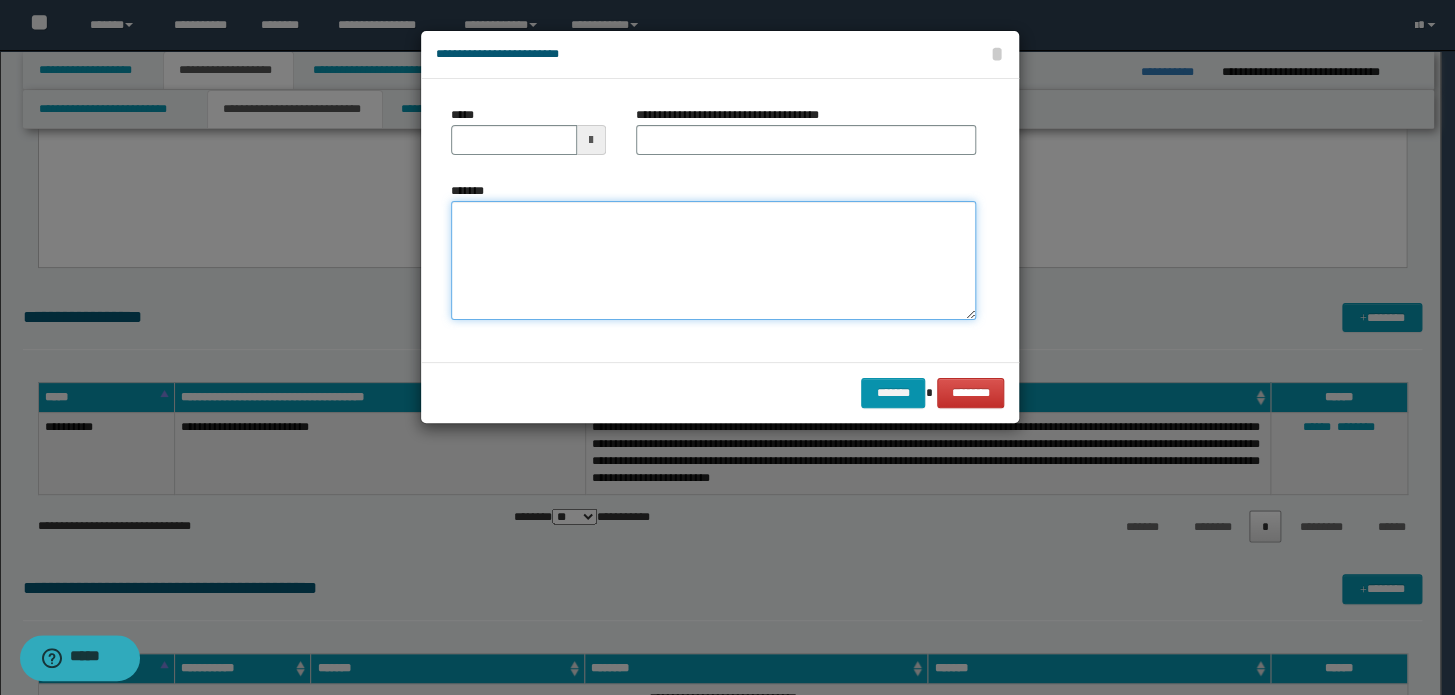 click on "*******" at bounding box center (713, 261) 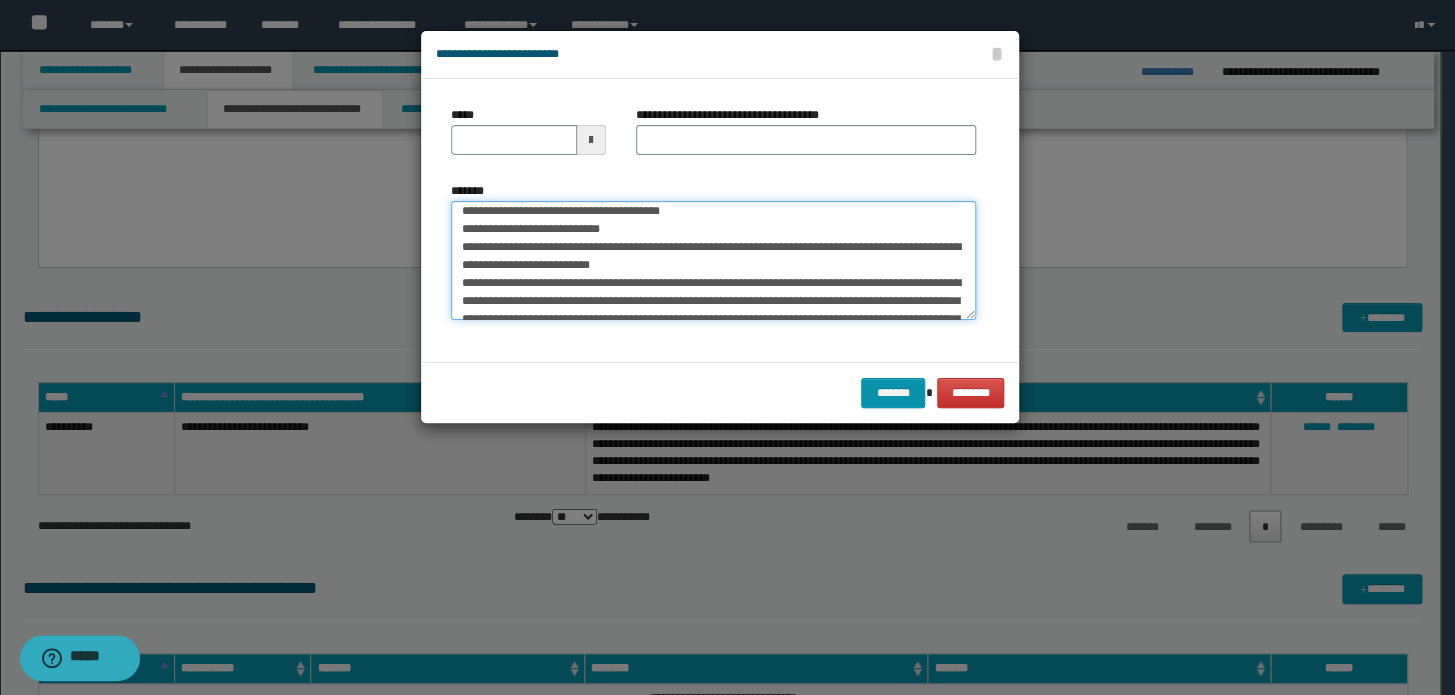 scroll, scrollTop: 0, scrollLeft: 0, axis: both 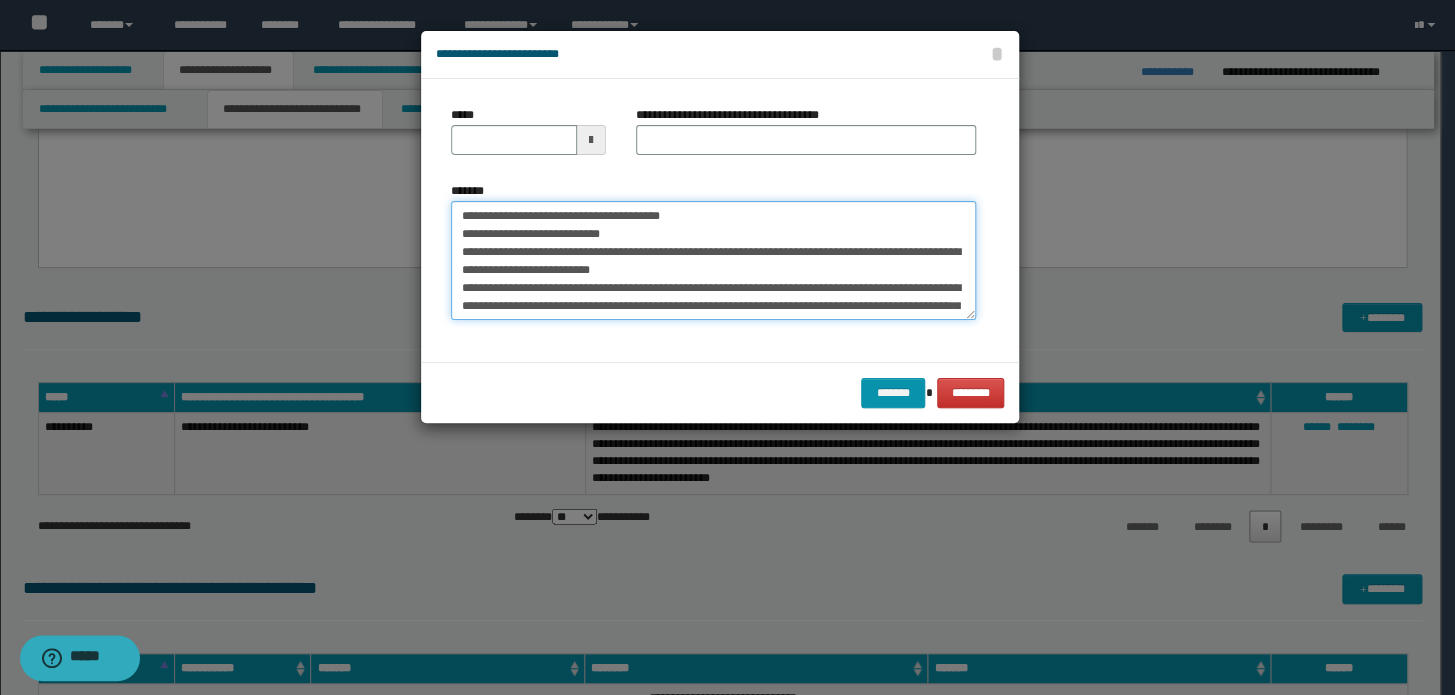 drag, startPoint x: 770, startPoint y: 211, endPoint x: 0, endPoint y: 187, distance: 770.37396 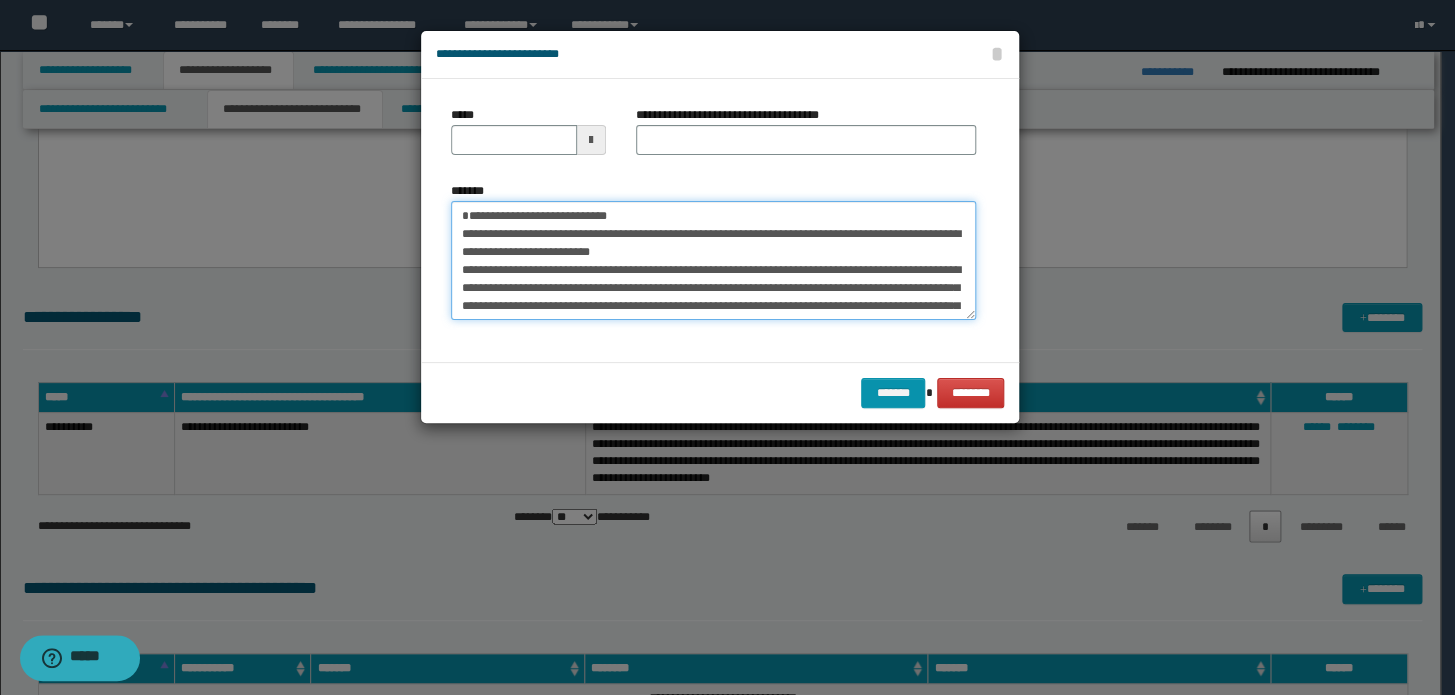 type 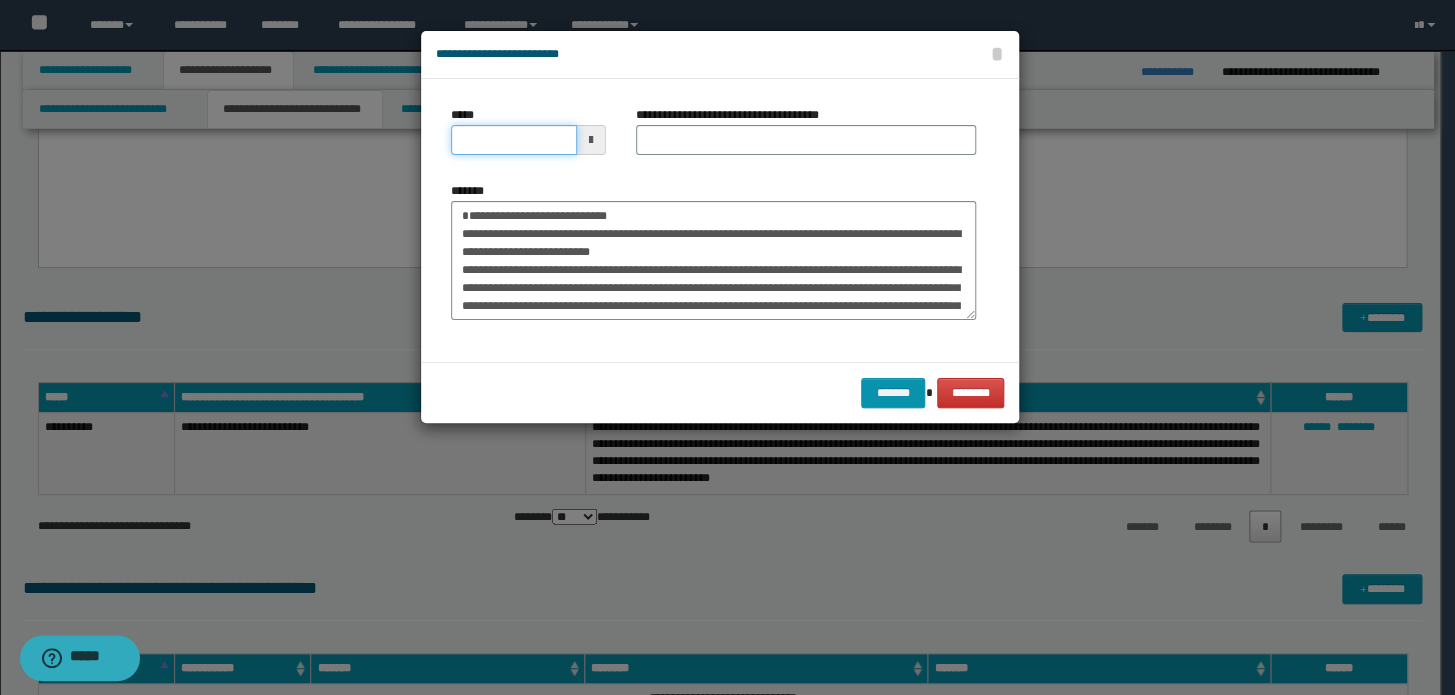 click on "*****" at bounding box center [514, 140] 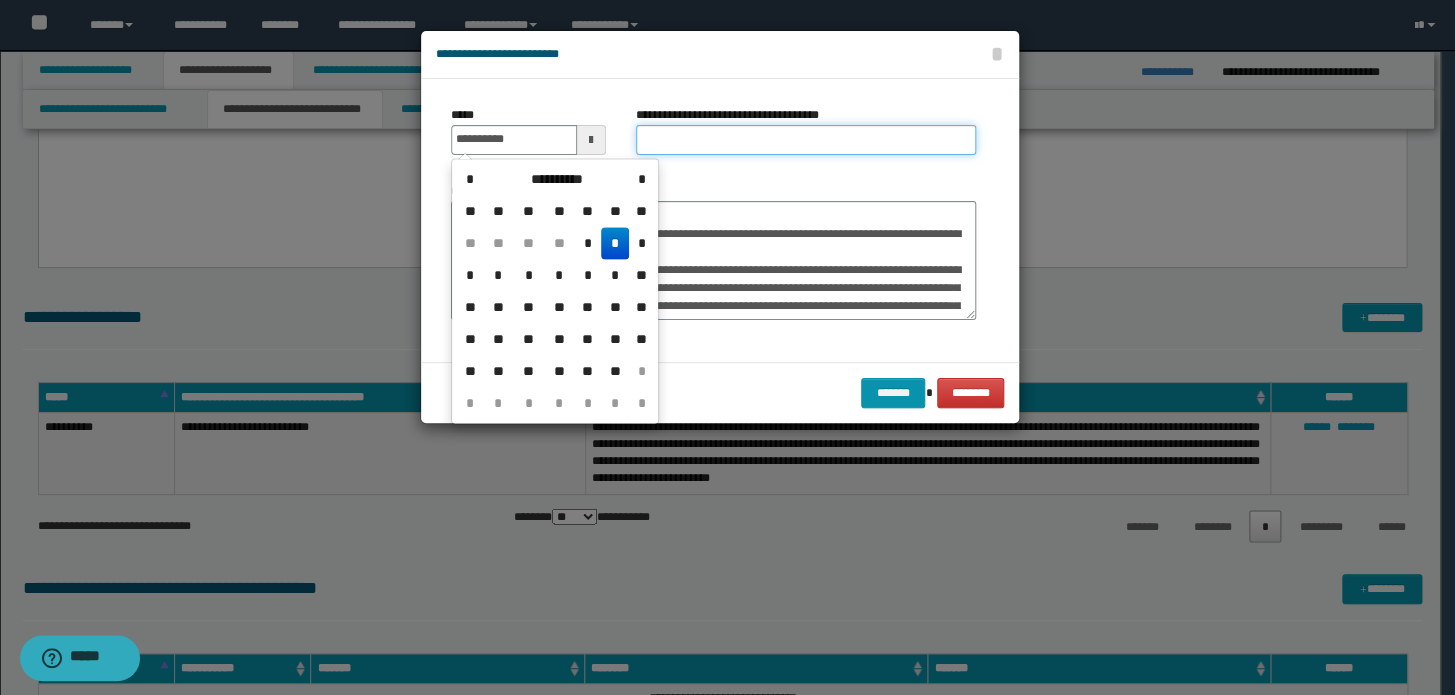 type on "**********" 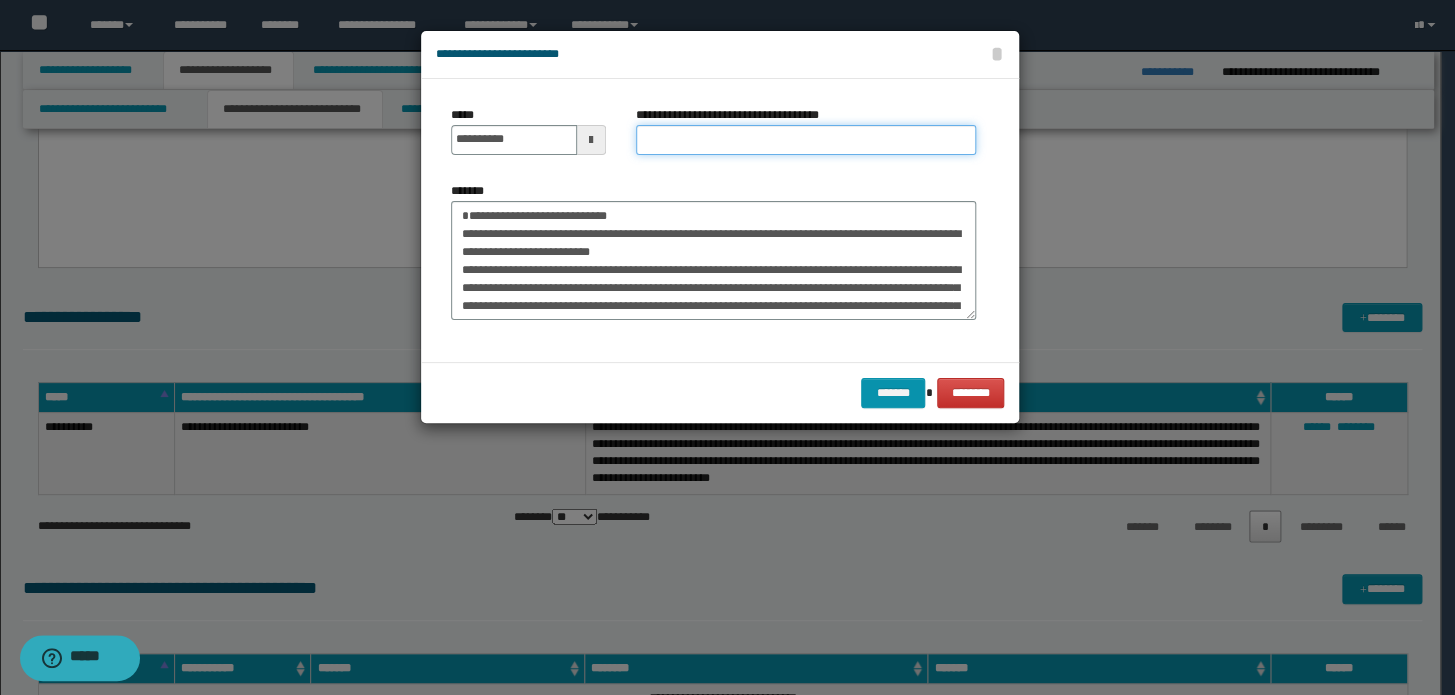 click on "**********" at bounding box center (806, 140) 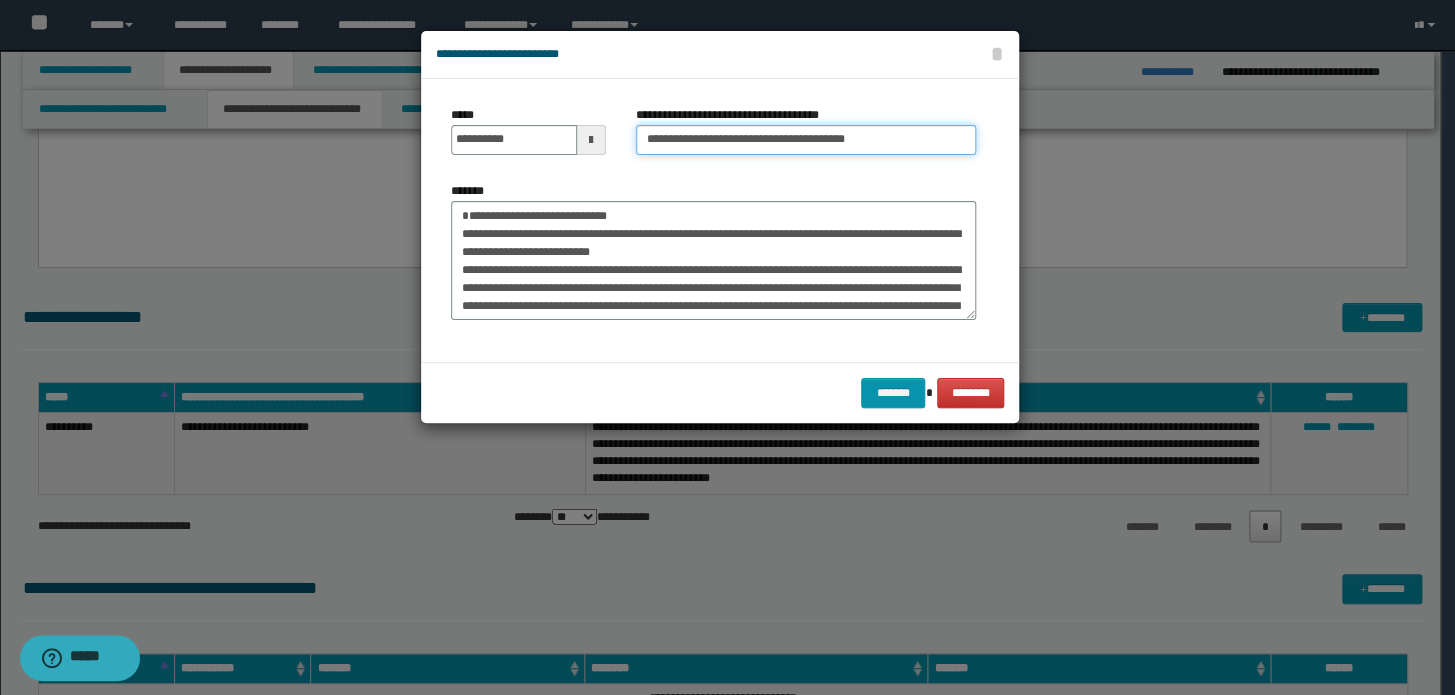 drag, startPoint x: 708, startPoint y: 143, endPoint x: 461, endPoint y: 150, distance: 247.09917 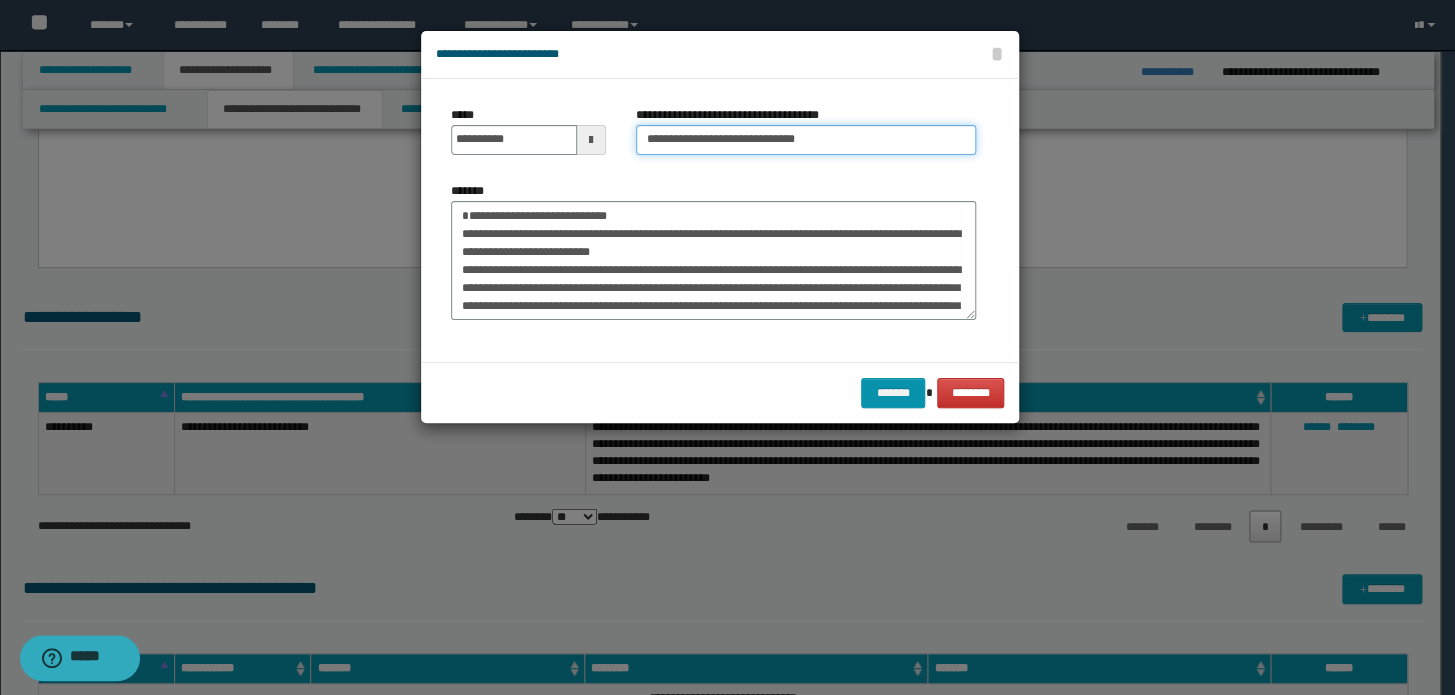 type on "**********" 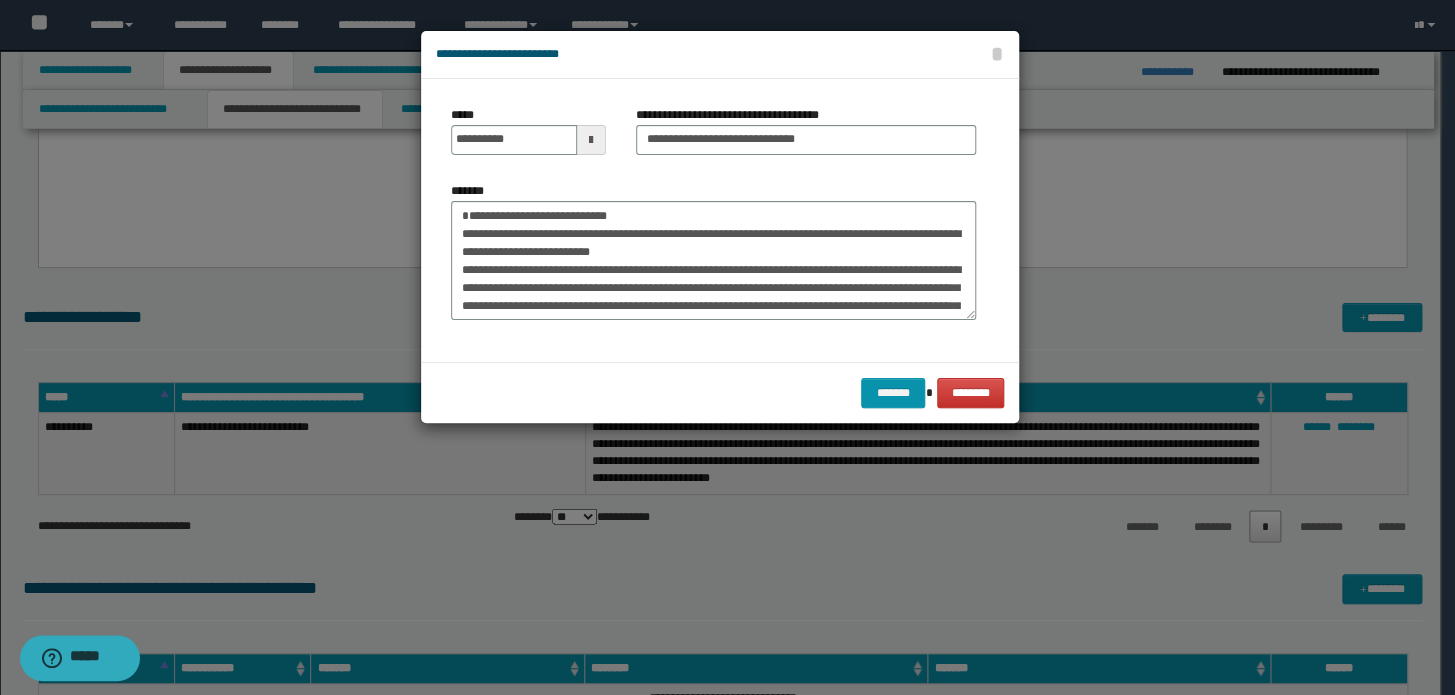 click on "*******
********" at bounding box center [720, 392] 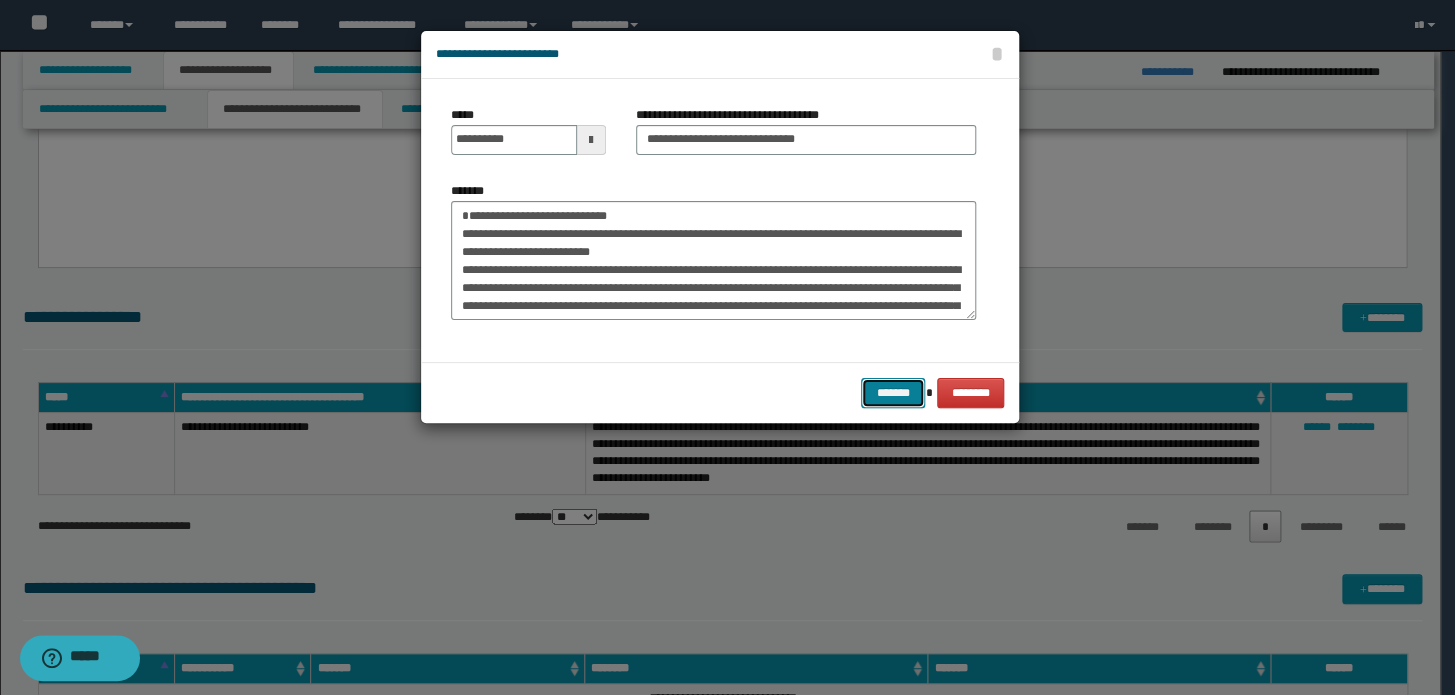 click on "*******" at bounding box center (893, 393) 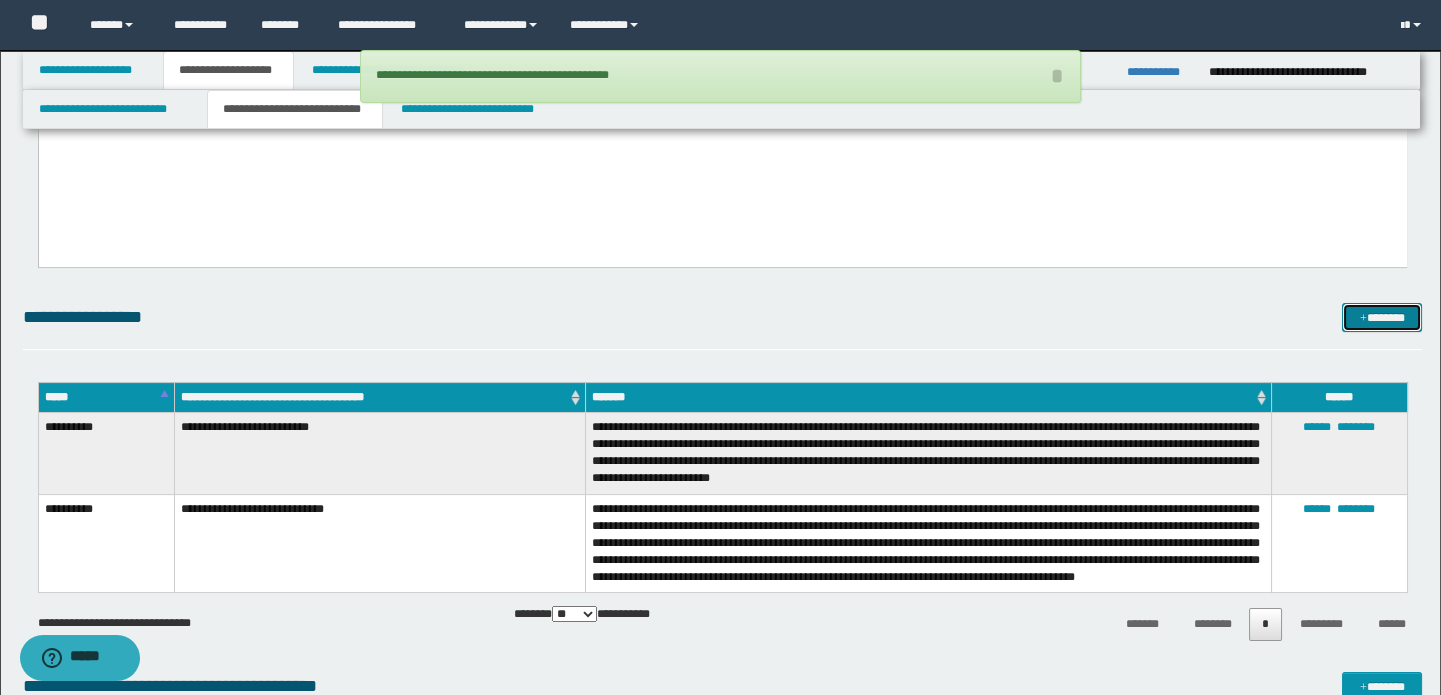 click on "*******" at bounding box center (1382, 318) 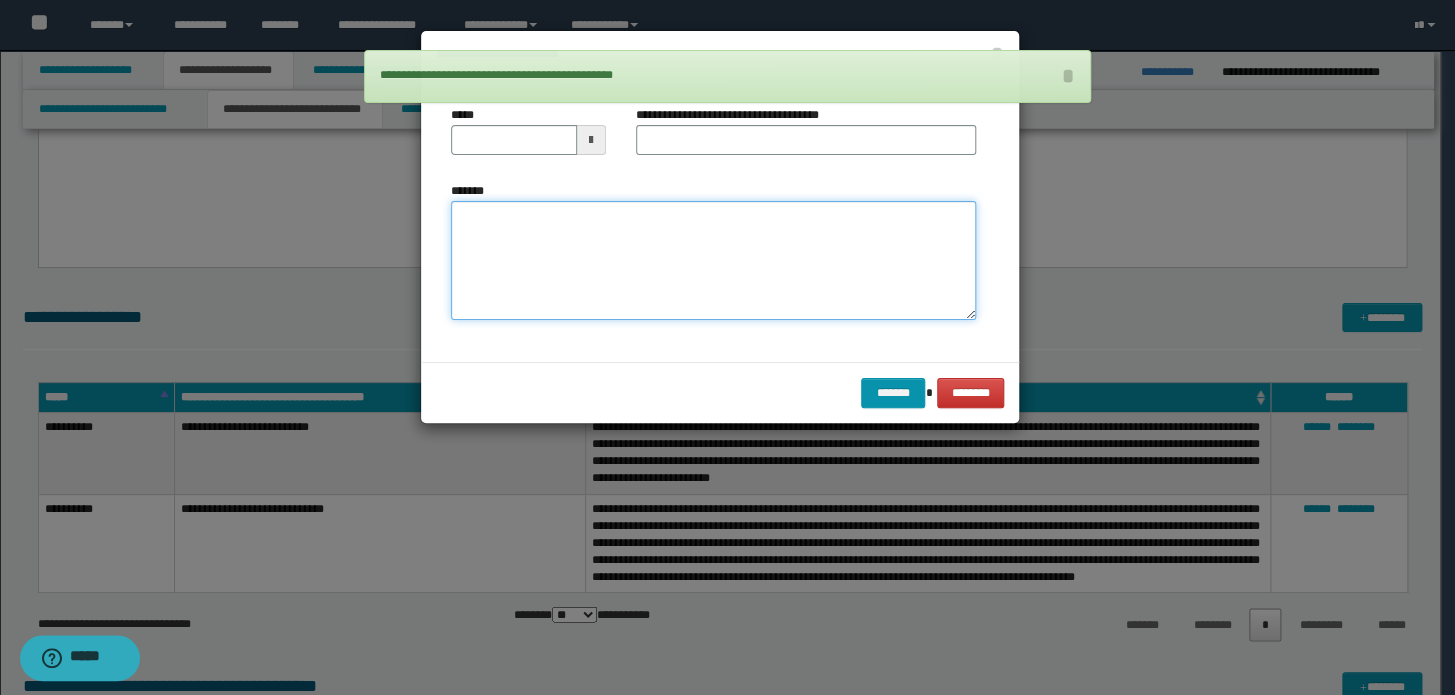 click on "*******" at bounding box center [713, 261] 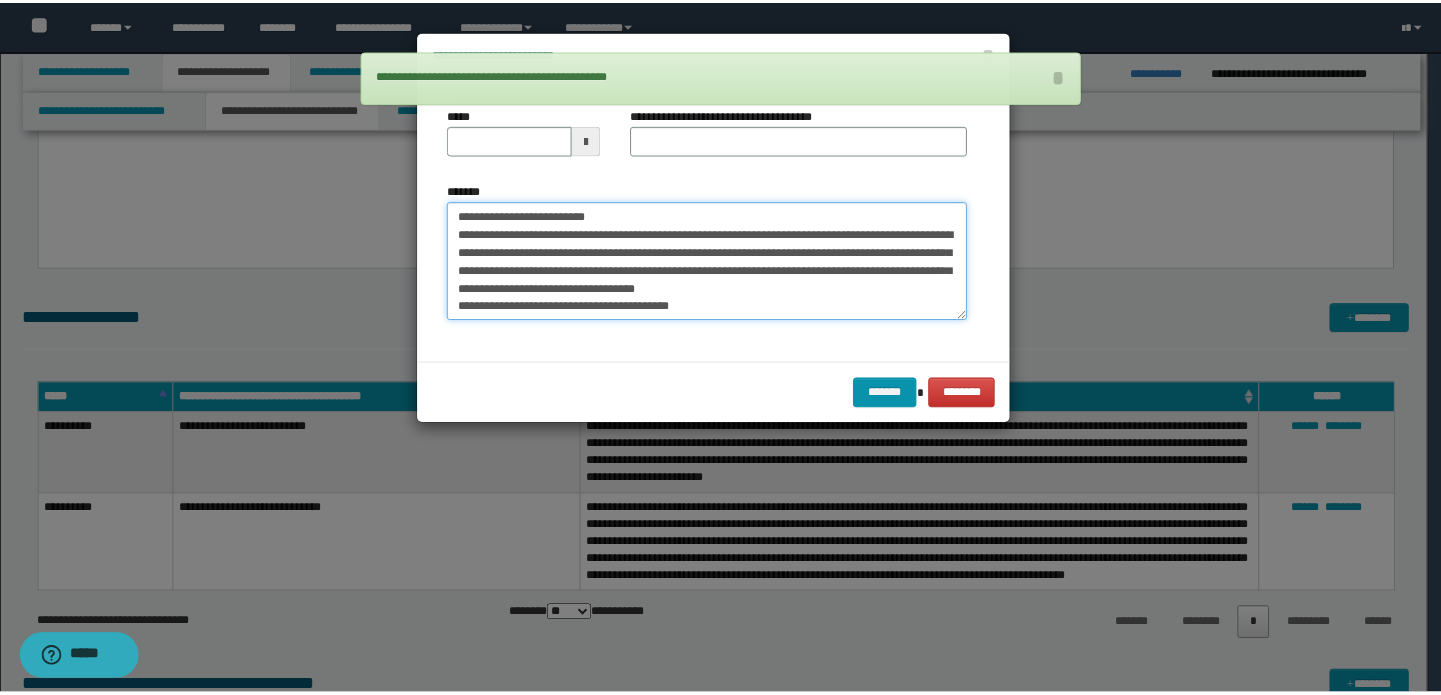 scroll, scrollTop: 0, scrollLeft: 0, axis: both 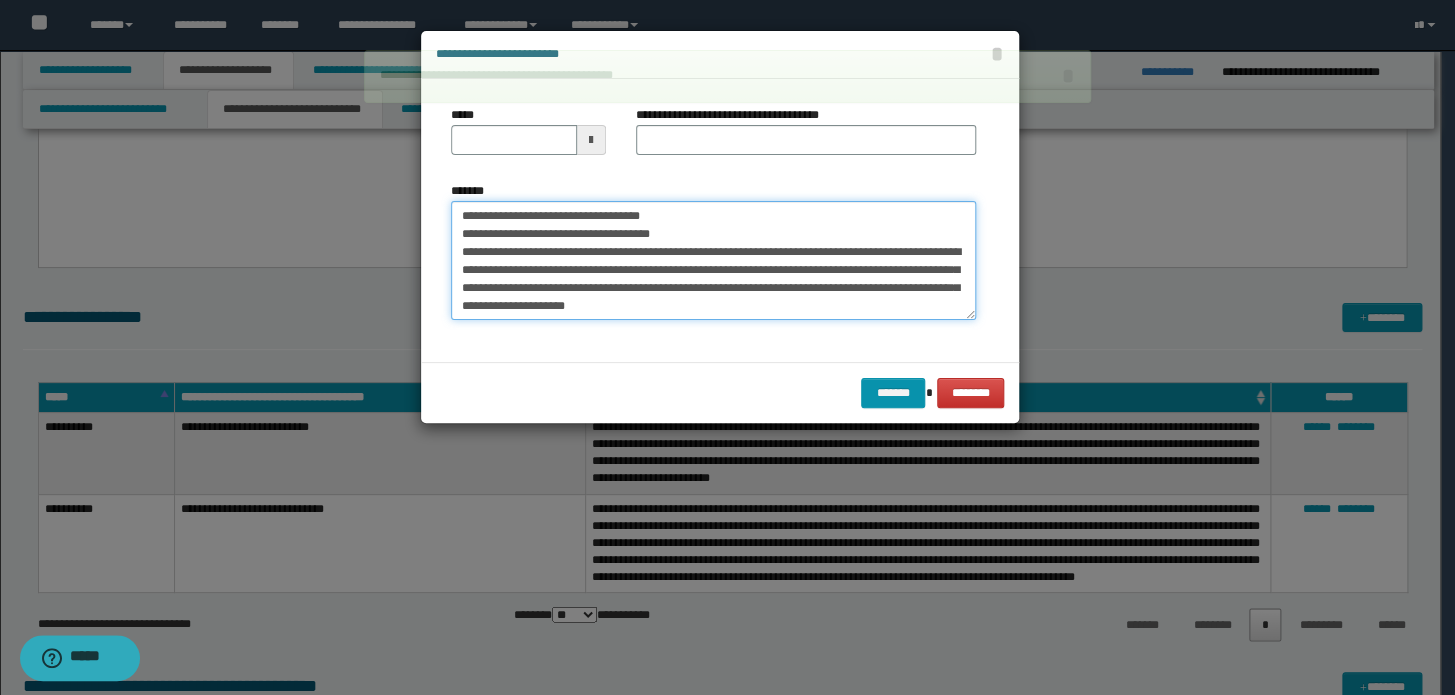 drag, startPoint x: 795, startPoint y: 209, endPoint x: 59, endPoint y: 153, distance: 738.1274 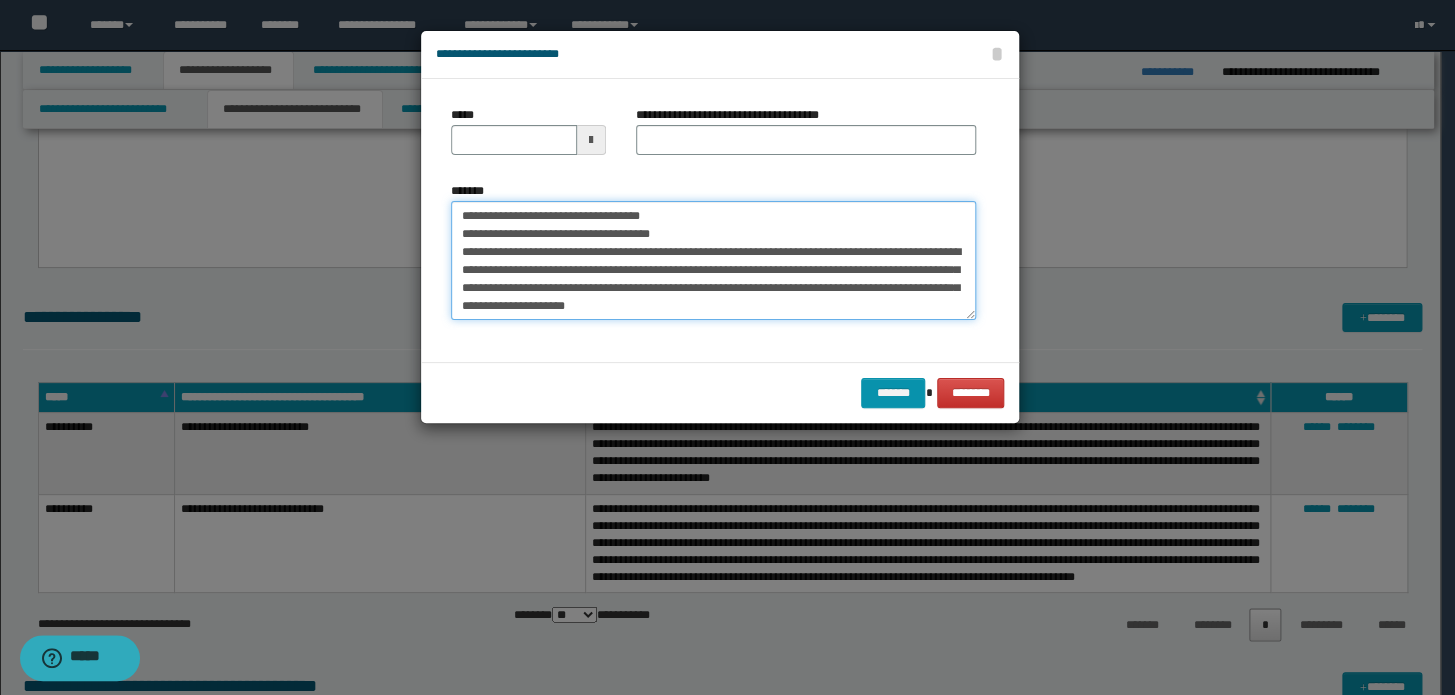 type on "**********" 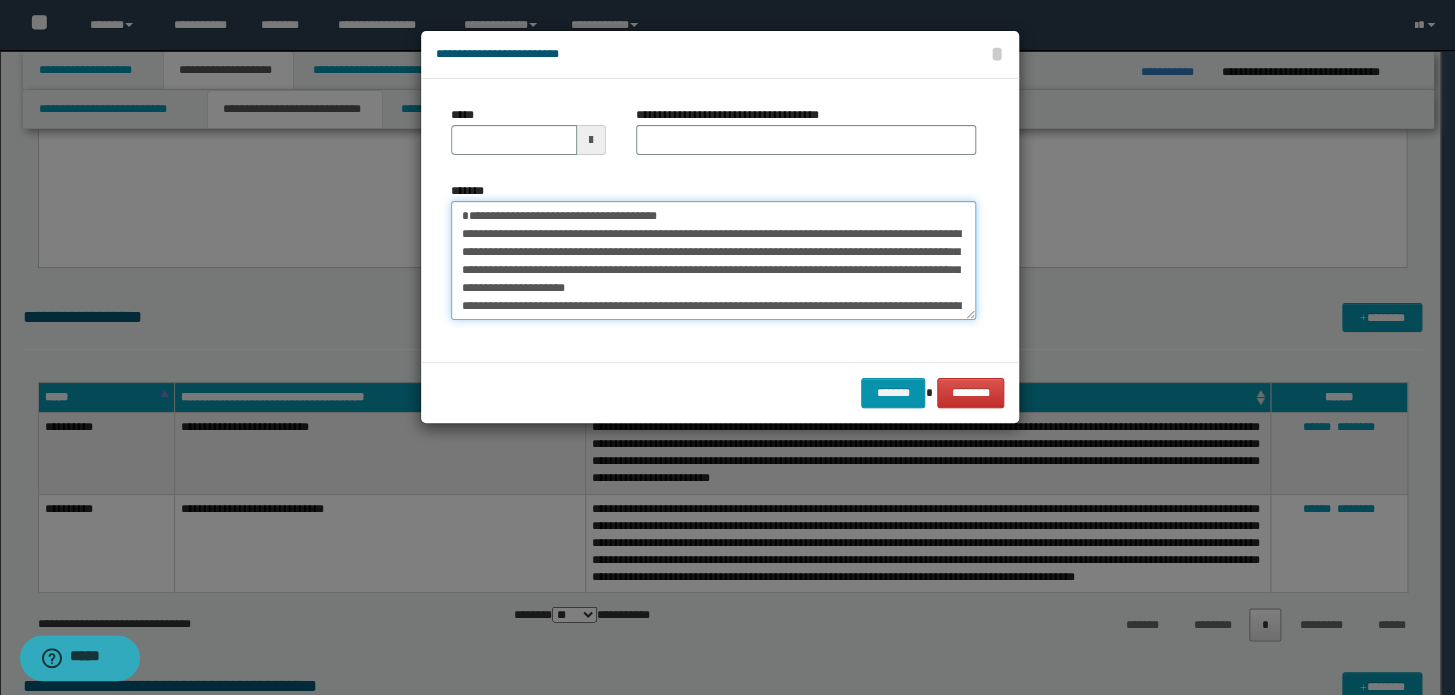 type 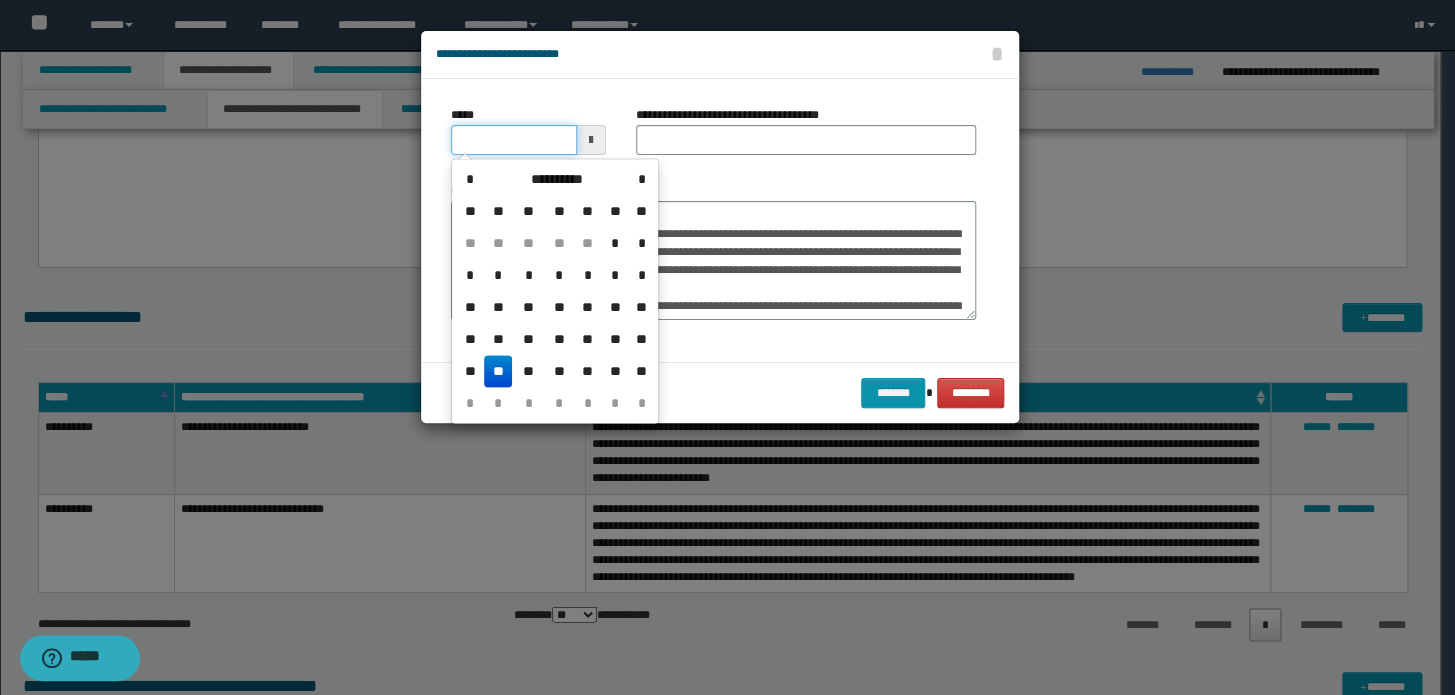 click on "*****" at bounding box center (514, 140) 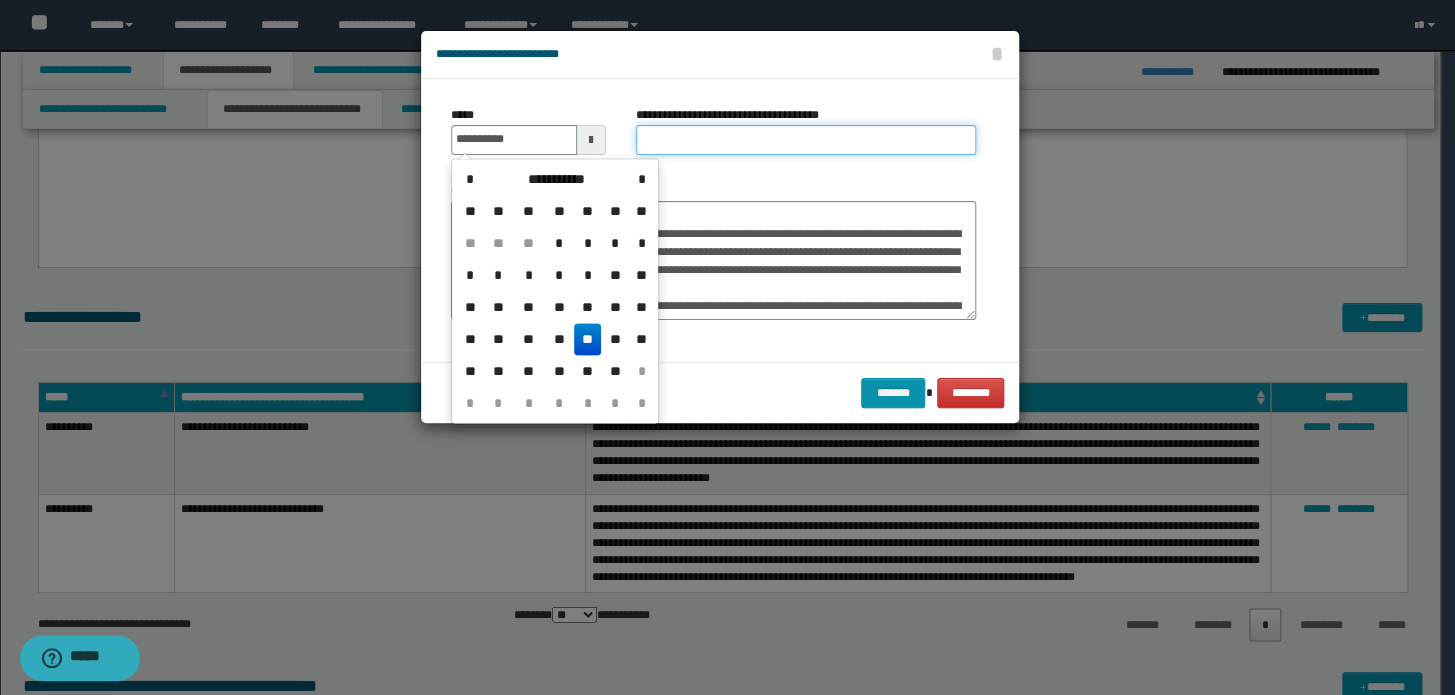 type on "**********" 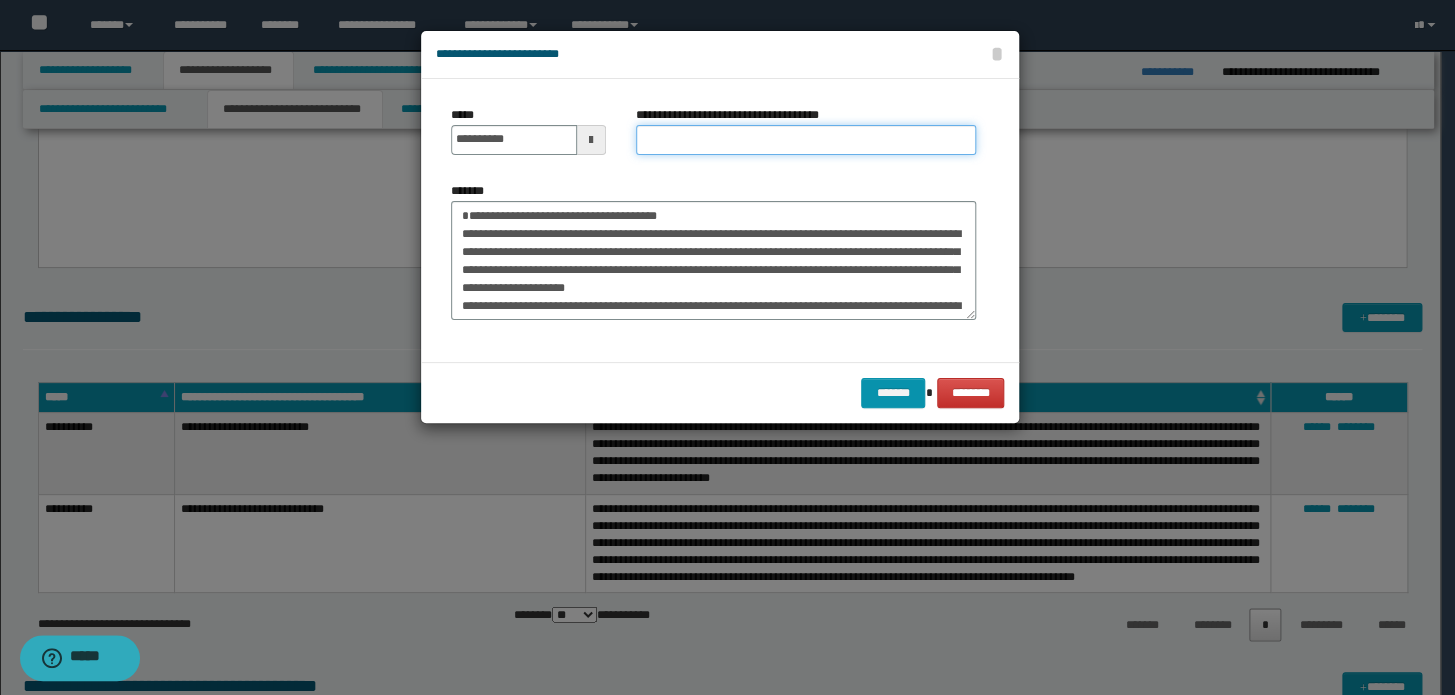 drag, startPoint x: 714, startPoint y: 136, endPoint x: 691, endPoint y: 137, distance: 23.021729 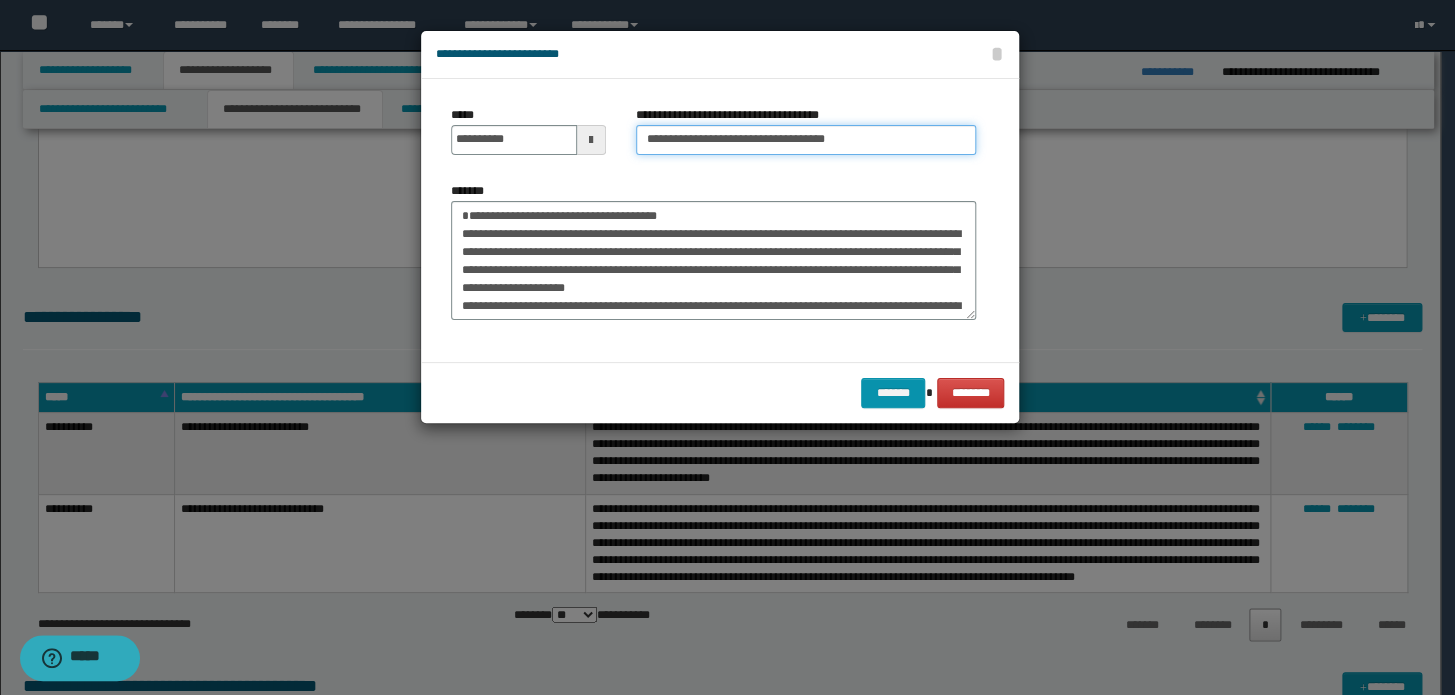 drag, startPoint x: 704, startPoint y: 137, endPoint x: 353, endPoint y: 107, distance: 352.27972 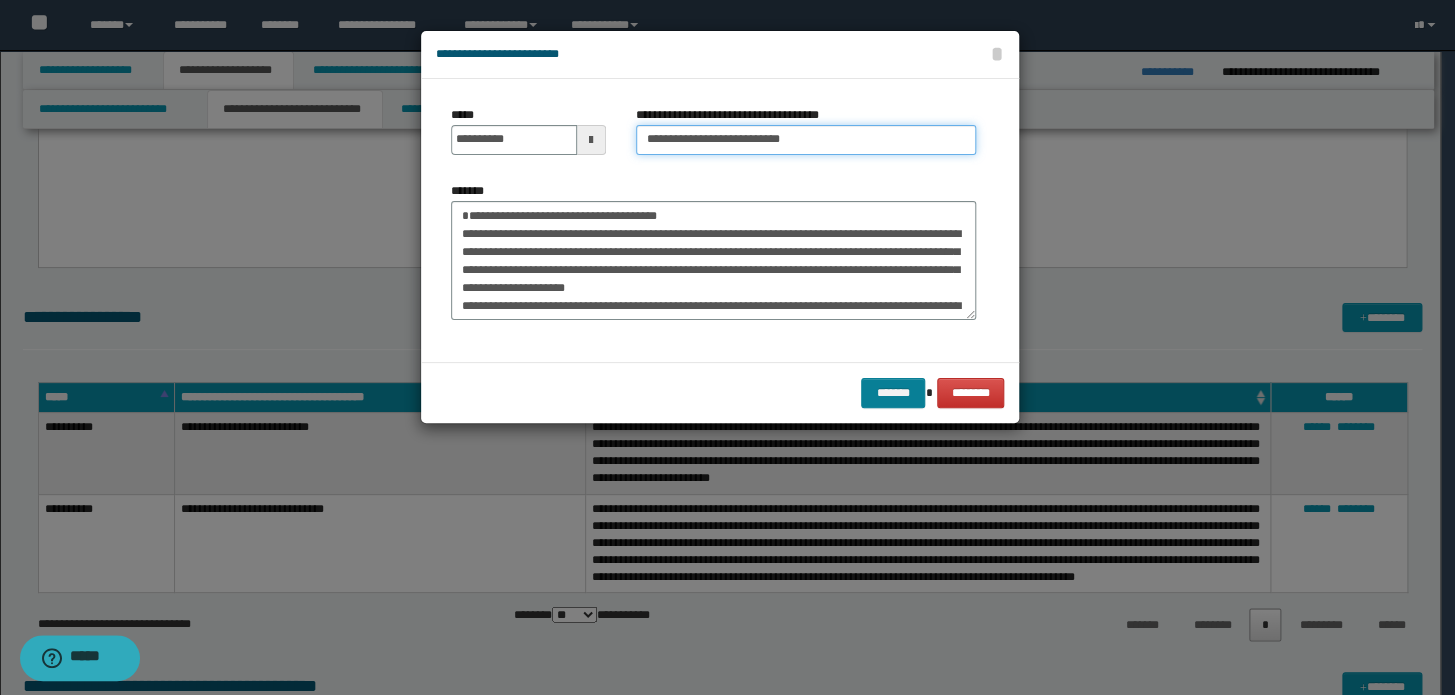 type on "**********" 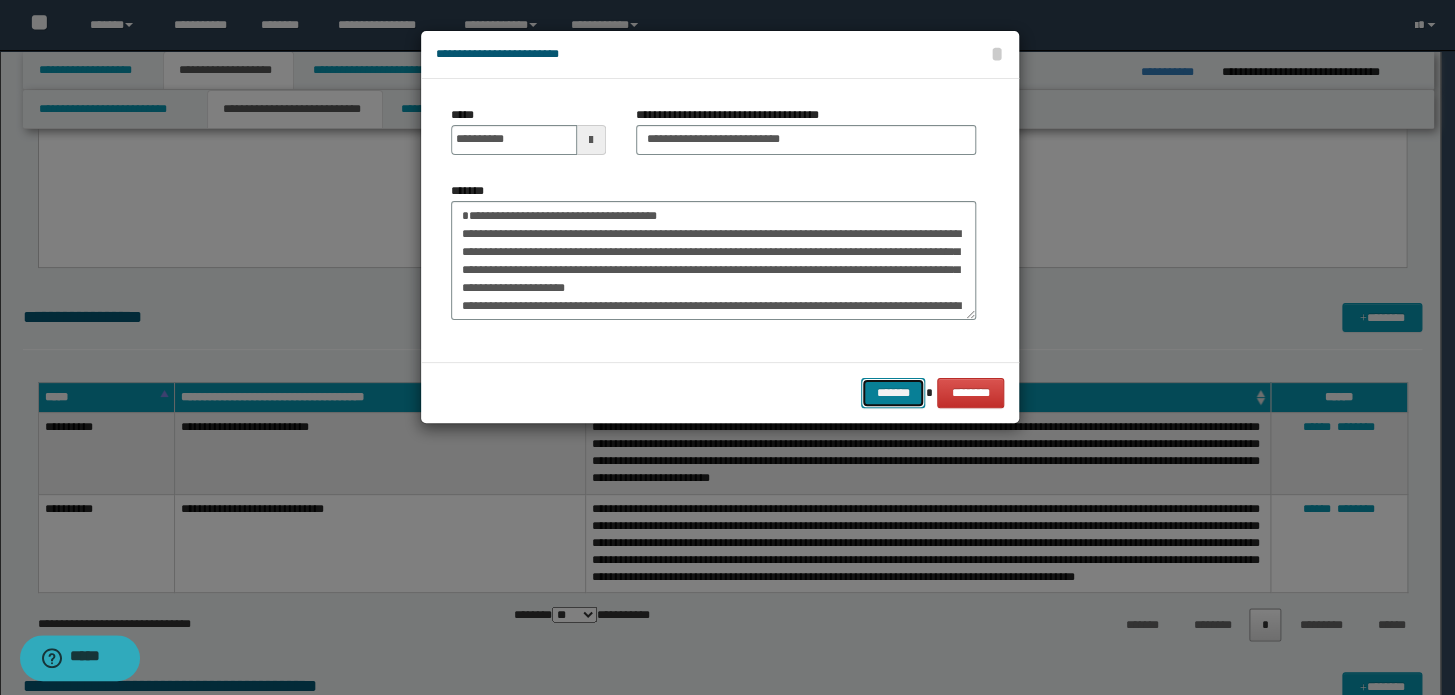 click on "*******" at bounding box center (893, 393) 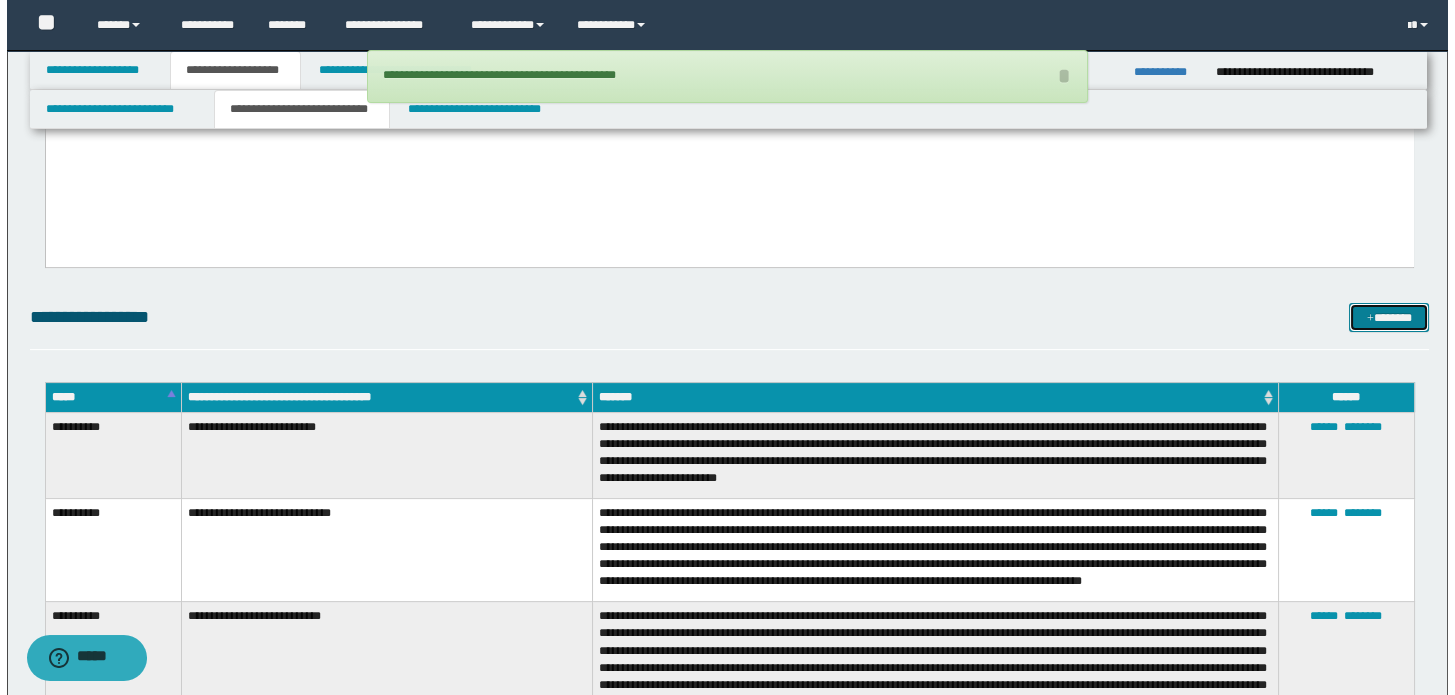 scroll, scrollTop: 1363, scrollLeft: 0, axis: vertical 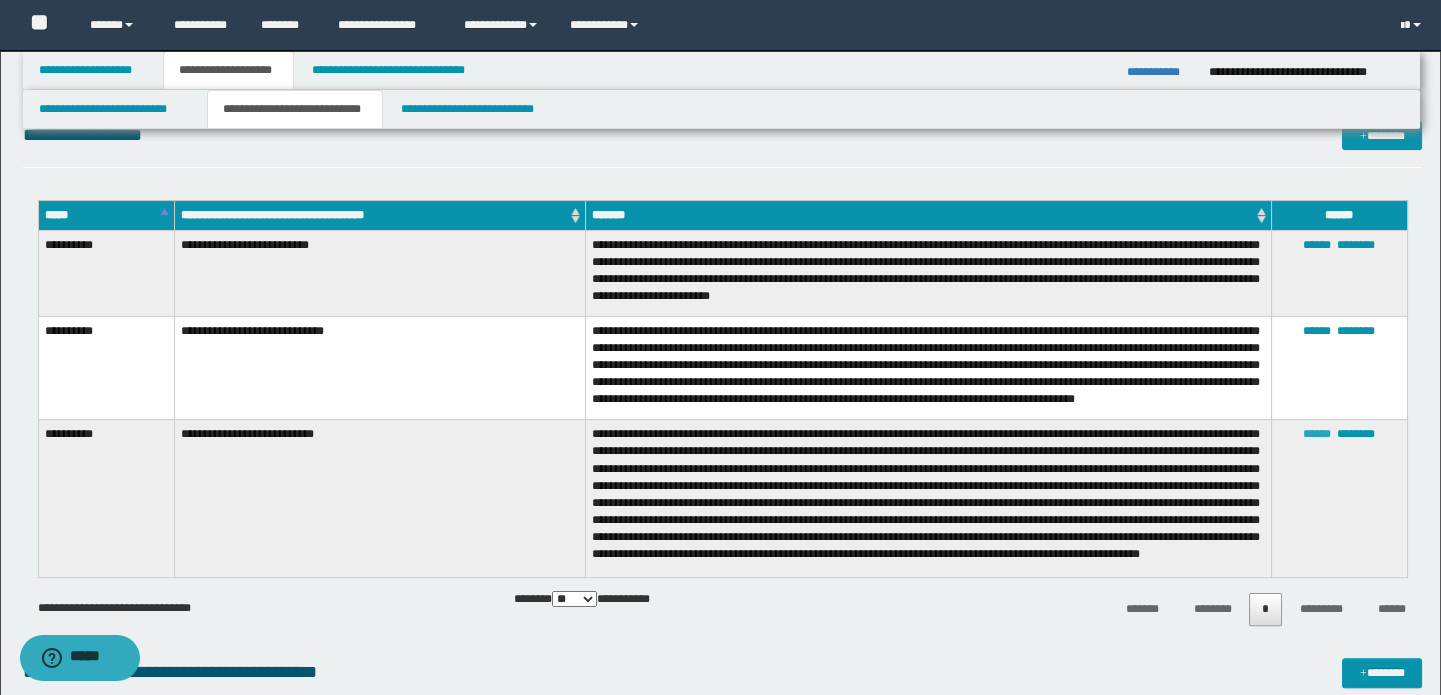 click on "******" at bounding box center [1317, 434] 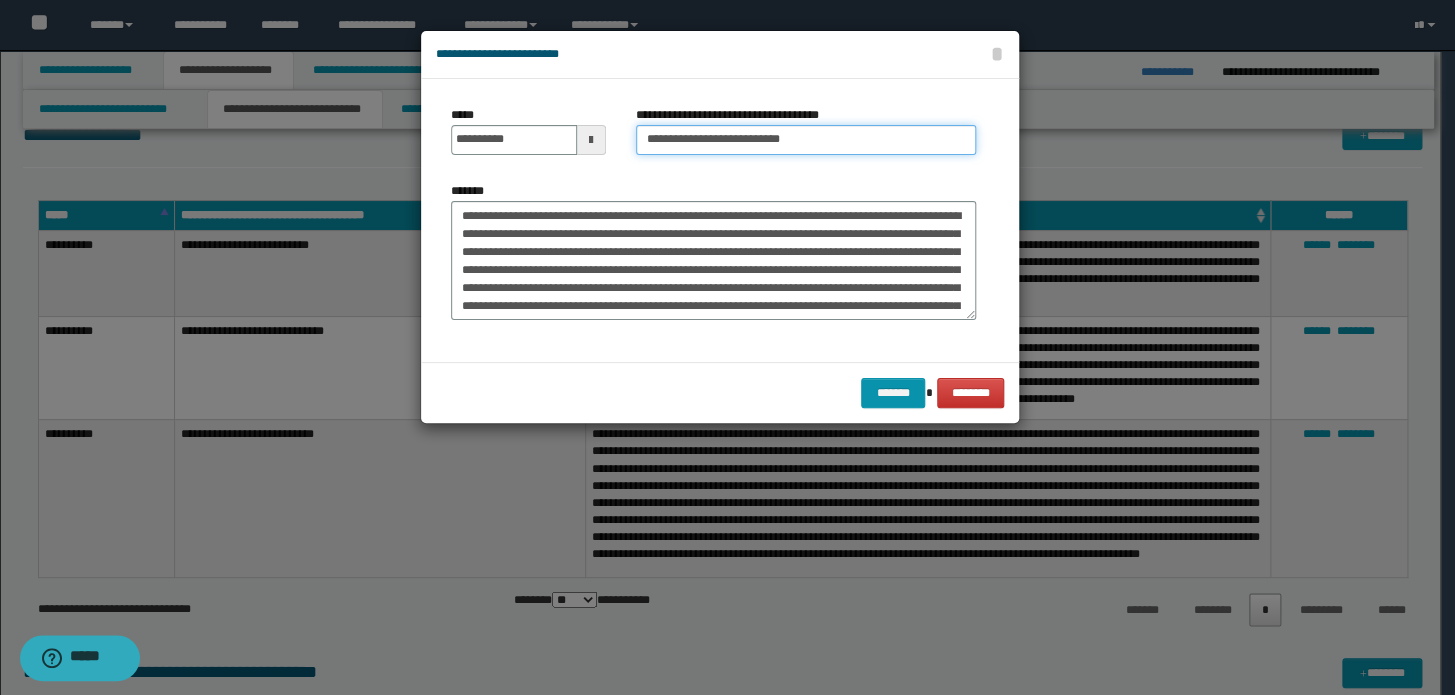 drag, startPoint x: 655, startPoint y: 137, endPoint x: 380, endPoint y: 140, distance: 275.01636 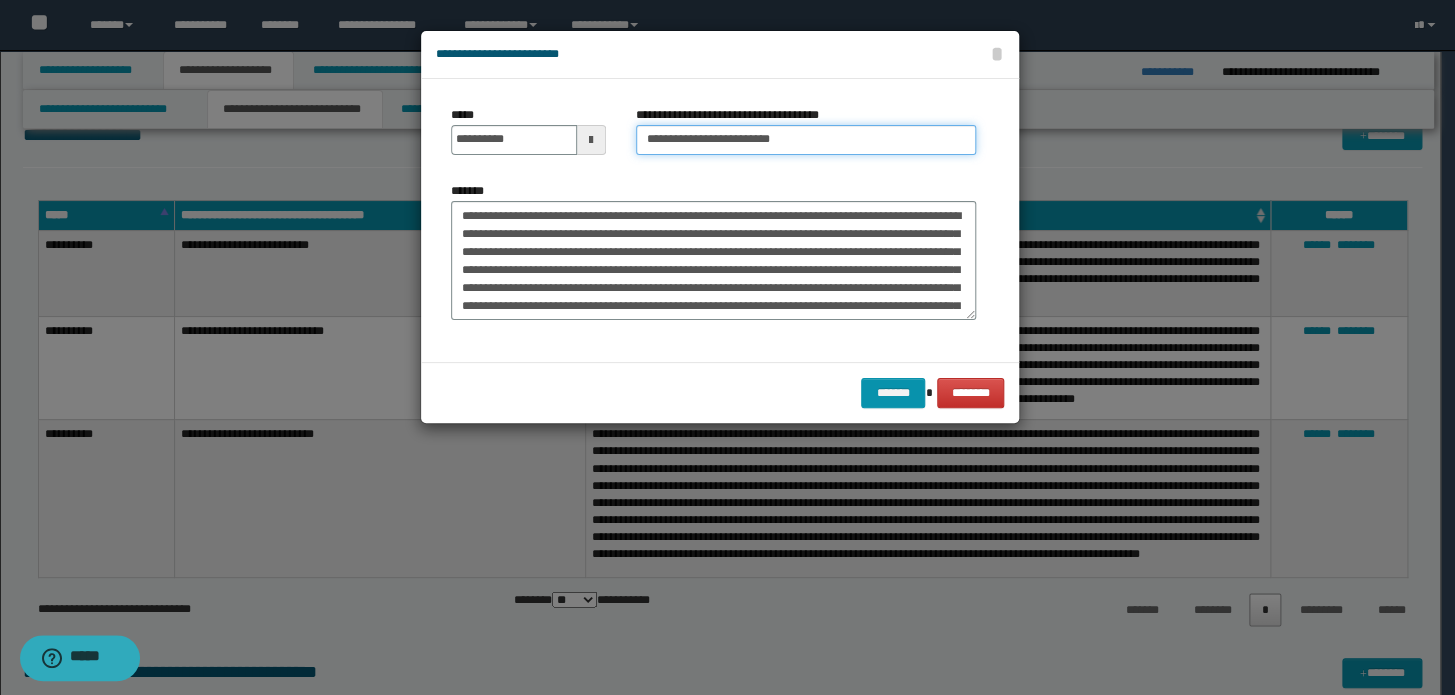 type on "**********" 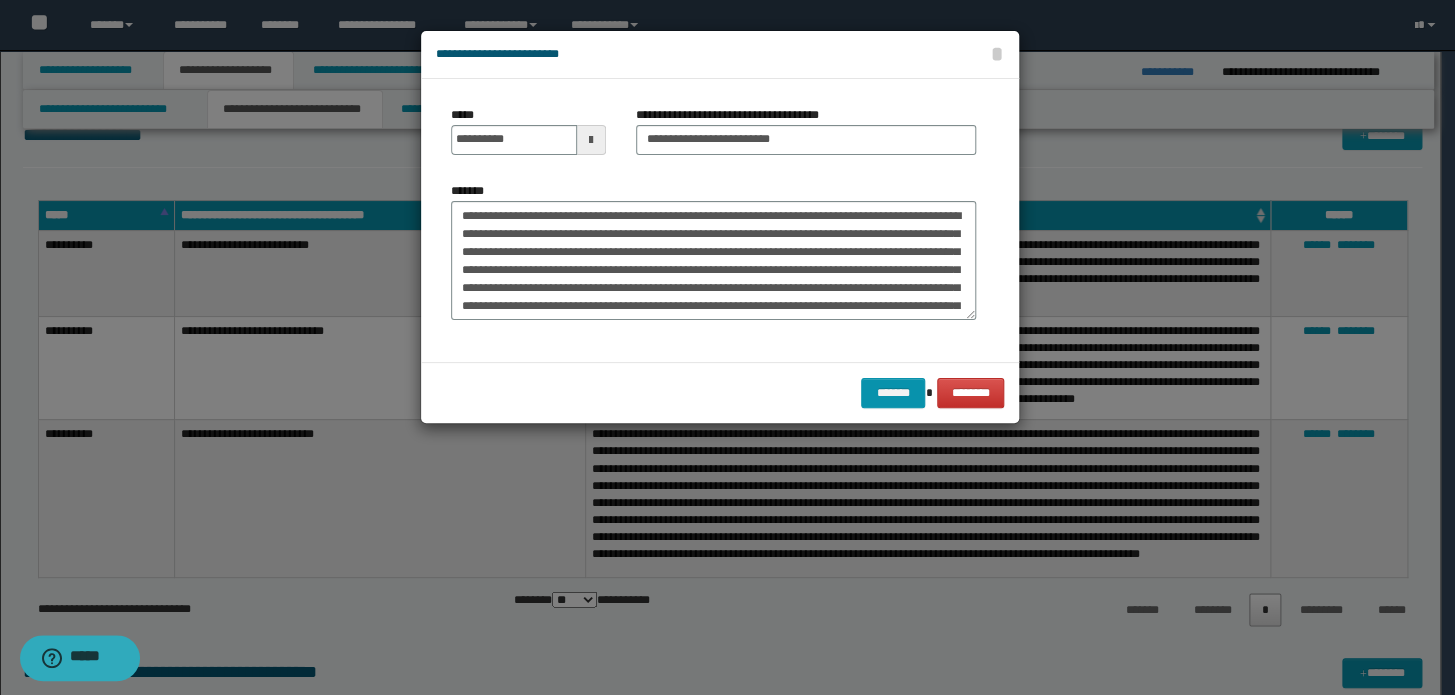 click on "*******
********" at bounding box center [720, 392] 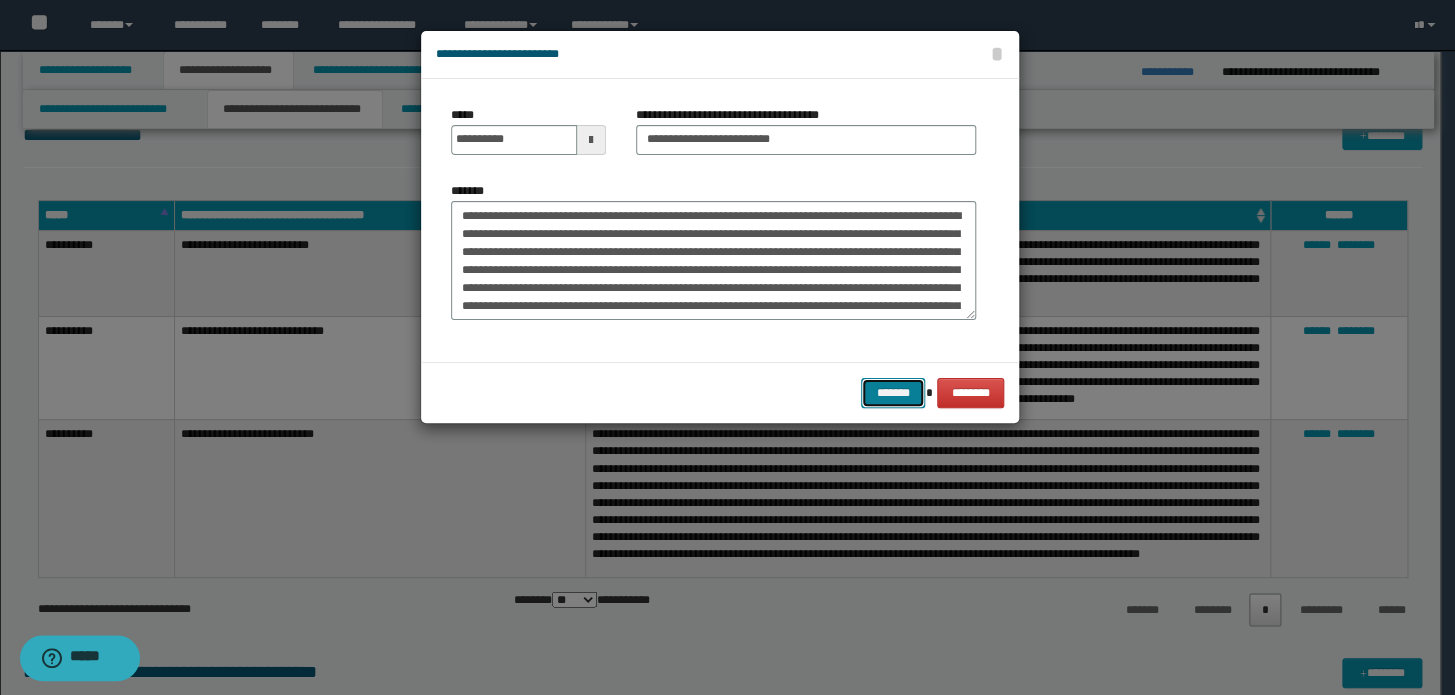 click on "*******" at bounding box center (893, 393) 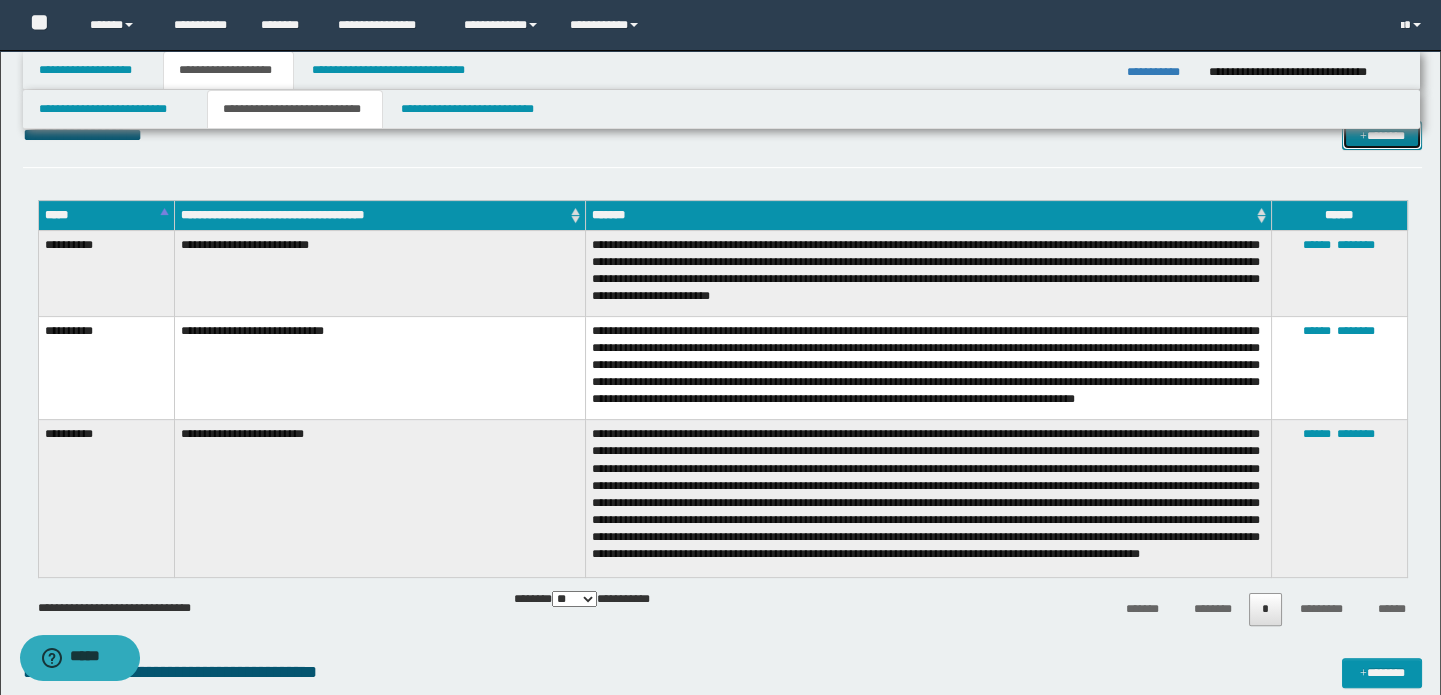 click on "*******" at bounding box center [1382, 136] 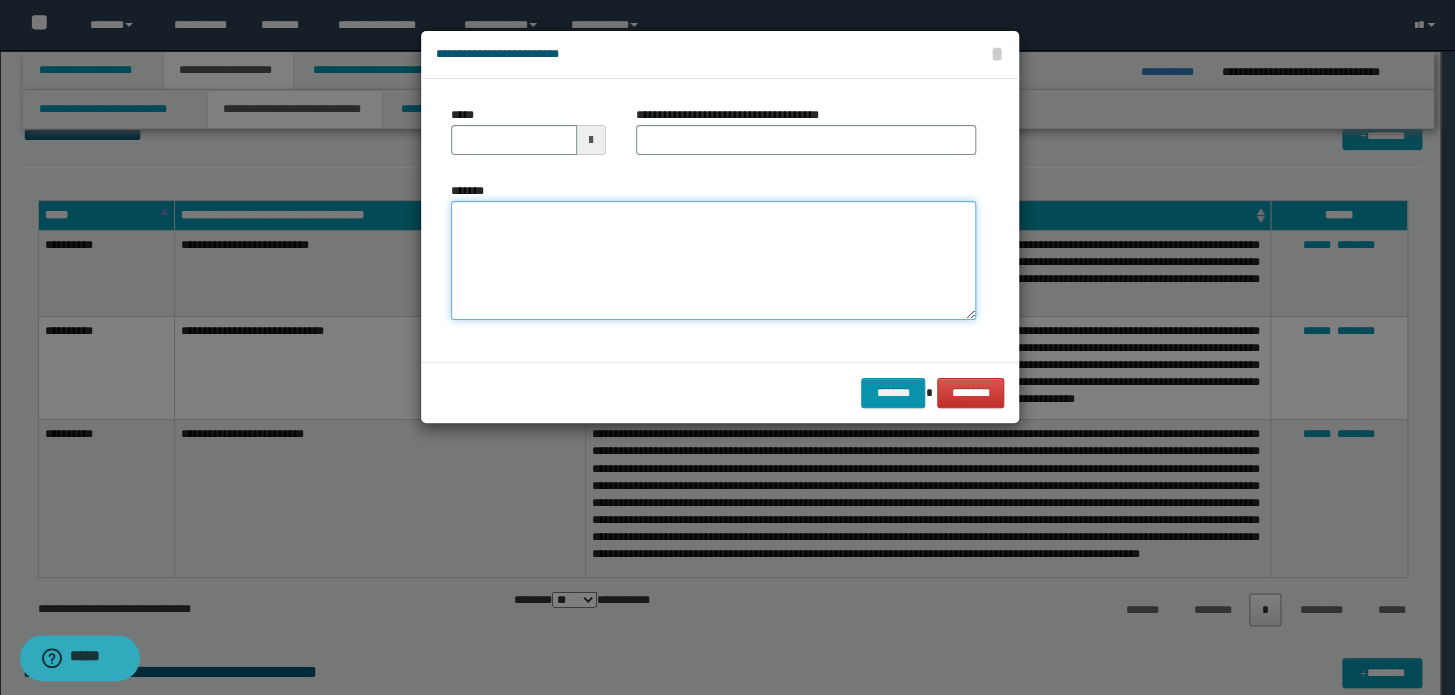 click on "*******" at bounding box center (713, 261) 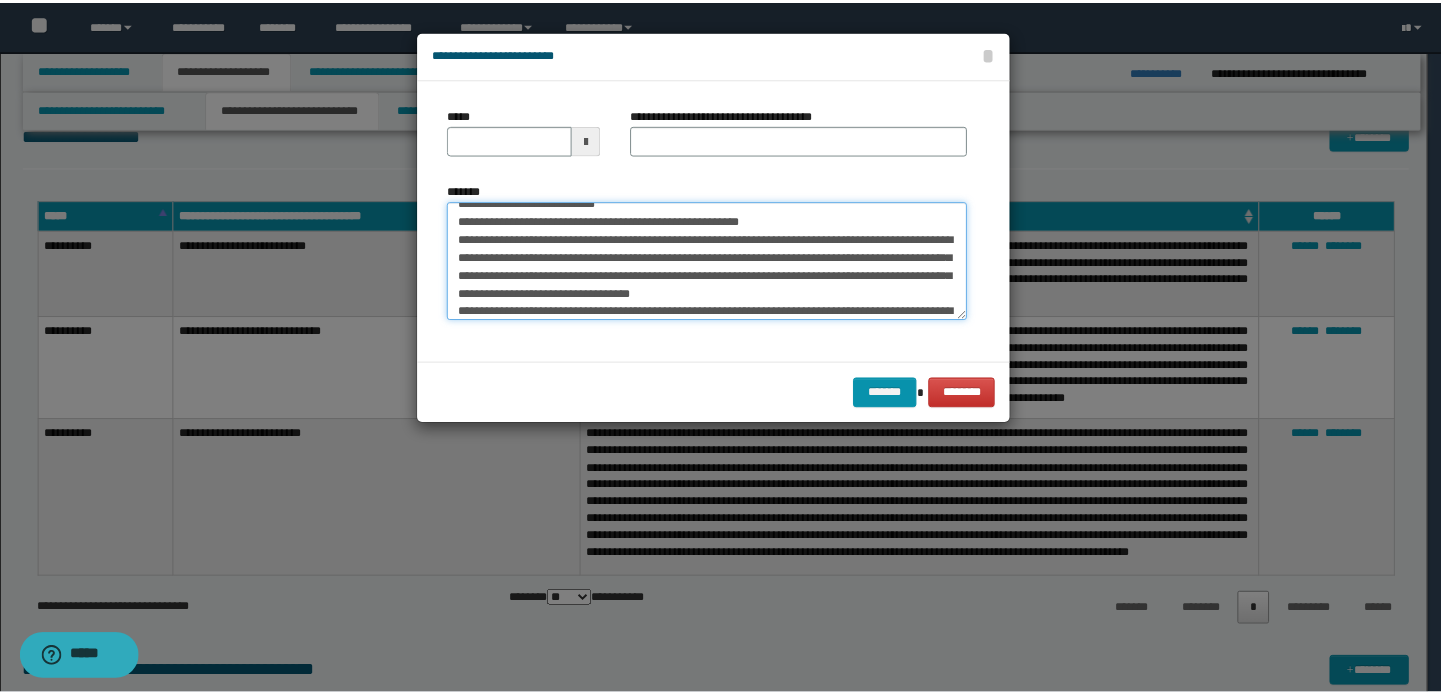 scroll, scrollTop: 0, scrollLeft: 0, axis: both 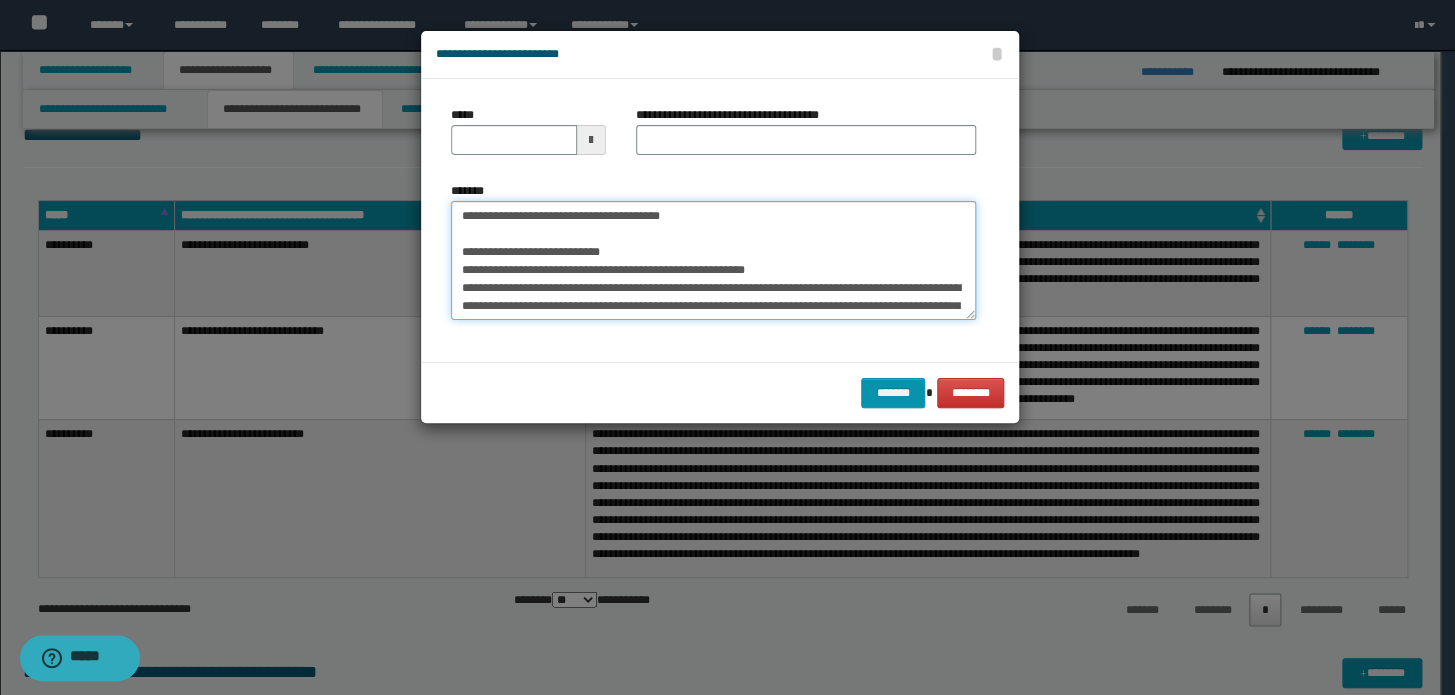 drag, startPoint x: 760, startPoint y: 208, endPoint x: 20, endPoint y: 209, distance: 740.0007 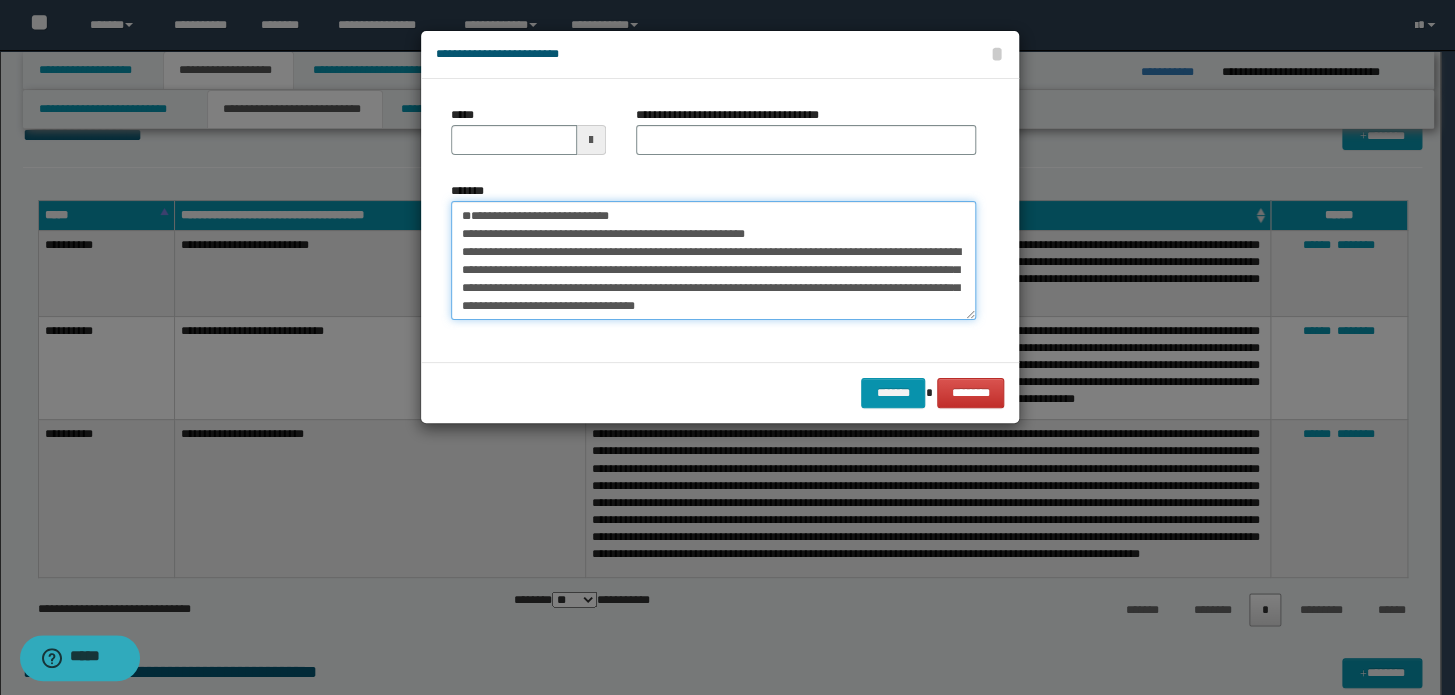 type 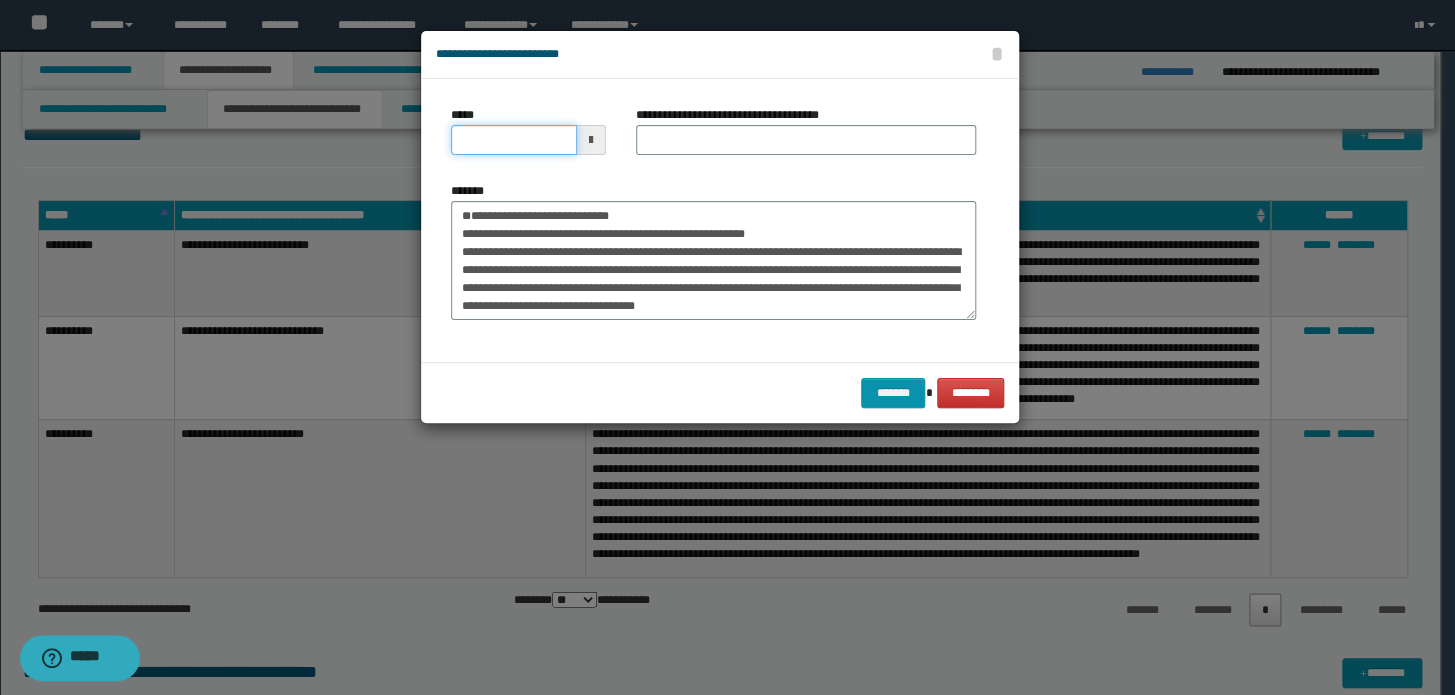 click on "*****" at bounding box center [514, 140] 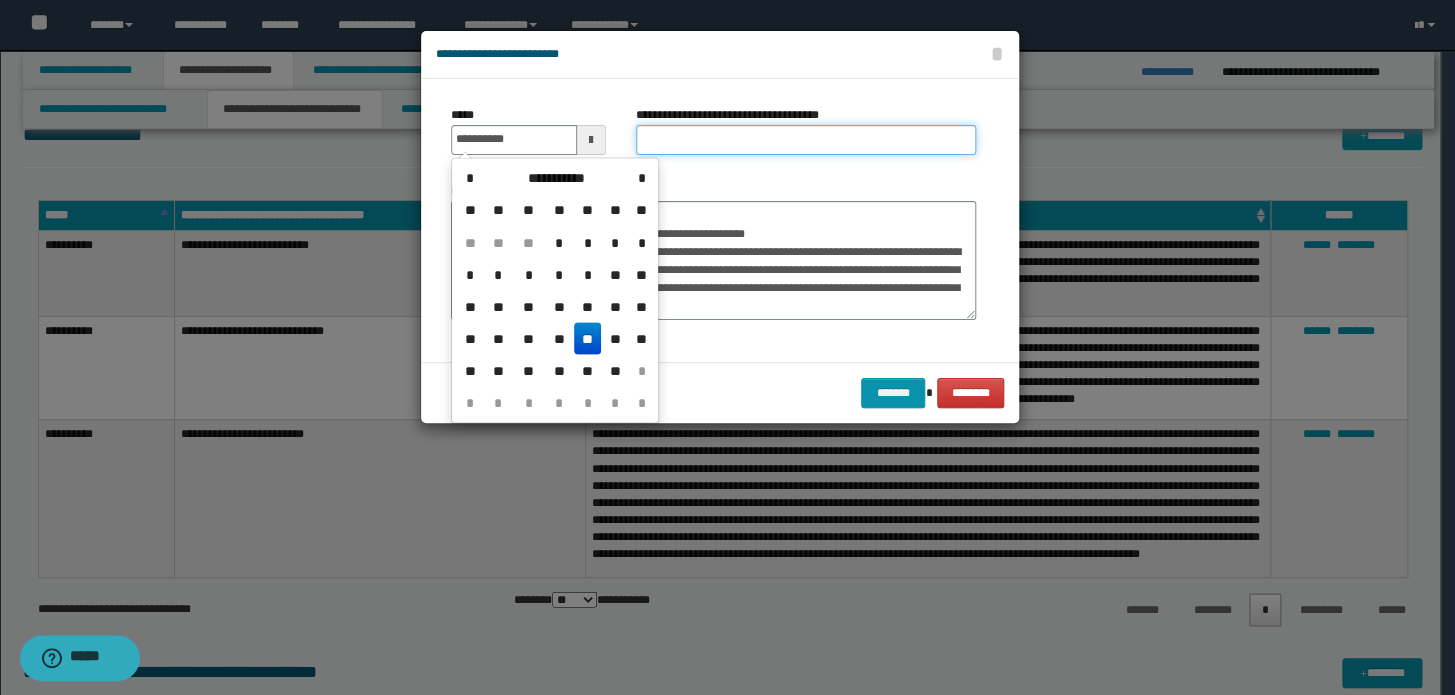 type on "**********" 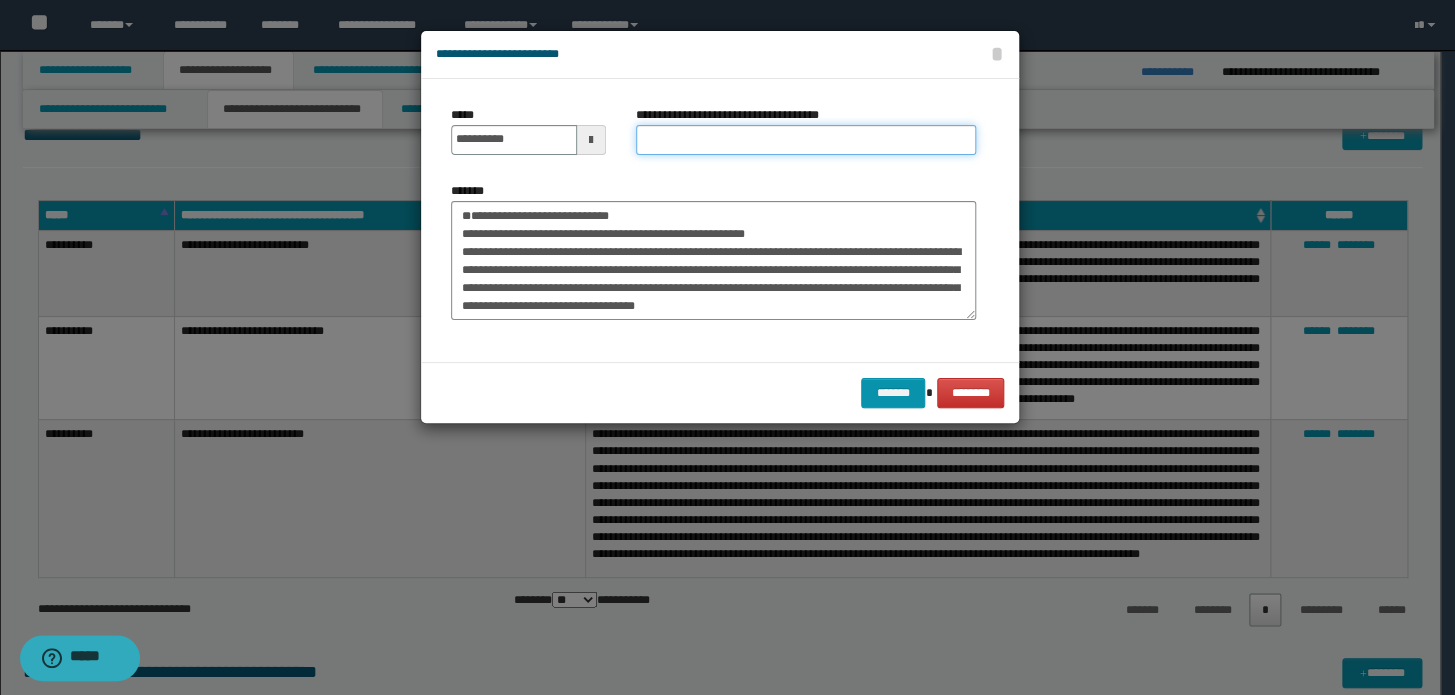 paste on "**********" 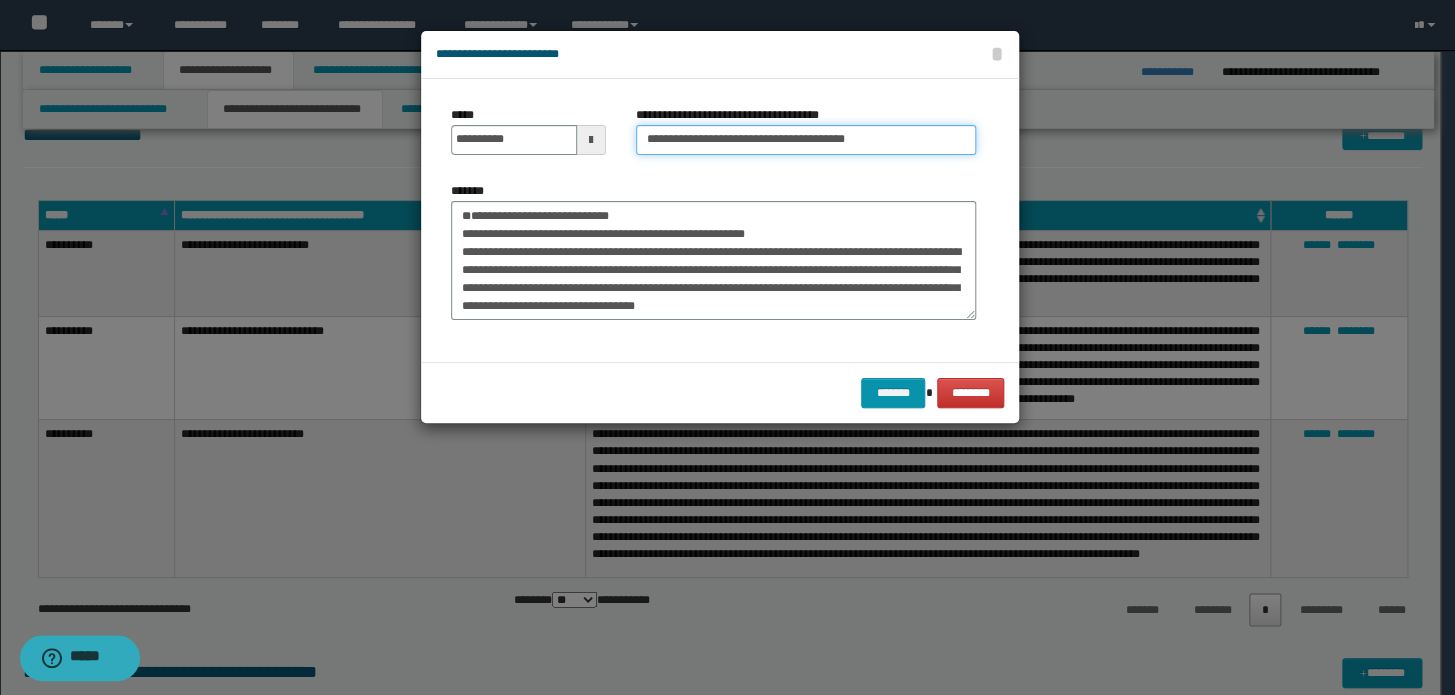 drag, startPoint x: 710, startPoint y: 136, endPoint x: 290, endPoint y: 126, distance: 420.11902 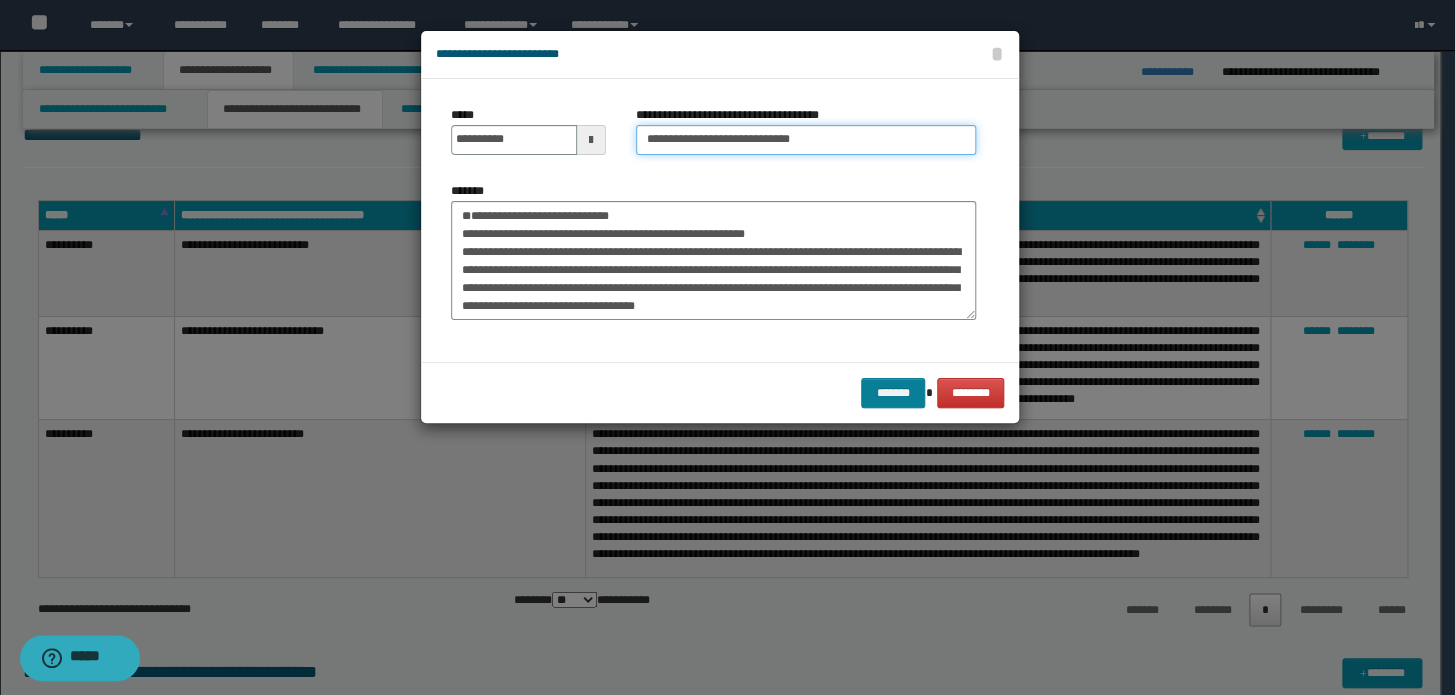type on "**********" 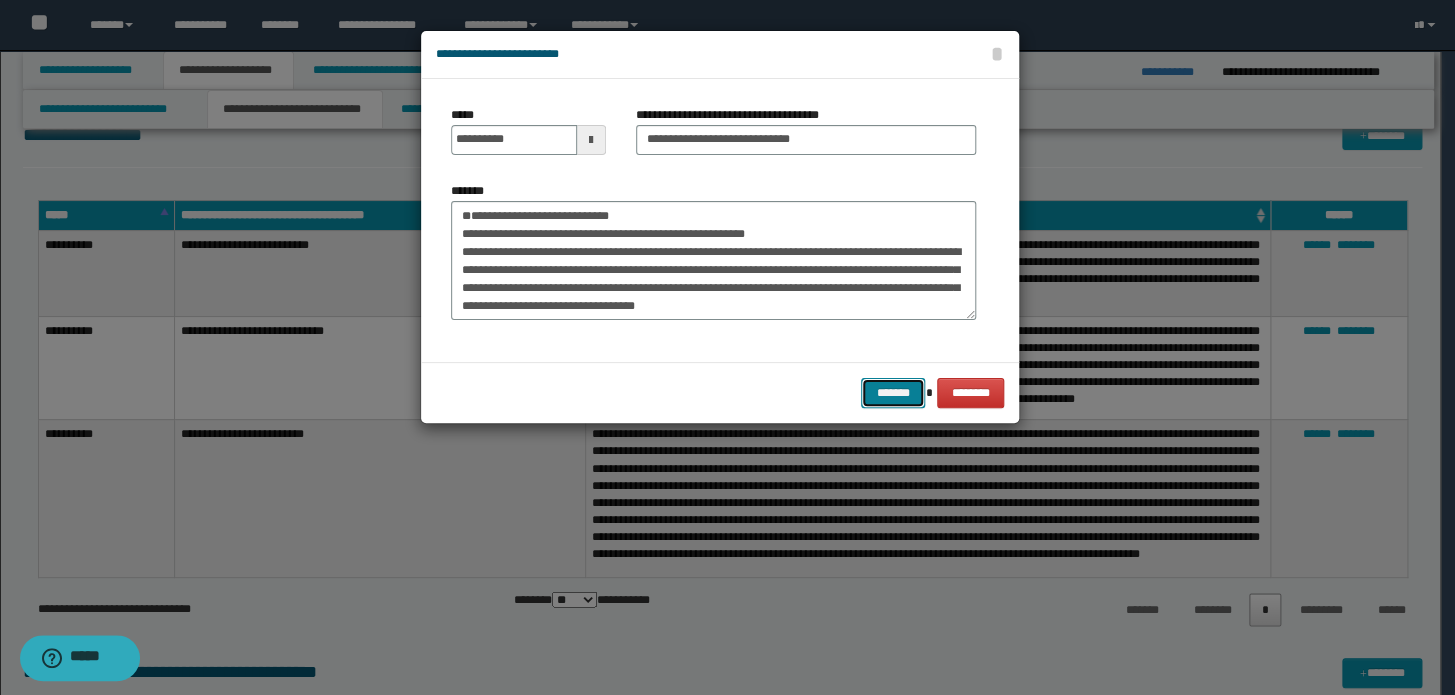 click on "*******" at bounding box center (893, 393) 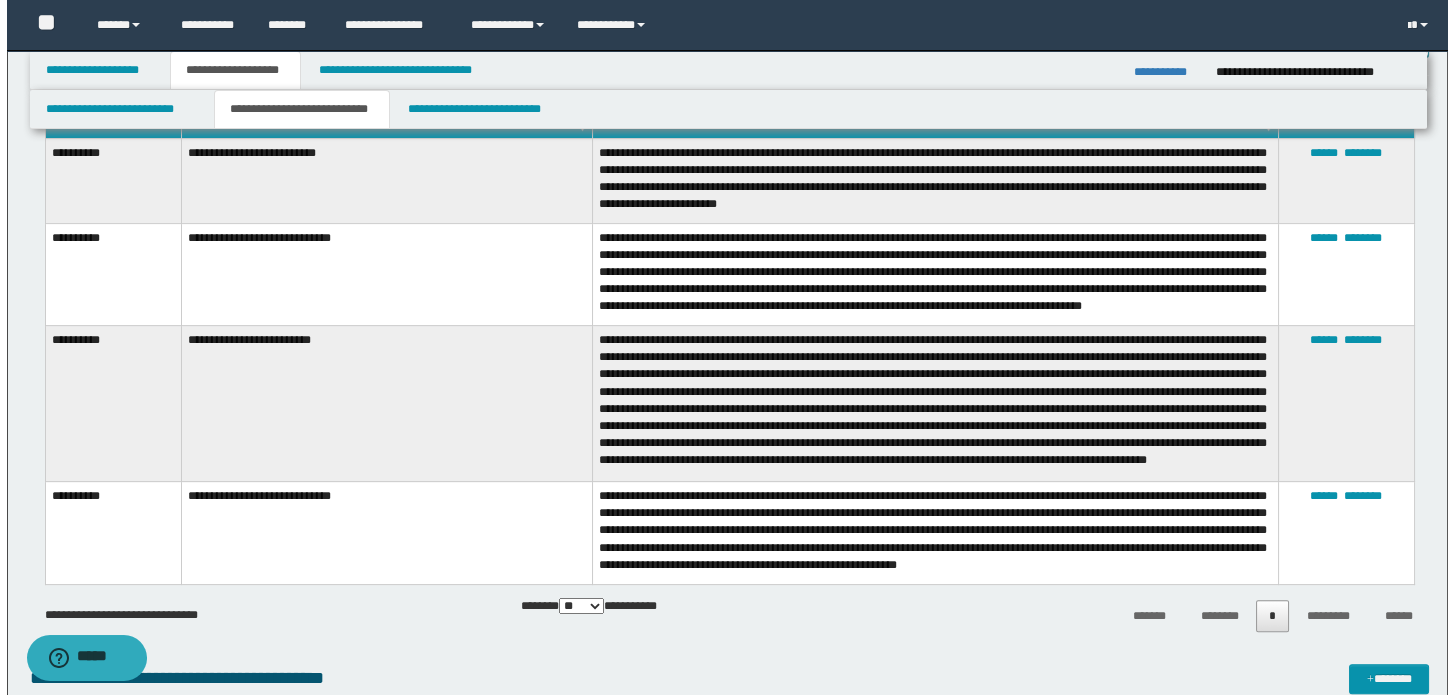 scroll, scrollTop: 1636, scrollLeft: 0, axis: vertical 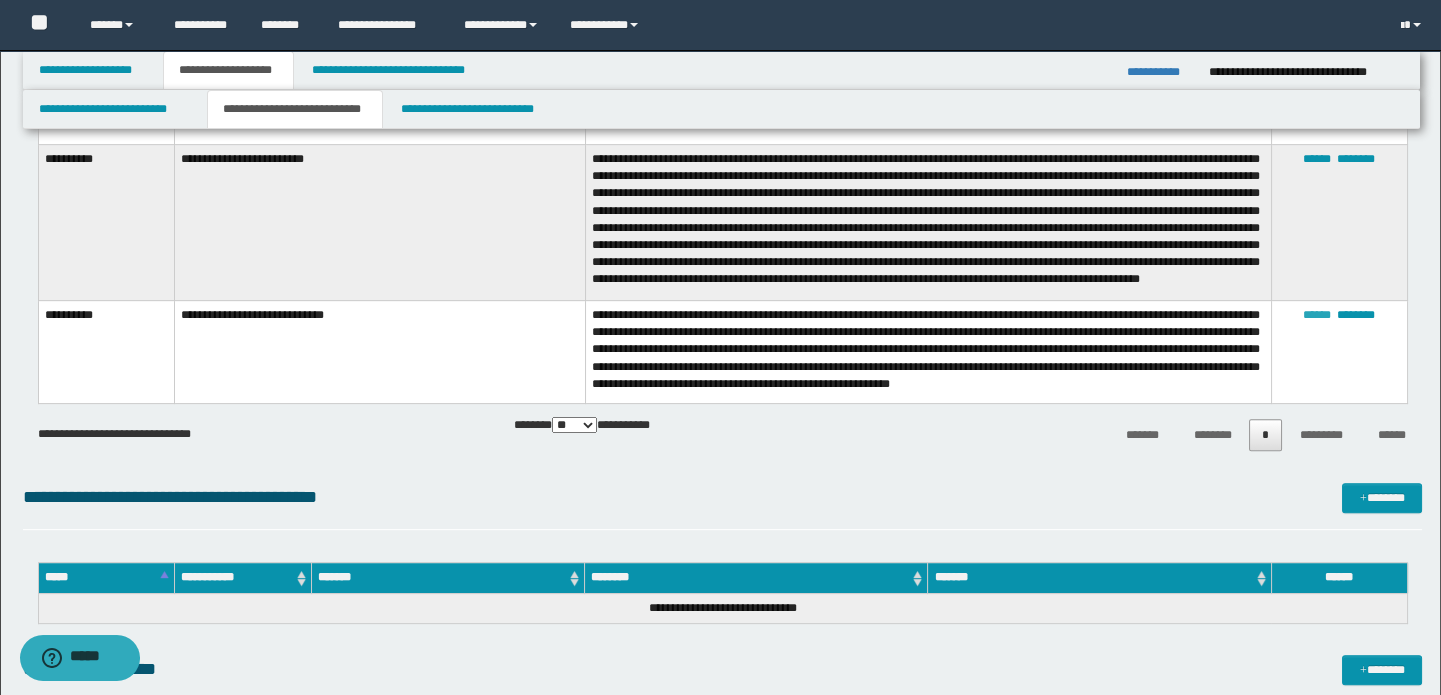 click on "******" at bounding box center [1317, 315] 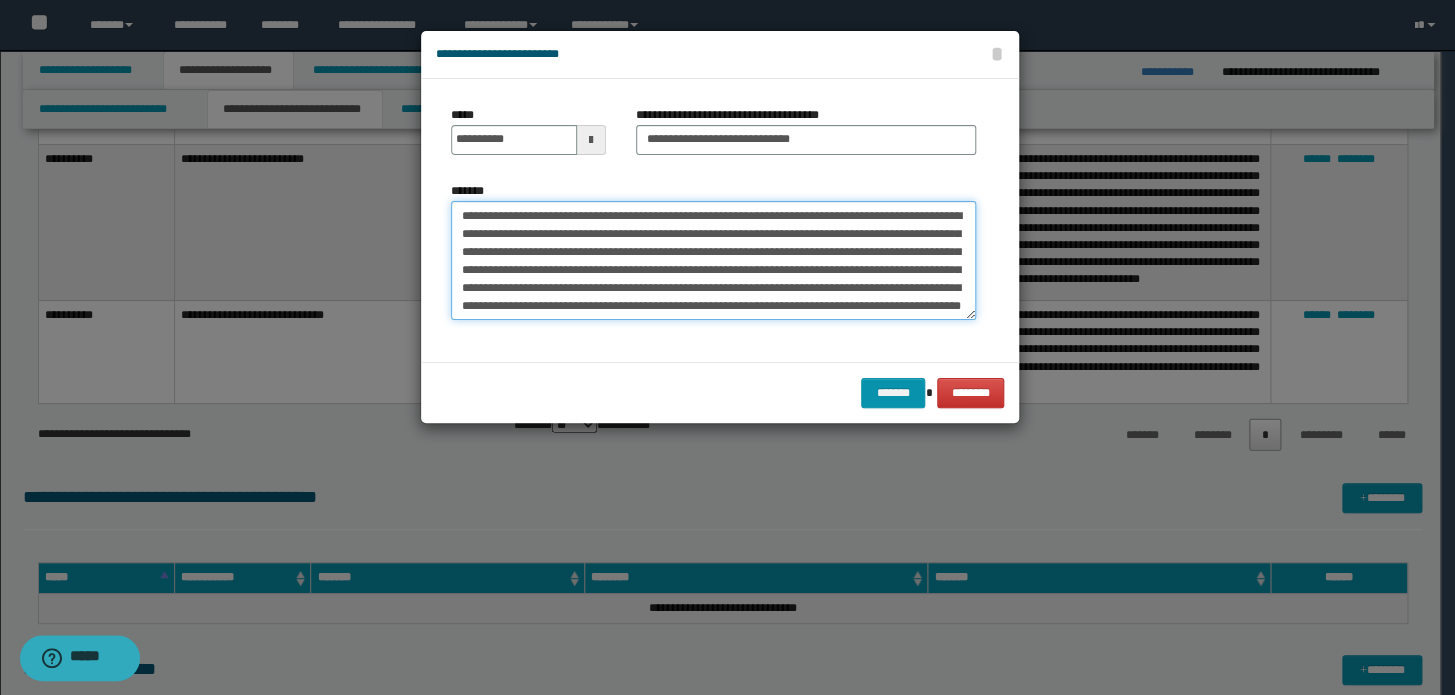 click on "**********" at bounding box center (713, 261) 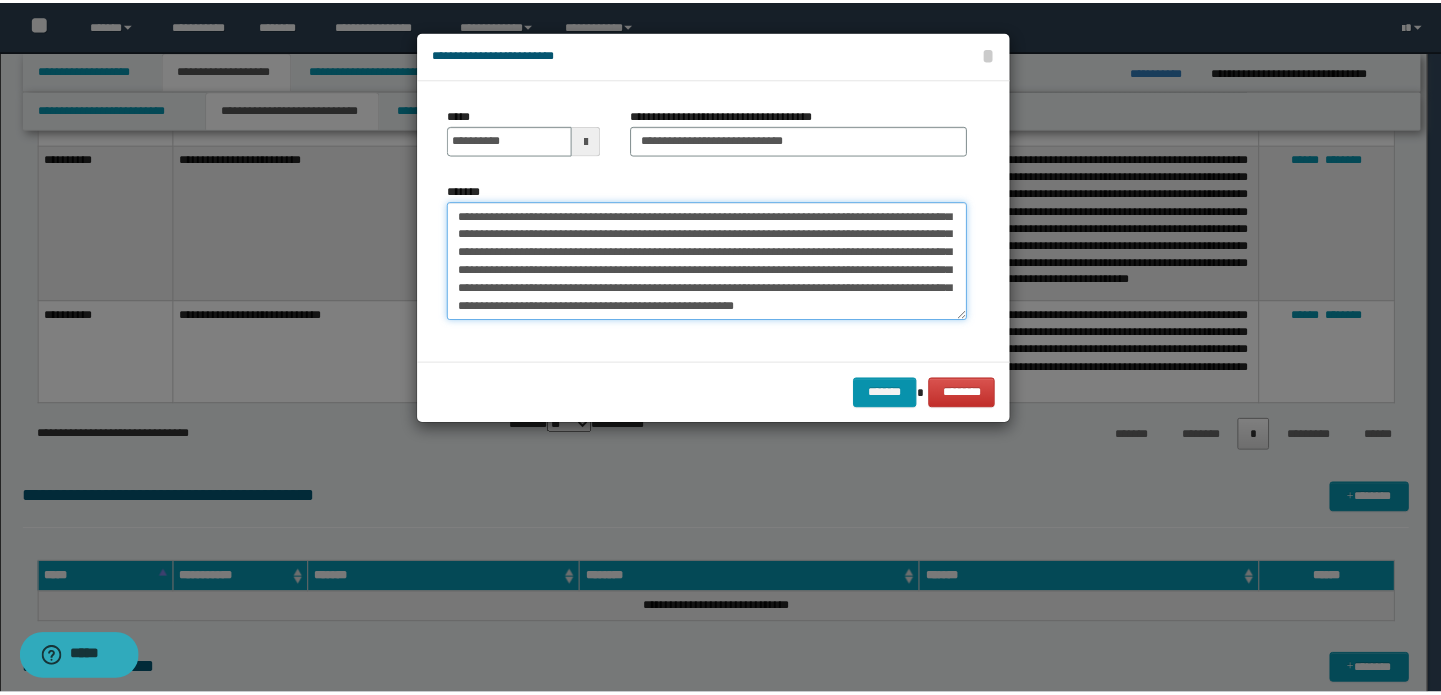 scroll, scrollTop: 30, scrollLeft: 0, axis: vertical 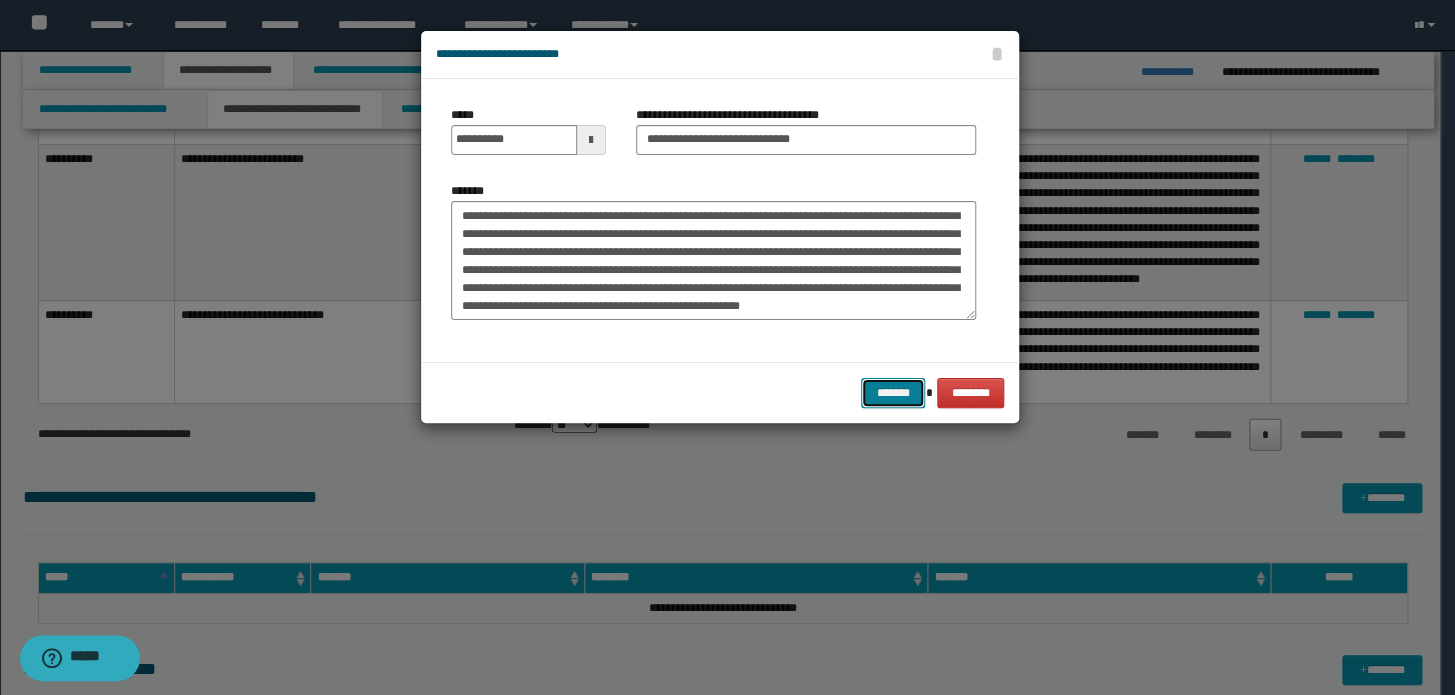 click on "*******" at bounding box center (893, 393) 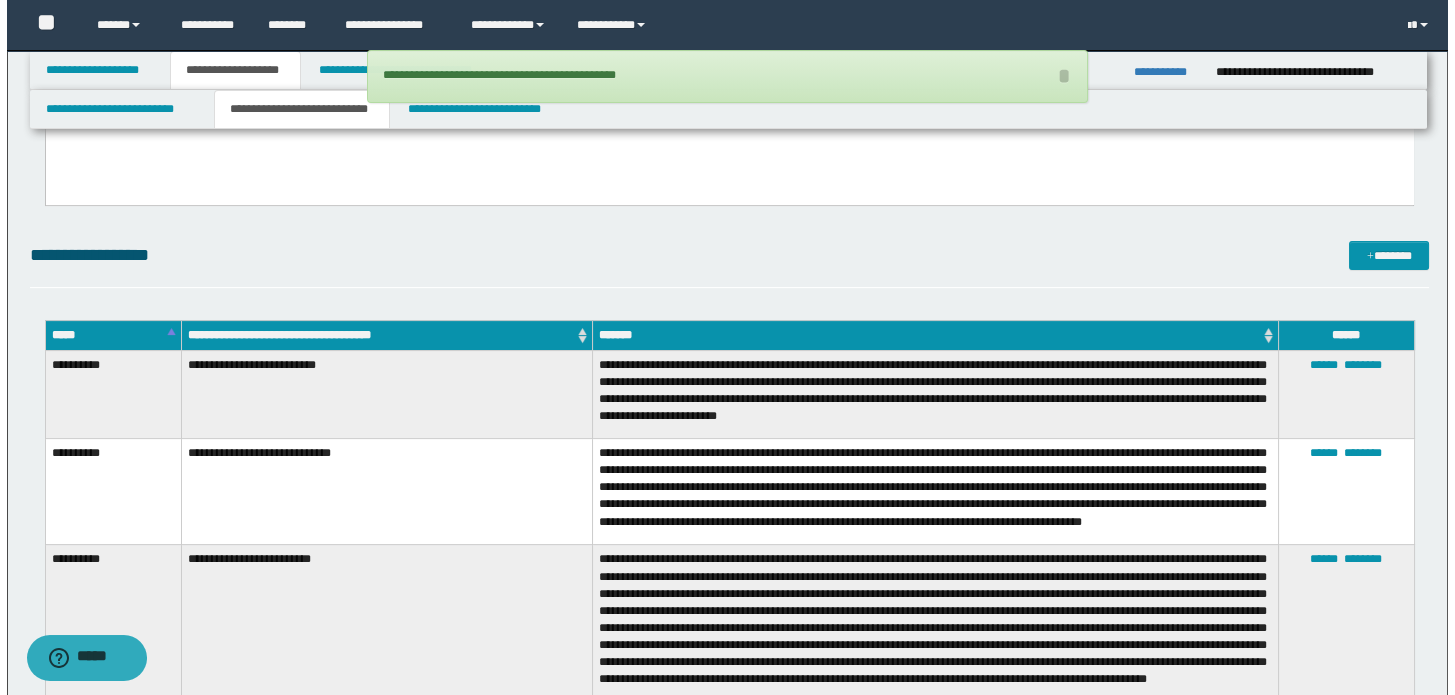 scroll, scrollTop: 1090, scrollLeft: 0, axis: vertical 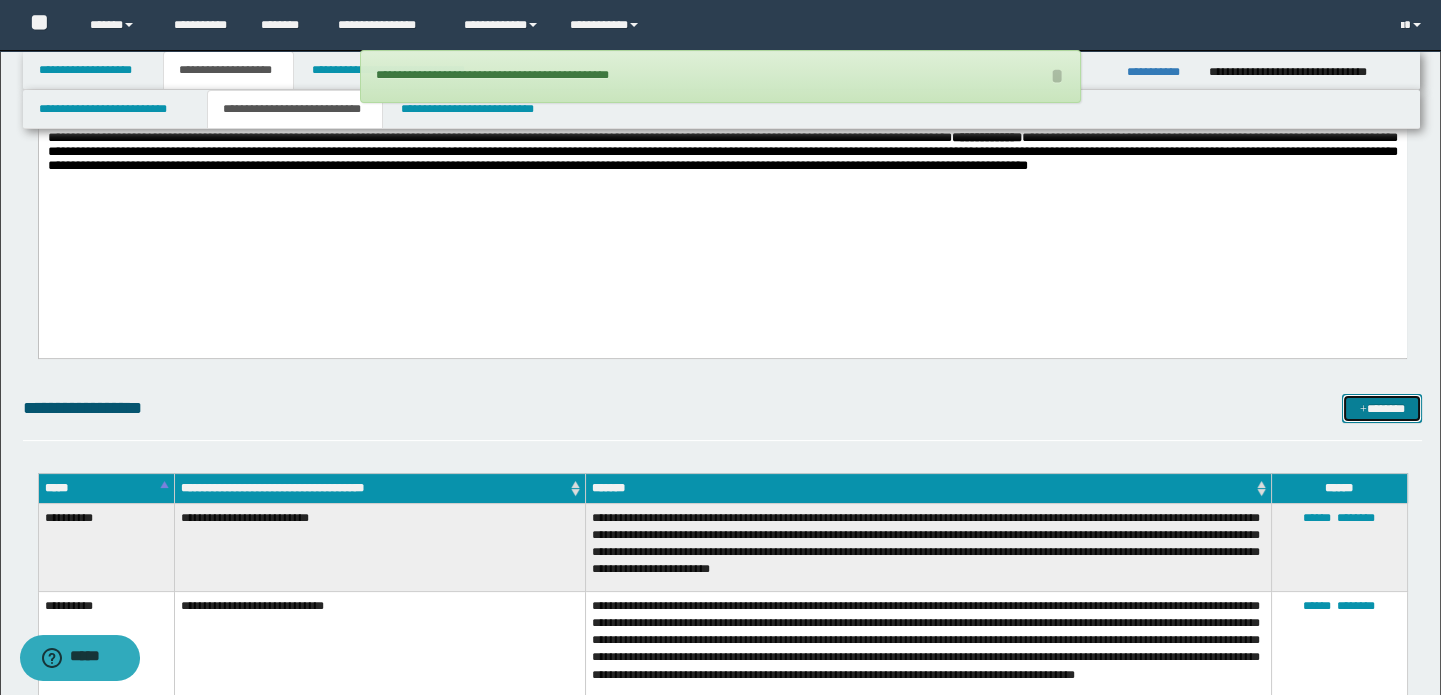 click on "*******" at bounding box center (1382, 409) 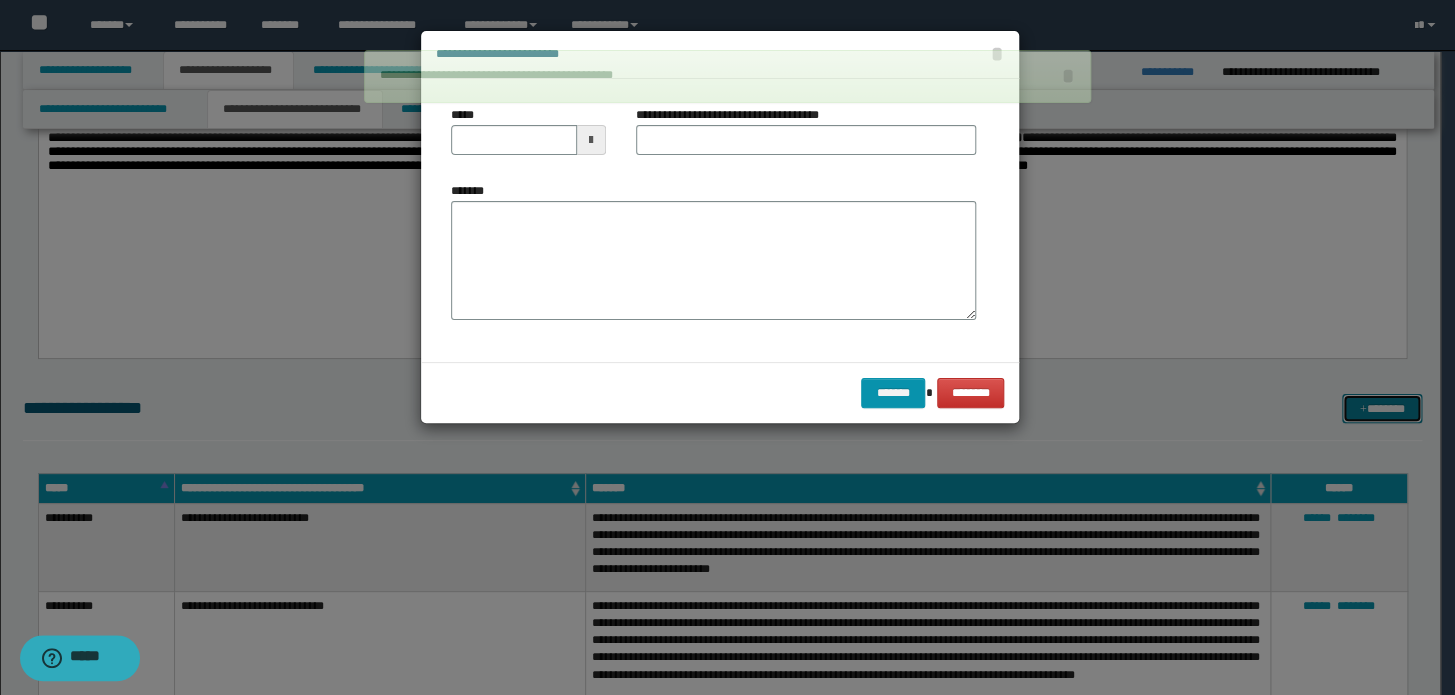 scroll, scrollTop: 0, scrollLeft: 0, axis: both 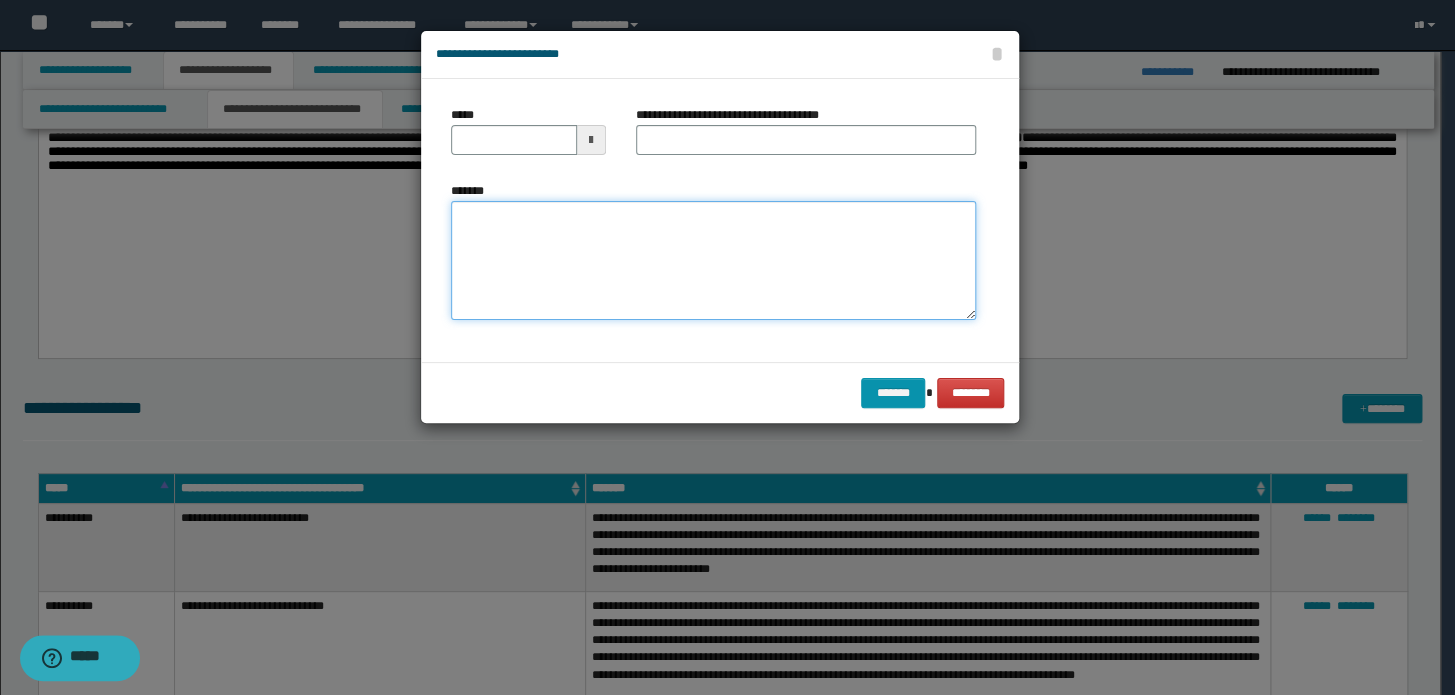click on "*******" at bounding box center [713, 261] 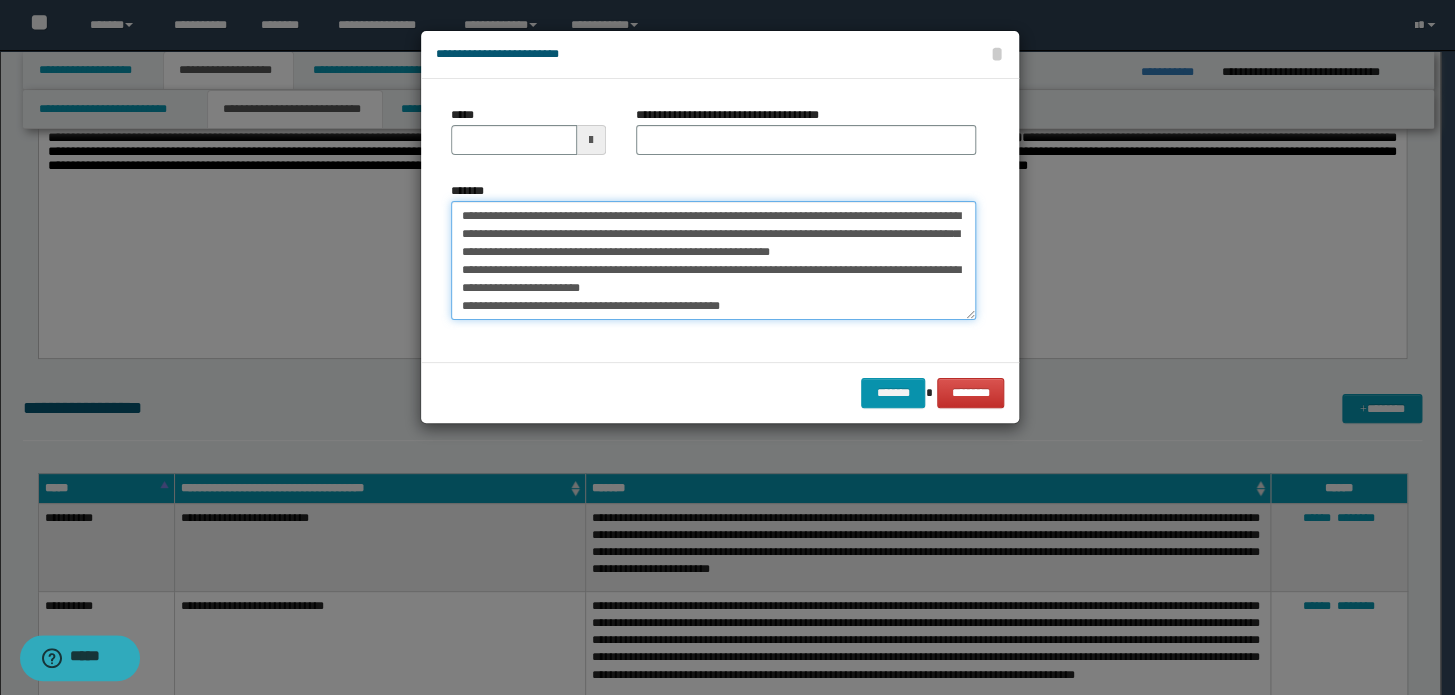 scroll, scrollTop: 0, scrollLeft: 0, axis: both 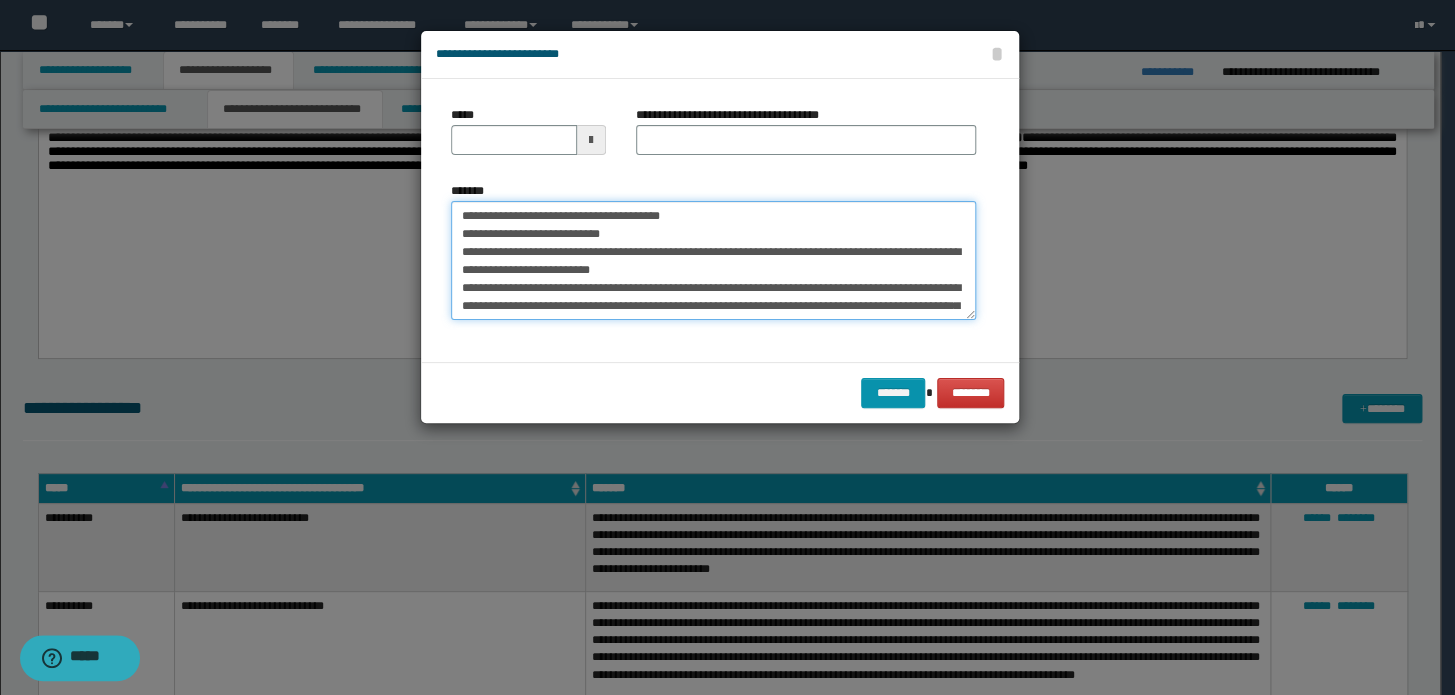 drag, startPoint x: 761, startPoint y: 224, endPoint x: 151, endPoint y: 191, distance: 610.89197 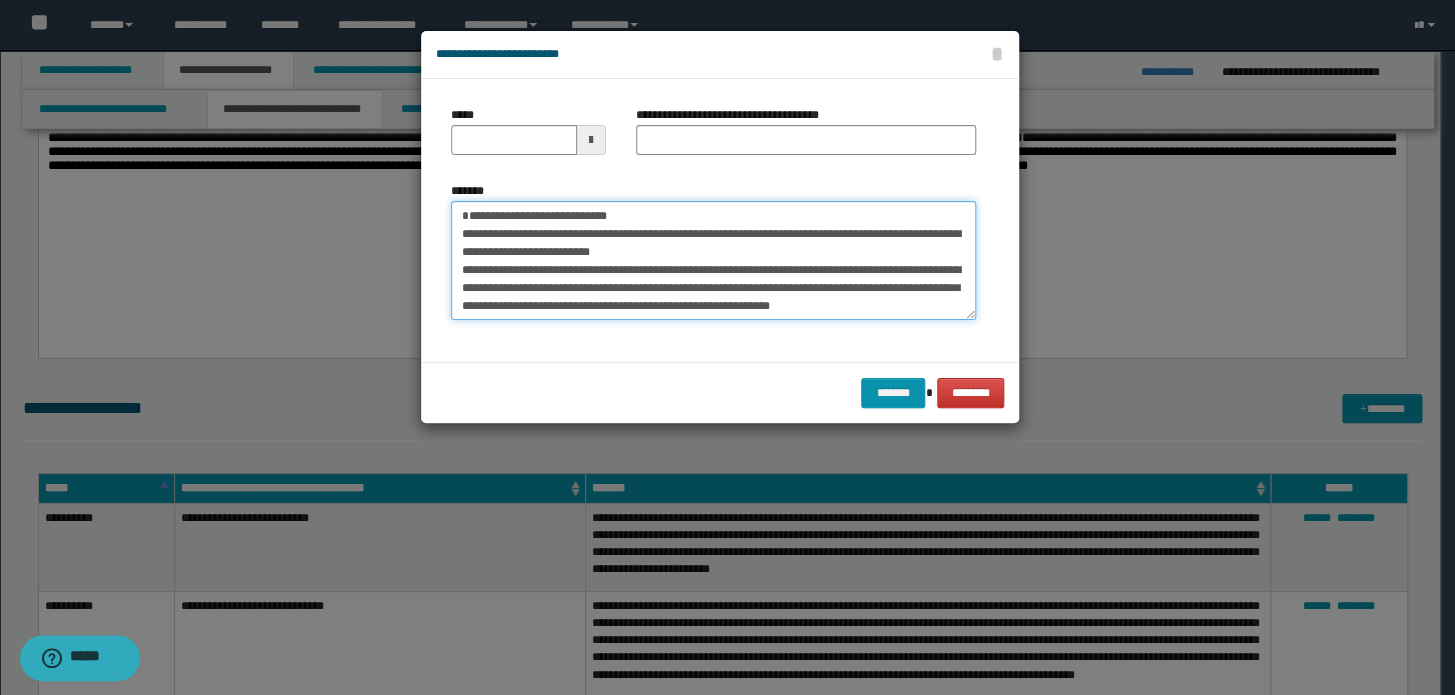 type 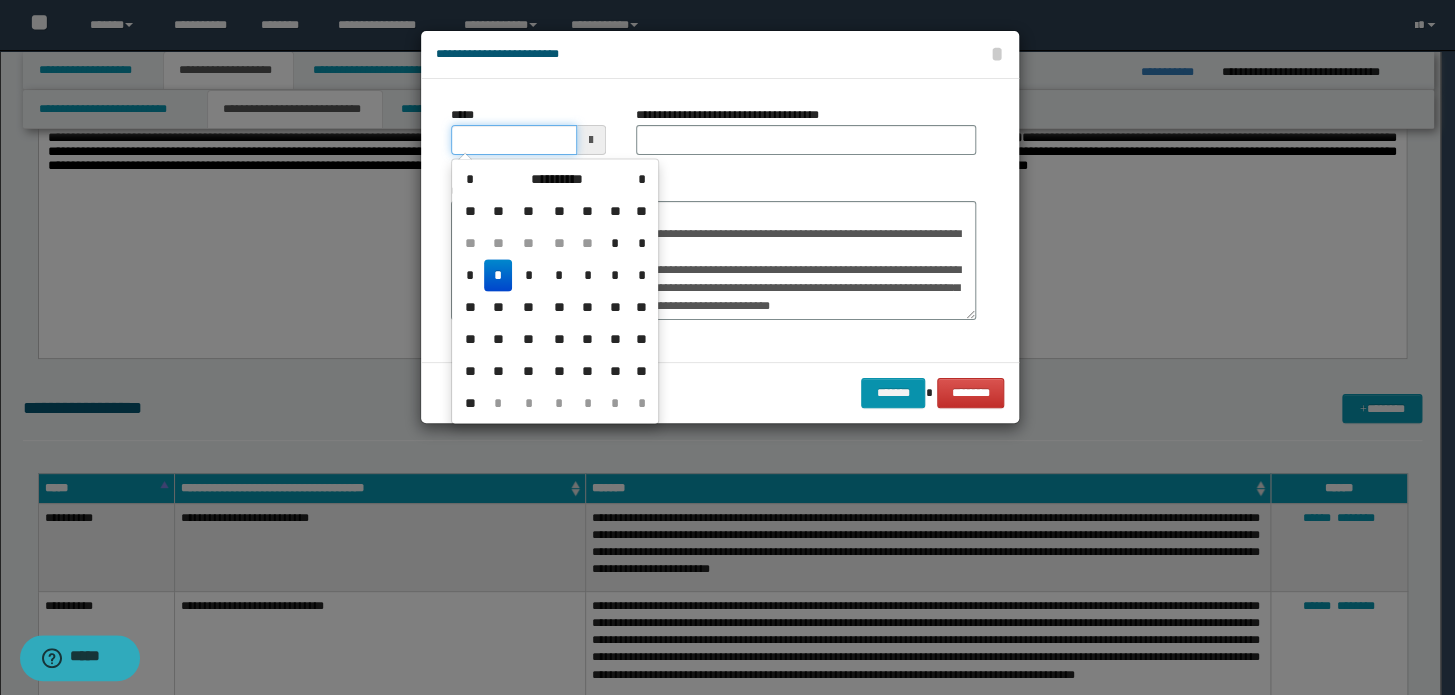 drag, startPoint x: 473, startPoint y: 149, endPoint x: 690, endPoint y: 140, distance: 217.18655 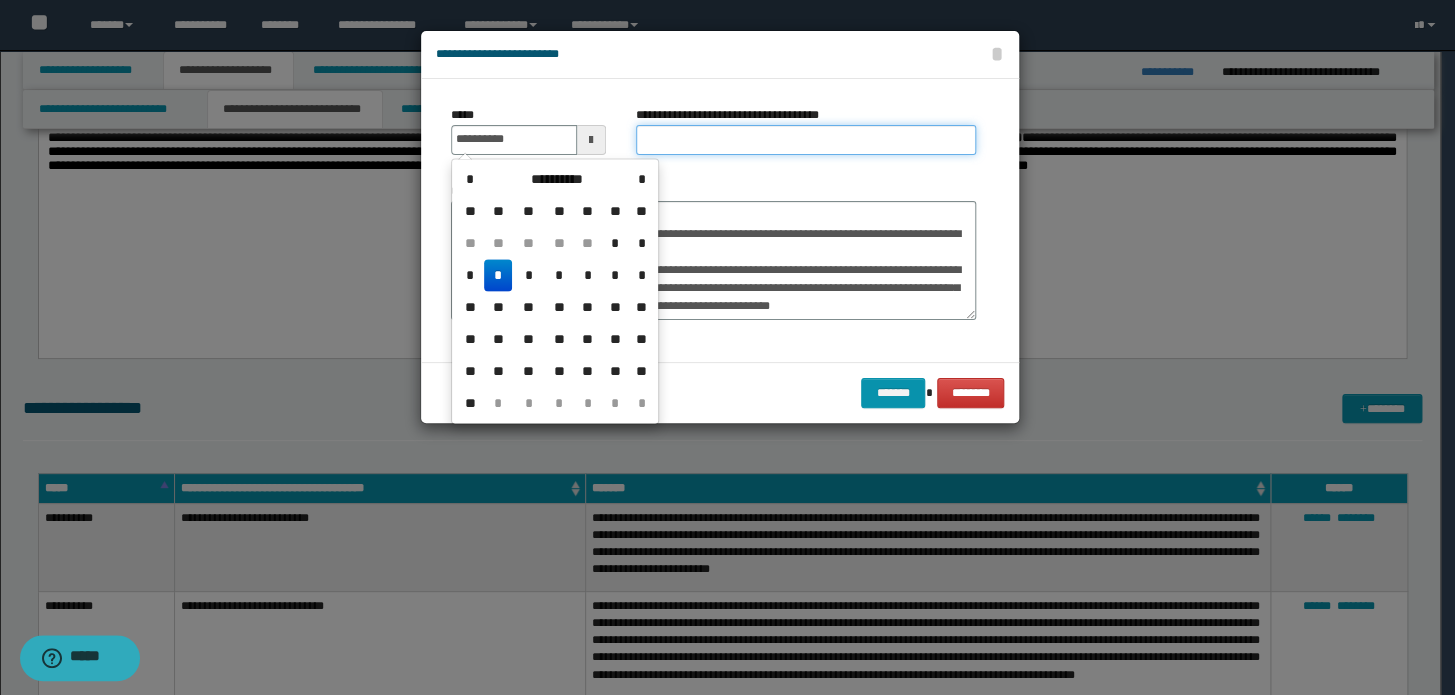 type on "**********" 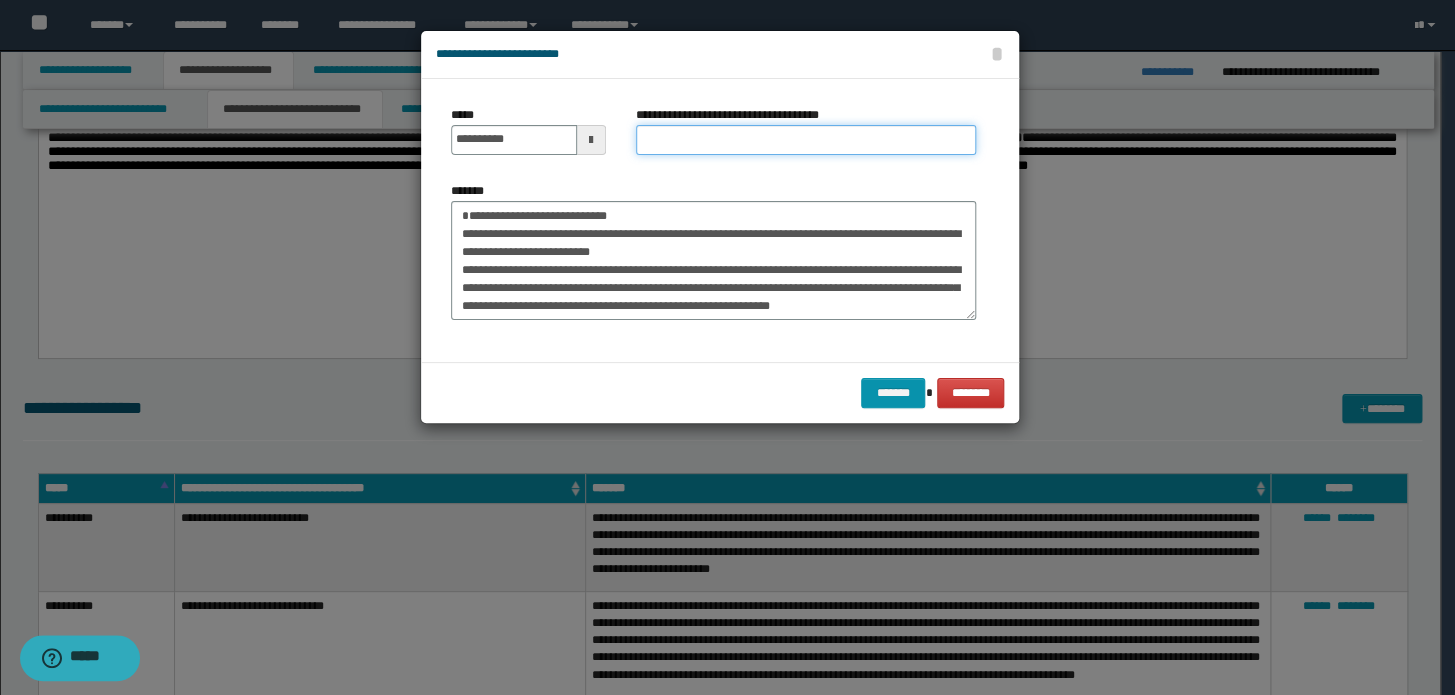 paste on "**********" 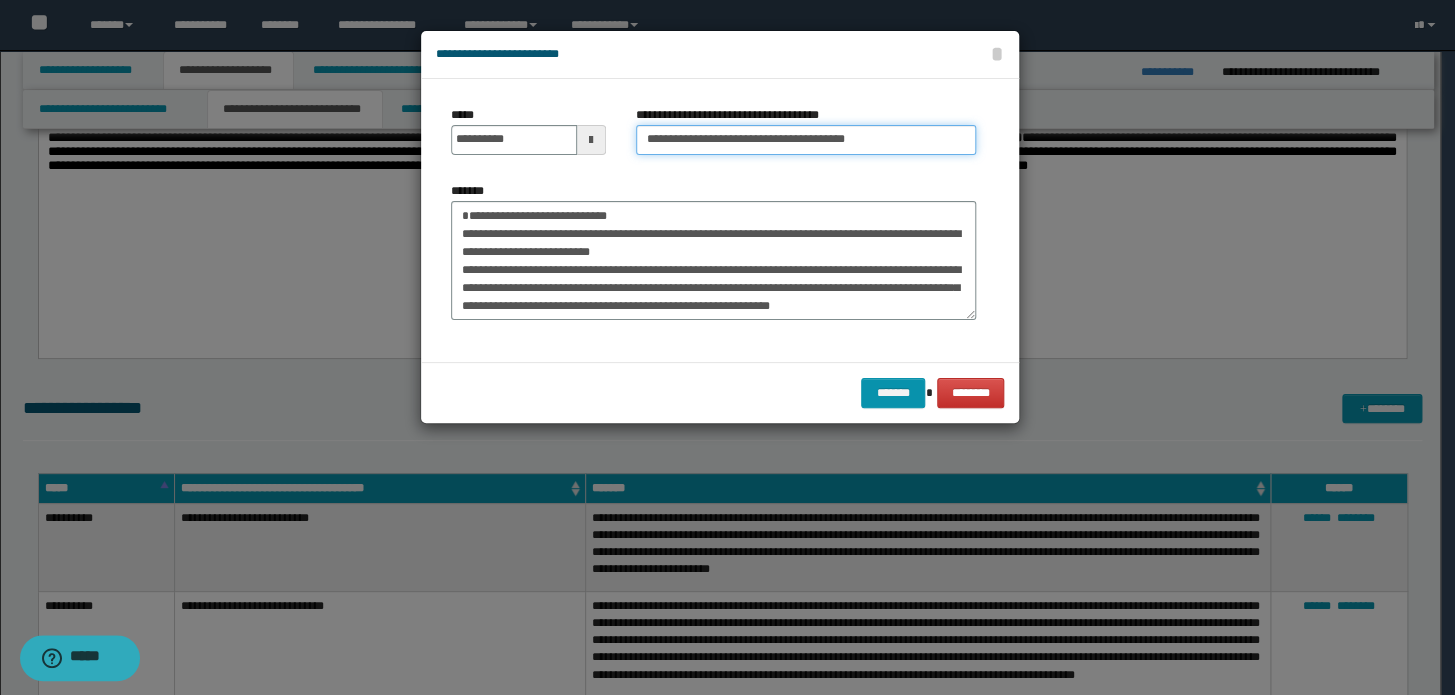 drag, startPoint x: 709, startPoint y: 138, endPoint x: 333, endPoint y: 125, distance: 376.22467 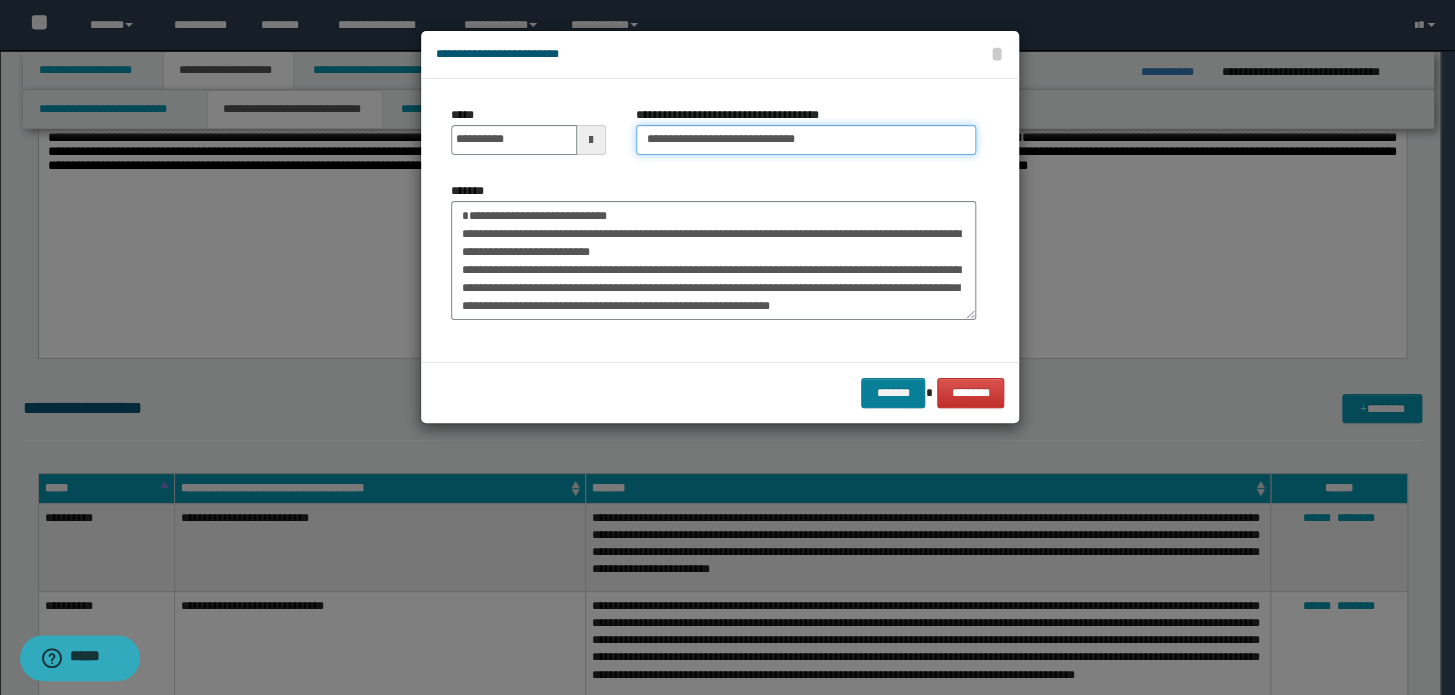 type on "**********" 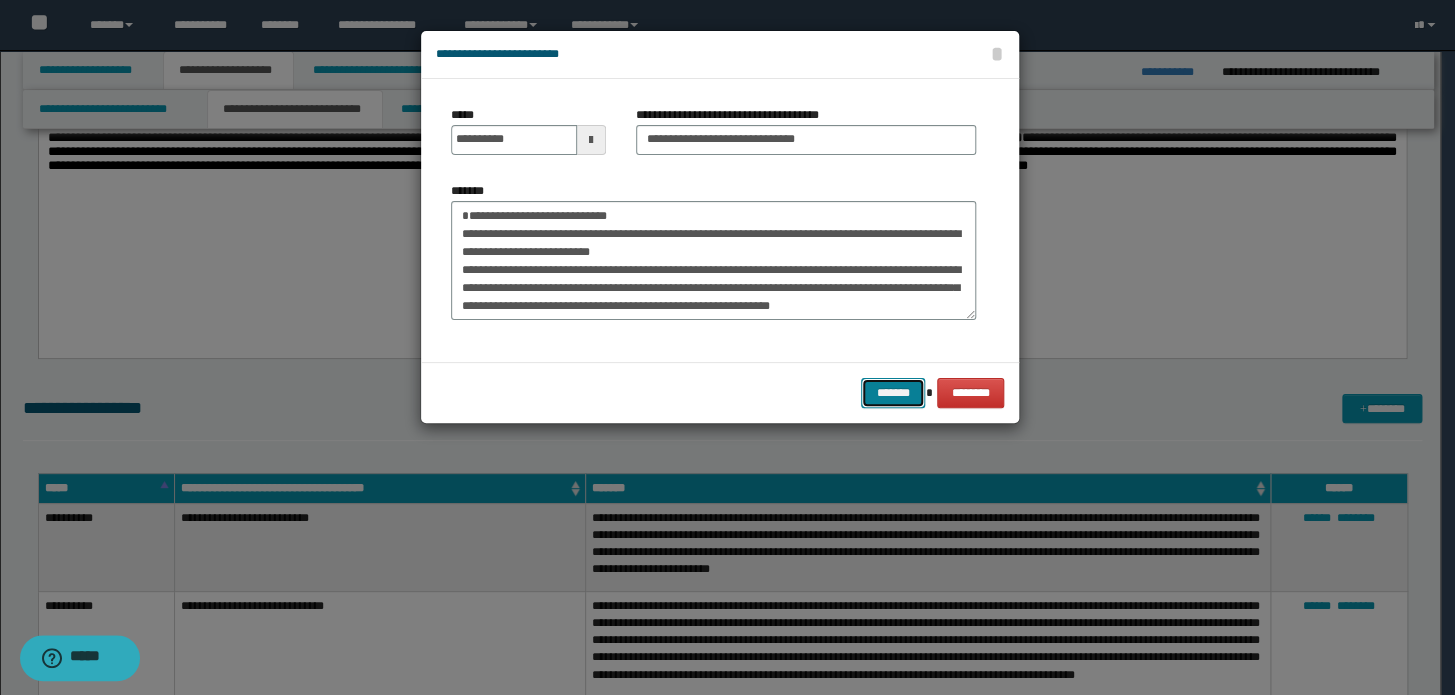 click on "*******" at bounding box center [893, 393] 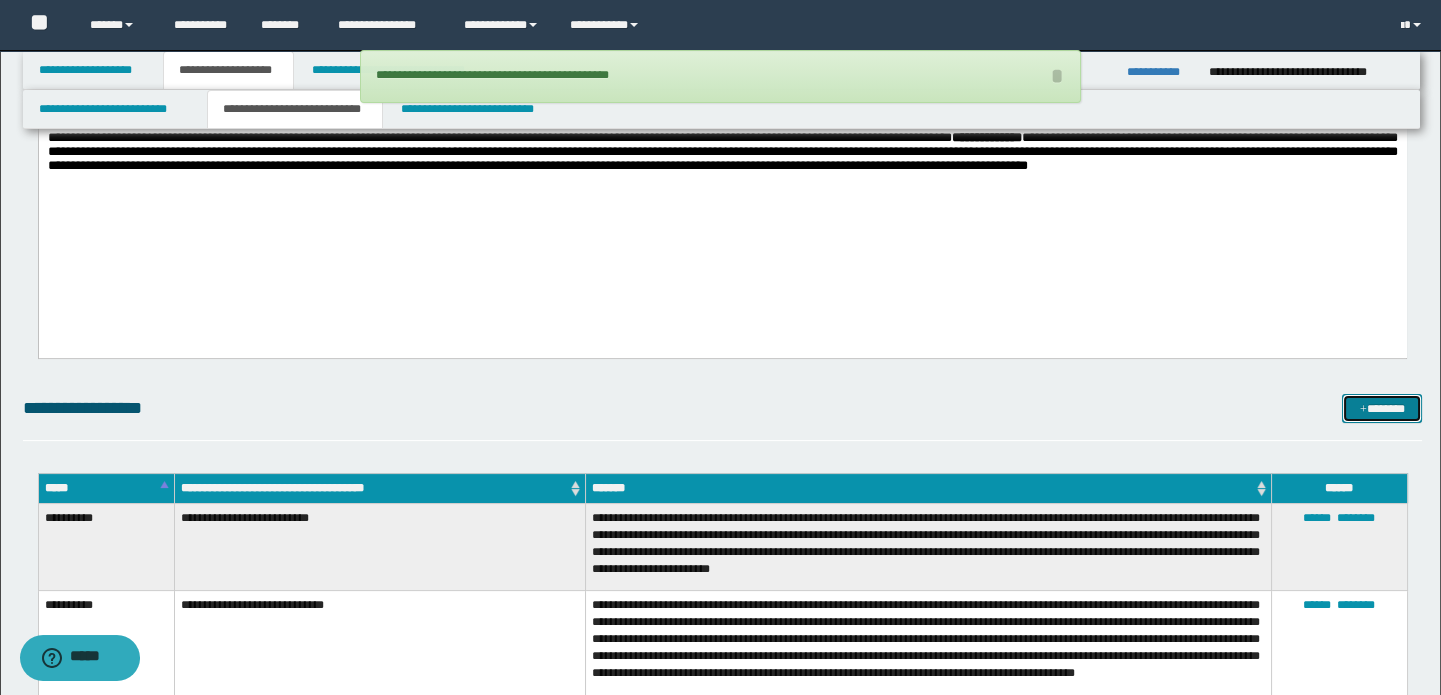 click on "*******" at bounding box center (1382, 409) 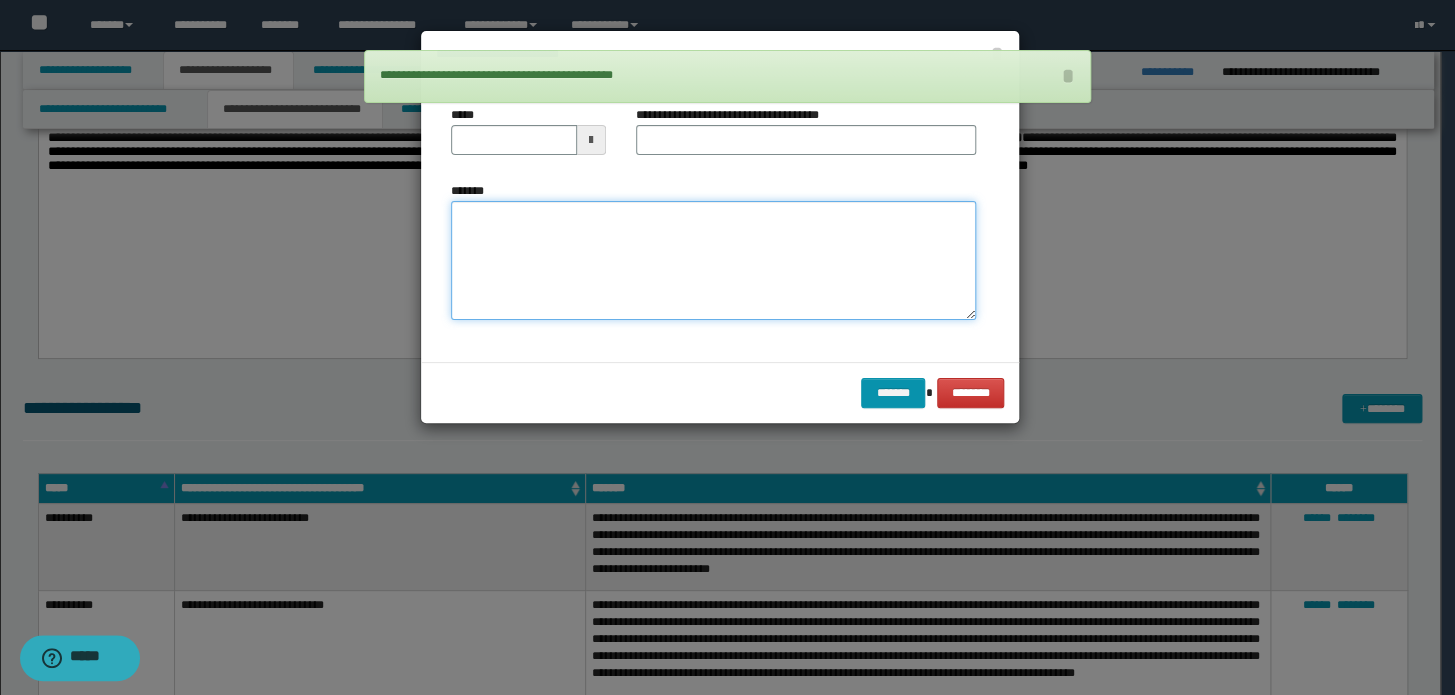 click on "*******" at bounding box center (713, 261) 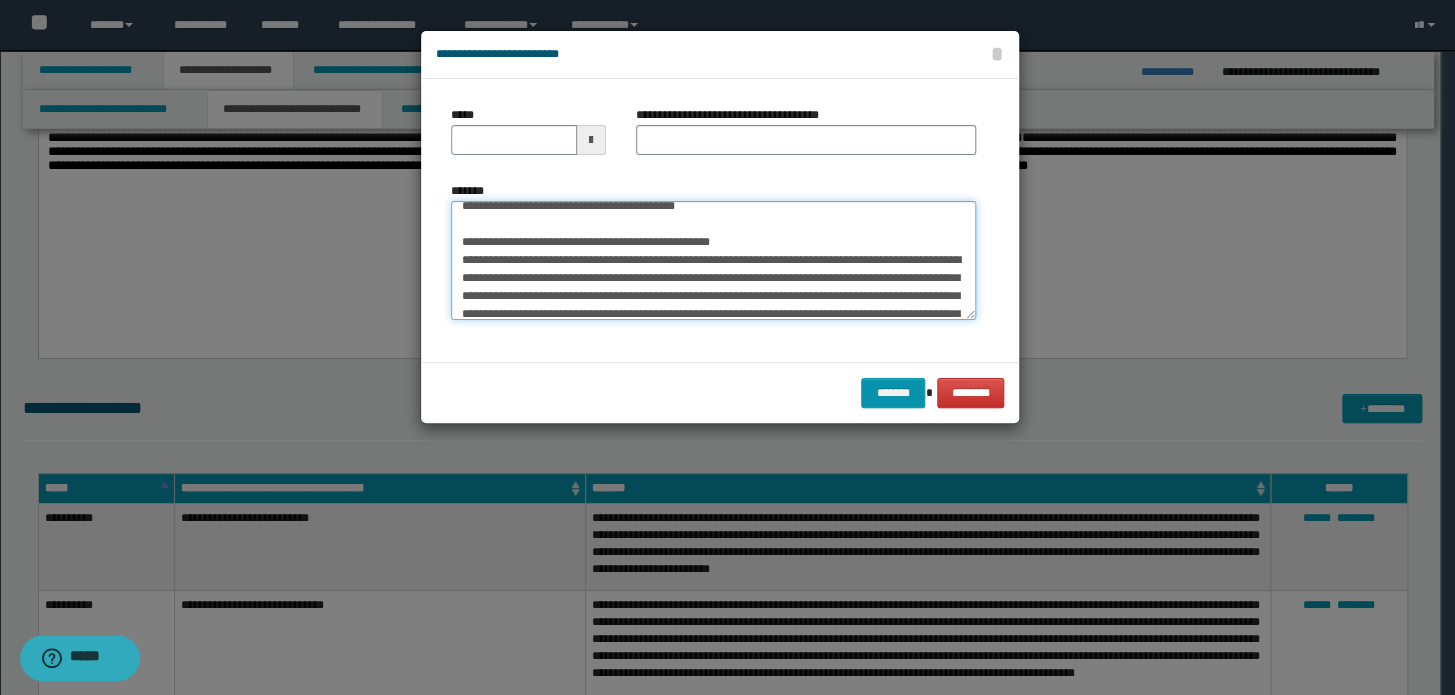 scroll, scrollTop: 0, scrollLeft: 0, axis: both 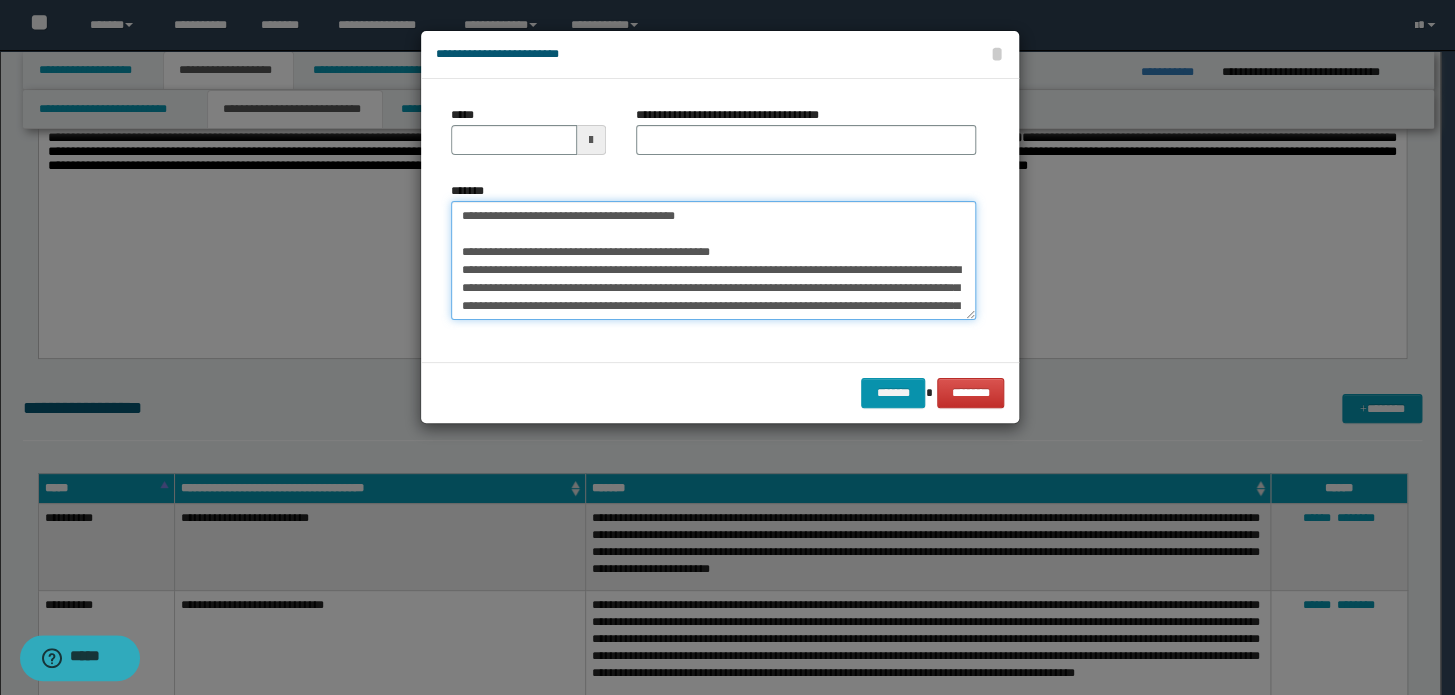 drag, startPoint x: 765, startPoint y: 211, endPoint x: 160, endPoint y: 212, distance: 605.00085 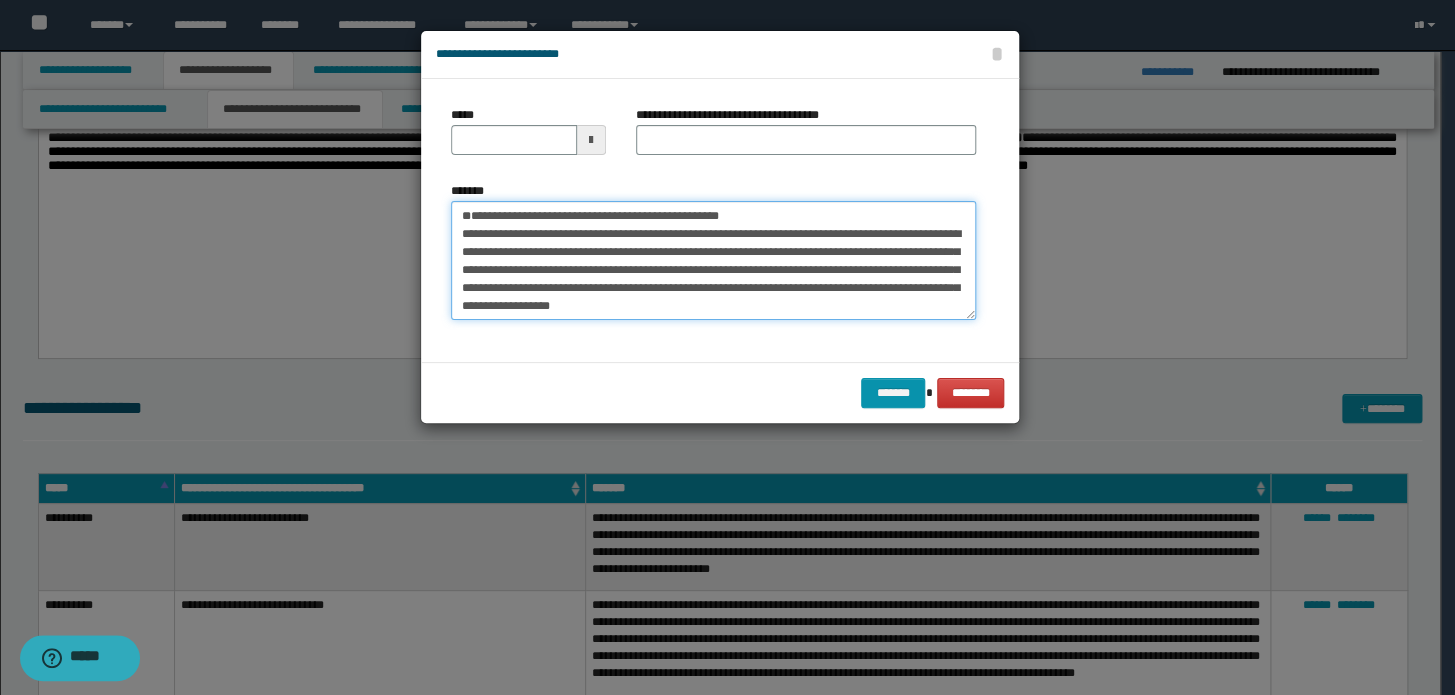 type 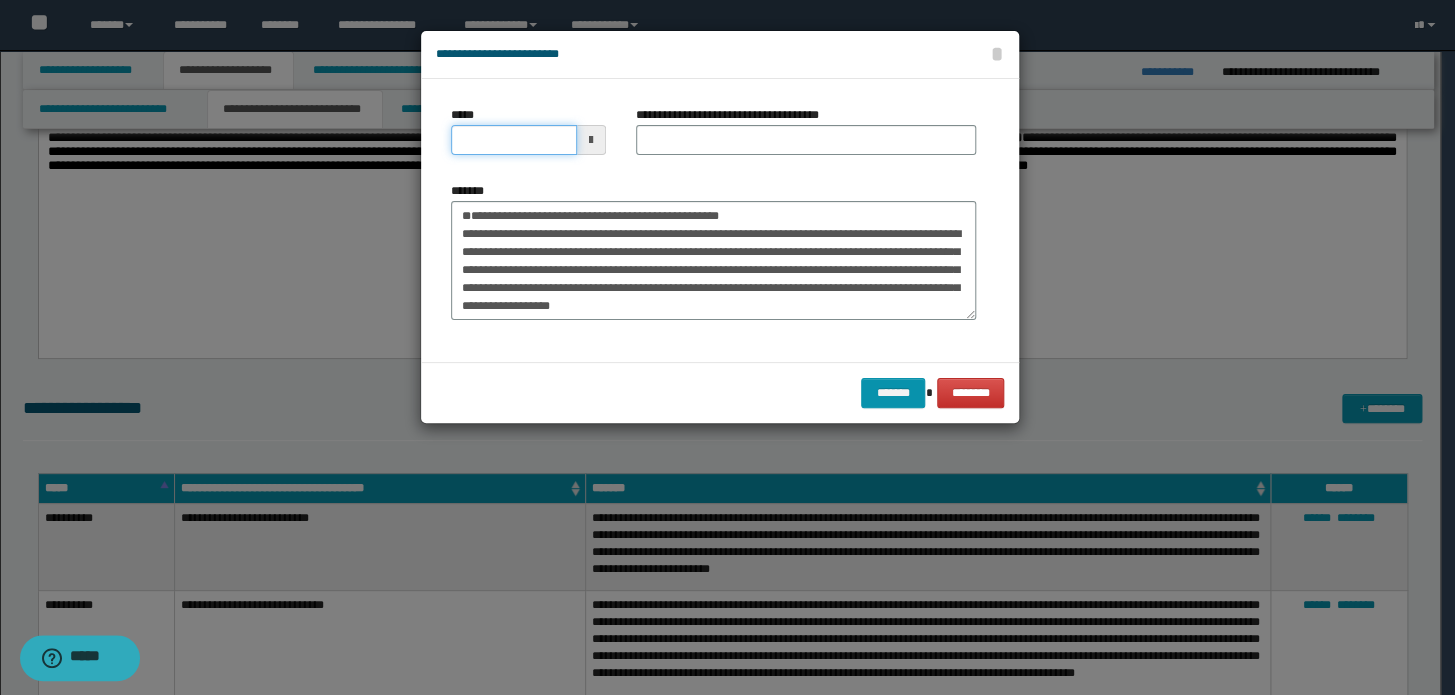 click on "*****" at bounding box center [514, 140] 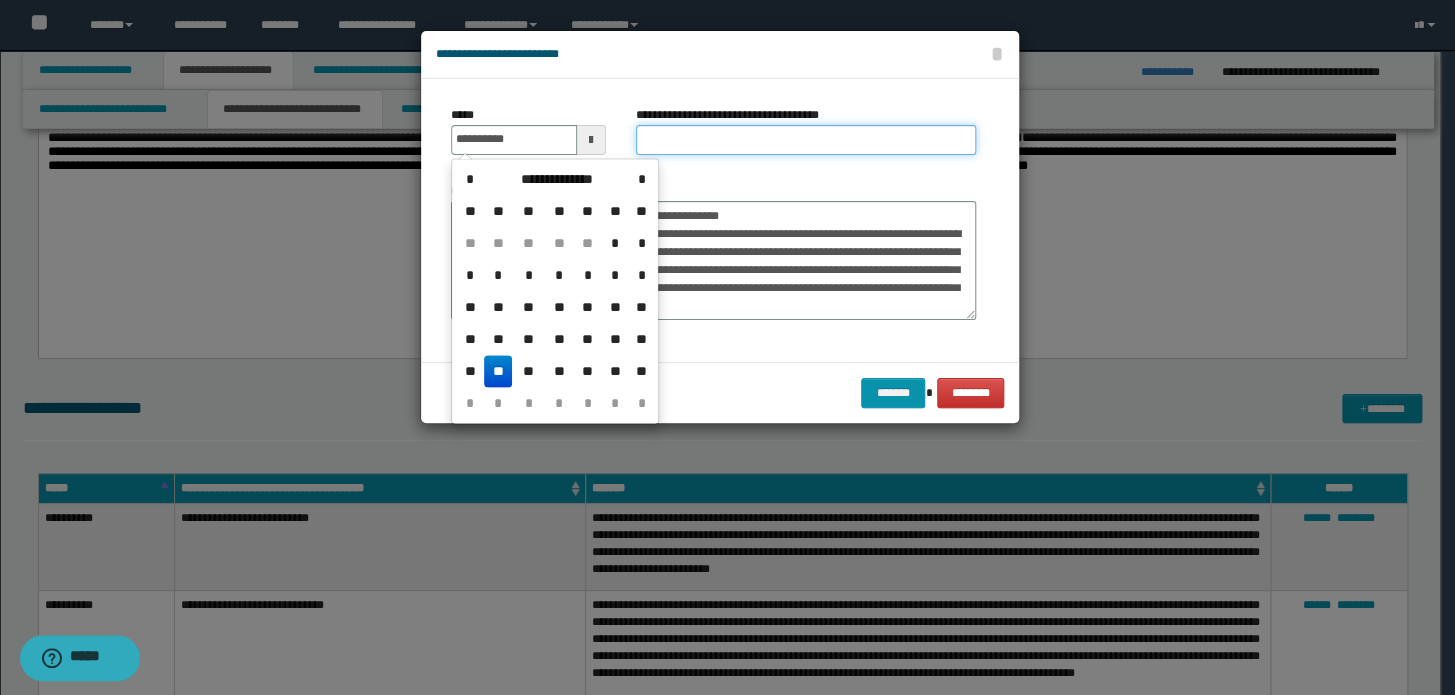 type on "**********" 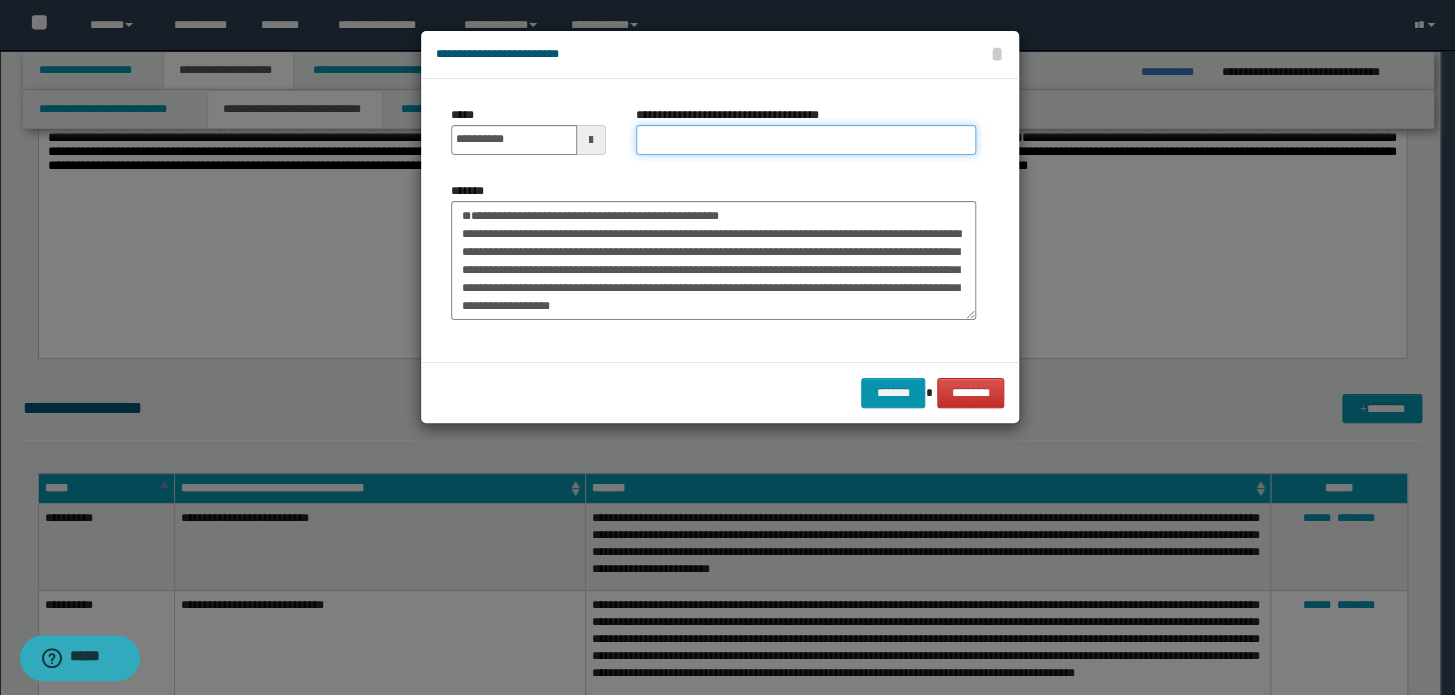 click on "**********" at bounding box center (806, 140) 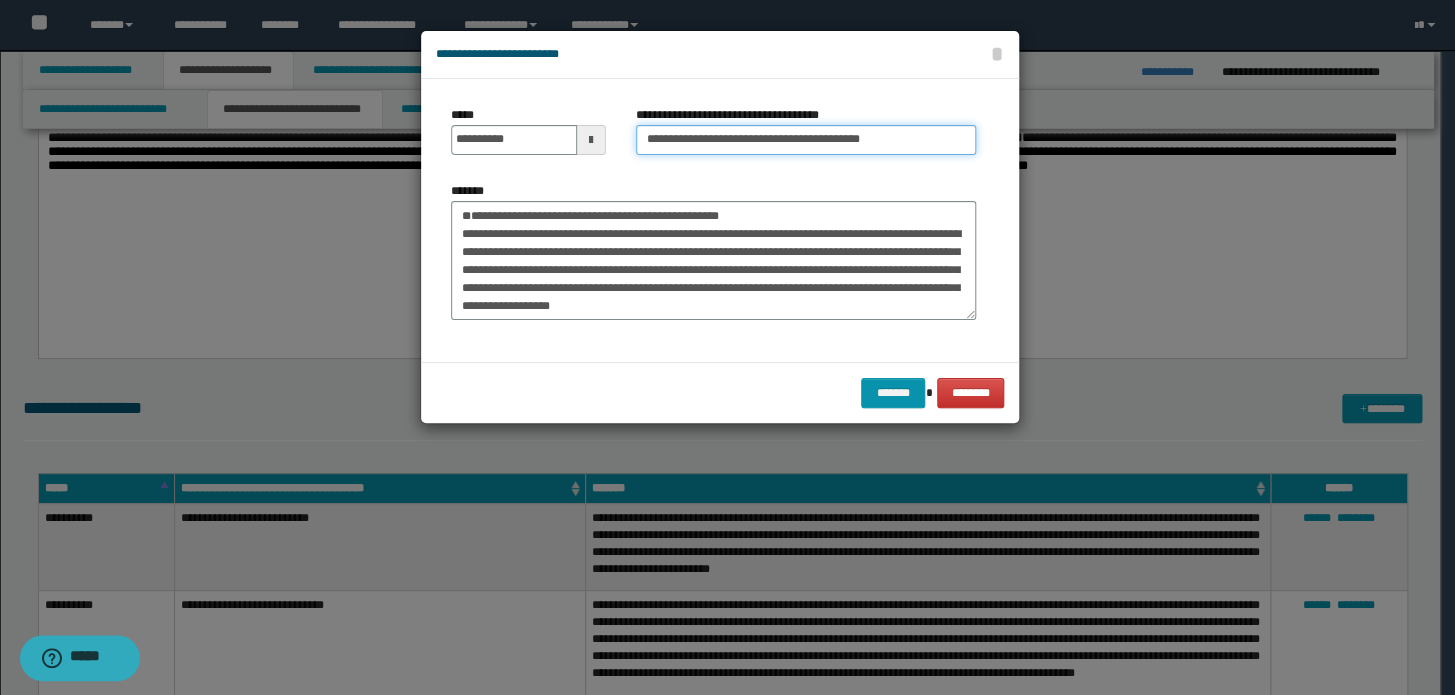 drag, startPoint x: 711, startPoint y: 144, endPoint x: 377, endPoint y: 136, distance: 334.0958 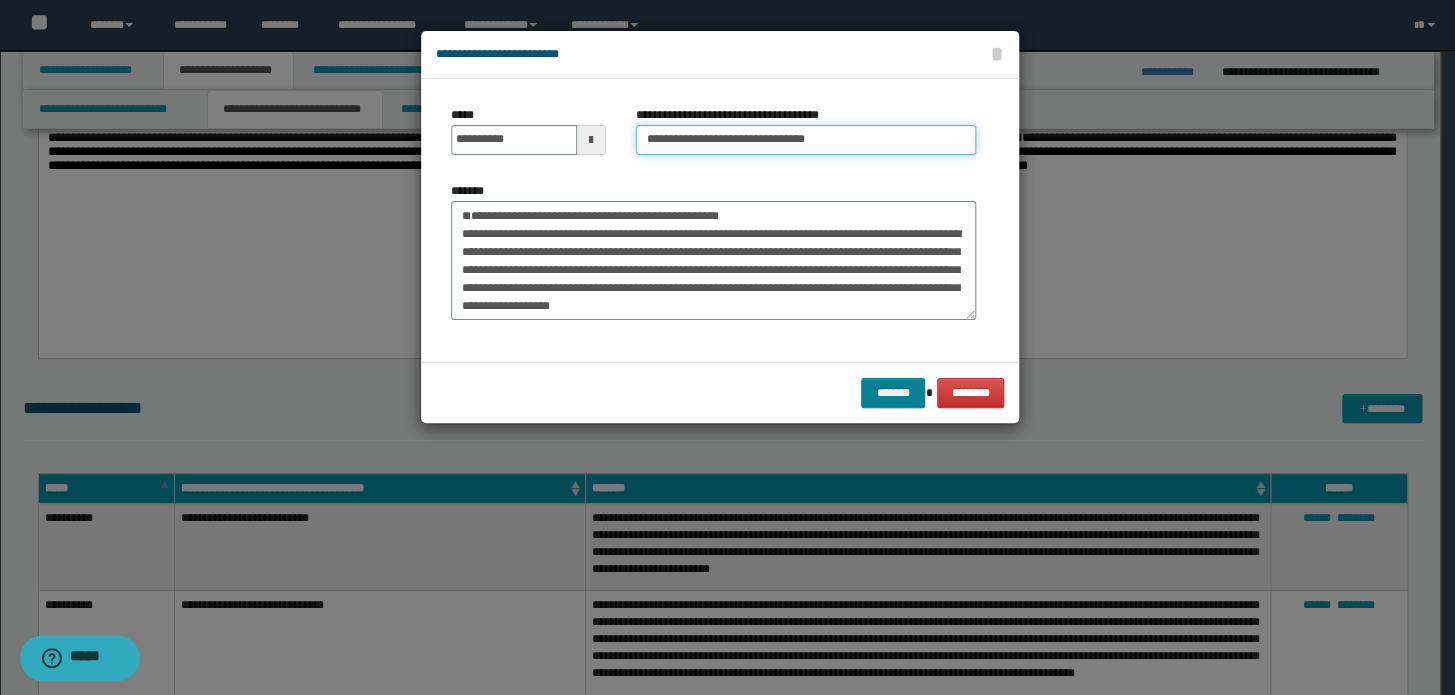 type on "**********" 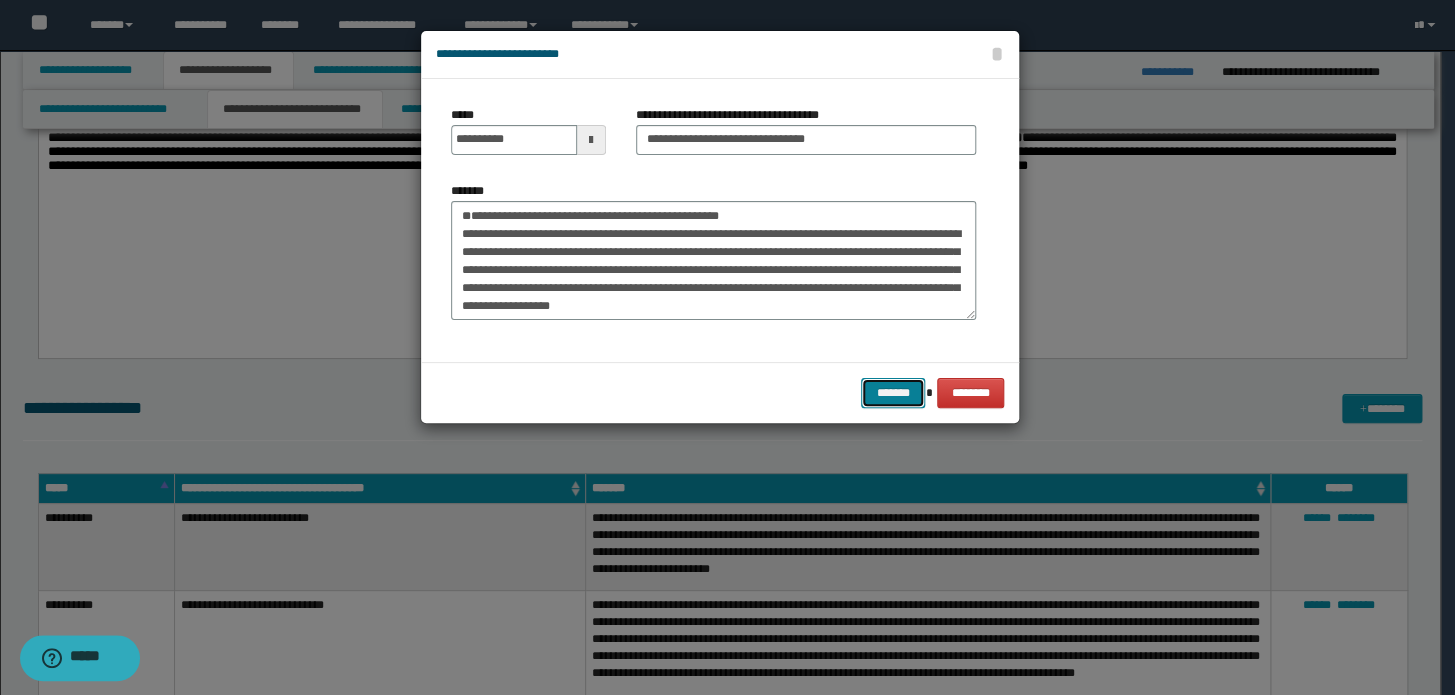 click on "*******" at bounding box center (893, 393) 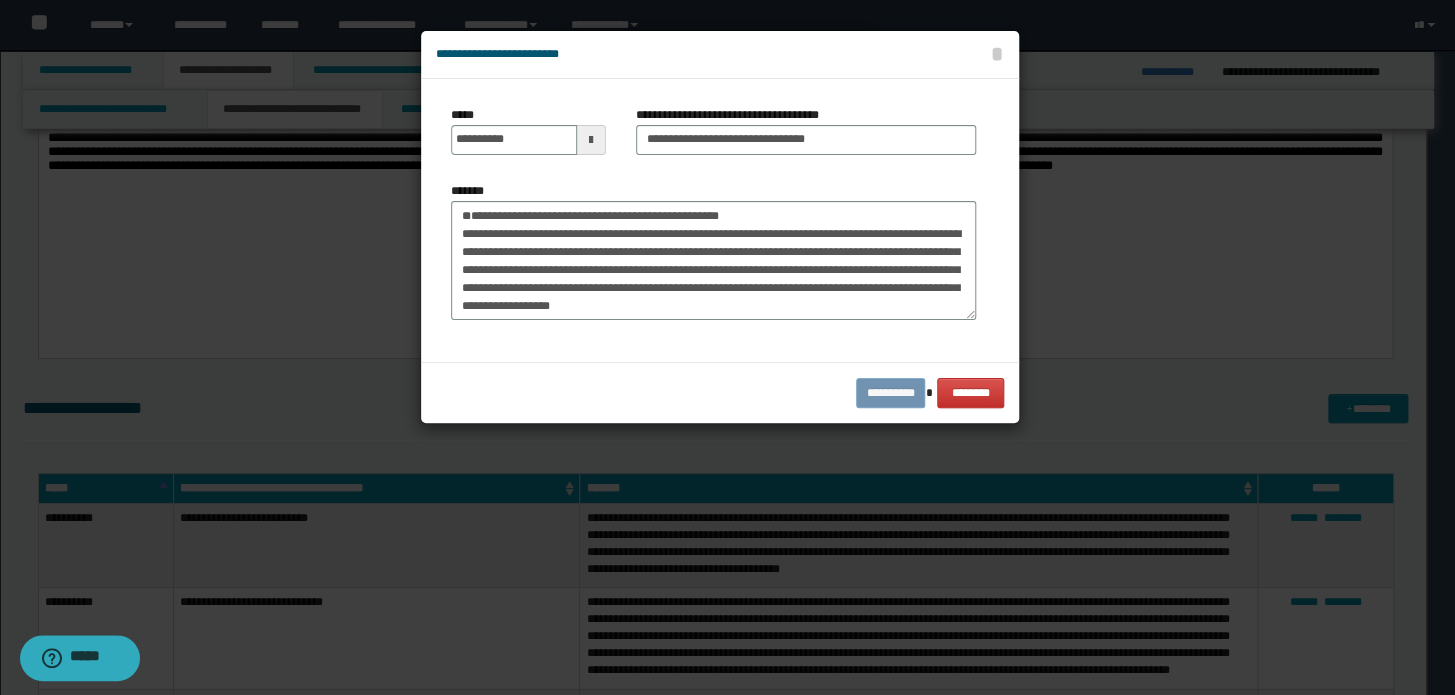 click on "**********" at bounding box center [720, 392] 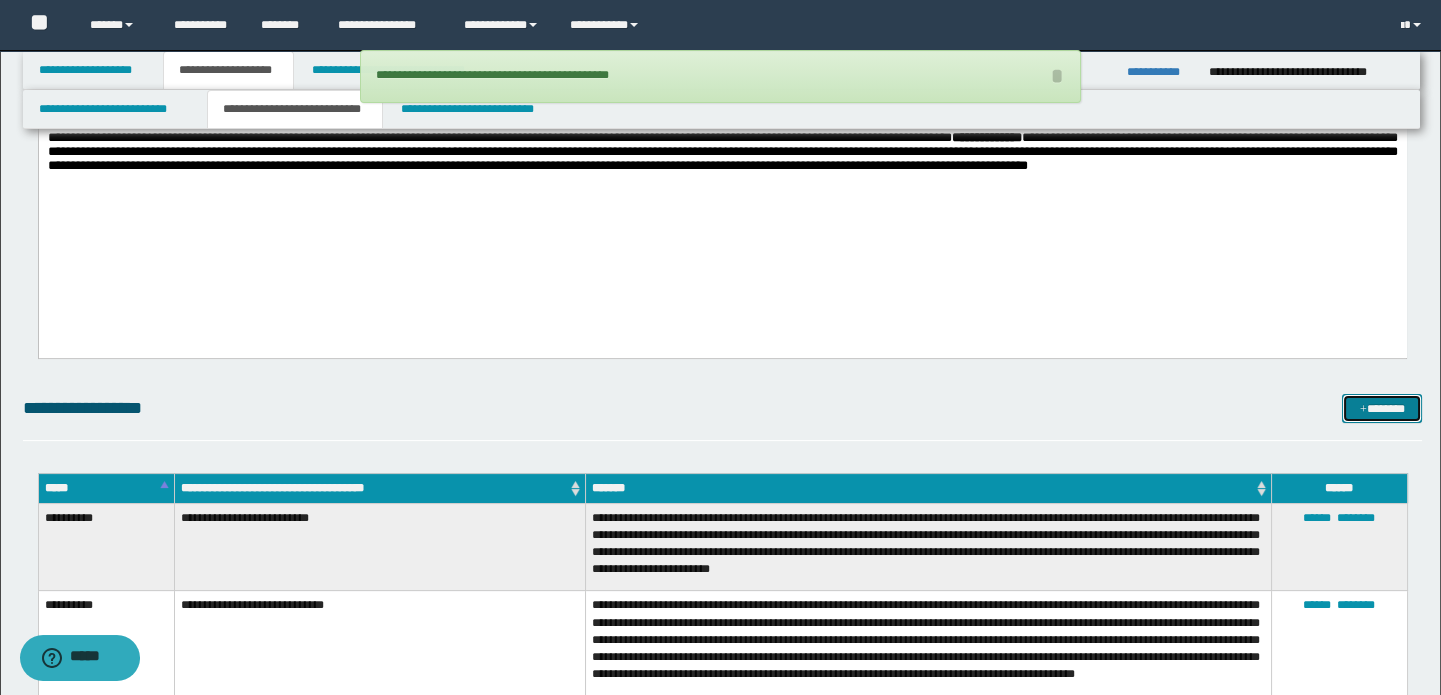 click on "*******" at bounding box center (1382, 409) 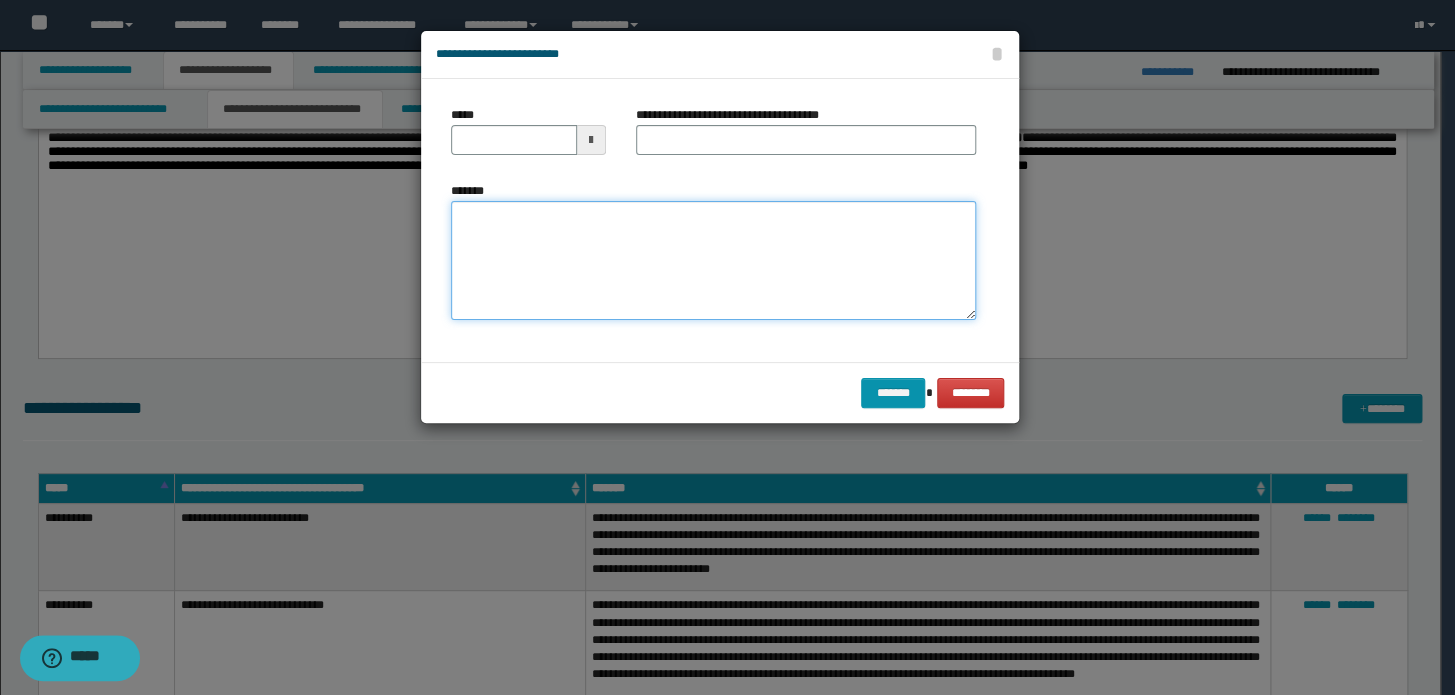 click on "*******" at bounding box center (713, 261) 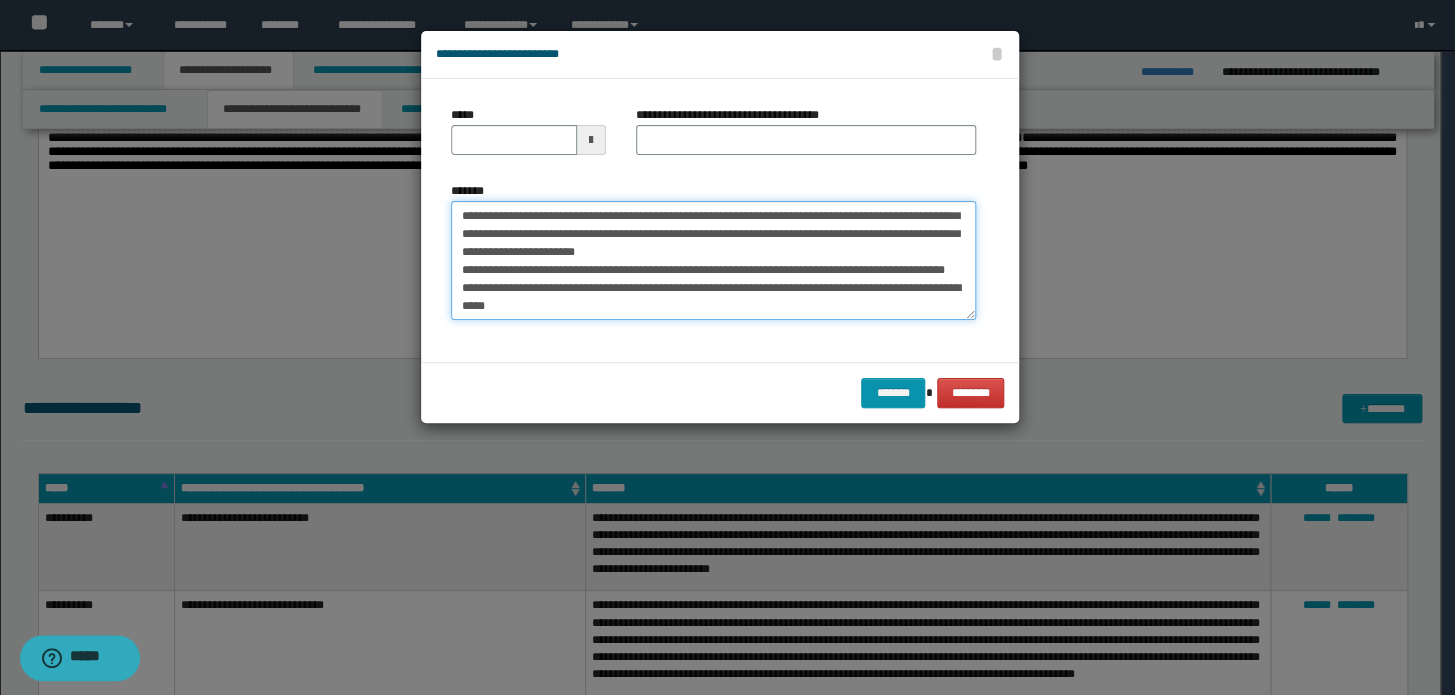 scroll, scrollTop: 0, scrollLeft: 0, axis: both 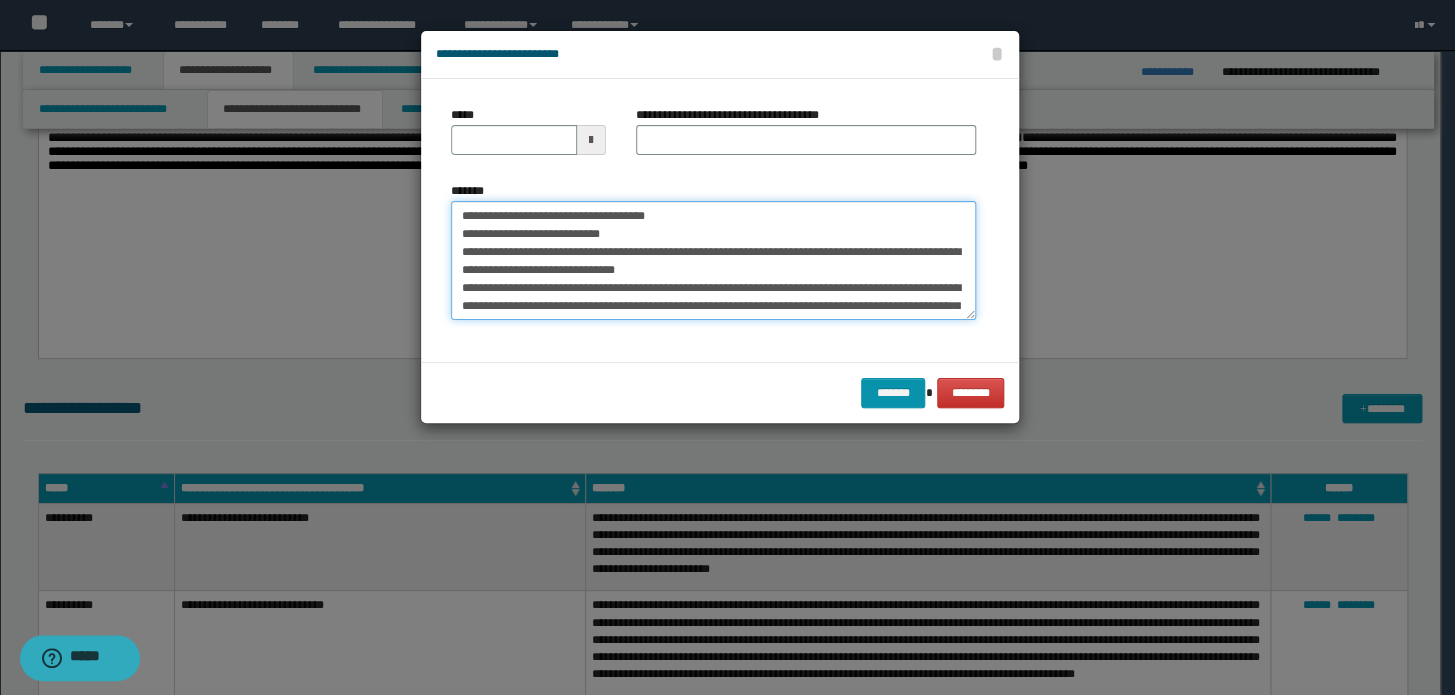 type on "**********" 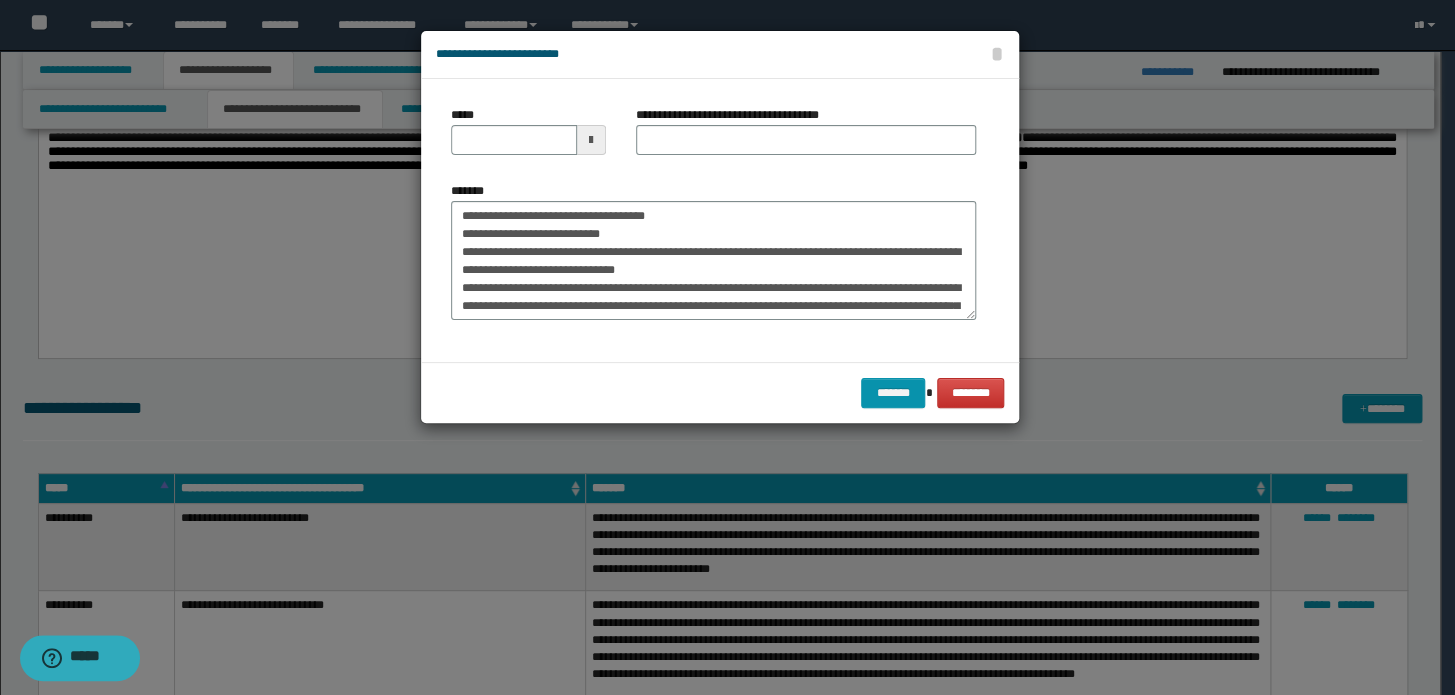 click on "**********" at bounding box center (713, 251) 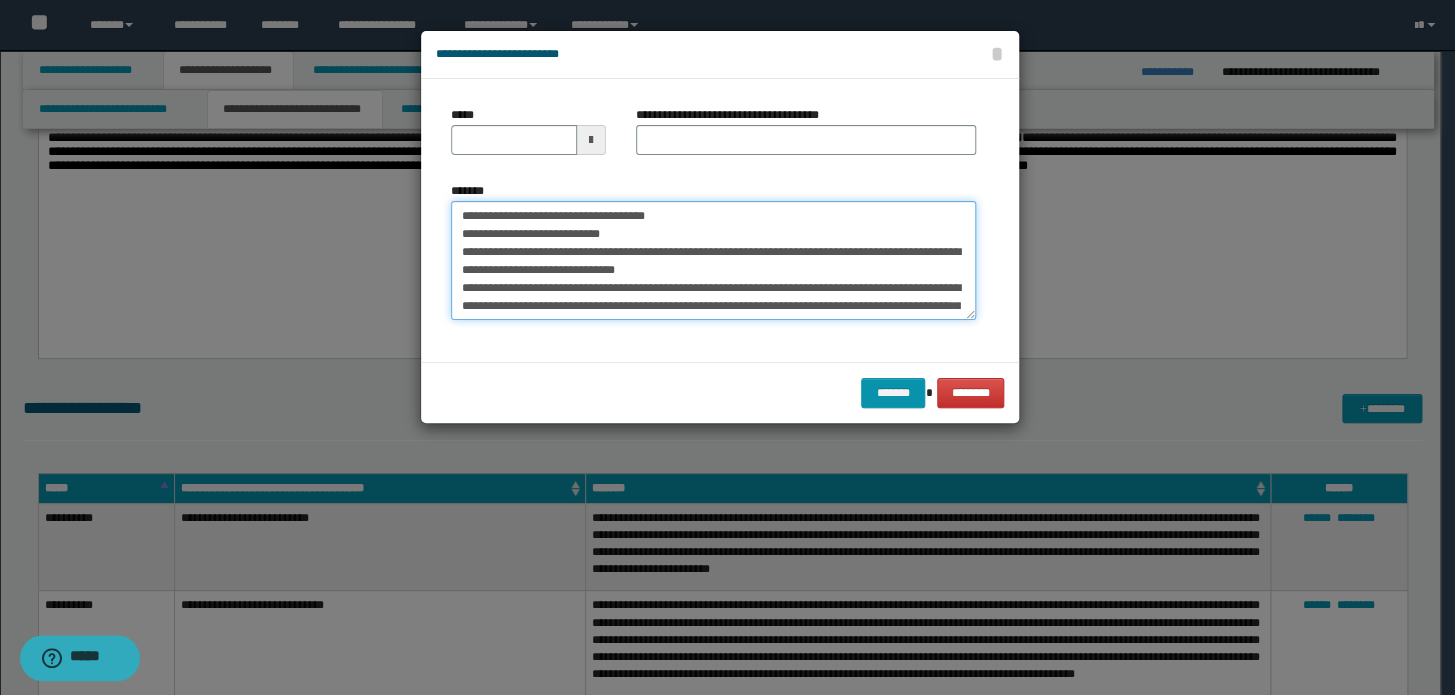 drag, startPoint x: 660, startPoint y: 215, endPoint x: 304, endPoint y: 208, distance: 356.06882 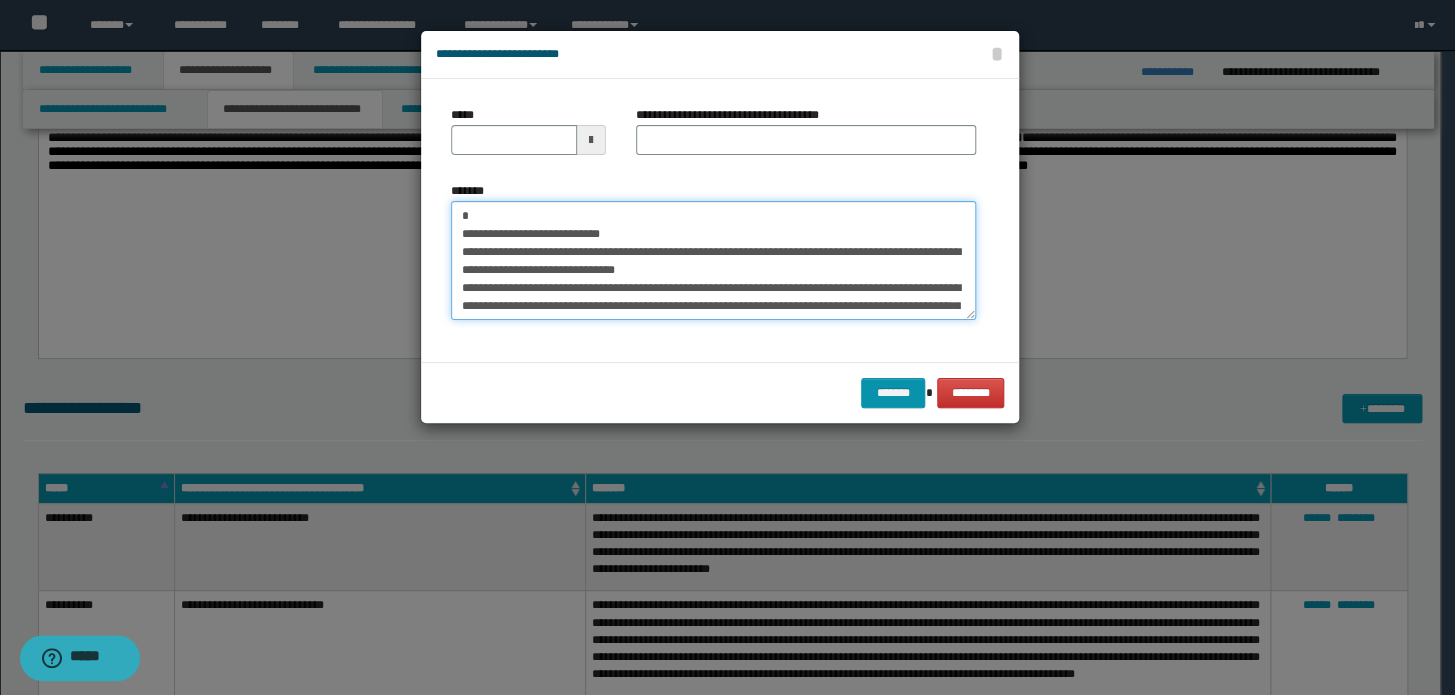 type on "**********" 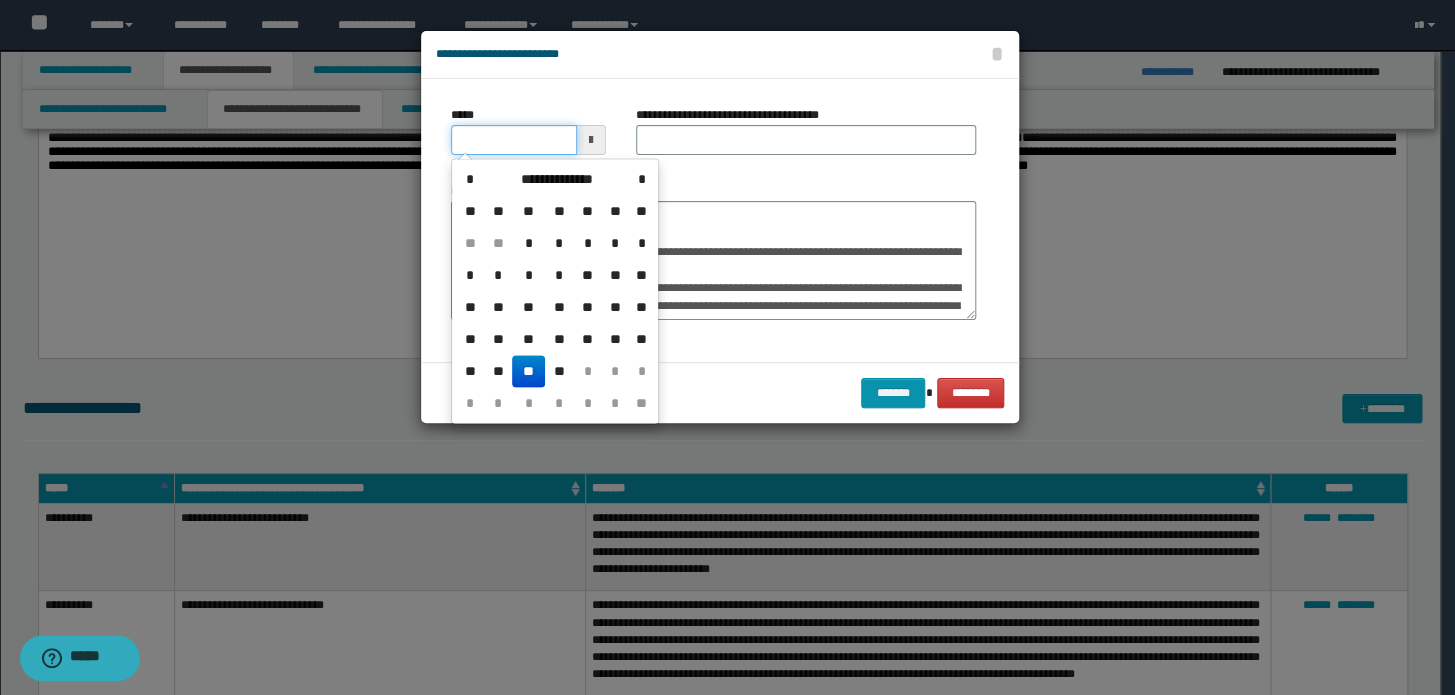 click on "*****" at bounding box center (514, 140) 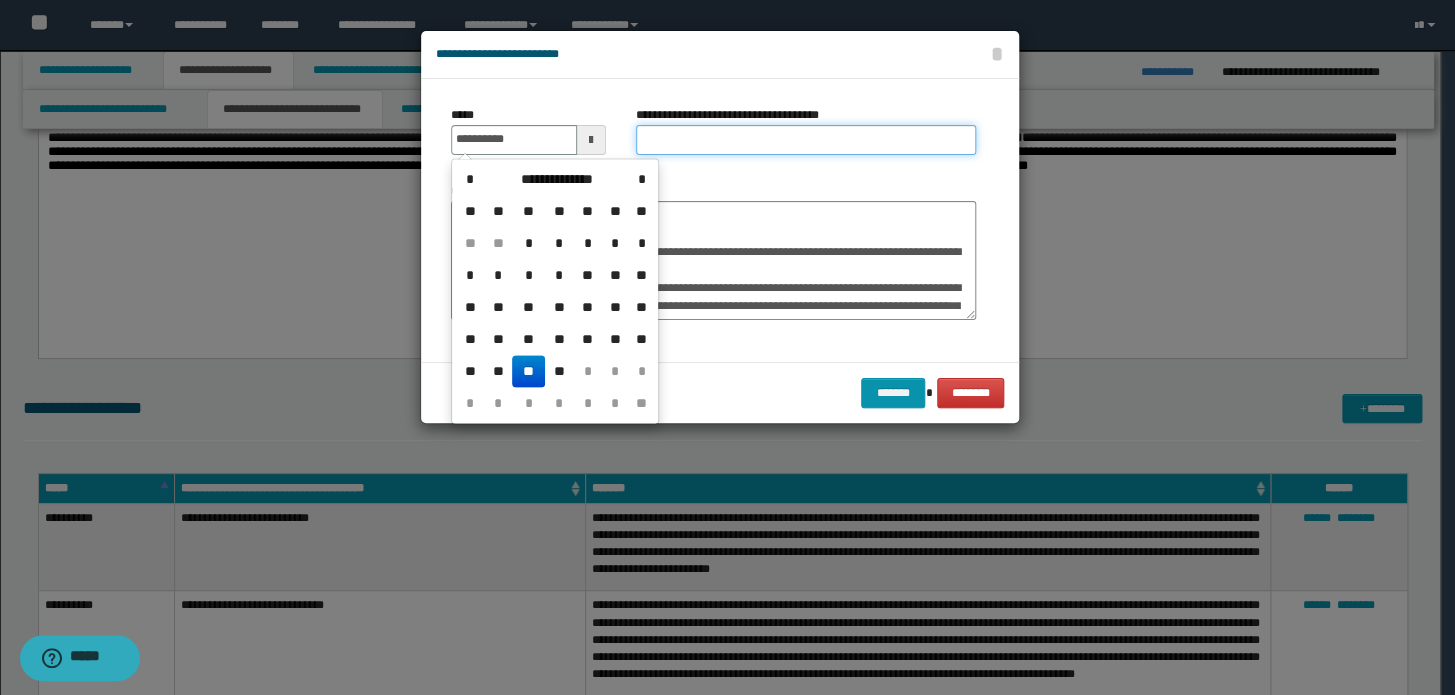 type on "**********" 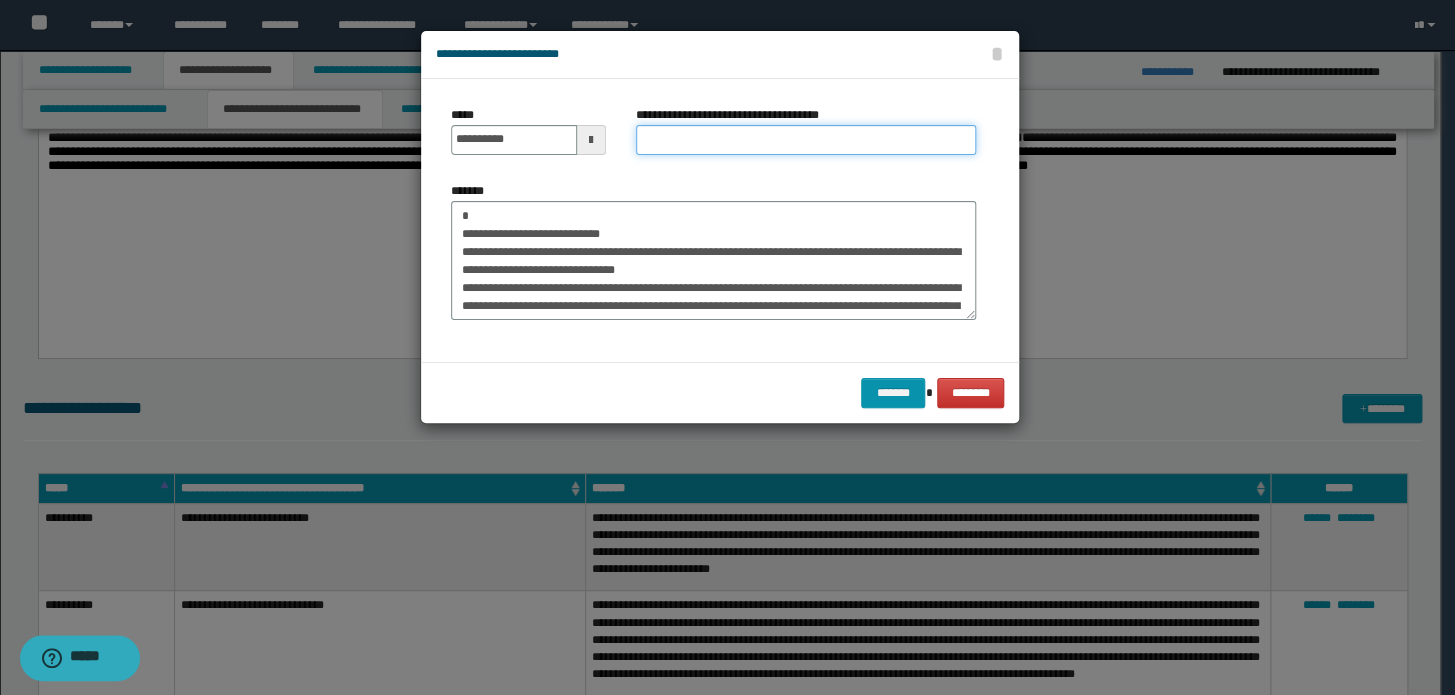 click on "**********" at bounding box center (806, 140) 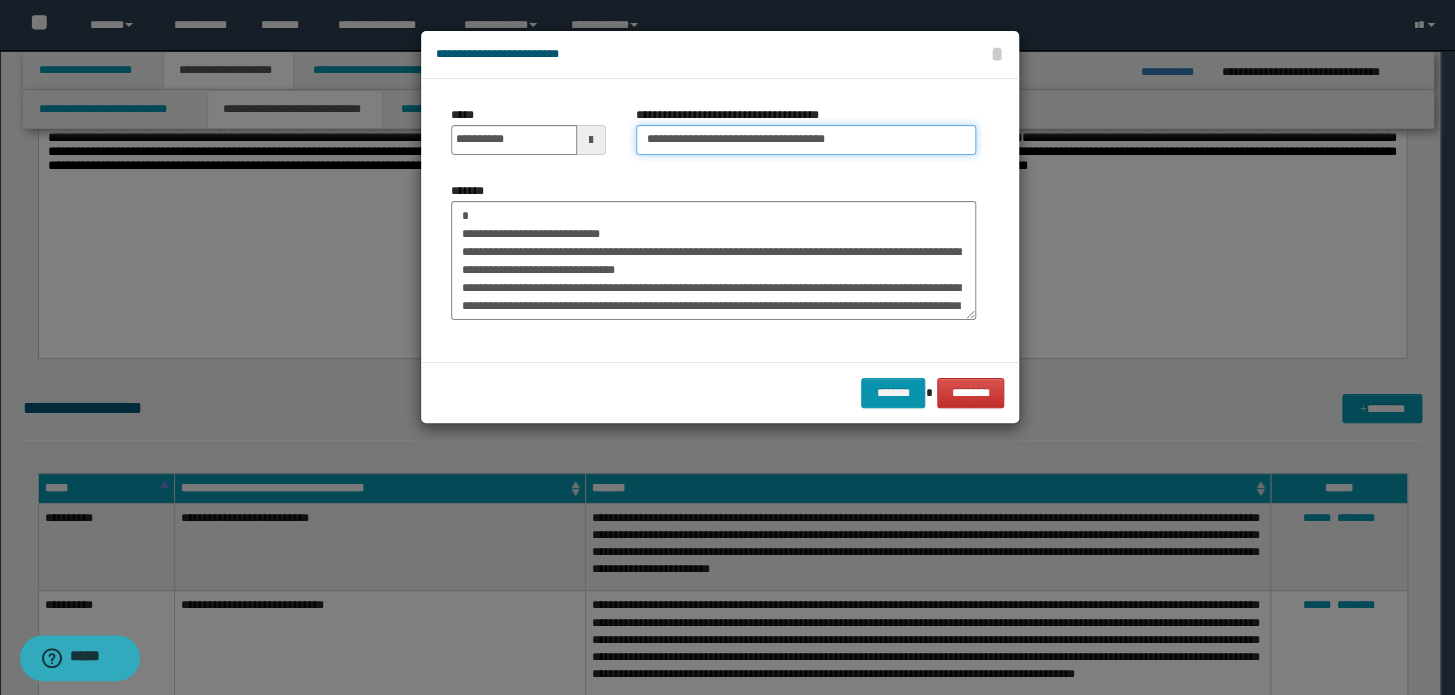 drag, startPoint x: 710, startPoint y: 141, endPoint x: 476, endPoint y: 141, distance: 234 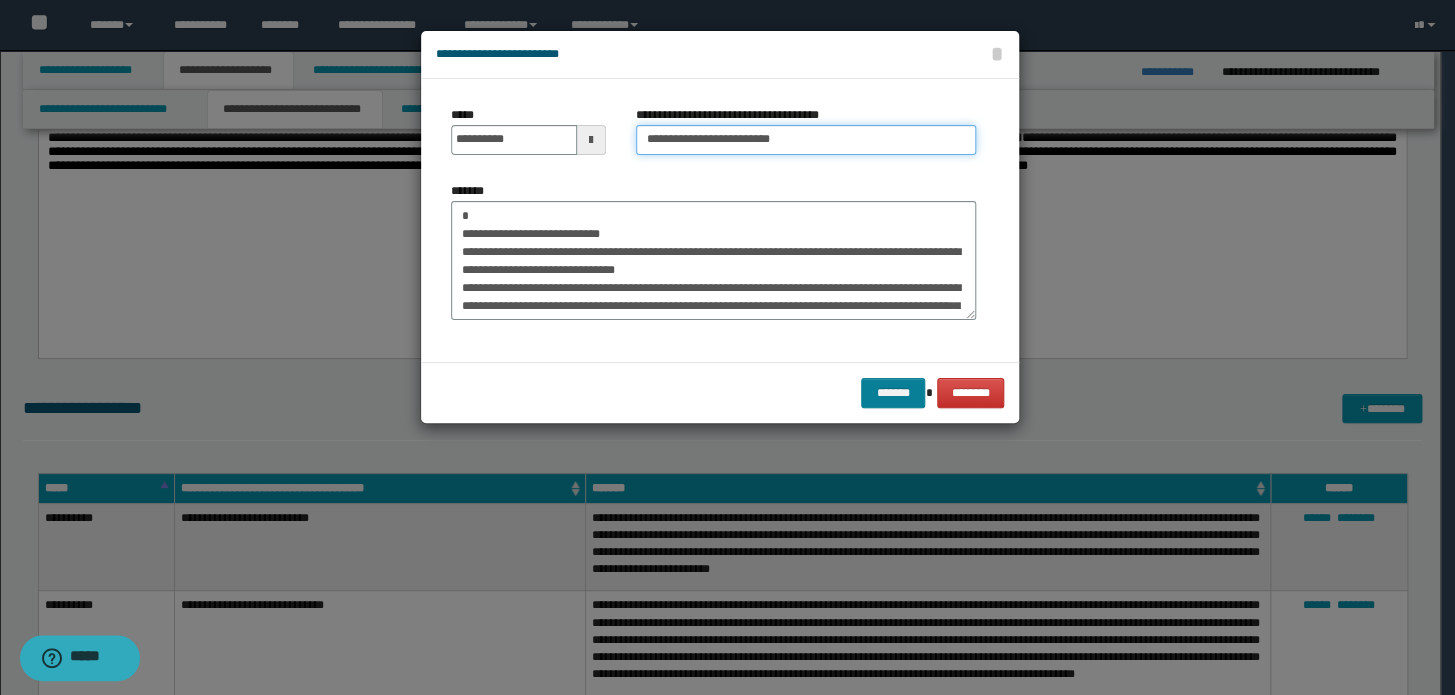 type on "**********" 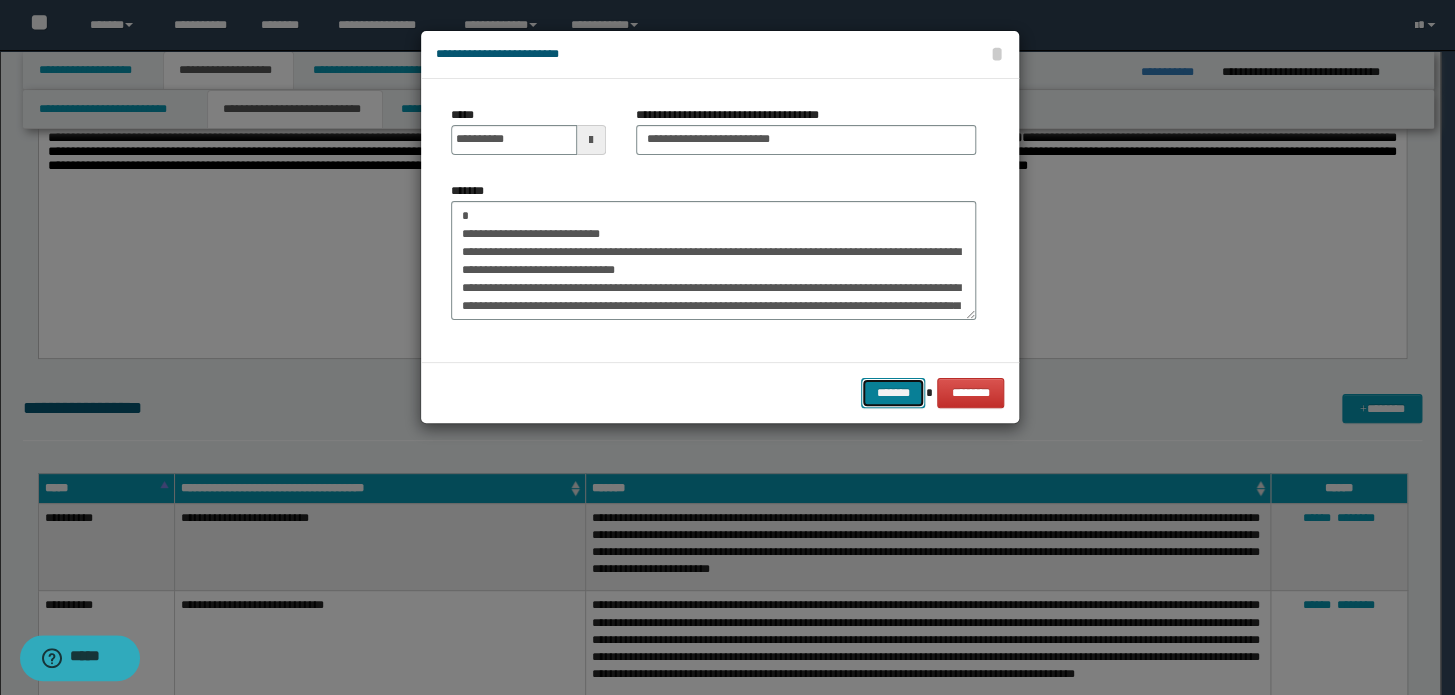 click on "*******" at bounding box center [893, 393] 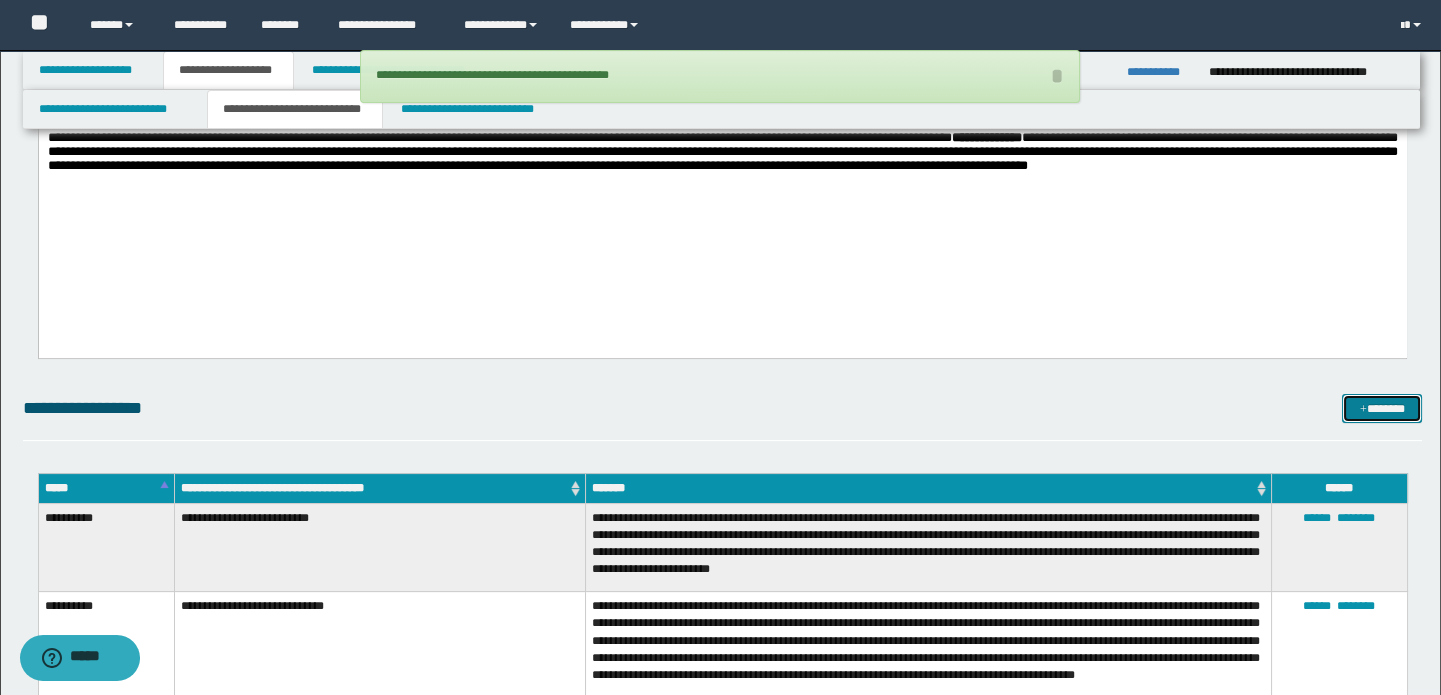 click on "*******" at bounding box center [1382, 409] 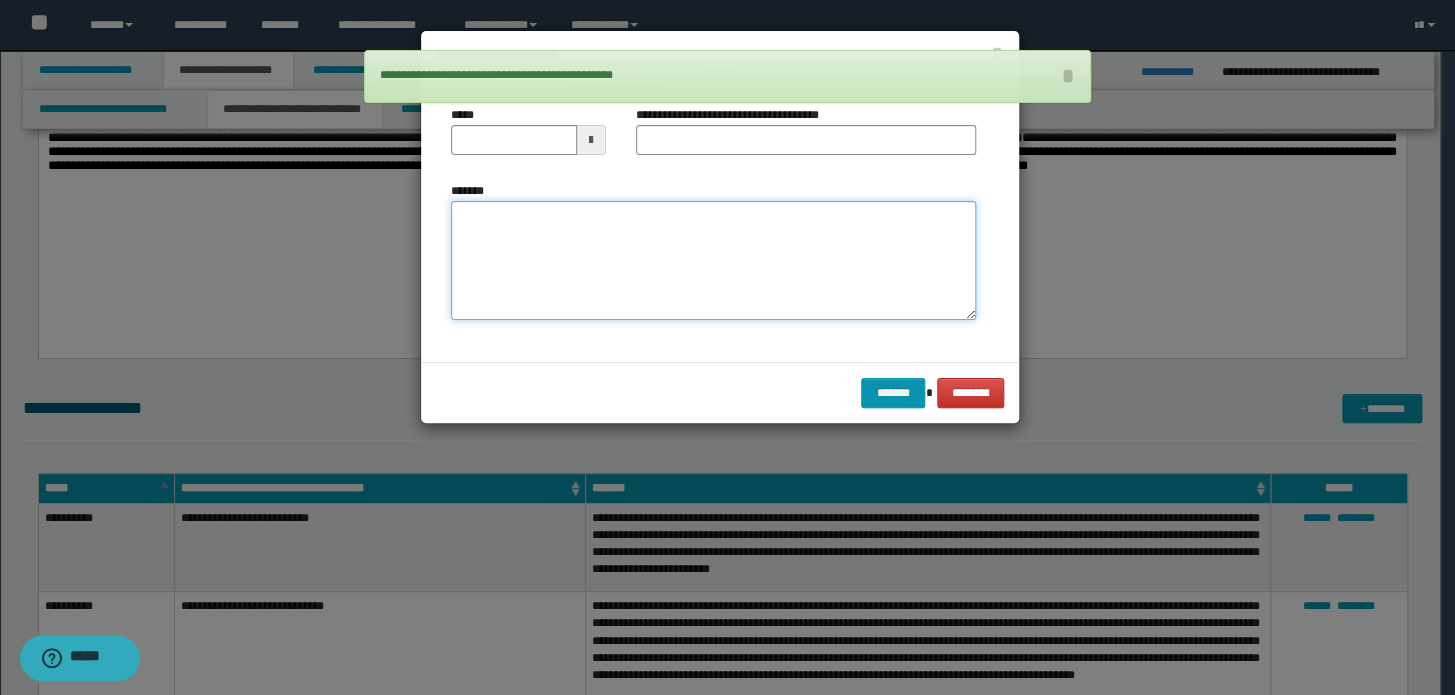 click on "*******" at bounding box center (713, 261) 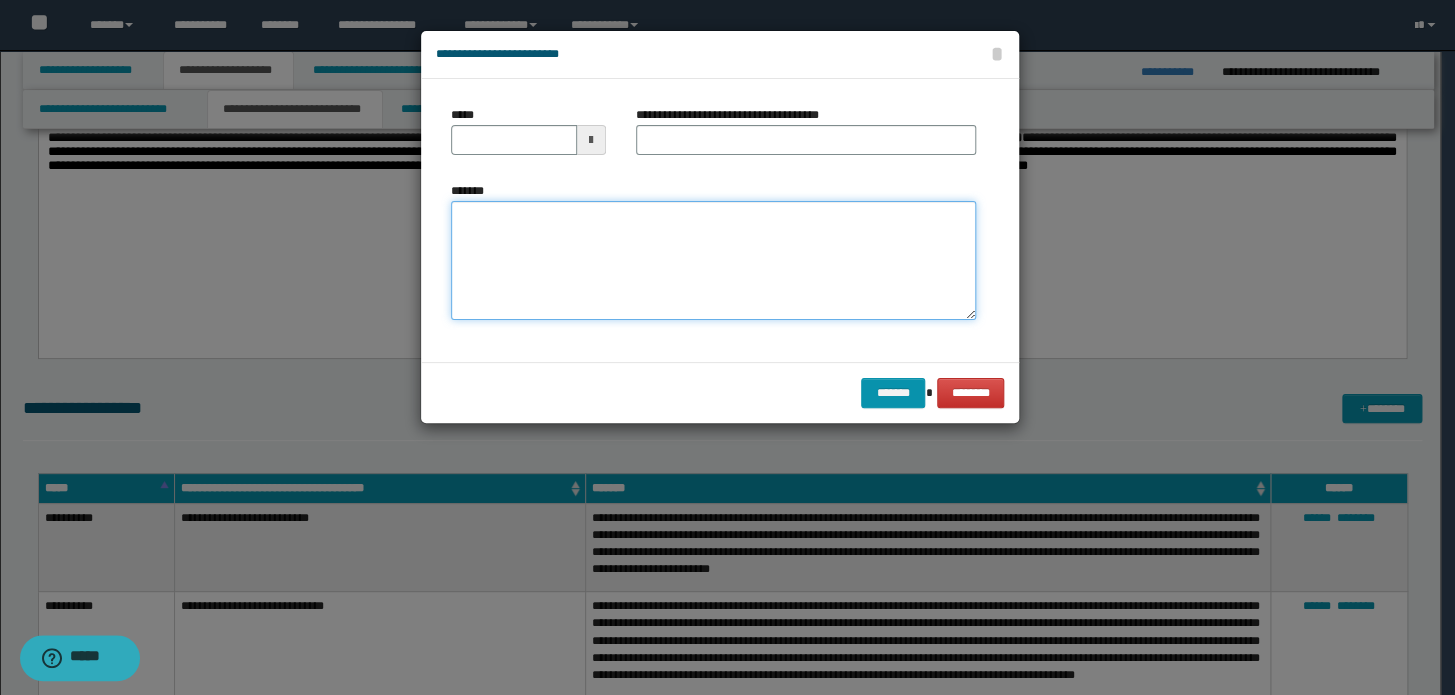 click on "*******" at bounding box center (713, 261) 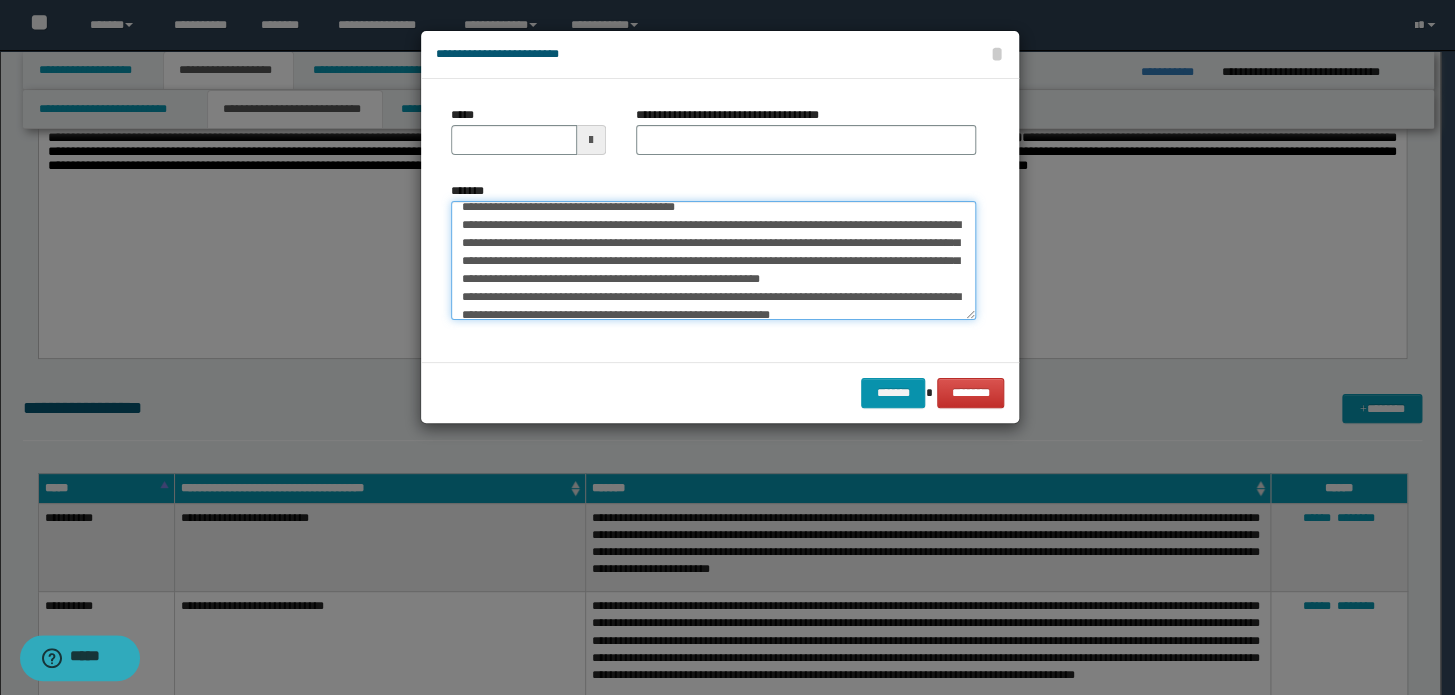 scroll, scrollTop: 0, scrollLeft: 0, axis: both 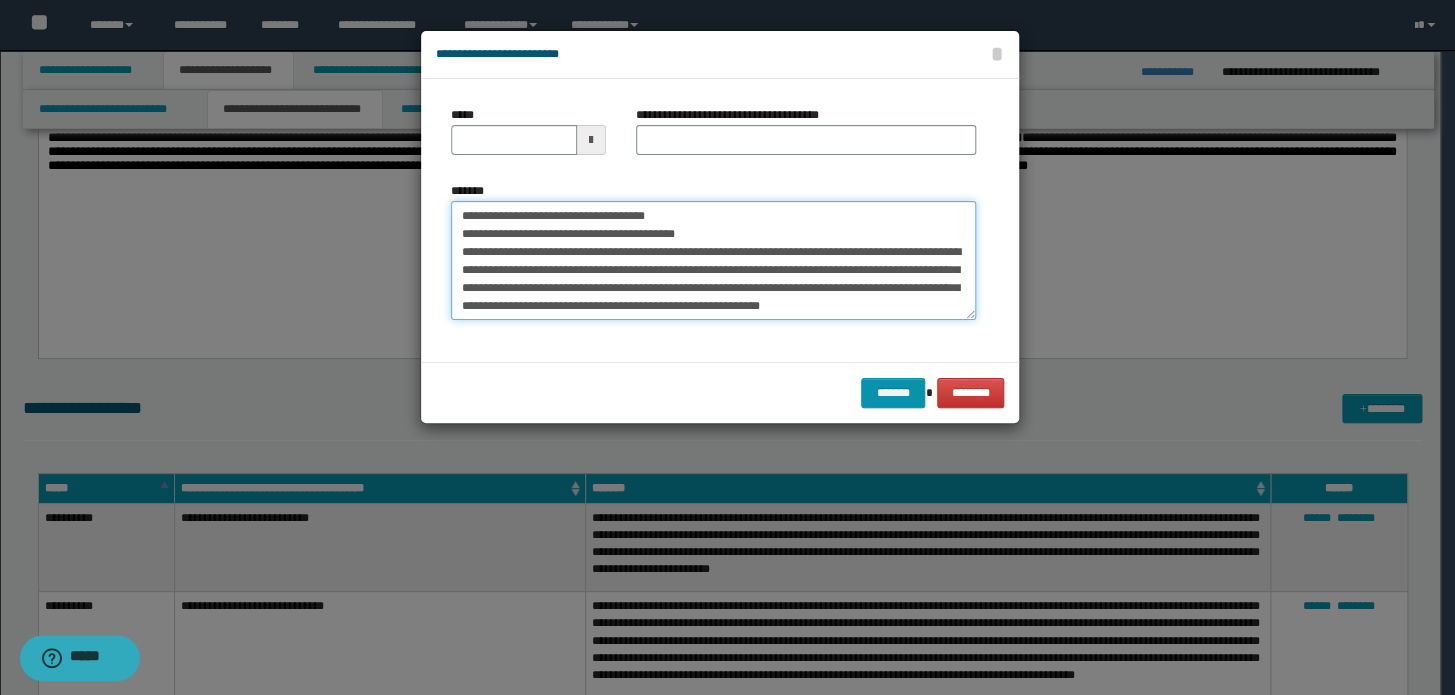 drag, startPoint x: 720, startPoint y: 203, endPoint x: 15, endPoint y: 209, distance: 705.0255 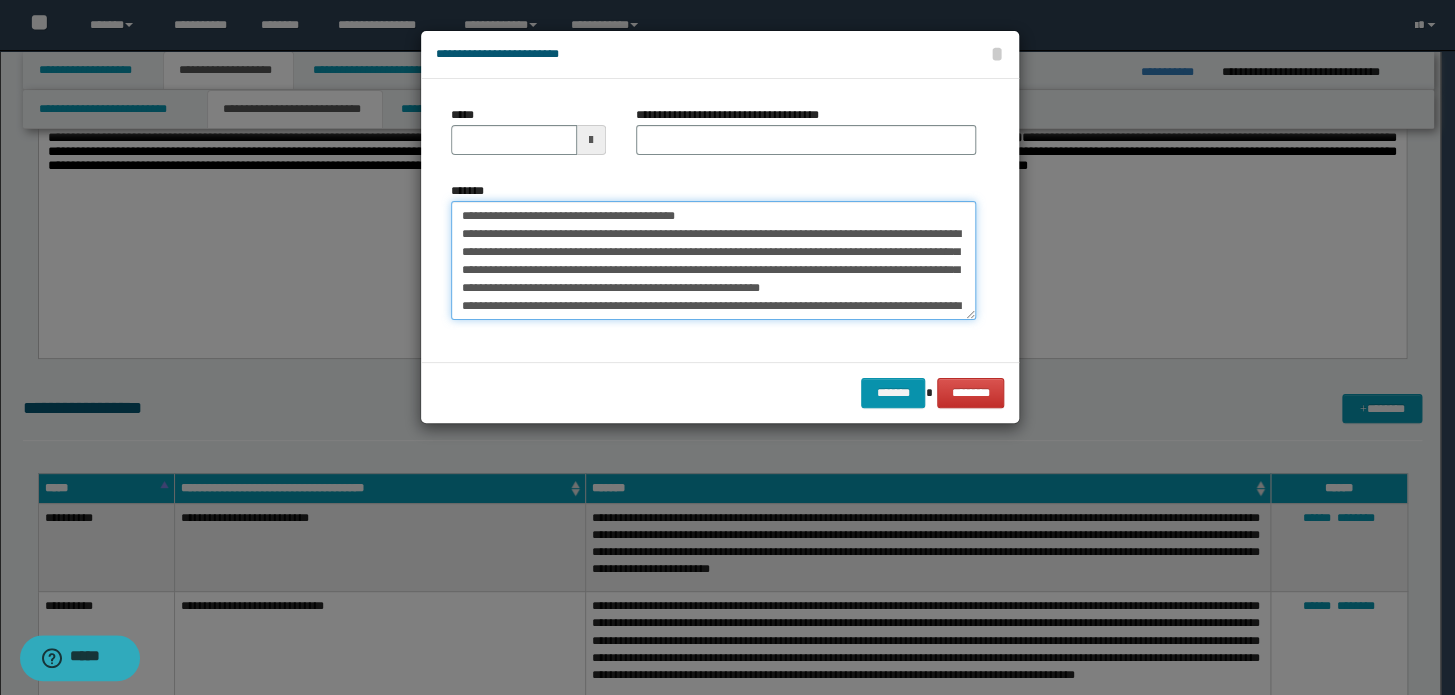type 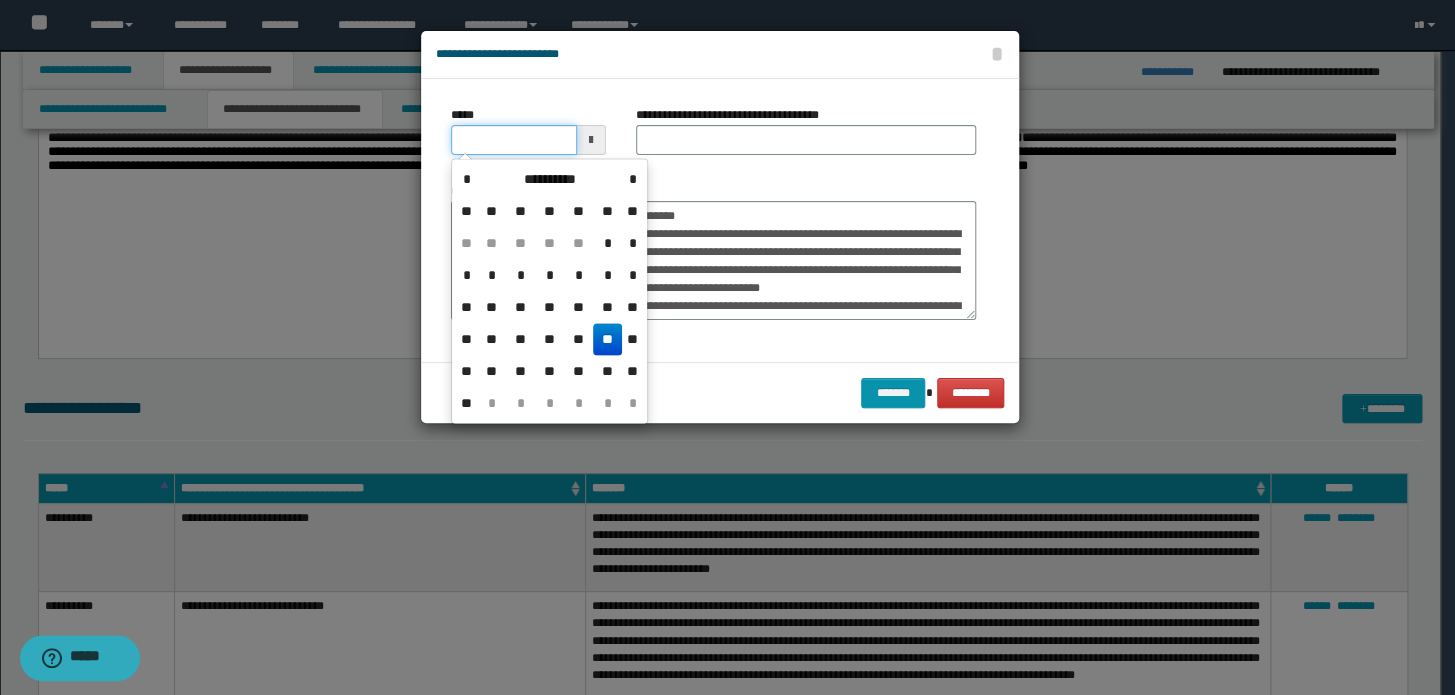 click on "*****" at bounding box center (514, 140) 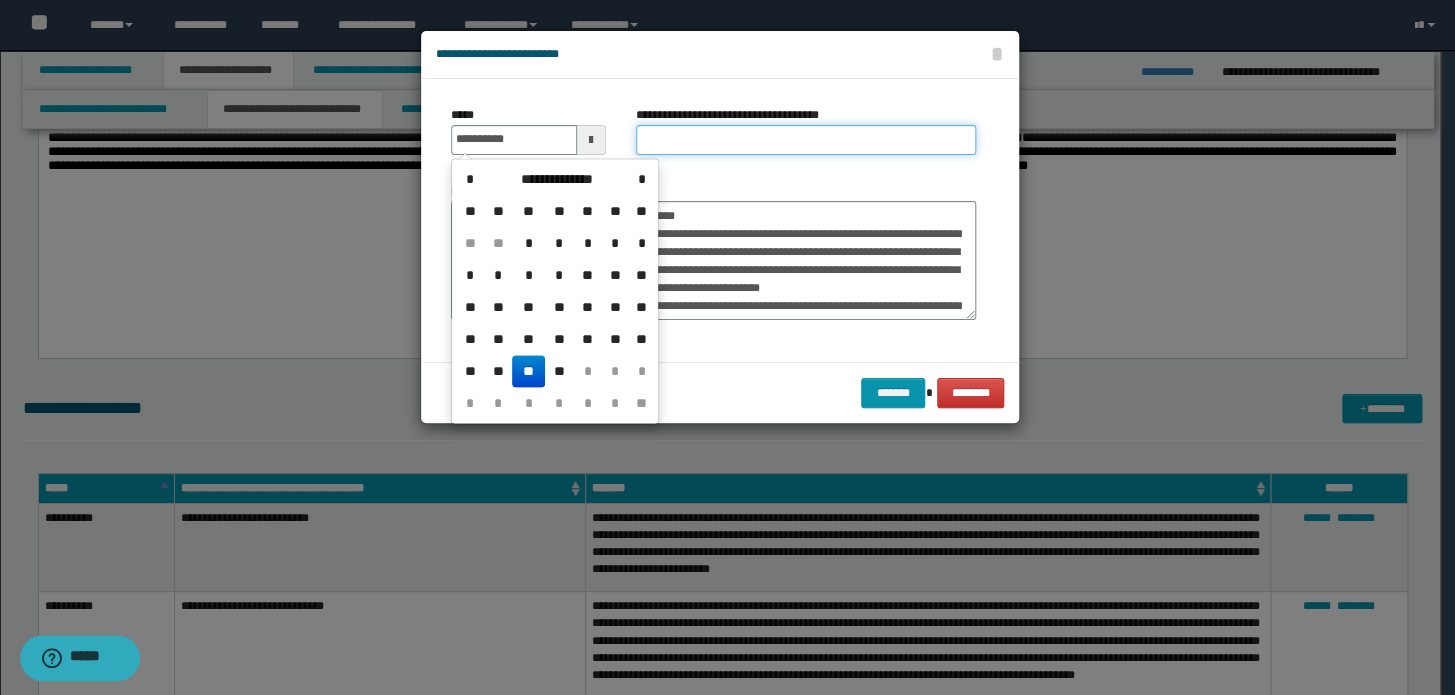 type on "**********" 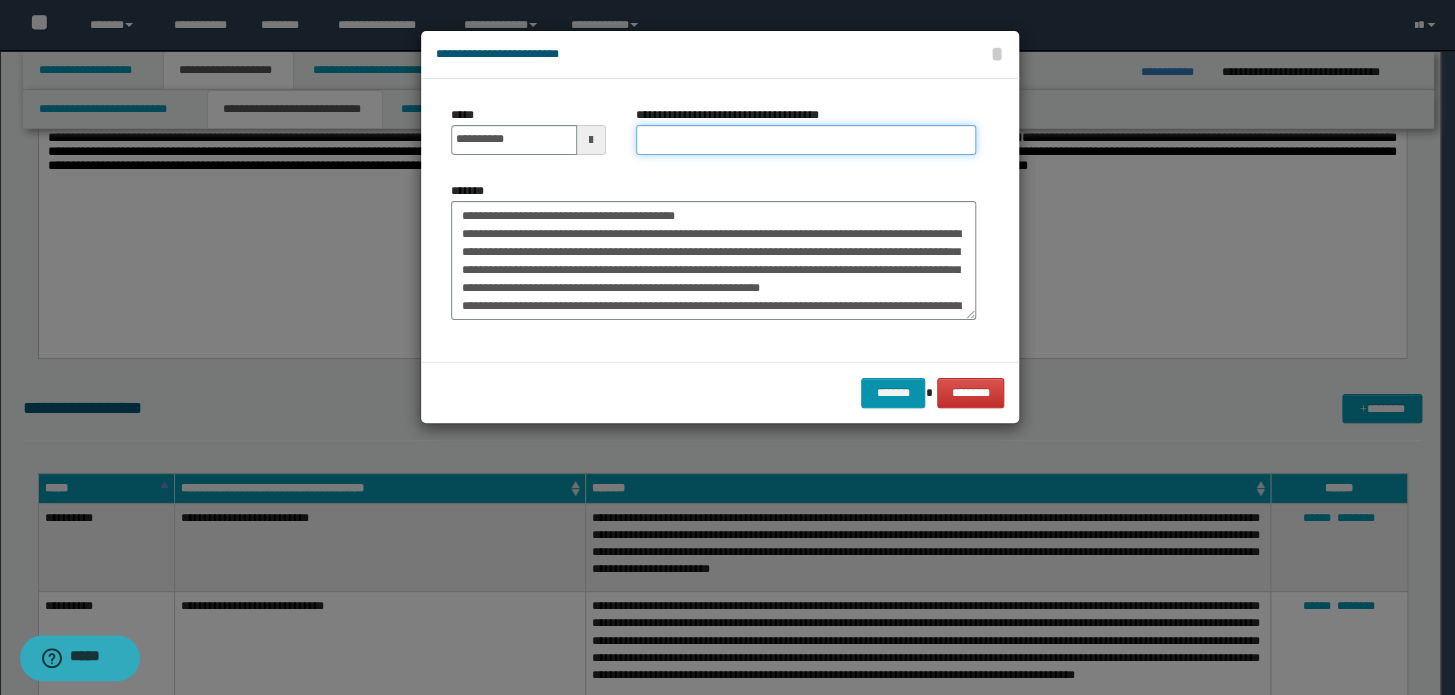 paste on "**********" 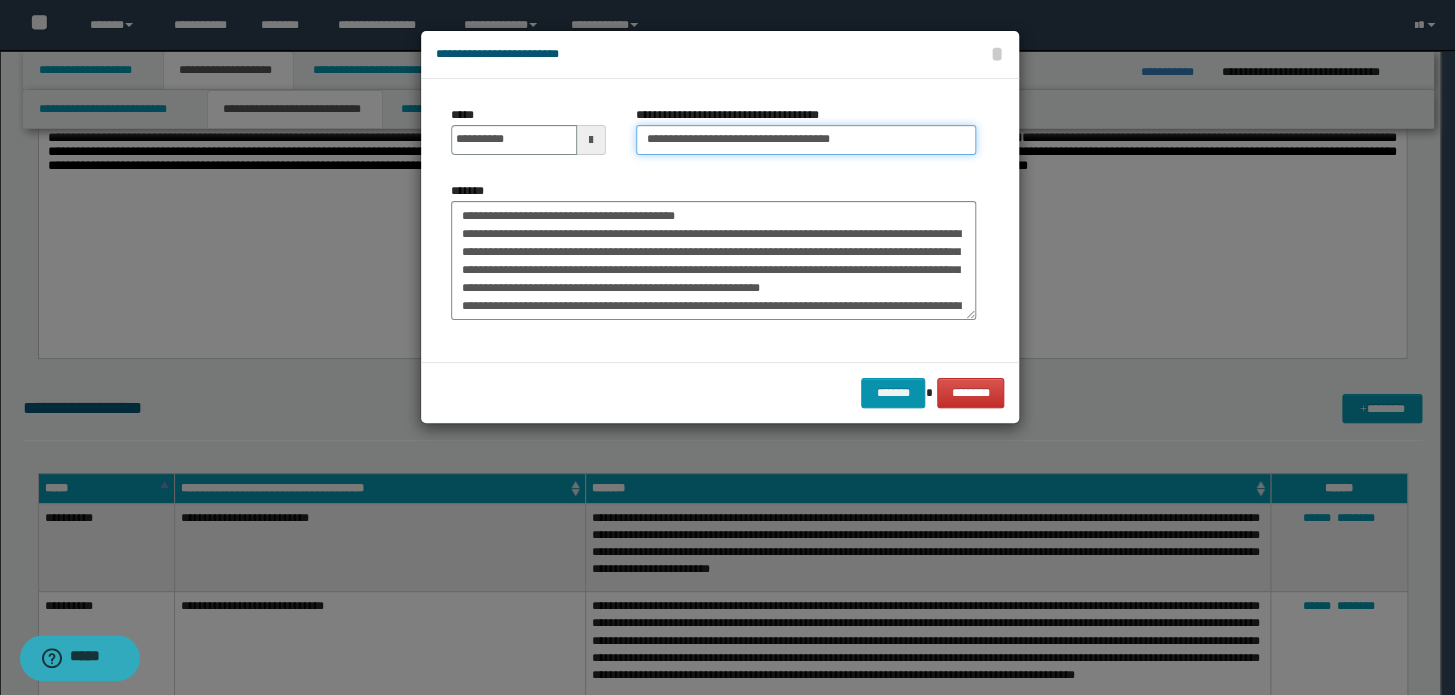 drag, startPoint x: 712, startPoint y: 142, endPoint x: 229, endPoint y: 147, distance: 483.02588 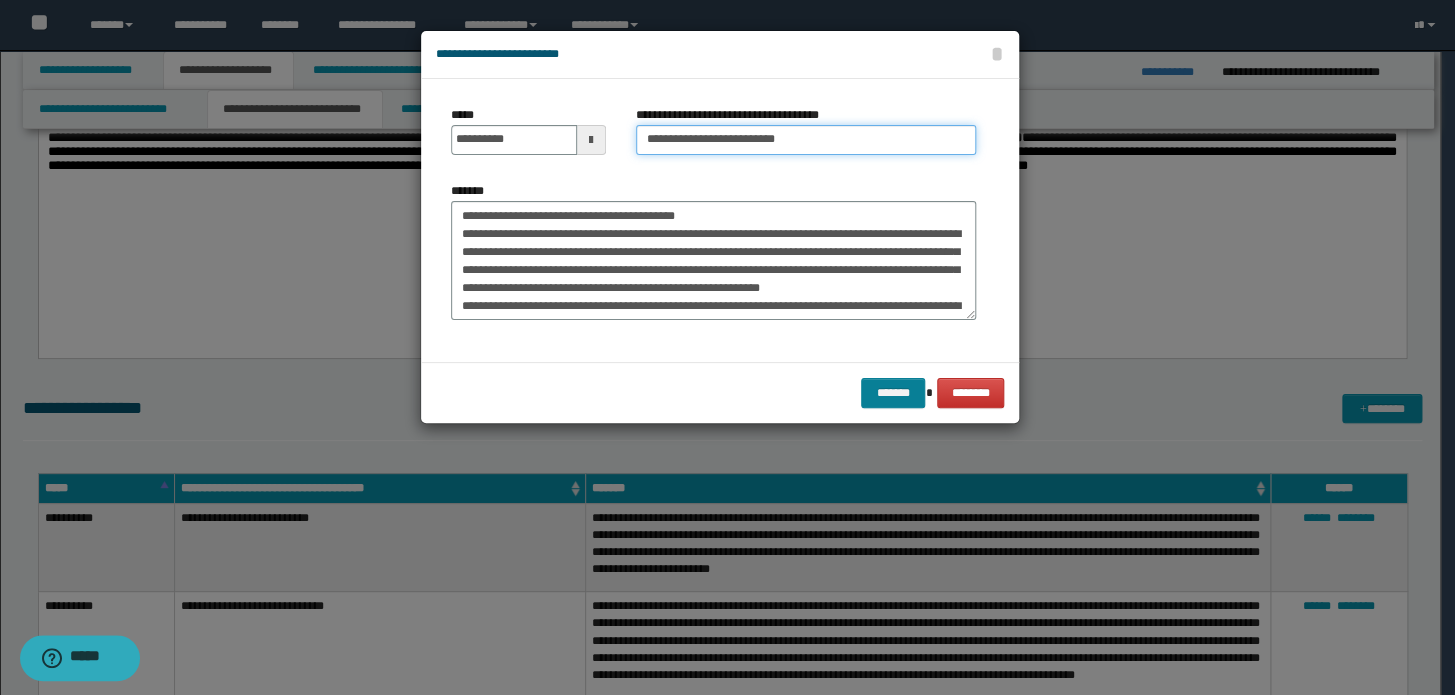 type on "**********" 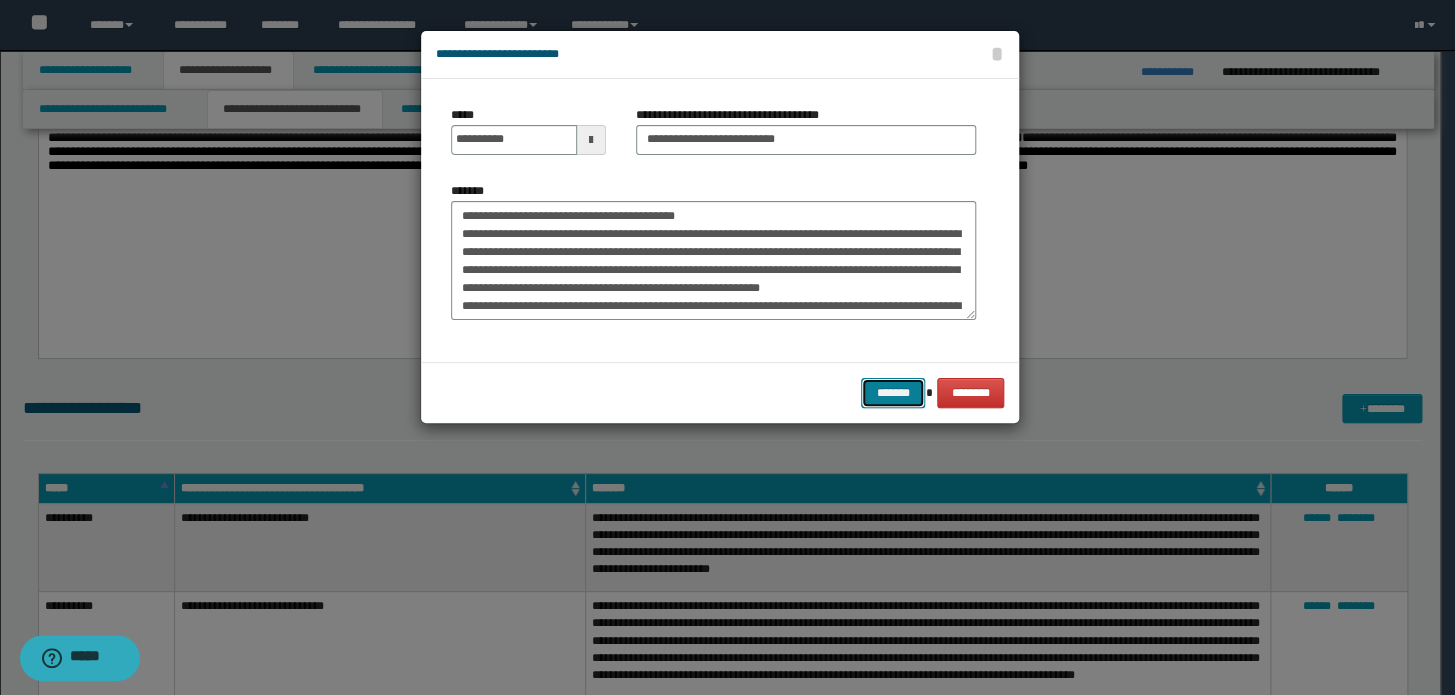click on "*******" at bounding box center [893, 393] 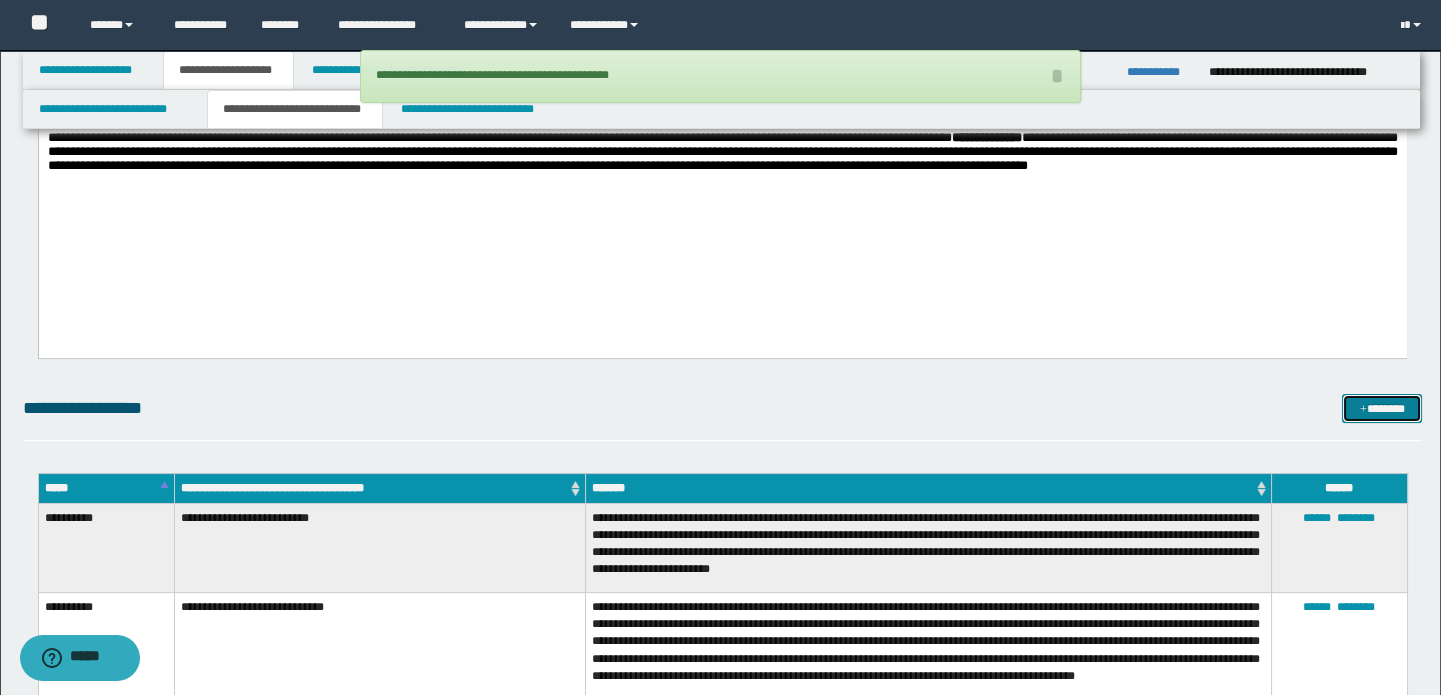 click on "*******" at bounding box center [1382, 409] 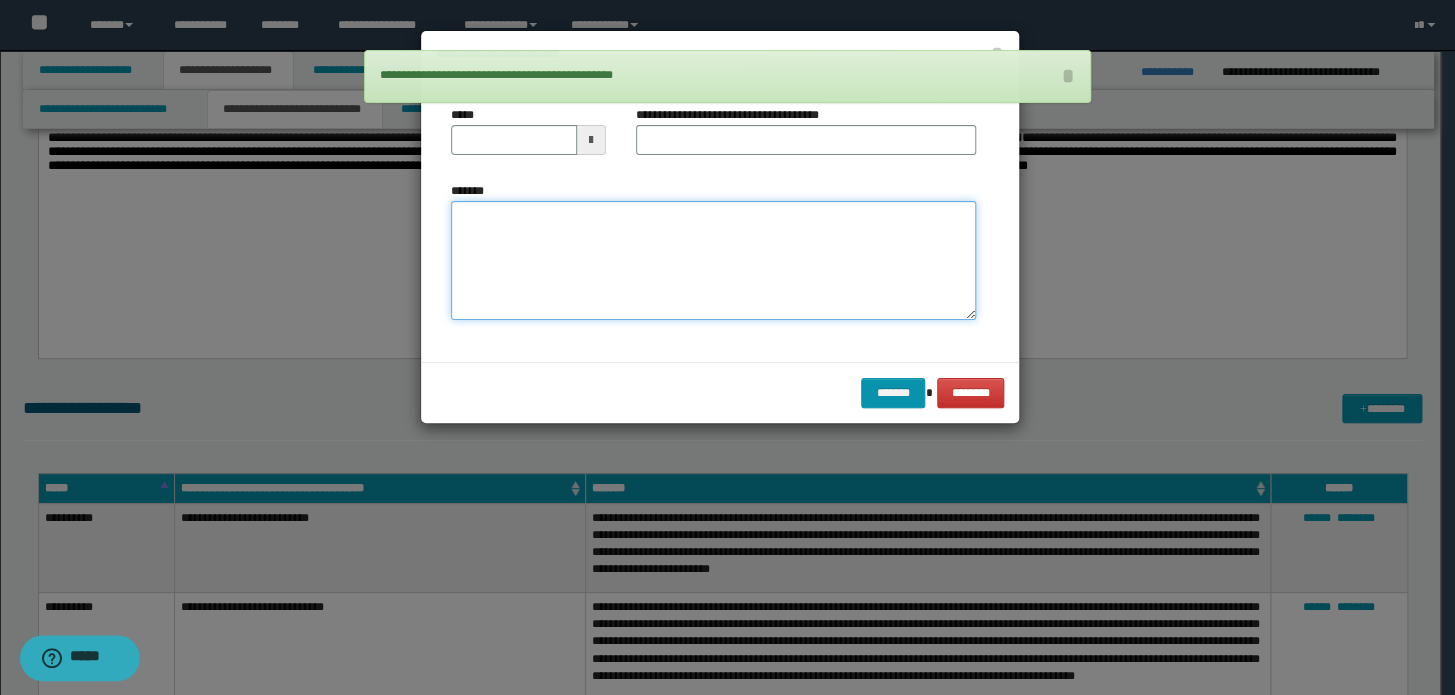 click on "*******" at bounding box center [713, 261] 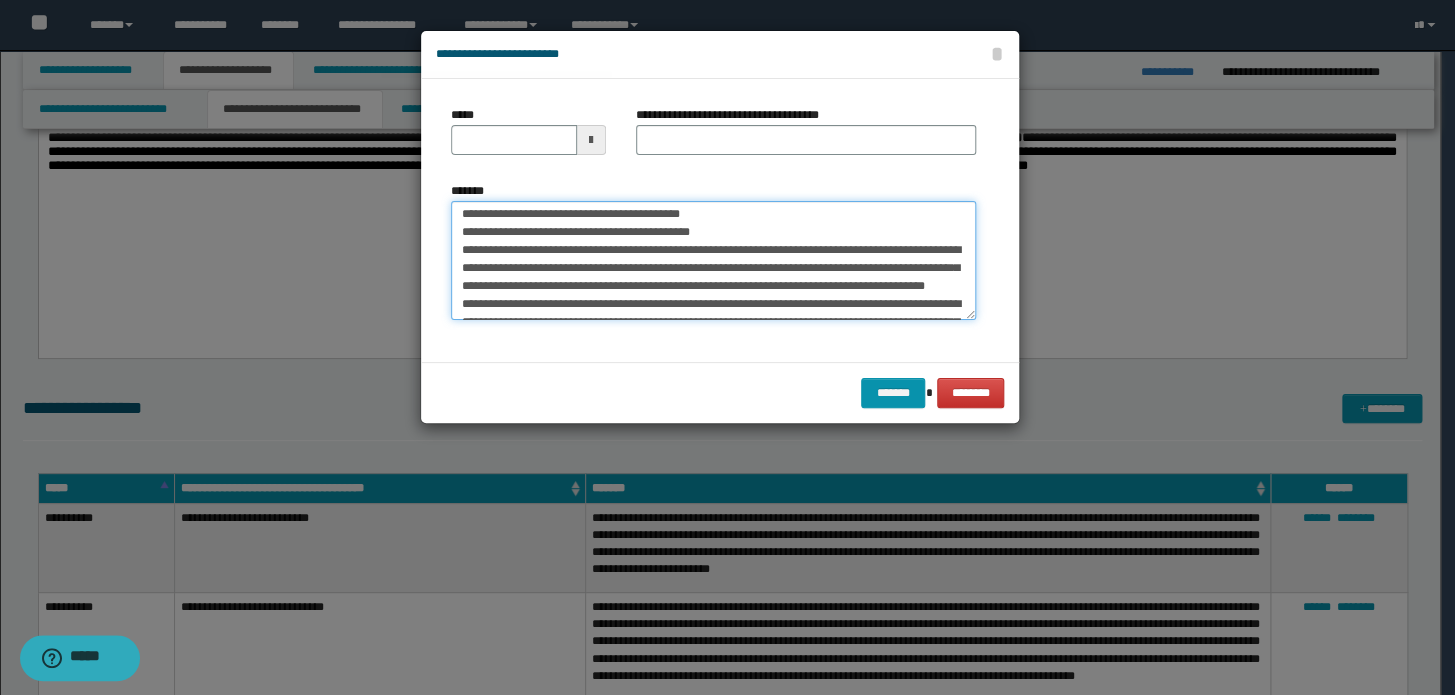 scroll, scrollTop: 0, scrollLeft: 0, axis: both 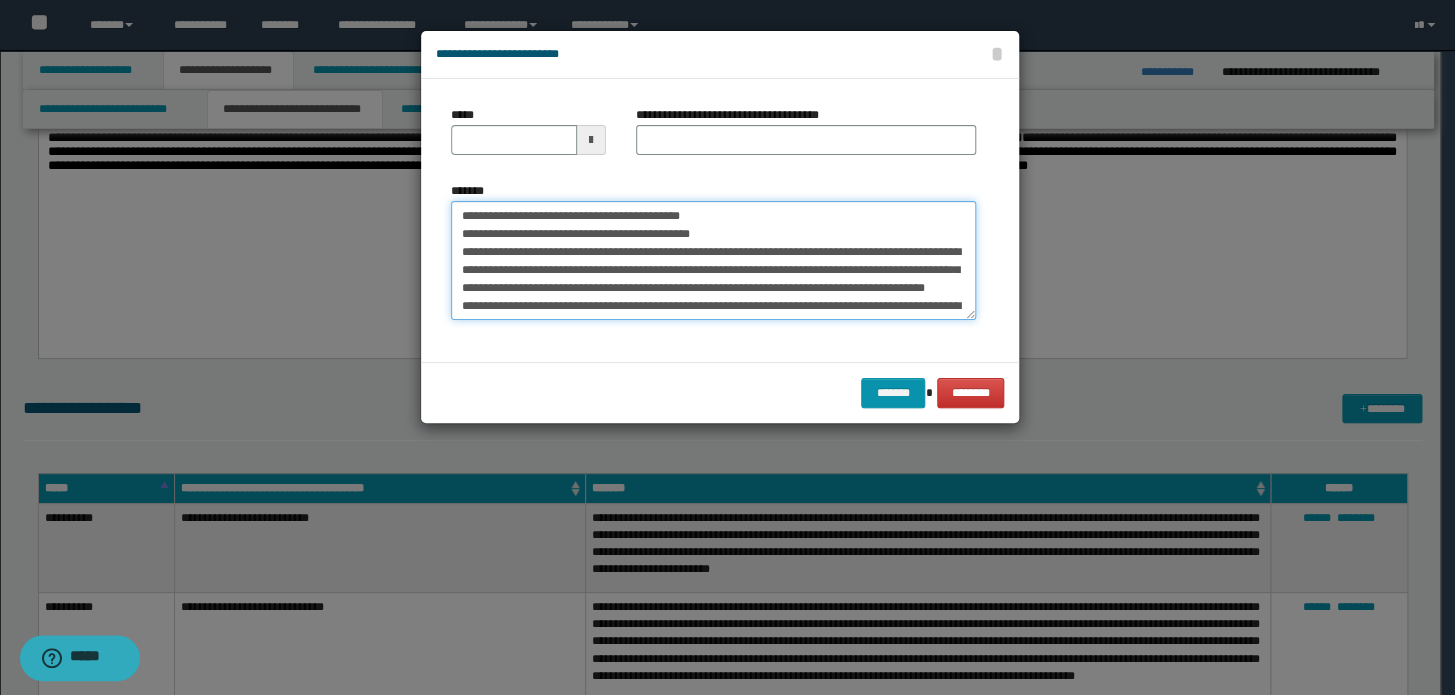 drag, startPoint x: 729, startPoint y: 207, endPoint x: 28, endPoint y: 207, distance: 701 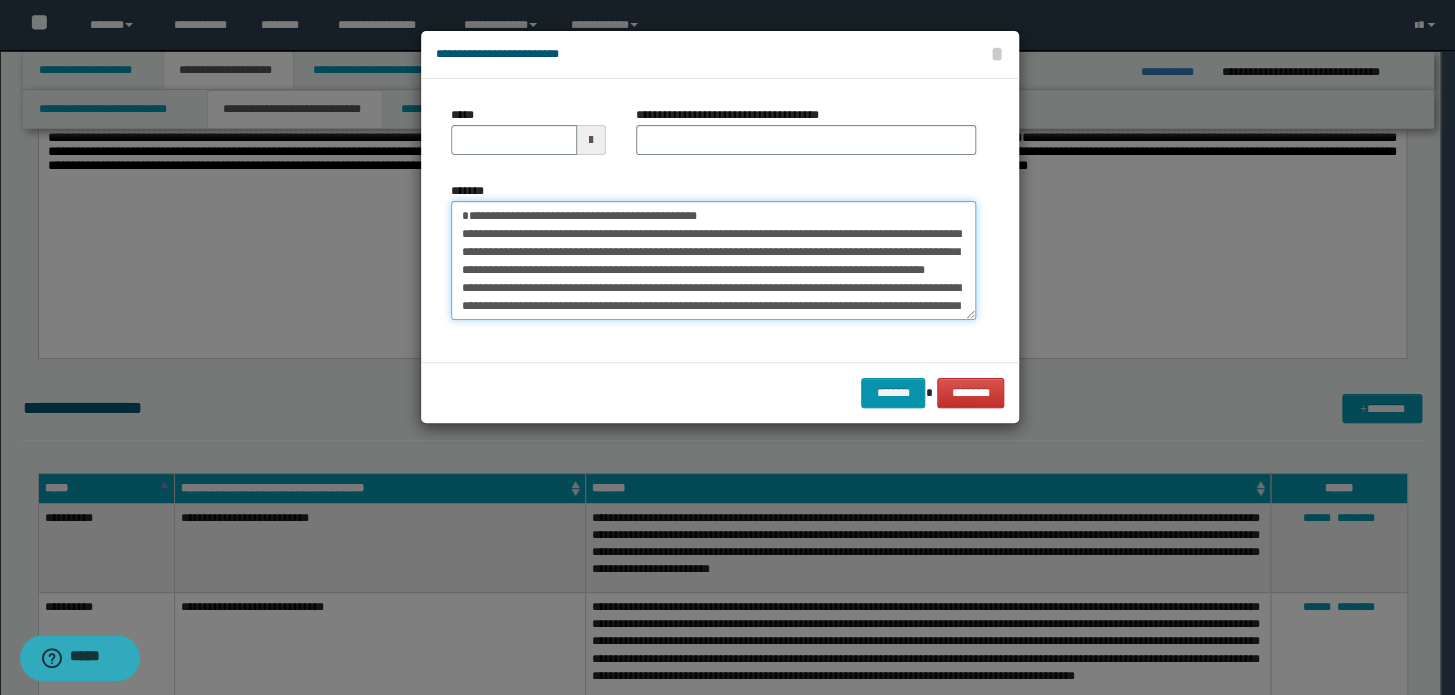 type 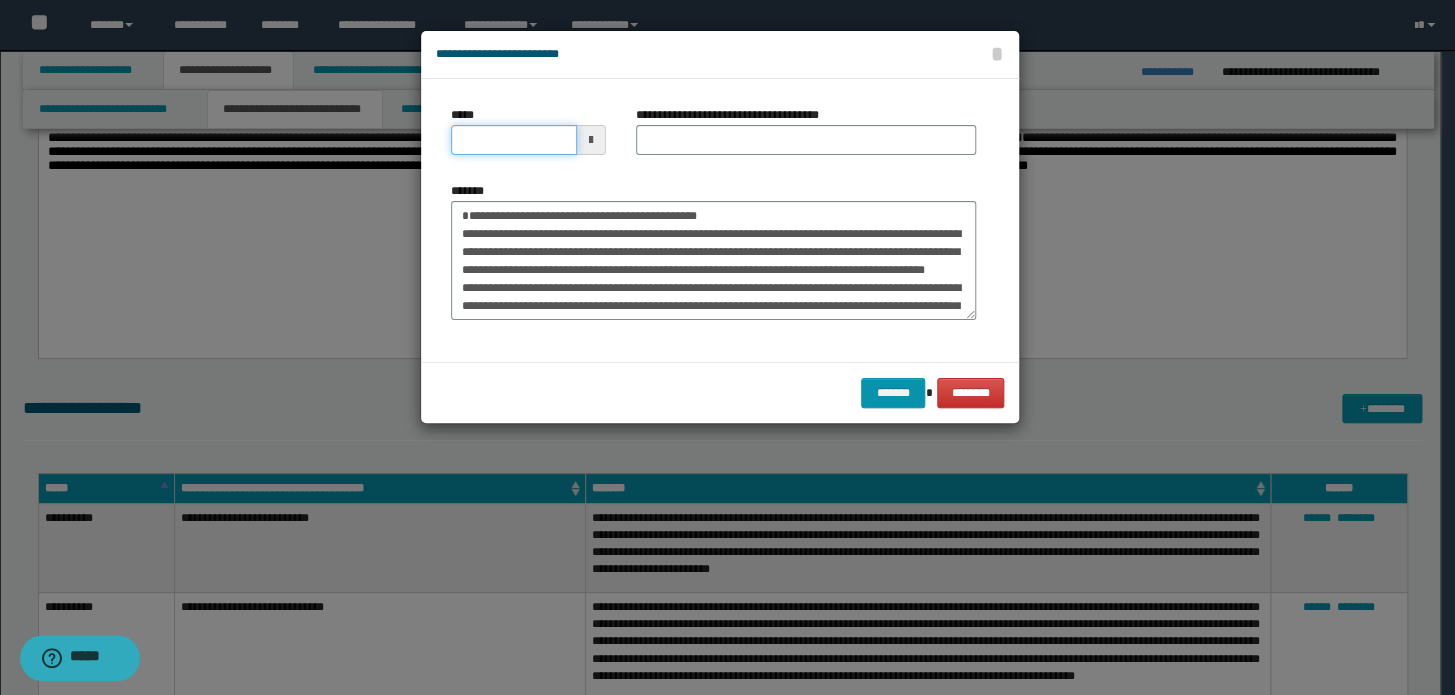 click on "*****" at bounding box center (514, 140) 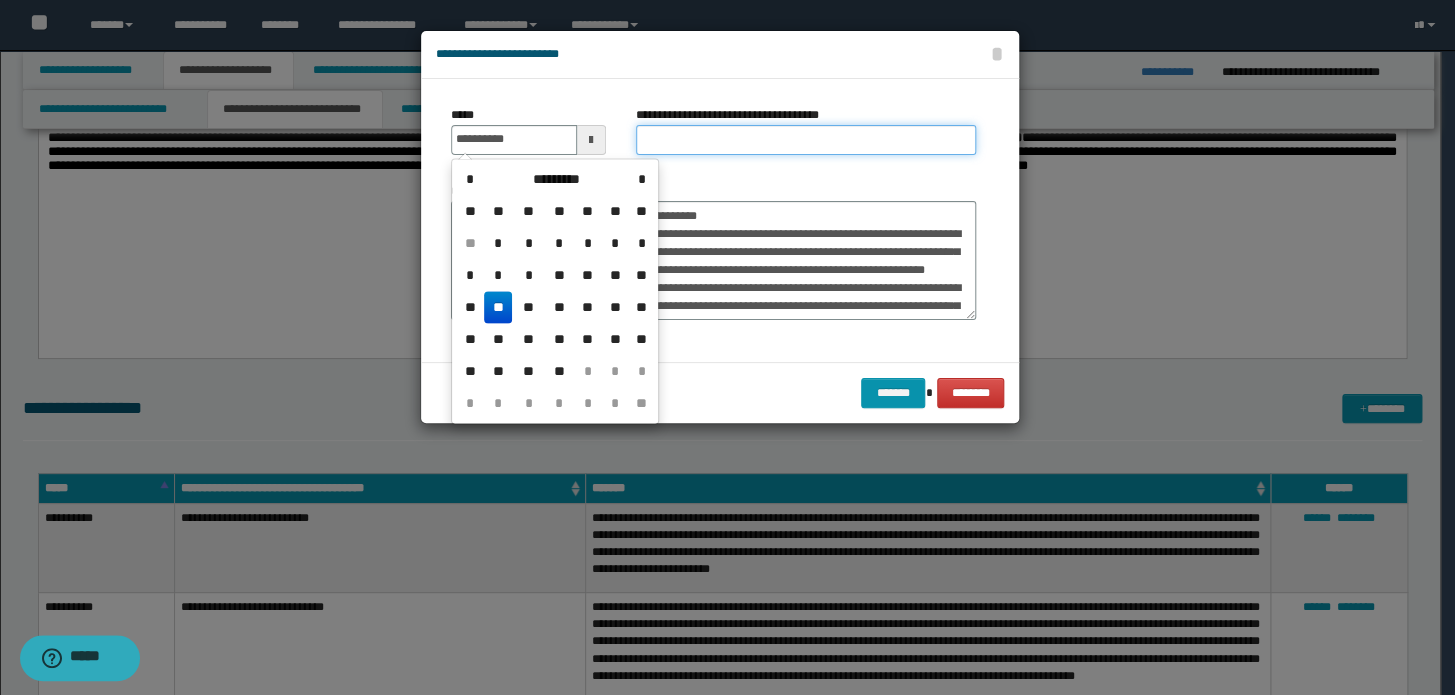 type on "**********" 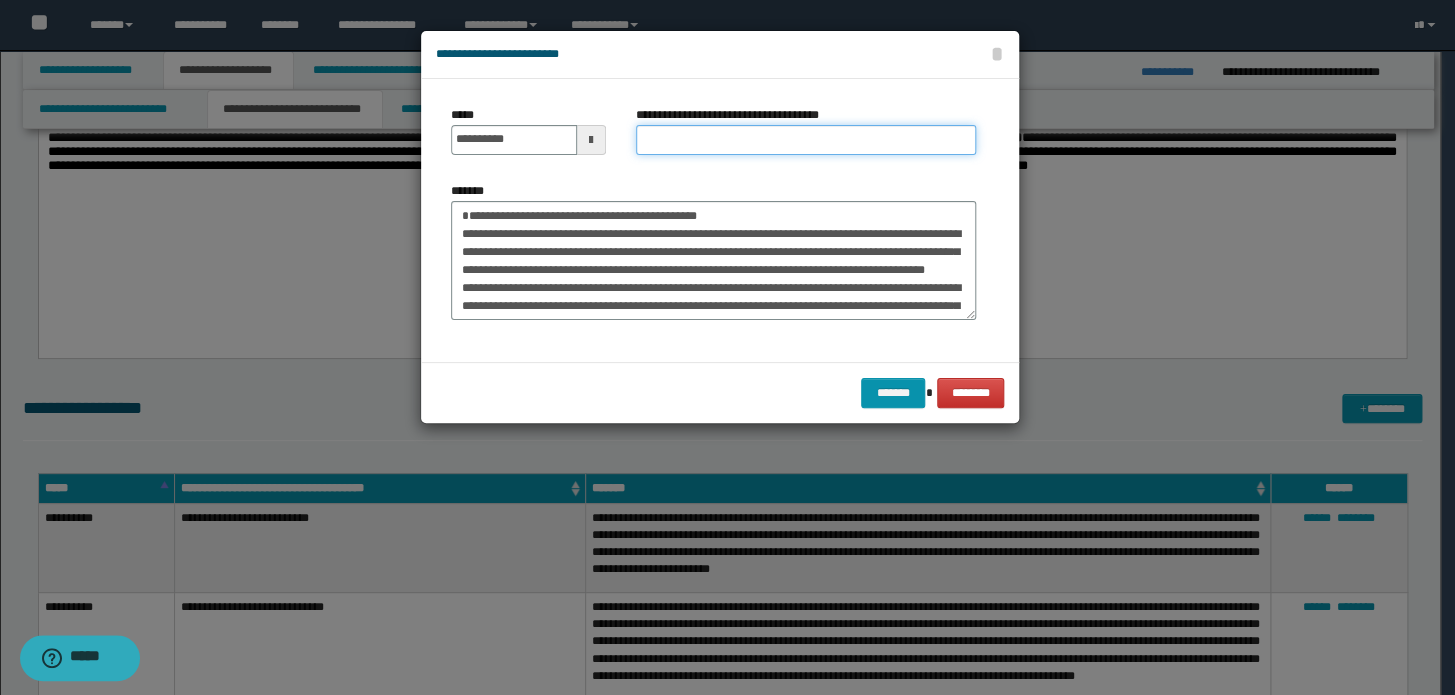 paste on "**********" 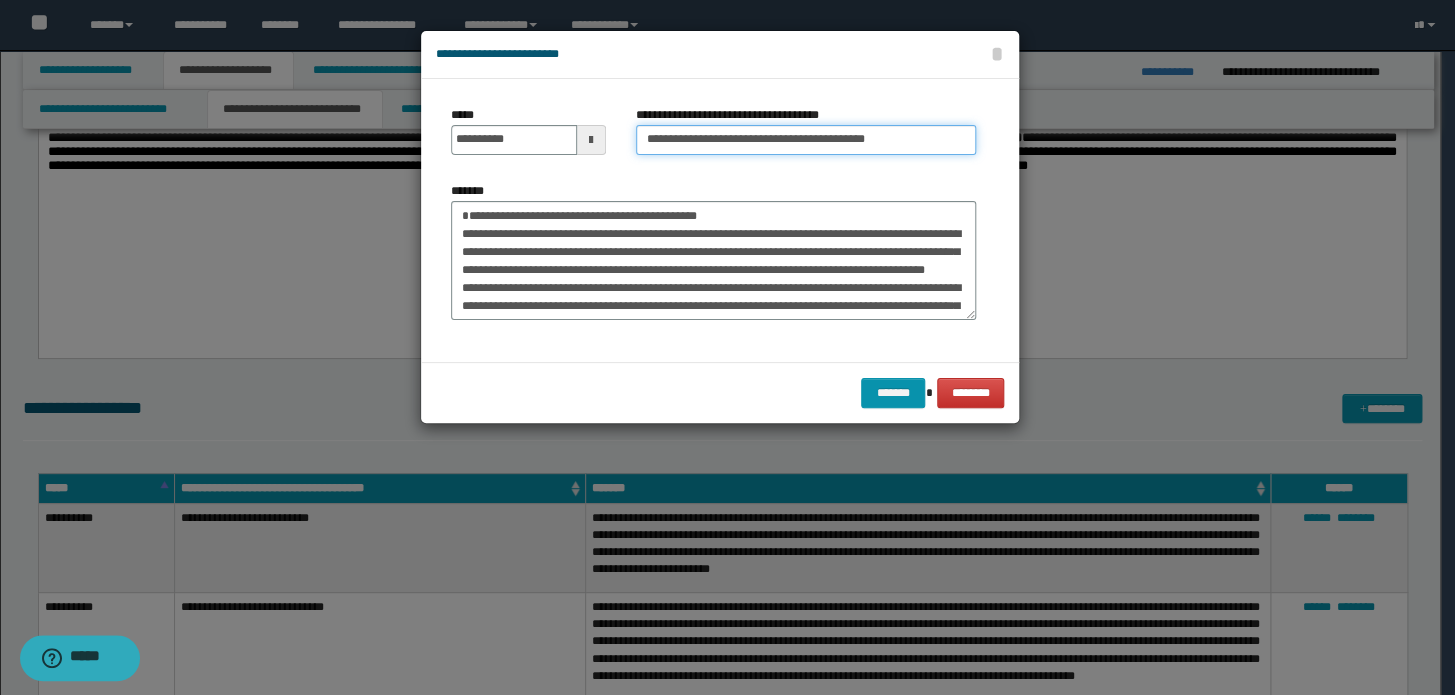 drag, startPoint x: 707, startPoint y: 139, endPoint x: 320, endPoint y: 146, distance: 387.0633 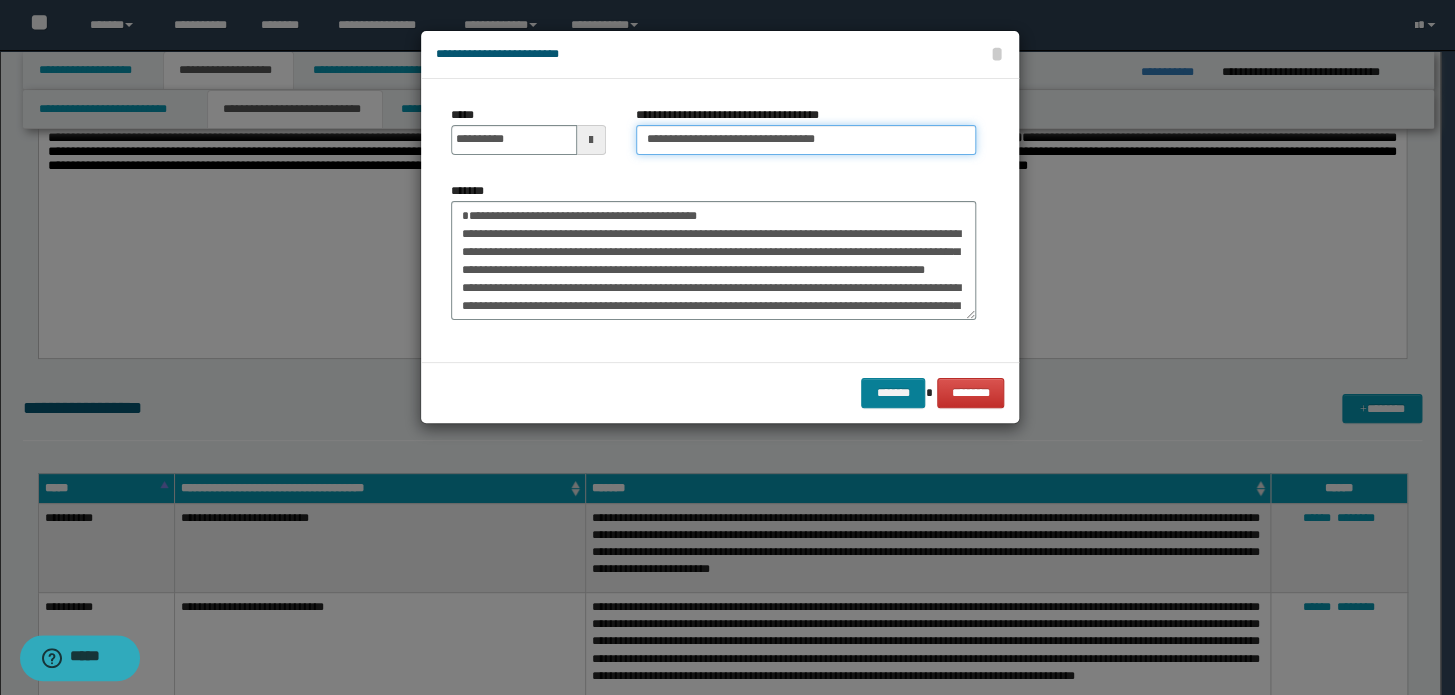 type on "**********" 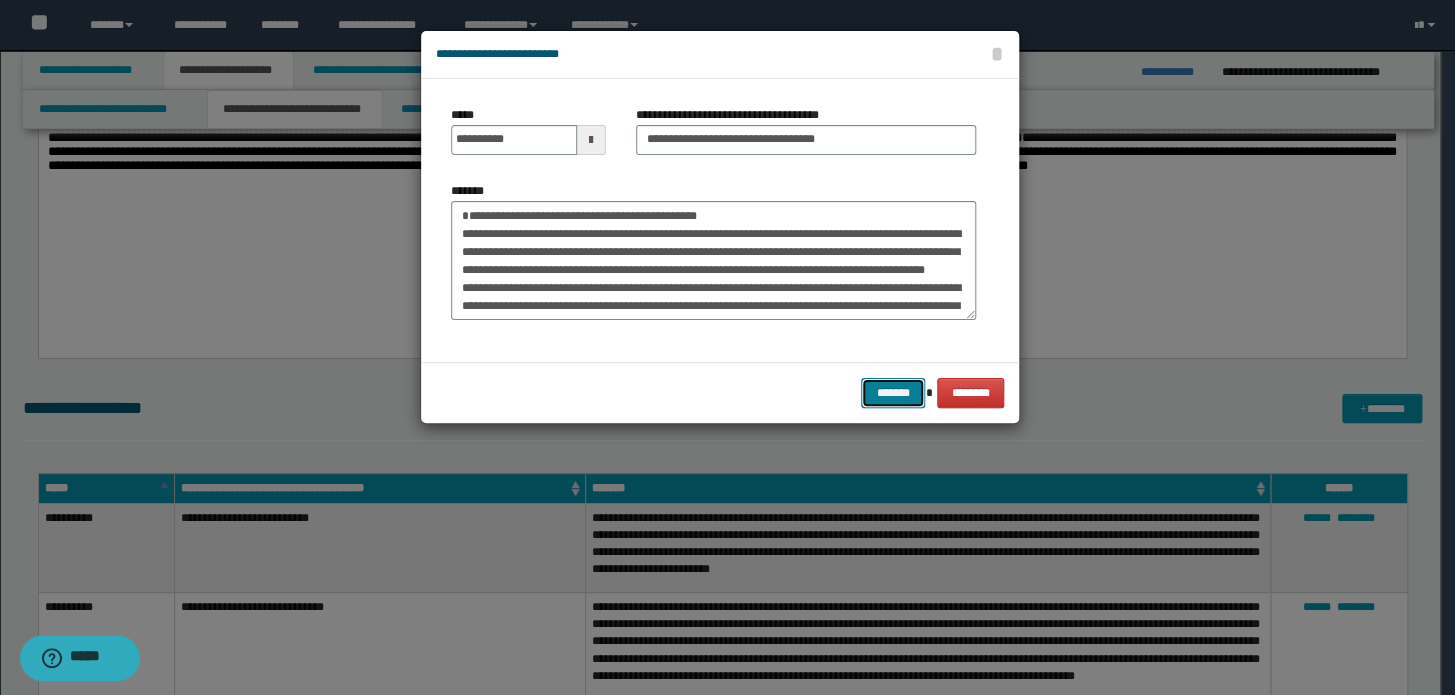 click on "*******" at bounding box center [893, 393] 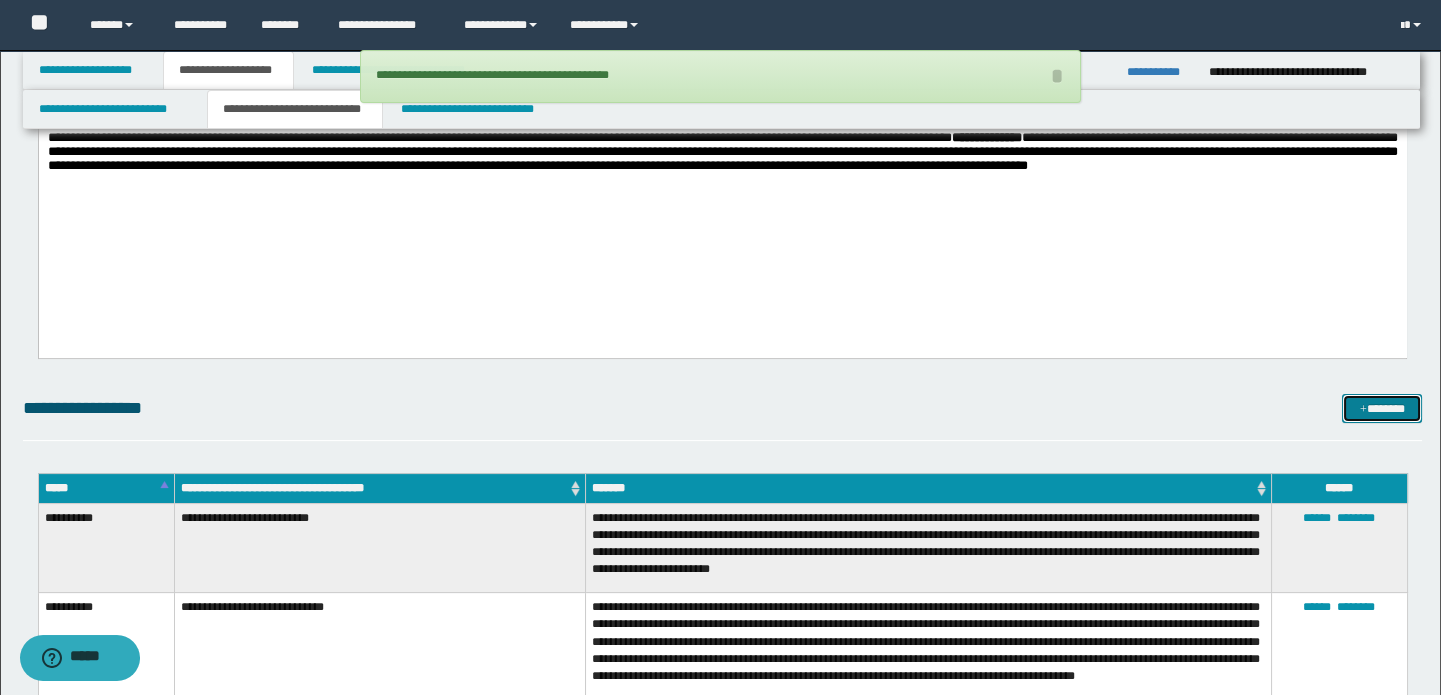 click on "*******" at bounding box center [1382, 409] 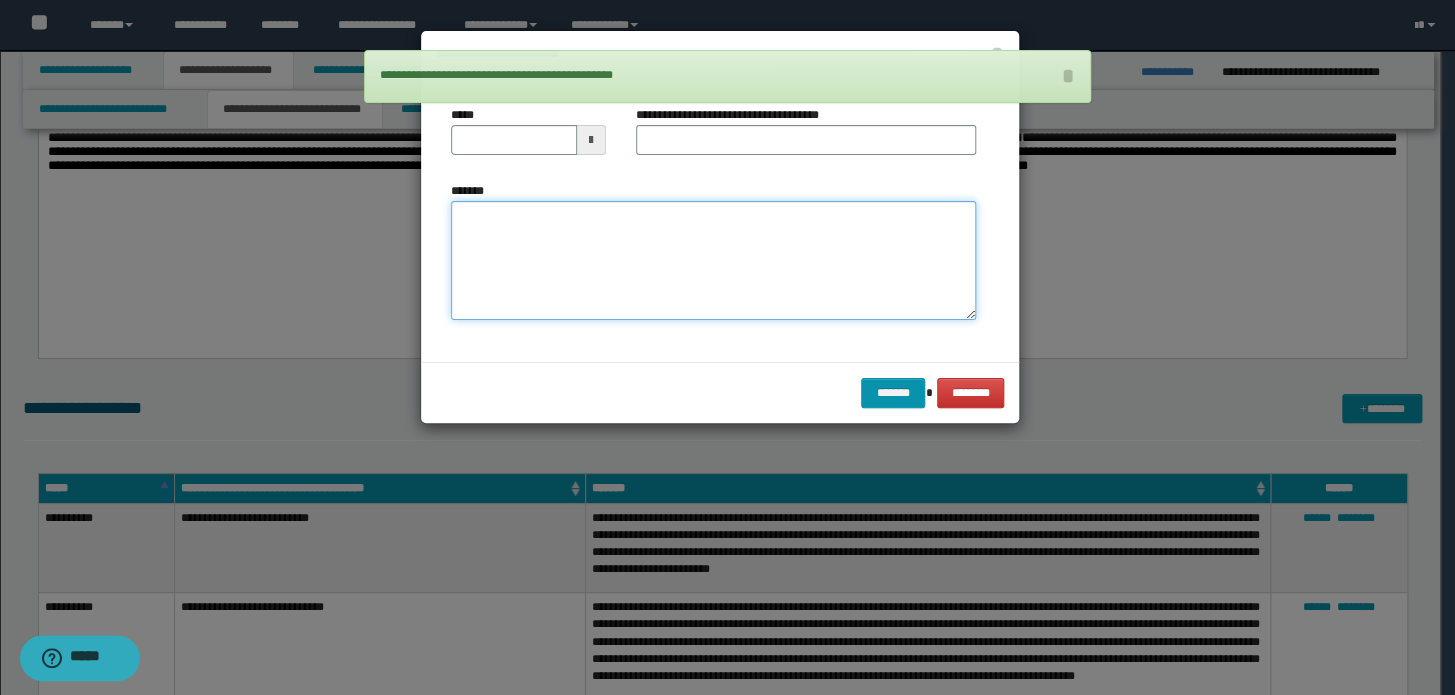 click on "*******" at bounding box center (713, 261) 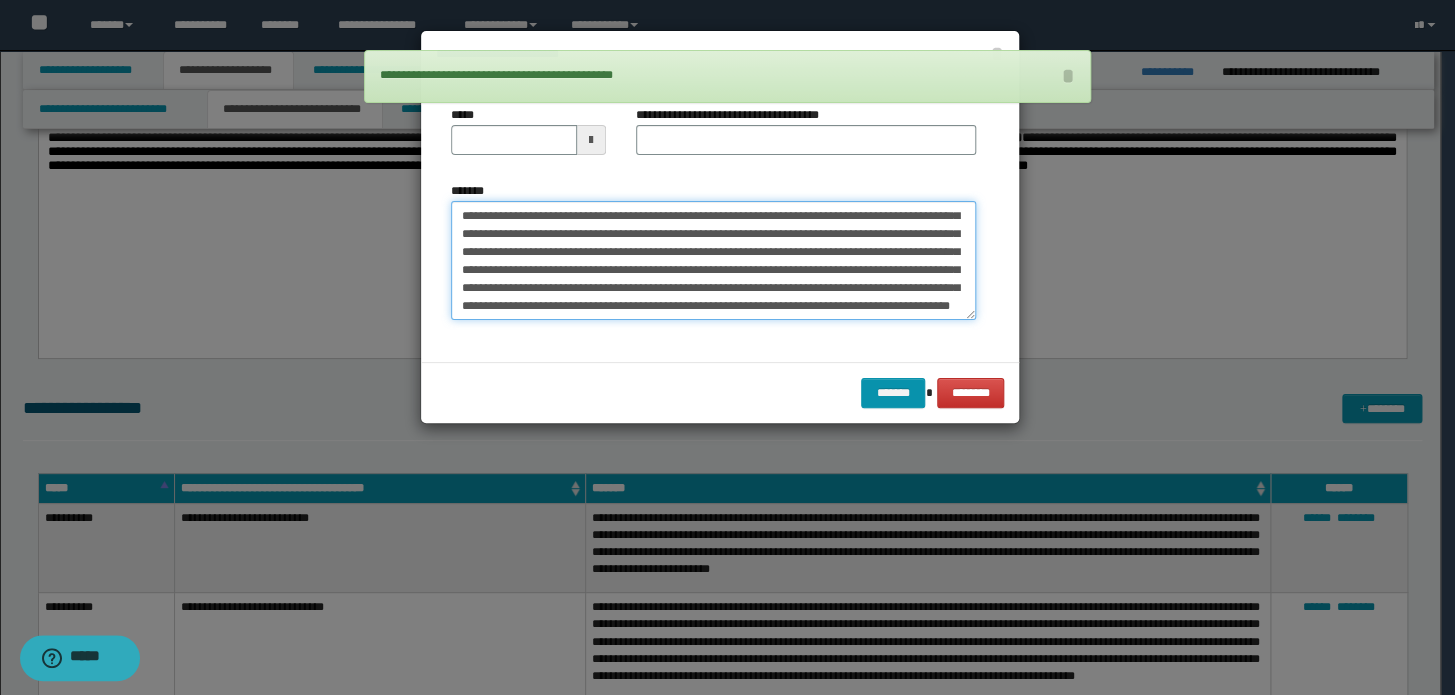 scroll, scrollTop: 0, scrollLeft: 0, axis: both 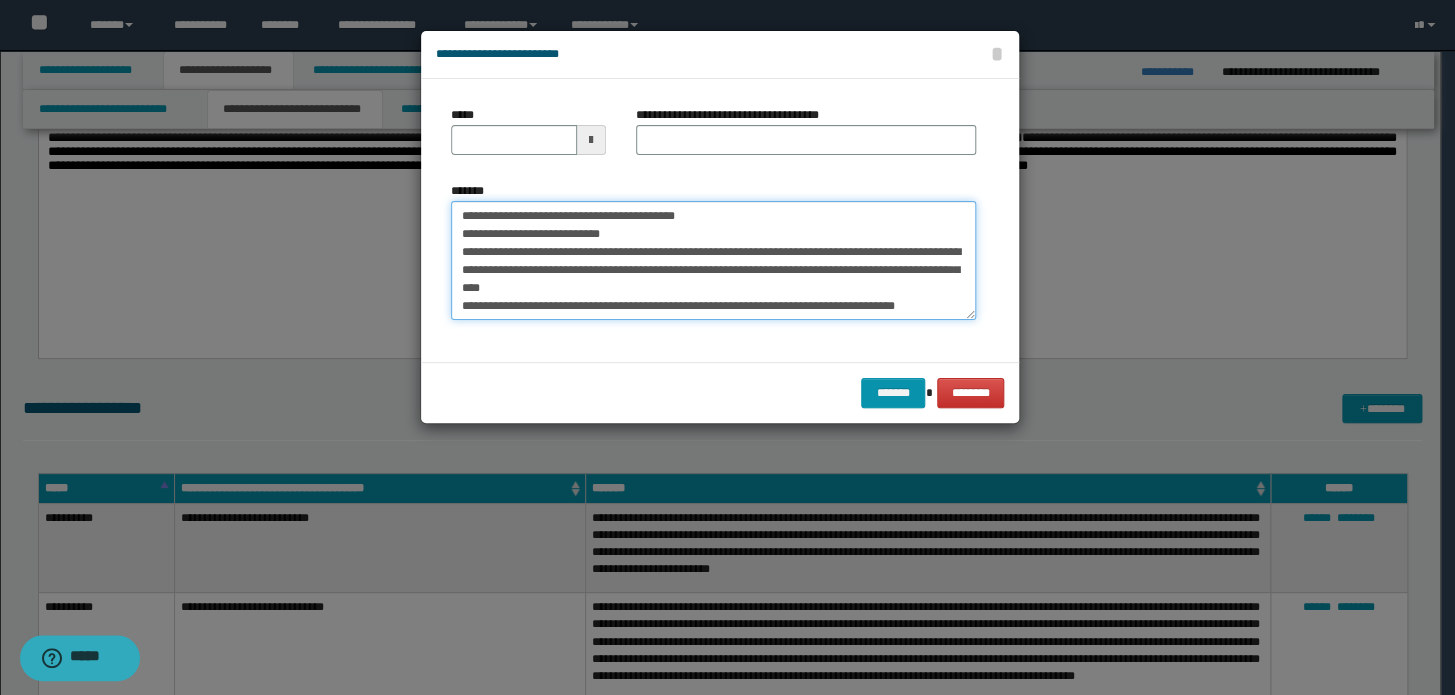 drag, startPoint x: 800, startPoint y: 217, endPoint x: 82, endPoint y: 198, distance: 718.25134 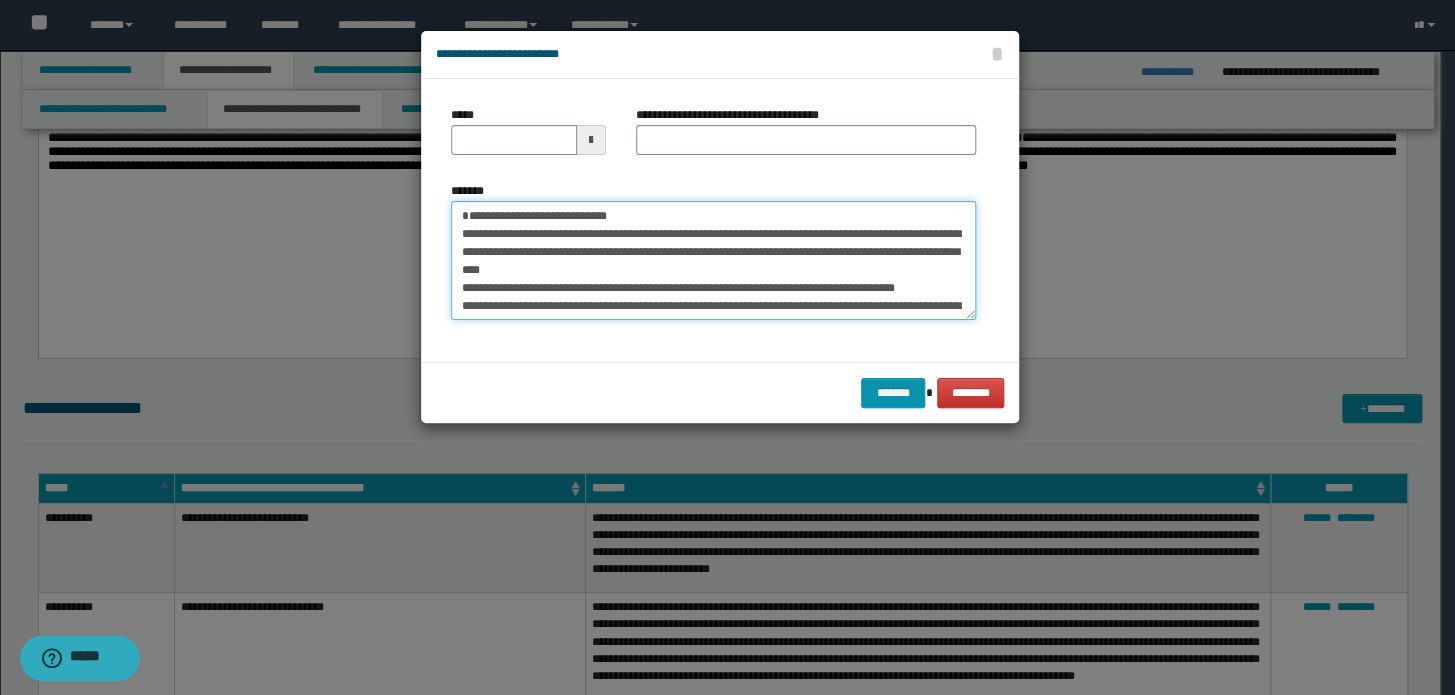 type 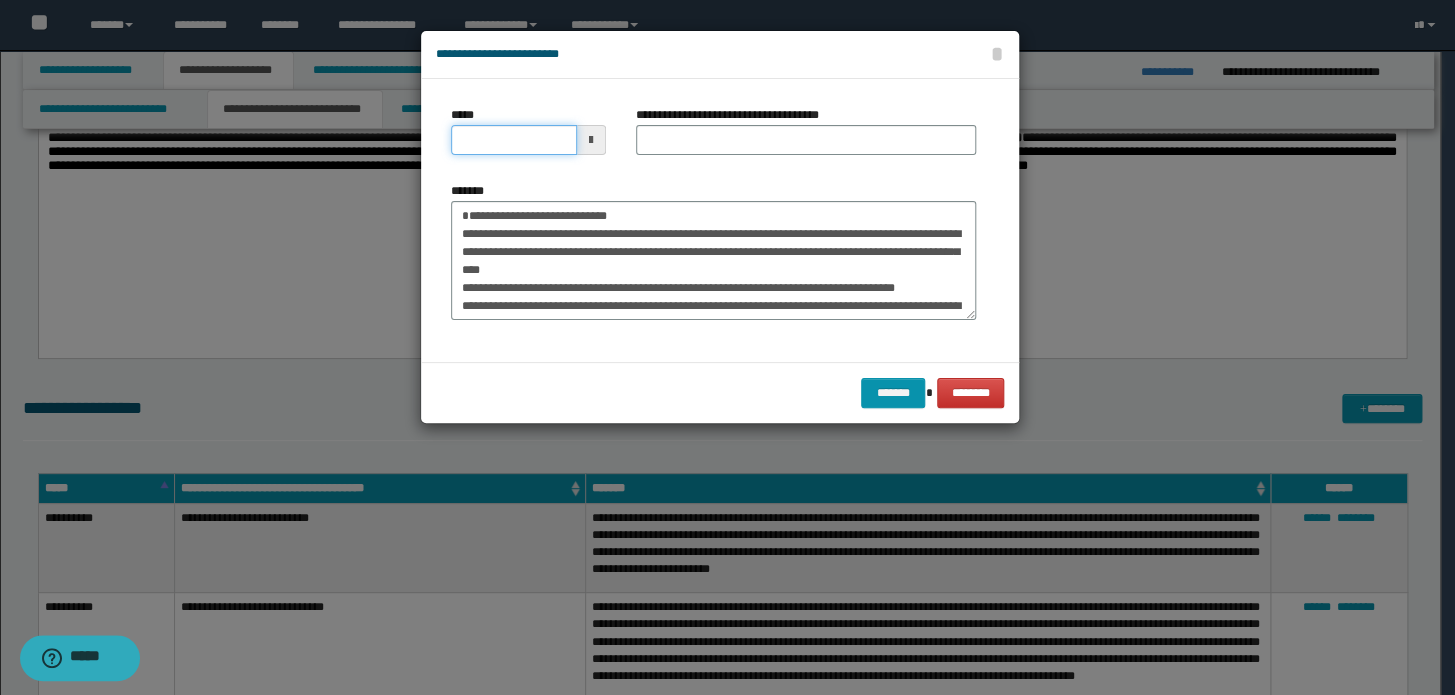 click on "*****" at bounding box center [514, 140] 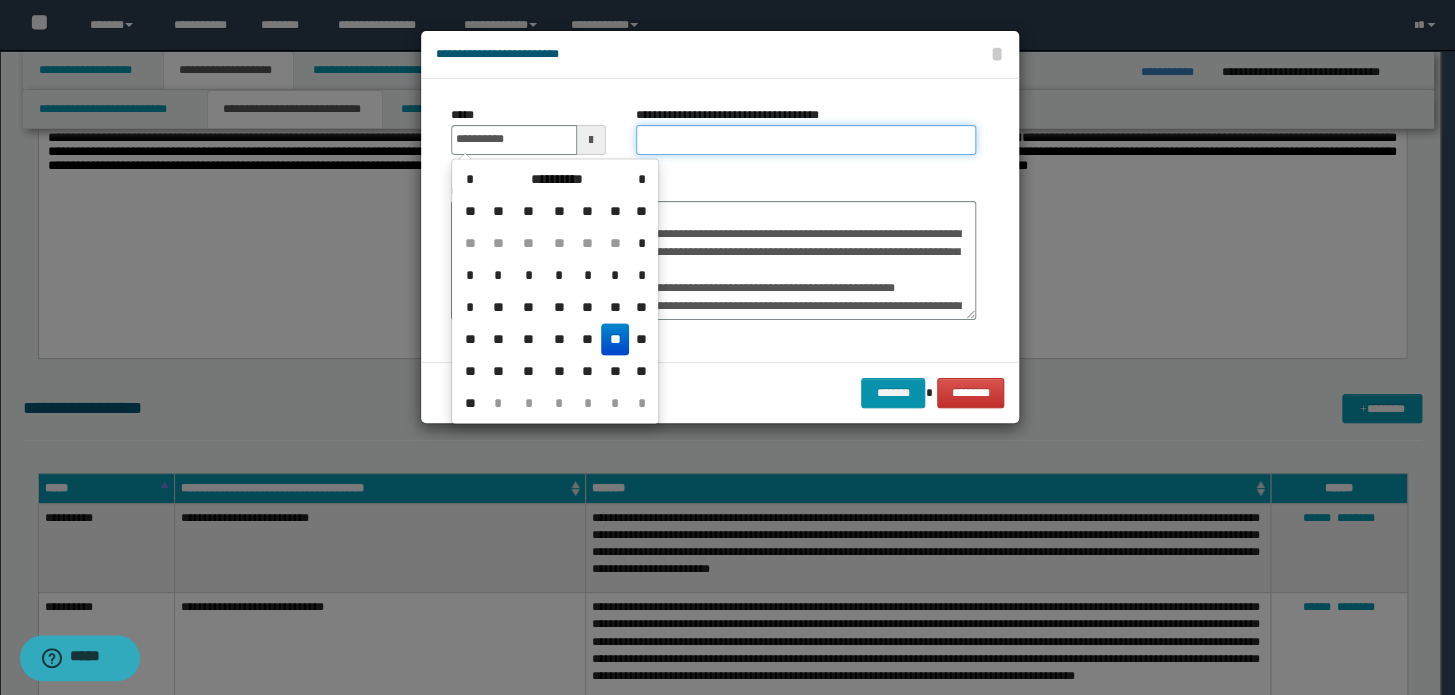 type on "**********" 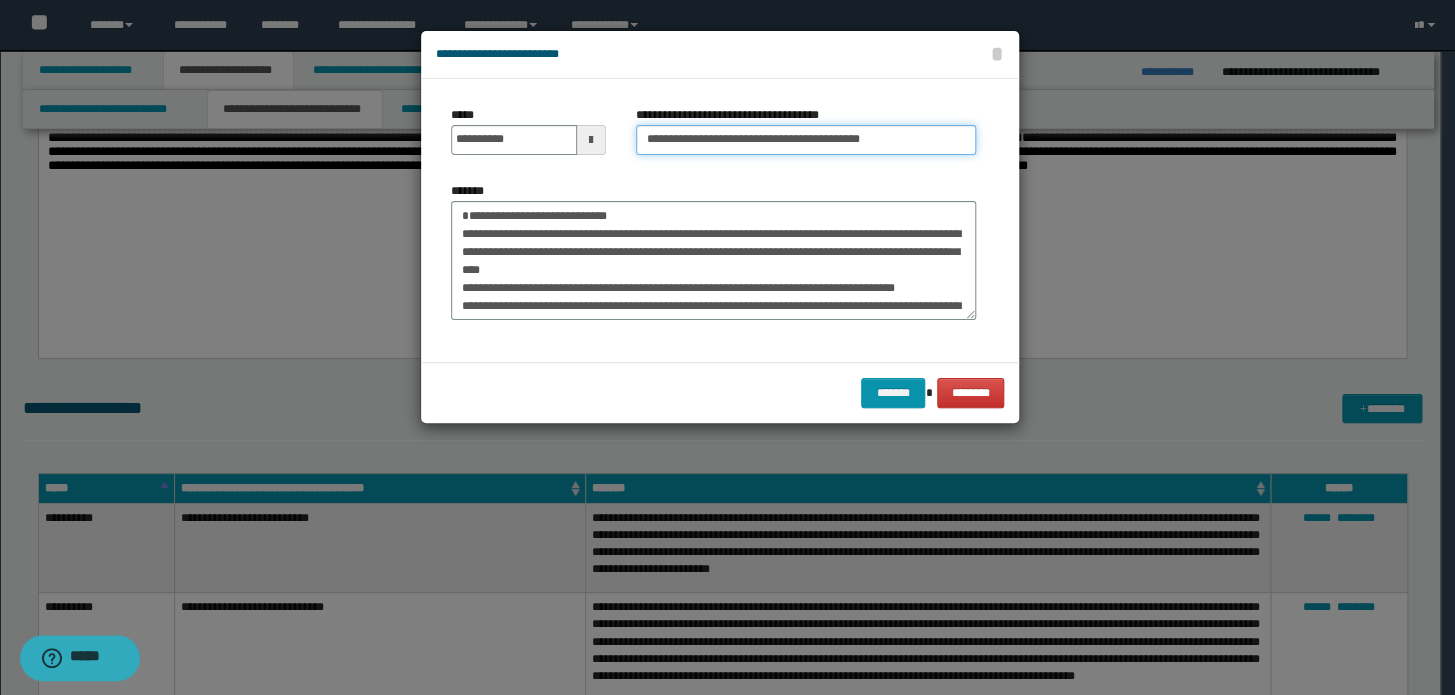 drag, startPoint x: 709, startPoint y: 141, endPoint x: 586, endPoint y: 151, distance: 123.40584 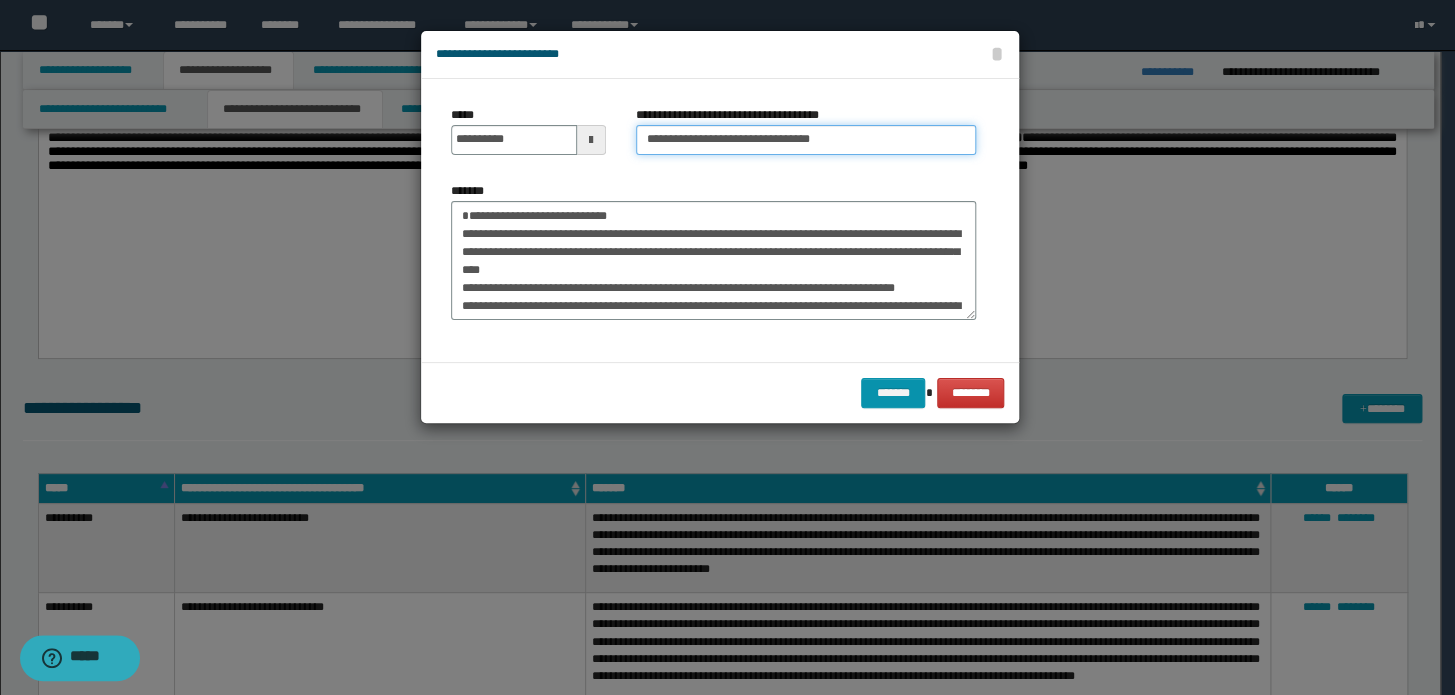 type on "**********" 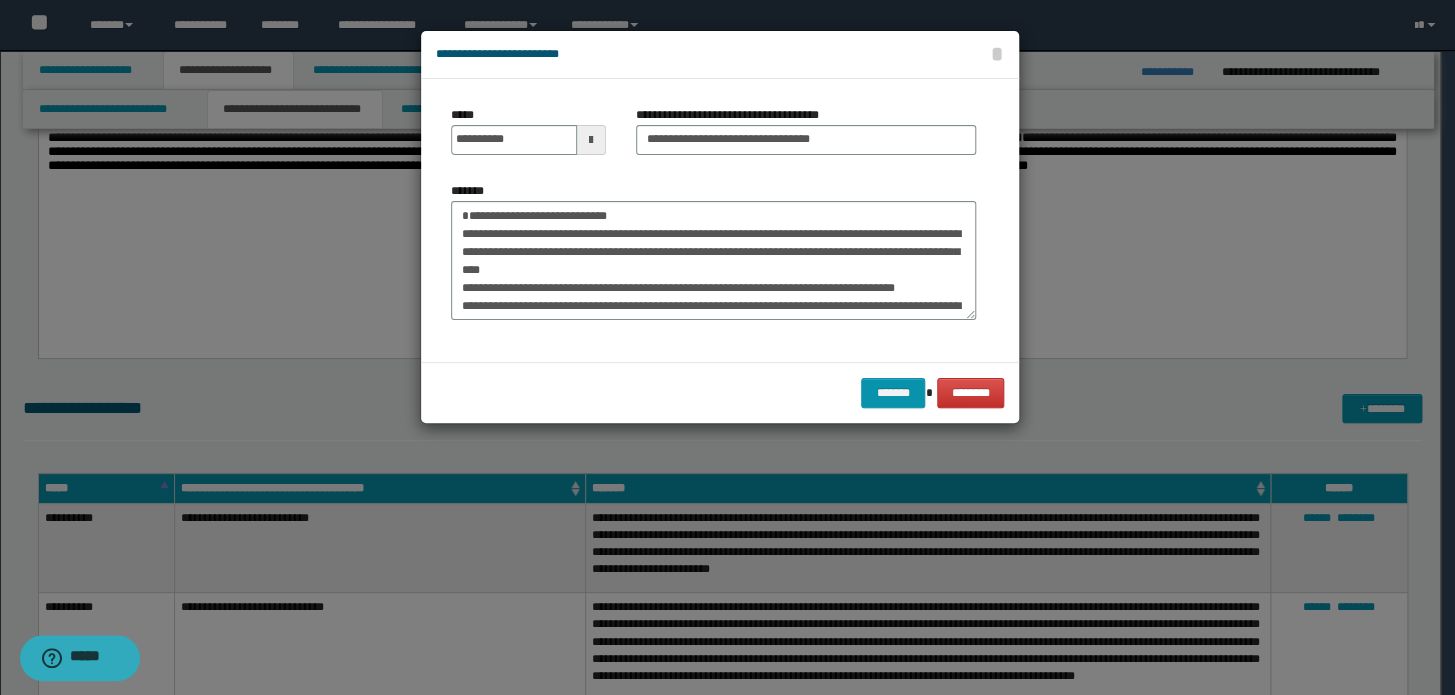 click on "*******
********" at bounding box center (720, 392) 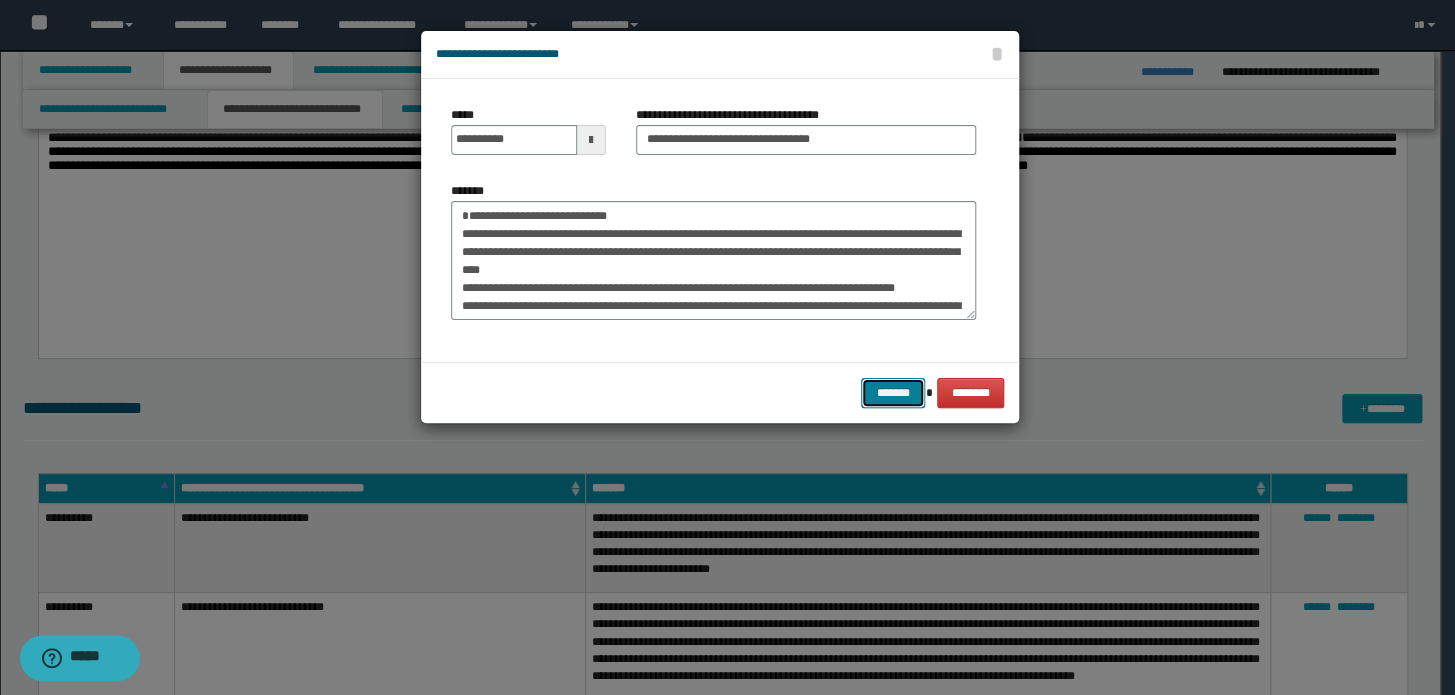 click on "*******" at bounding box center [893, 393] 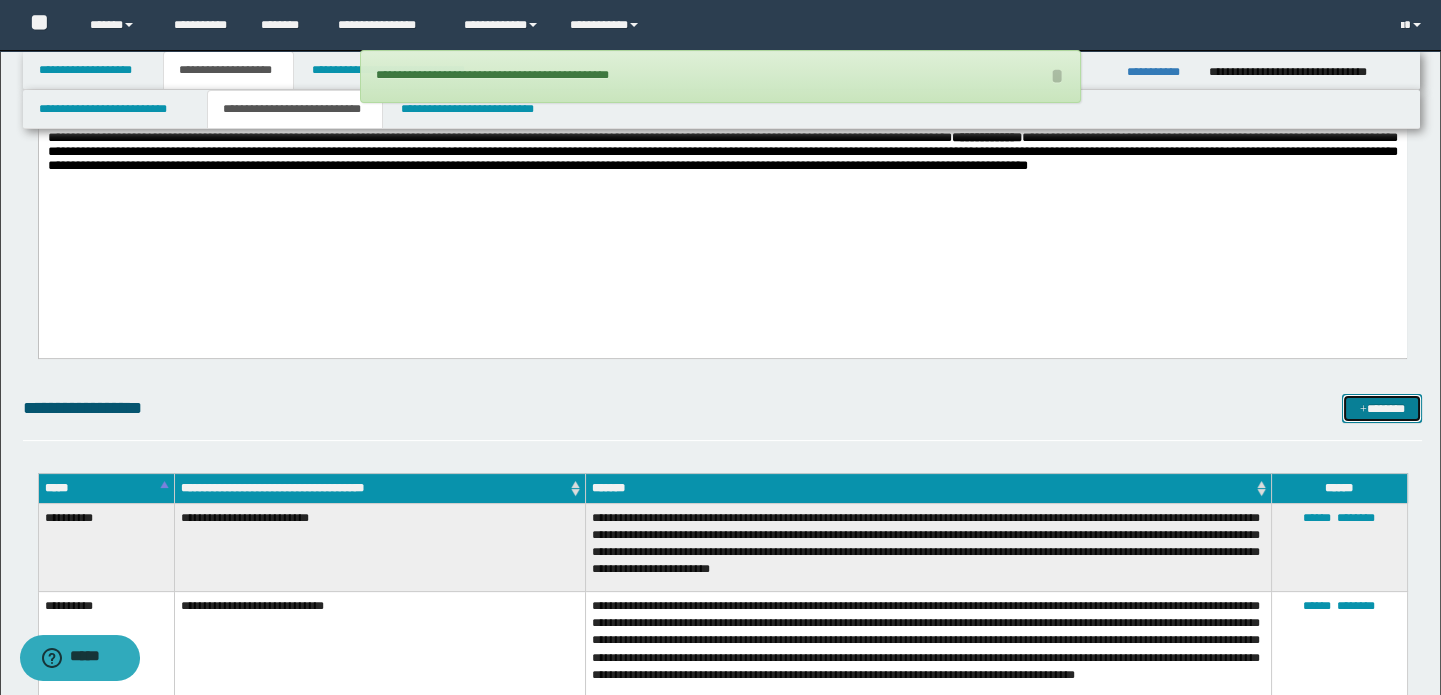 click on "*******" at bounding box center (1382, 409) 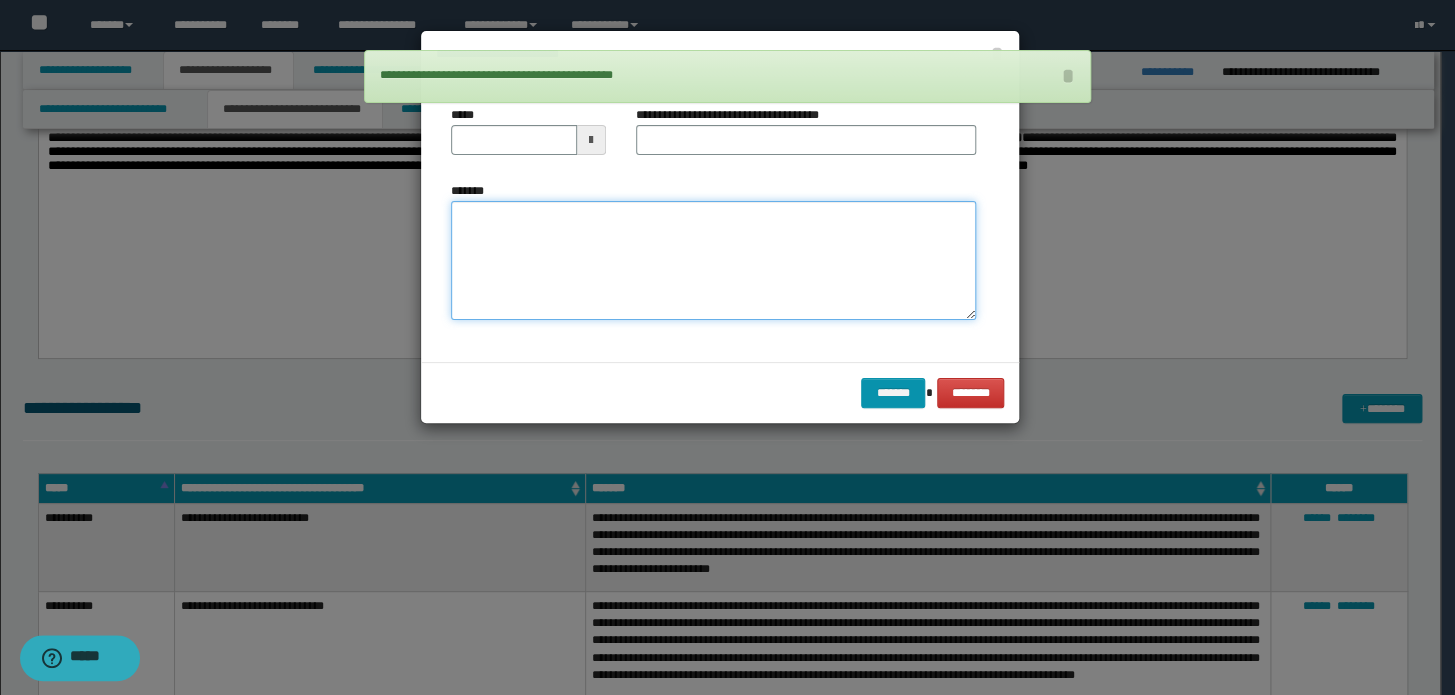 click on "*******" at bounding box center [713, 261] 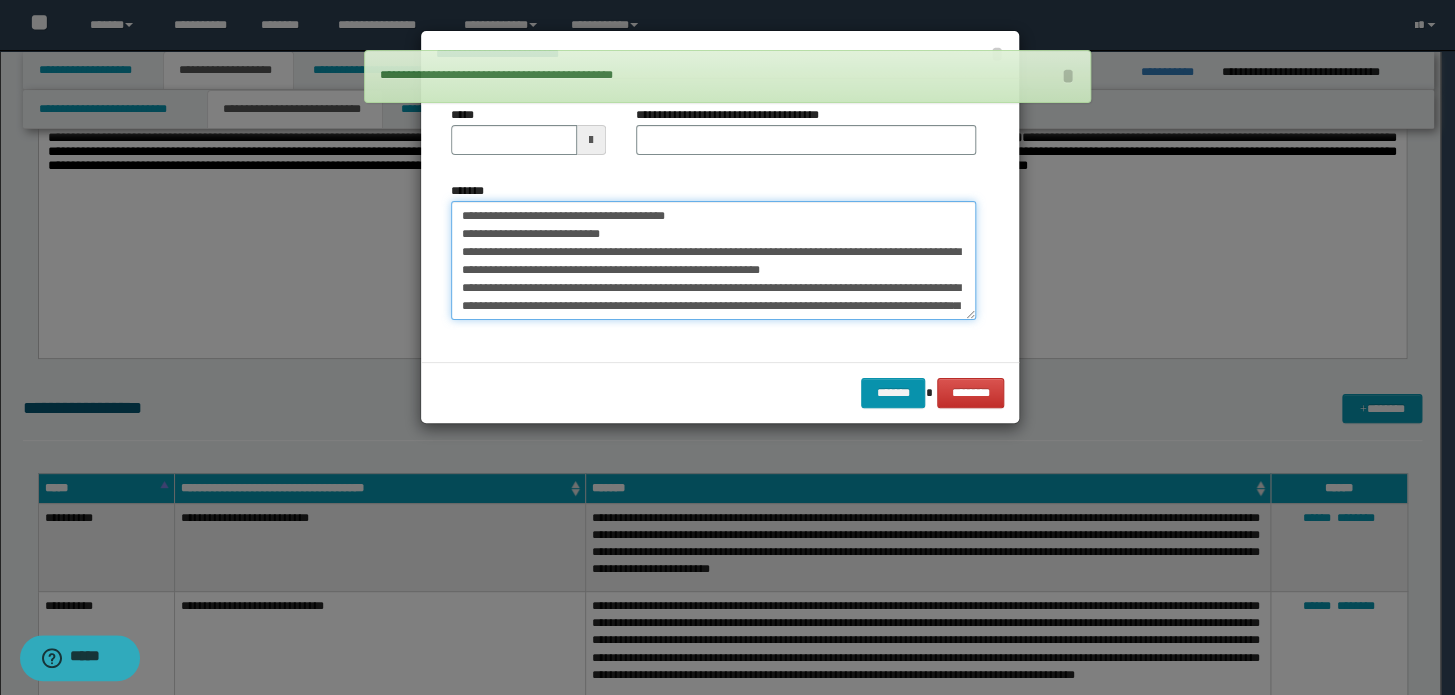 scroll, scrollTop: 0, scrollLeft: 0, axis: both 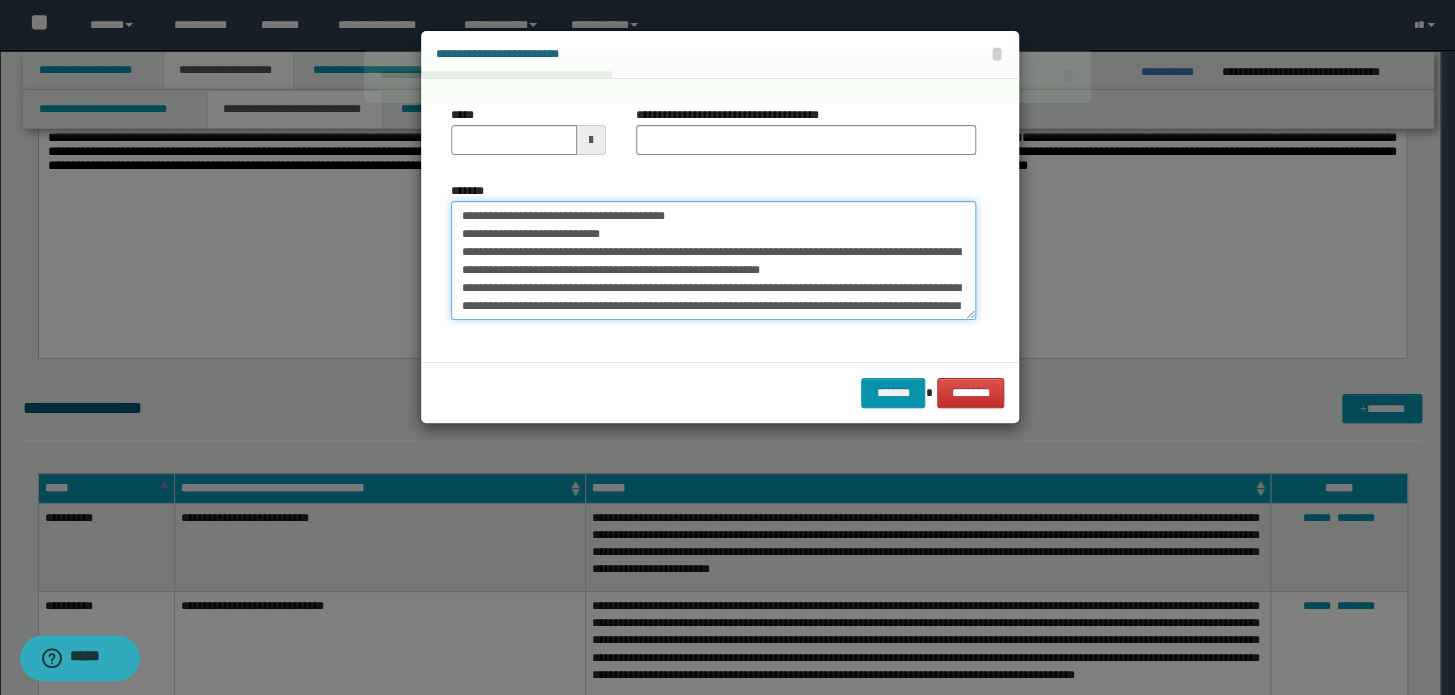 drag, startPoint x: 769, startPoint y: 213, endPoint x: 159, endPoint y: 203, distance: 610.082 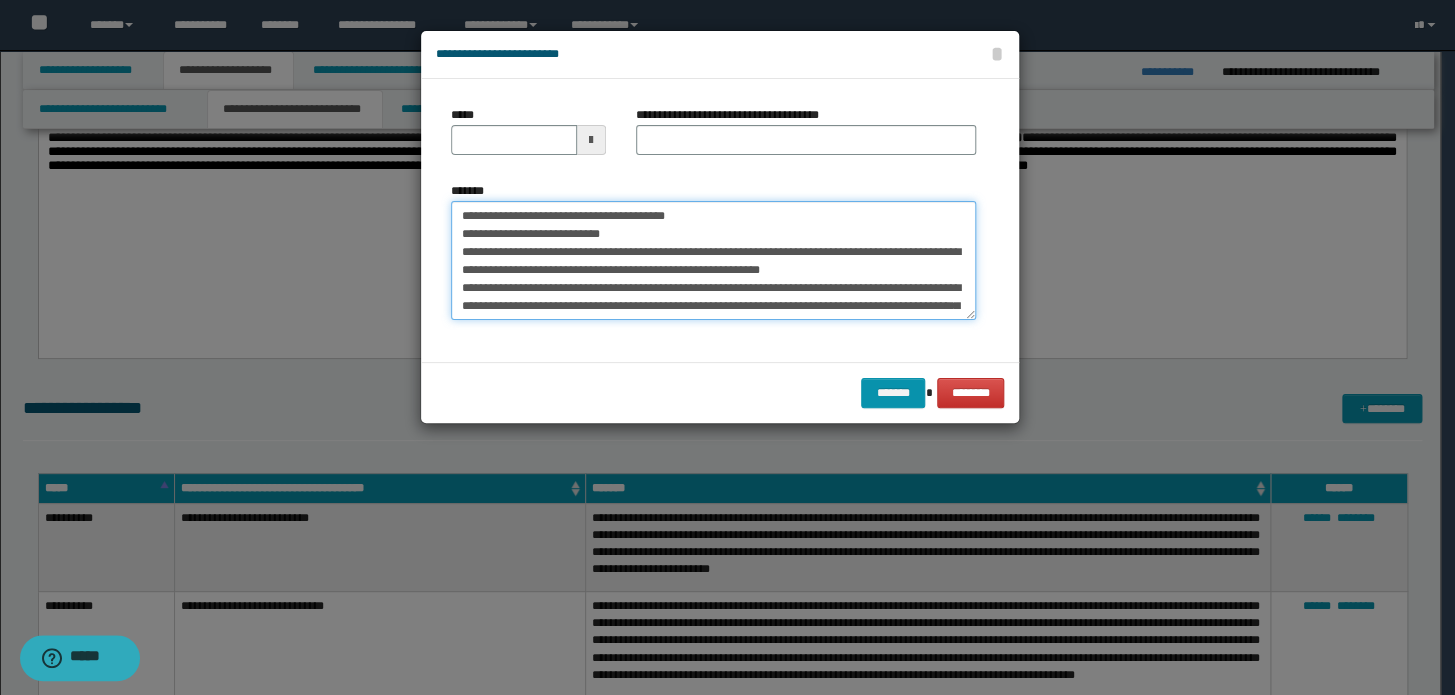 type on "**********" 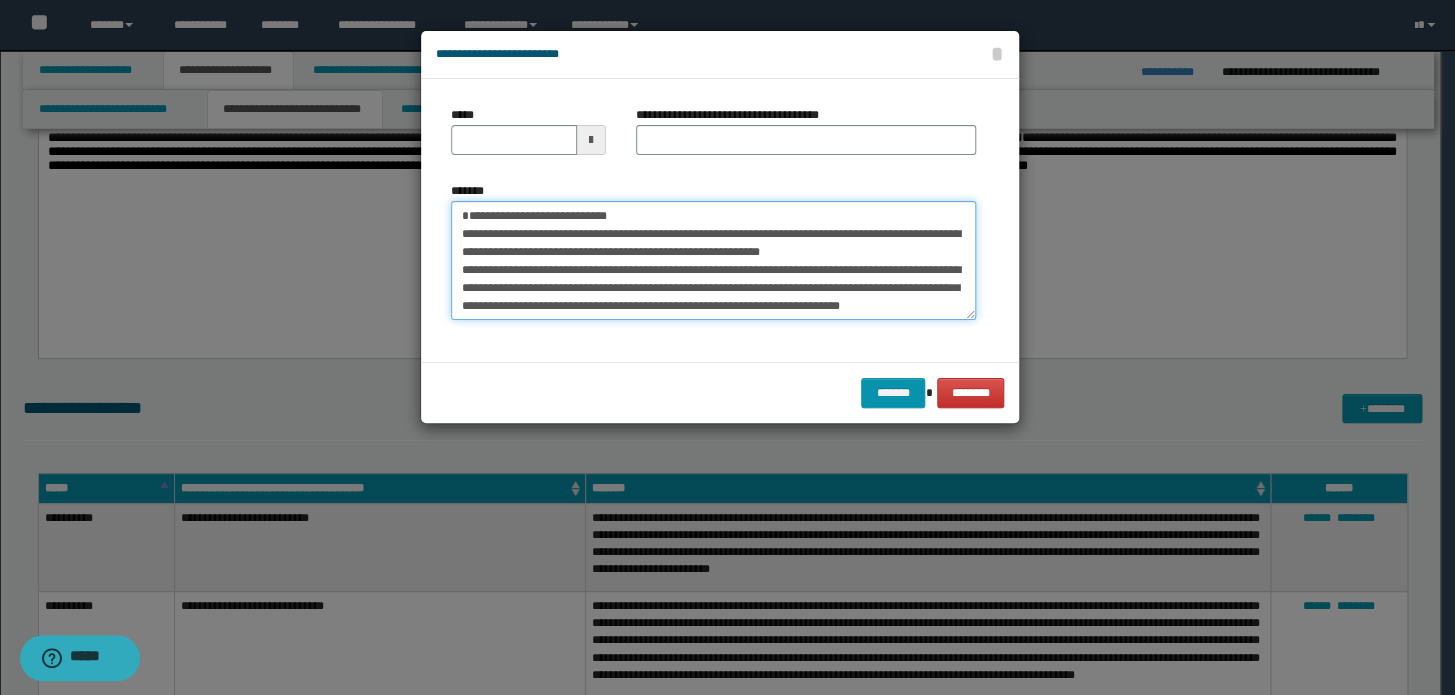 type 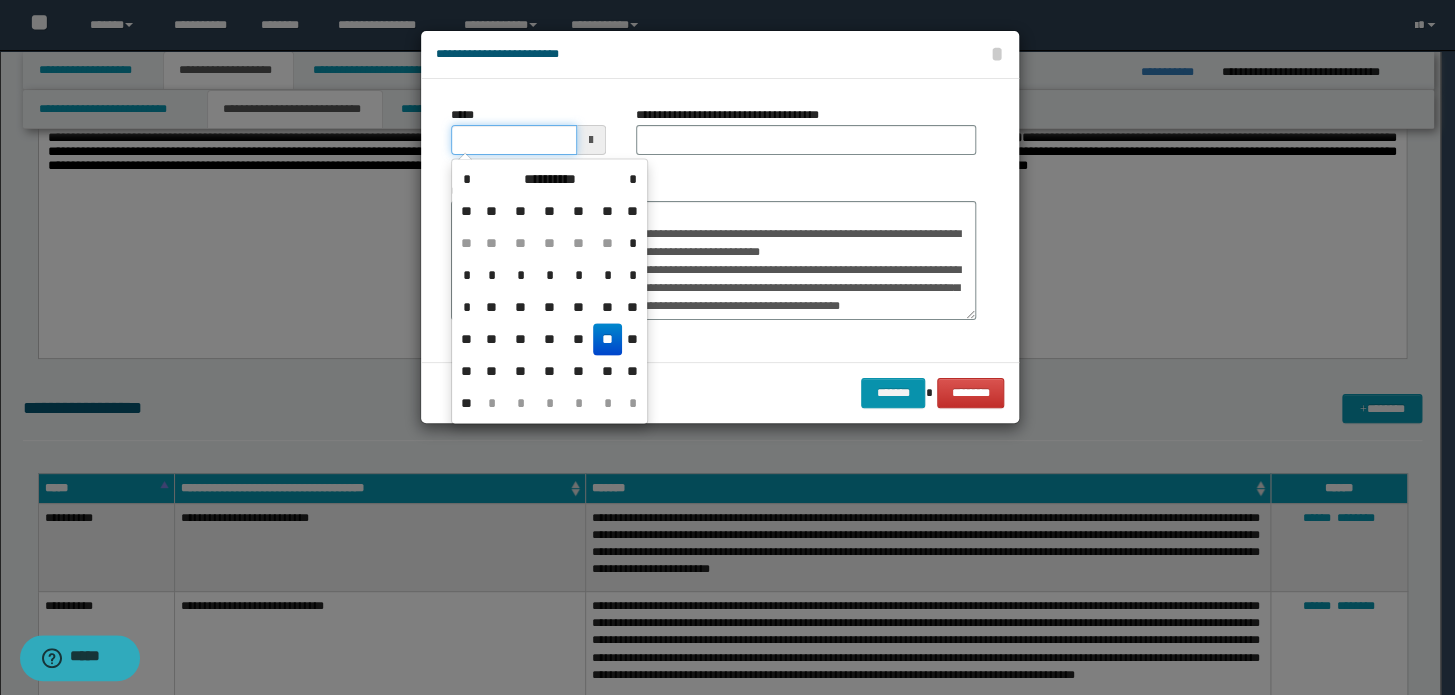 click on "*****" at bounding box center (514, 140) 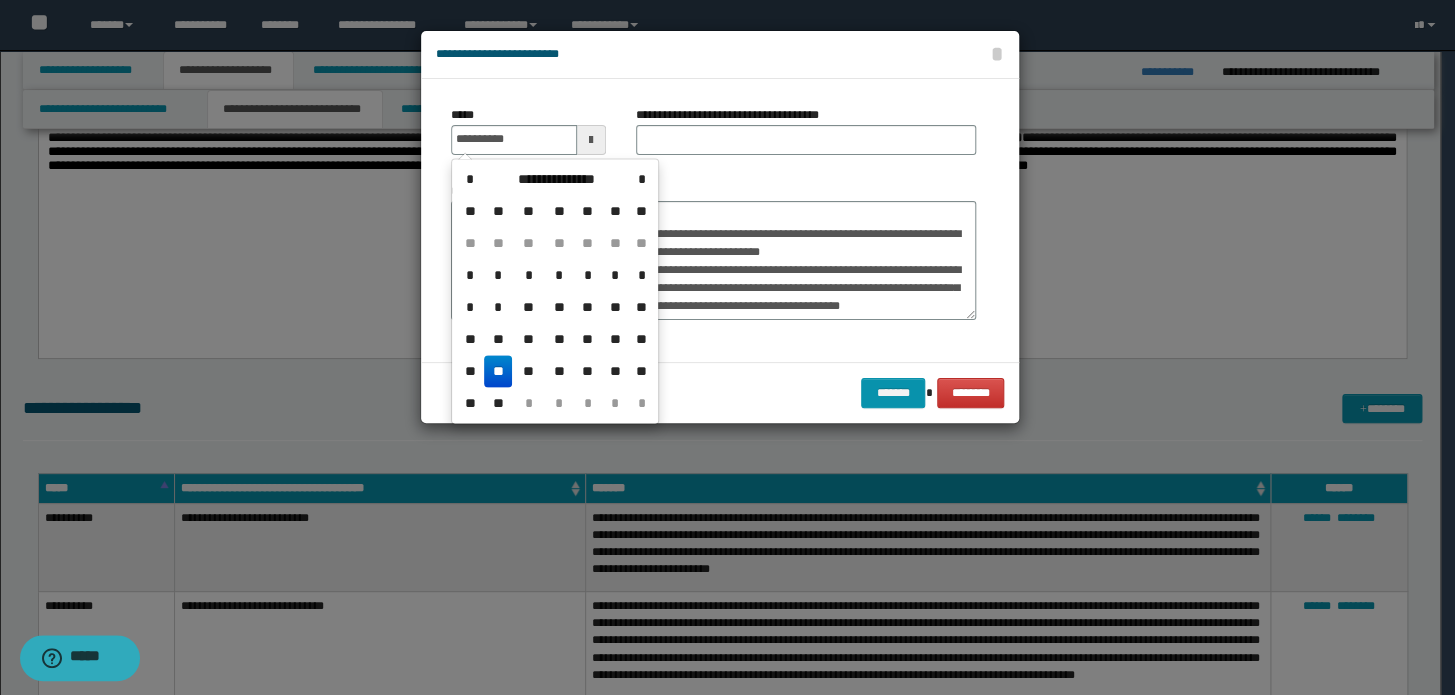 type on "**********" 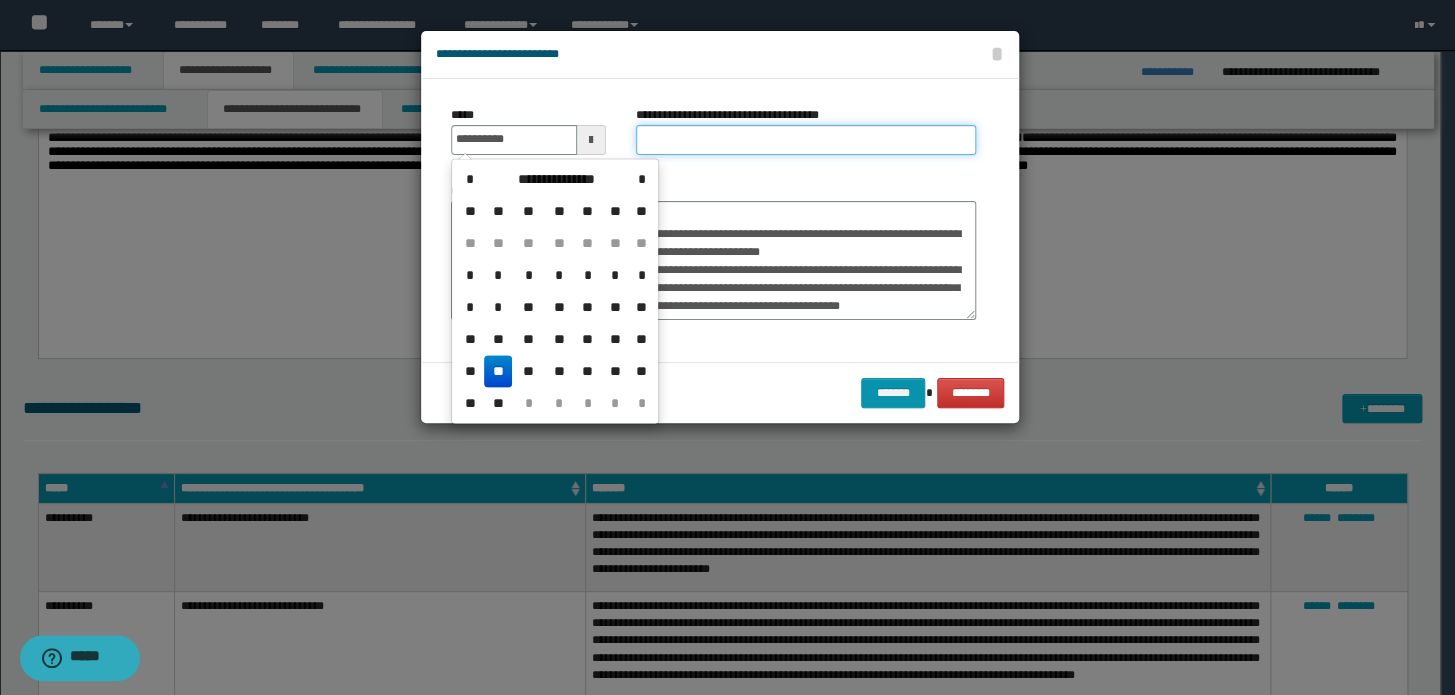click on "**********" at bounding box center (806, 140) 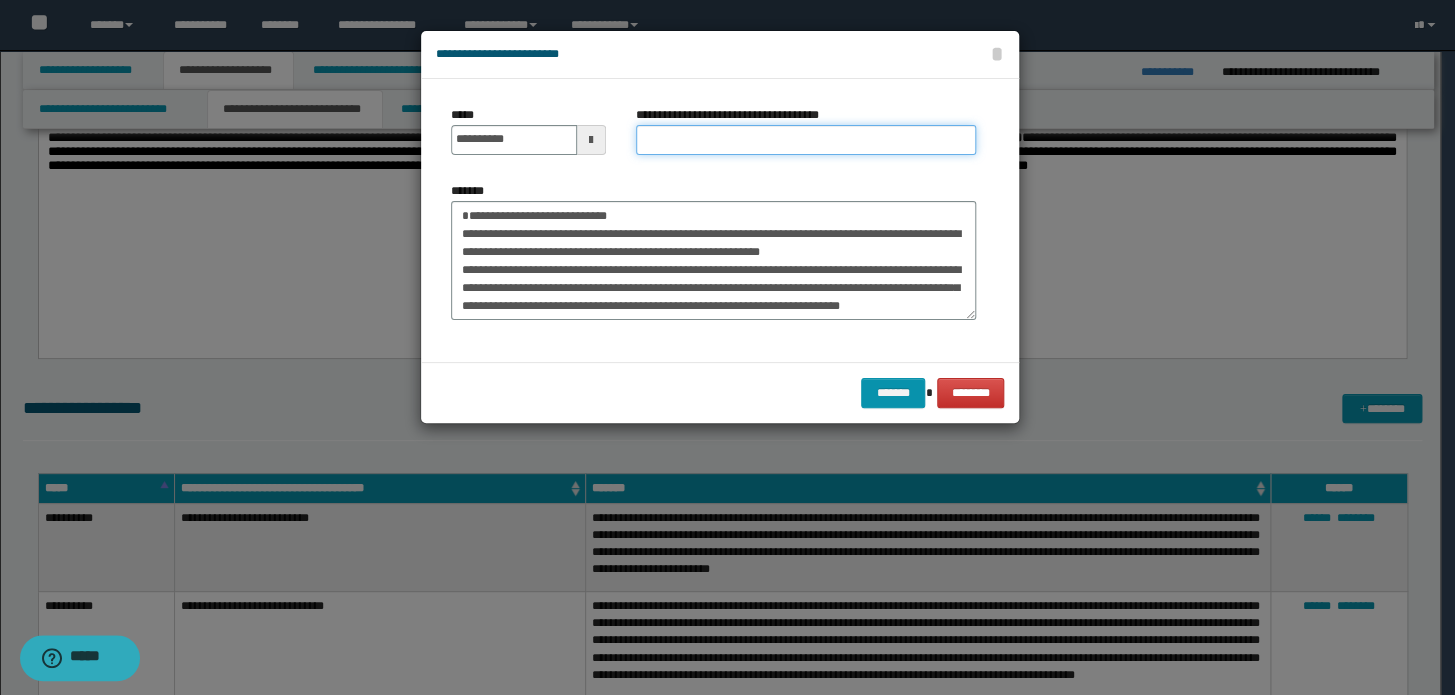 click on "**********" at bounding box center (806, 140) 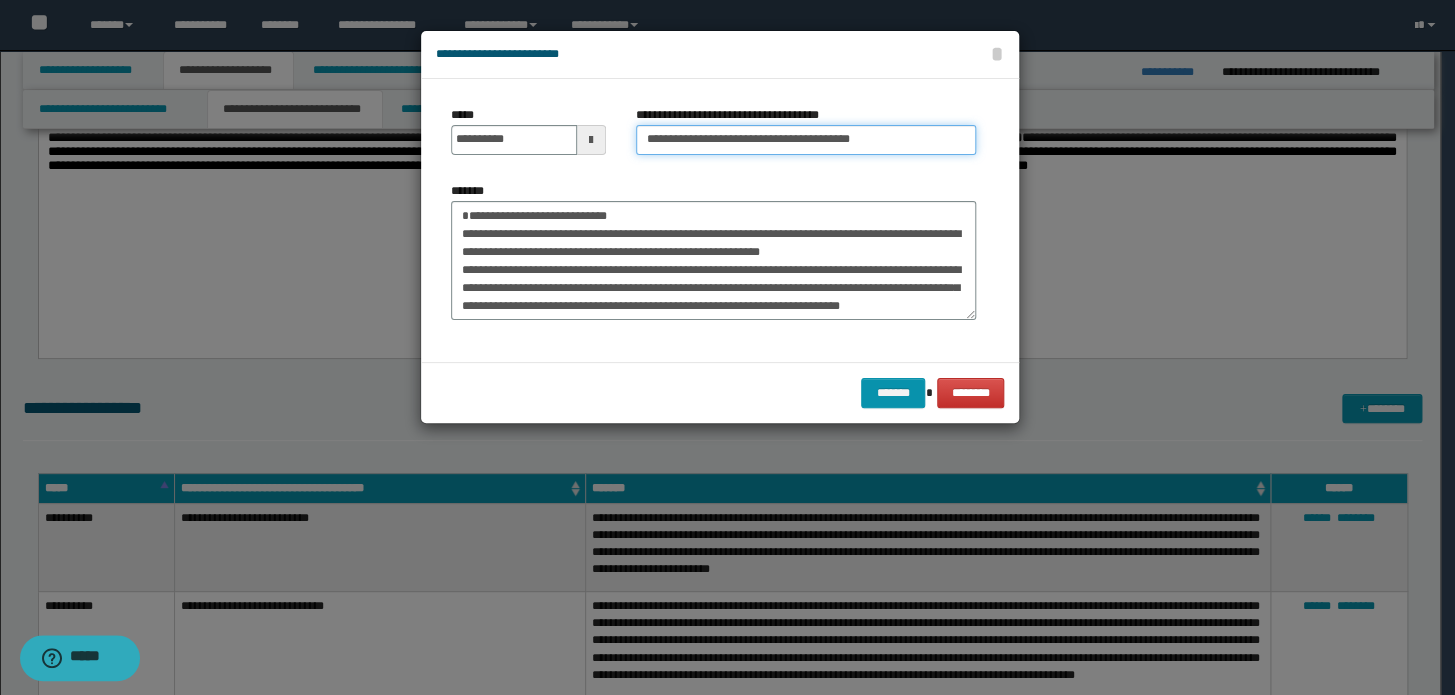 drag, startPoint x: 710, startPoint y: 141, endPoint x: 318, endPoint y: 143, distance: 392.0051 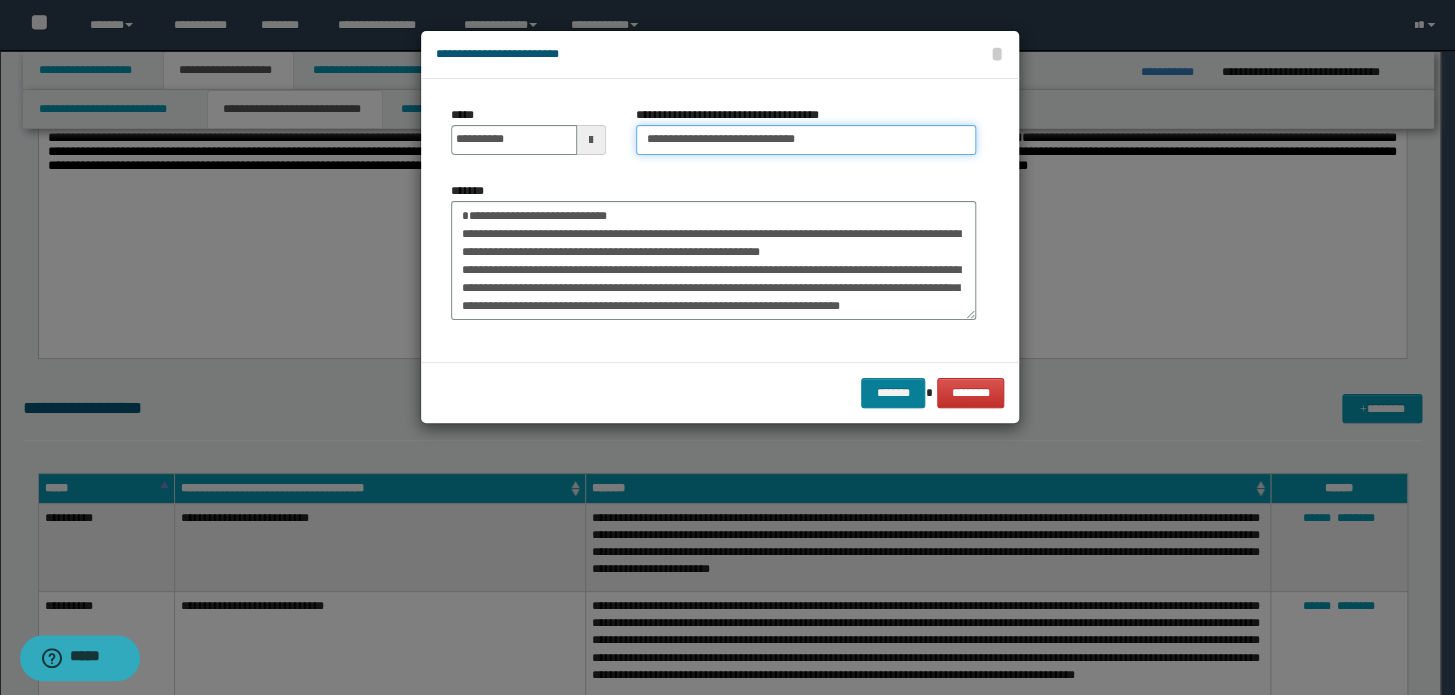 type on "**********" 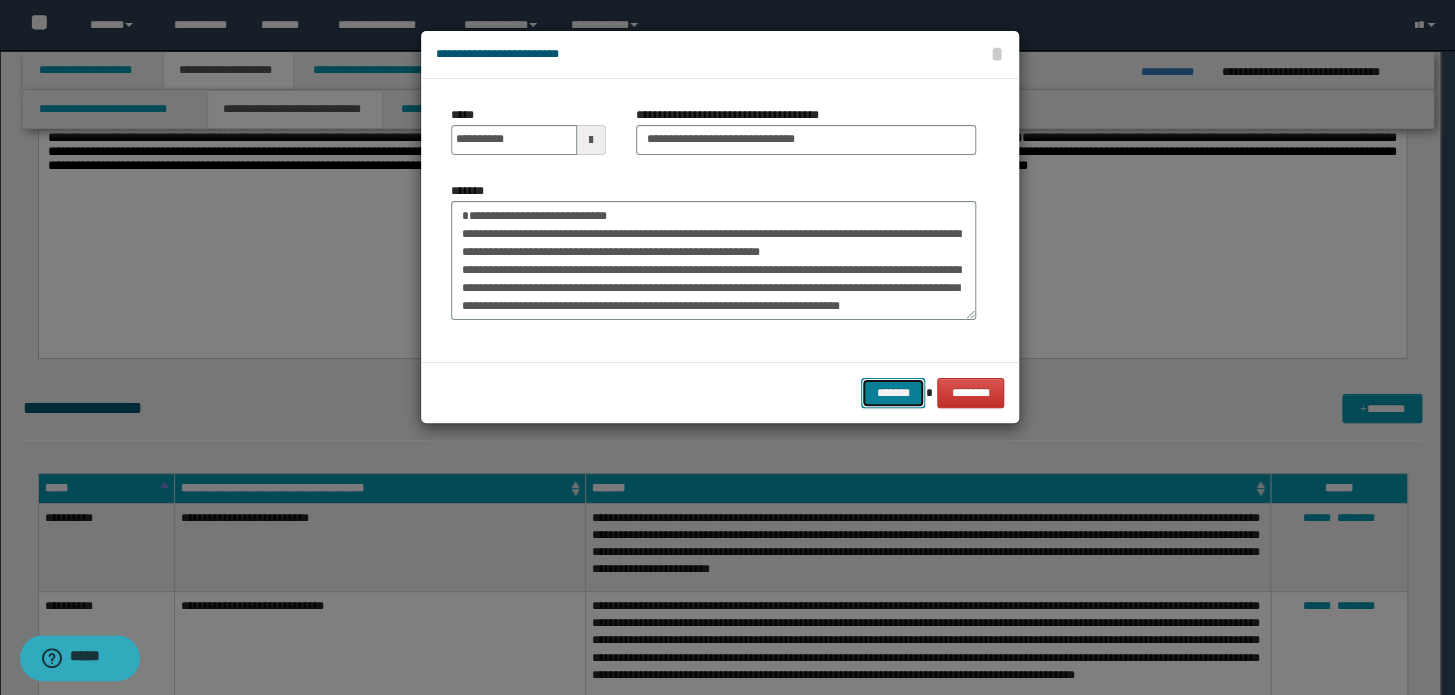 click on "*******" at bounding box center (893, 393) 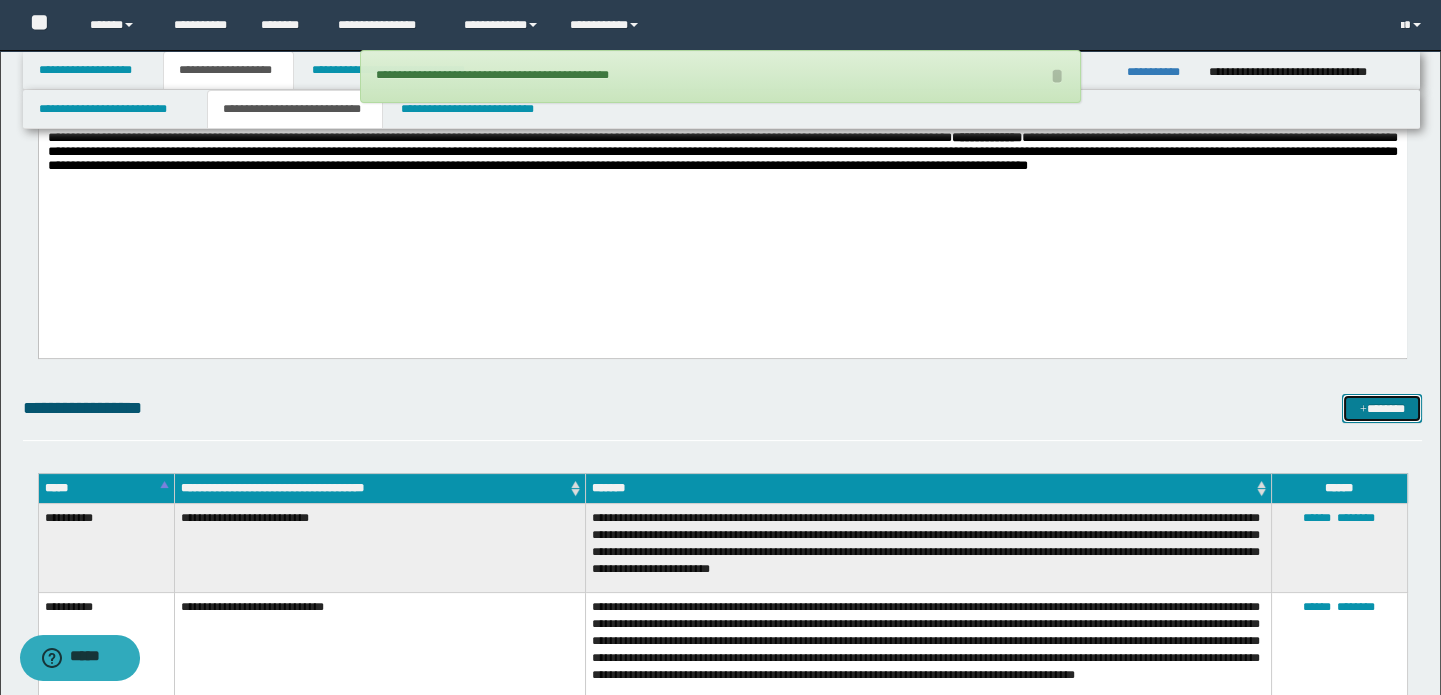 click on "*******" at bounding box center [1382, 409] 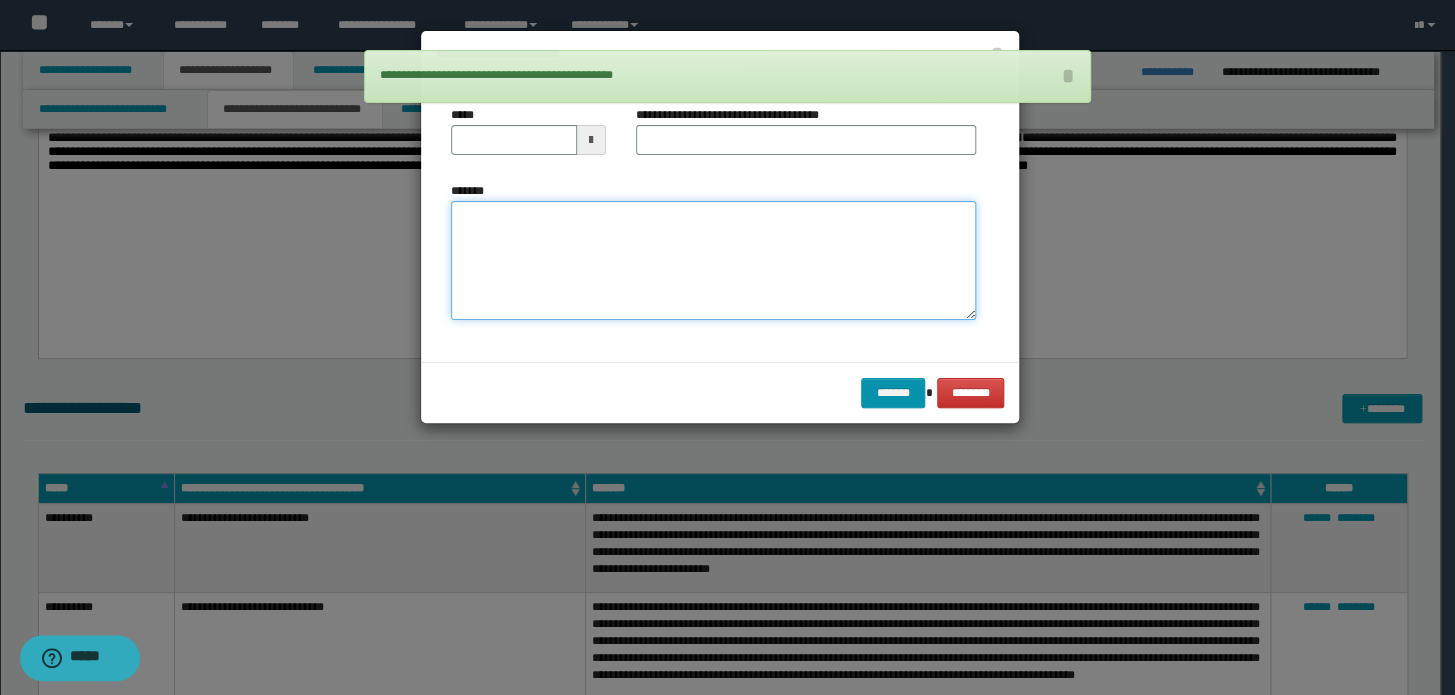 click on "*******" at bounding box center [713, 261] 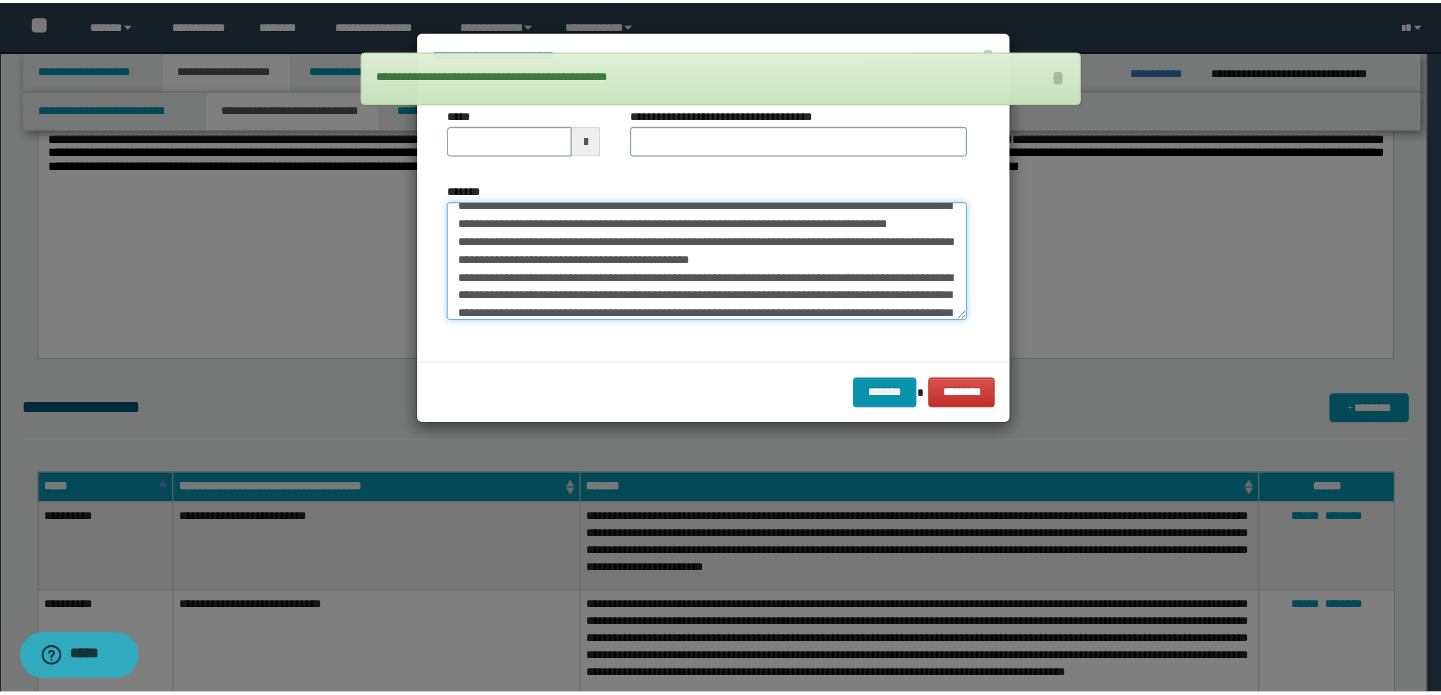 scroll, scrollTop: 0, scrollLeft: 0, axis: both 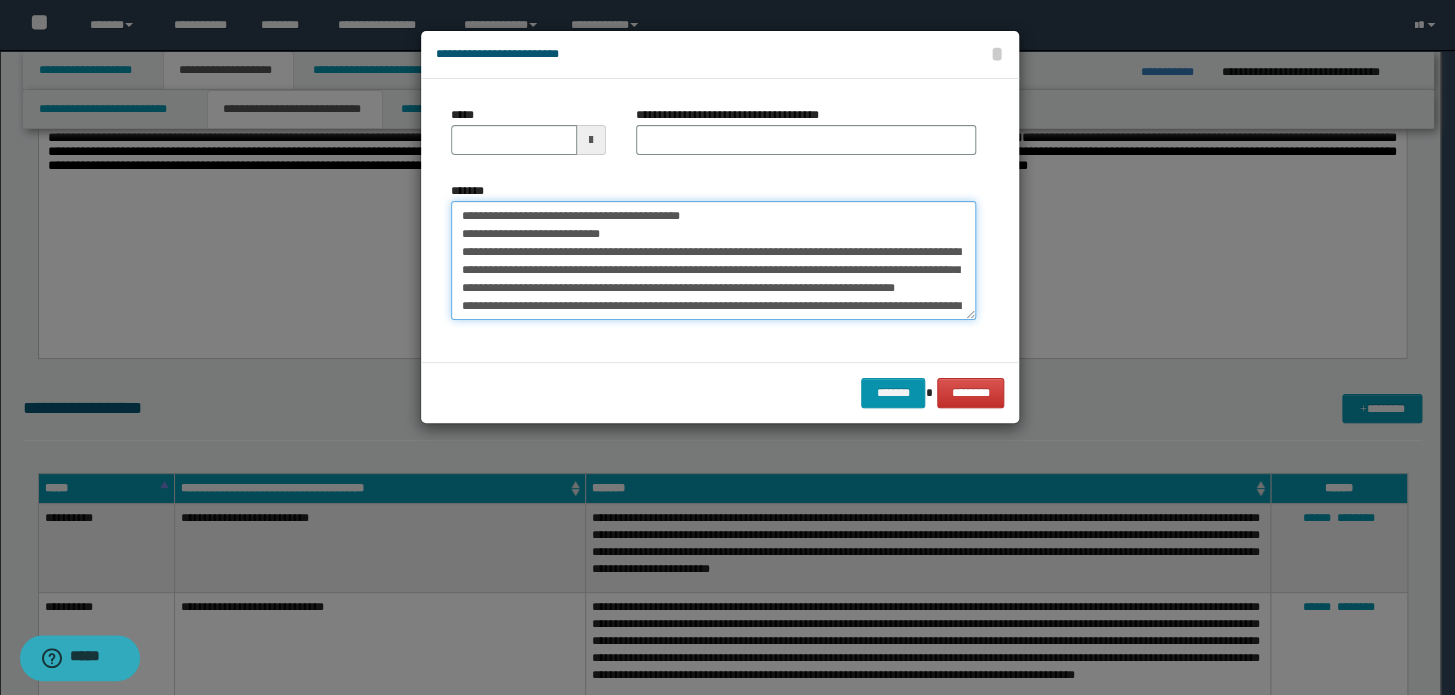 drag, startPoint x: 777, startPoint y: 223, endPoint x: 127, endPoint y: 183, distance: 651.2296 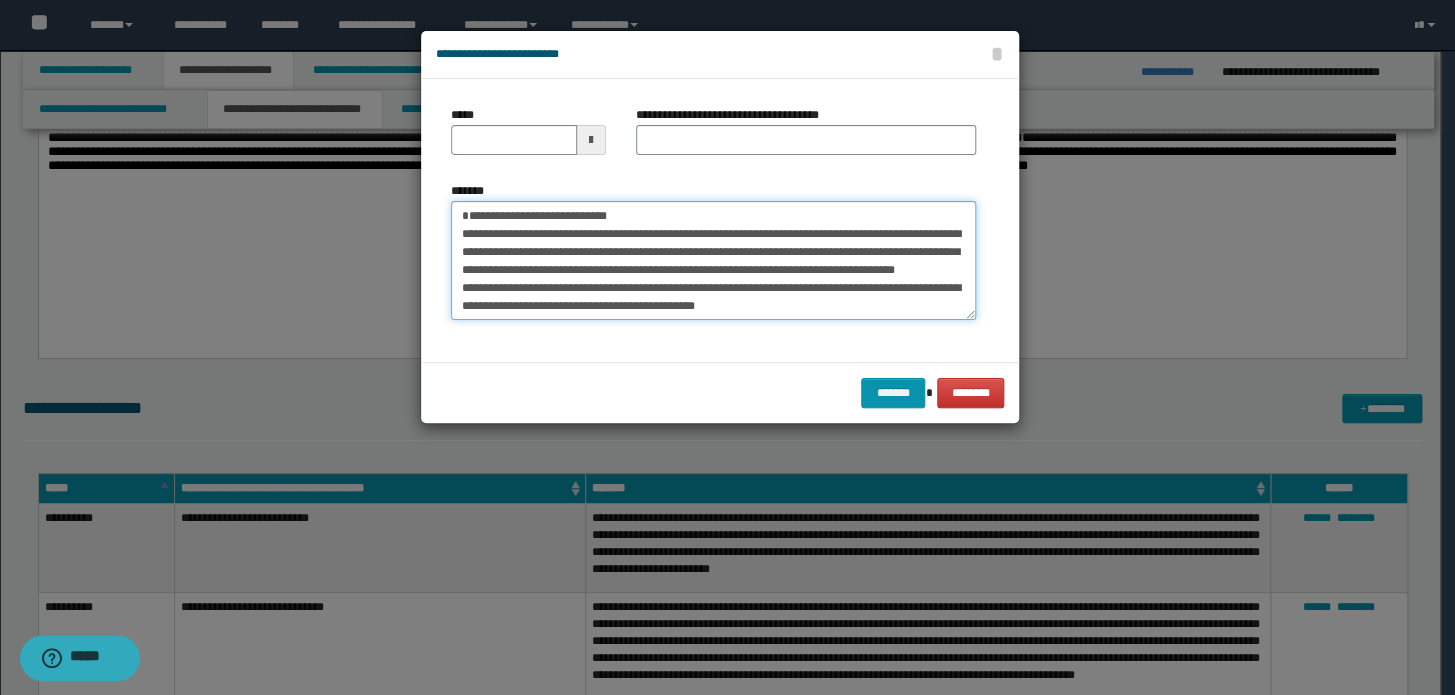 type 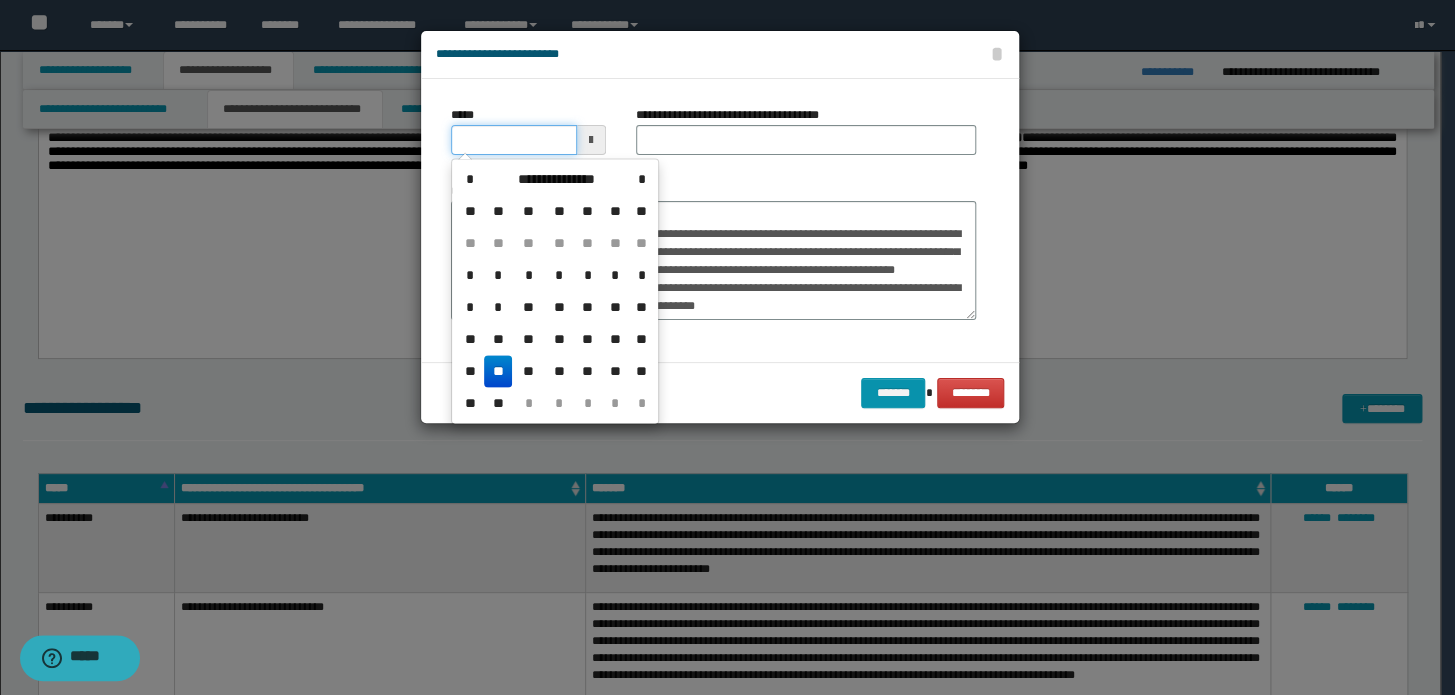 click on "*****" at bounding box center (514, 140) 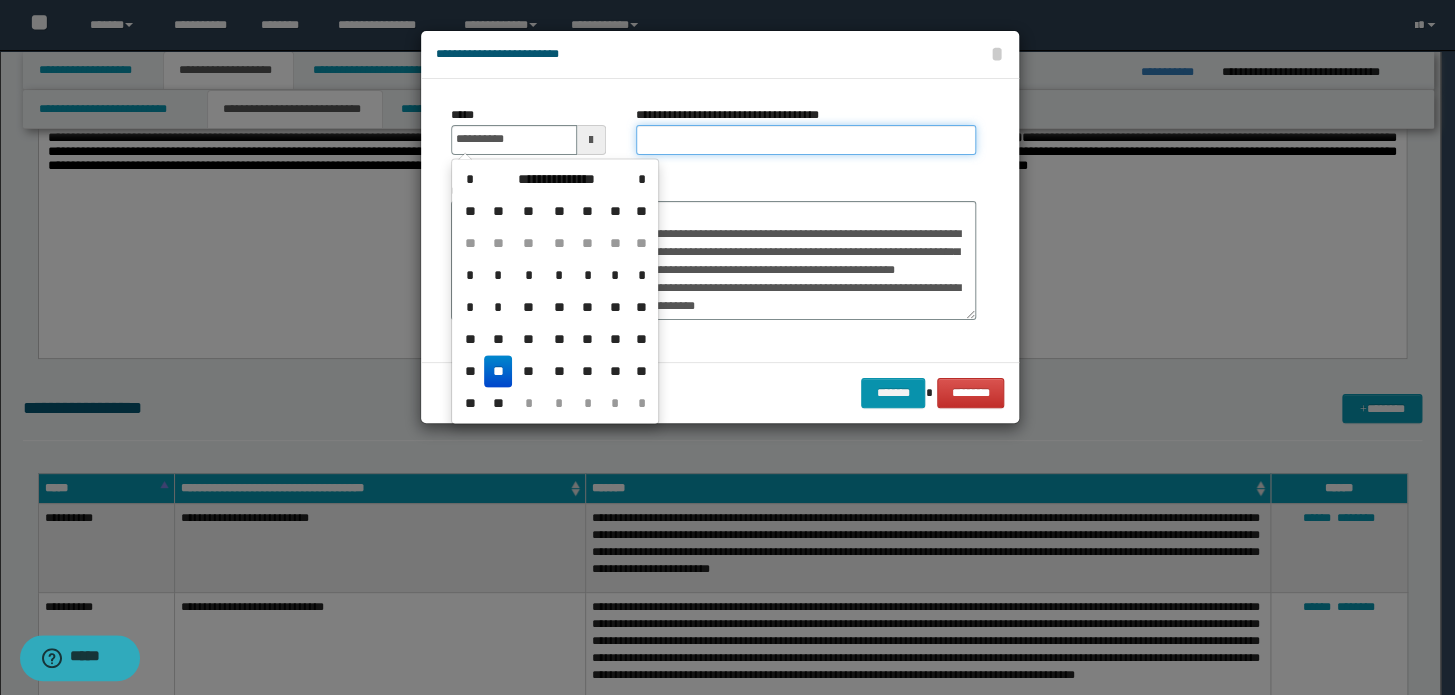 type on "**********" 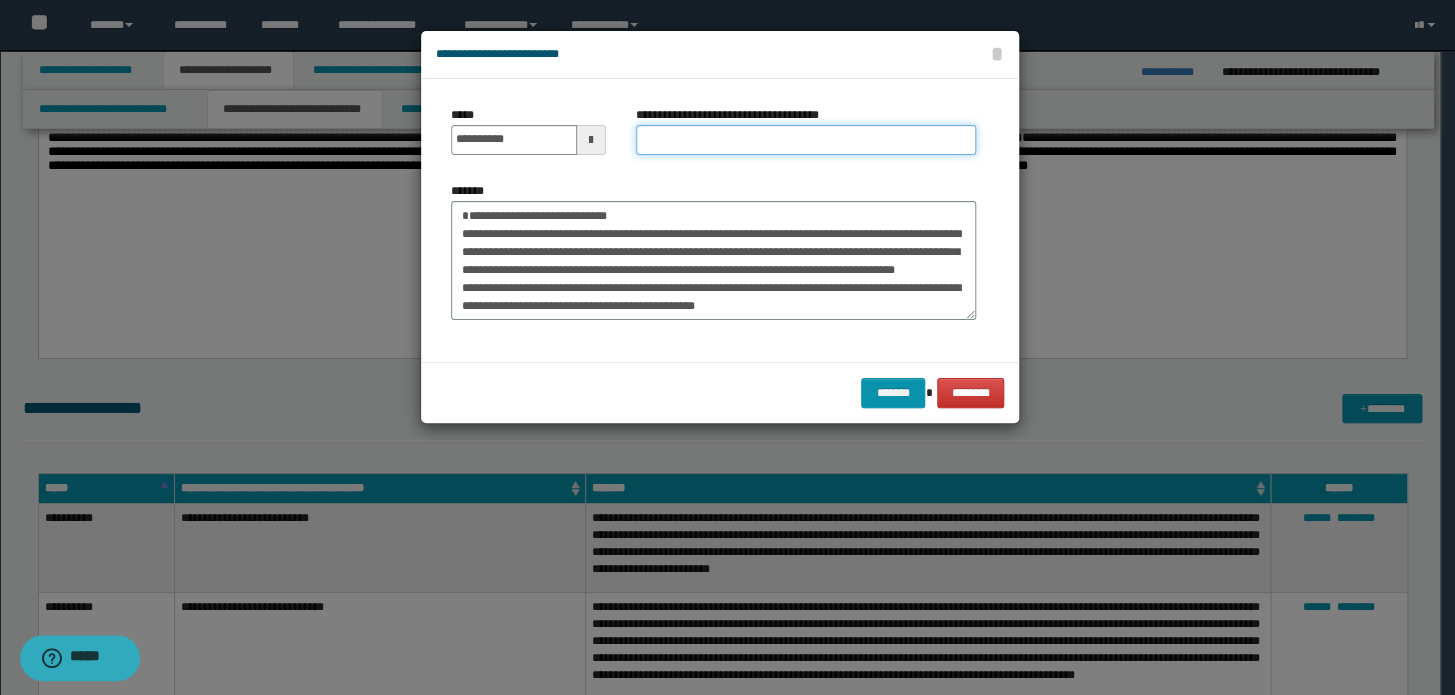drag, startPoint x: 755, startPoint y: 130, endPoint x: 747, endPoint y: 139, distance: 12.0415945 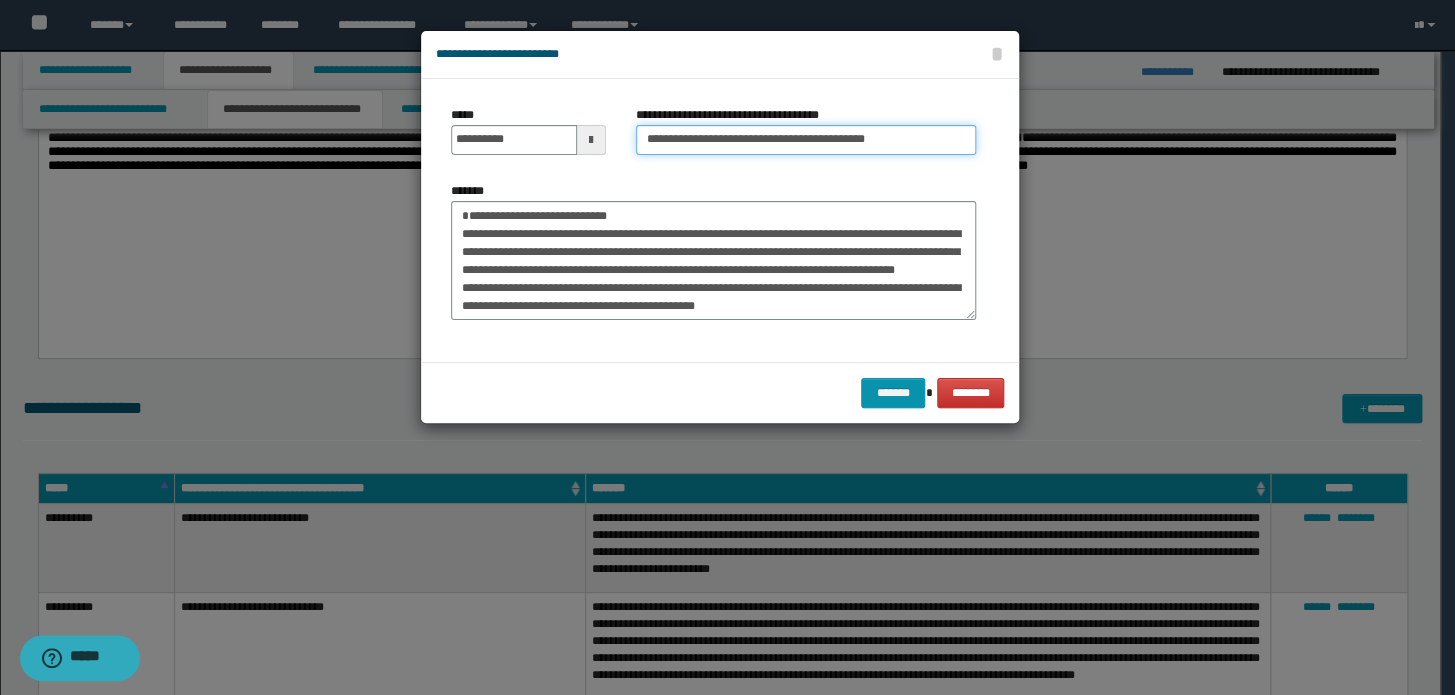 drag, startPoint x: 708, startPoint y: 140, endPoint x: 332, endPoint y: 141, distance: 376.00134 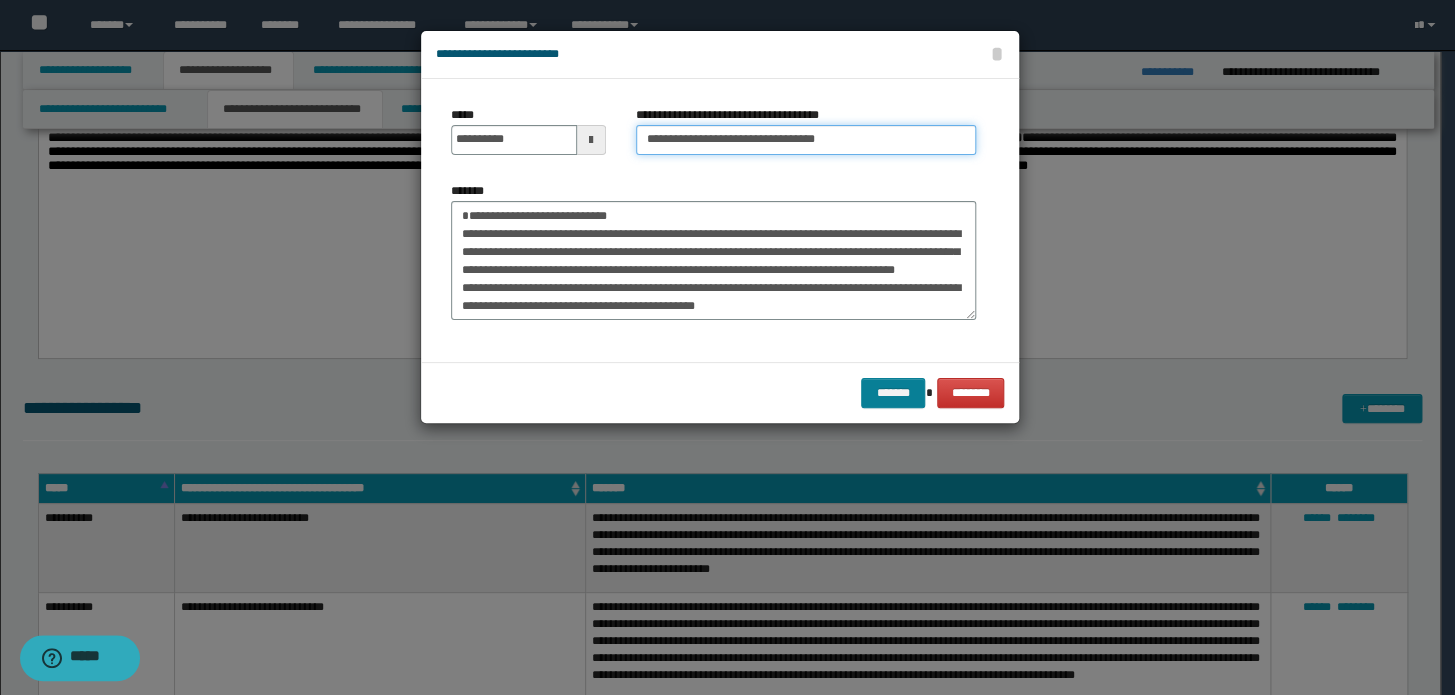 type on "**********" 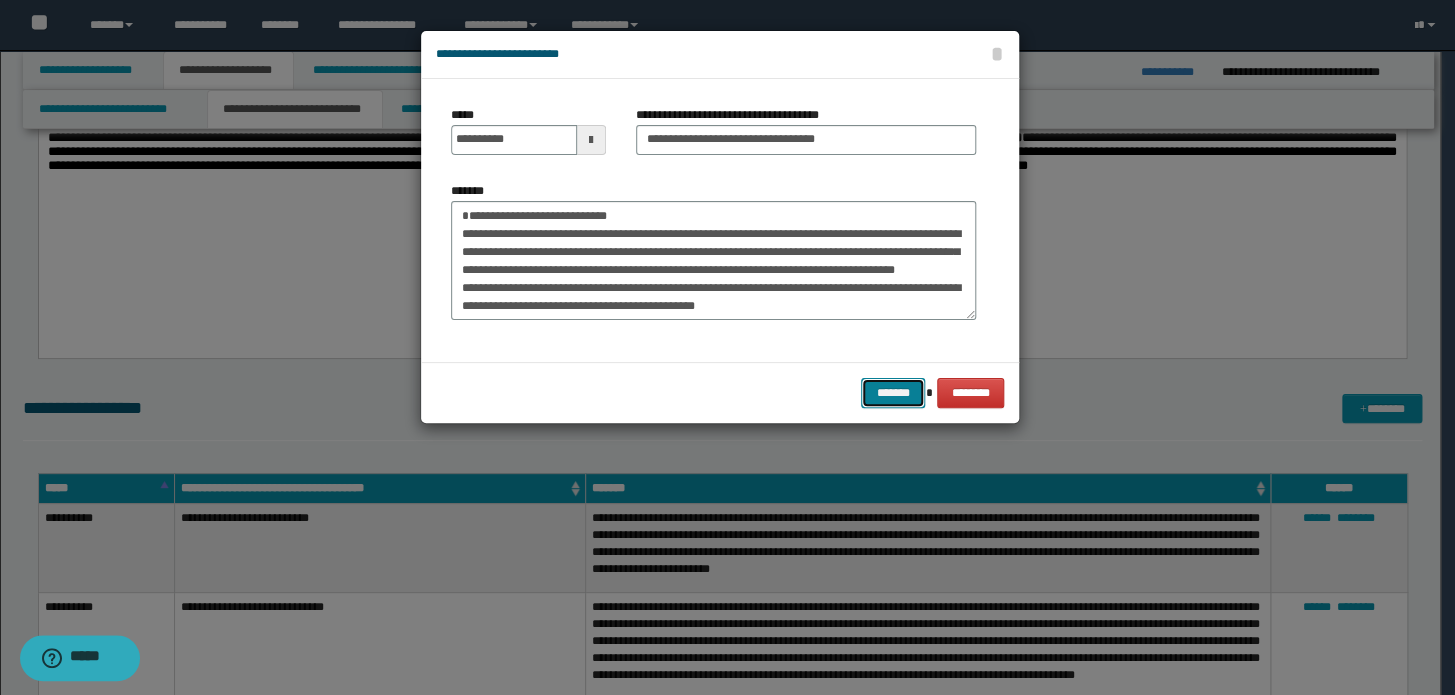 click on "*******" at bounding box center (893, 393) 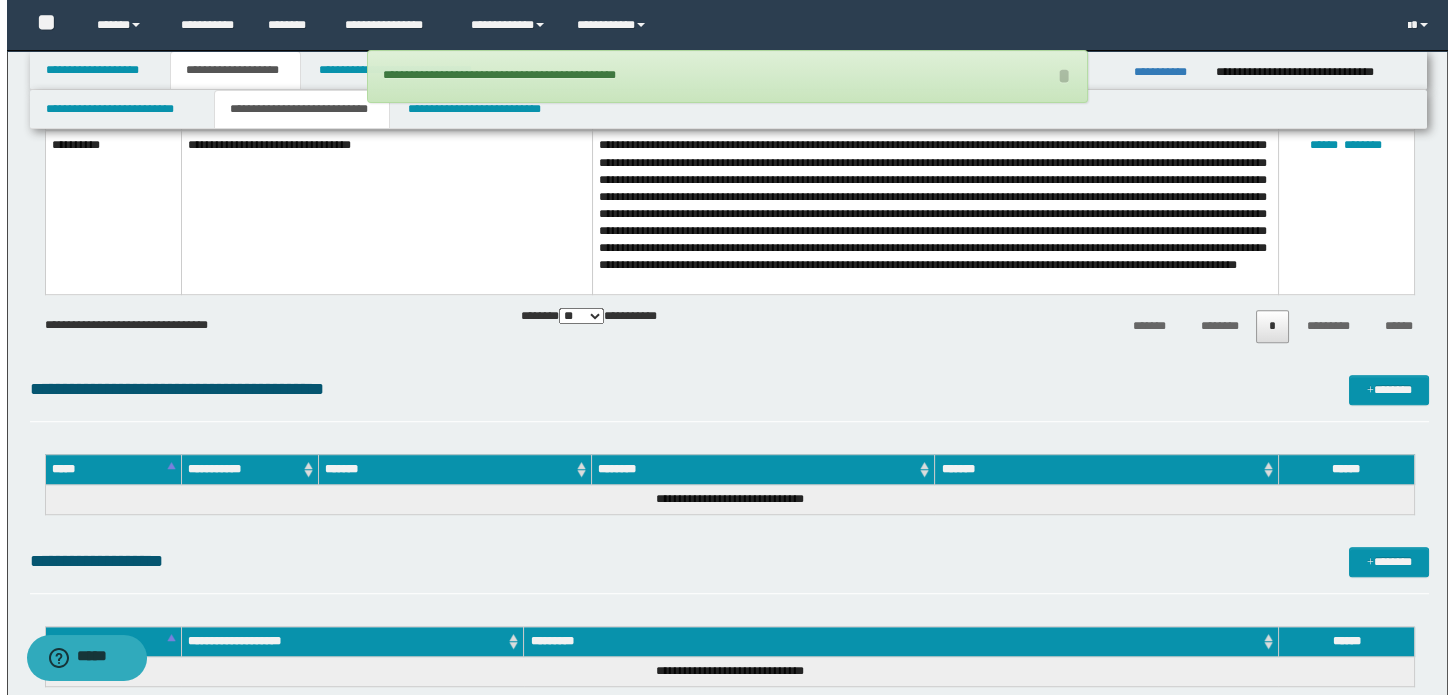 scroll, scrollTop: 3181, scrollLeft: 0, axis: vertical 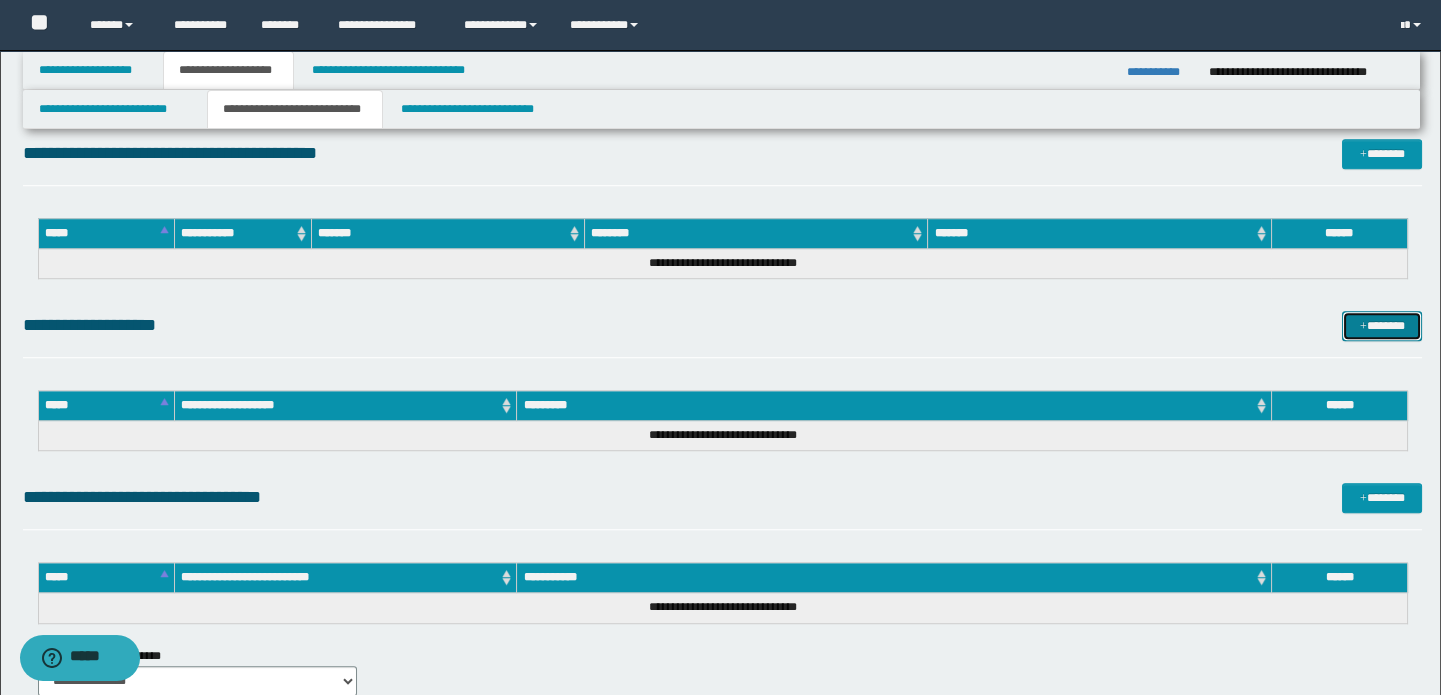 click on "*******" at bounding box center [1382, 326] 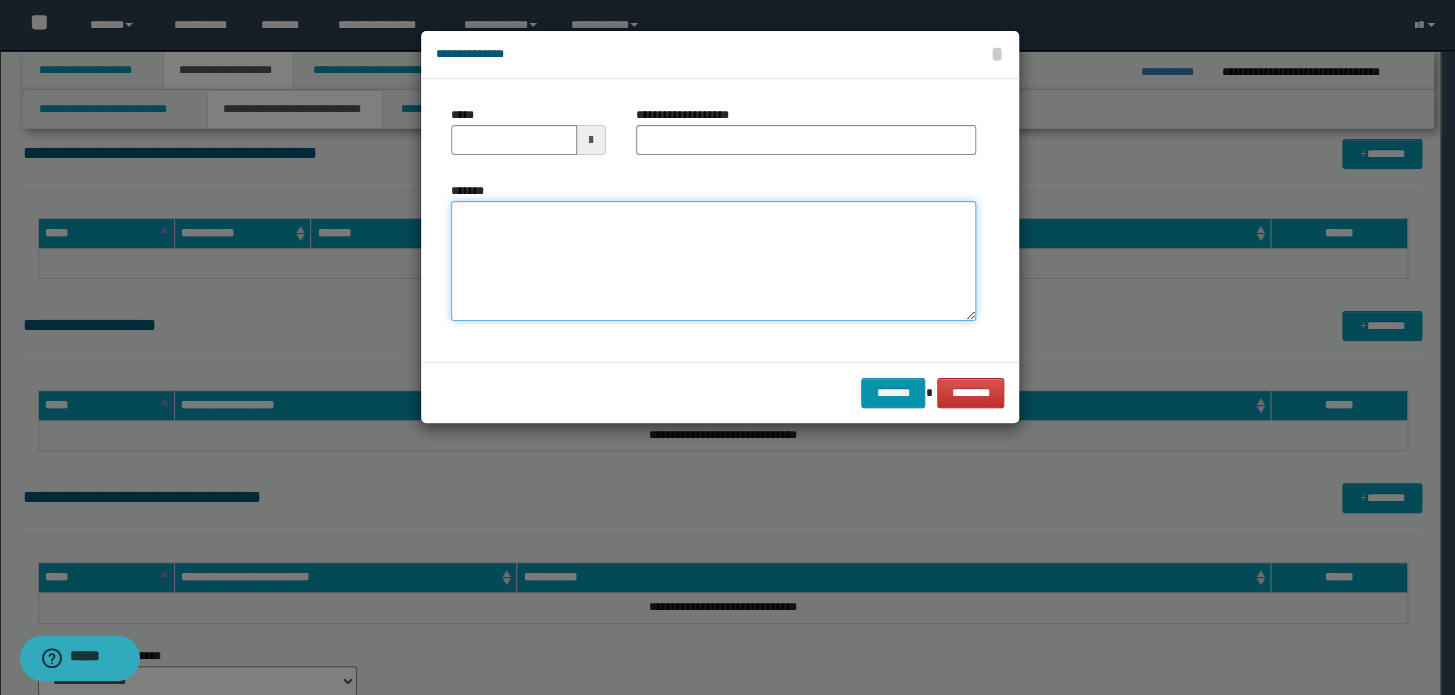 click on "*******" at bounding box center (713, 261) 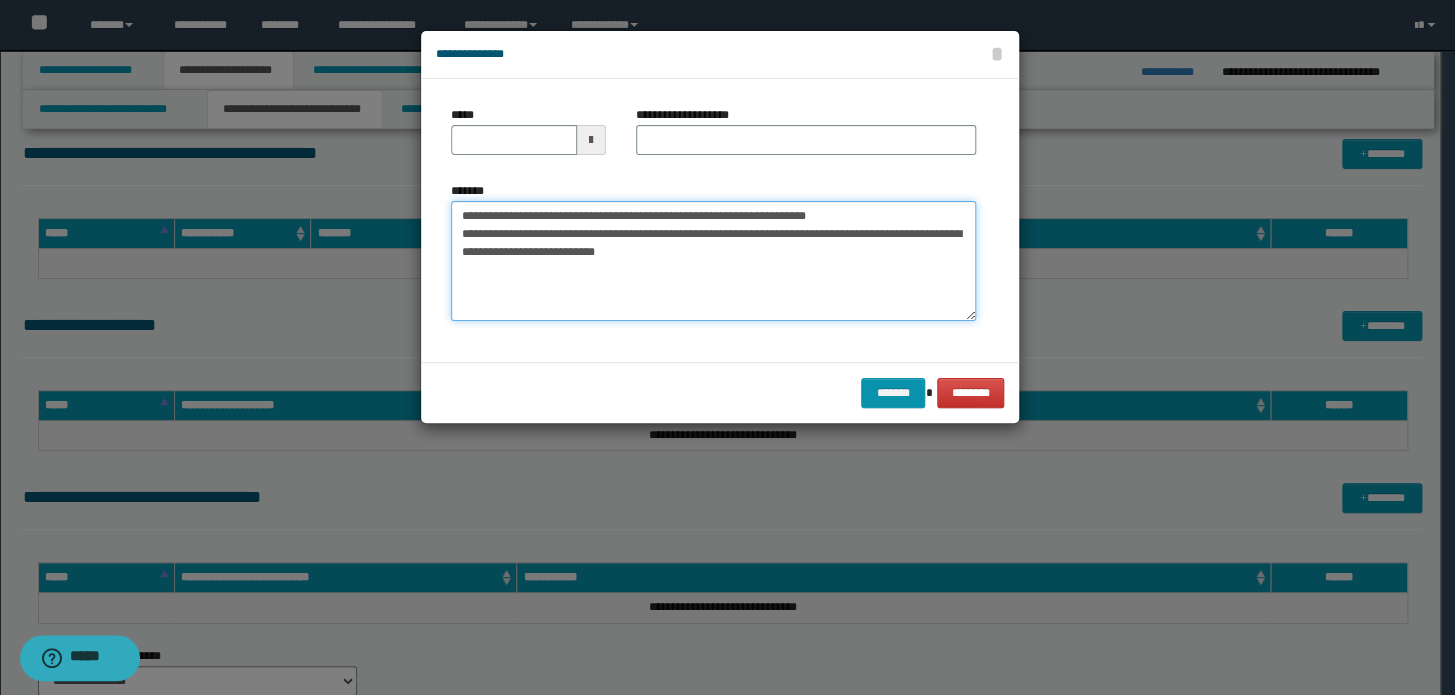 drag, startPoint x: 860, startPoint y: 206, endPoint x: 0, endPoint y: 136, distance: 862.8441 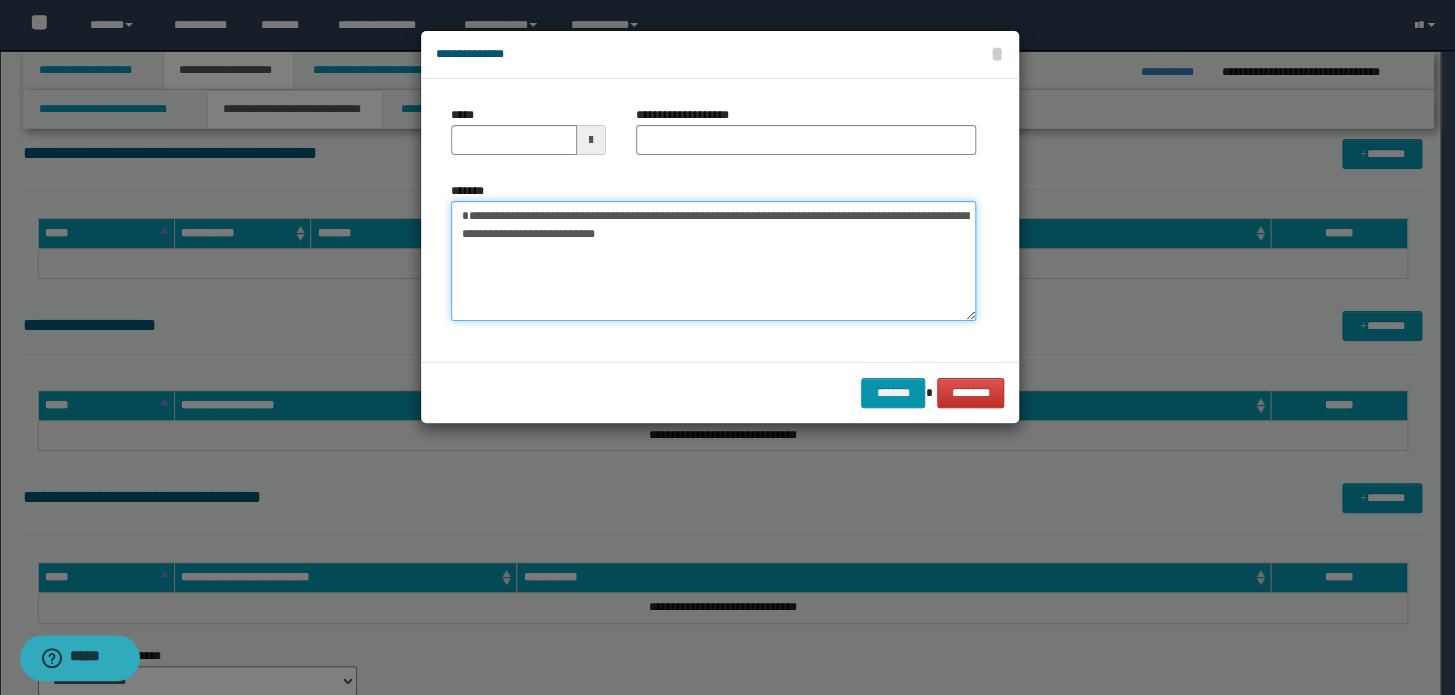 type 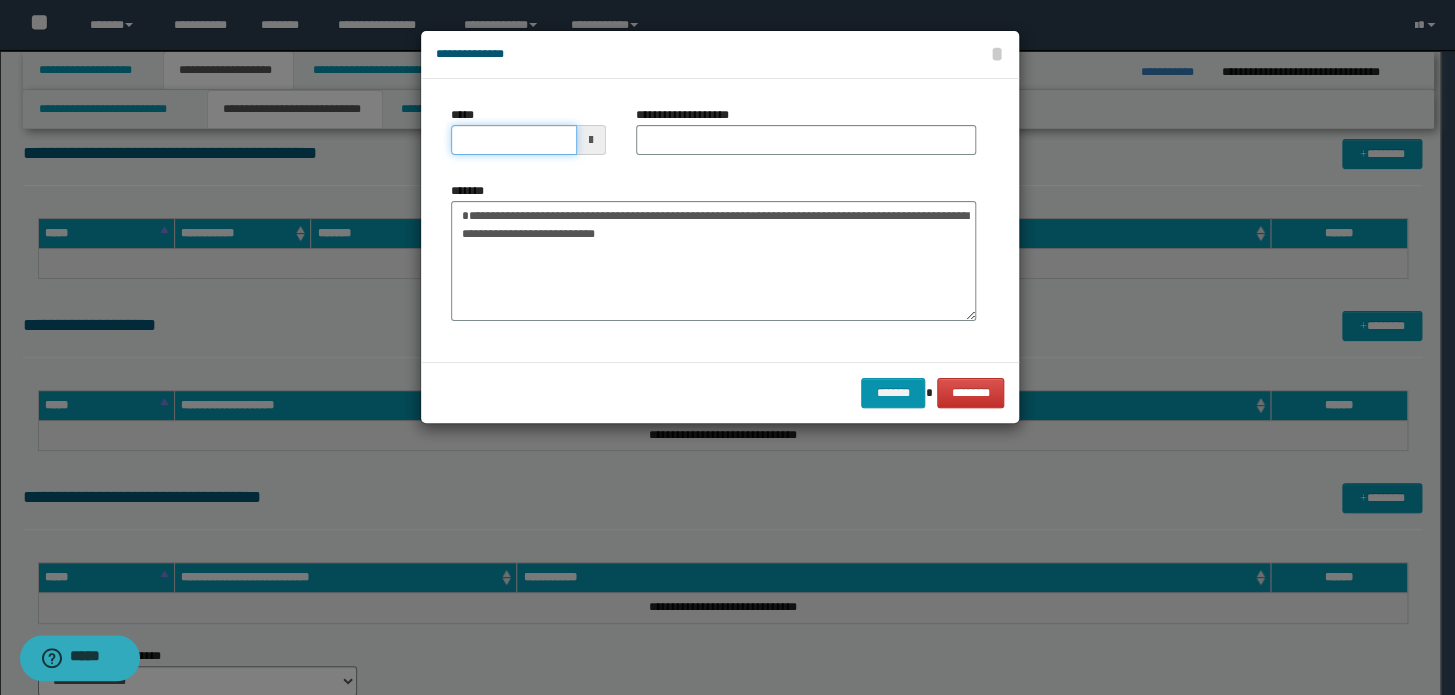 click on "*****" at bounding box center (514, 140) 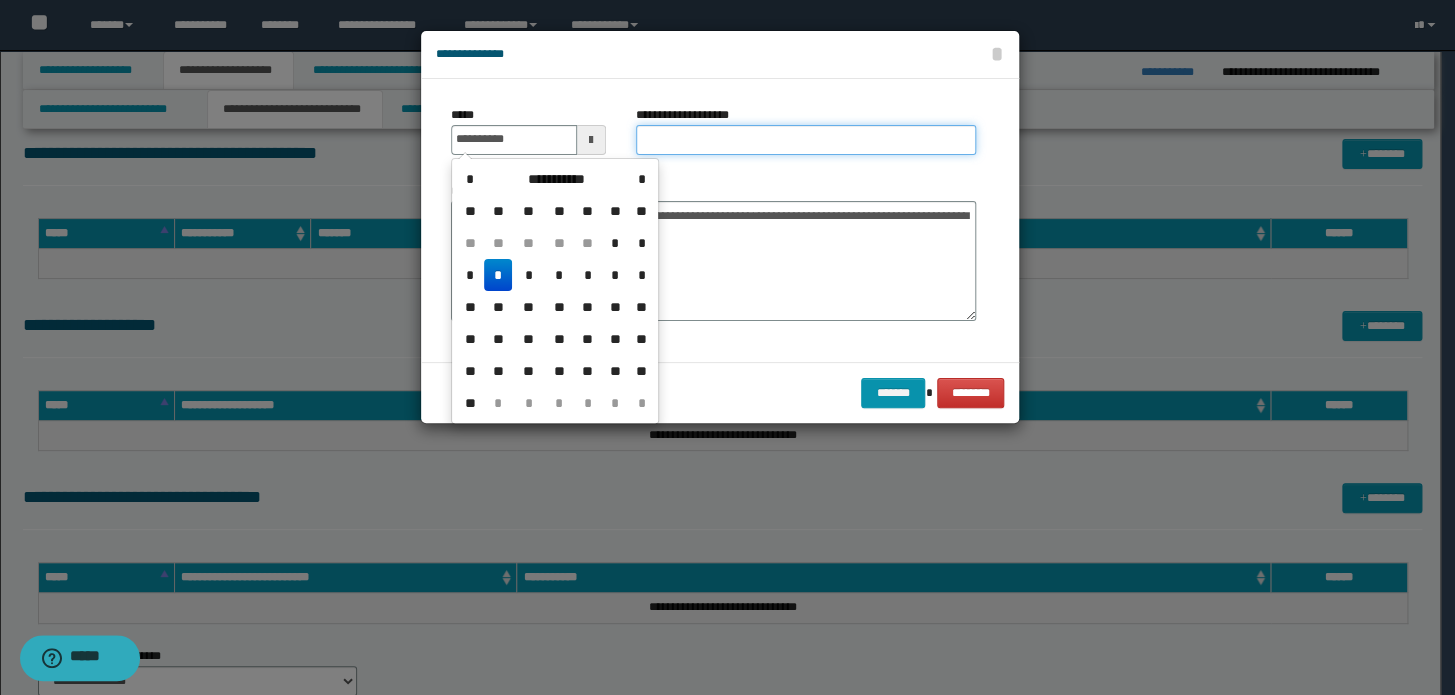 type on "**********" 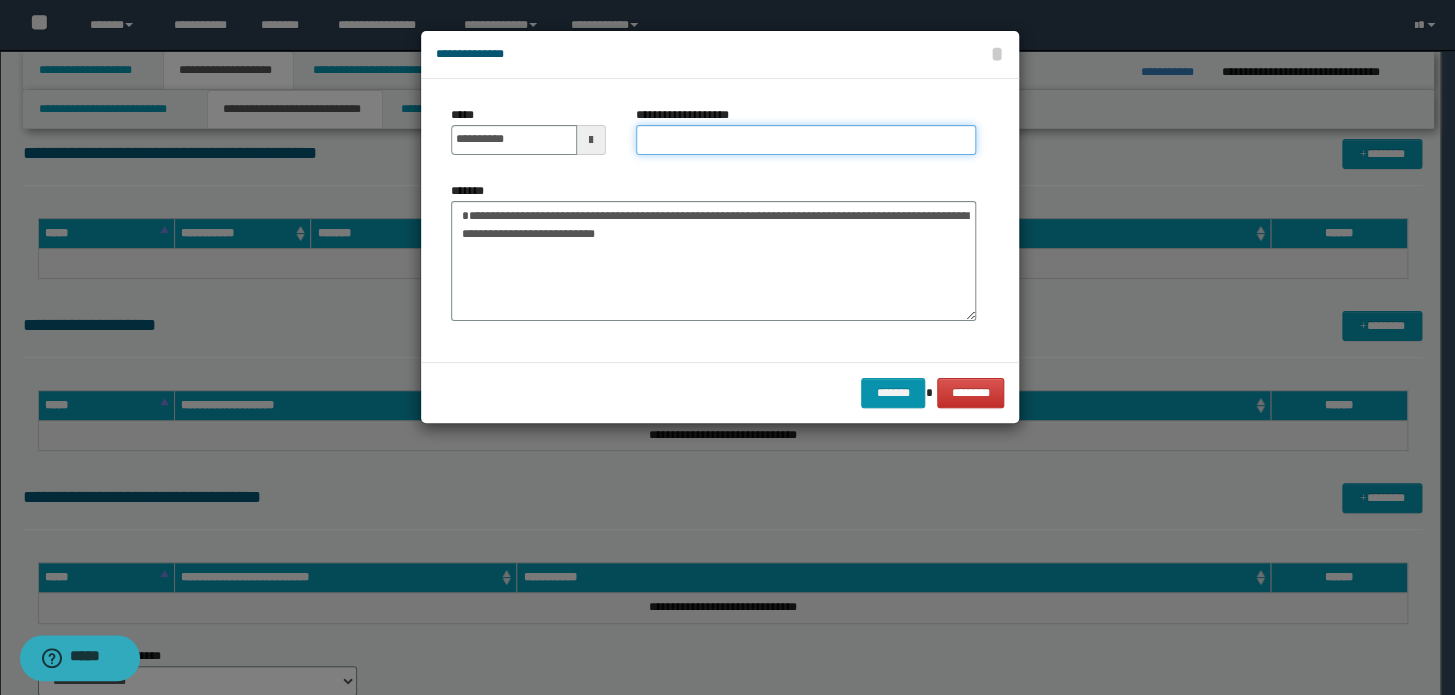 drag, startPoint x: 691, startPoint y: 131, endPoint x: 695, endPoint y: 141, distance: 10.770329 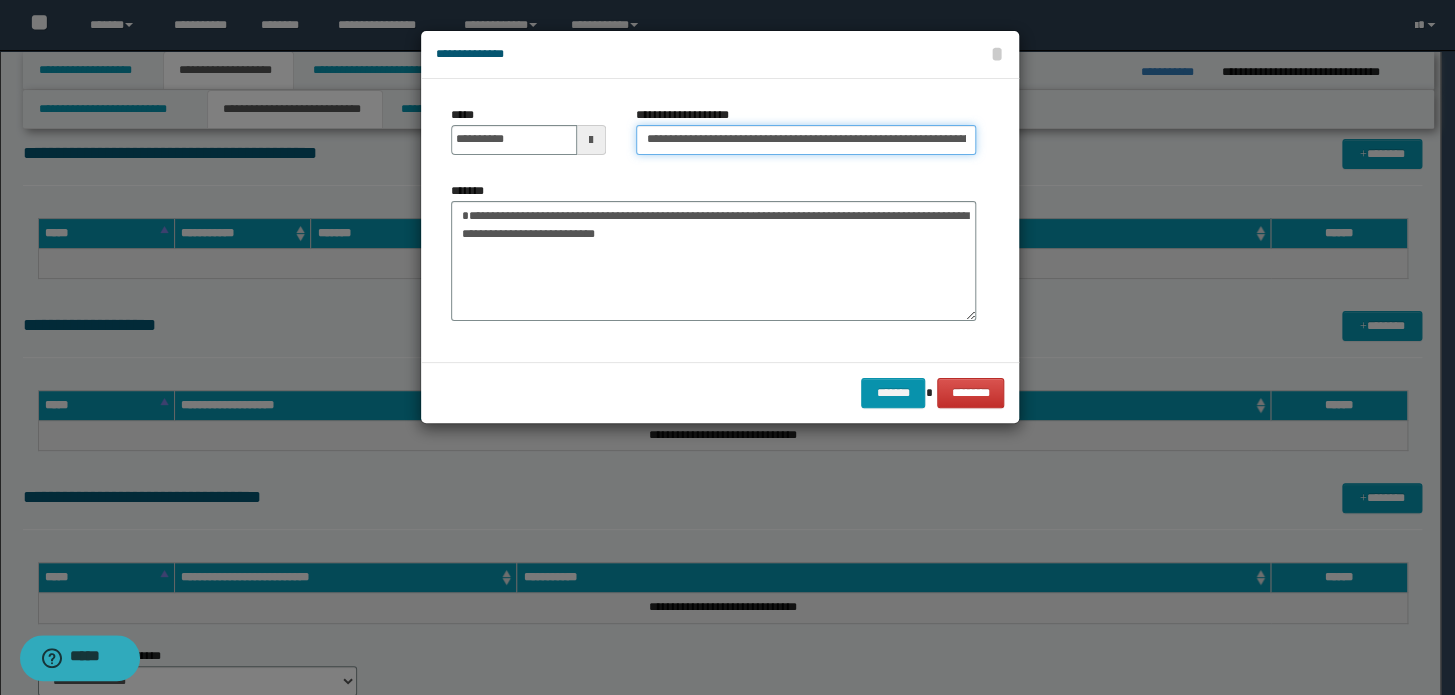 scroll, scrollTop: 0, scrollLeft: 59, axis: horizontal 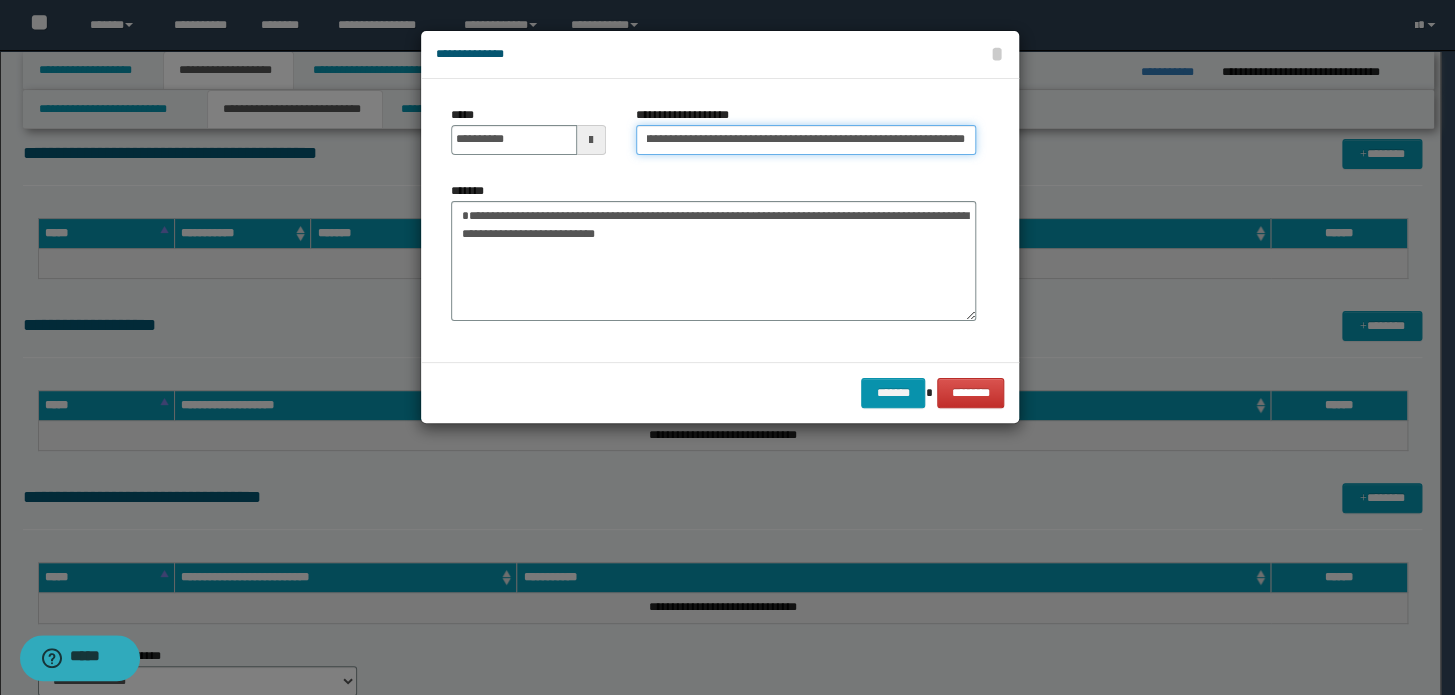 click on "**********" at bounding box center (806, 140) 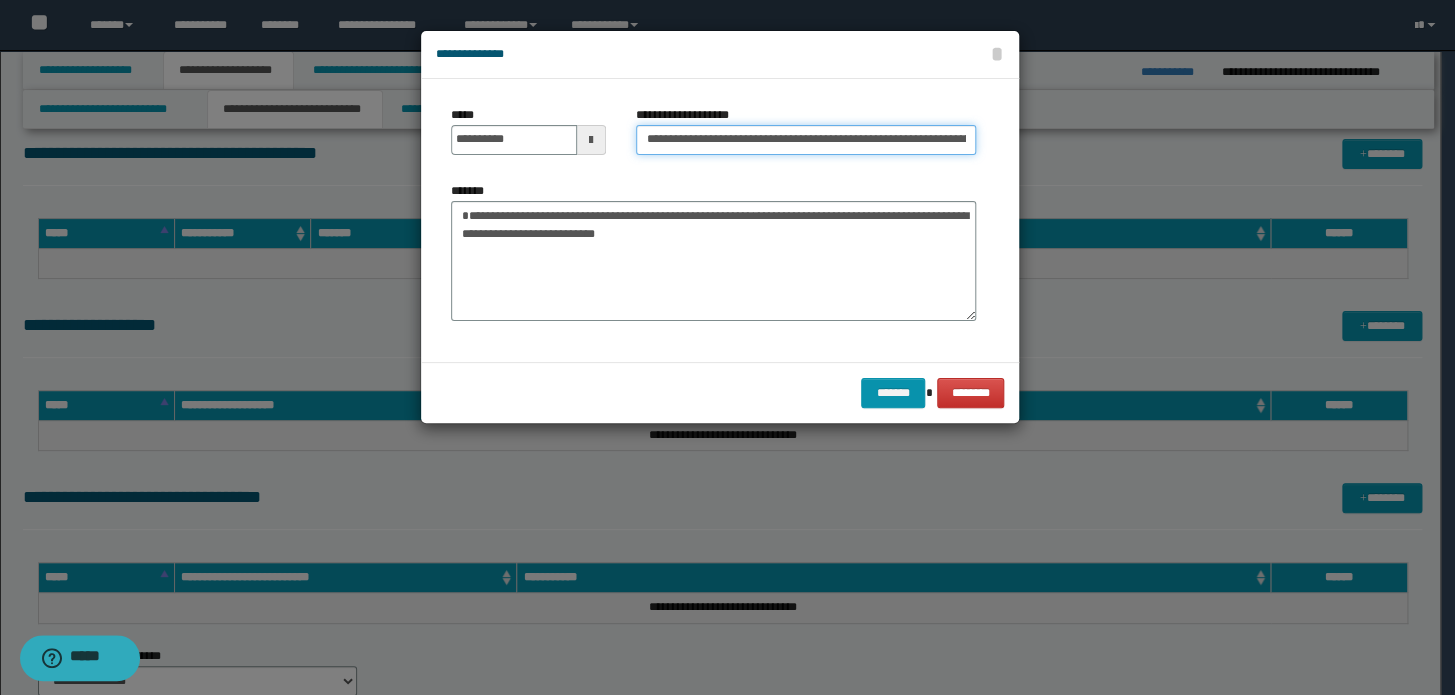 drag, startPoint x: 704, startPoint y: 142, endPoint x: 391, endPoint y: 134, distance: 313.10223 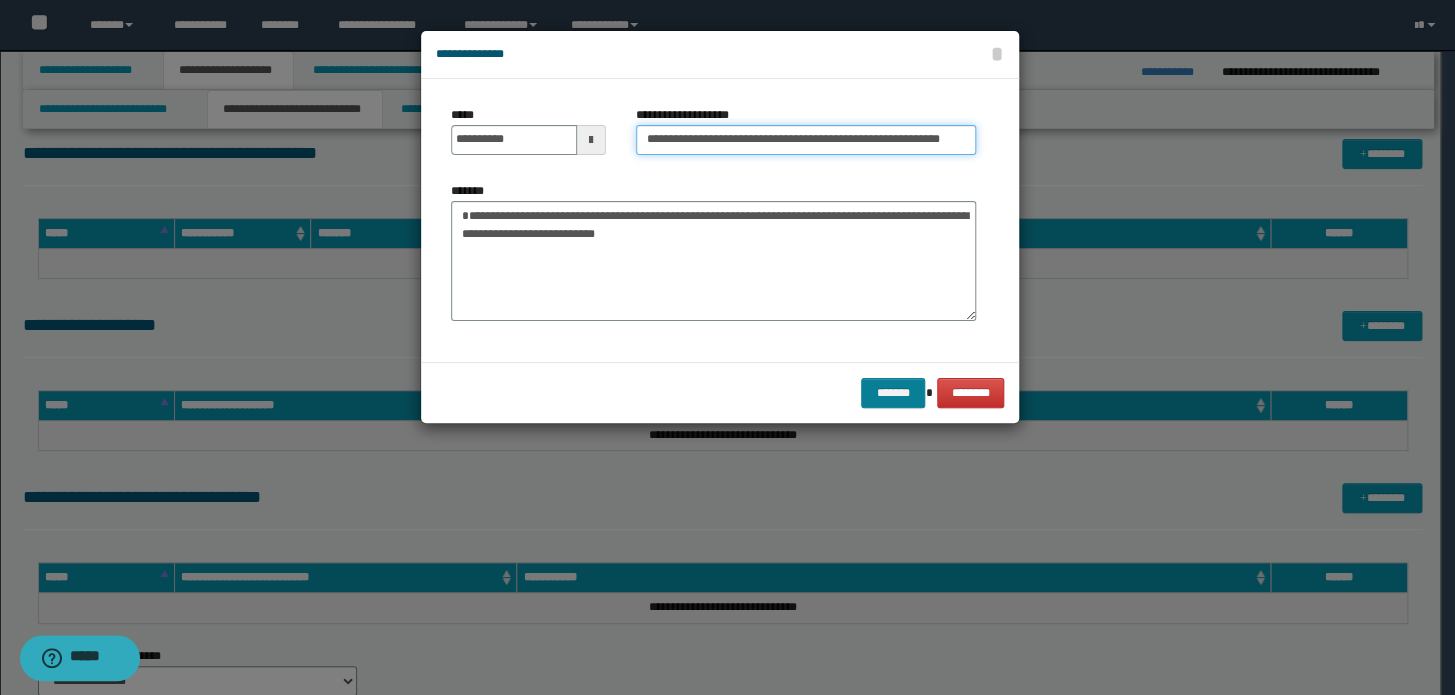 type on "**********" 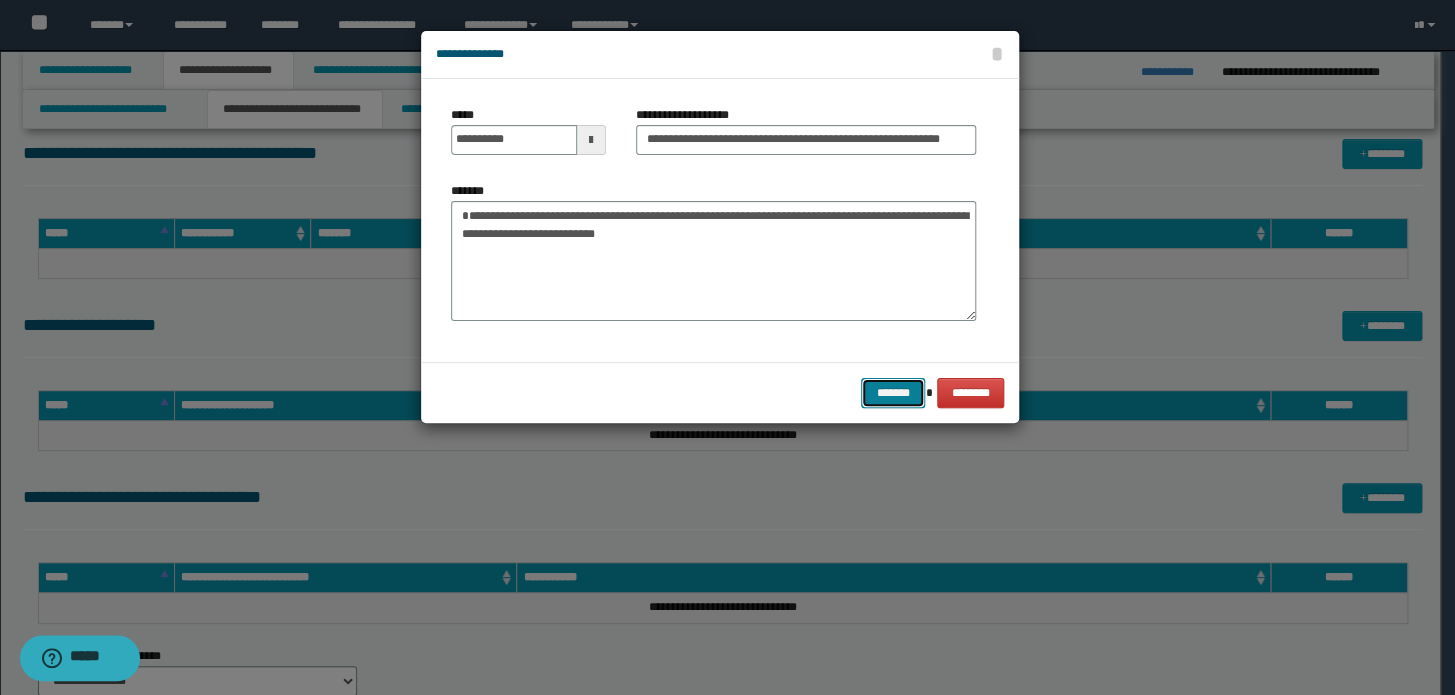 click on "*******" at bounding box center [893, 393] 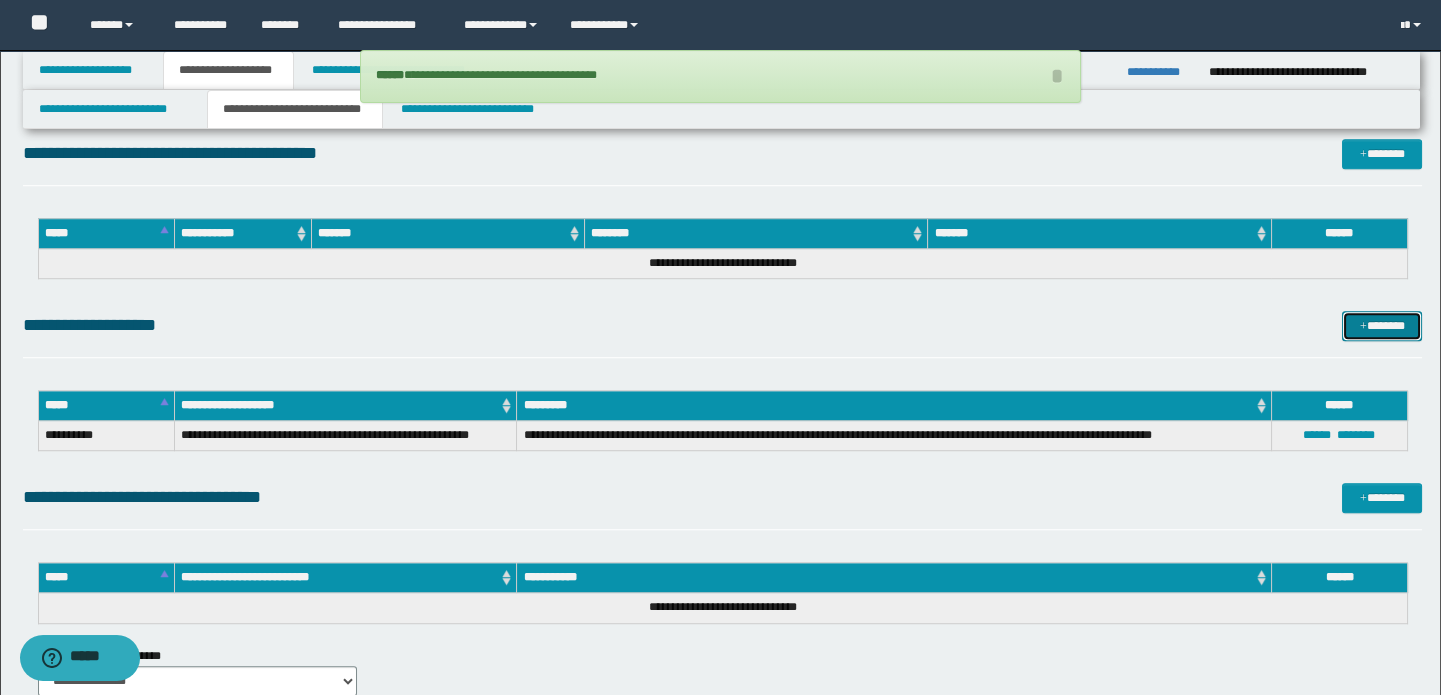 click on "*******" at bounding box center [1382, 326] 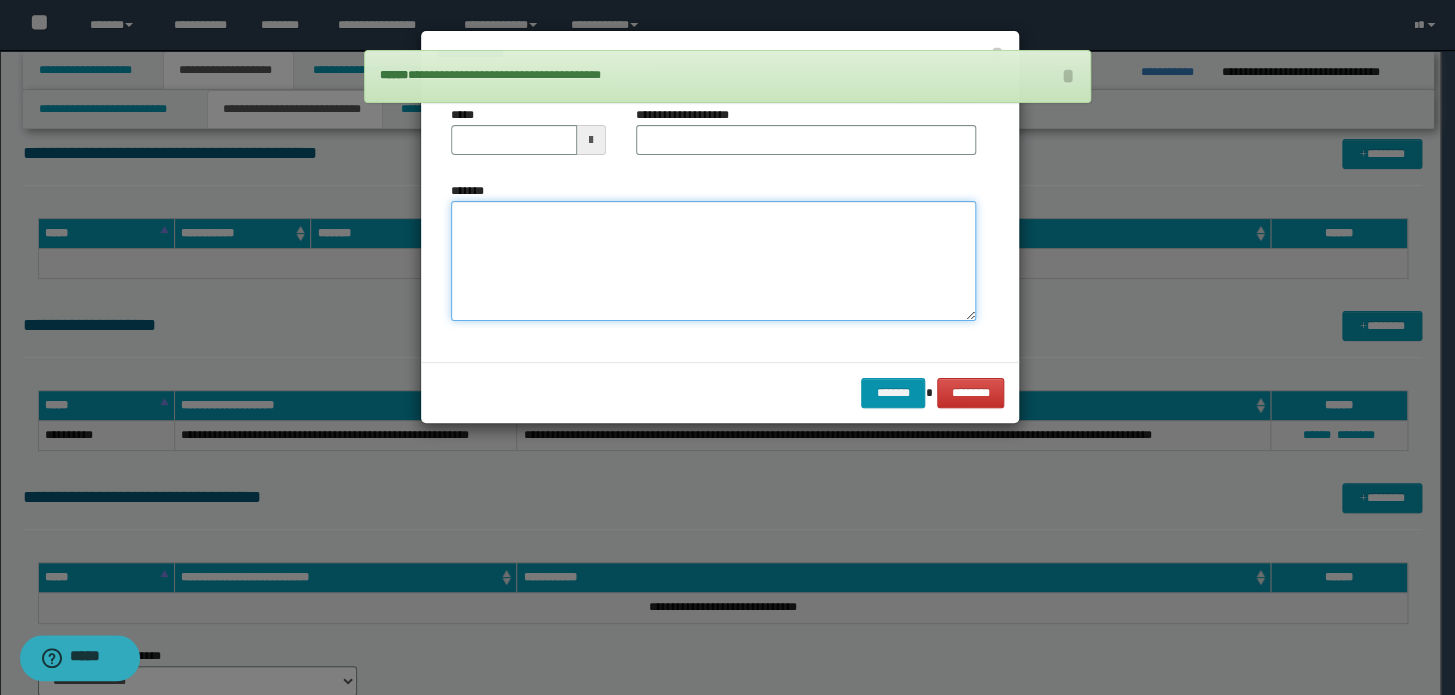 click on "*******" at bounding box center (713, 261) 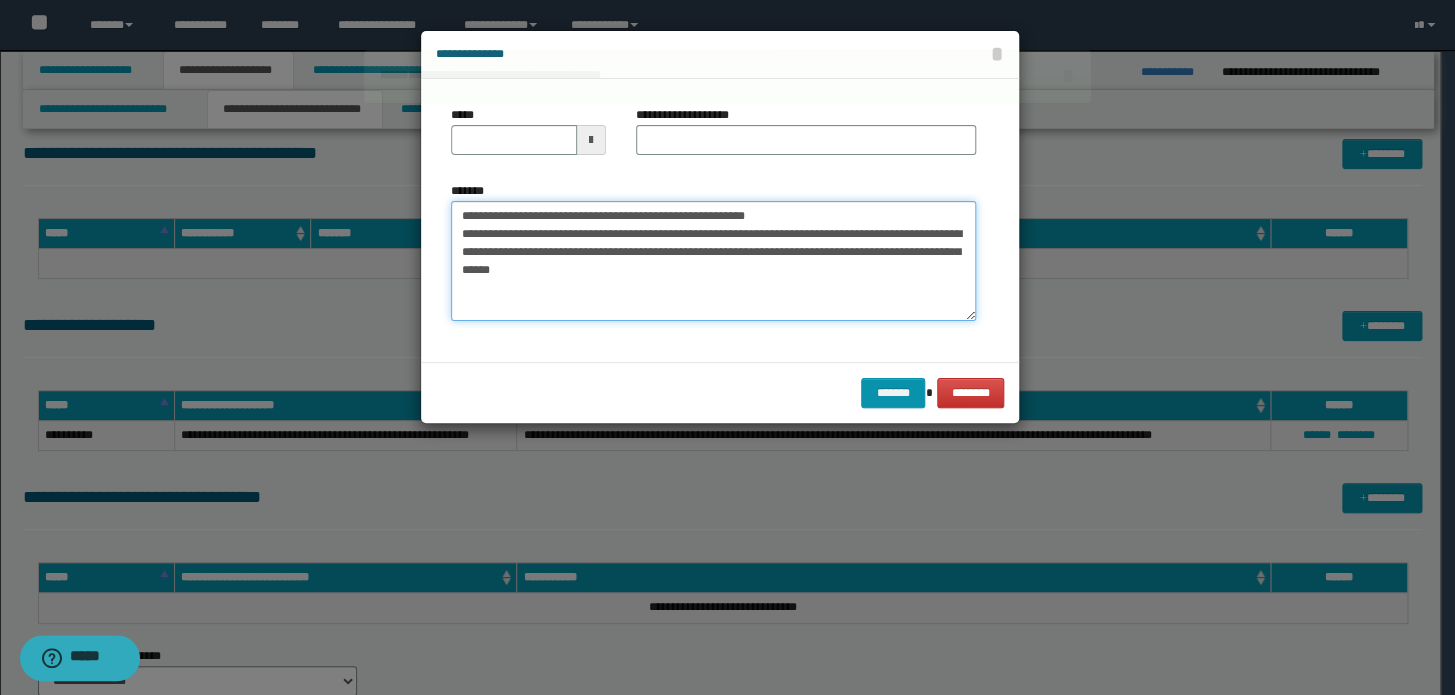 drag, startPoint x: 830, startPoint y: 216, endPoint x: 46, endPoint y: 154, distance: 786.4477 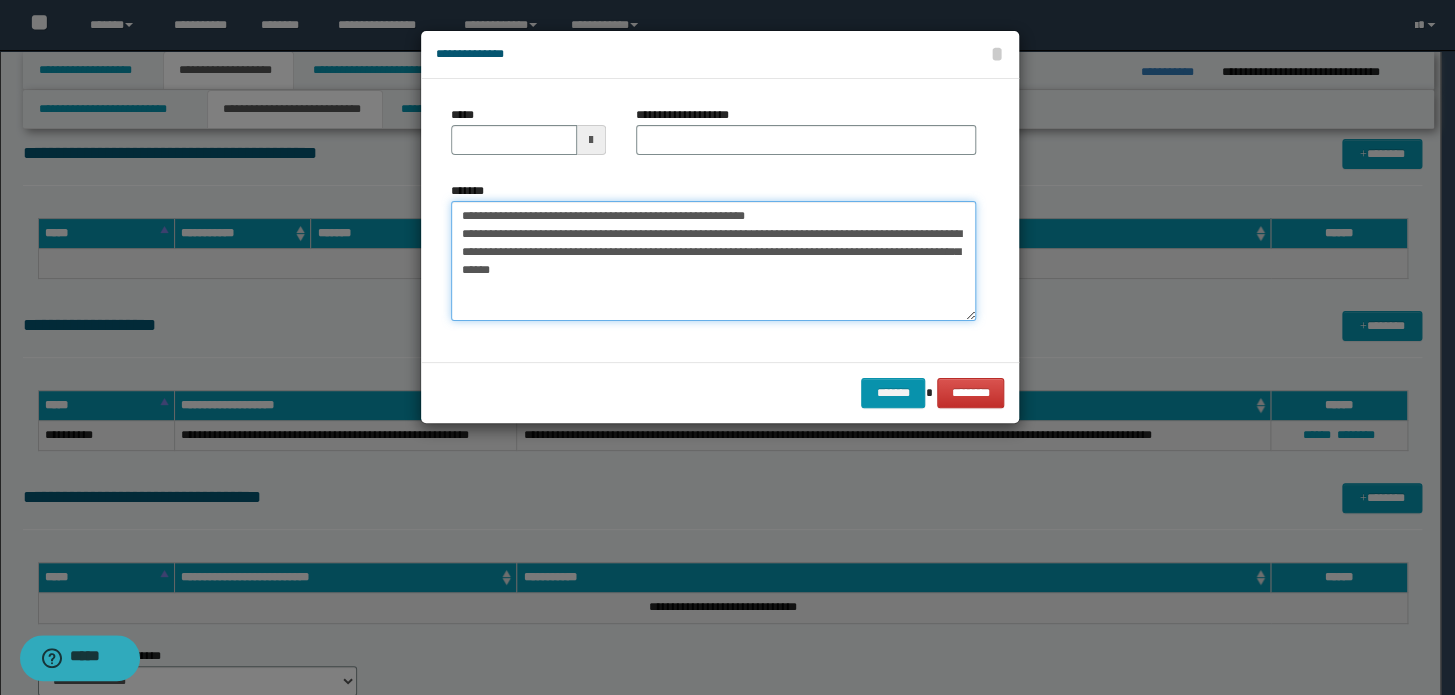 type on "**********" 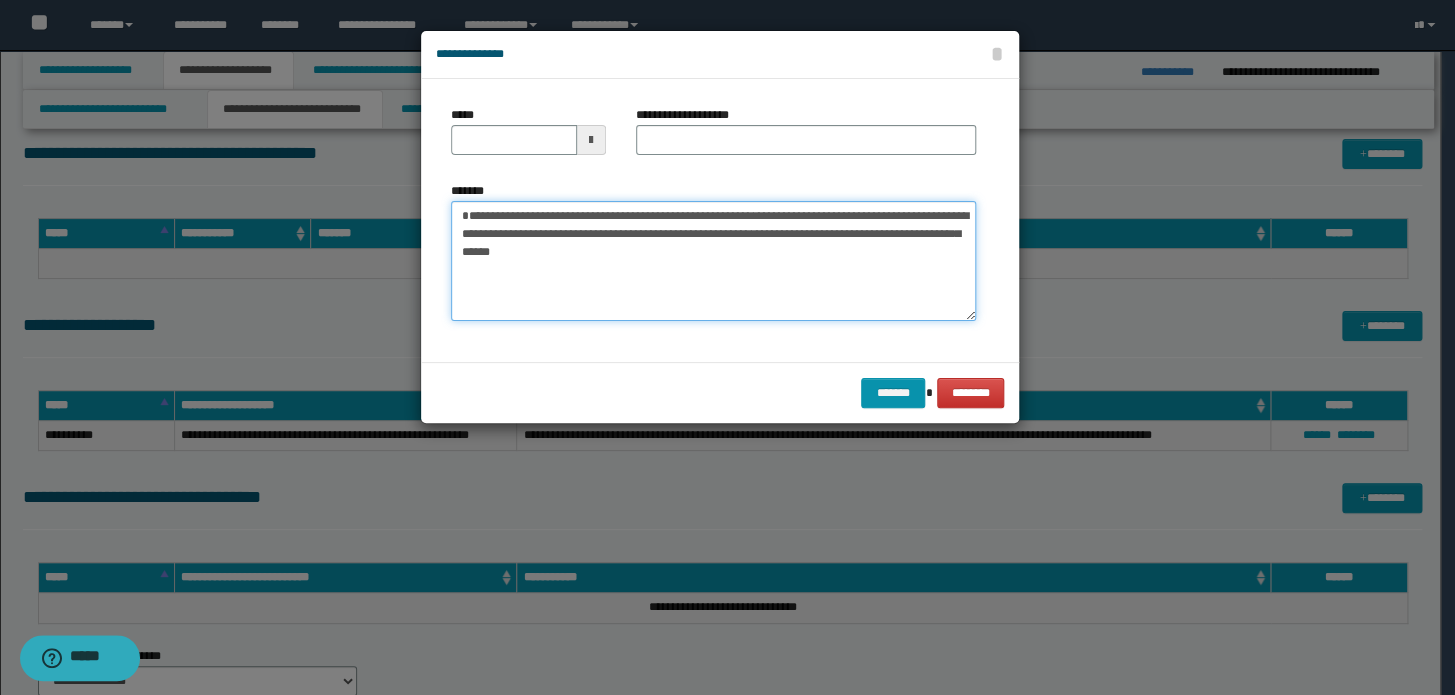 type 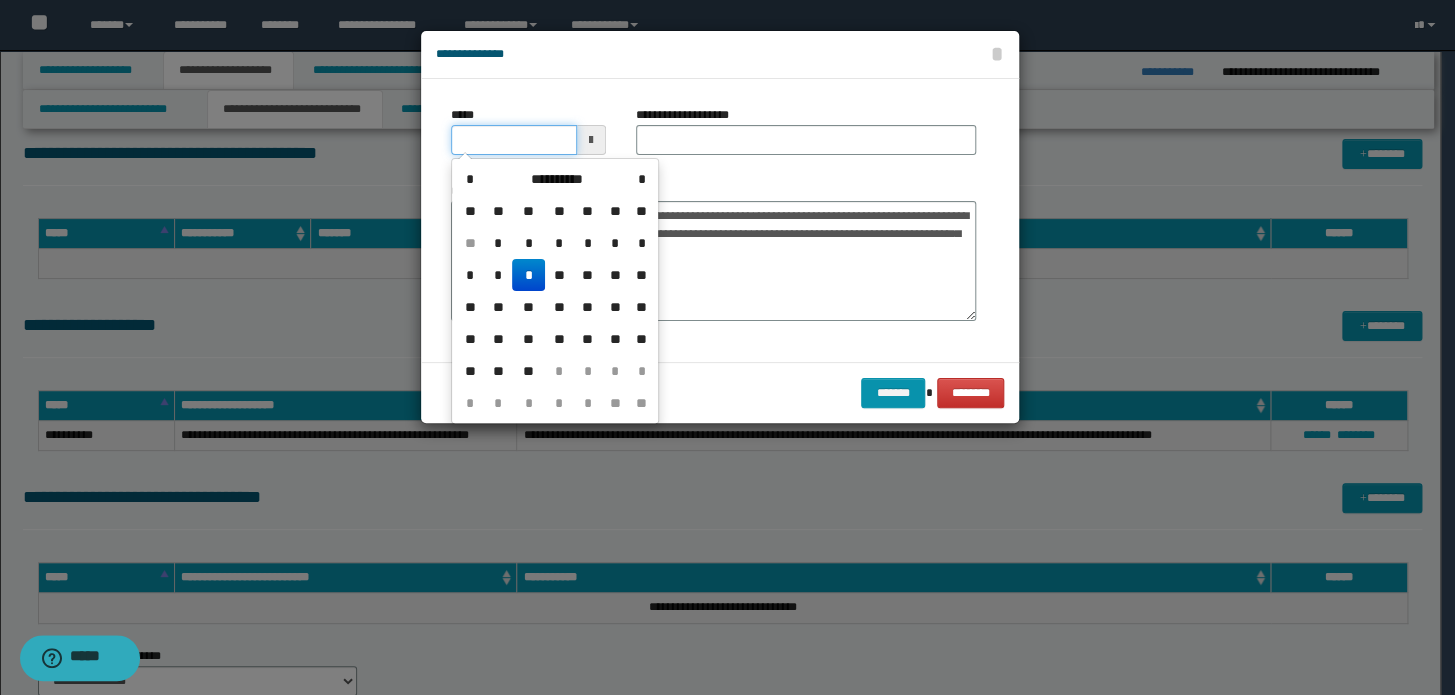 click on "*****" at bounding box center [514, 140] 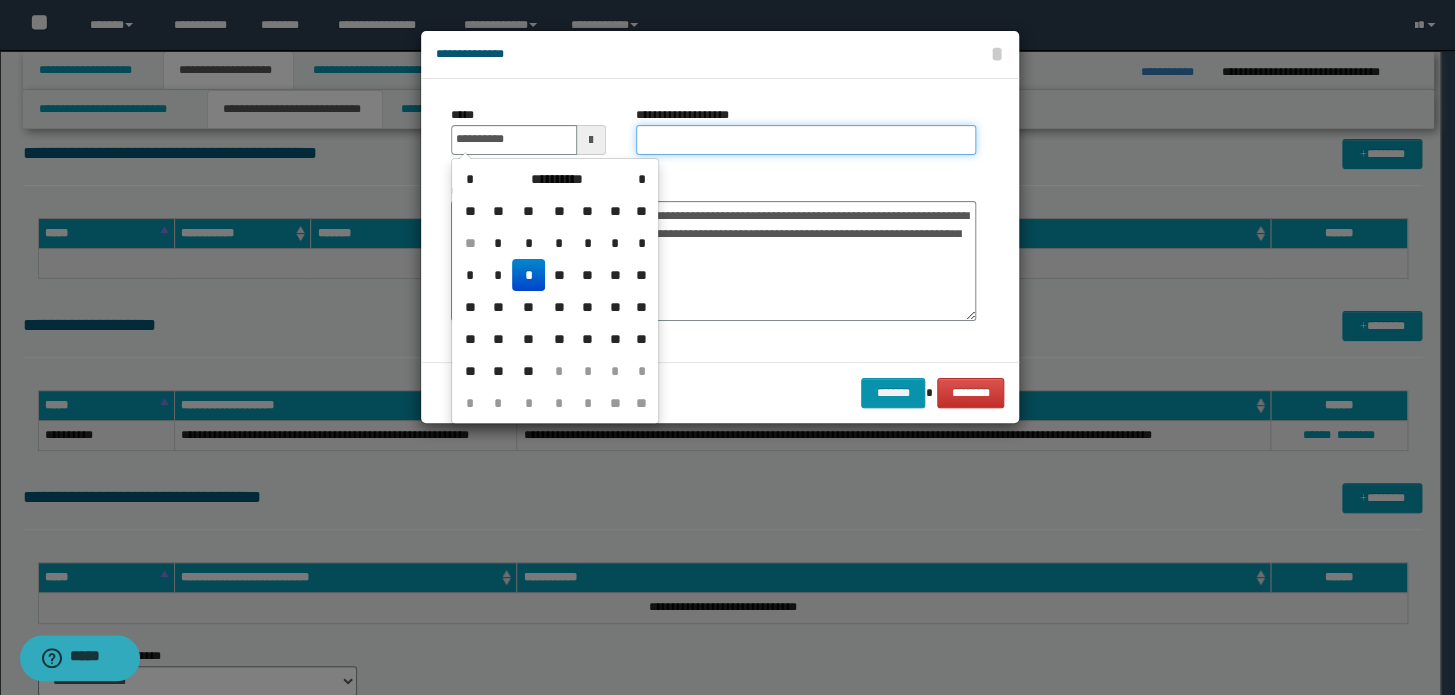 type on "**********" 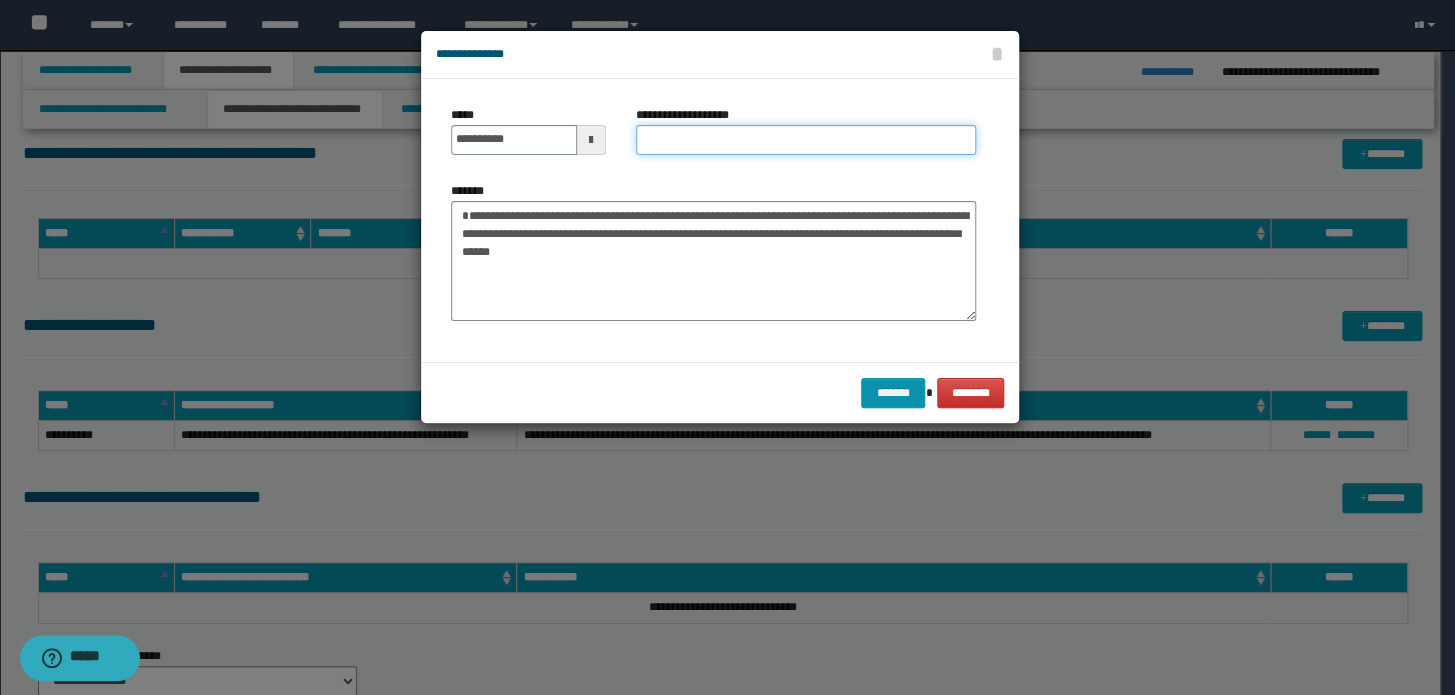 drag, startPoint x: 734, startPoint y: 140, endPoint x: 714, endPoint y: 133, distance: 21.189621 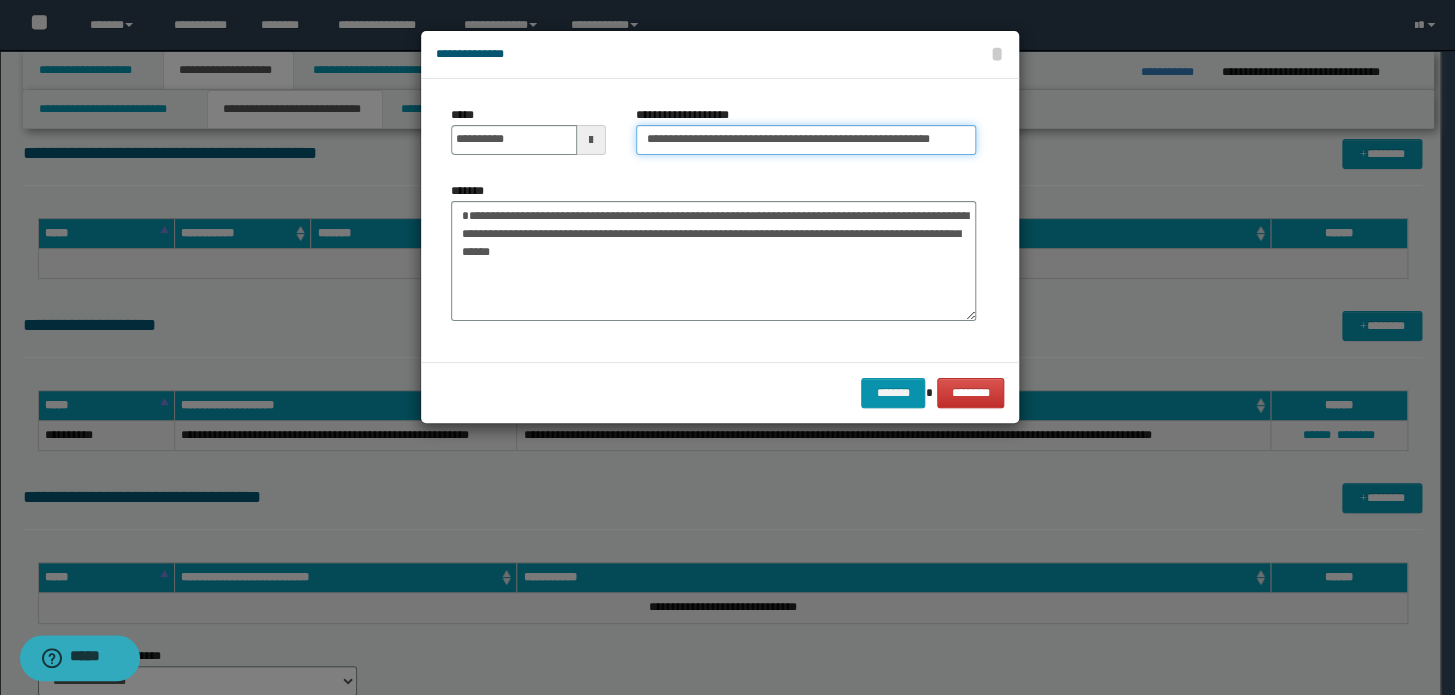 drag, startPoint x: 710, startPoint y: 141, endPoint x: 424, endPoint y: 137, distance: 286.02798 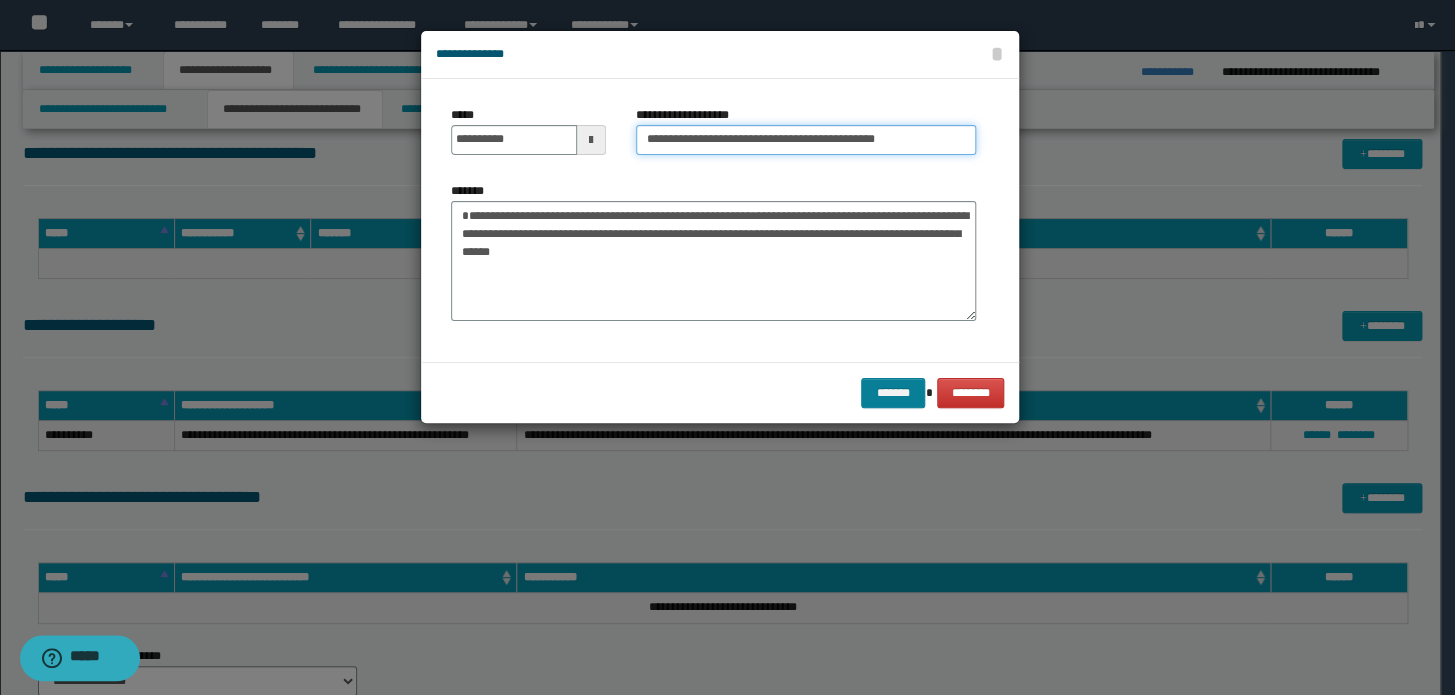 type on "**********" 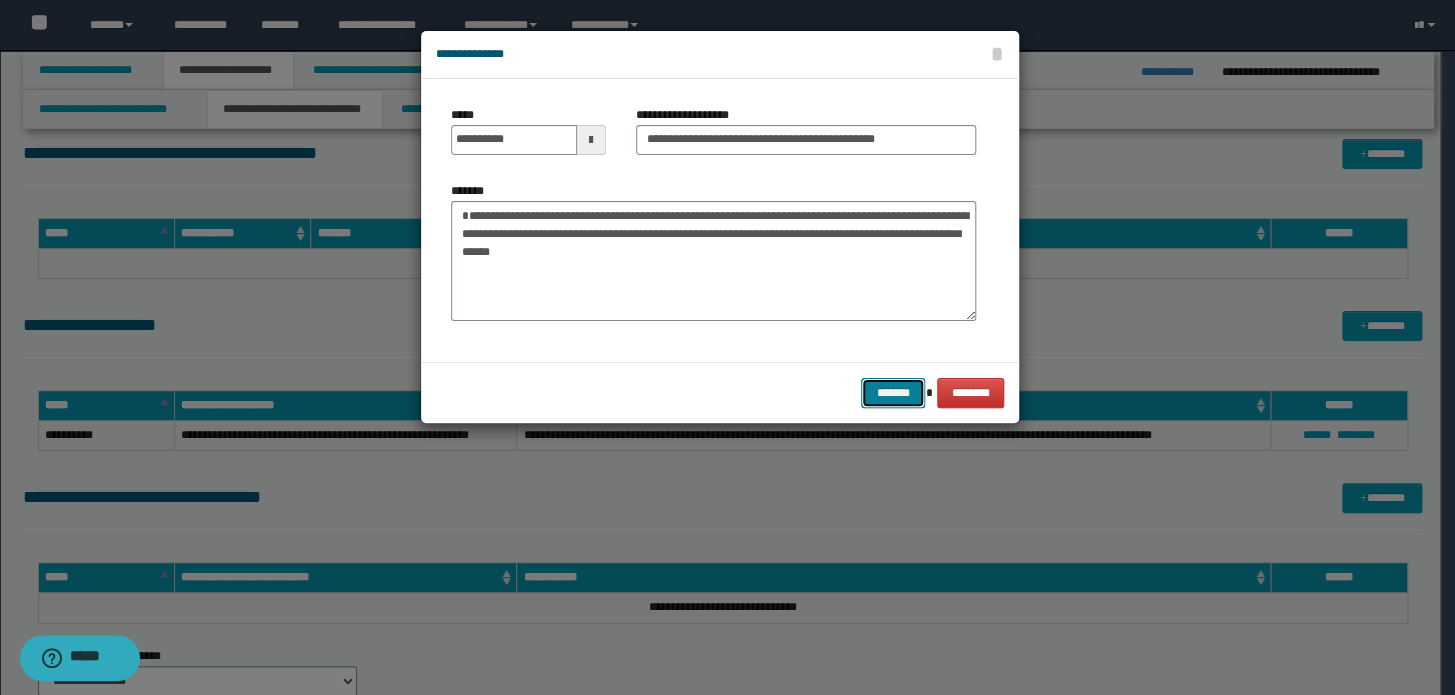click on "*******" at bounding box center (893, 393) 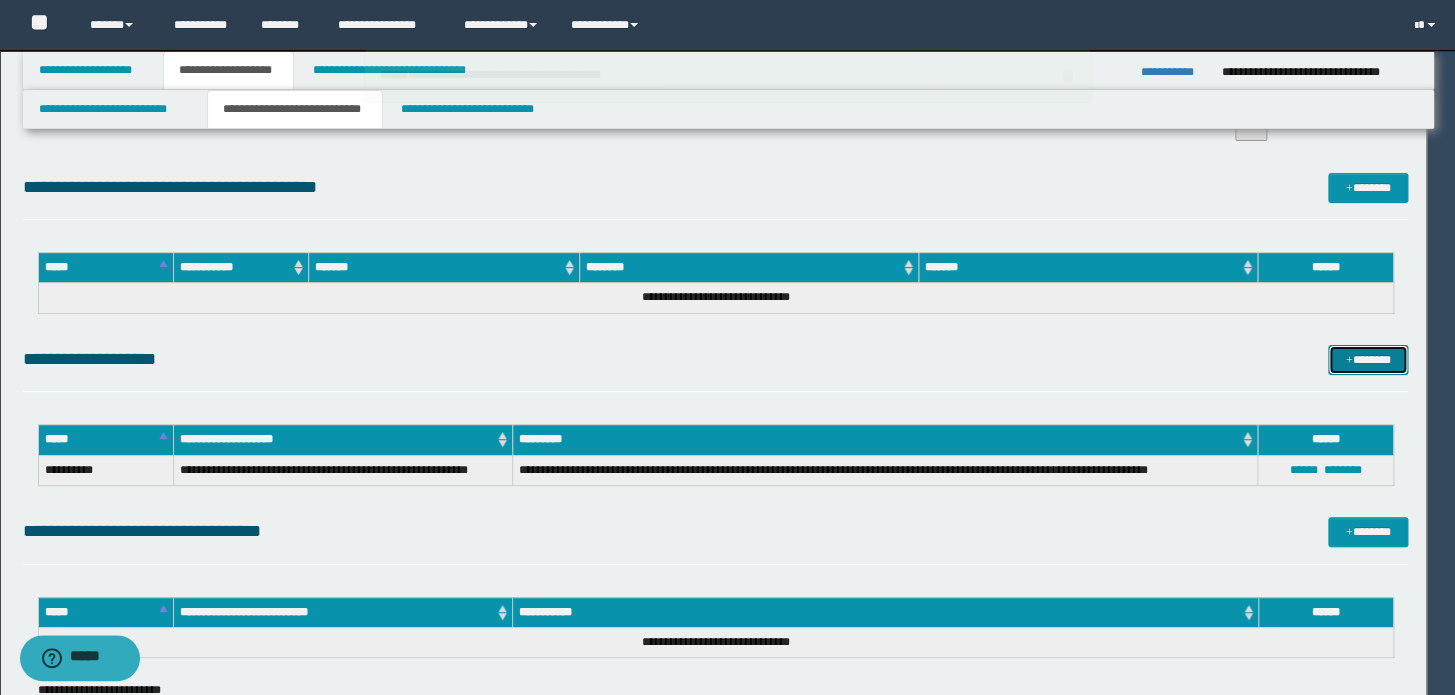 type 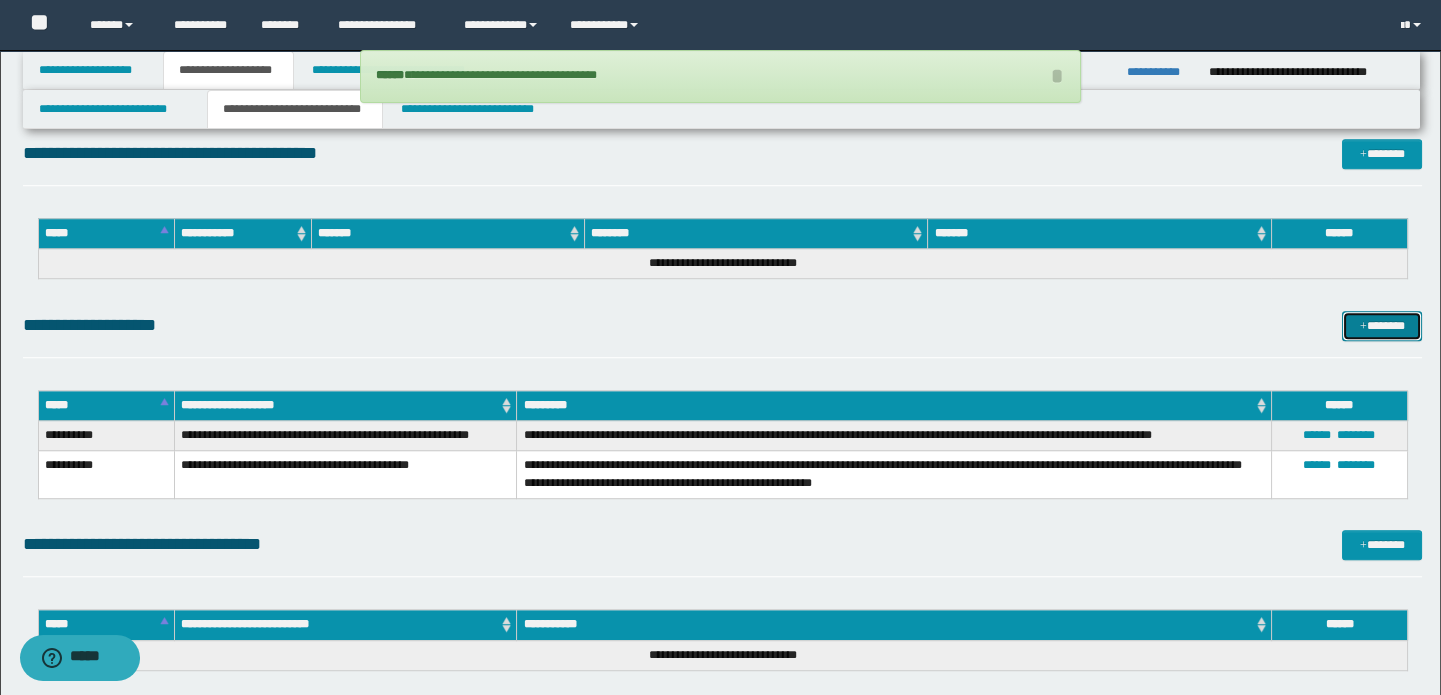 click on "*******" at bounding box center (1382, 326) 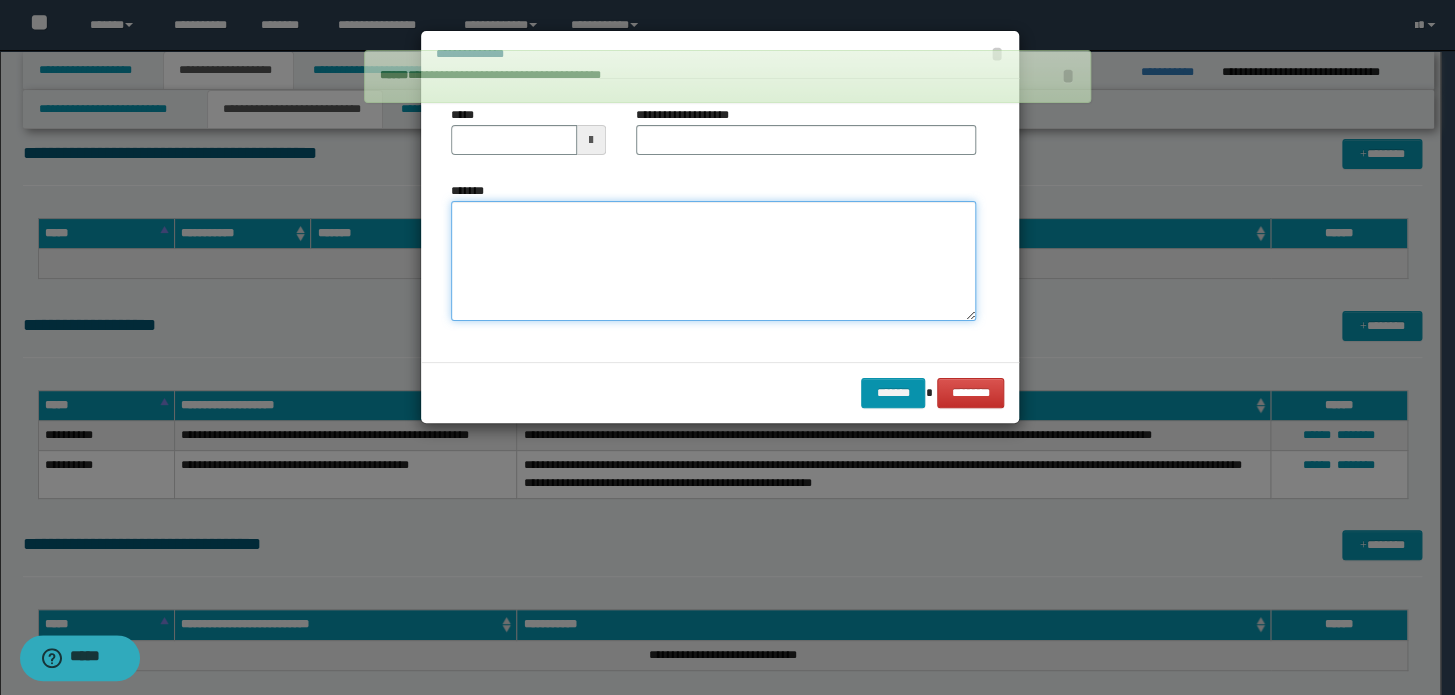 click on "*******" at bounding box center (713, 261) 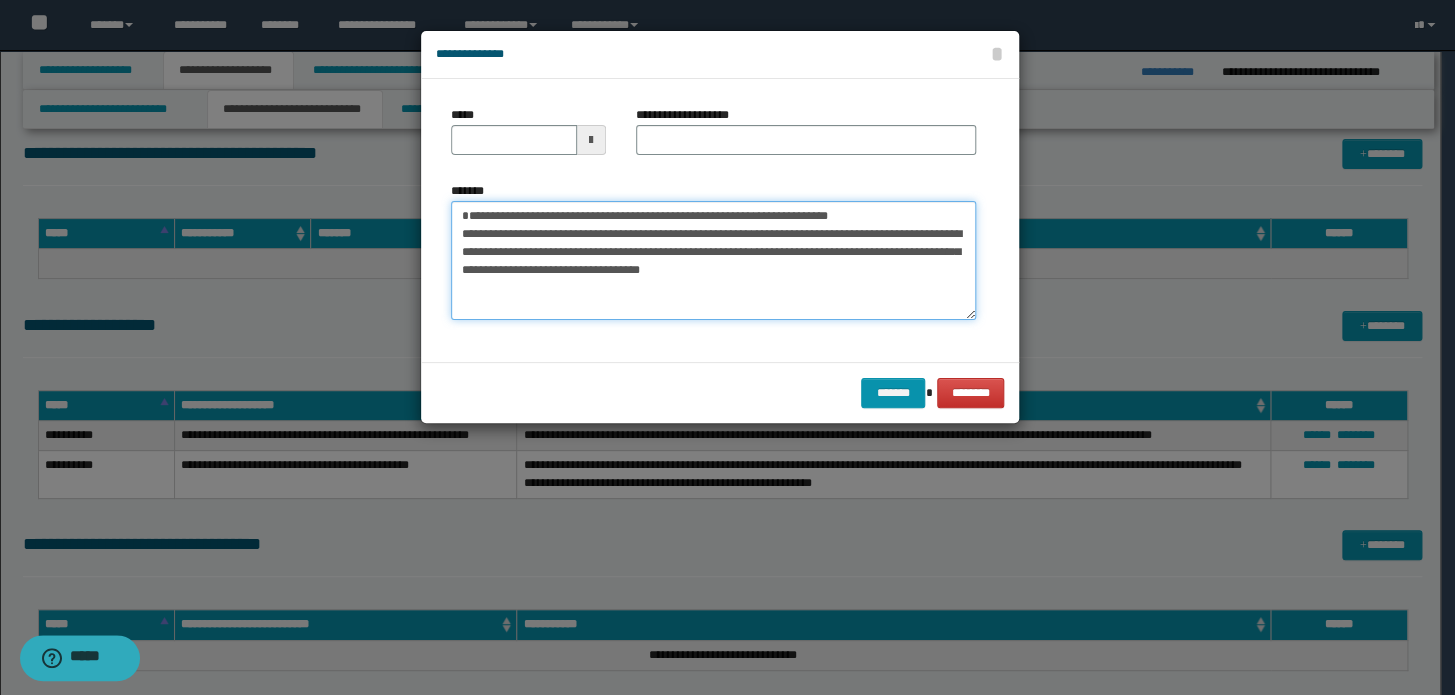 scroll, scrollTop: 0, scrollLeft: 0, axis: both 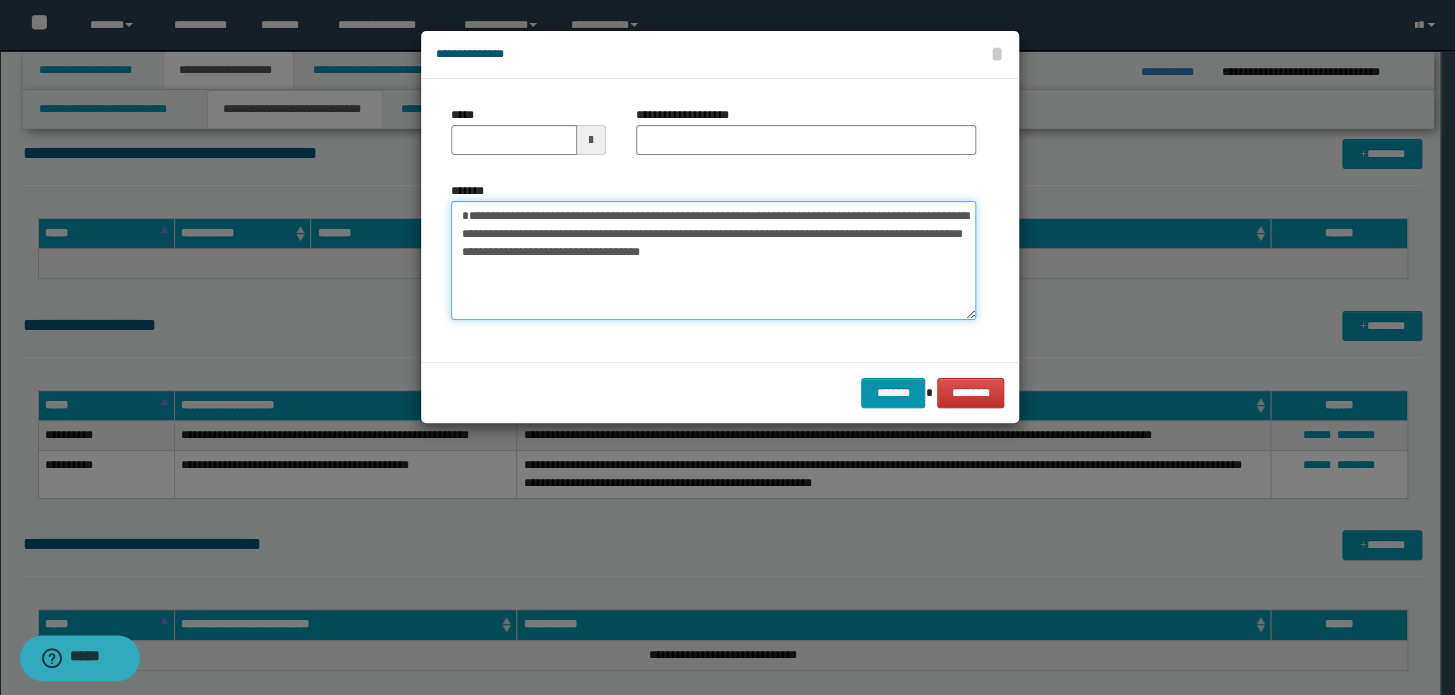 type 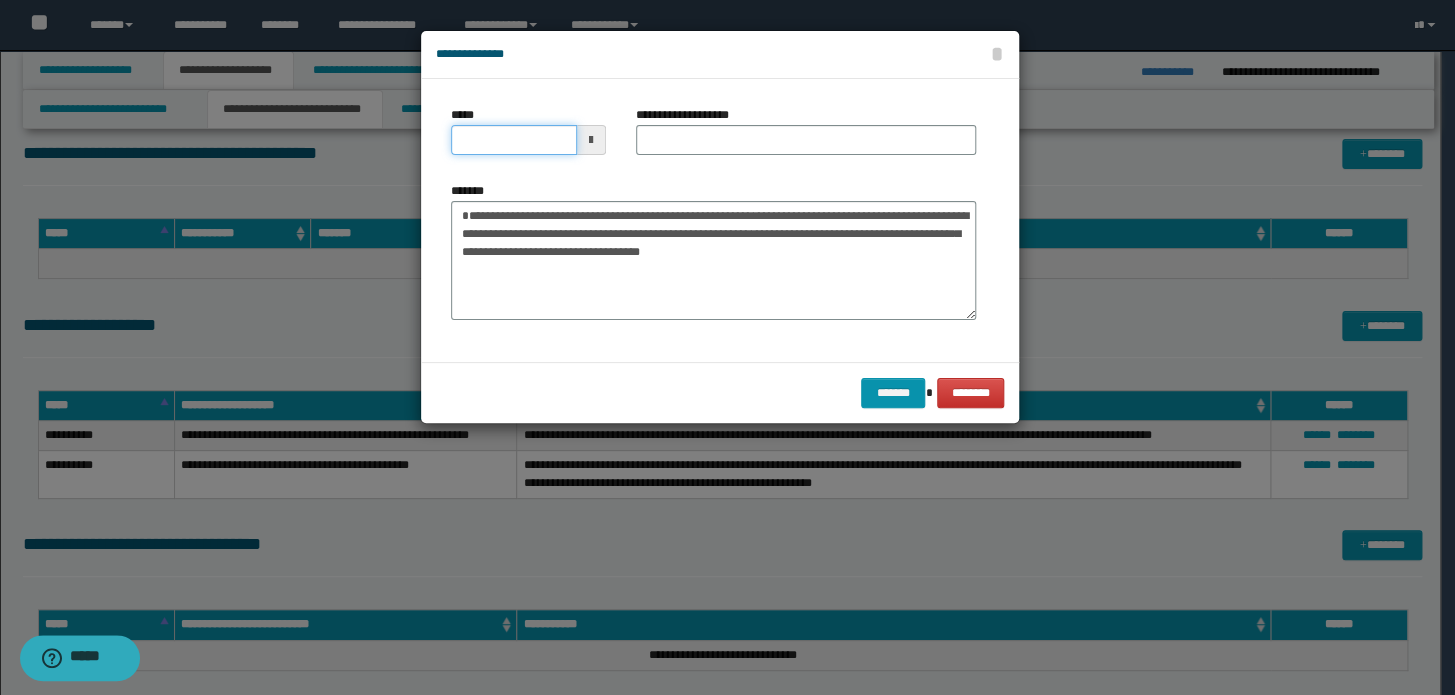 click on "*****" at bounding box center [514, 140] 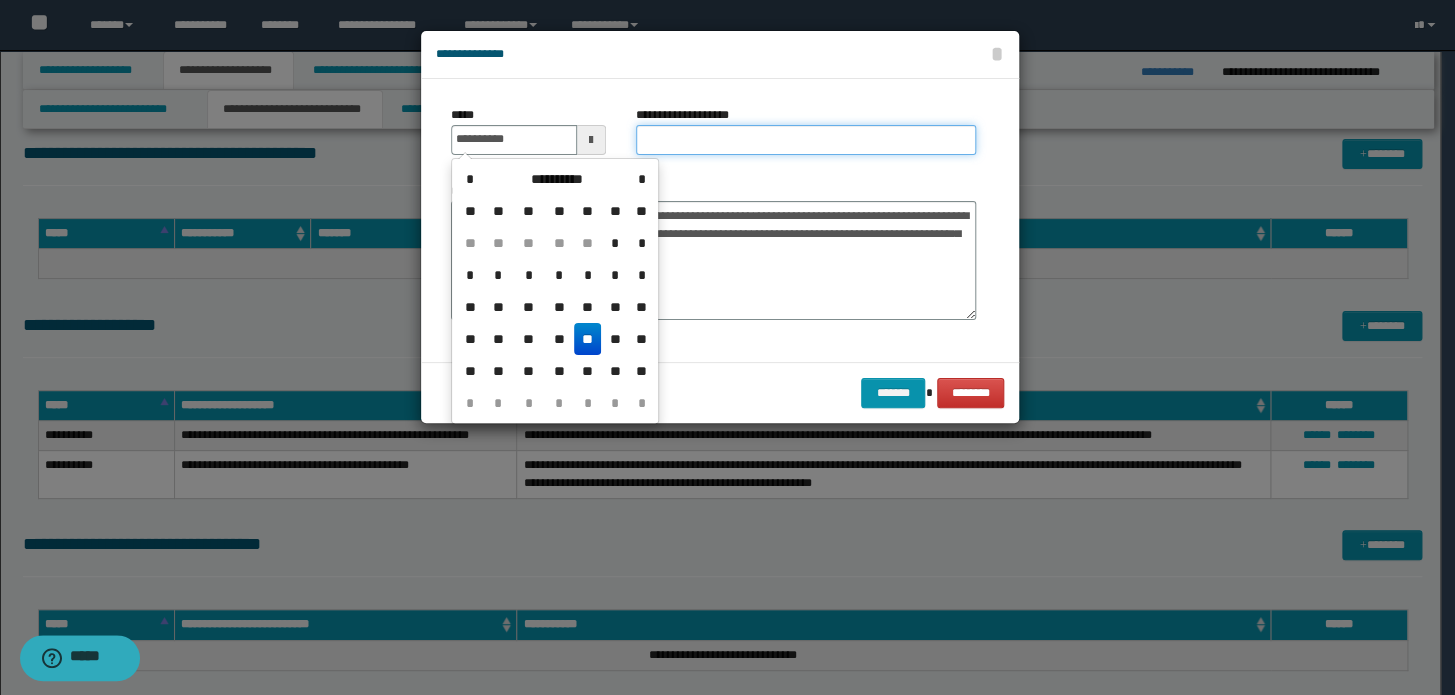 type on "**********" 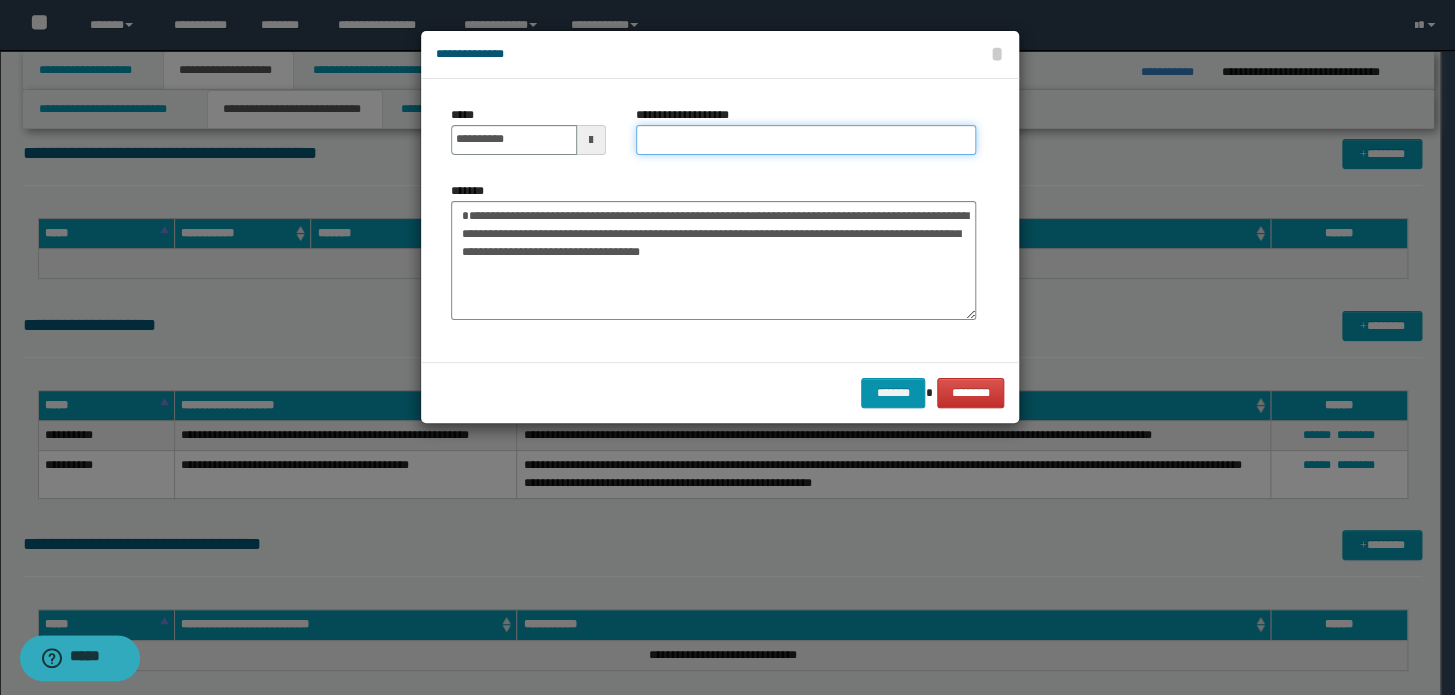 click on "**********" at bounding box center [806, 140] 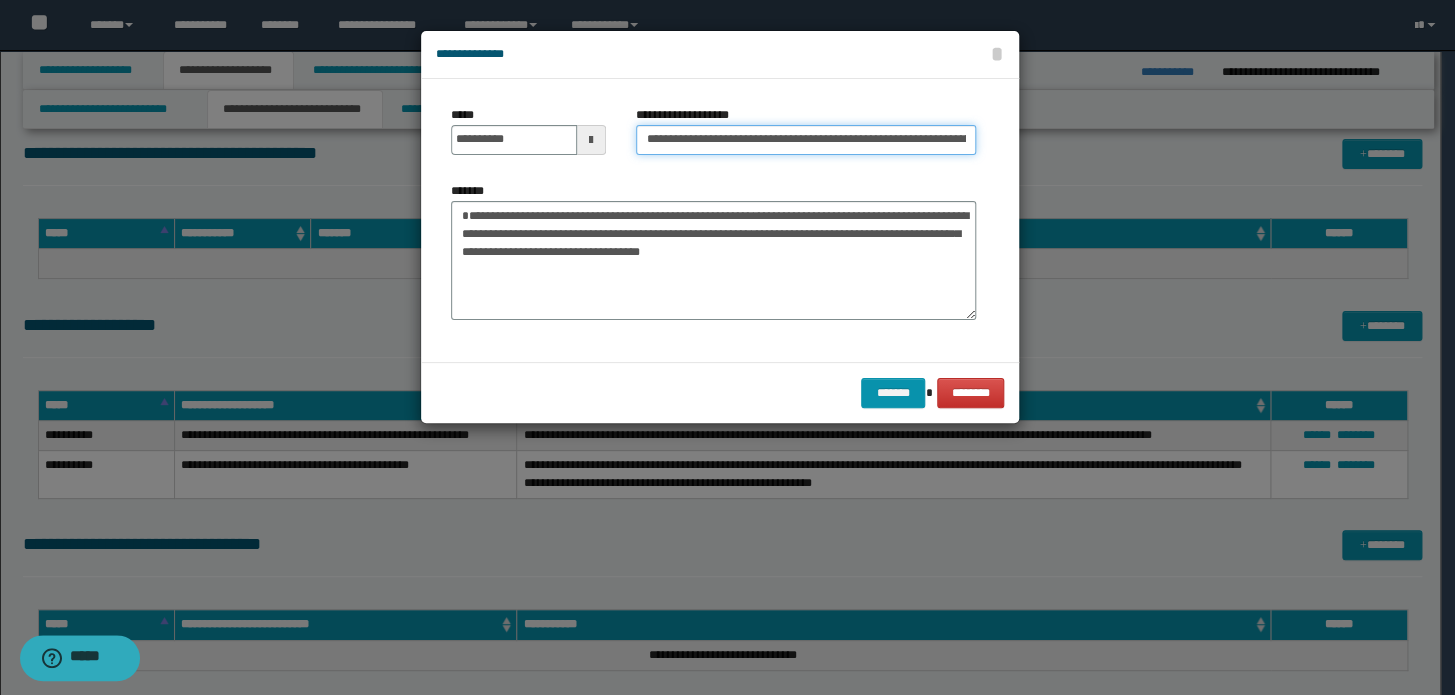 scroll, scrollTop: 0, scrollLeft: 88, axis: horizontal 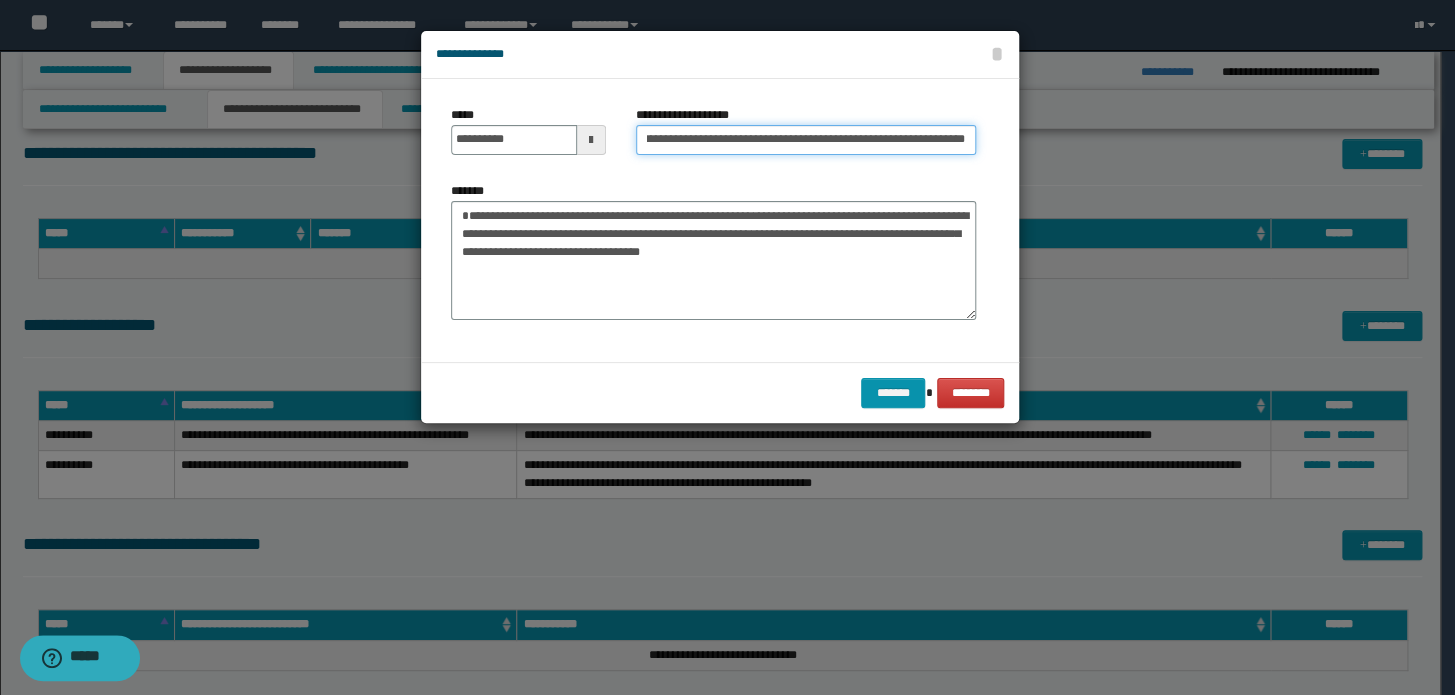 click on "**********" at bounding box center (806, 140) 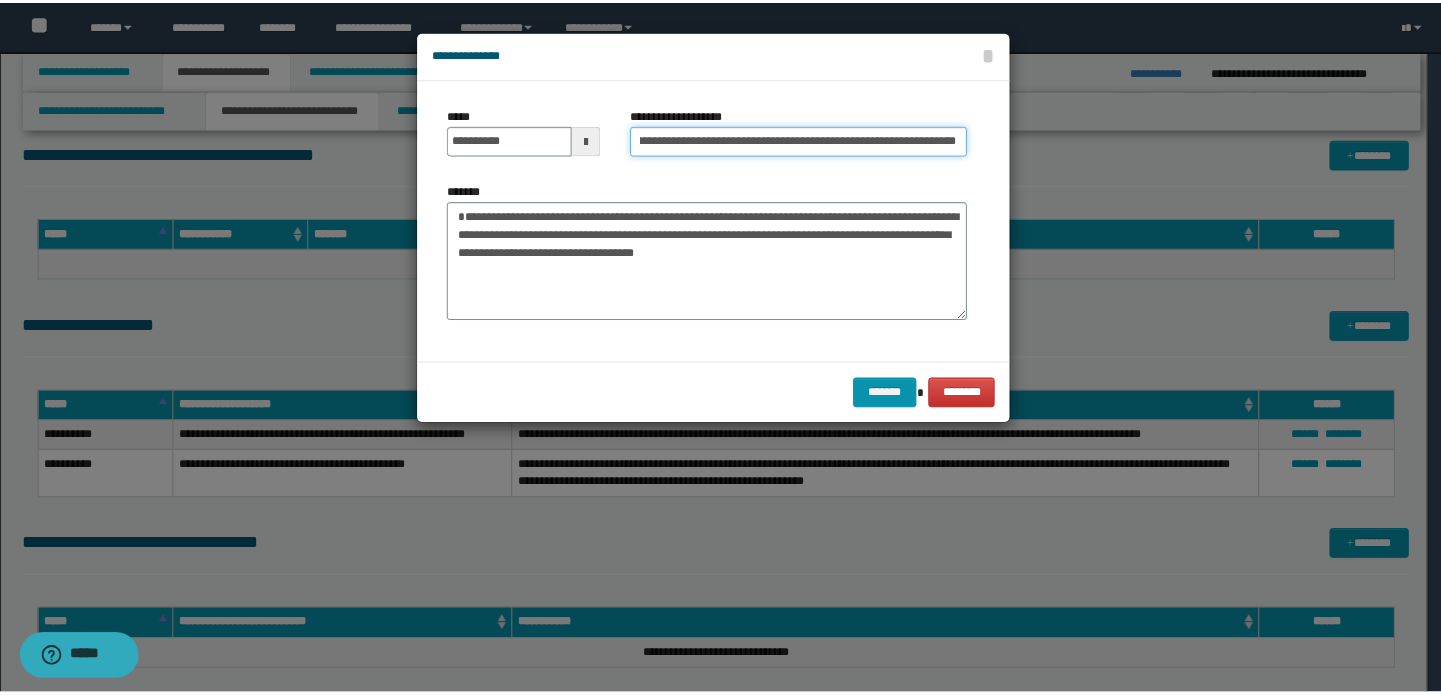 scroll, scrollTop: 0, scrollLeft: 0, axis: both 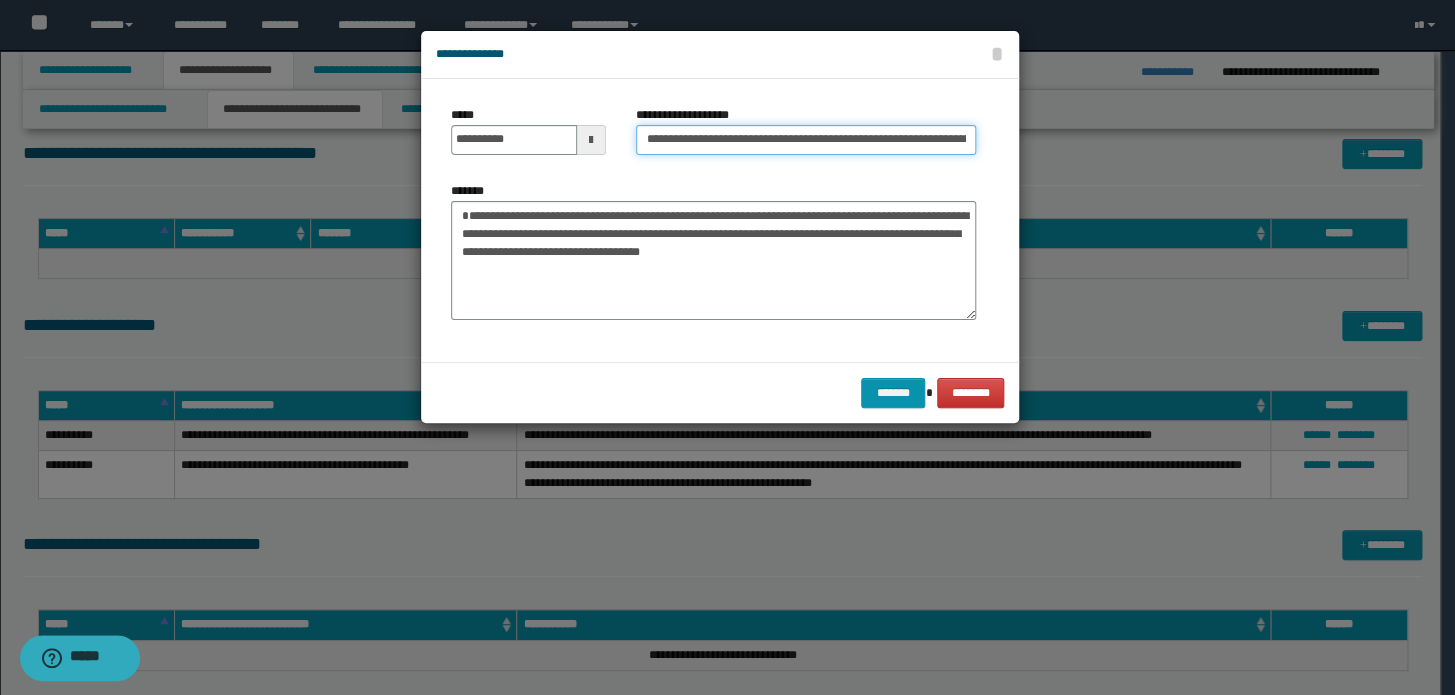 drag, startPoint x: 716, startPoint y: 136, endPoint x: 594, endPoint y: 187, distance: 132.23087 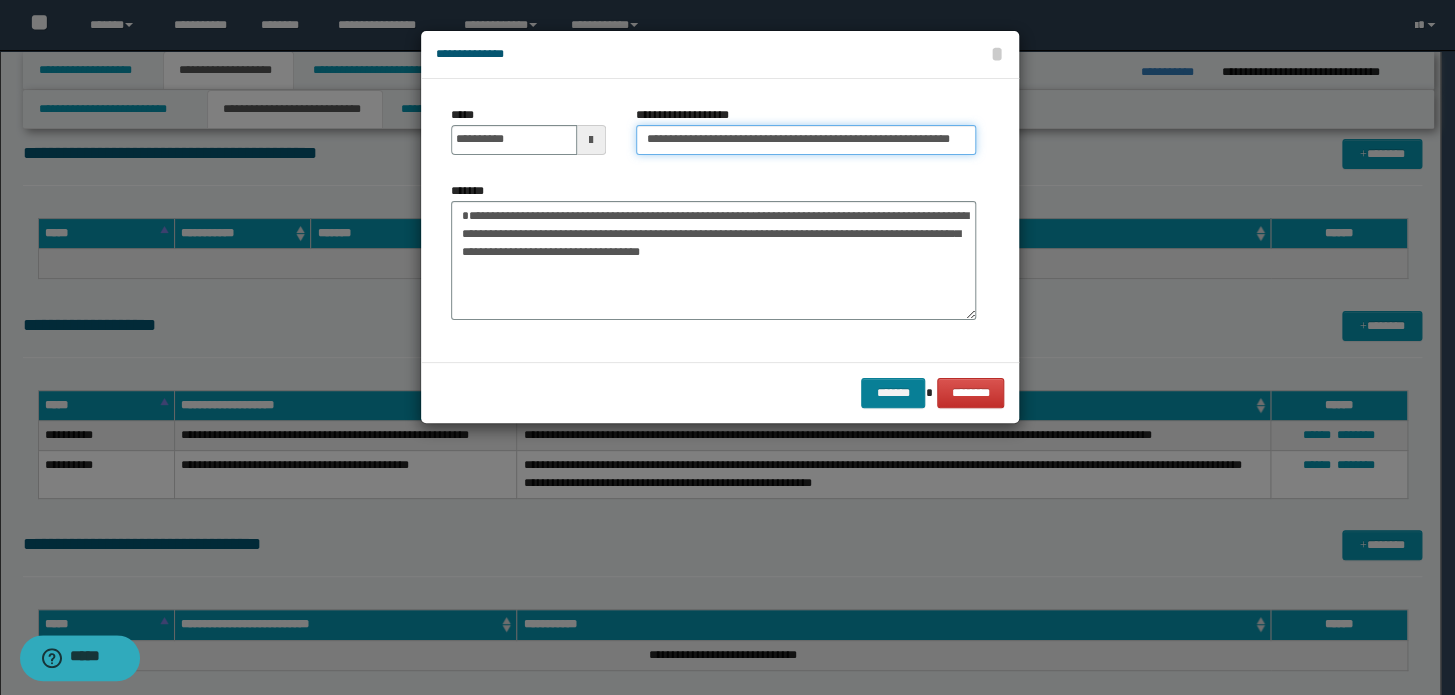 type on "**********" 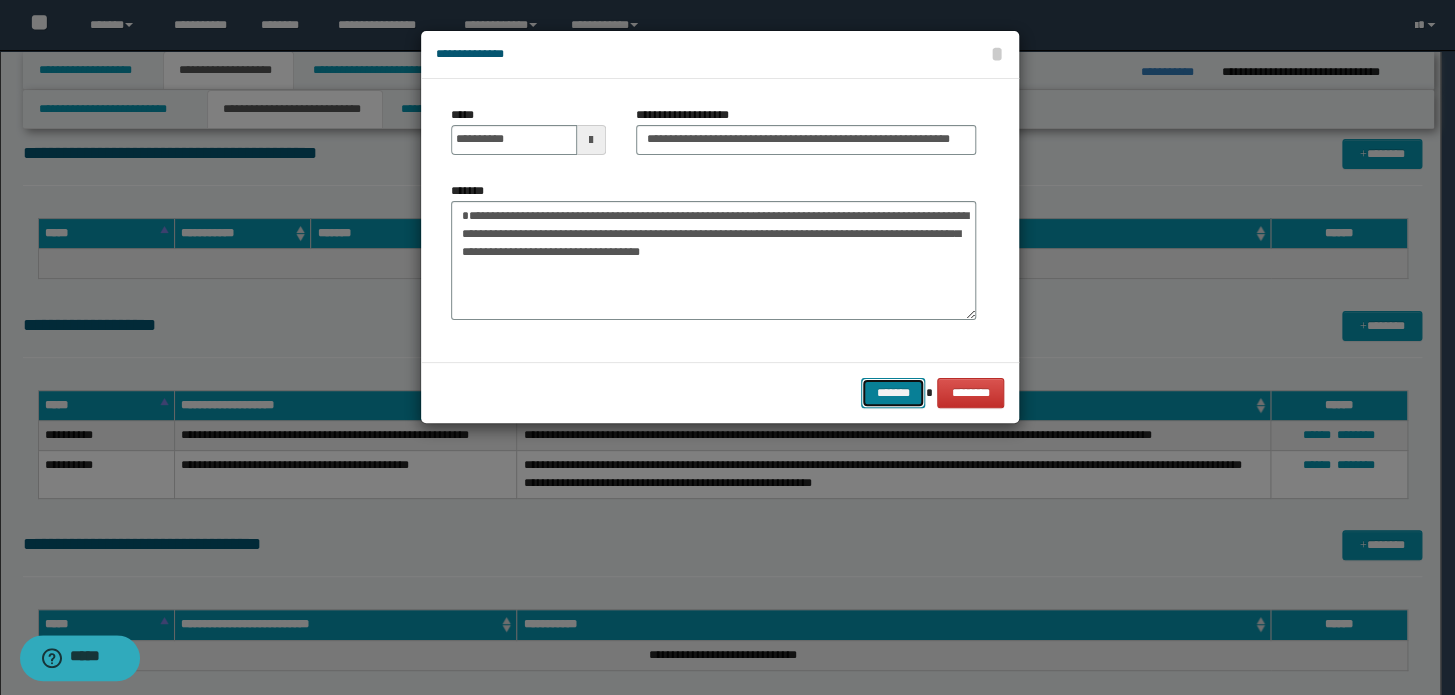 click on "*******" at bounding box center (893, 393) 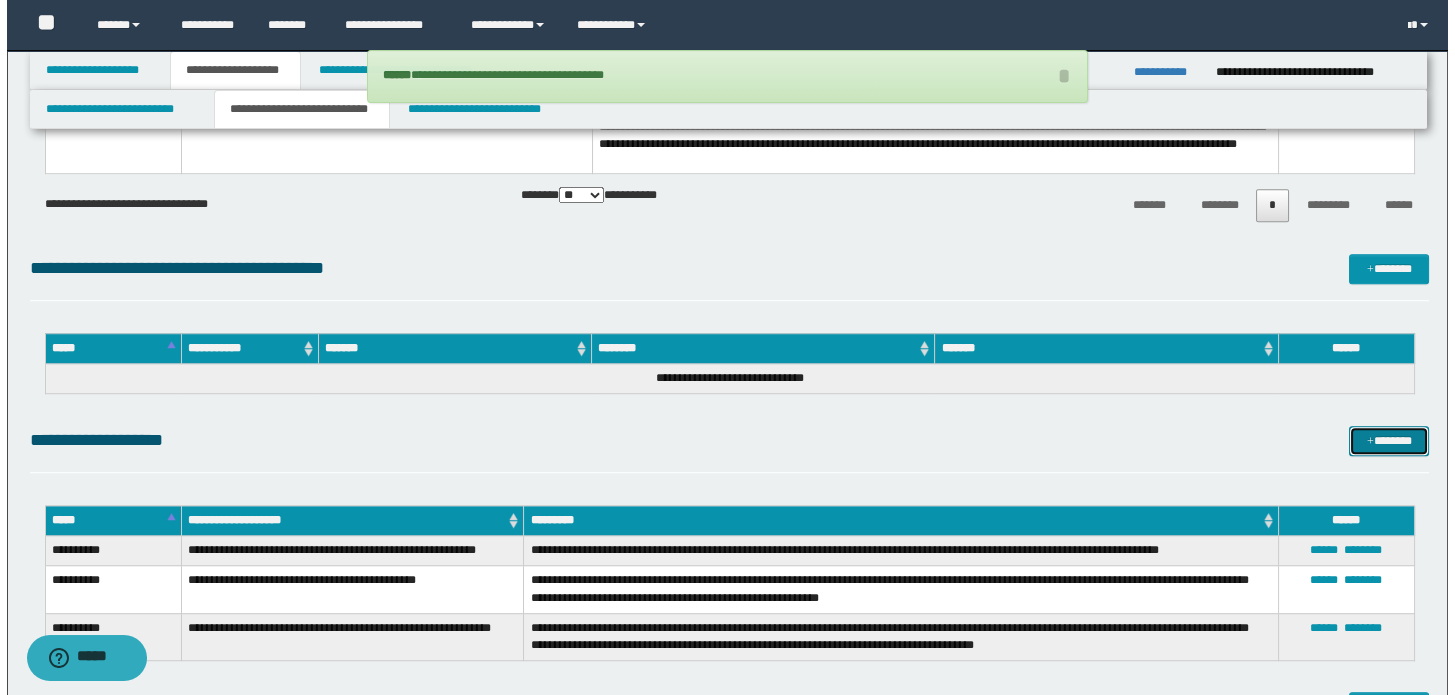 scroll, scrollTop: 3210, scrollLeft: 0, axis: vertical 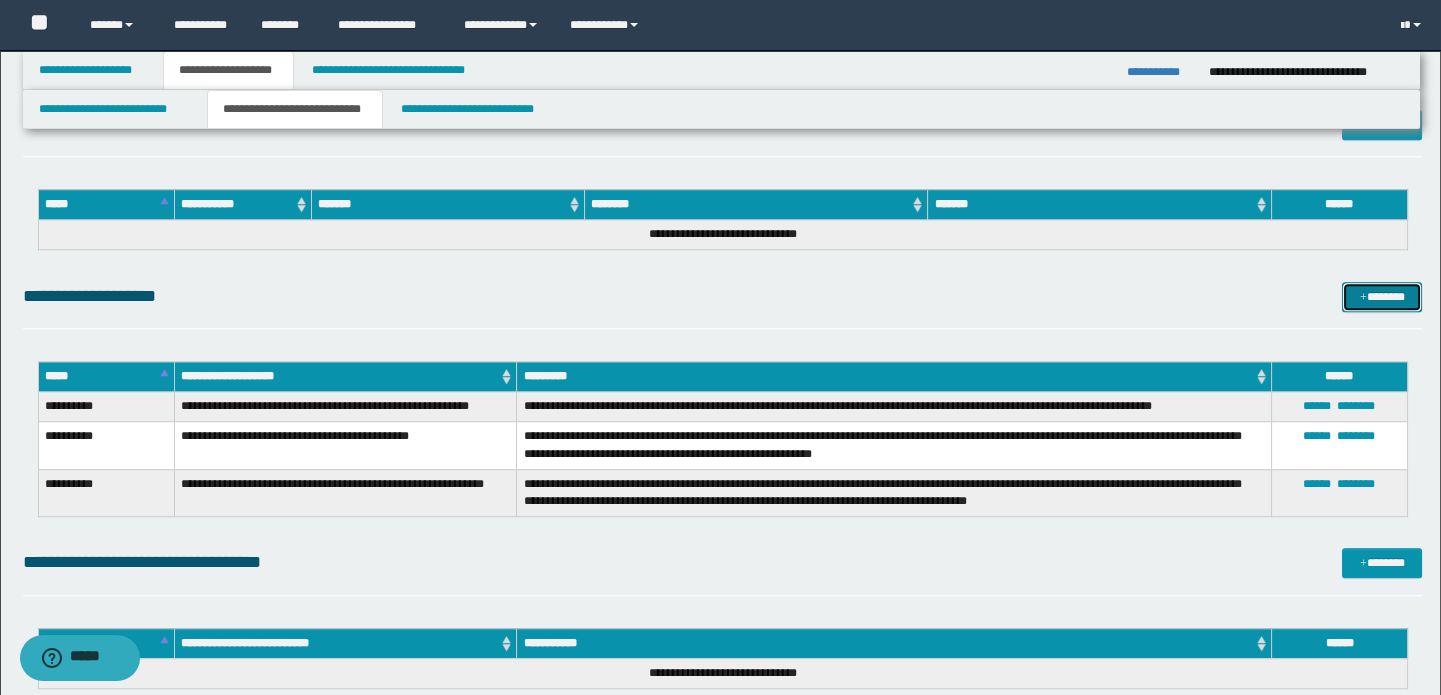 click on "*******" at bounding box center [1382, 297] 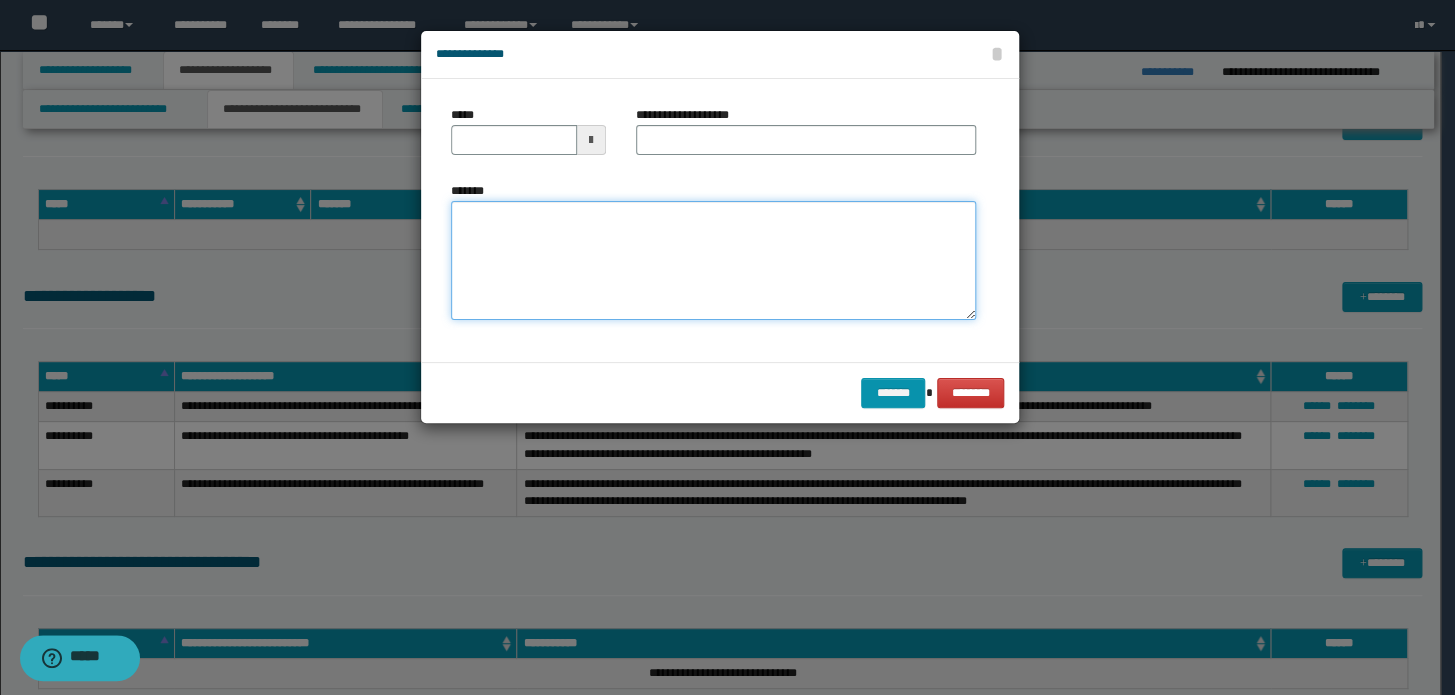 click on "*******" at bounding box center [713, 261] 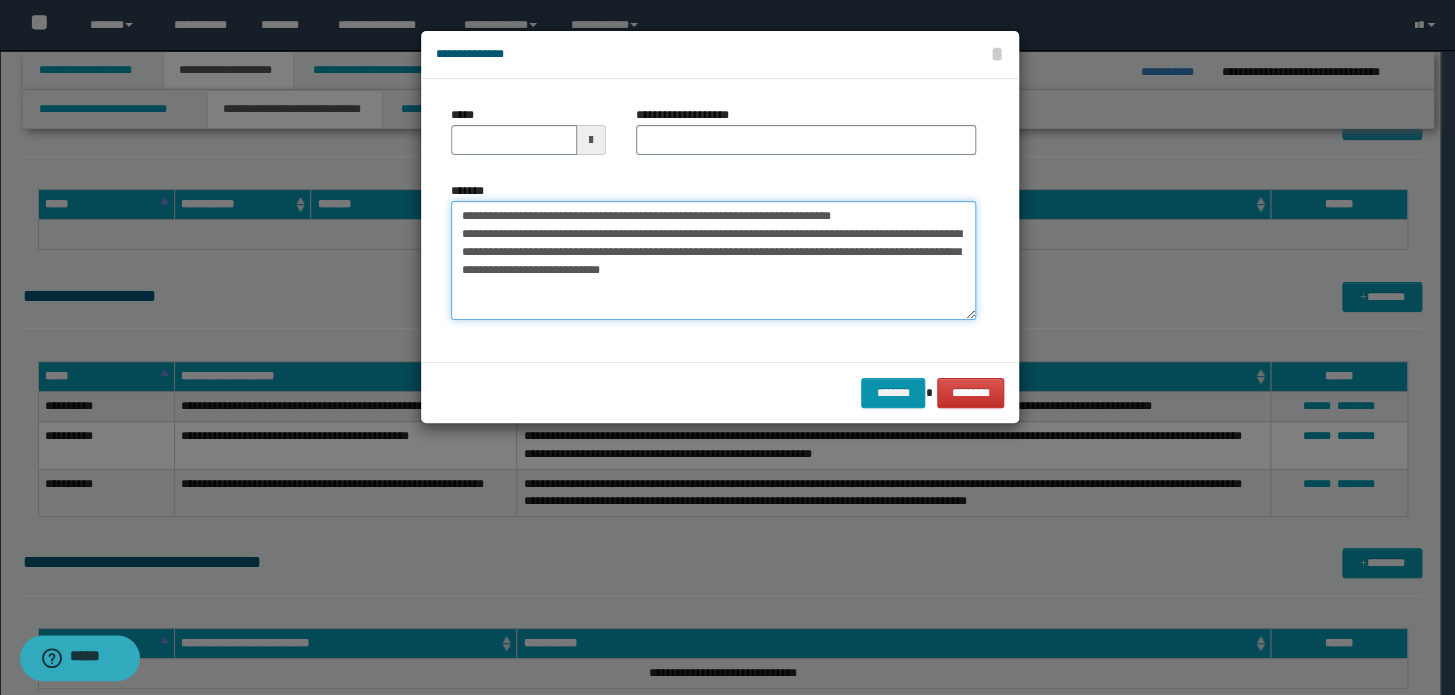 drag, startPoint x: 899, startPoint y: 210, endPoint x: 0, endPoint y: 137, distance: 901.959 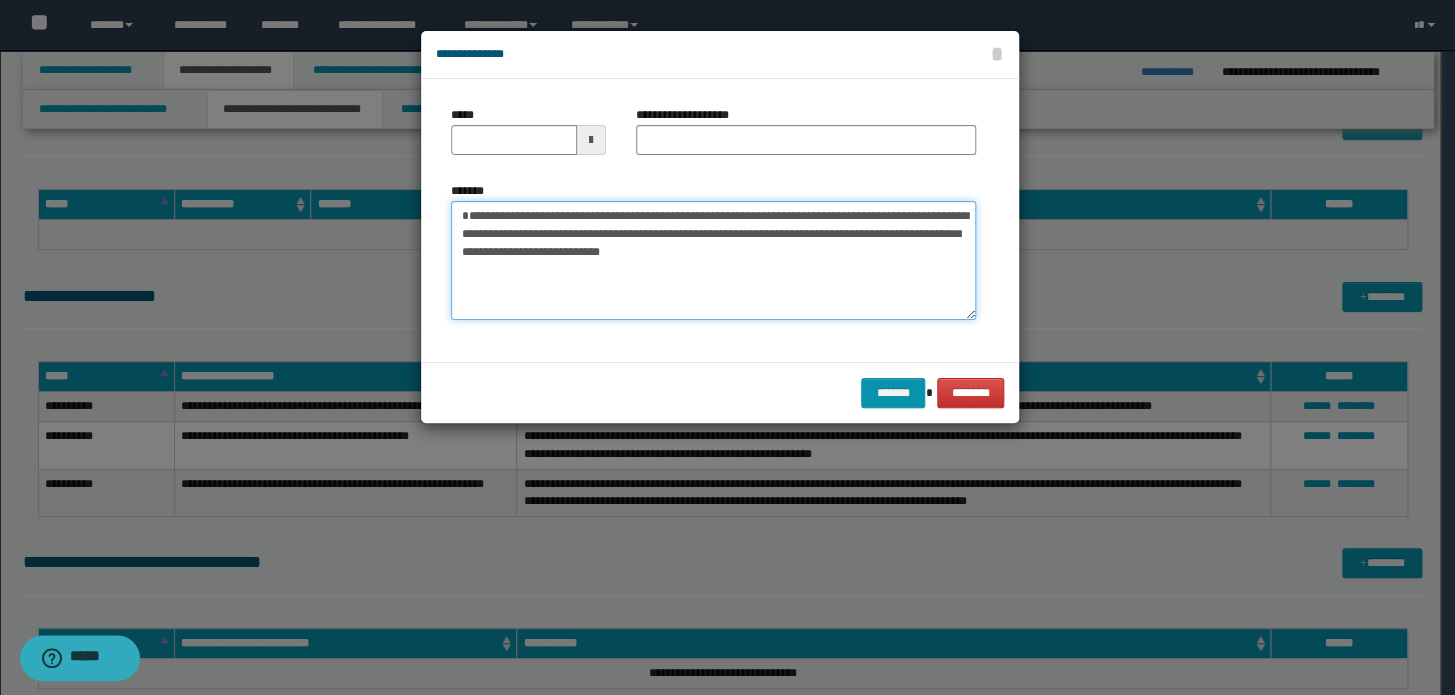 type 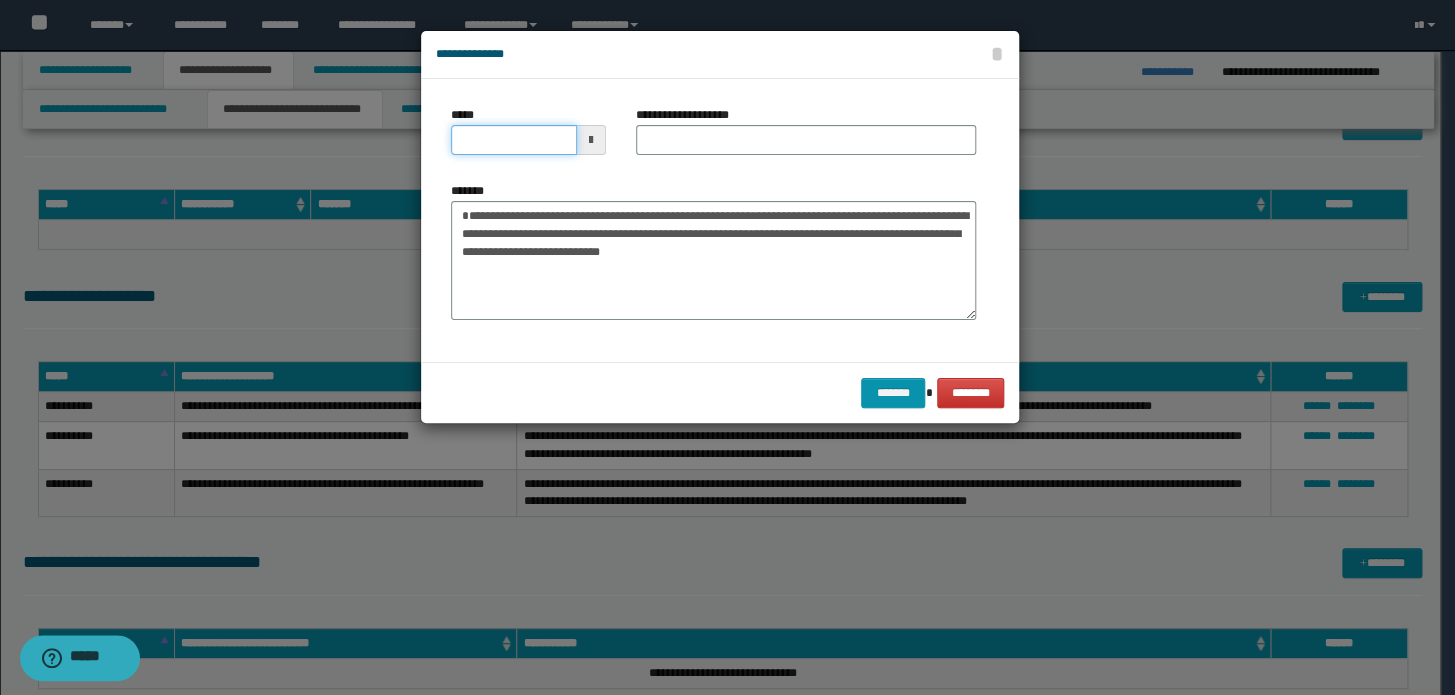click on "*****" at bounding box center (514, 140) 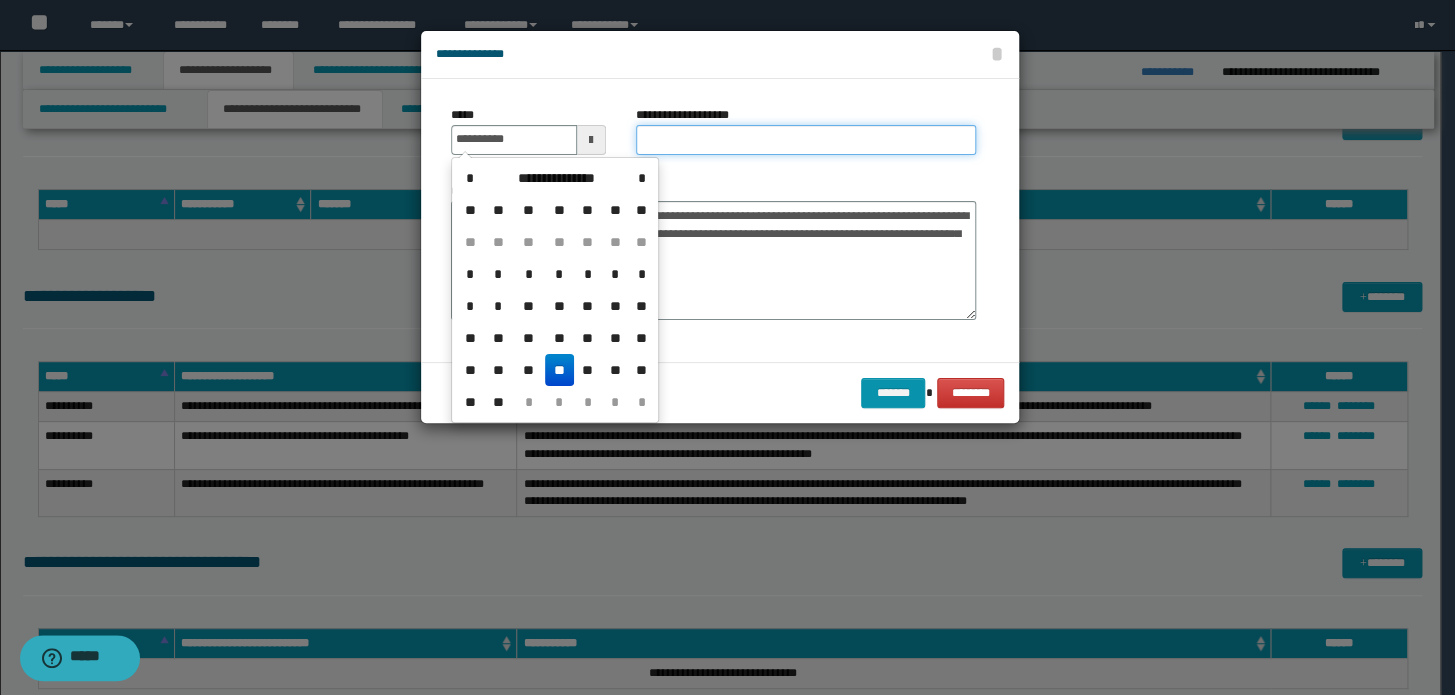 type on "**********" 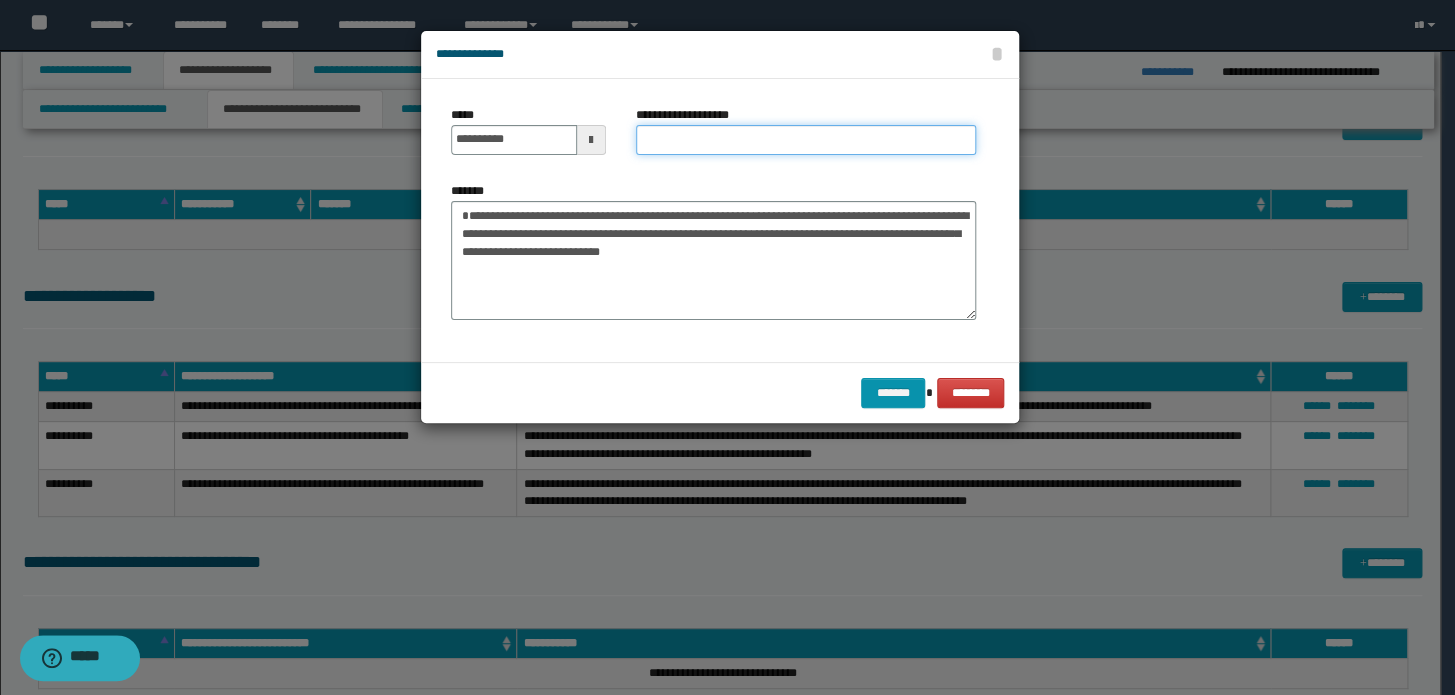 drag, startPoint x: 720, startPoint y: 138, endPoint x: 685, endPoint y: 142, distance: 35.22783 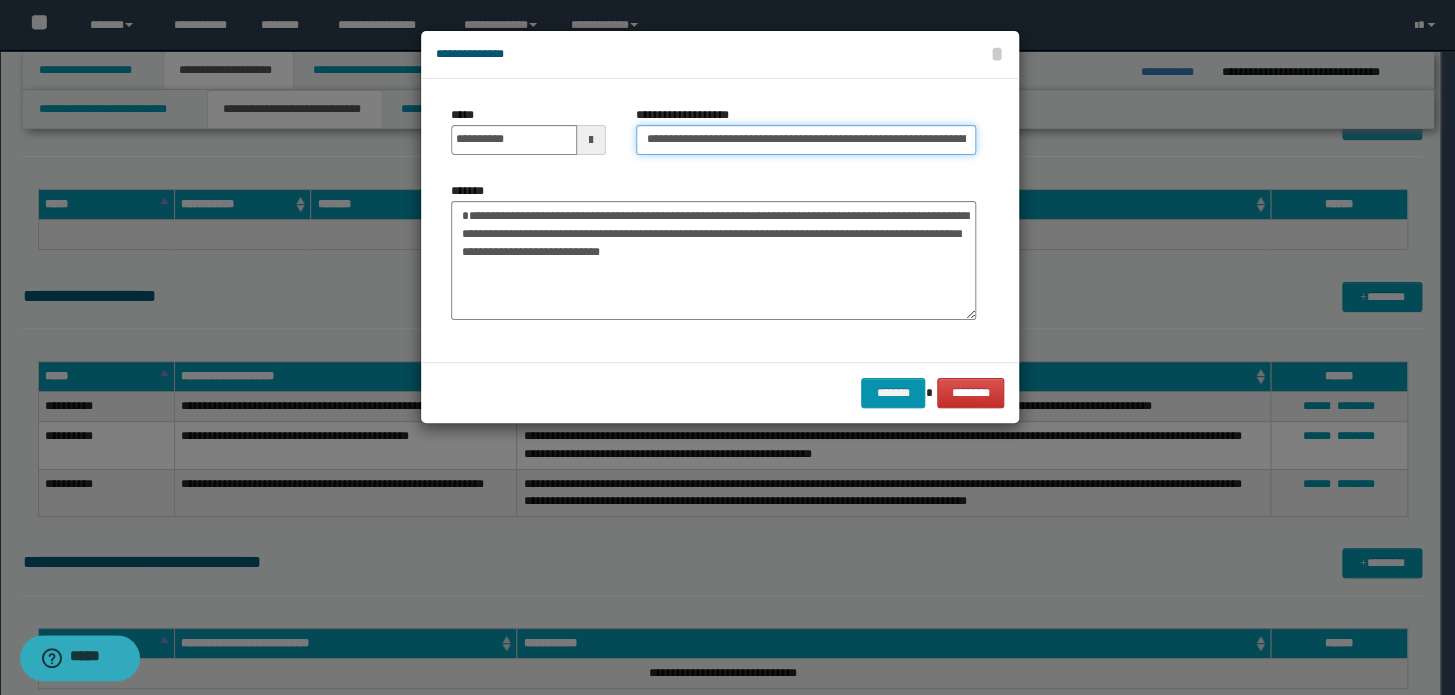 scroll, scrollTop: 0, scrollLeft: 91, axis: horizontal 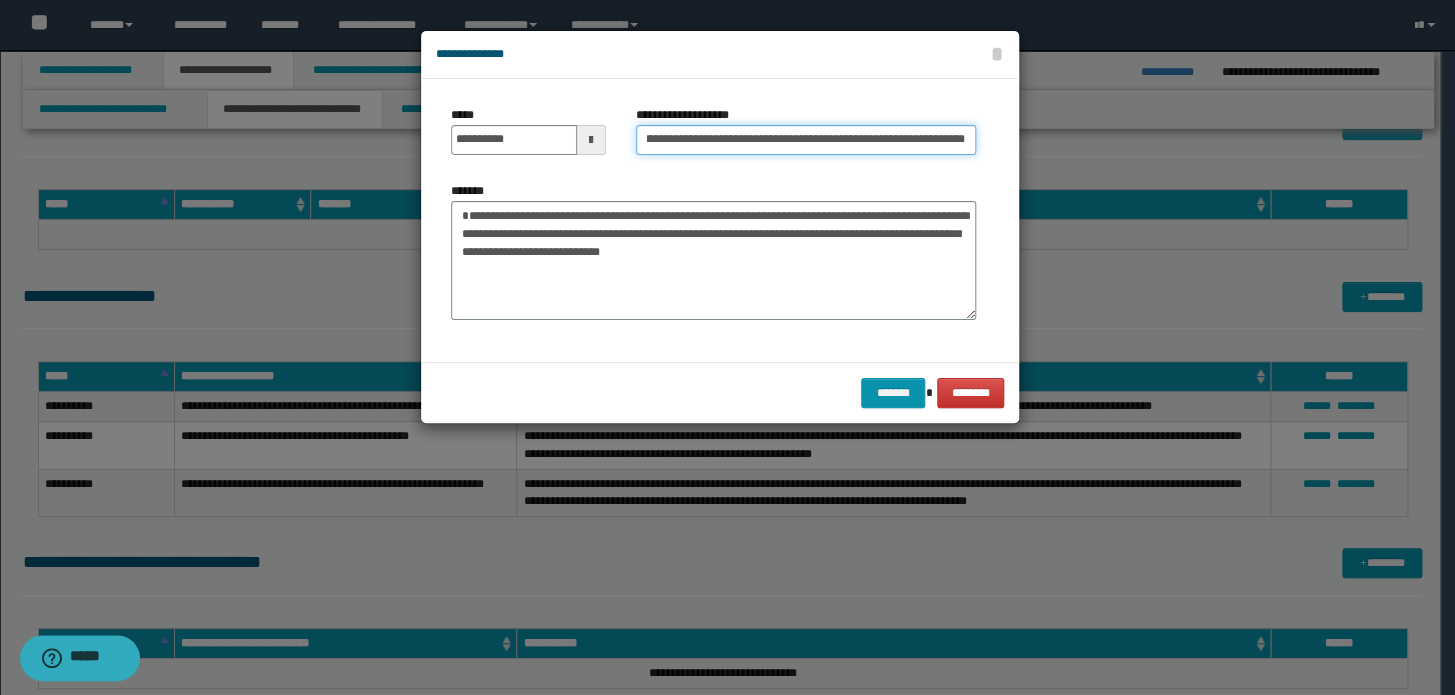 click on "**********" at bounding box center [806, 140] 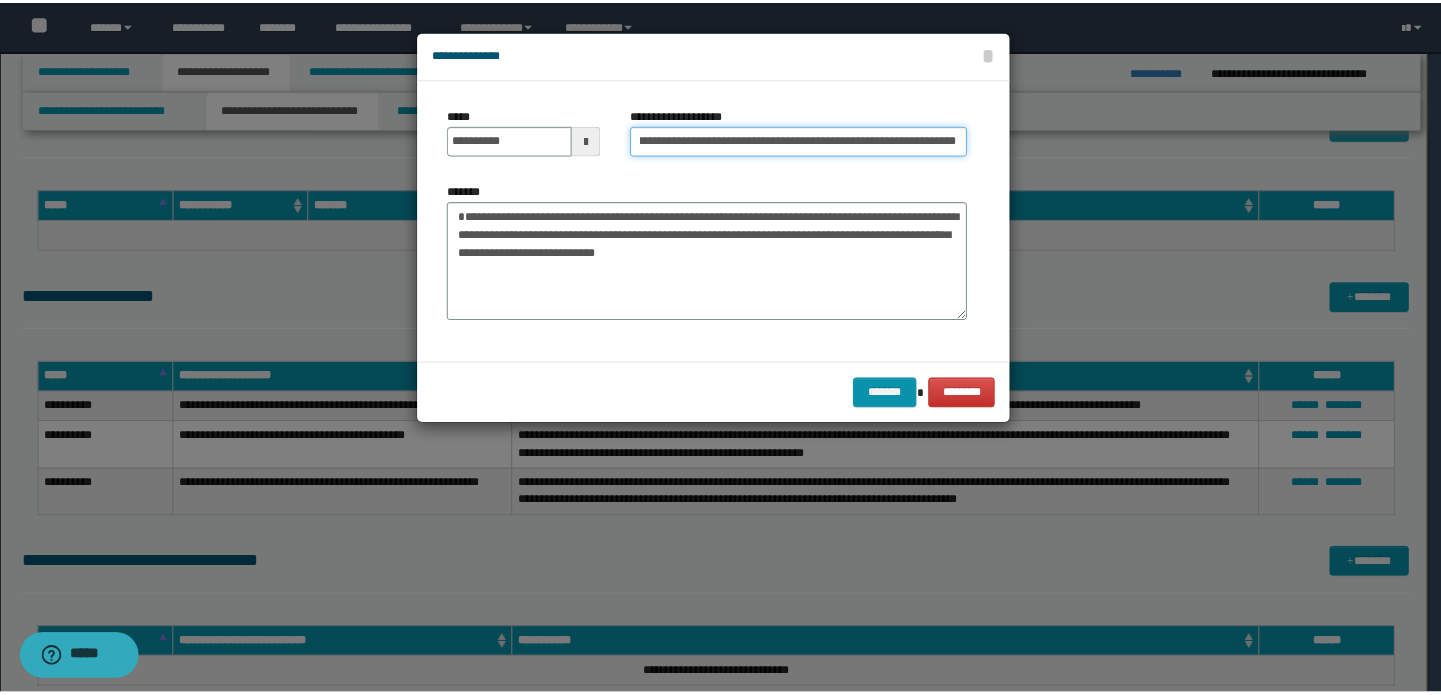 scroll, scrollTop: 0, scrollLeft: 0, axis: both 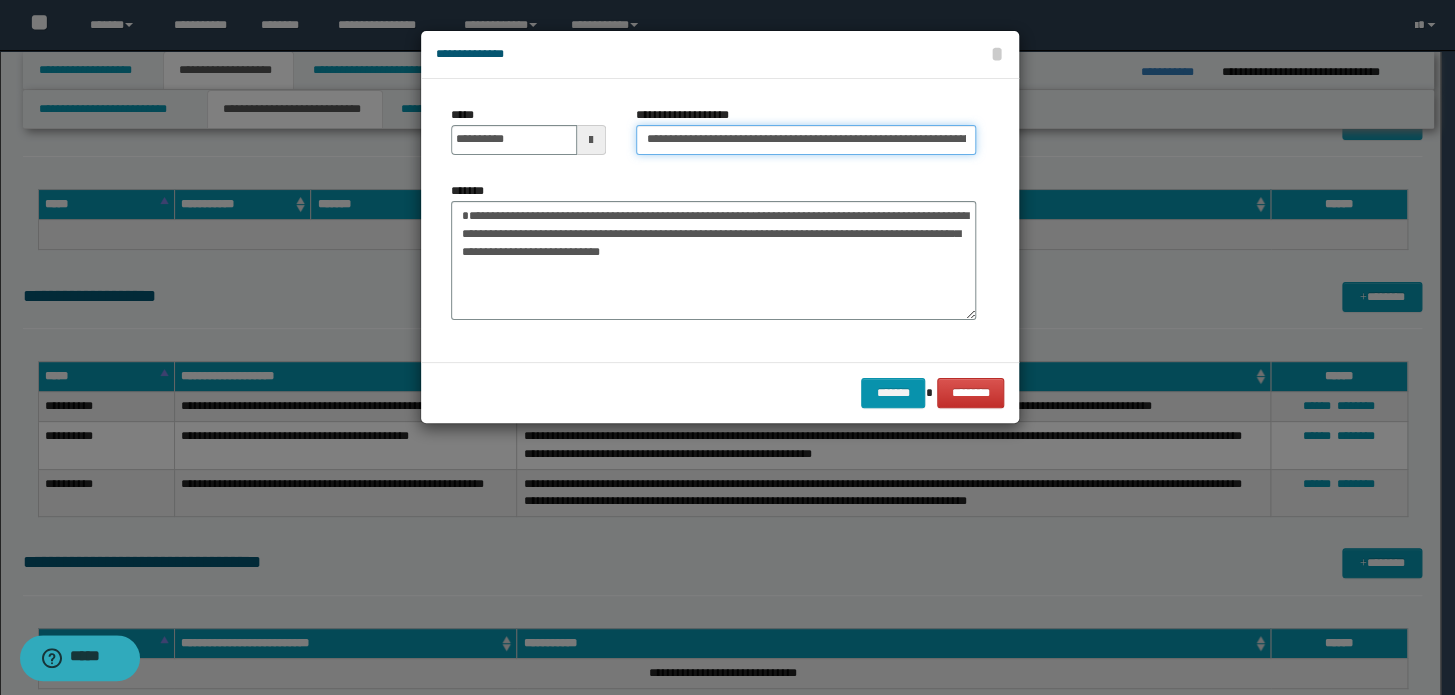 drag, startPoint x: 707, startPoint y: 141, endPoint x: 583, endPoint y: 140, distance: 124.004036 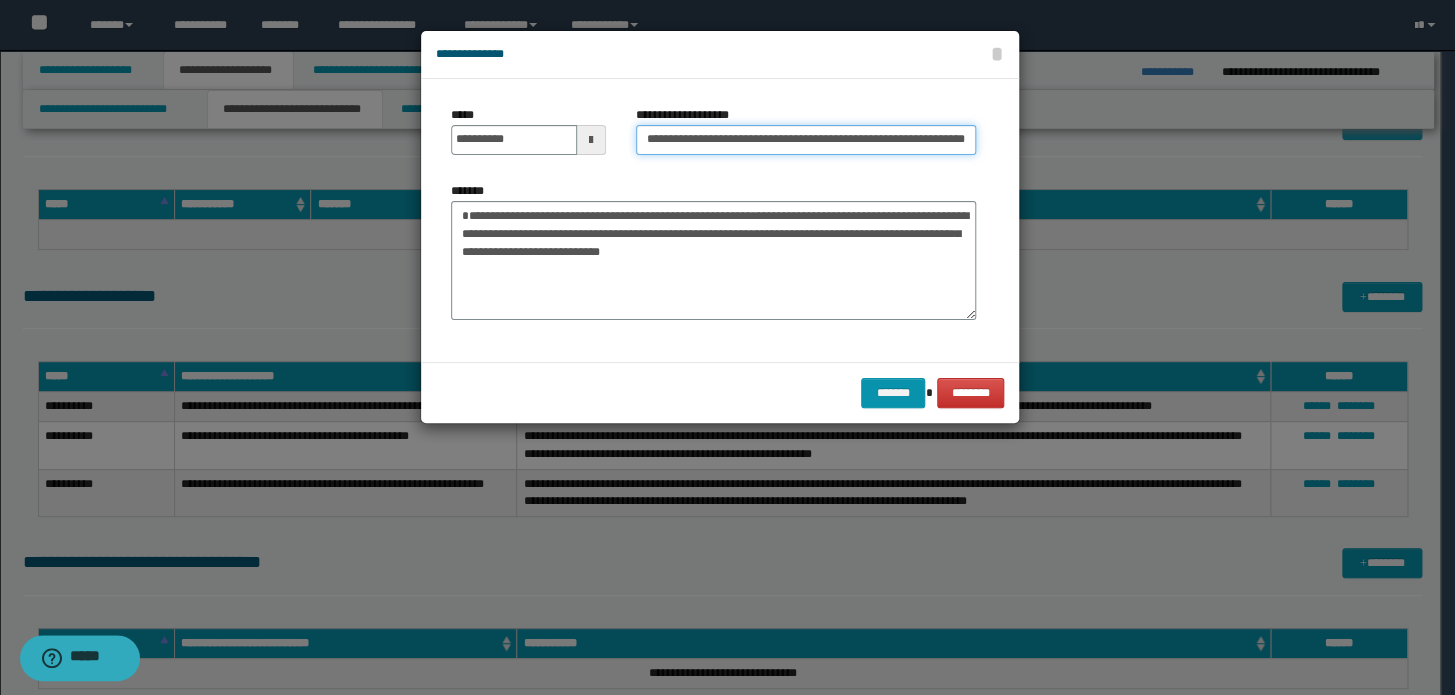 type on "**********" 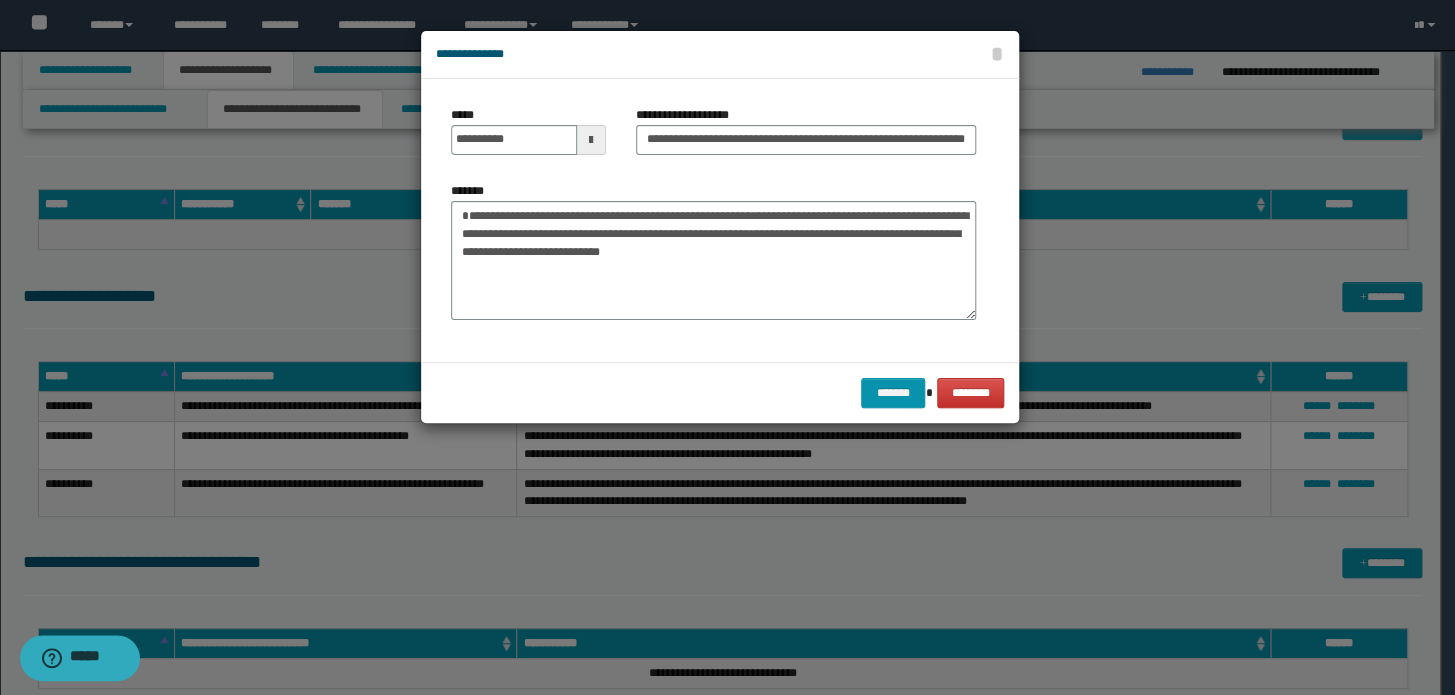 click on "*******
********" at bounding box center [720, 392] 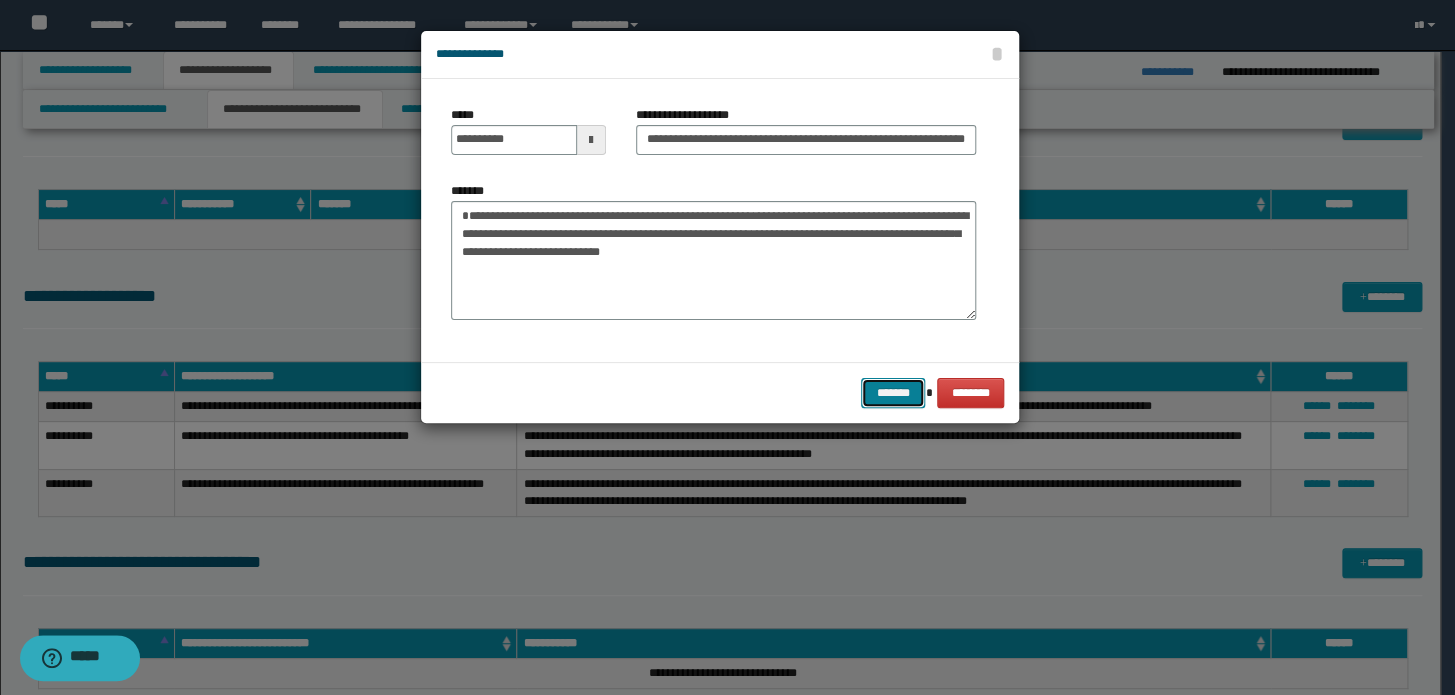click on "*******" at bounding box center [893, 393] 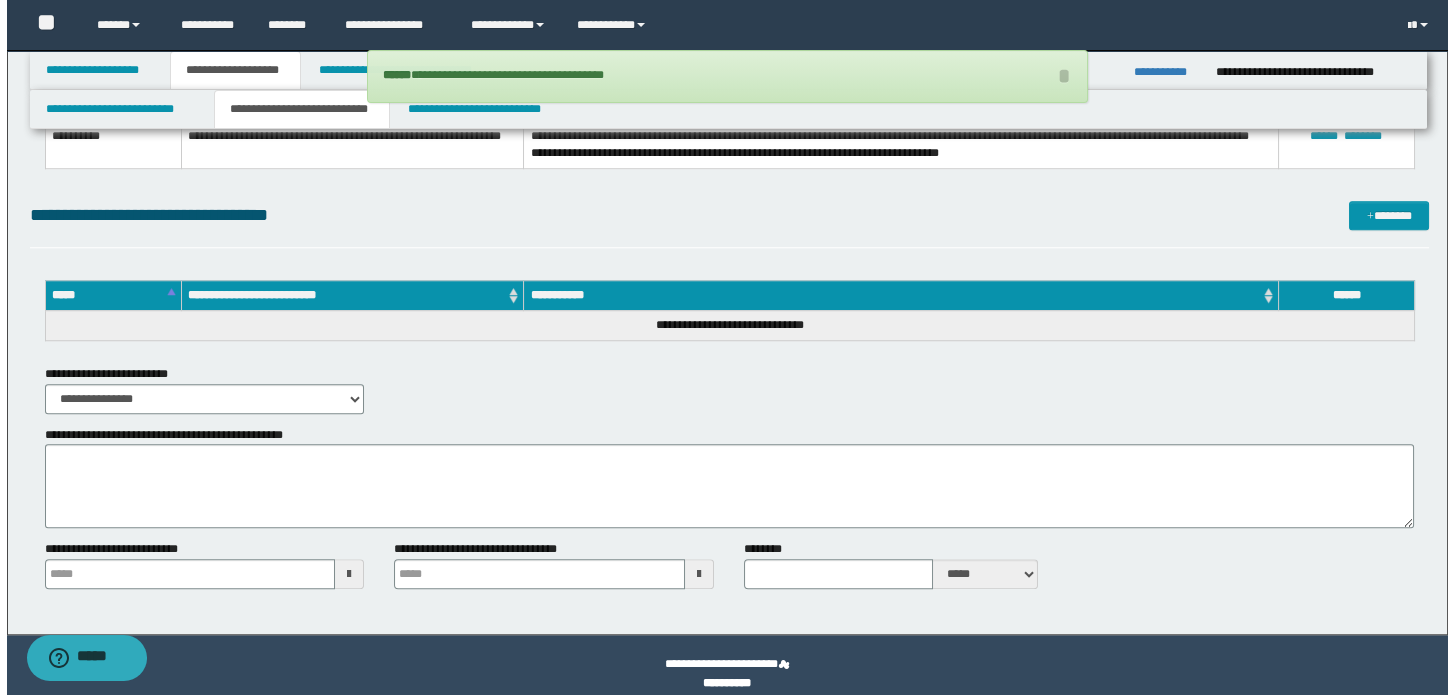 scroll, scrollTop: 3621, scrollLeft: 0, axis: vertical 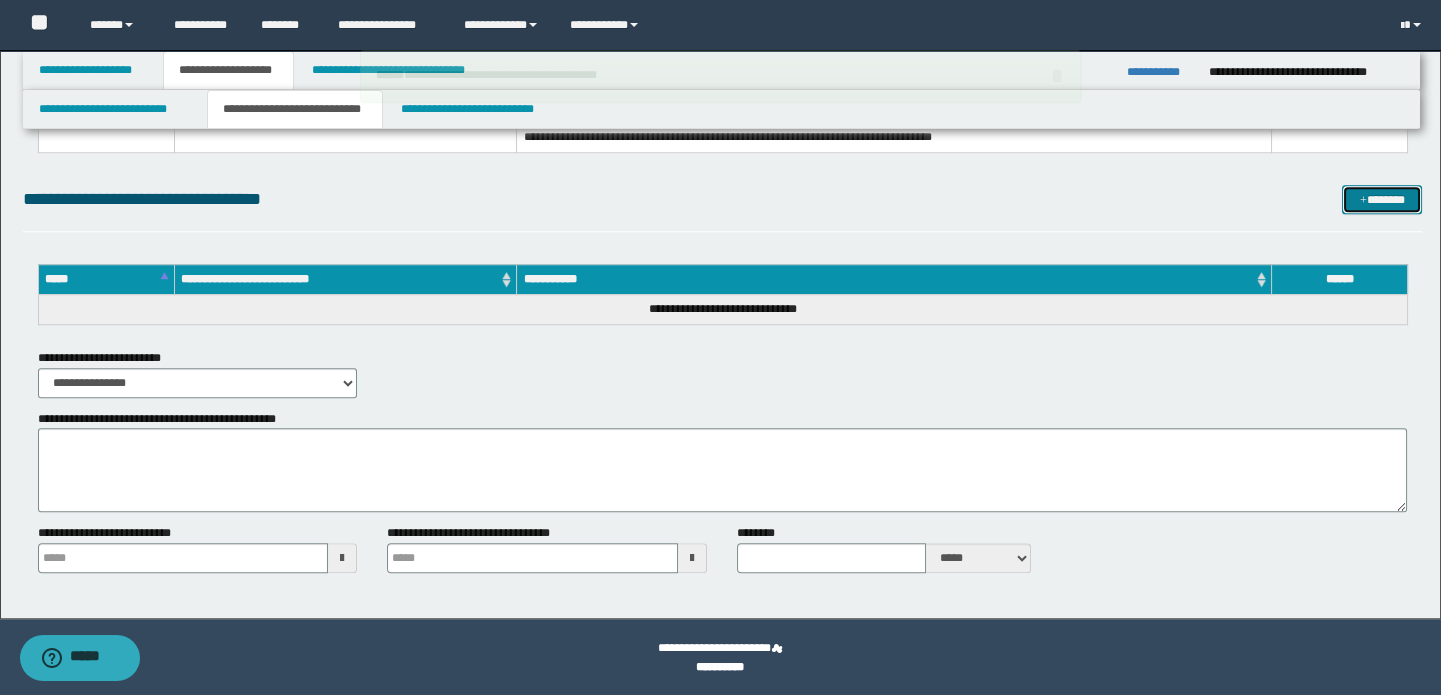 click on "*******" at bounding box center (1382, 200) 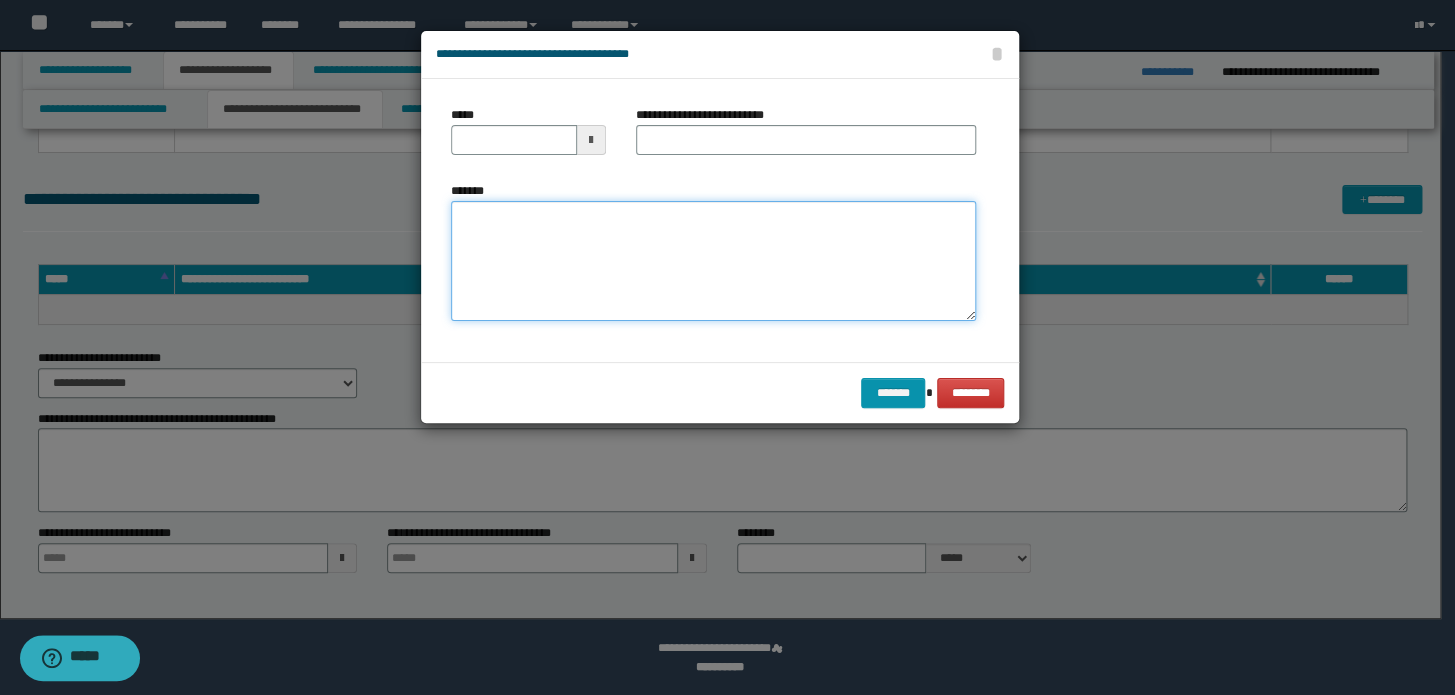 click on "*******" at bounding box center [713, 261] 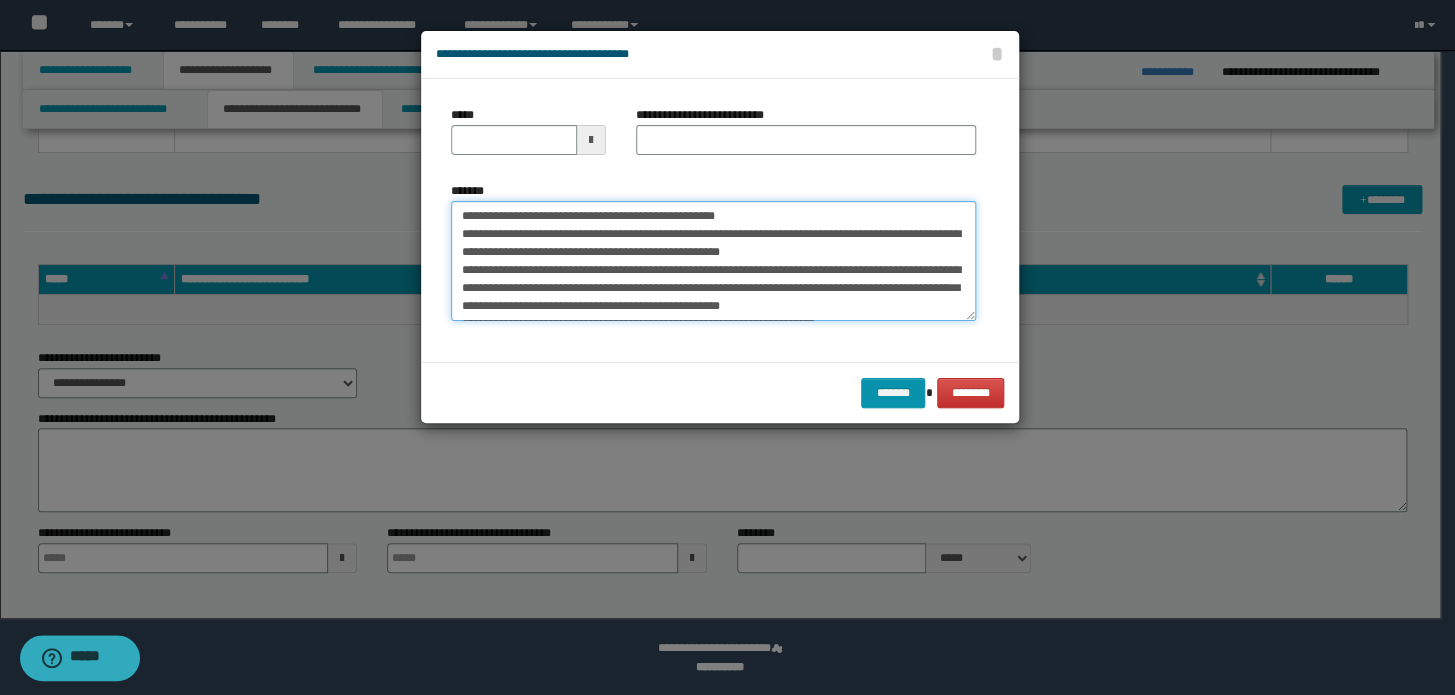 scroll, scrollTop: 30, scrollLeft: 0, axis: vertical 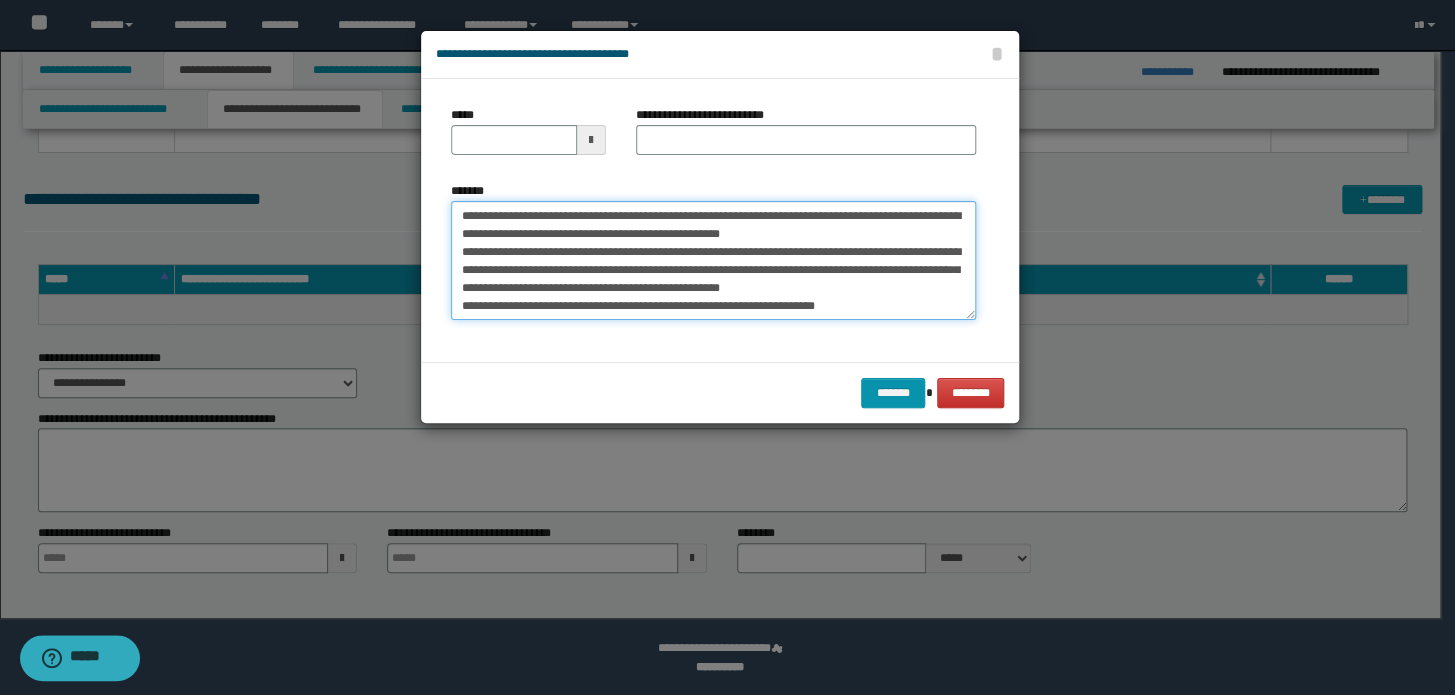 click on "**********" at bounding box center [713, 261] 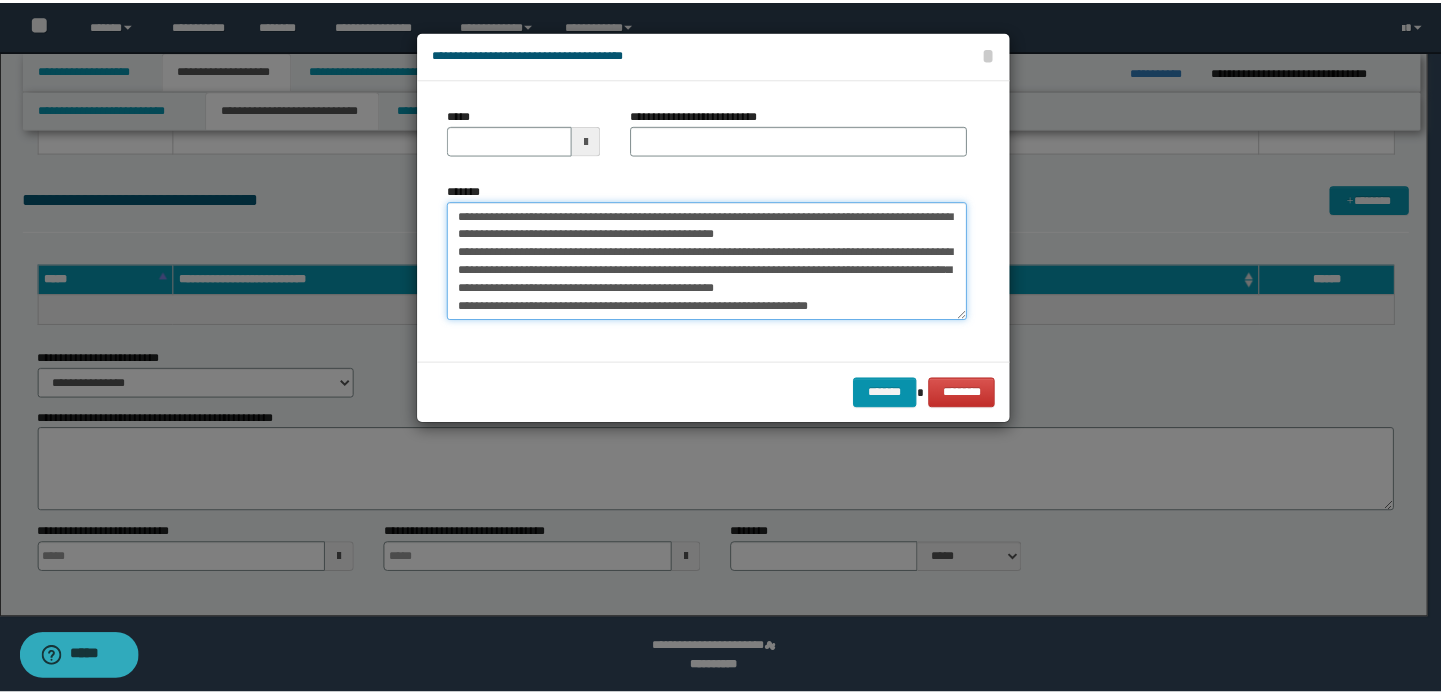 scroll, scrollTop: 0, scrollLeft: 0, axis: both 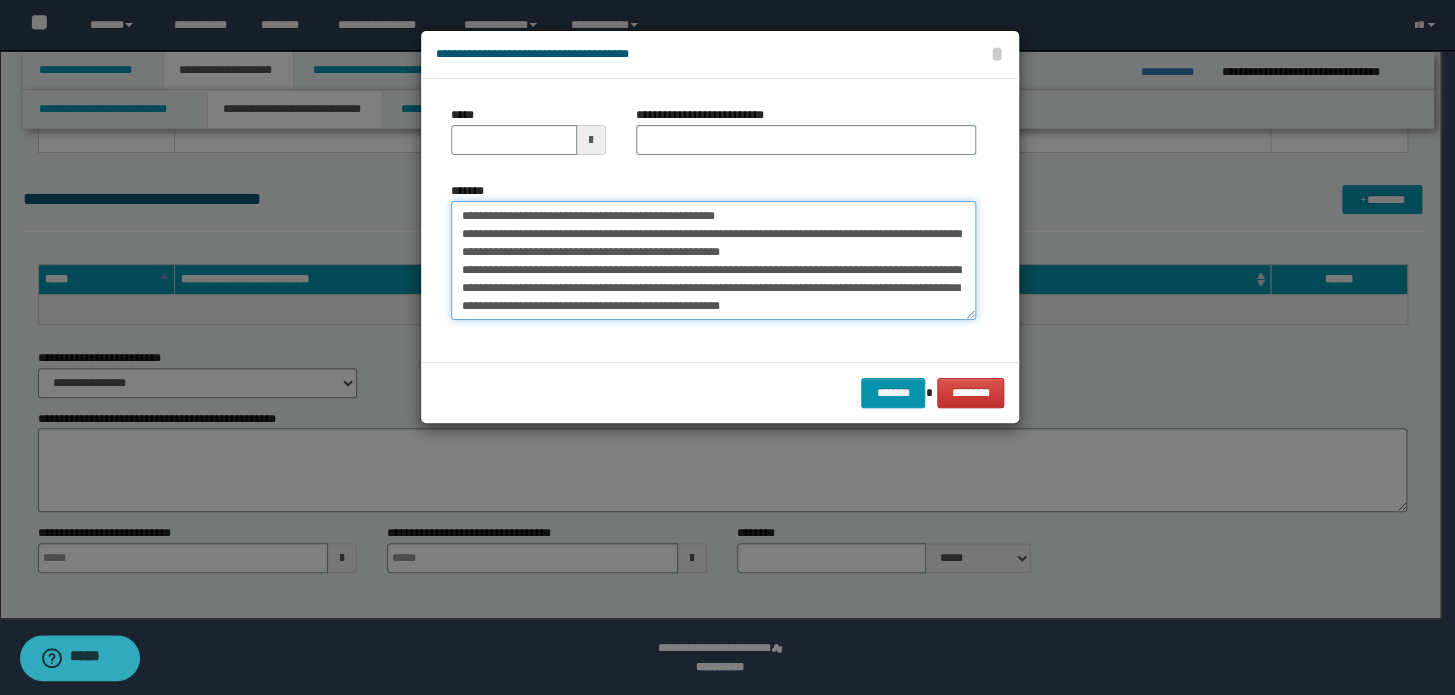 drag, startPoint x: 820, startPoint y: 207, endPoint x: 121, endPoint y: 194, distance: 699.12085 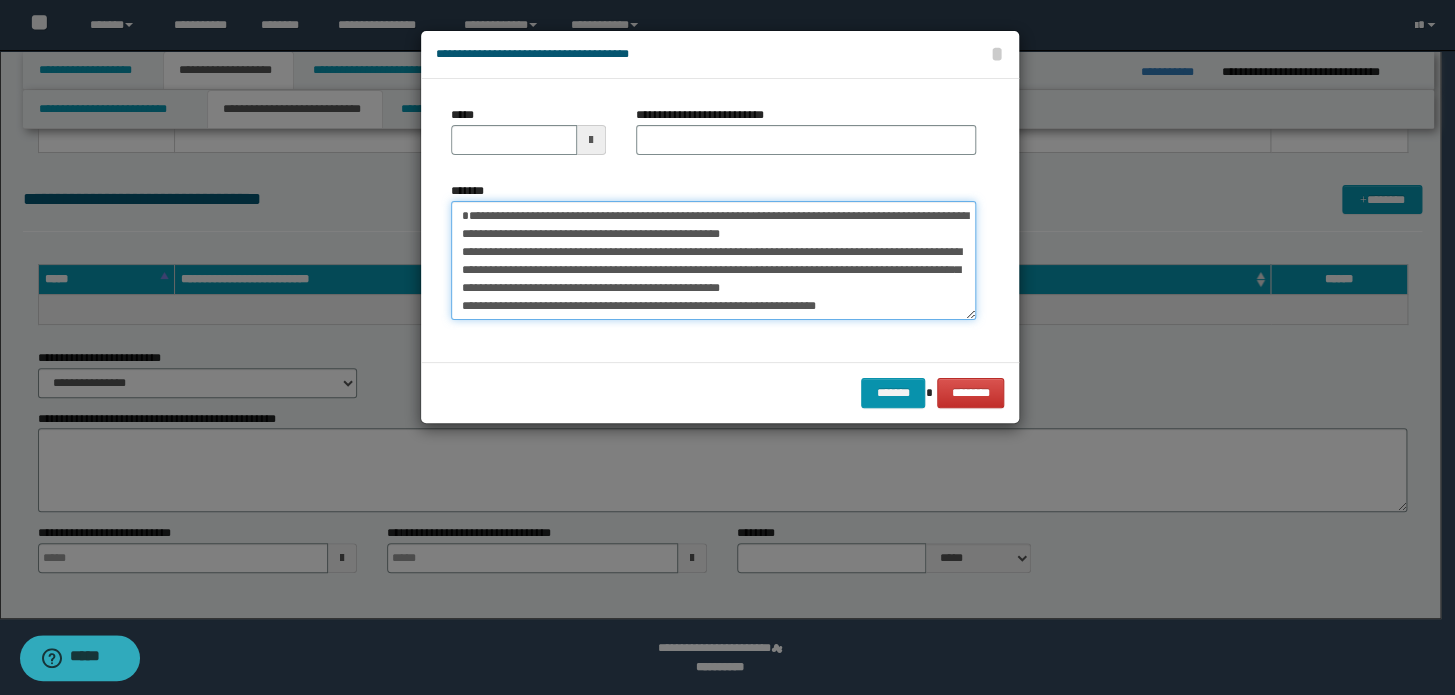 type 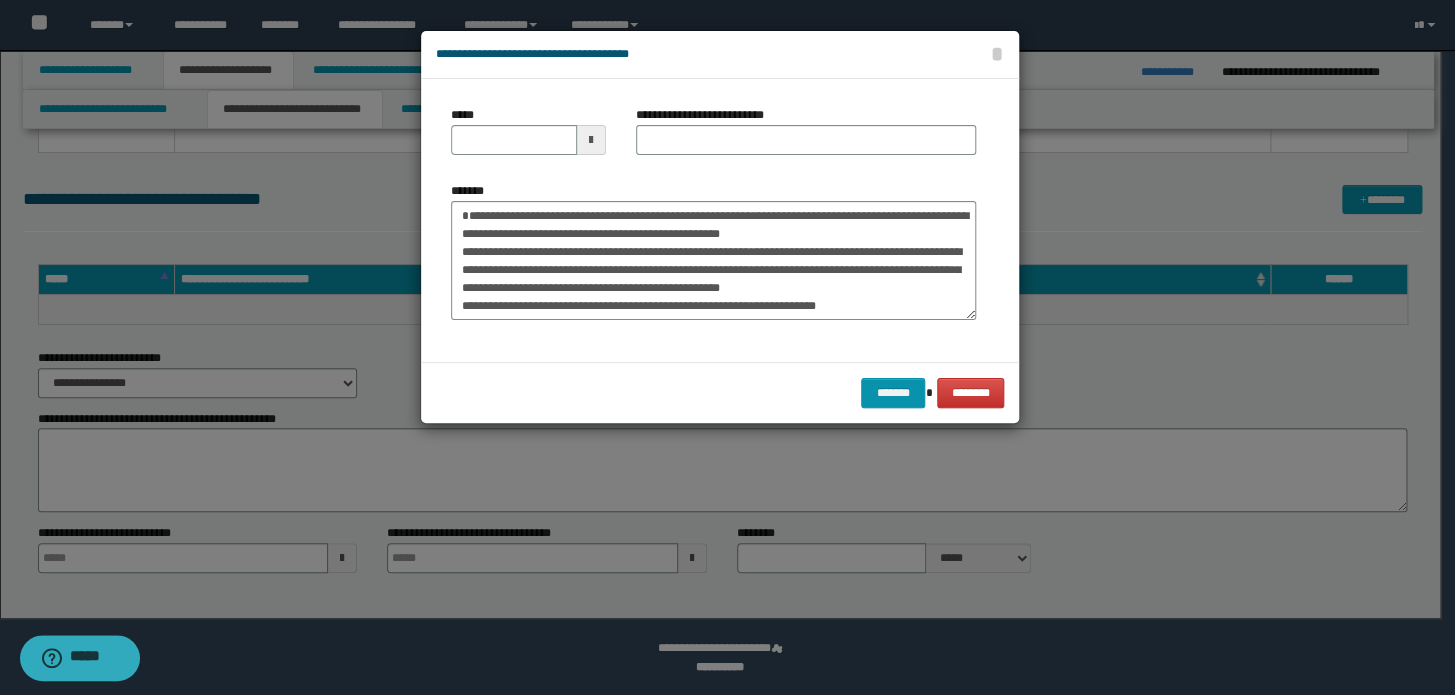 click on "*****" at bounding box center (528, 130) 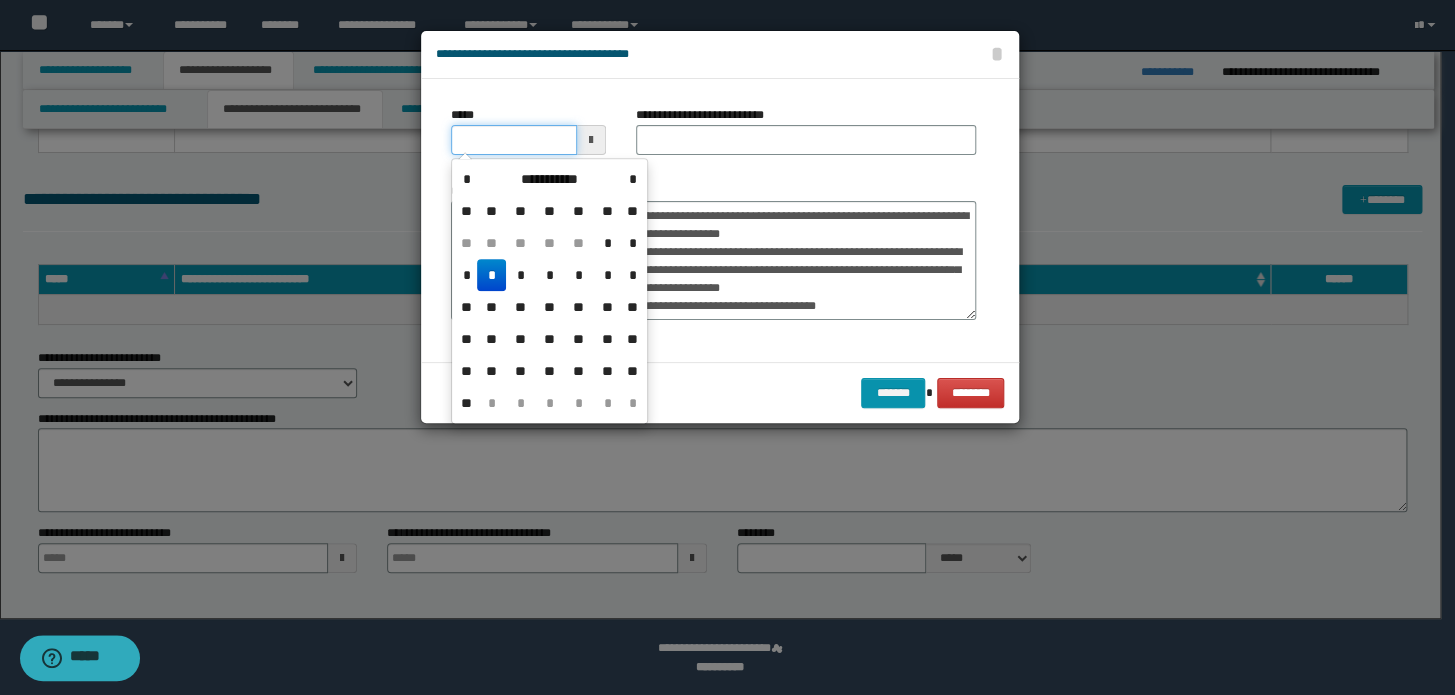 click on "*****" at bounding box center (514, 140) 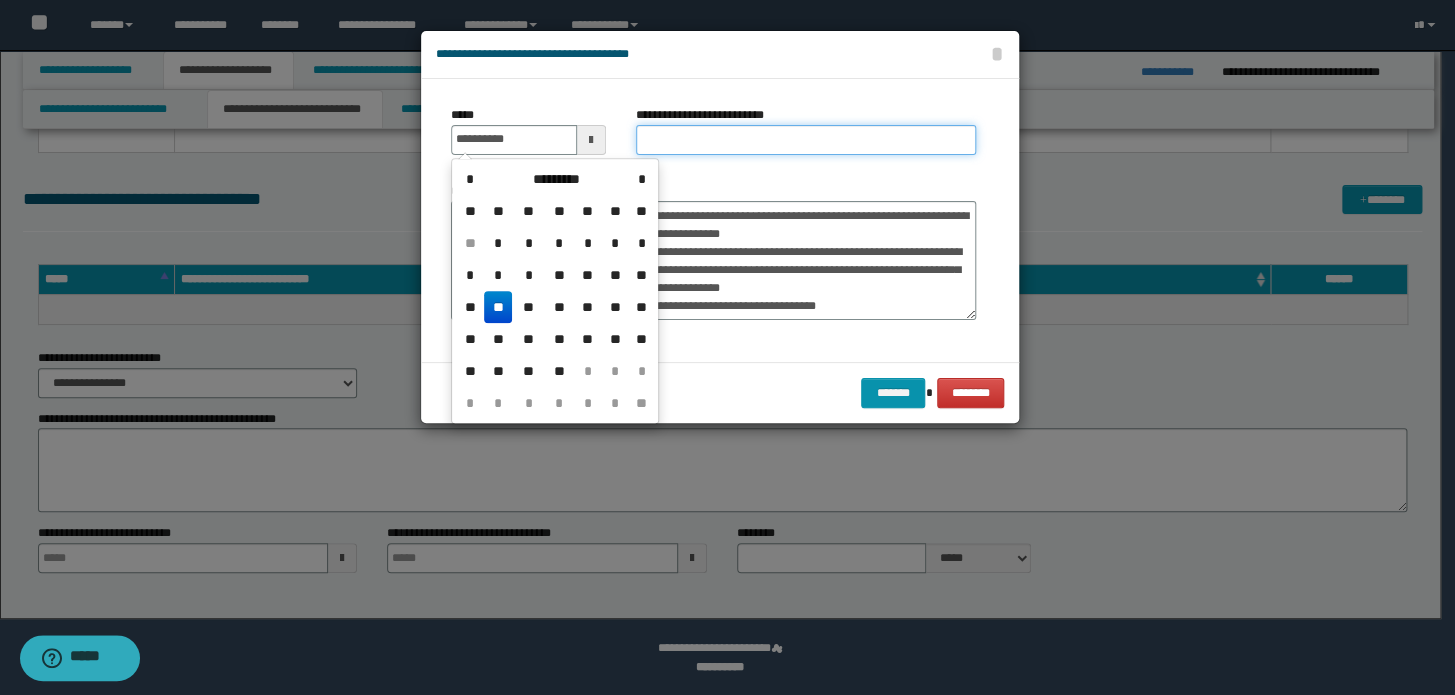 type on "**********" 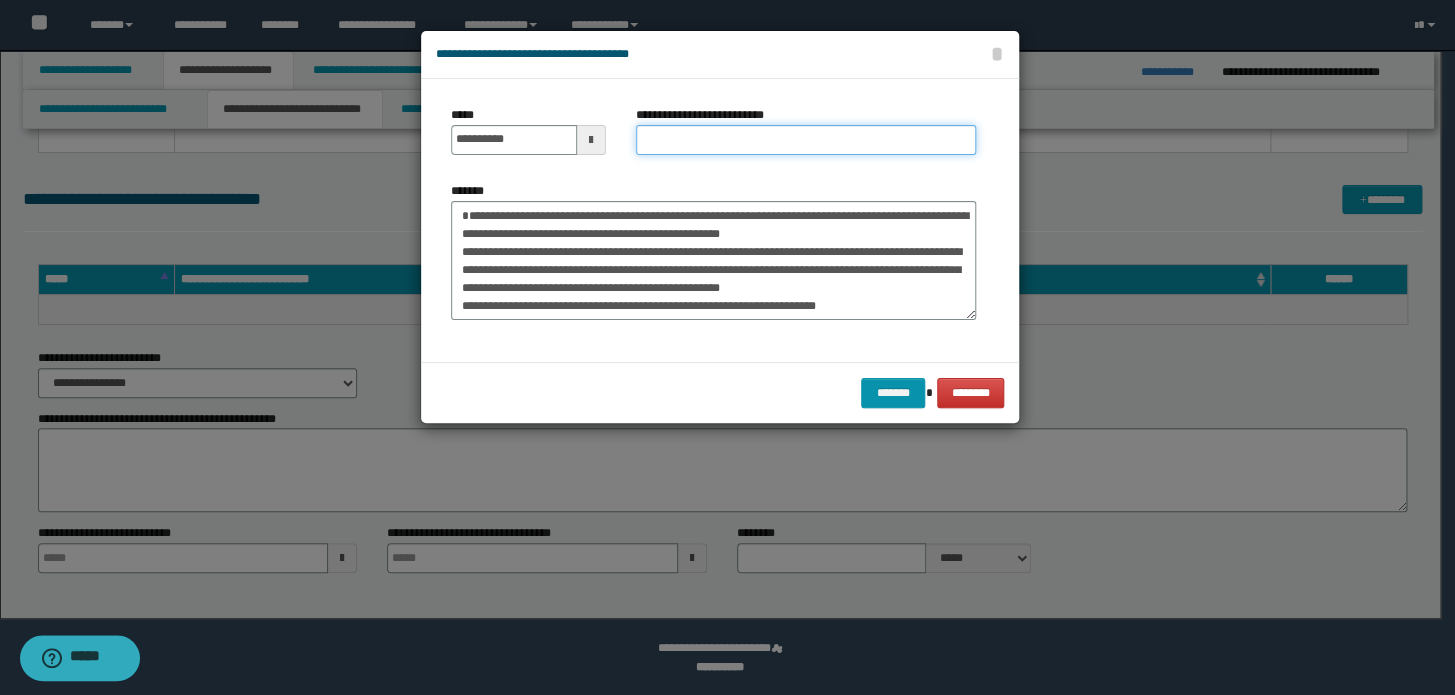 paste on "**********" 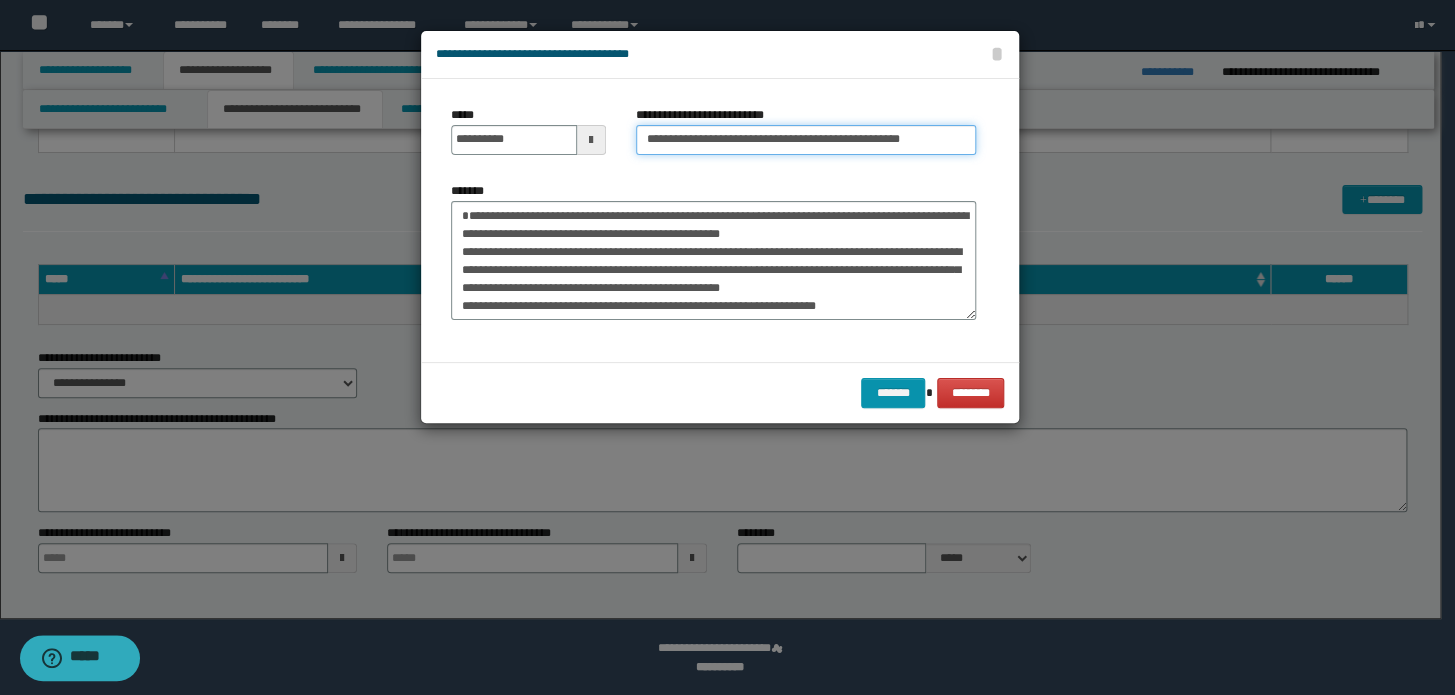 drag, startPoint x: 708, startPoint y: 141, endPoint x: 362, endPoint y: 130, distance: 346.1748 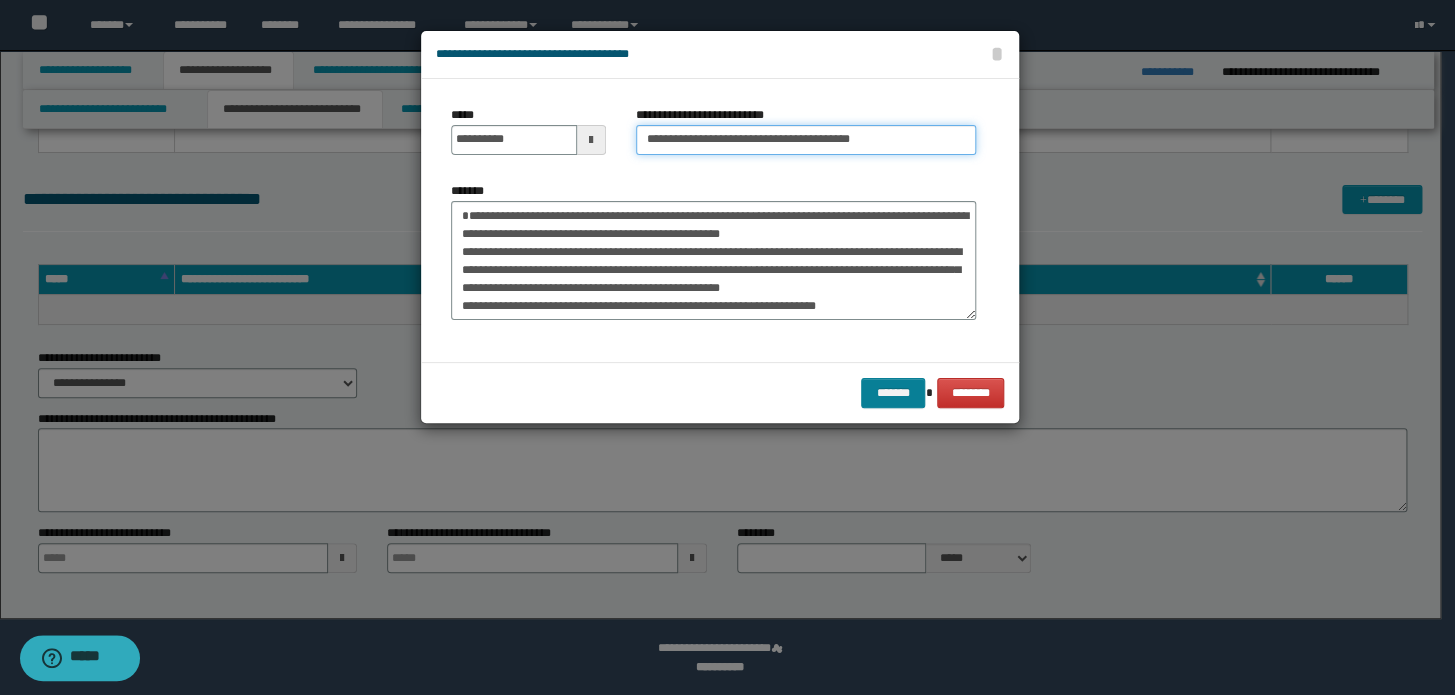 type on "**********" 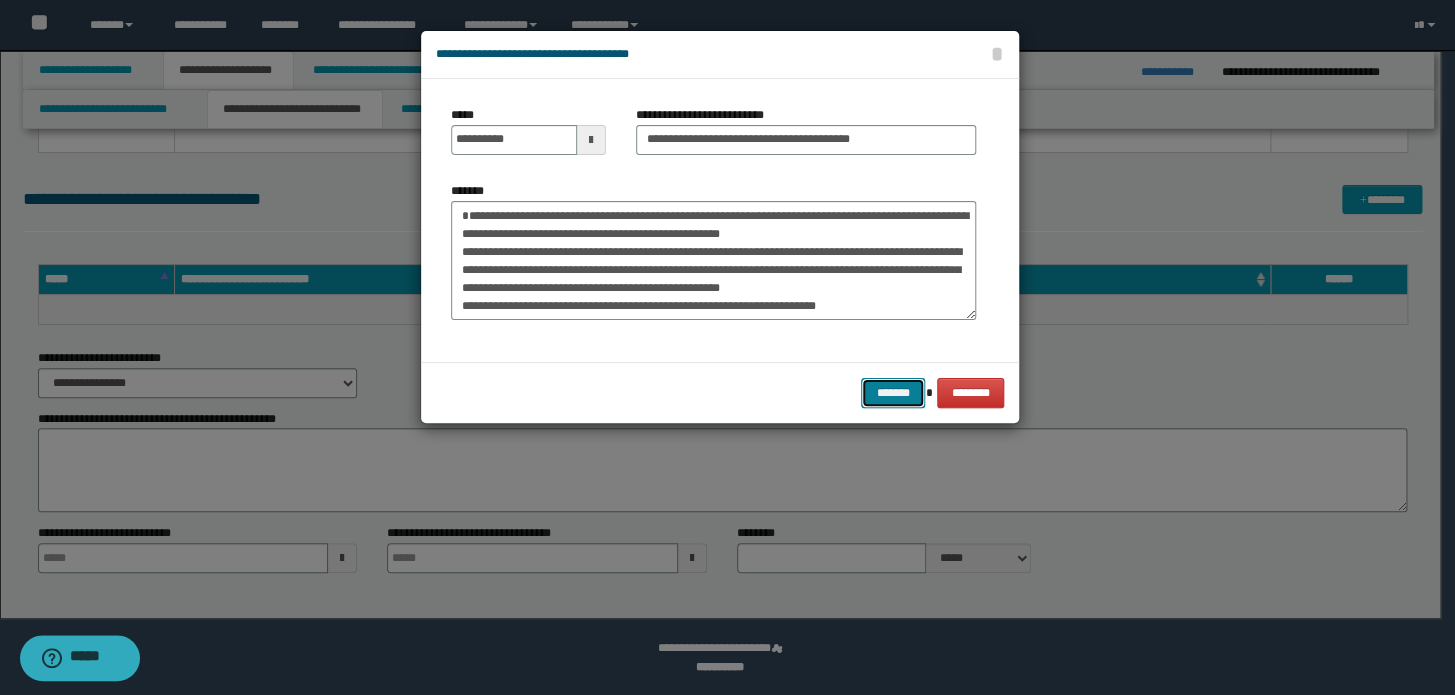 click on "*******" at bounding box center [893, 393] 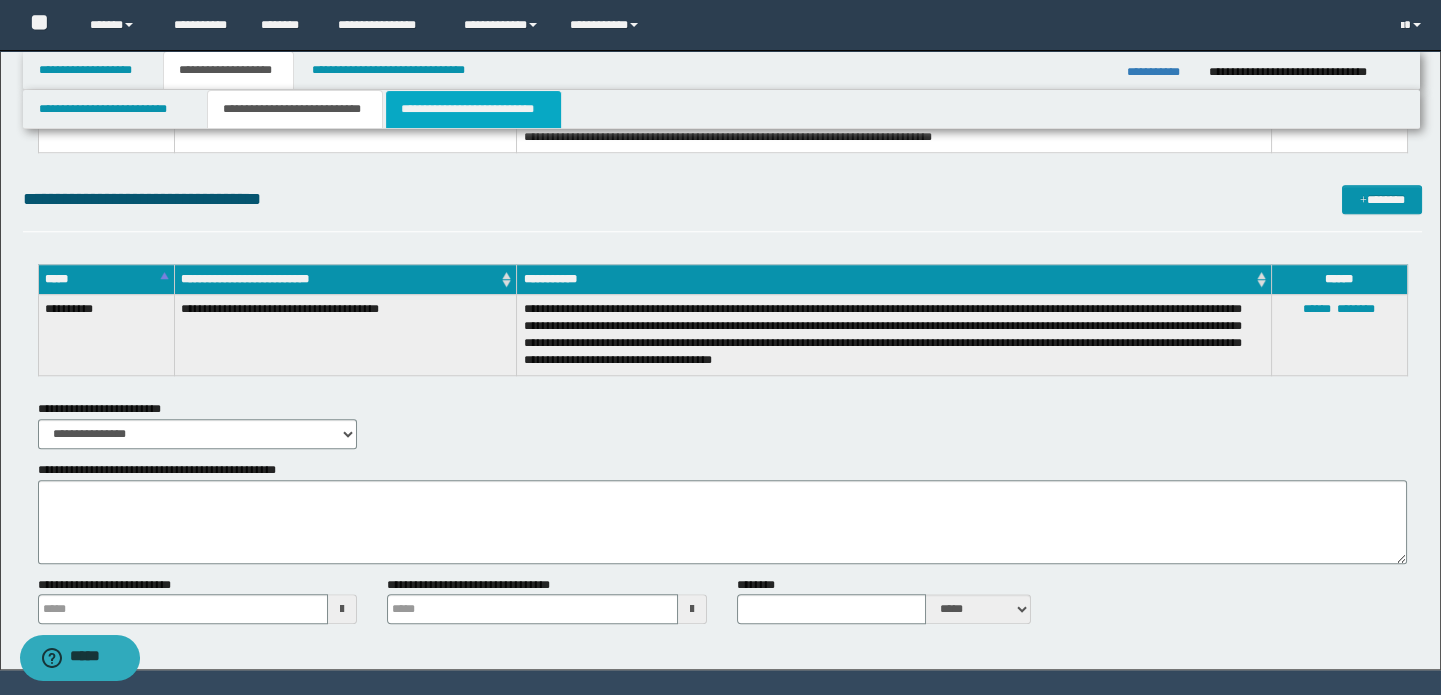 click on "**********" at bounding box center [473, 109] 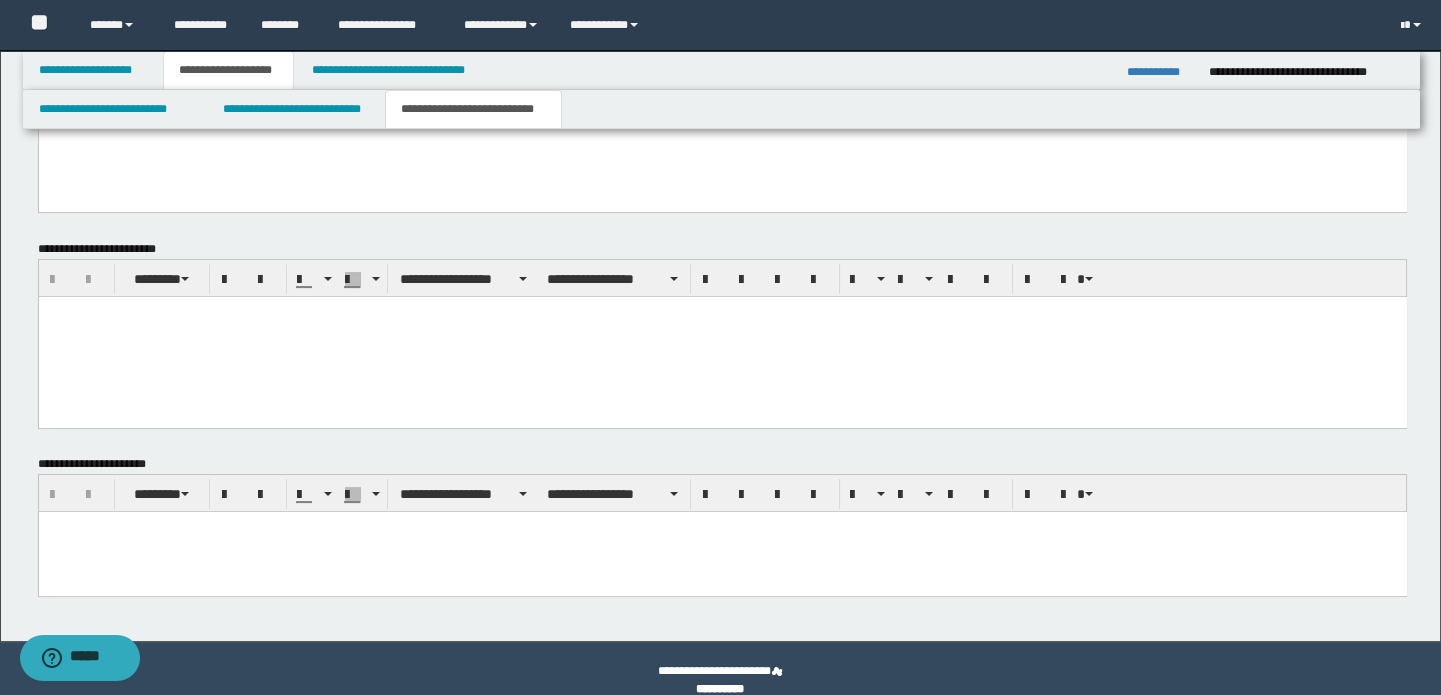 scroll, scrollTop: 738, scrollLeft: 0, axis: vertical 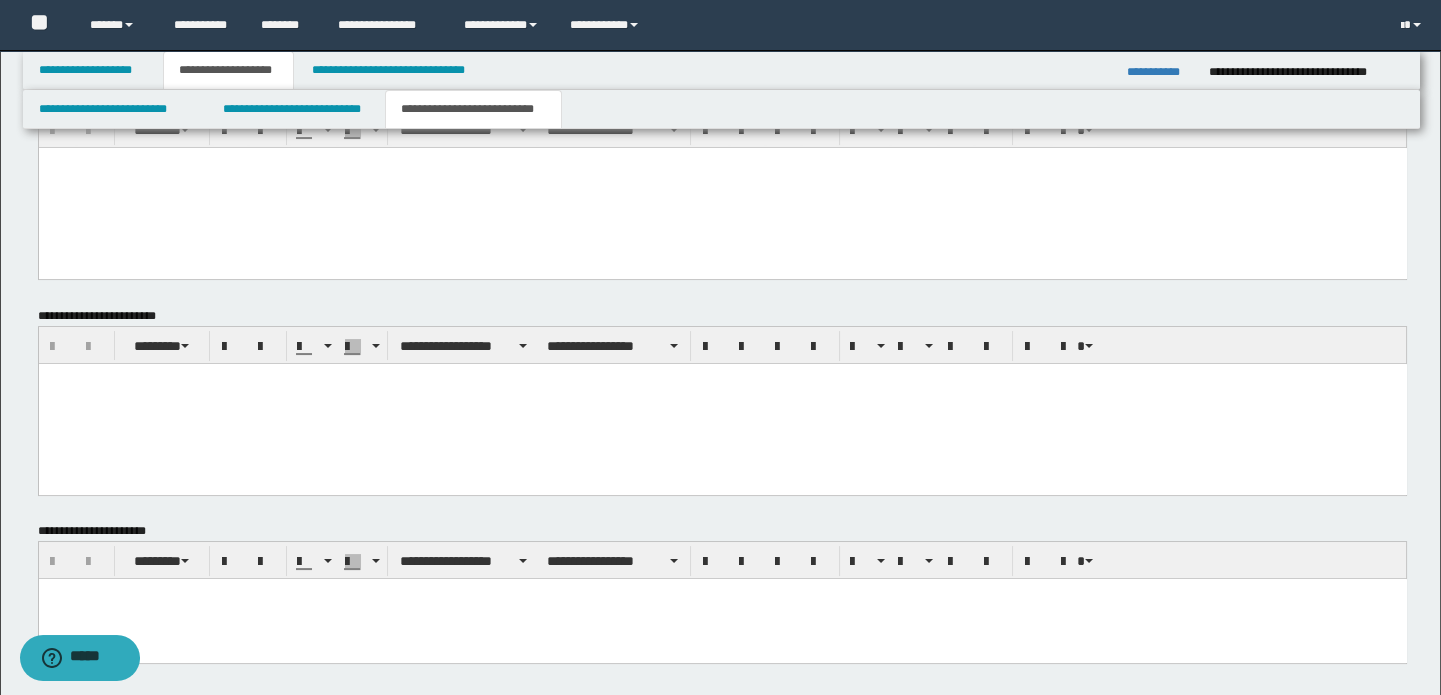 click at bounding box center [722, 188] 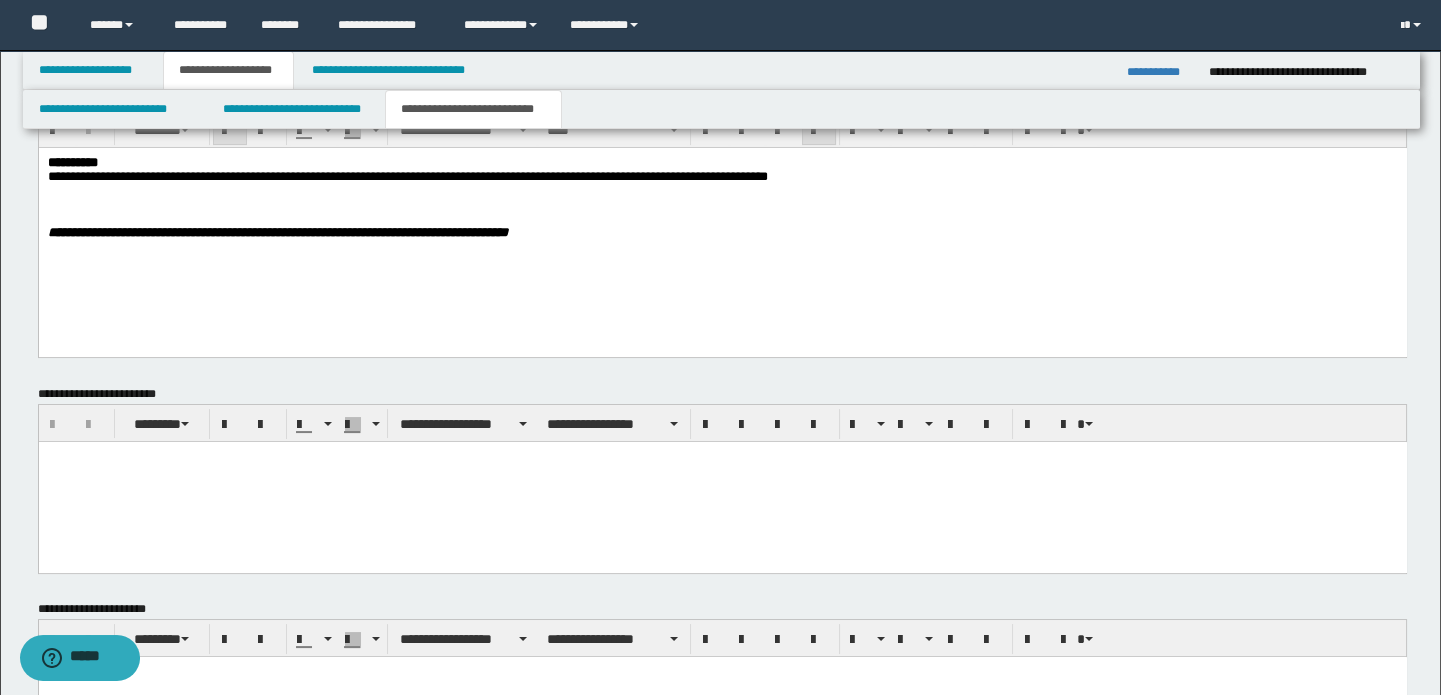 click on "**********" at bounding box center (722, 163) 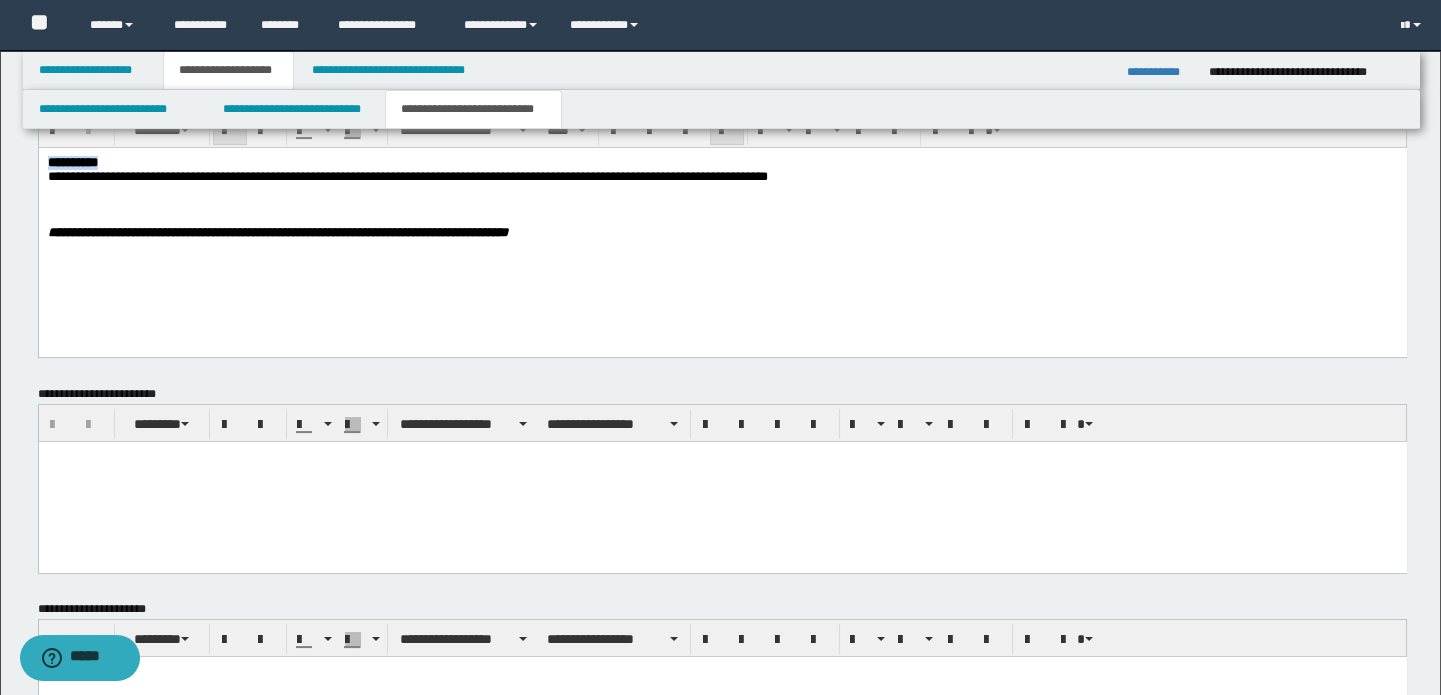 drag, startPoint x: 138, startPoint y: 168, endPoint x: -1, endPoint y: 153, distance: 139.807 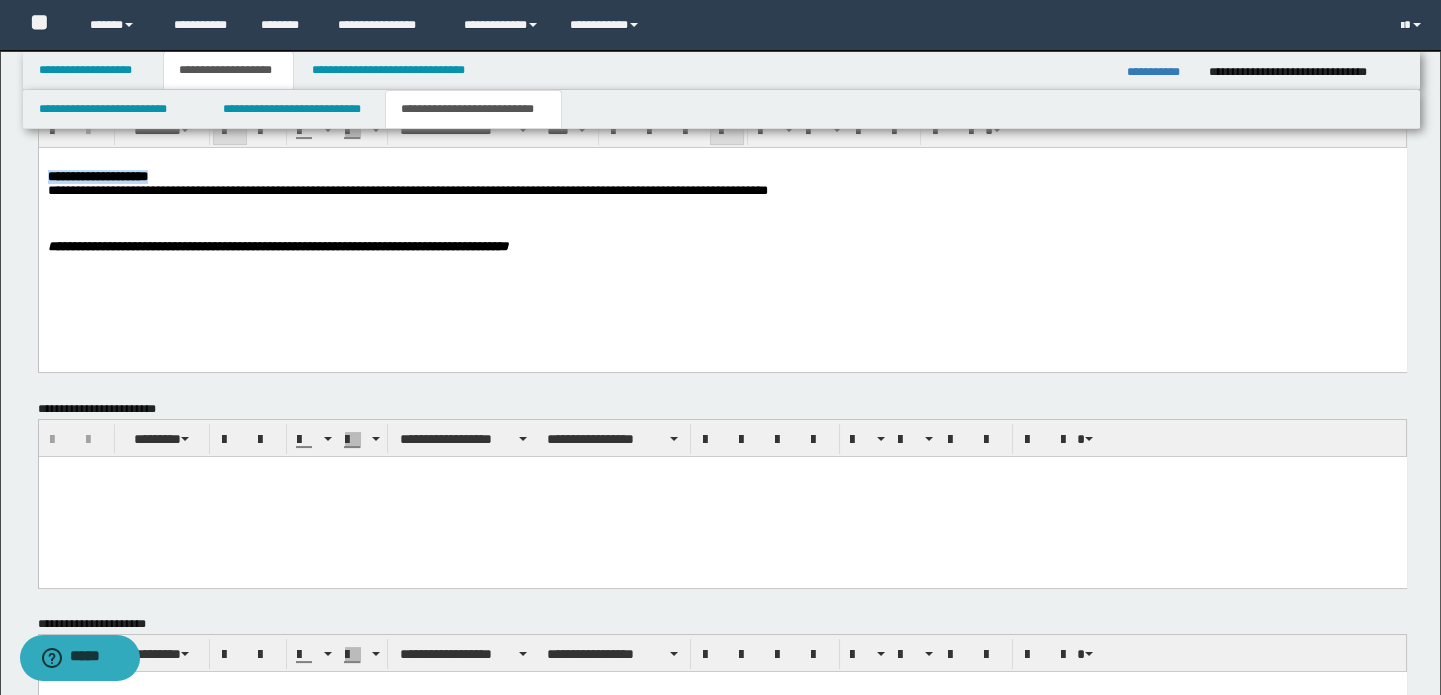 drag, startPoint x: 229, startPoint y: 132, endPoint x: 355, endPoint y: 100, distance: 130 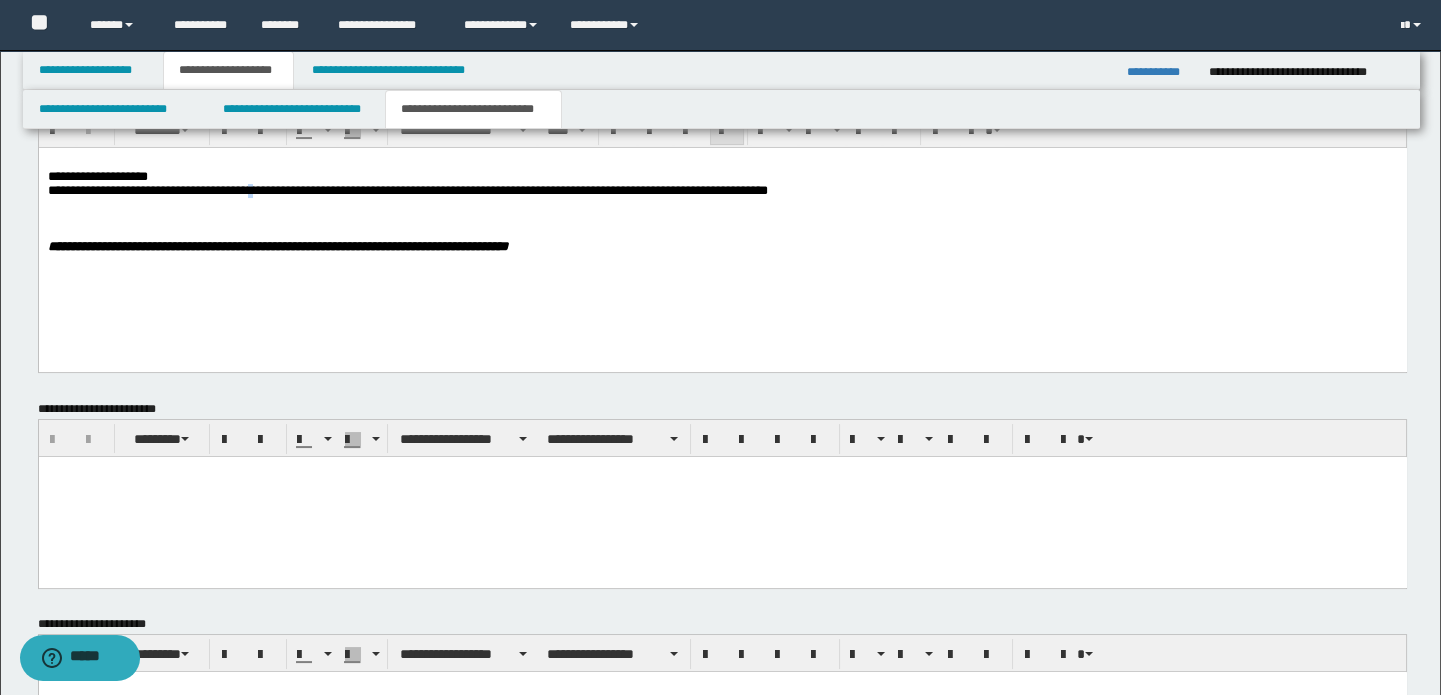 click on "**********" at bounding box center [407, 190] 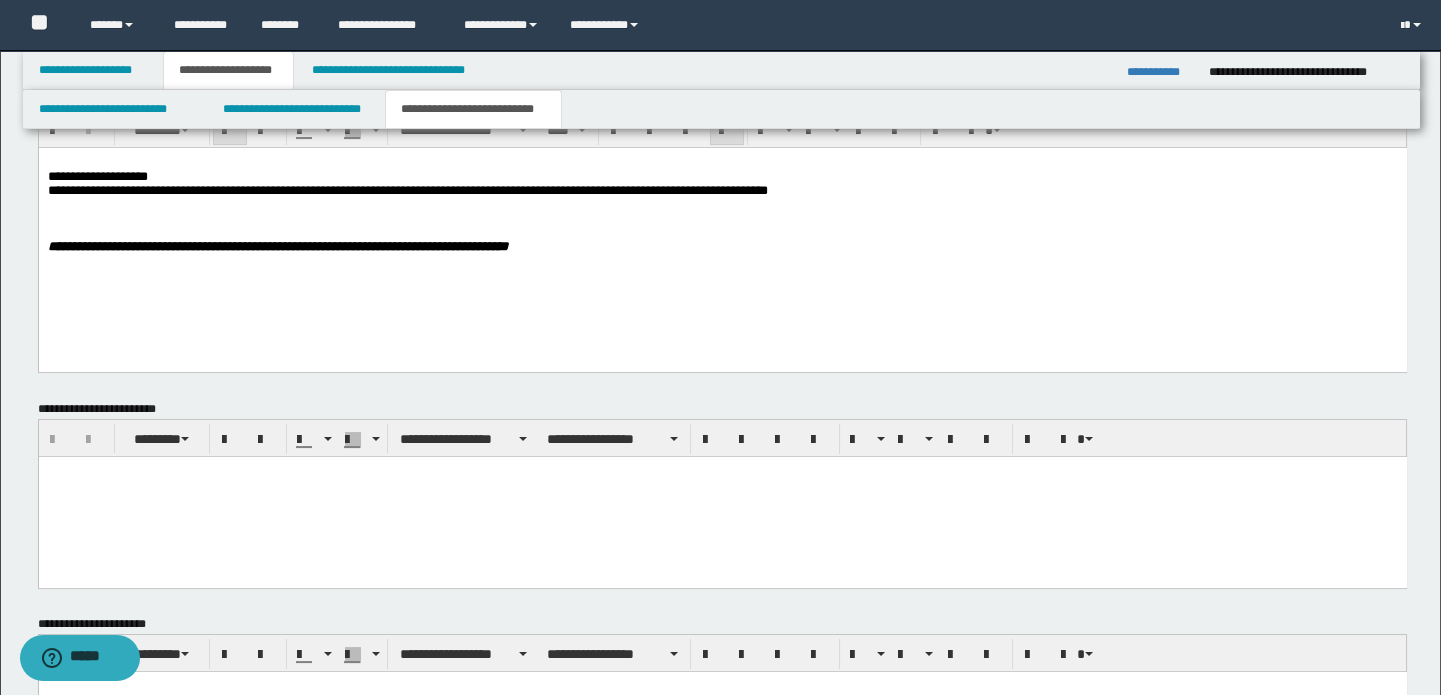 click on "**********" at bounding box center (722, 177) 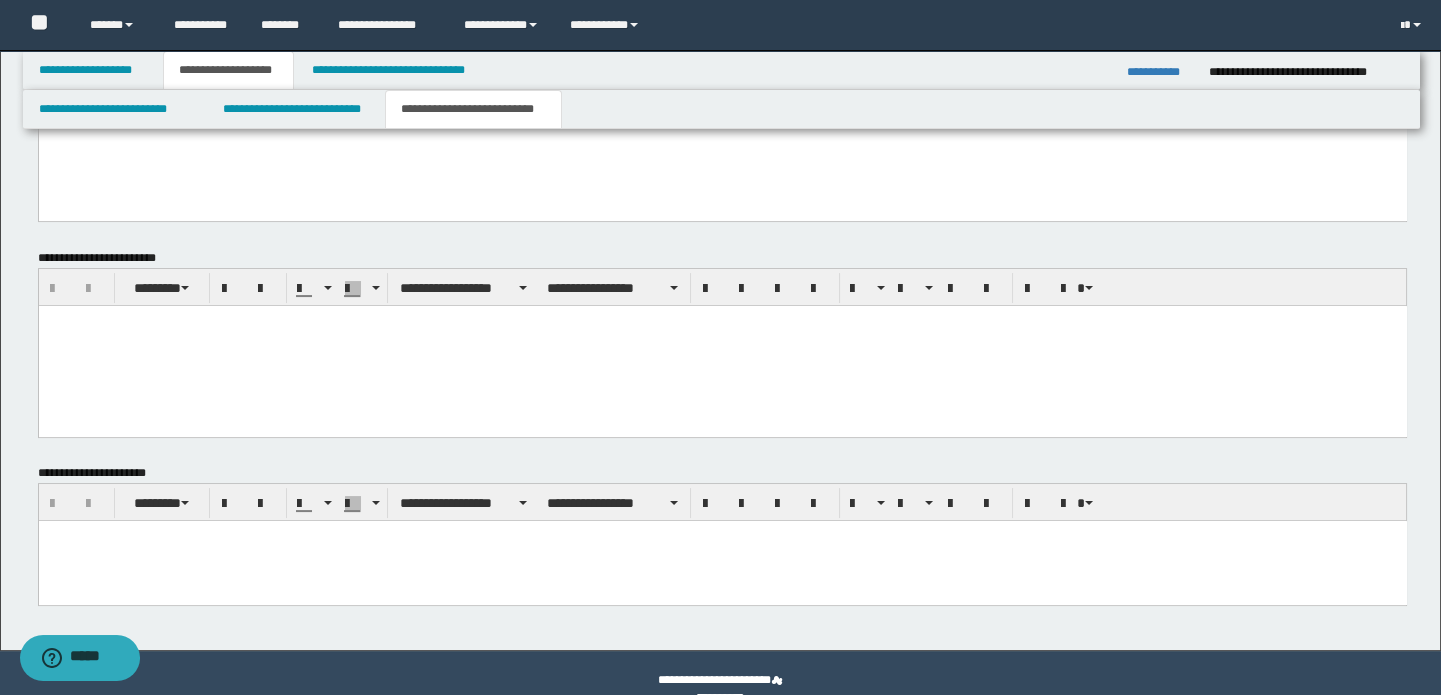 scroll, scrollTop: 938, scrollLeft: 0, axis: vertical 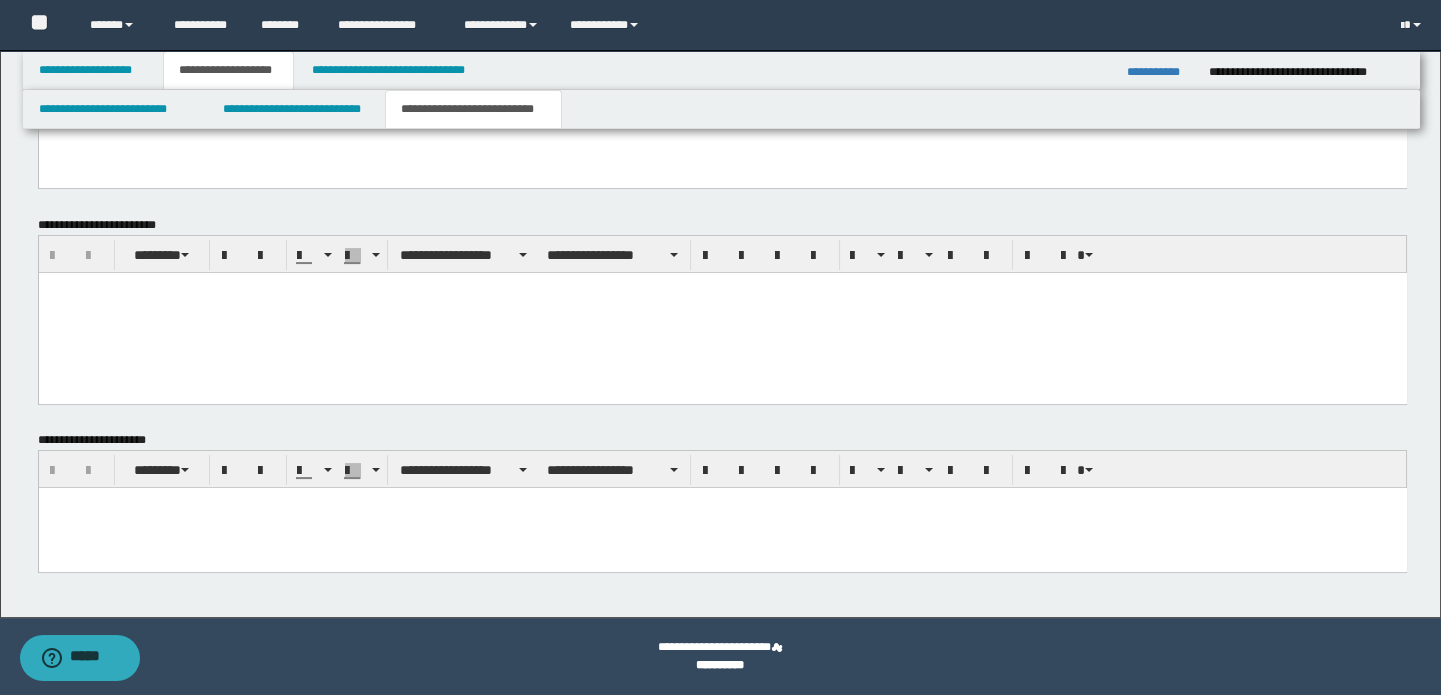 click at bounding box center (722, 527) 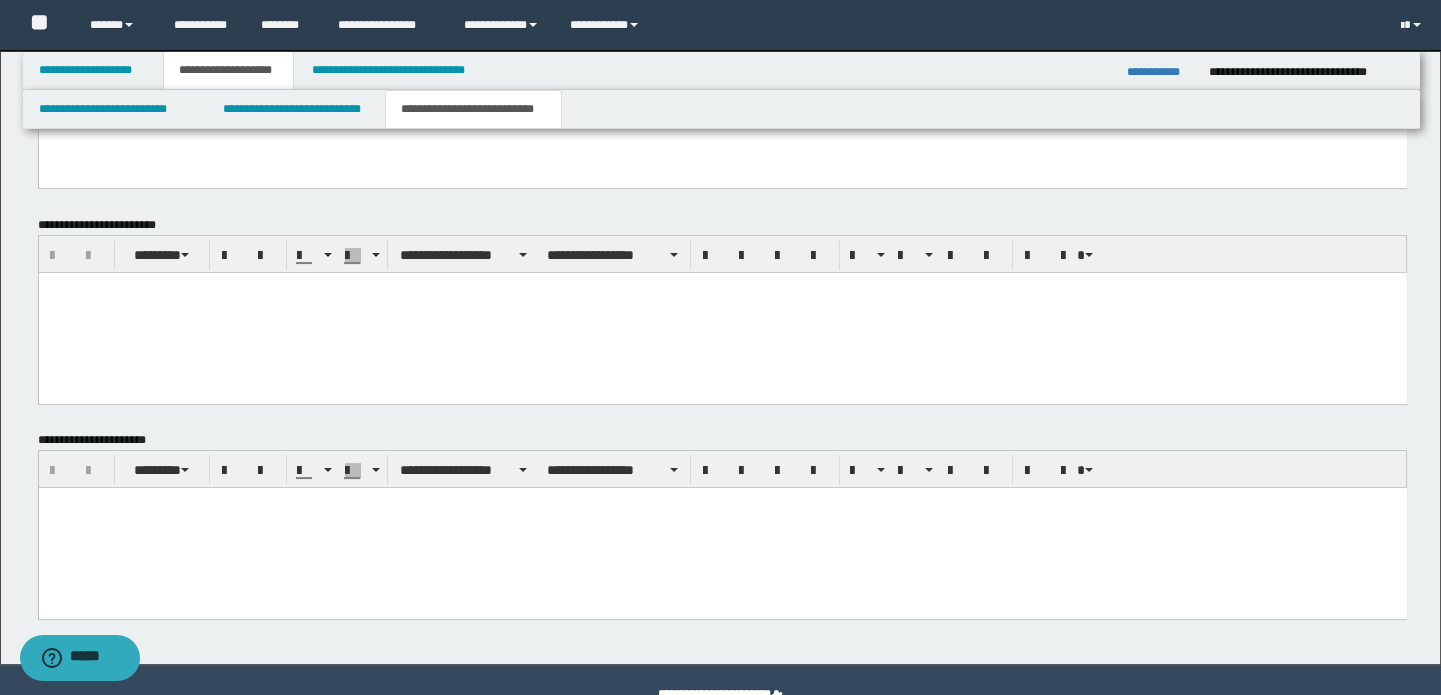 type 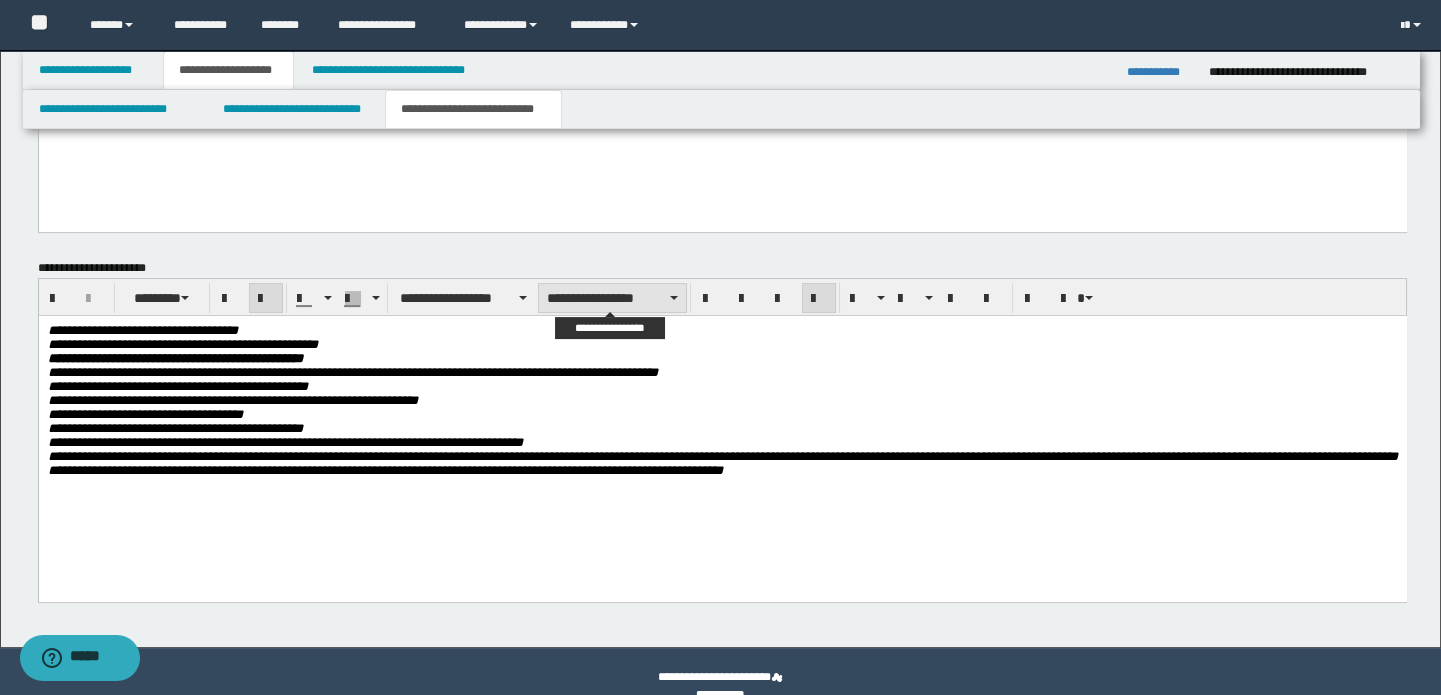 scroll, scrollTop: 1140, scrollLeft: 0, axis: vertical 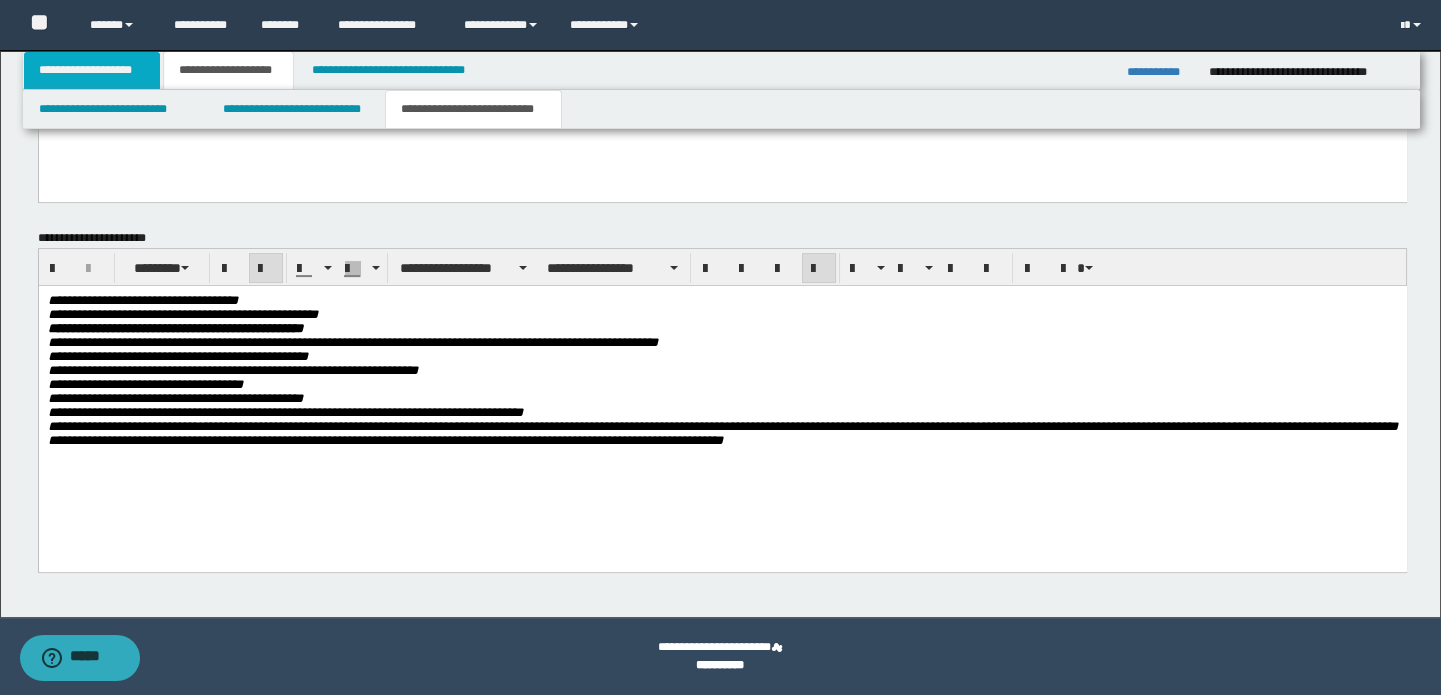 click on "**********" at bounding box center (92, 70) 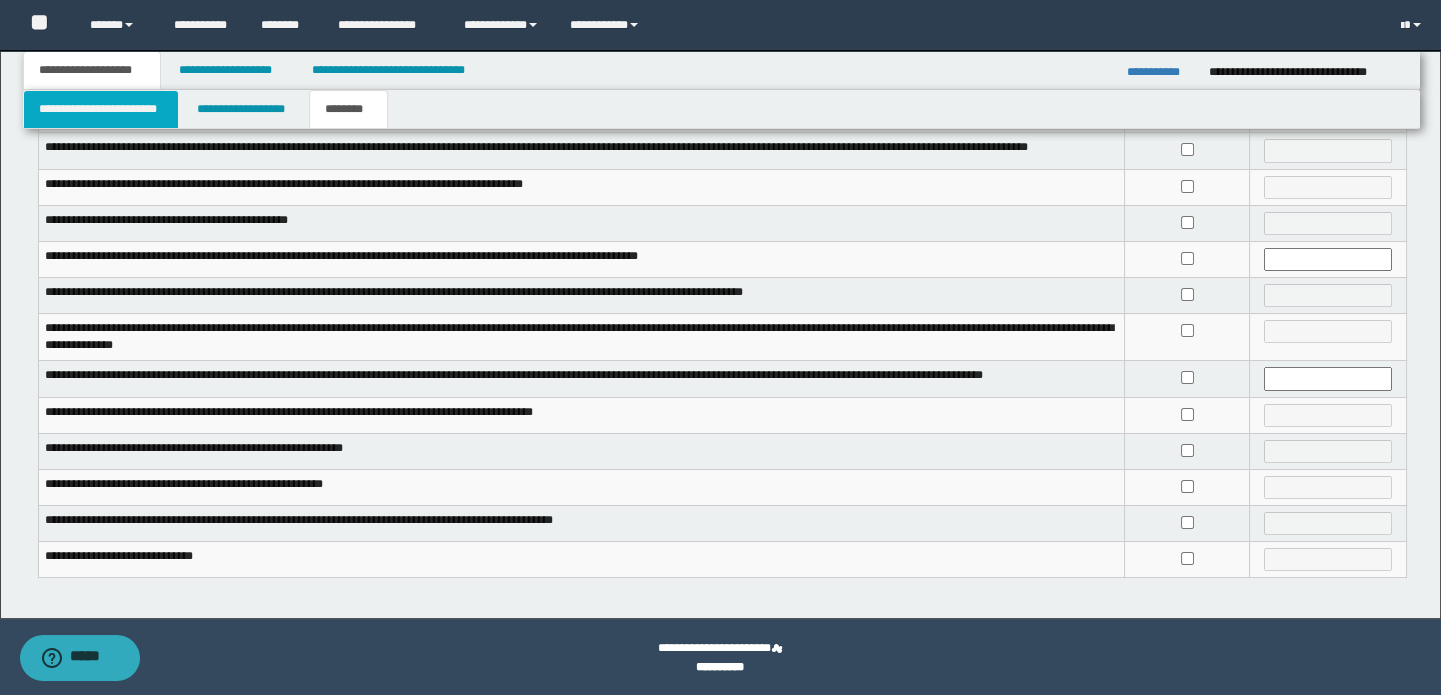click on "**********" at bounding box center [101, 109] 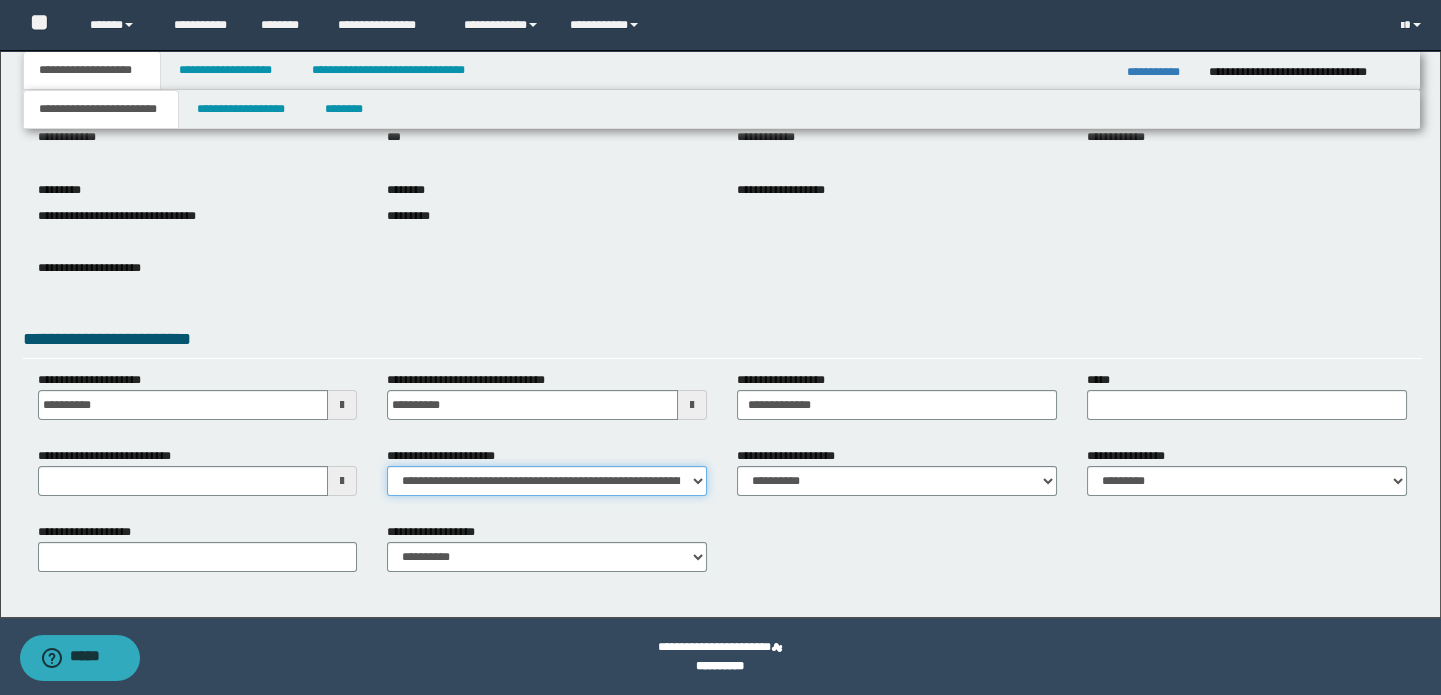 click on "**********" at bounding box center [547, 481] 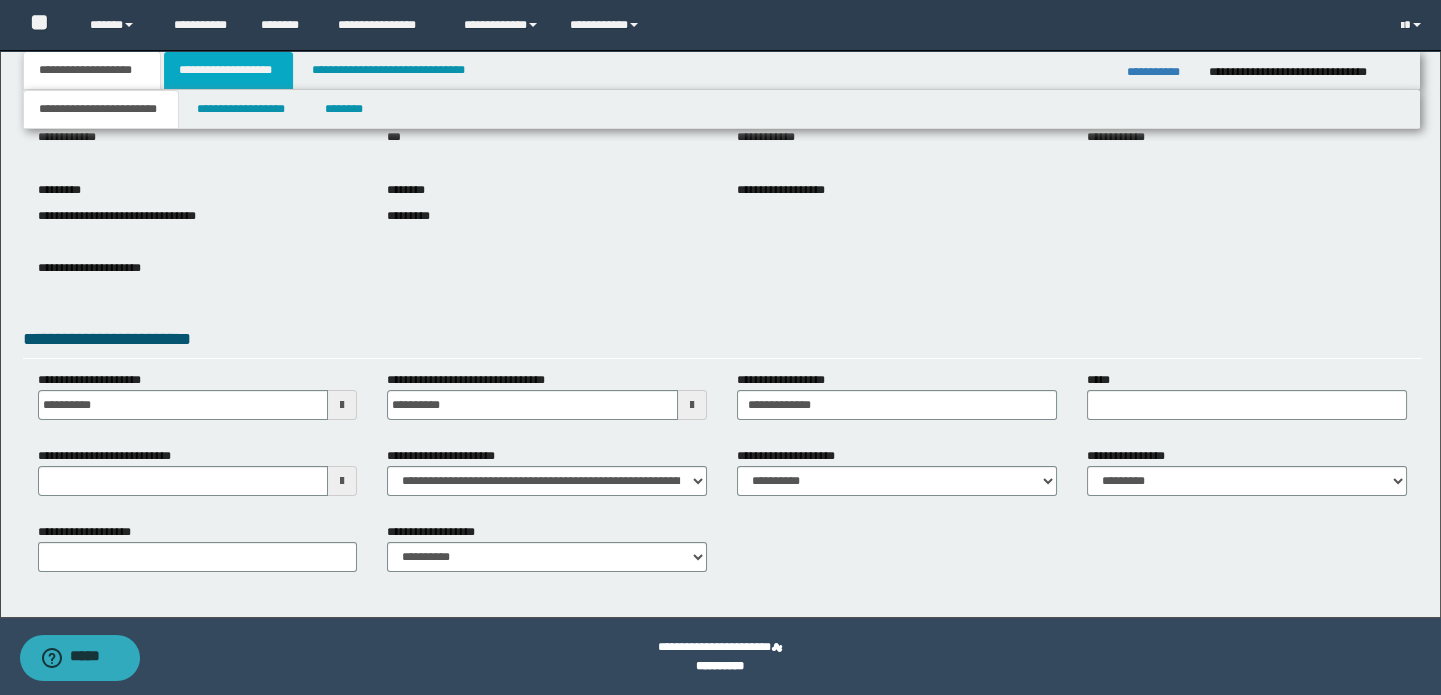 click on "**********" at bounding box center [228, 70] 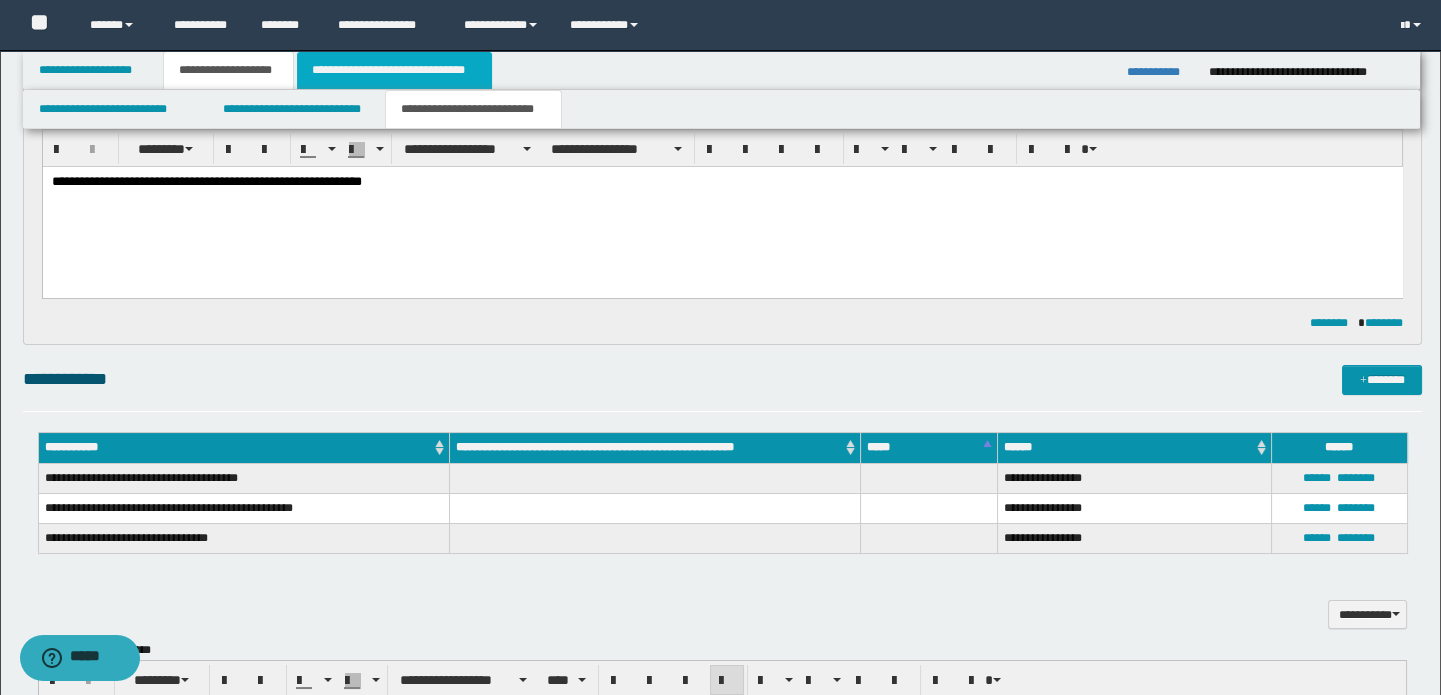 click on "**********" at bounding box center (394, 70) 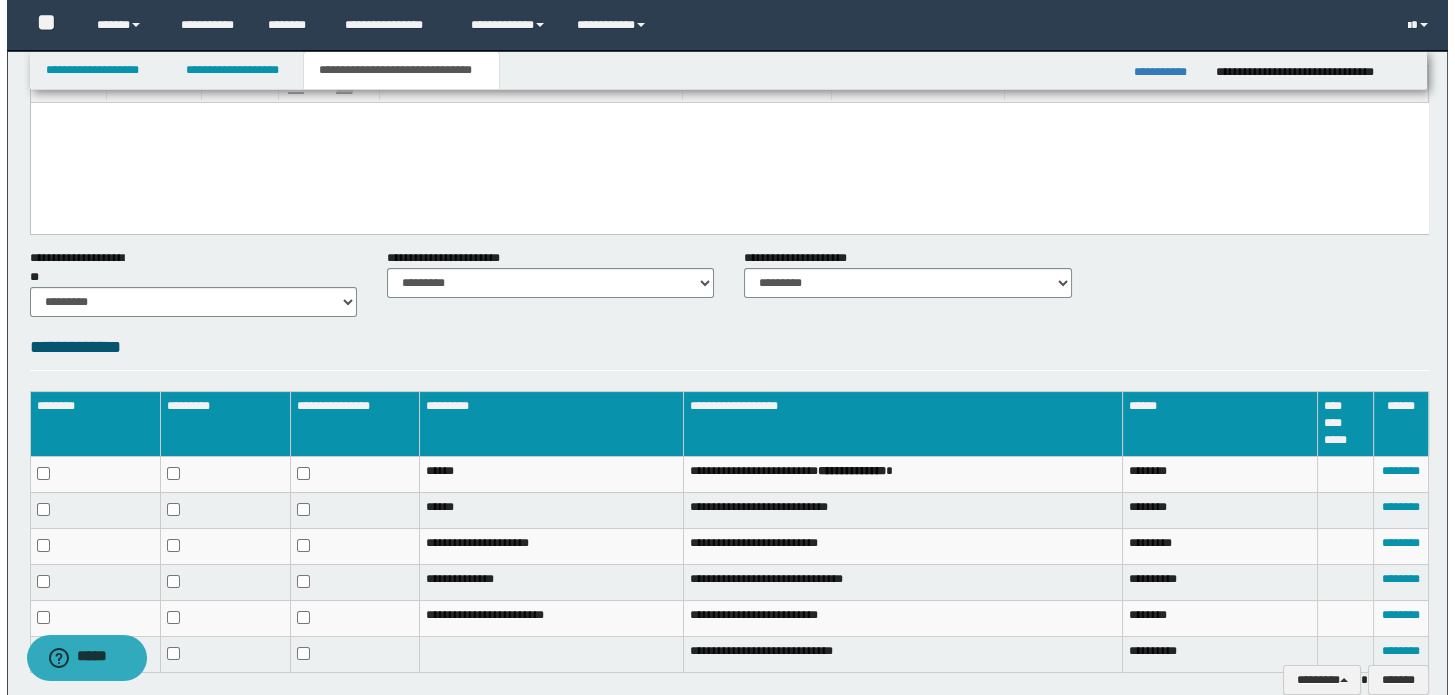 scroll, scrollTop: 241, scrollLeft: 0, axis: vertical 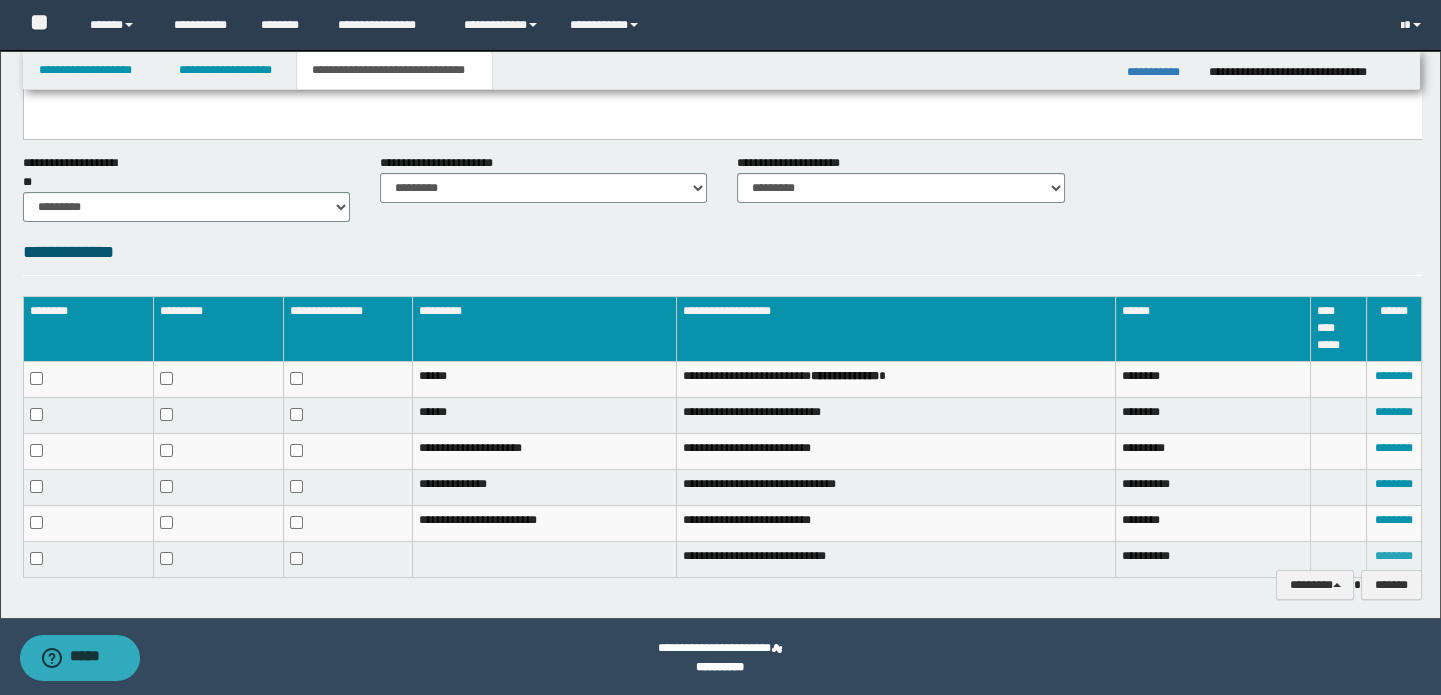 click on "********" at bounding box center [1394, 556] 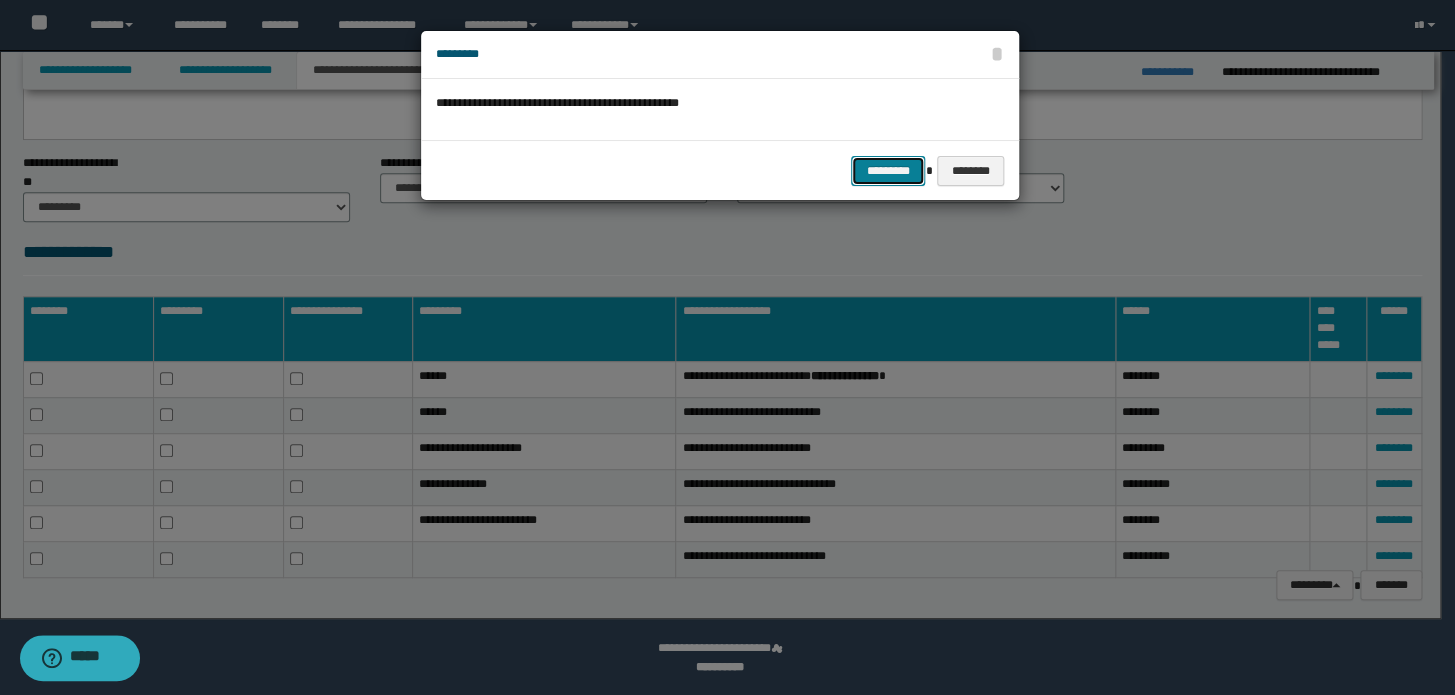 click on "*********" at bounding box center (888, 171) 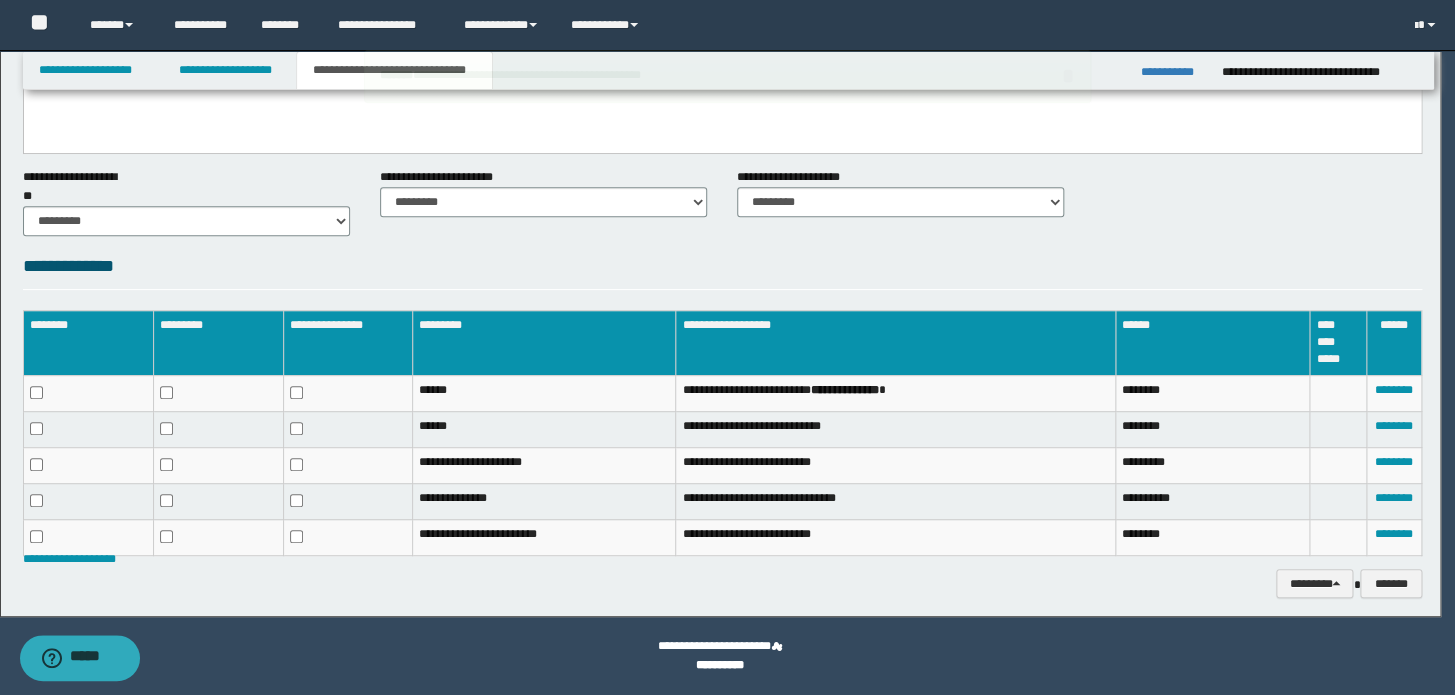 scroll, scrollTop: 226, scrollLeft: 0, axis: vertical 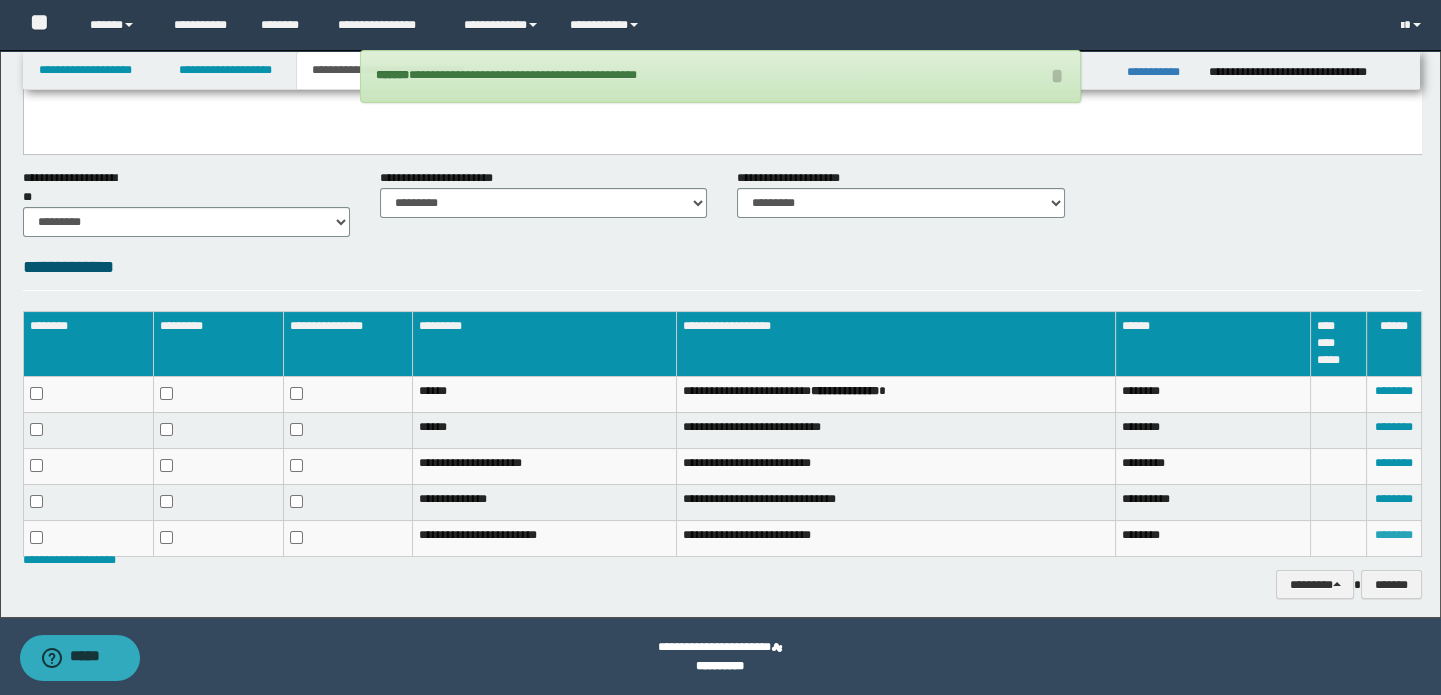 click on "********" at bounding box center [1394, 535] 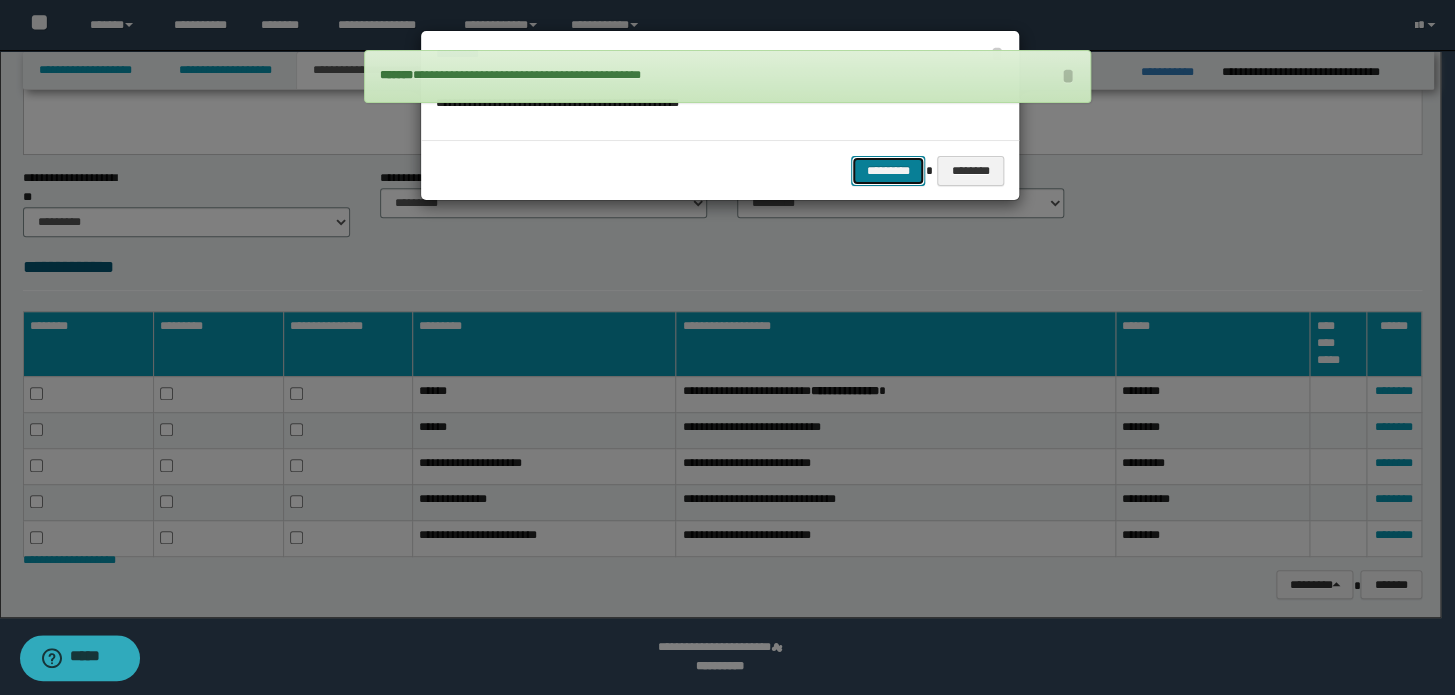 click on "*********" at bounding box center [888, 171] 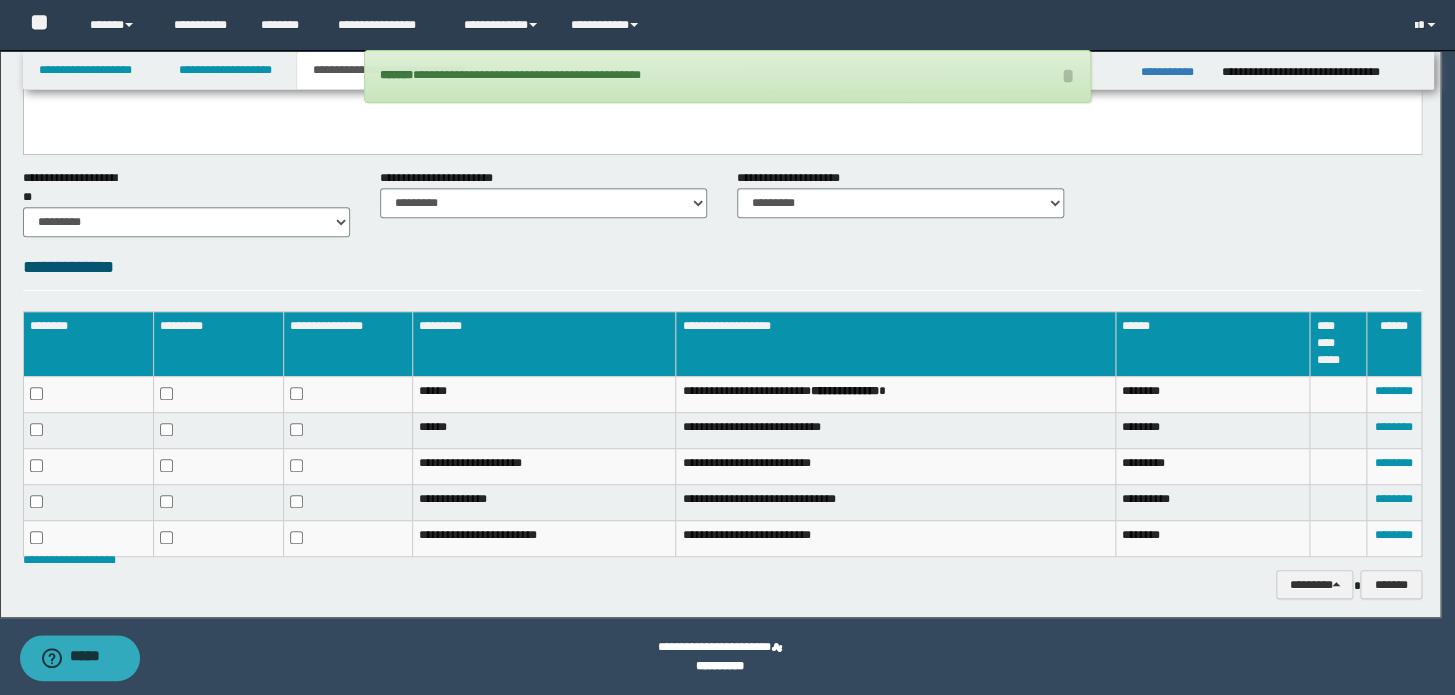 scroll, scrollTop: 191, scrollLeft: 0, axis: vertical 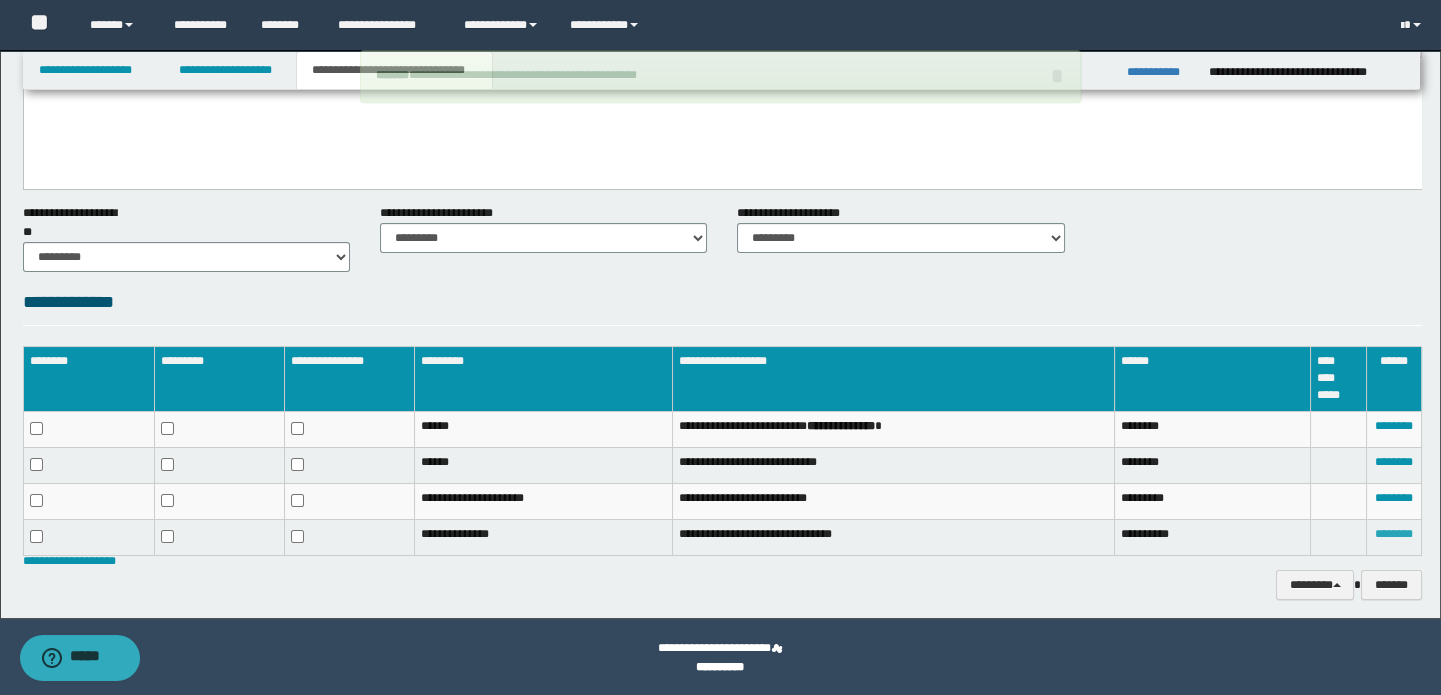 click on "********" at bounding box center (1394, 534) 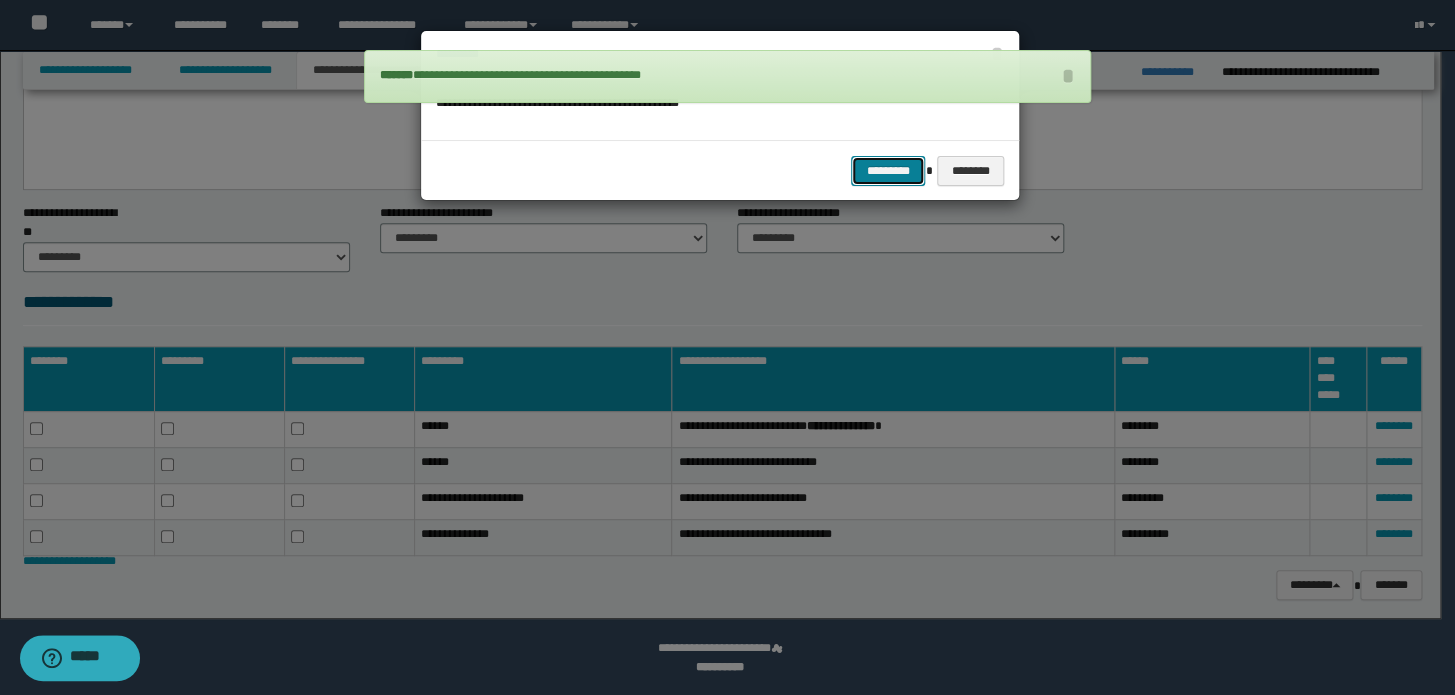 click on "*********" at bounding box center [888, 171] 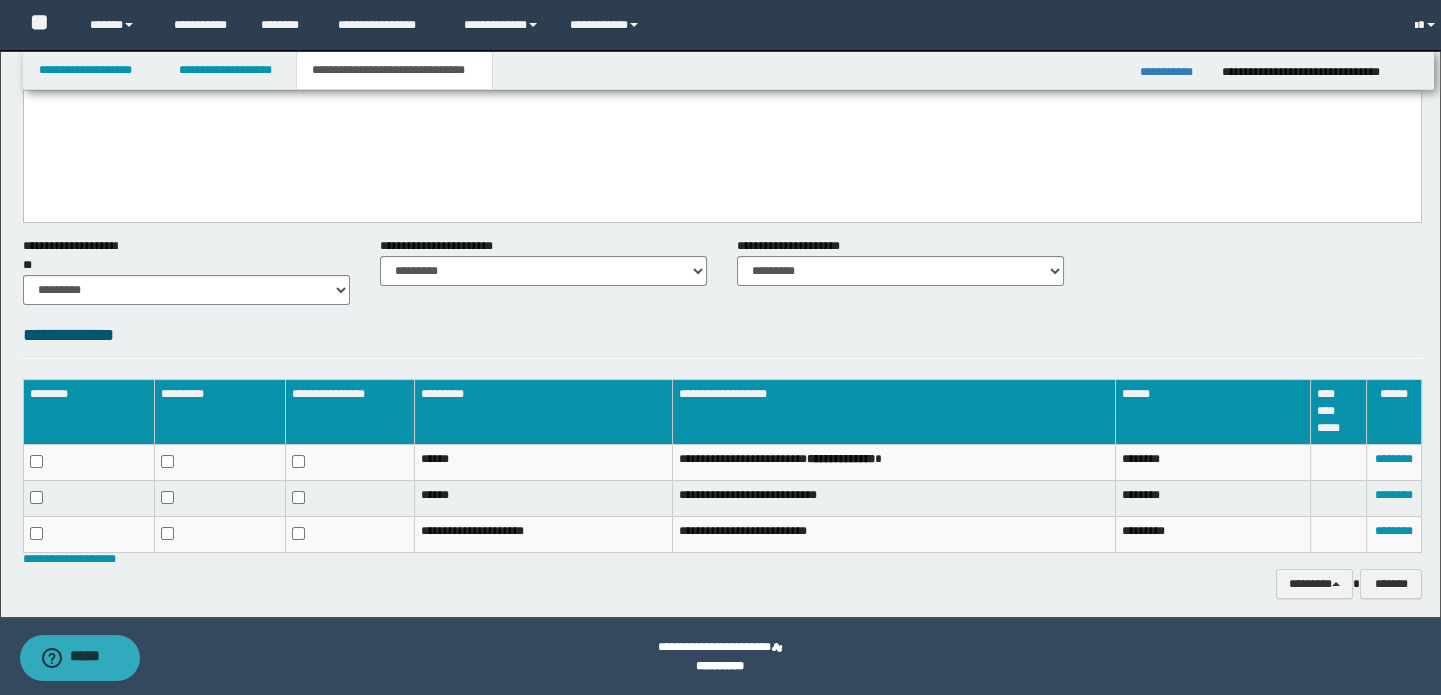 click on "**********" at bounding box center (722, 269) 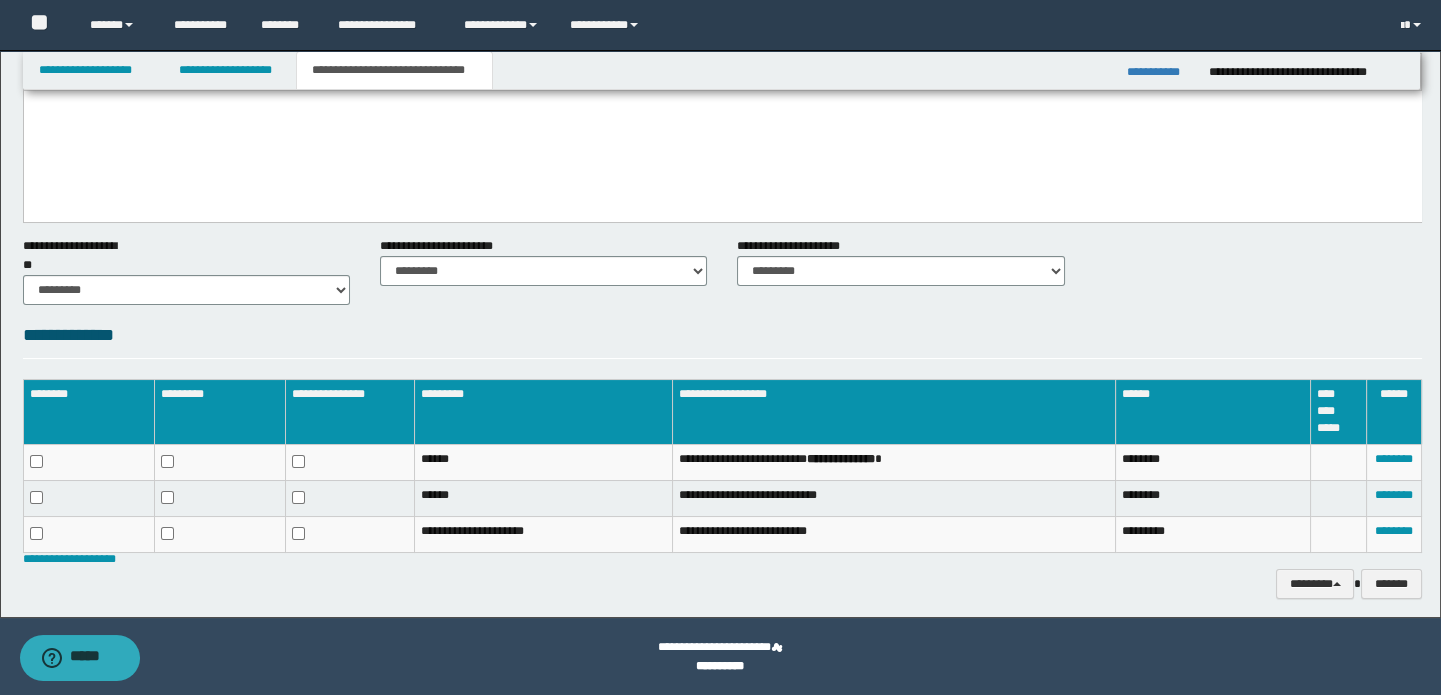 click on "**********" at bounding box center [723, 269] 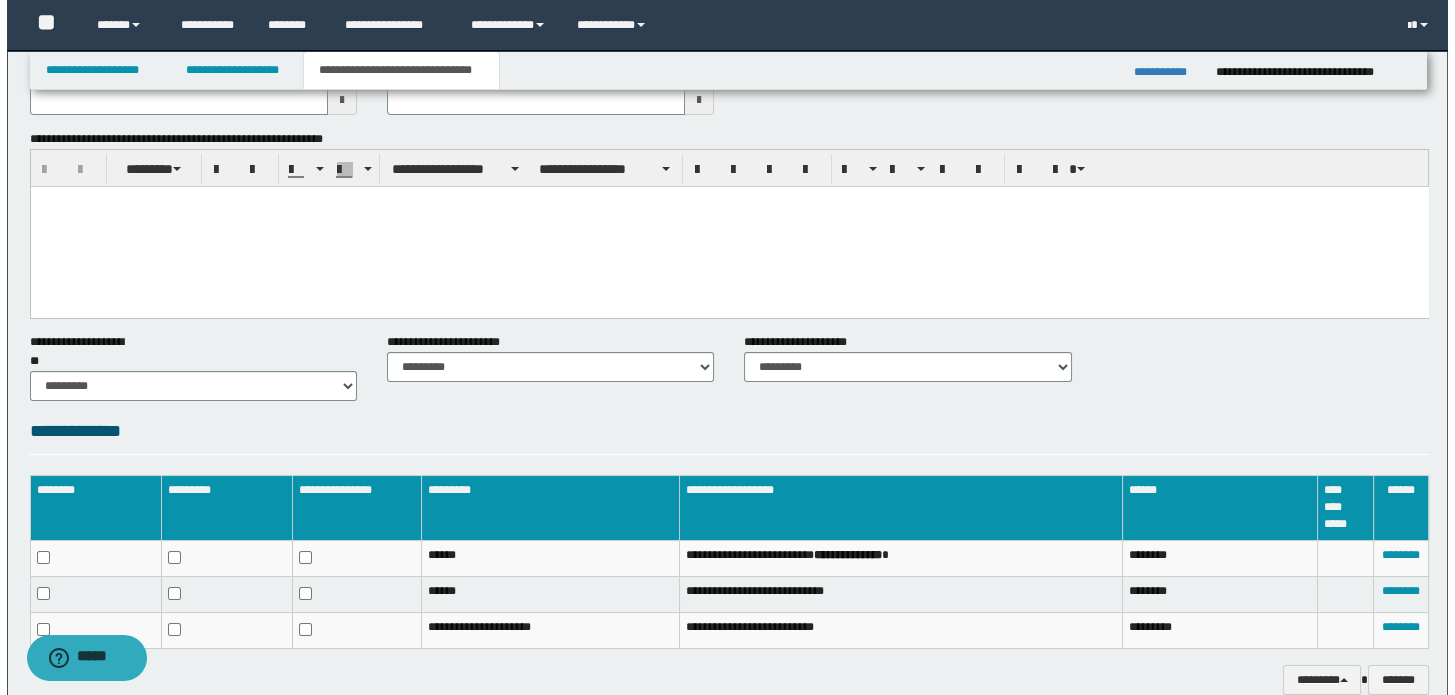 scroll, scrollTop: 0, scrollLeft: 0, axis: both 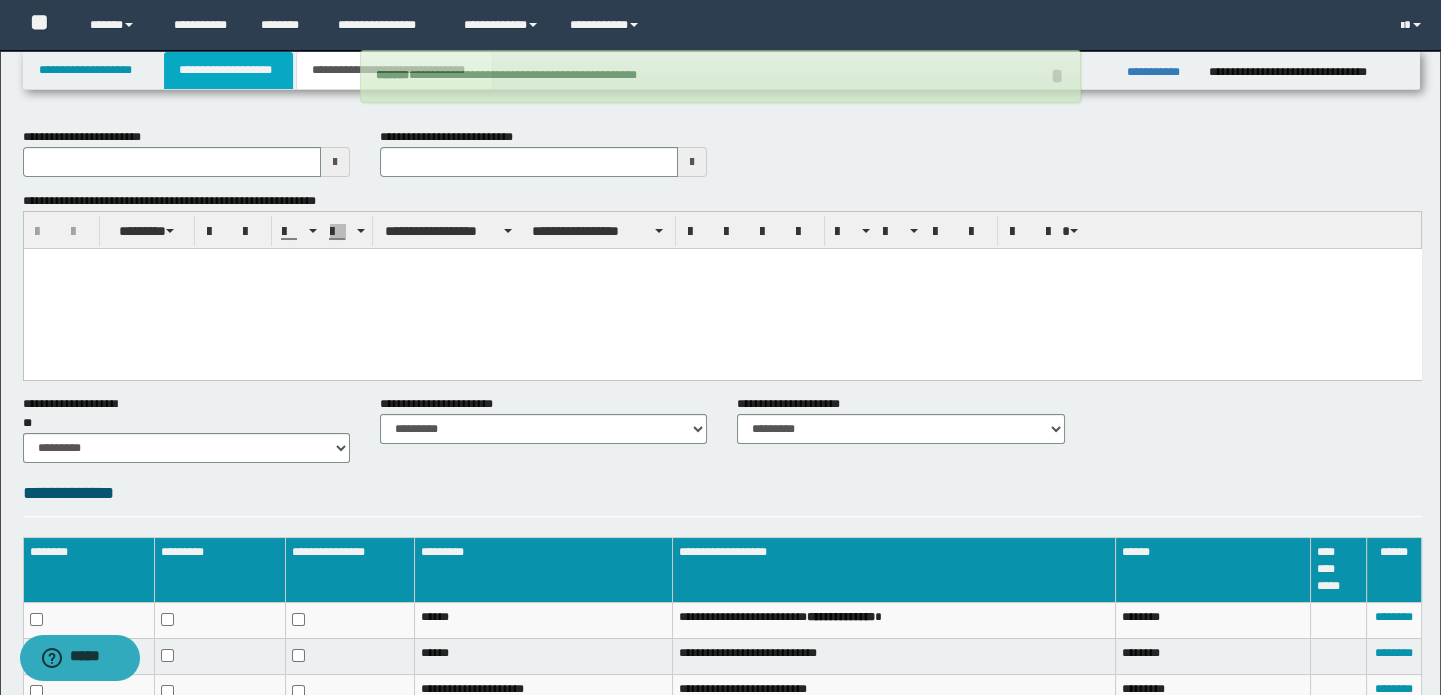 click on "**********" at bounding box center [228, 70] 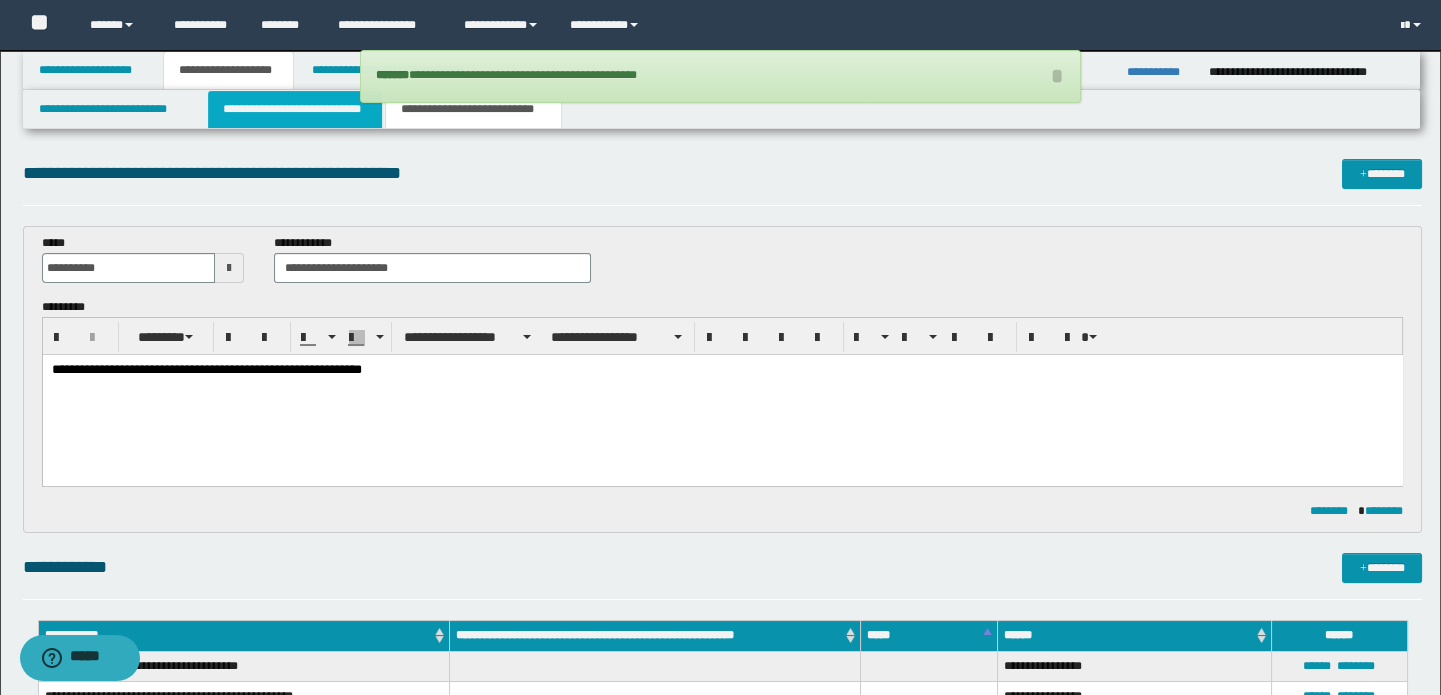 click on "**********" at bounding box center [294, 109] 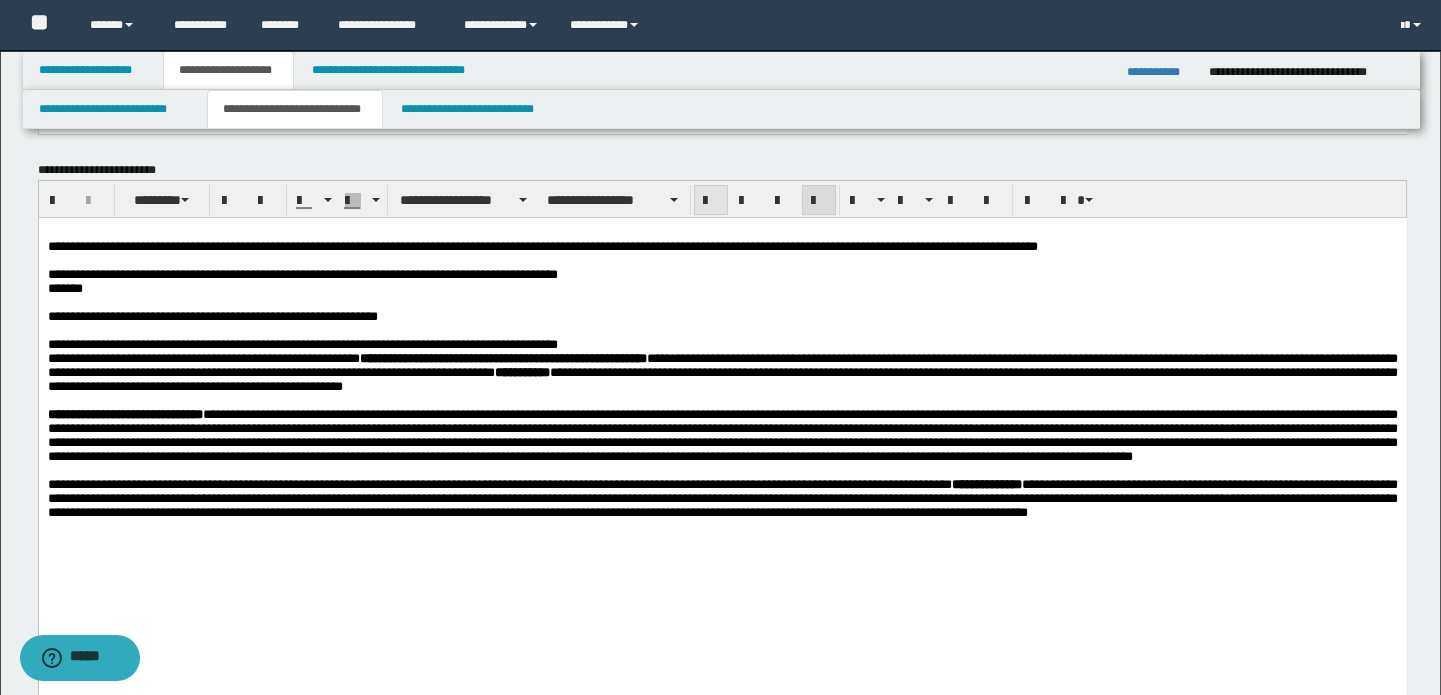 scroll, scrollTop: 545, scrollLeft: 0, axis: vertical 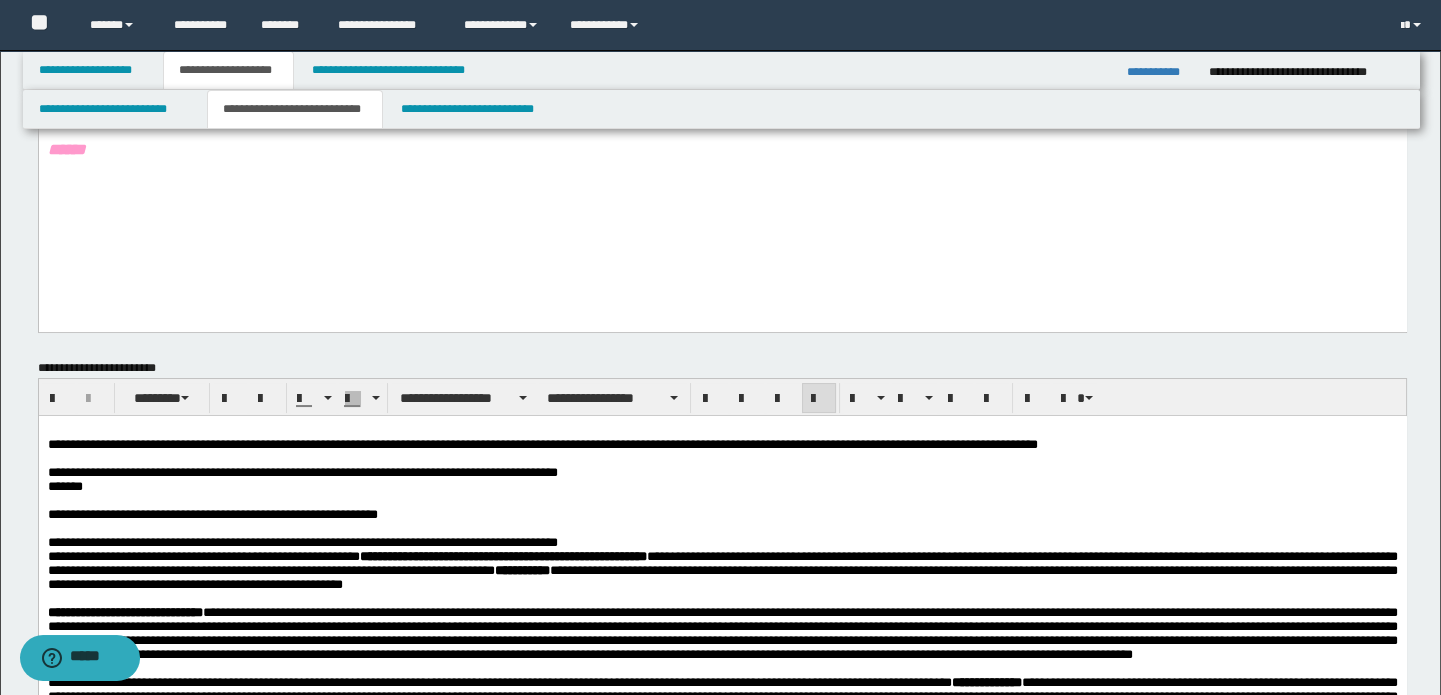 click on "**********" at bounding box center (745, 473) 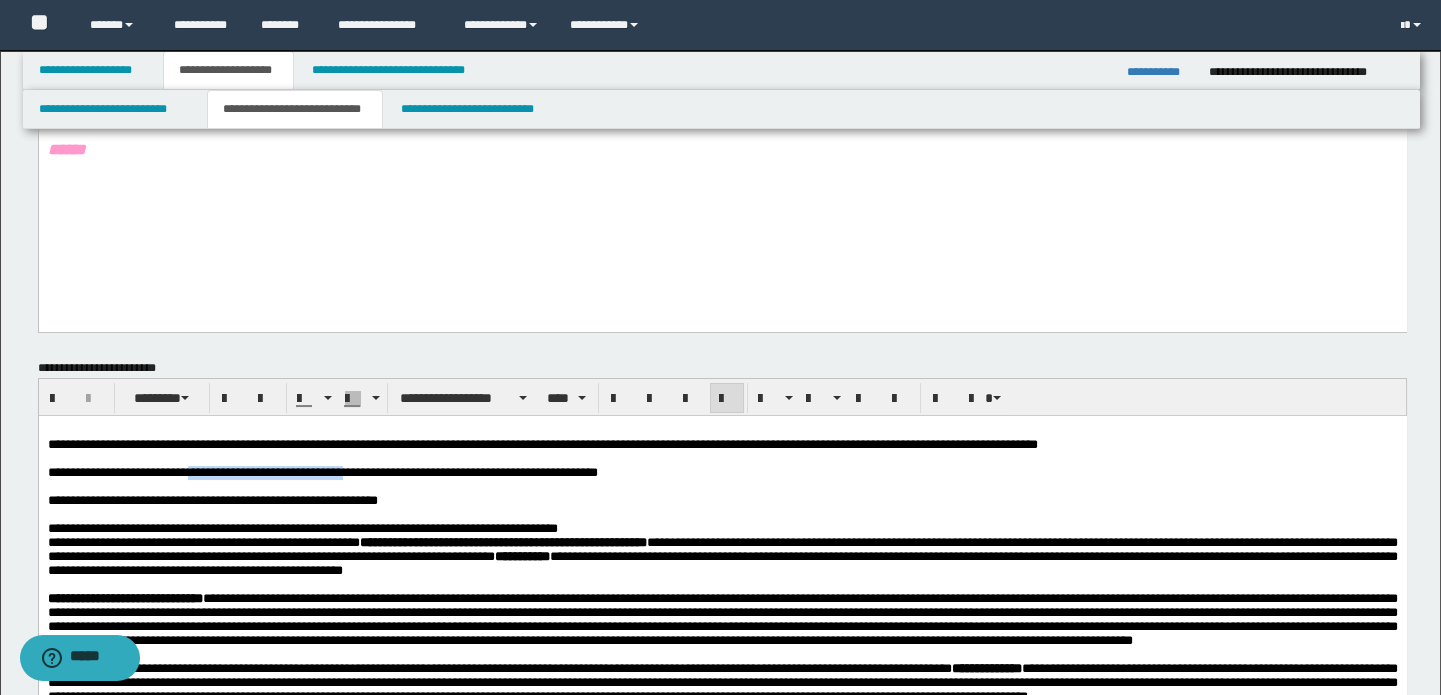 drag, startPoint x: 198, startPoint y: 478, endPoint x: 385, endPoint y: 479, distance: 187.00267 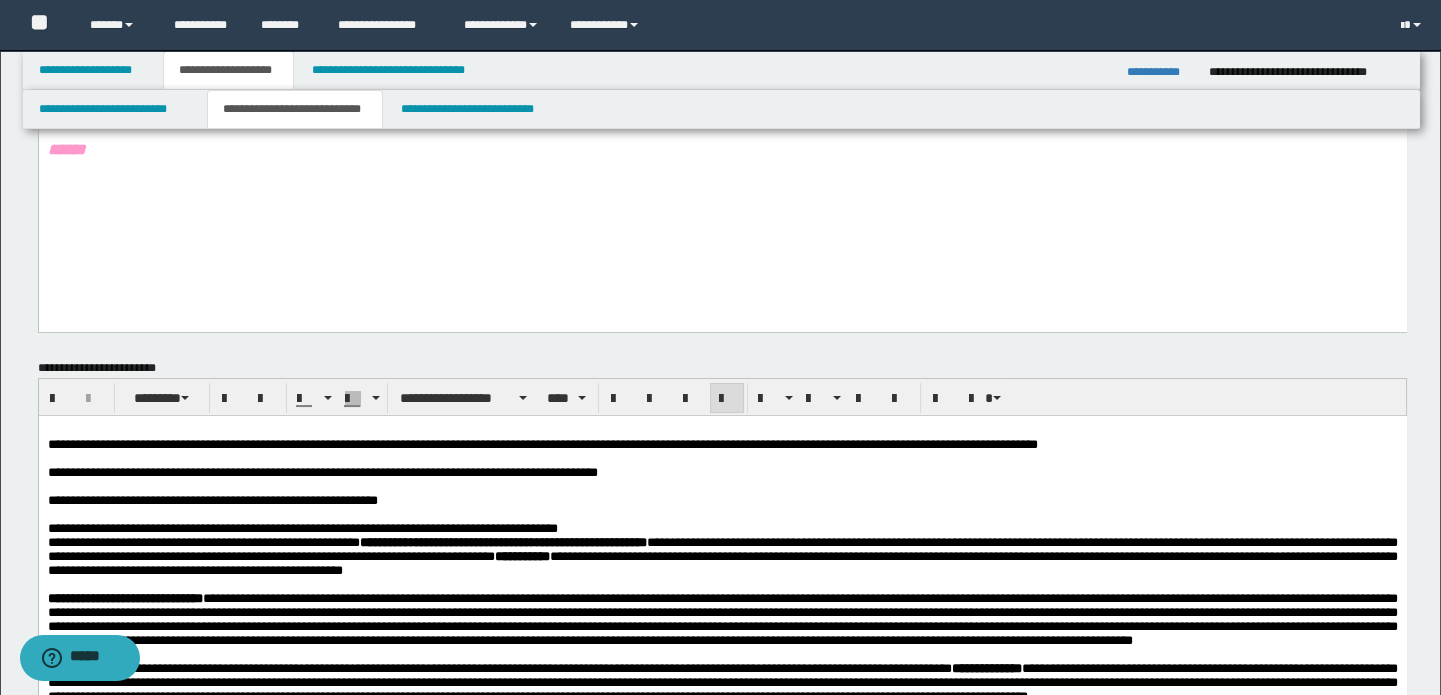 drag, startPoint x: 297, startPoint y: 468, endPoint x: 265, endPoint y: 480, distance: 34.176014 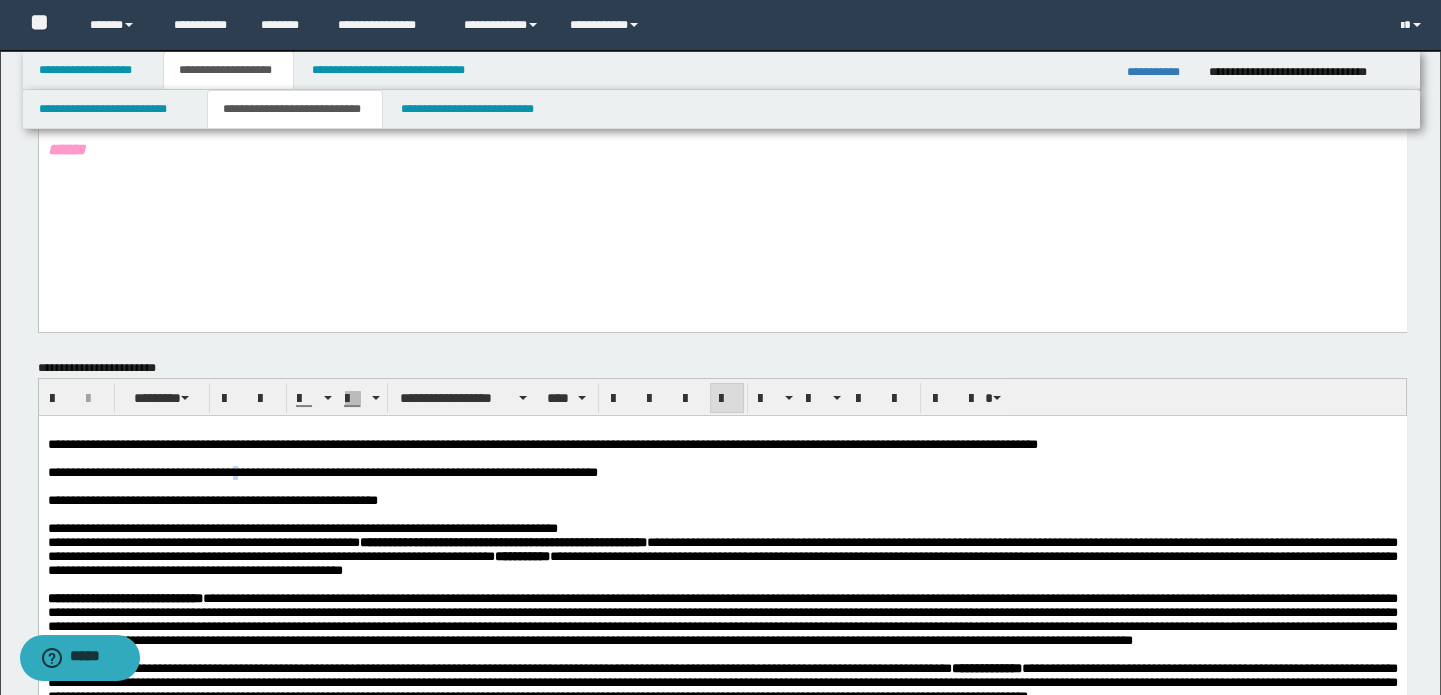 click on "**********" at bounding box center (304, 472) 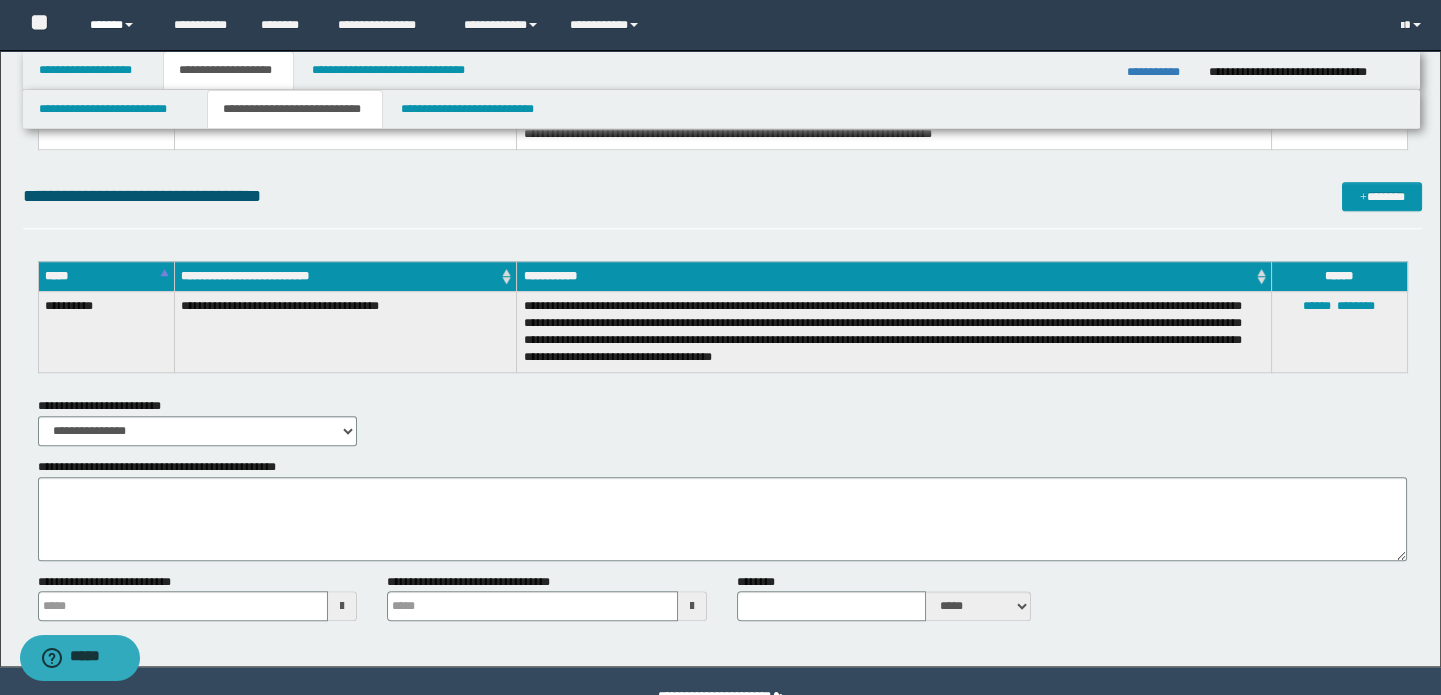 scroll, scrollTop: 3566, scrollLeft: 0, axis: vertical 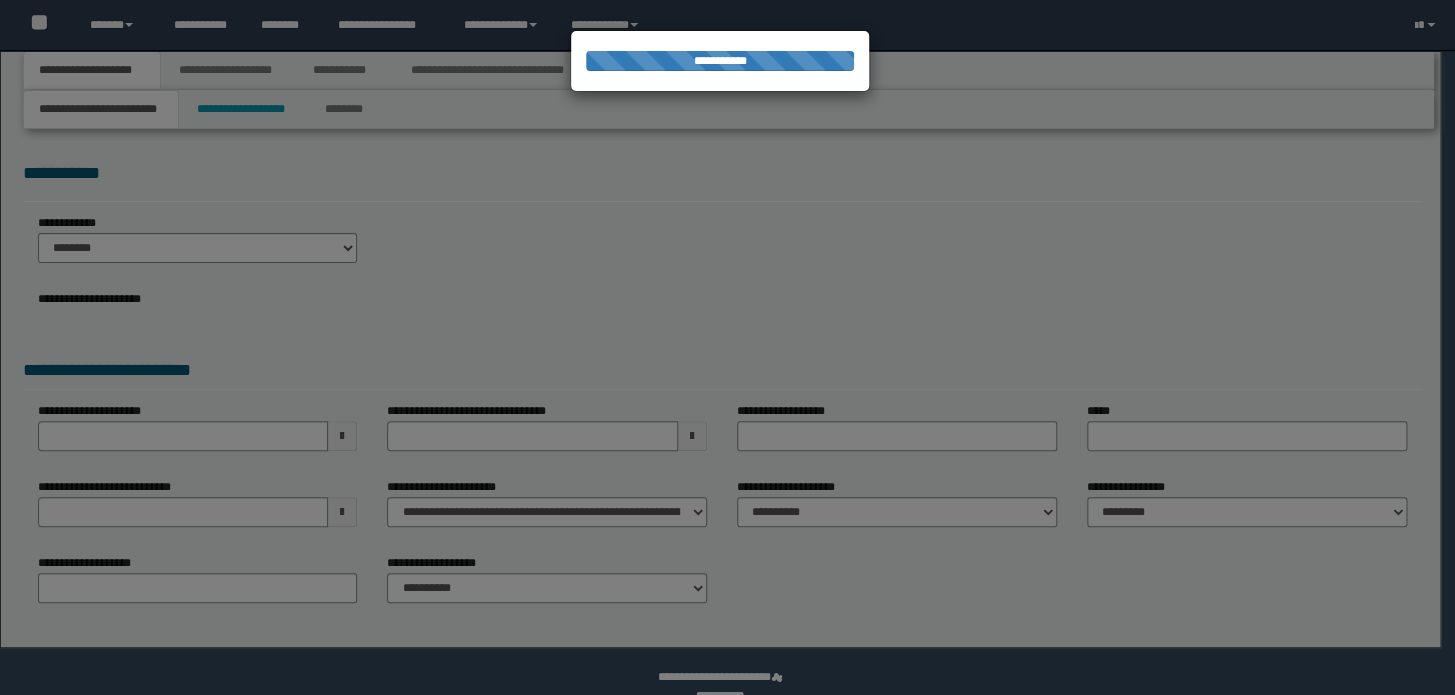 type on "**********" 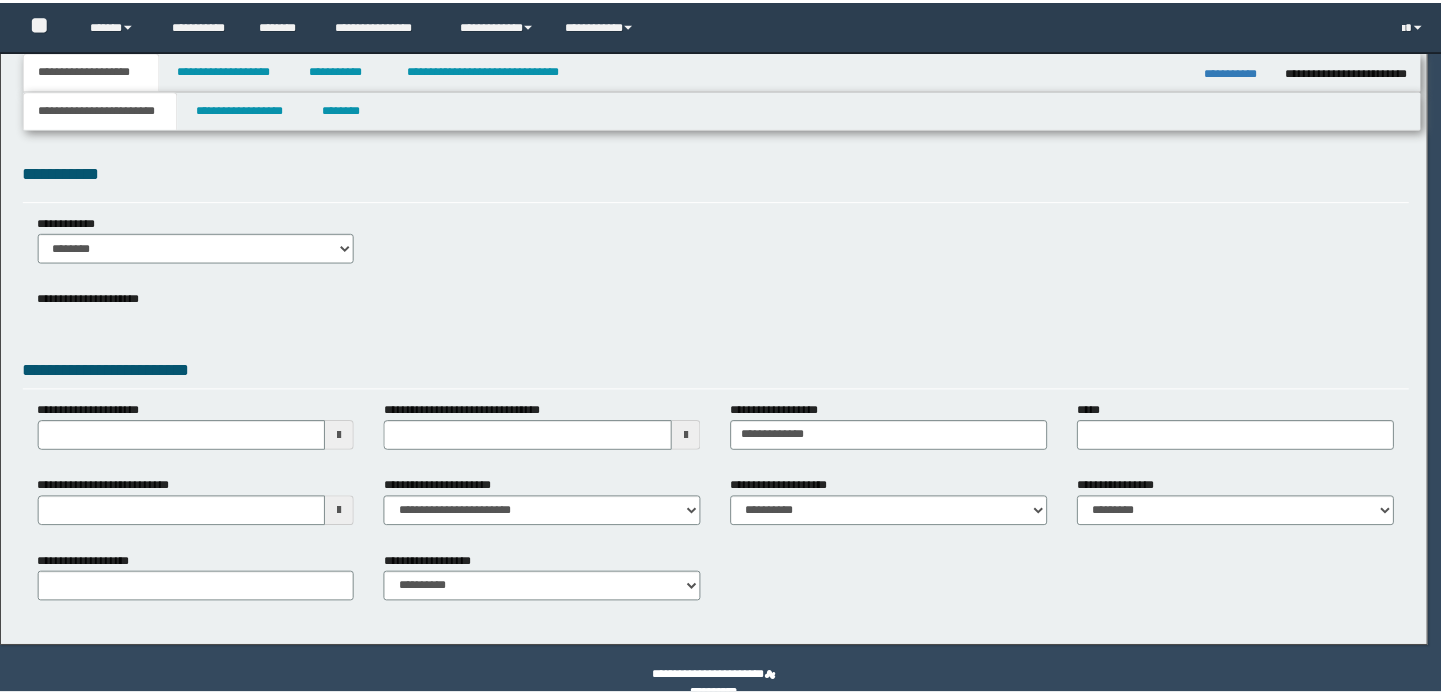 scroll, scrollTop: 0, scrollLeft: 0, axis: both 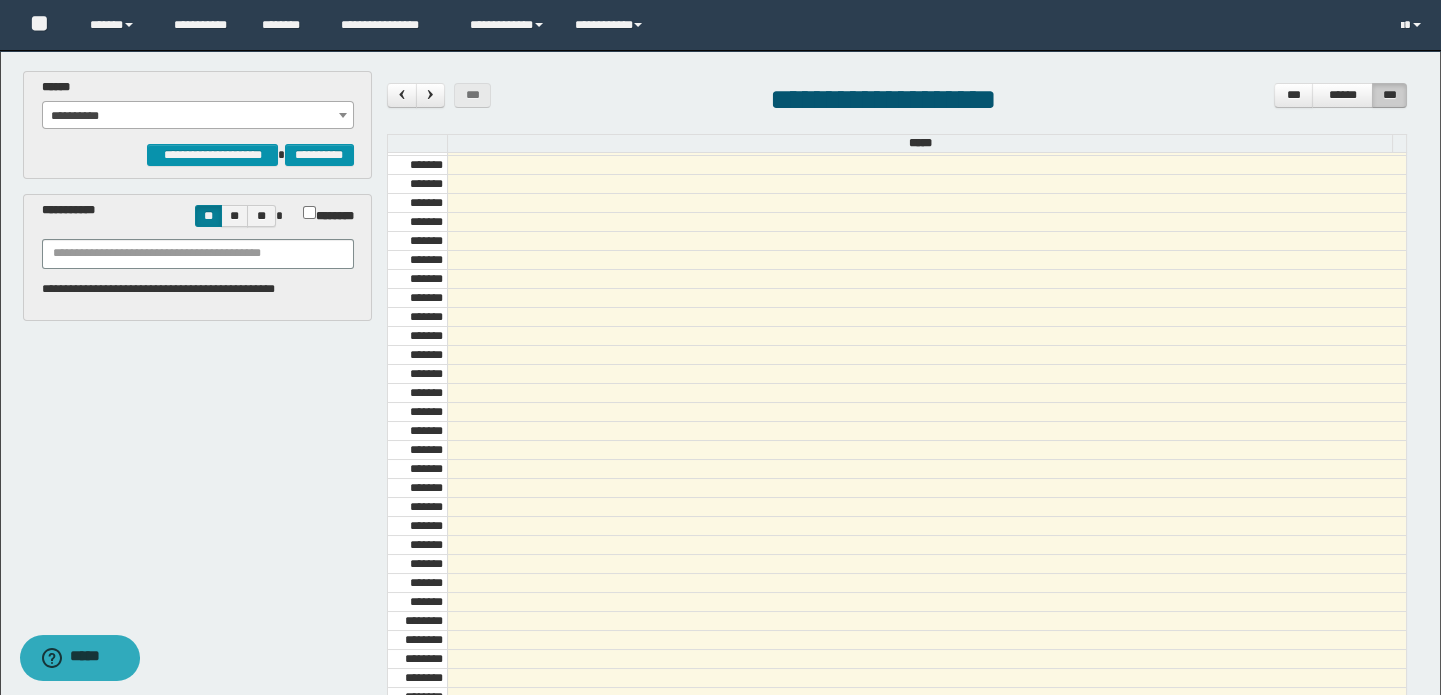 click on "**********" at bounding box center (198, 116) 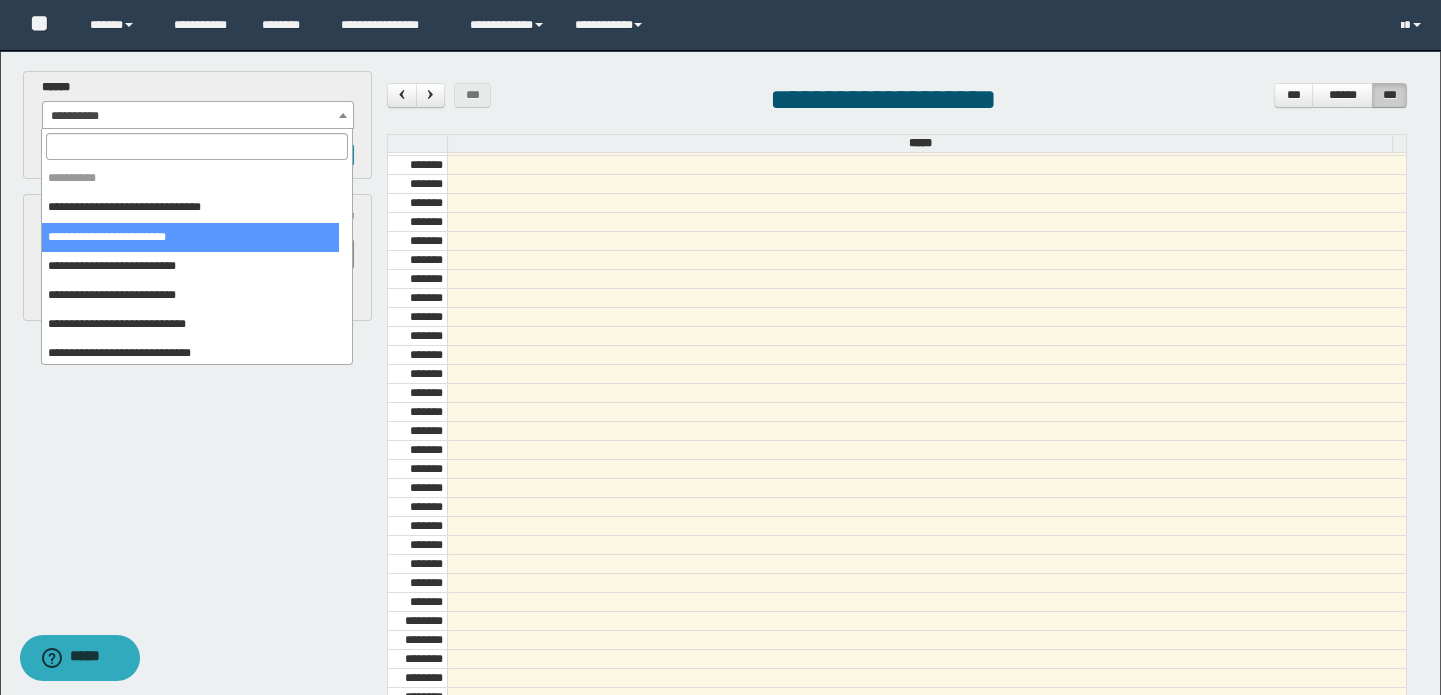 select on "*****" 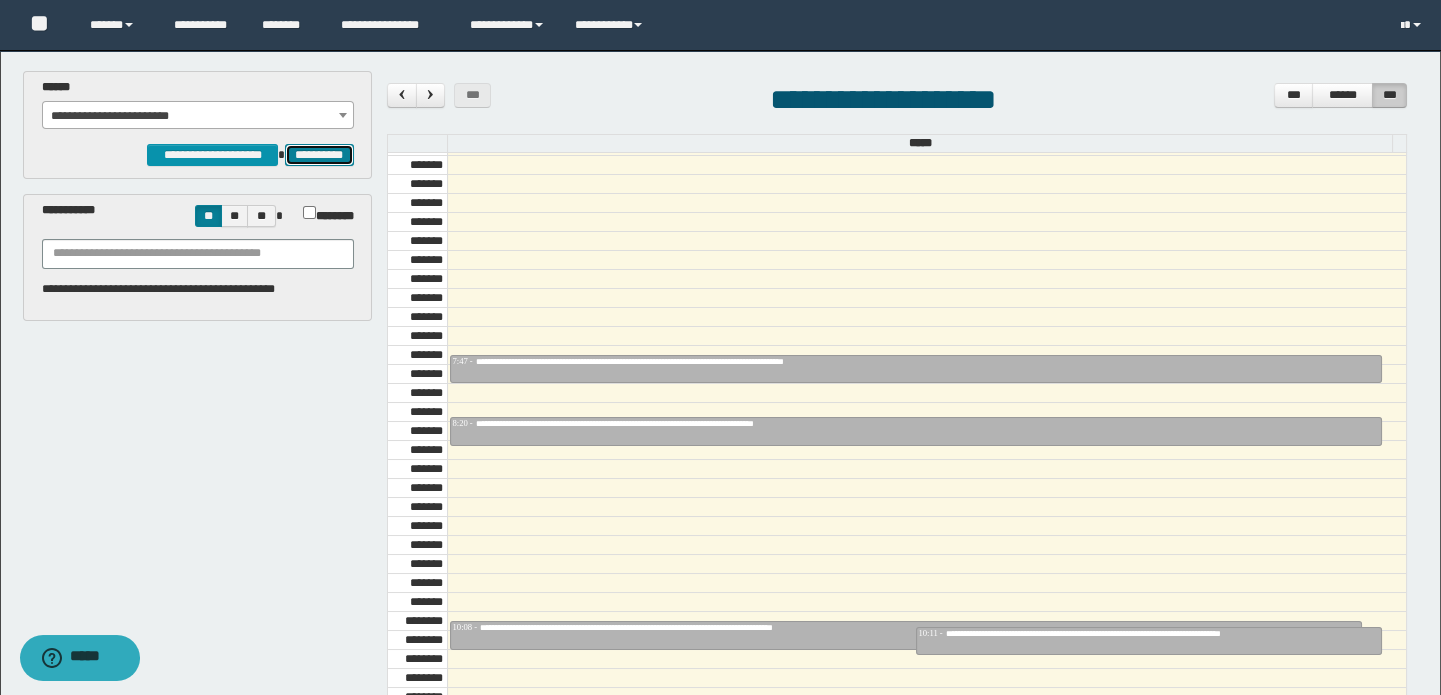 click on "**********" at bounding box center (319, 155) 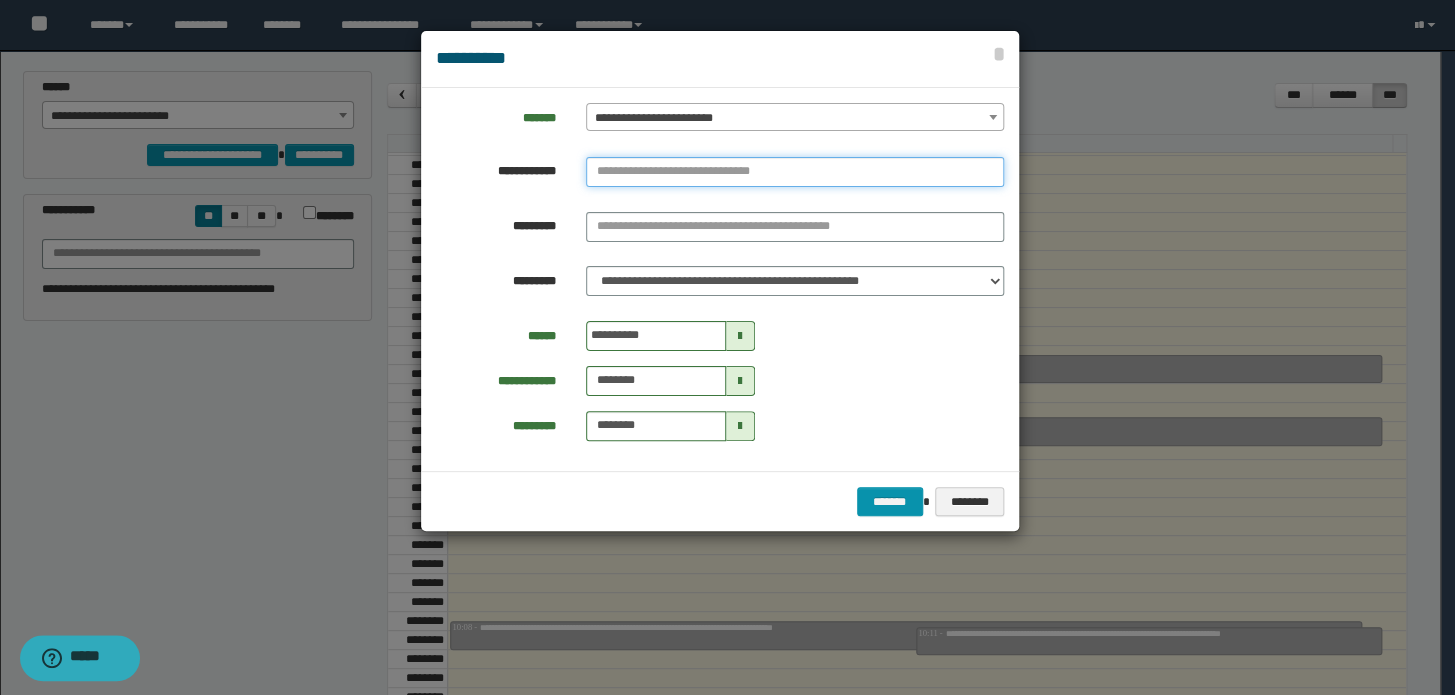 click at bounding box center [795, 172] 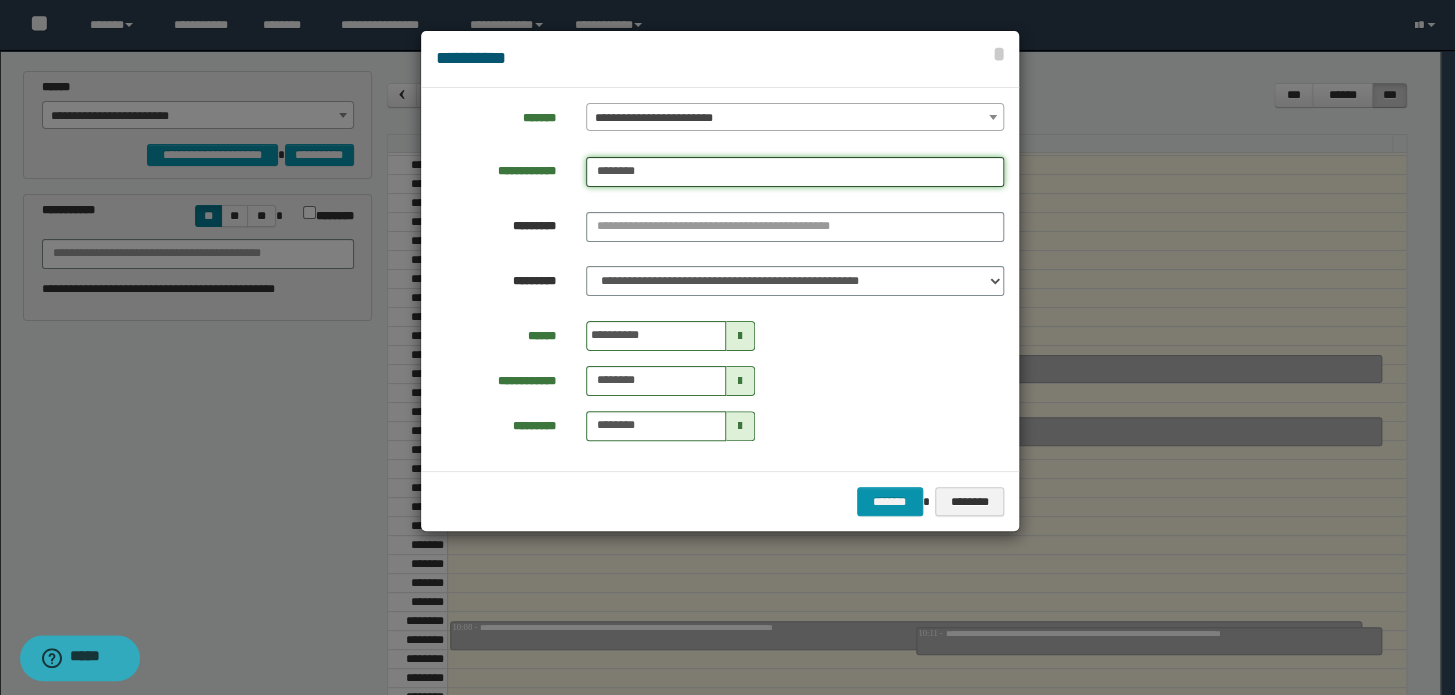 type on "********" 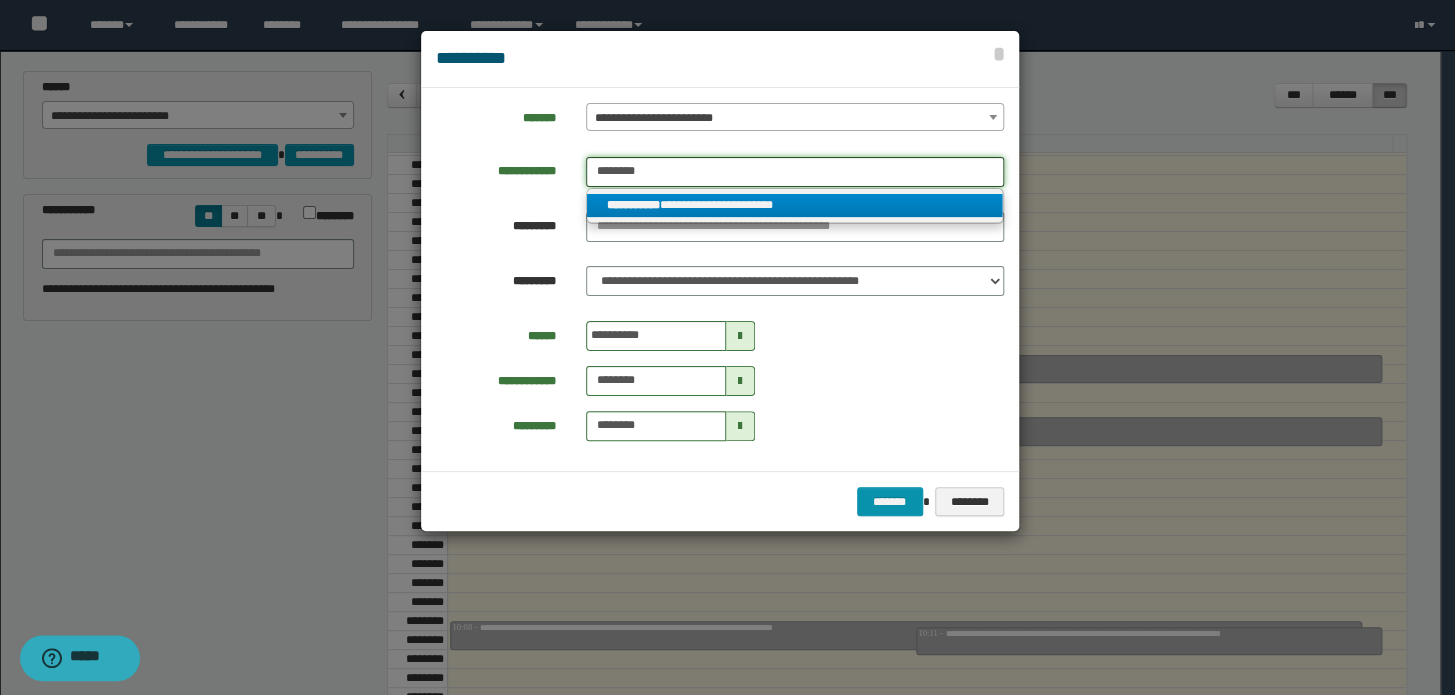 type on "********" 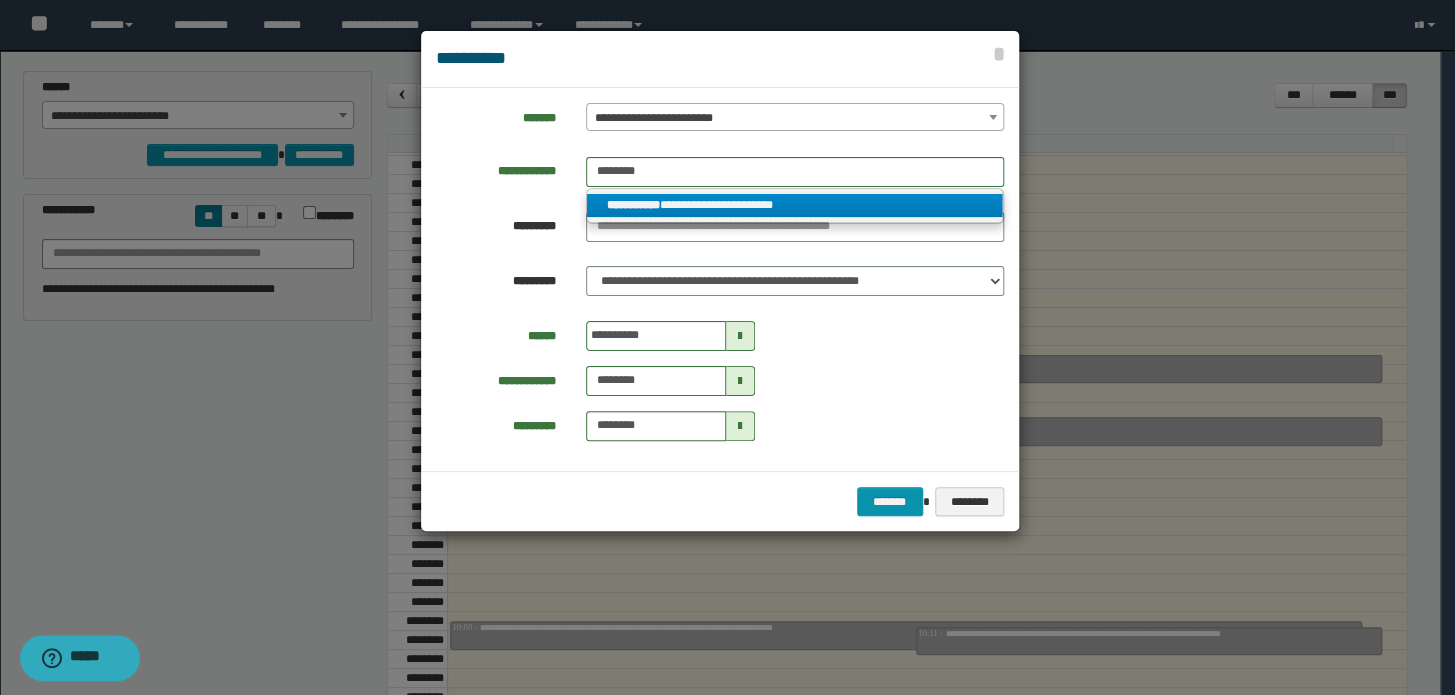 click on "**********" at bounding box center (795, 205) 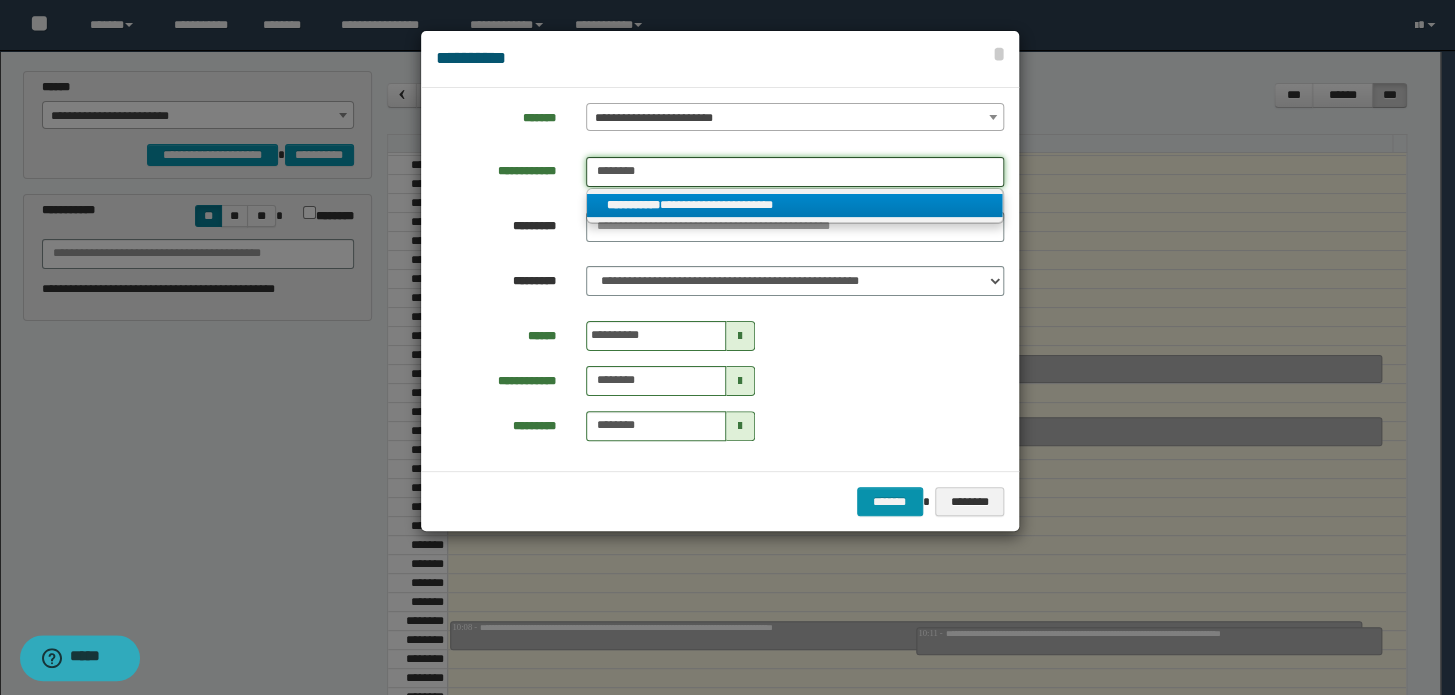 type 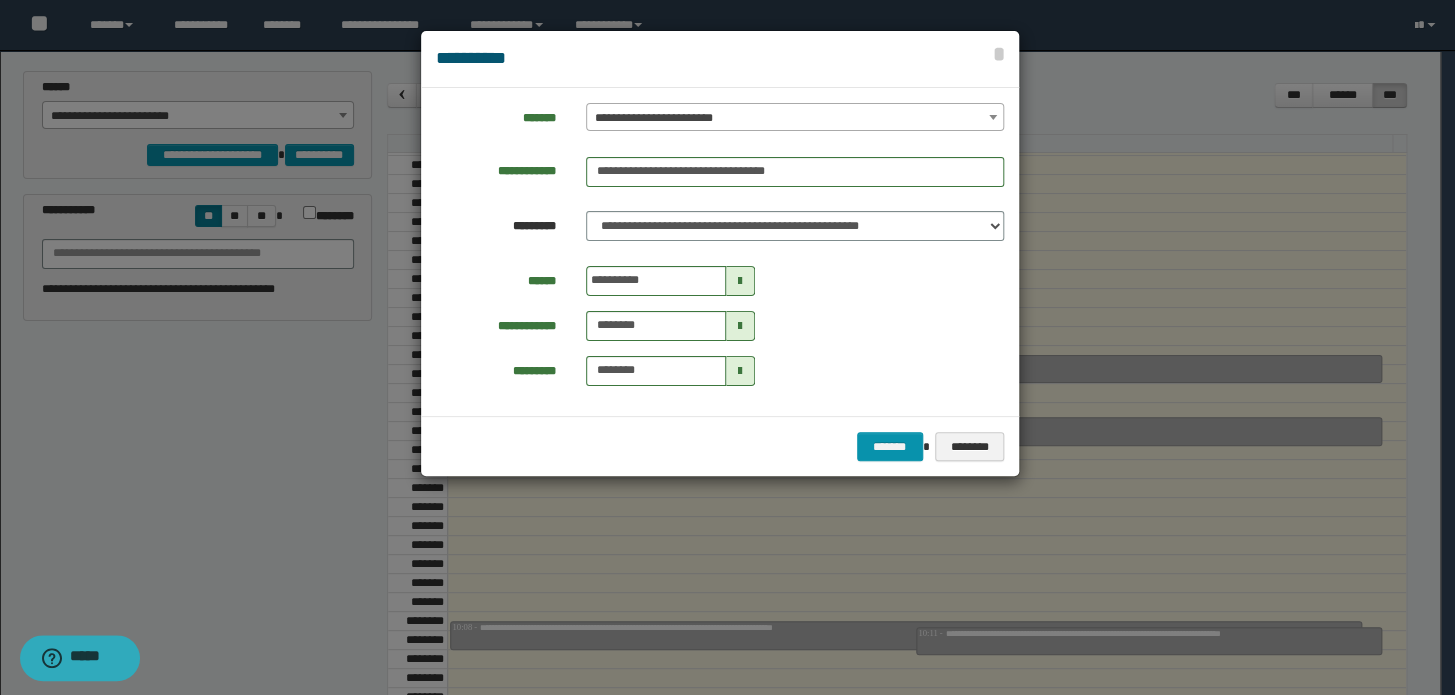 click on "*******
********" at bounding box center [720, 446] 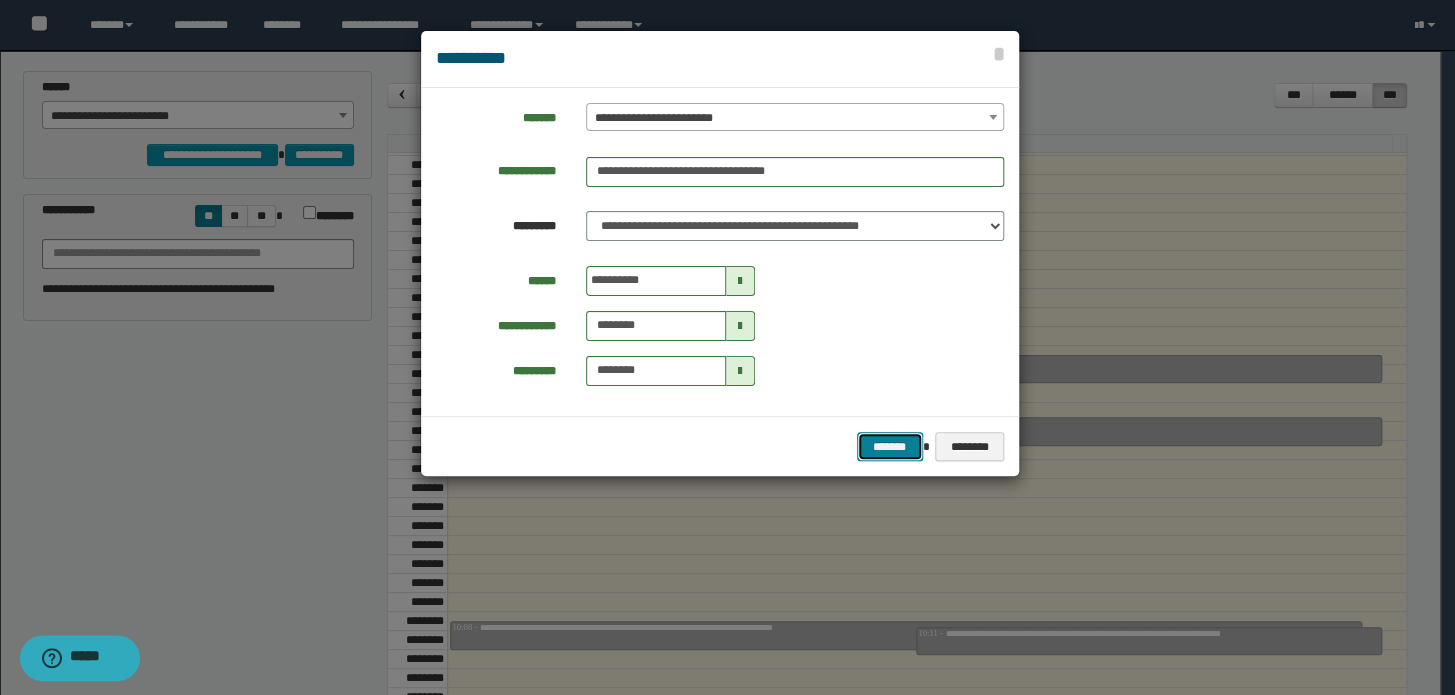click on "*******" at bounding box center (890, 447) 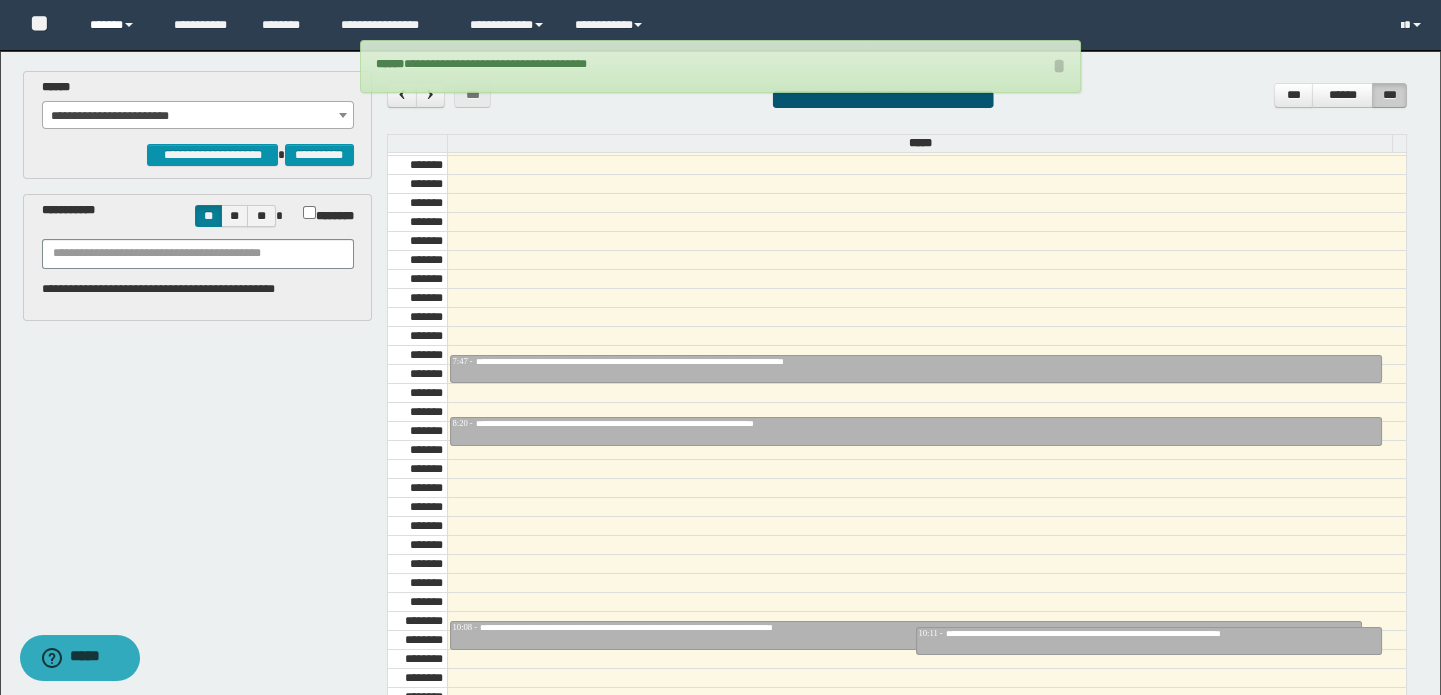click on "******" at bounding box center (117, 25) 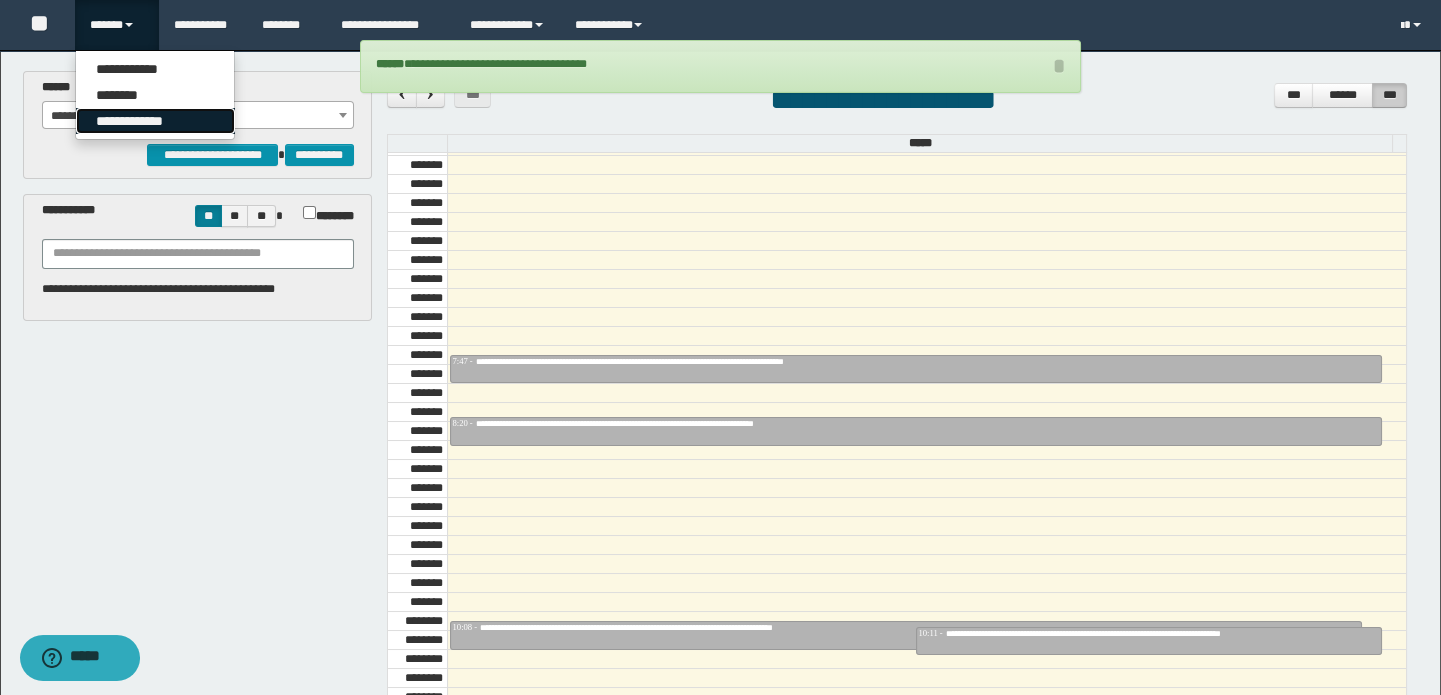 click on "**********" at bounding box center [155, 121] 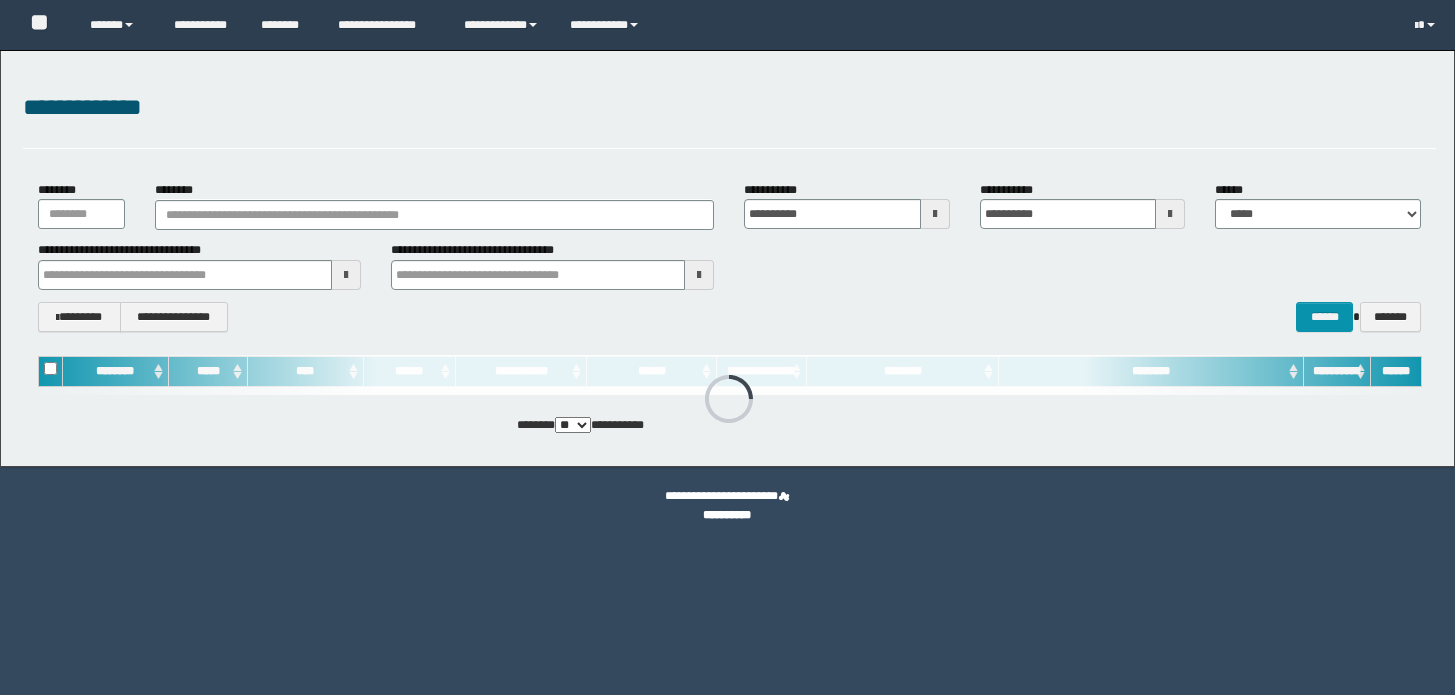 scroll, scrollTop: 0, scrollLeft: 0, axis: both 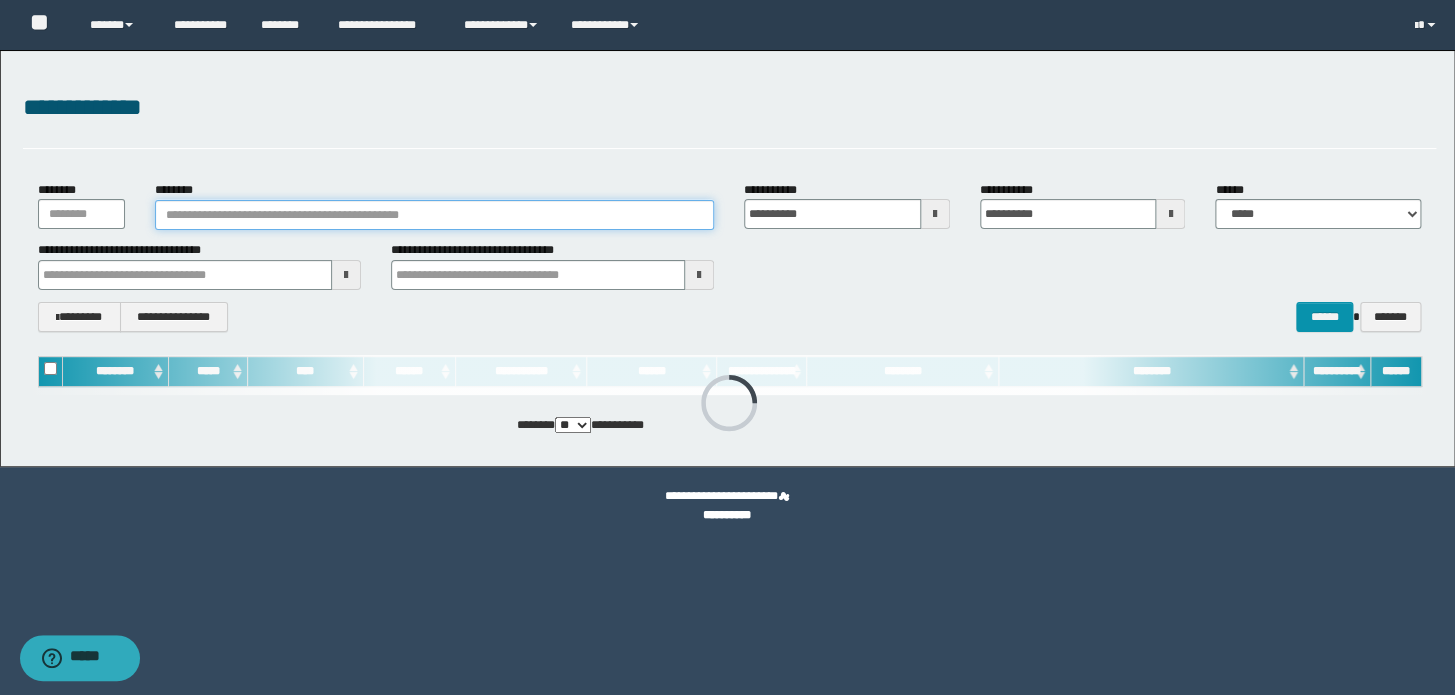 drag, startPoint x: 199, startPoint y: 213, endPoint x: 190, endPoint y: 224, distance: 14.21267 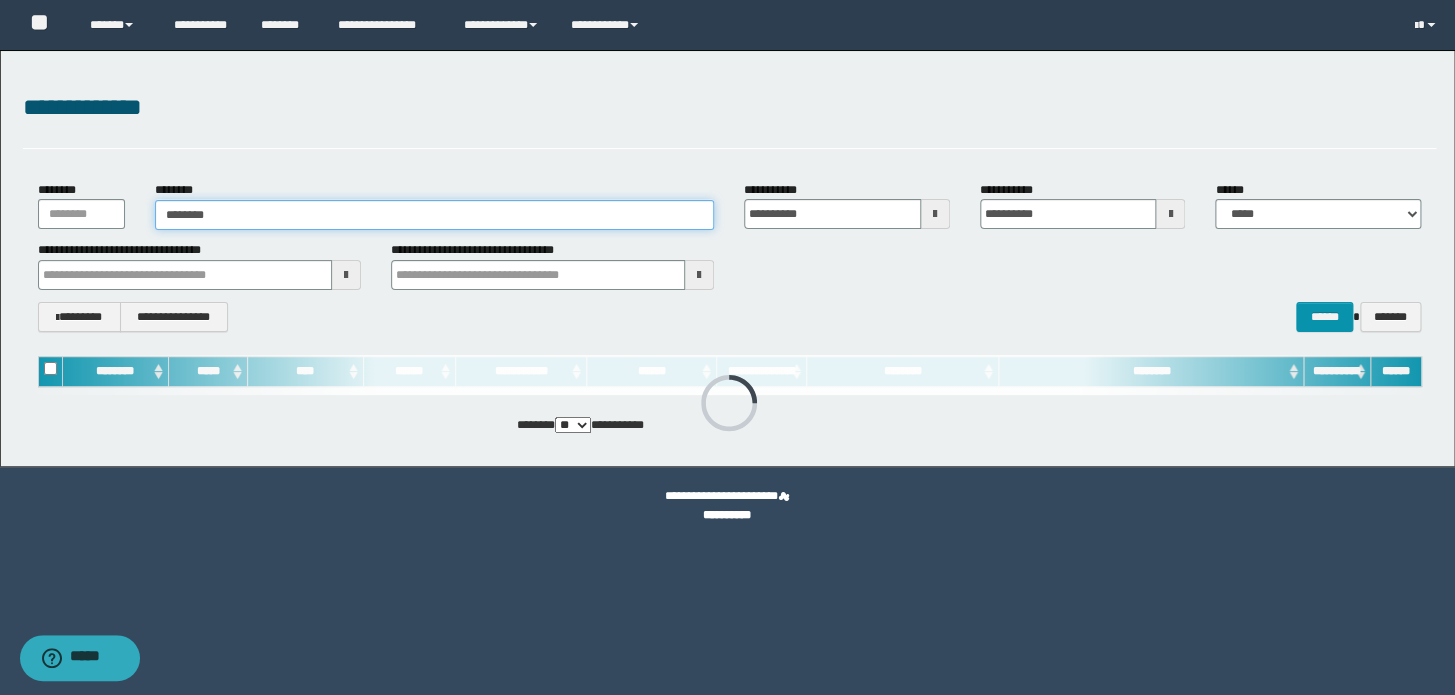type on "********" 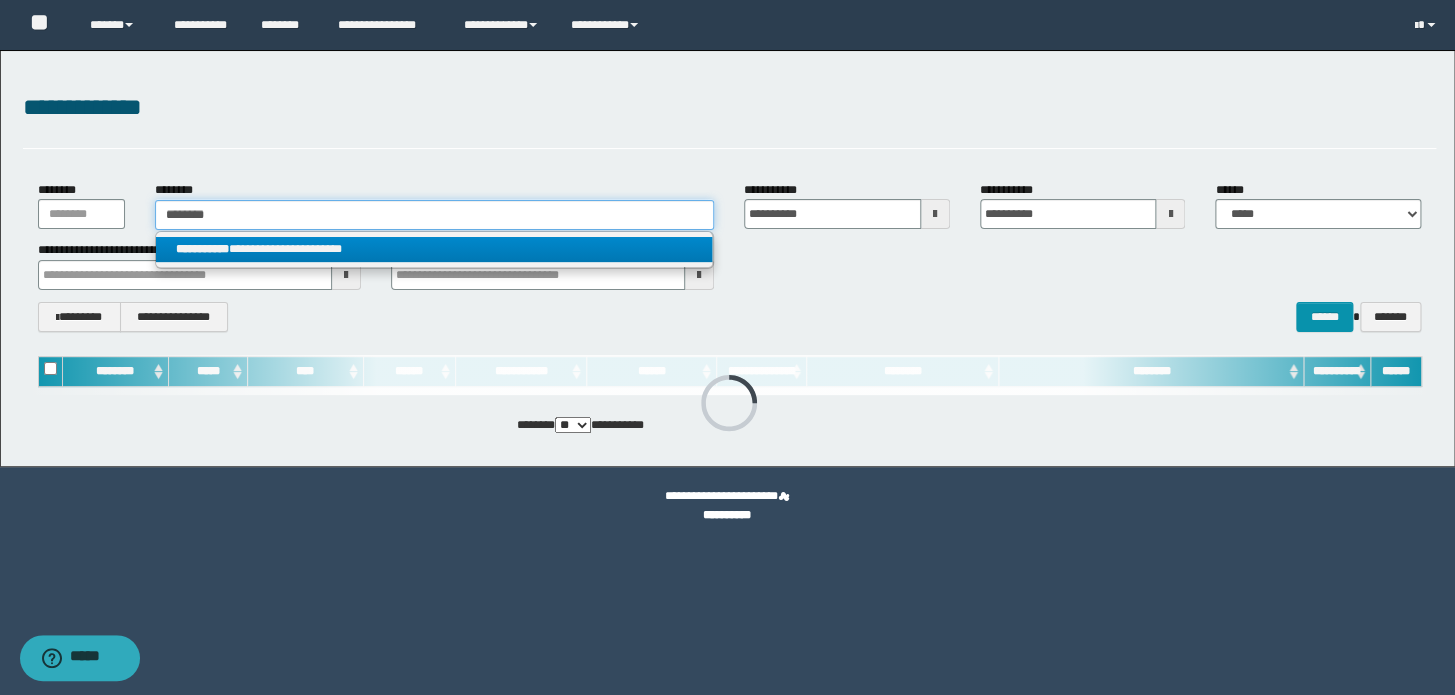 type on "********" 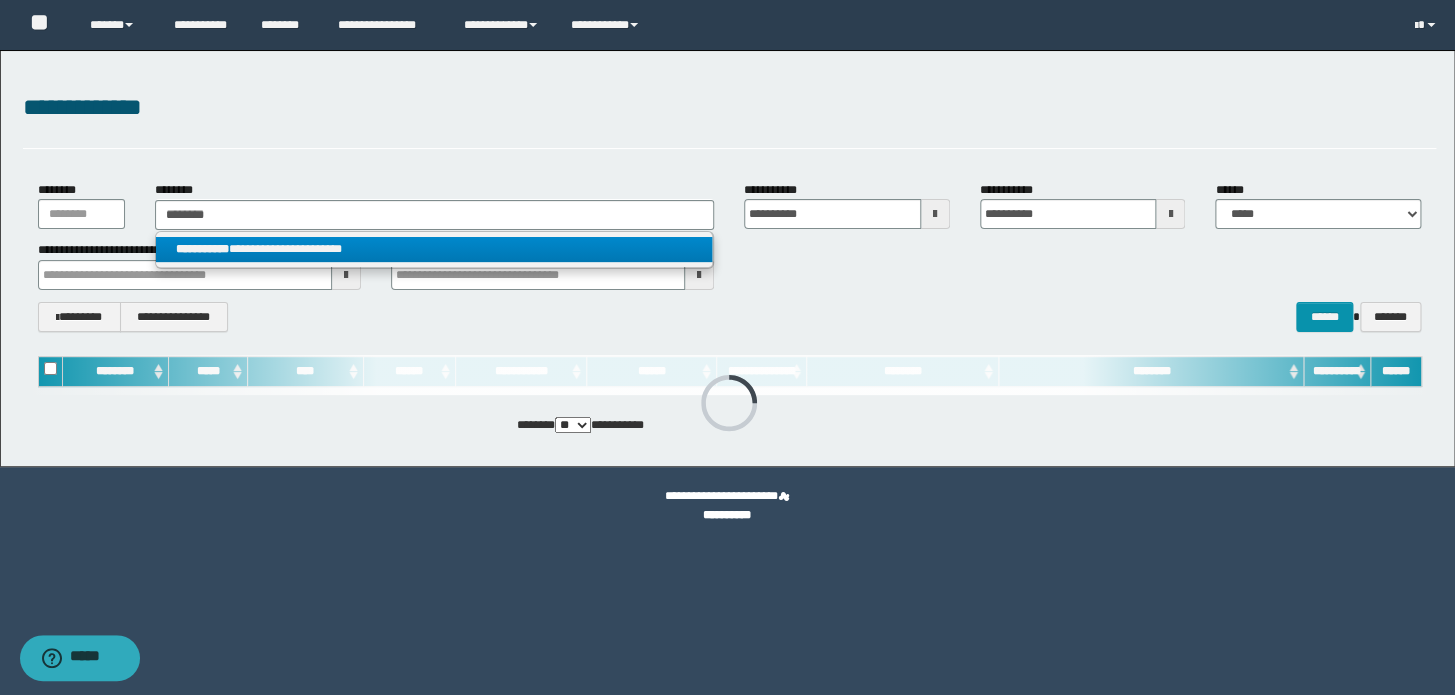 click on "**********" at bounding box center (434, 249) 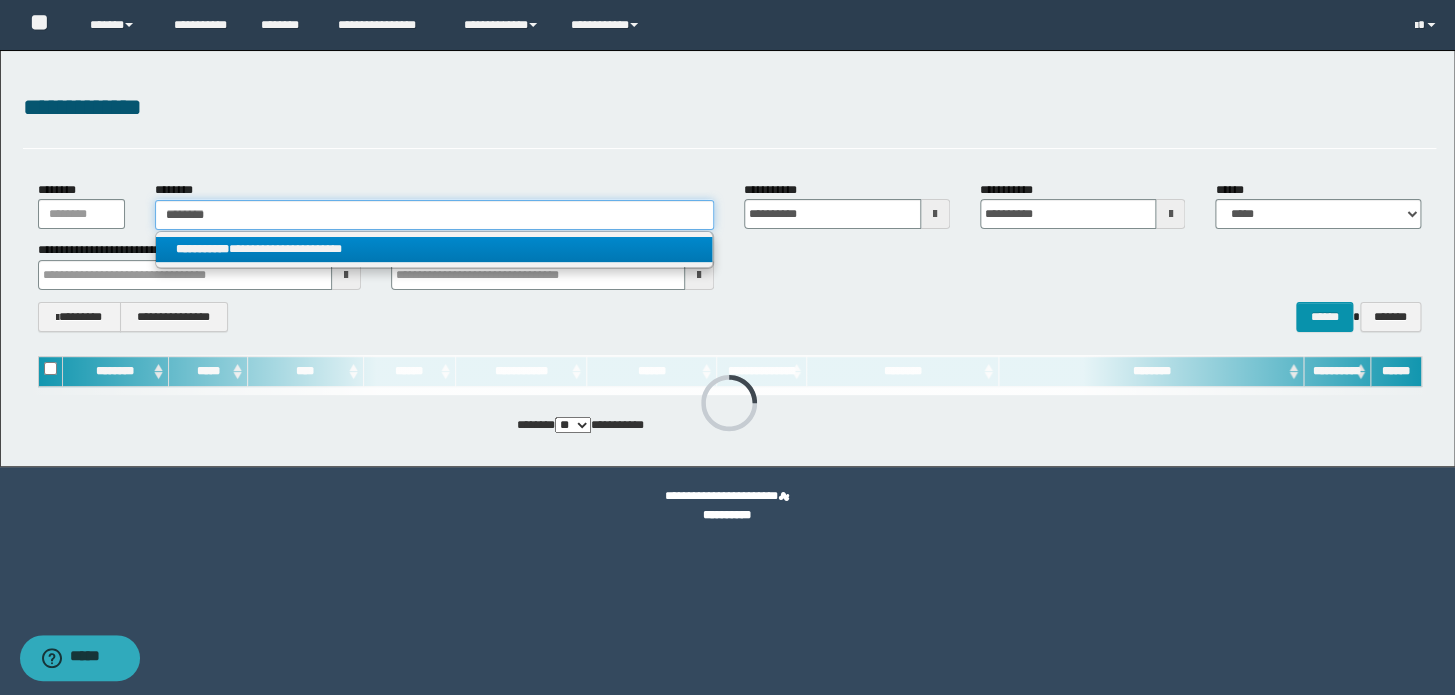 type 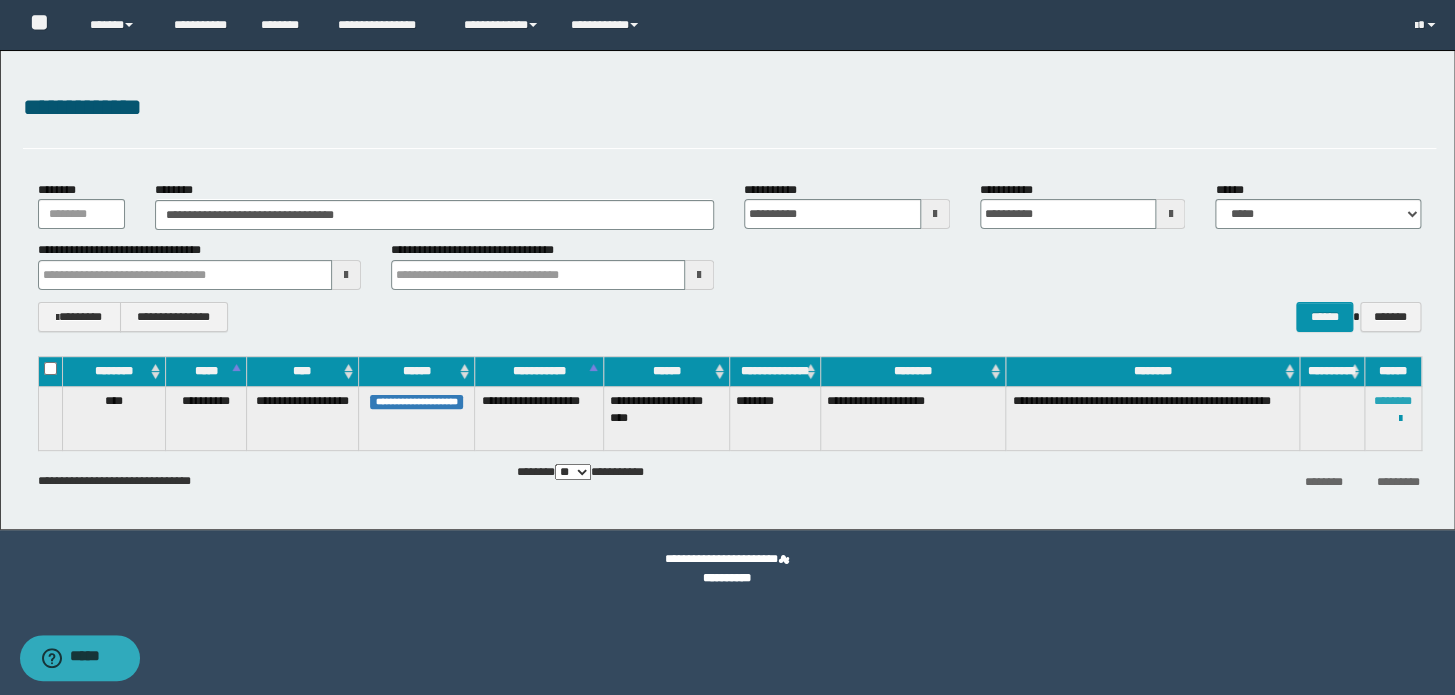 click on "********" at bounding box center (1393, 401) 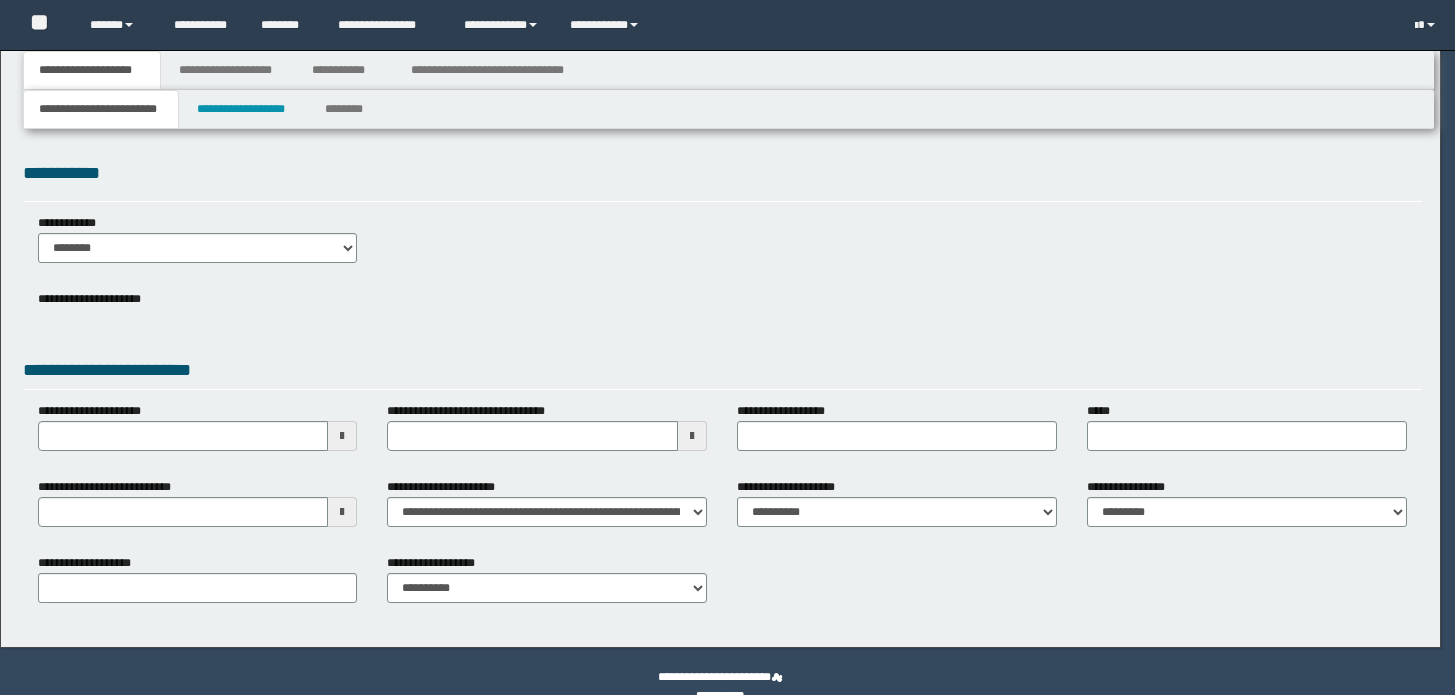 scroll, scrollTop: 0, scrollLeft: 0, axis: both 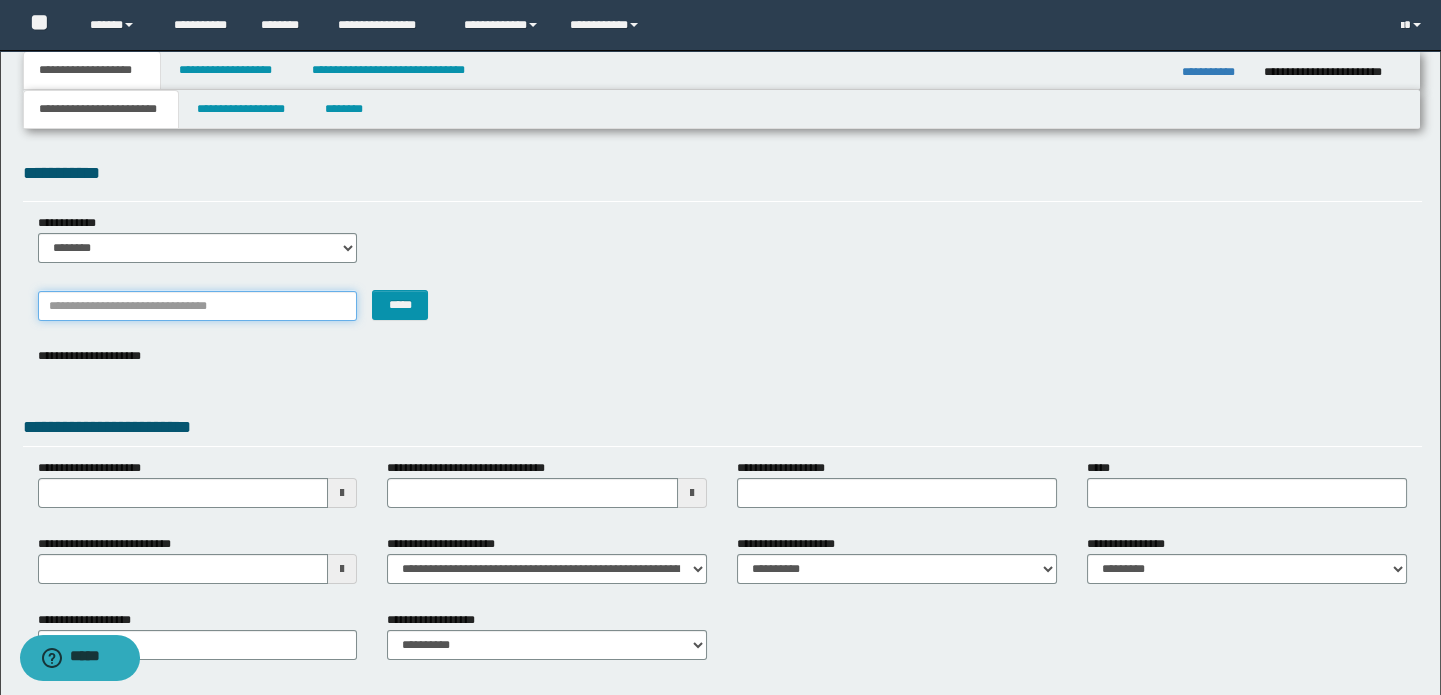 click on "*******" at bounding box center [198, 306] 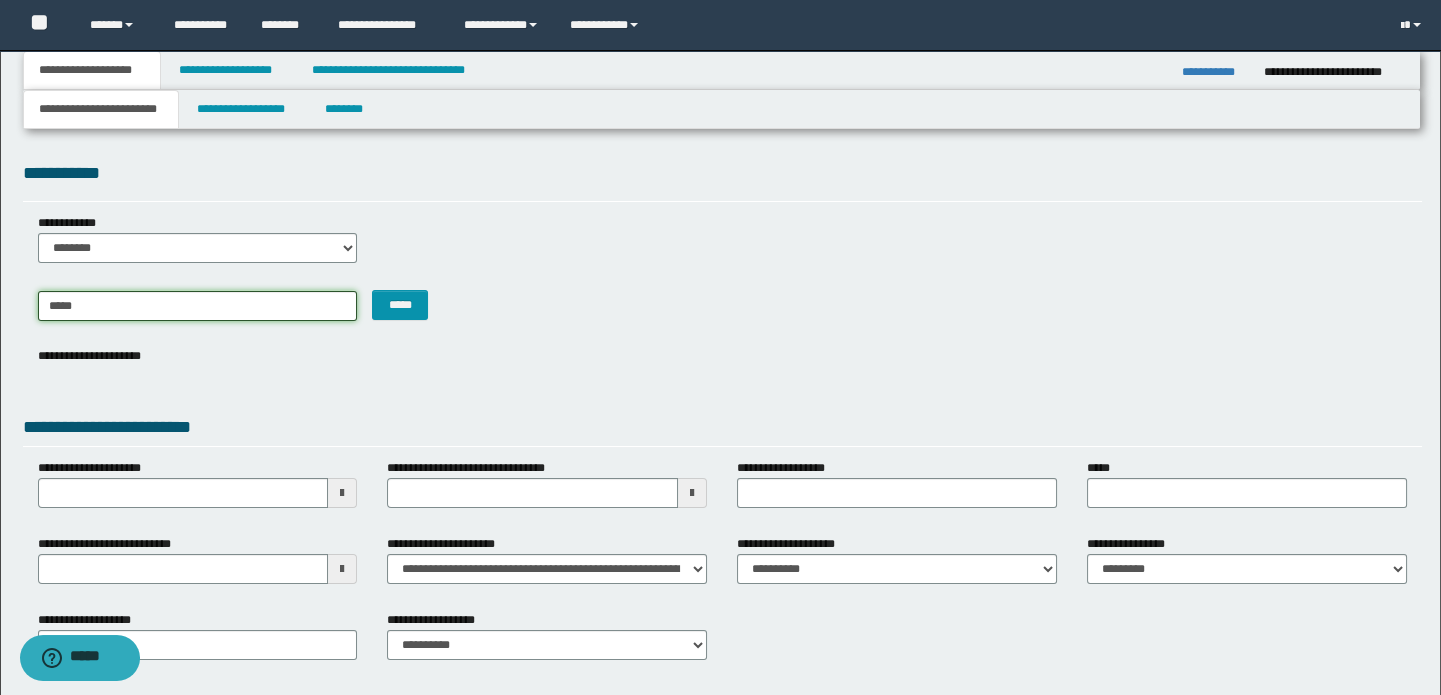 type on "******" 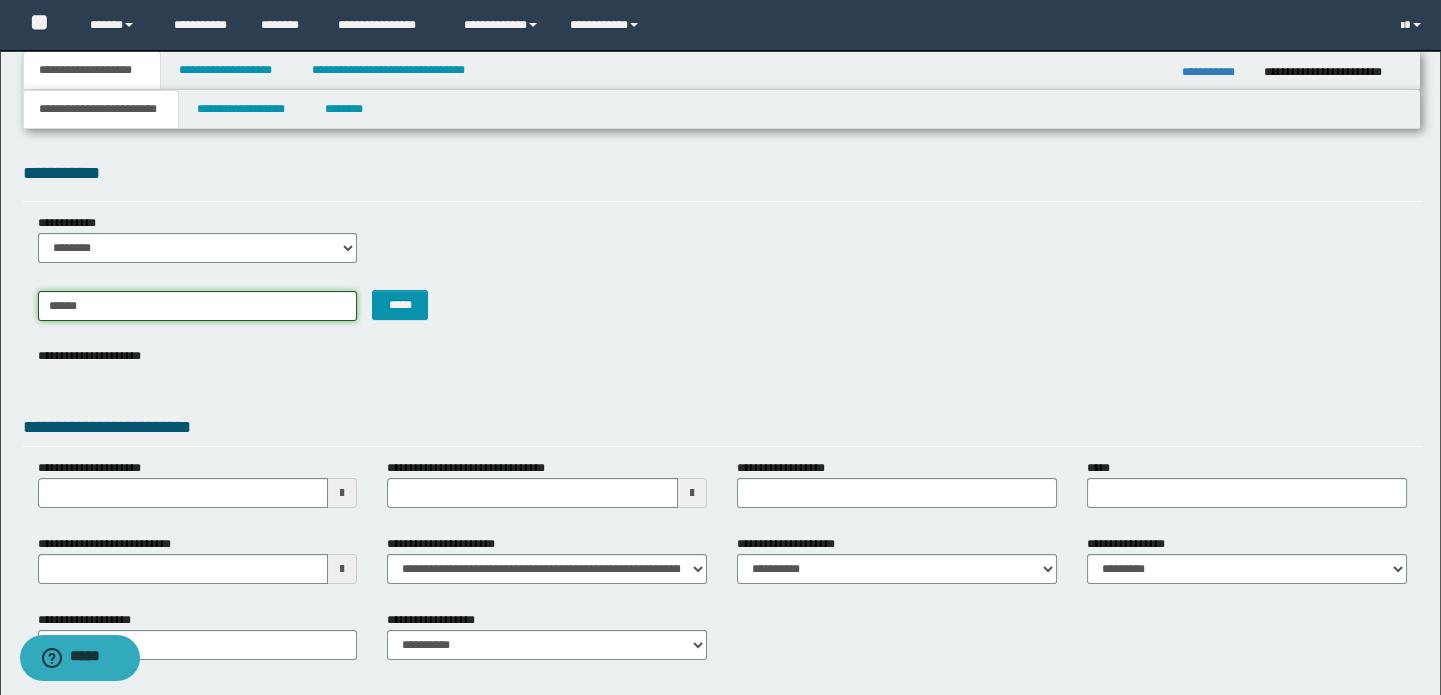 type on "**********" 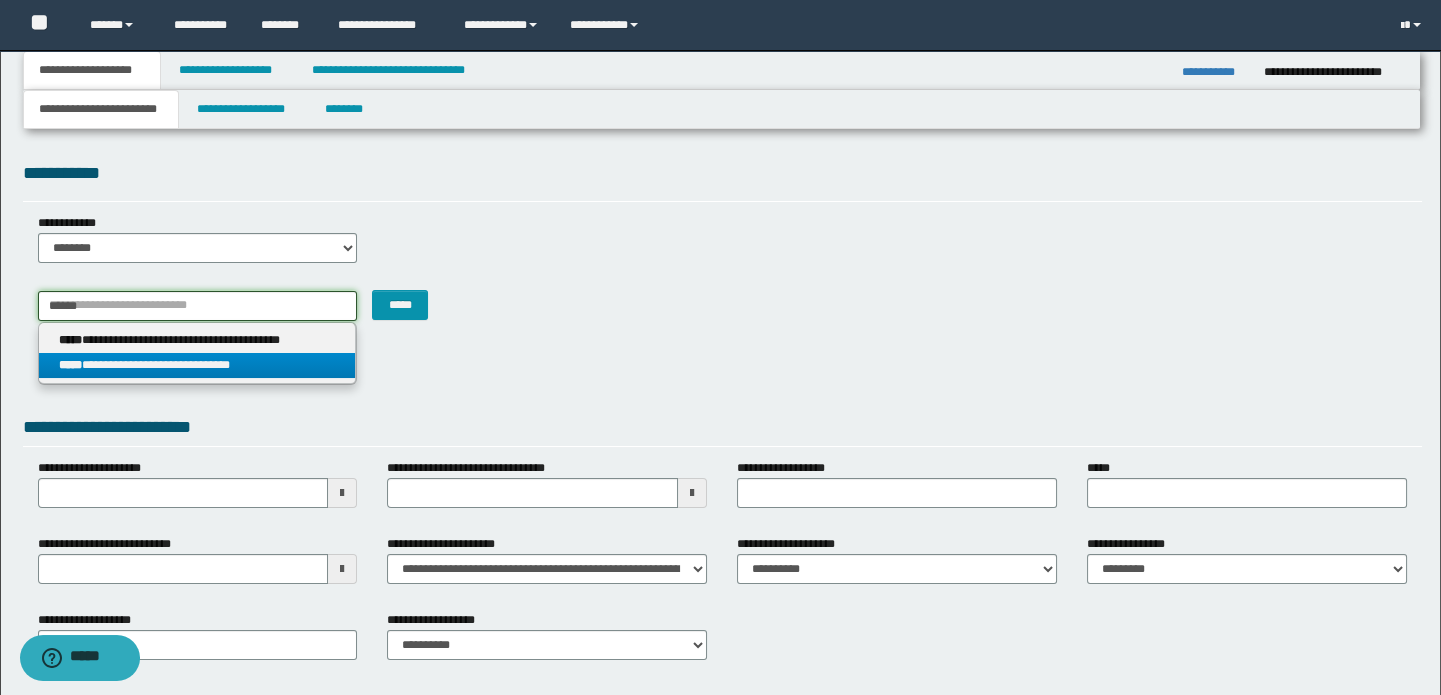 type on "******" 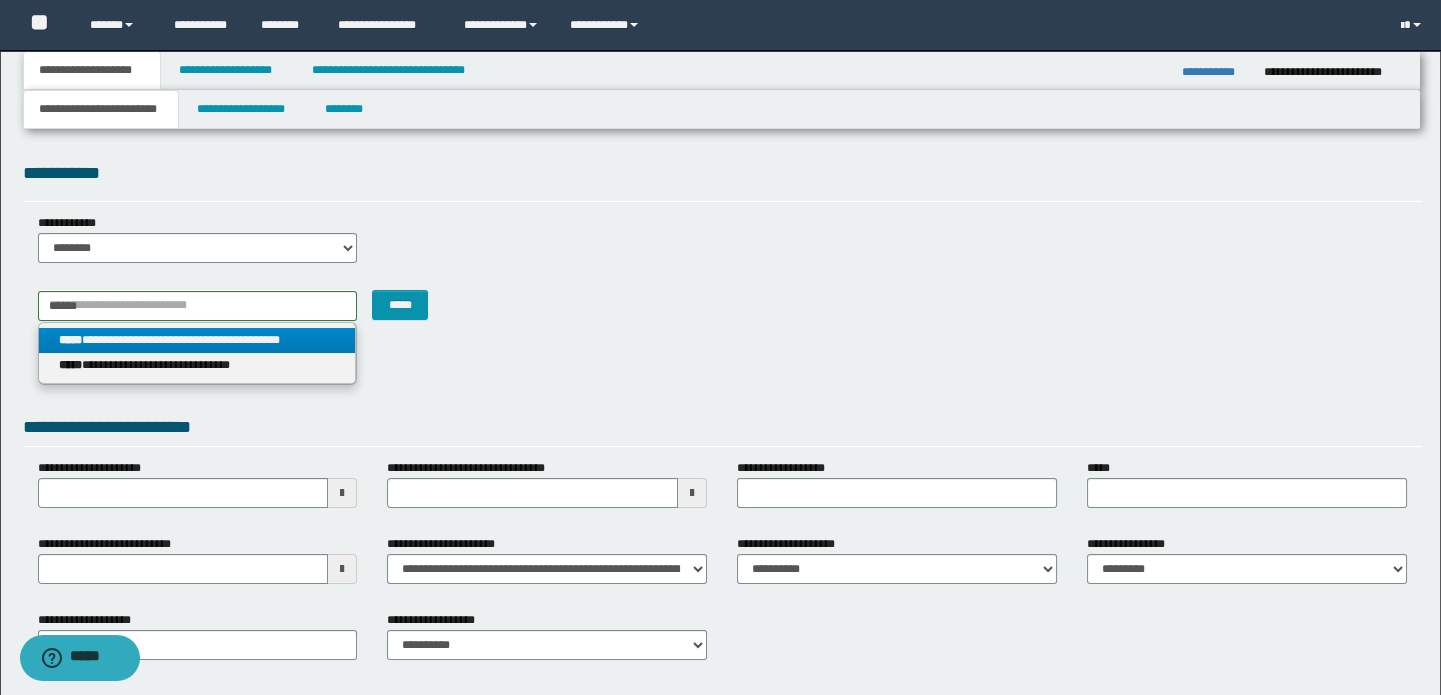 click on "**********" at bounding box center (197, 340) 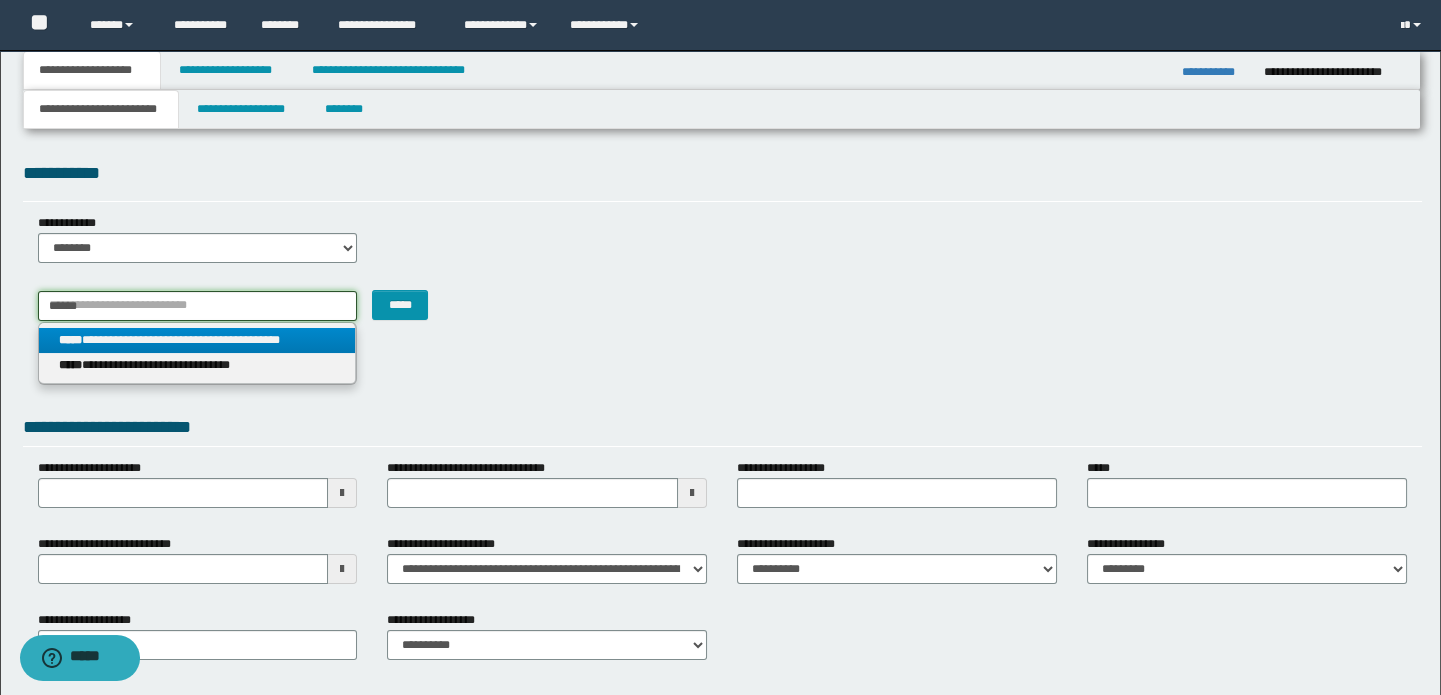 type 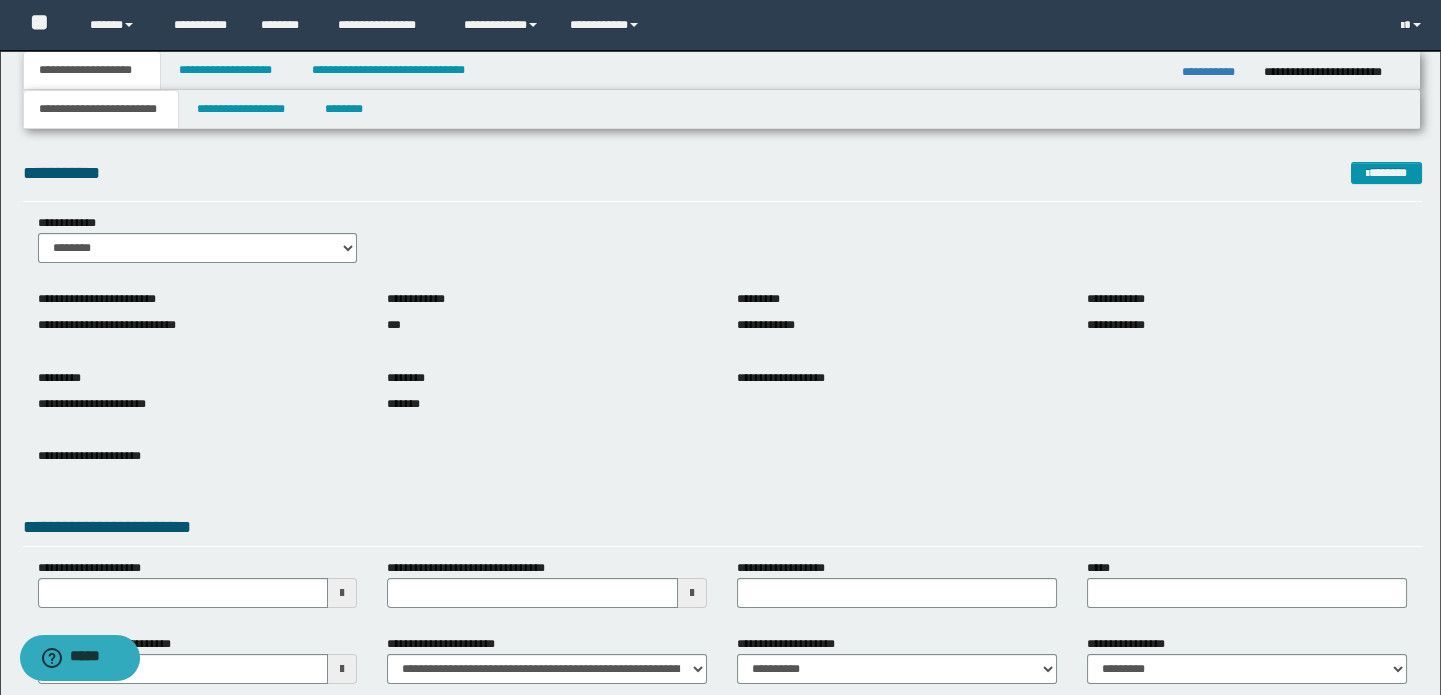 click on "**********" at bounding box center [91, 568] 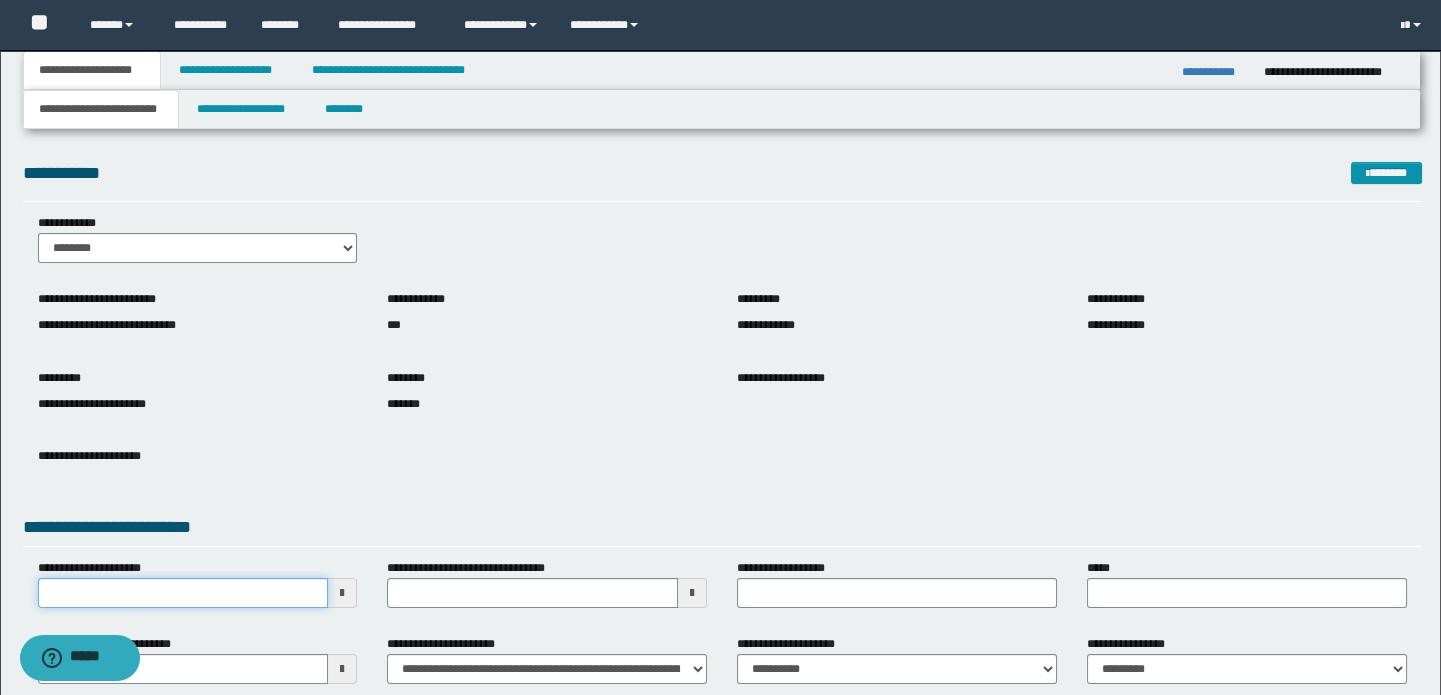 click on "**********" at bounding box center [183, 593] 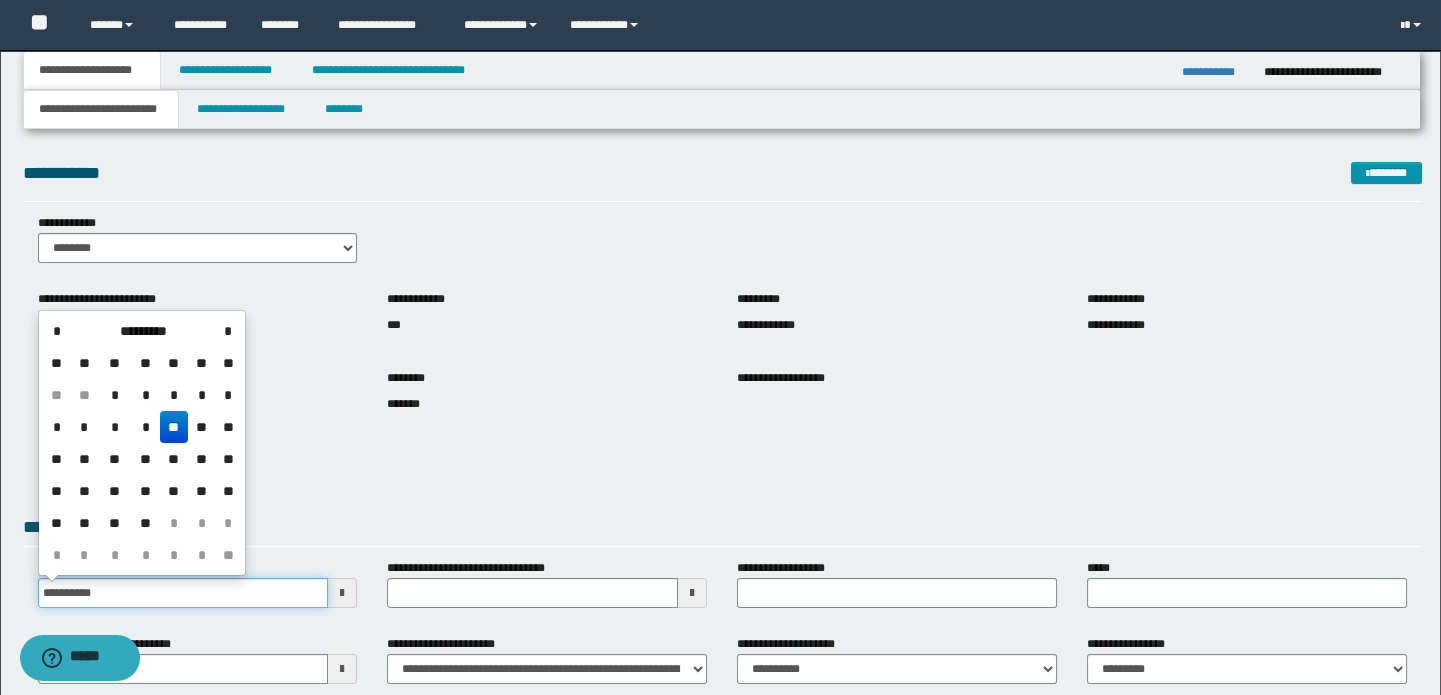 type on "**********" 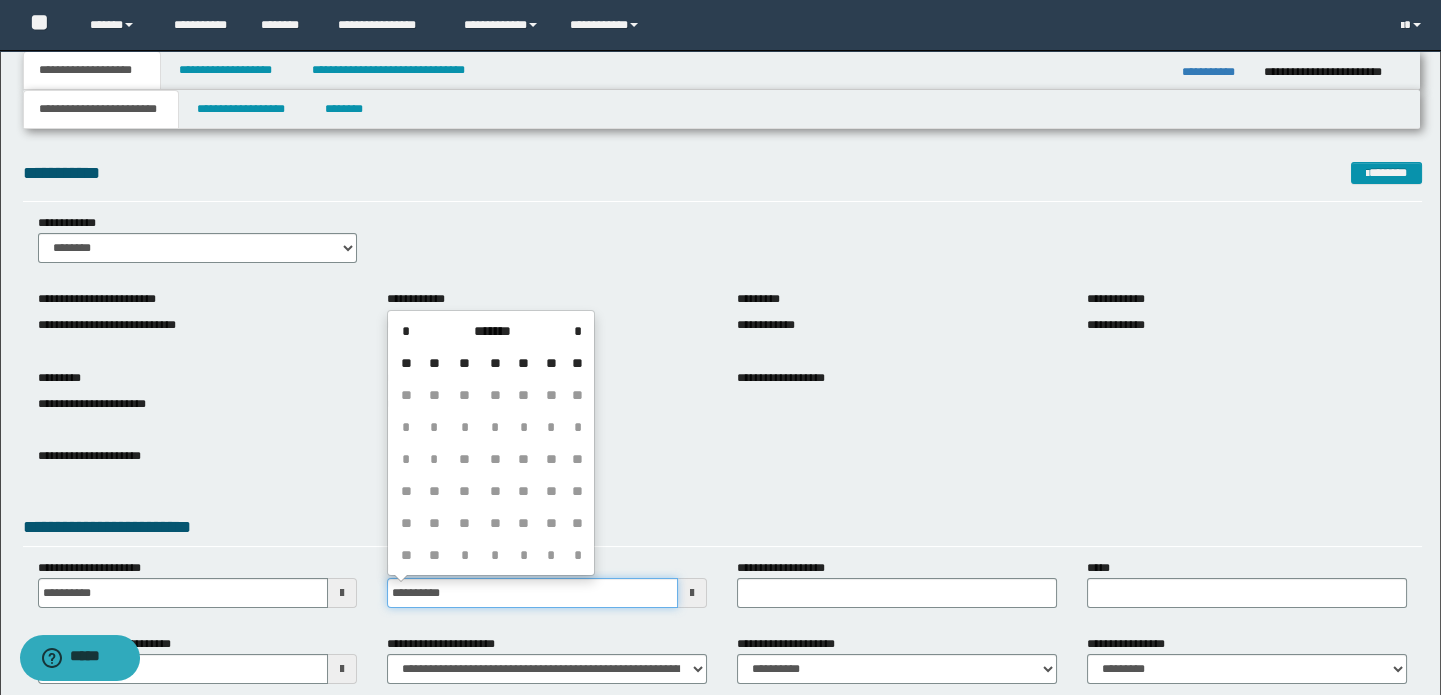 type on "**********" 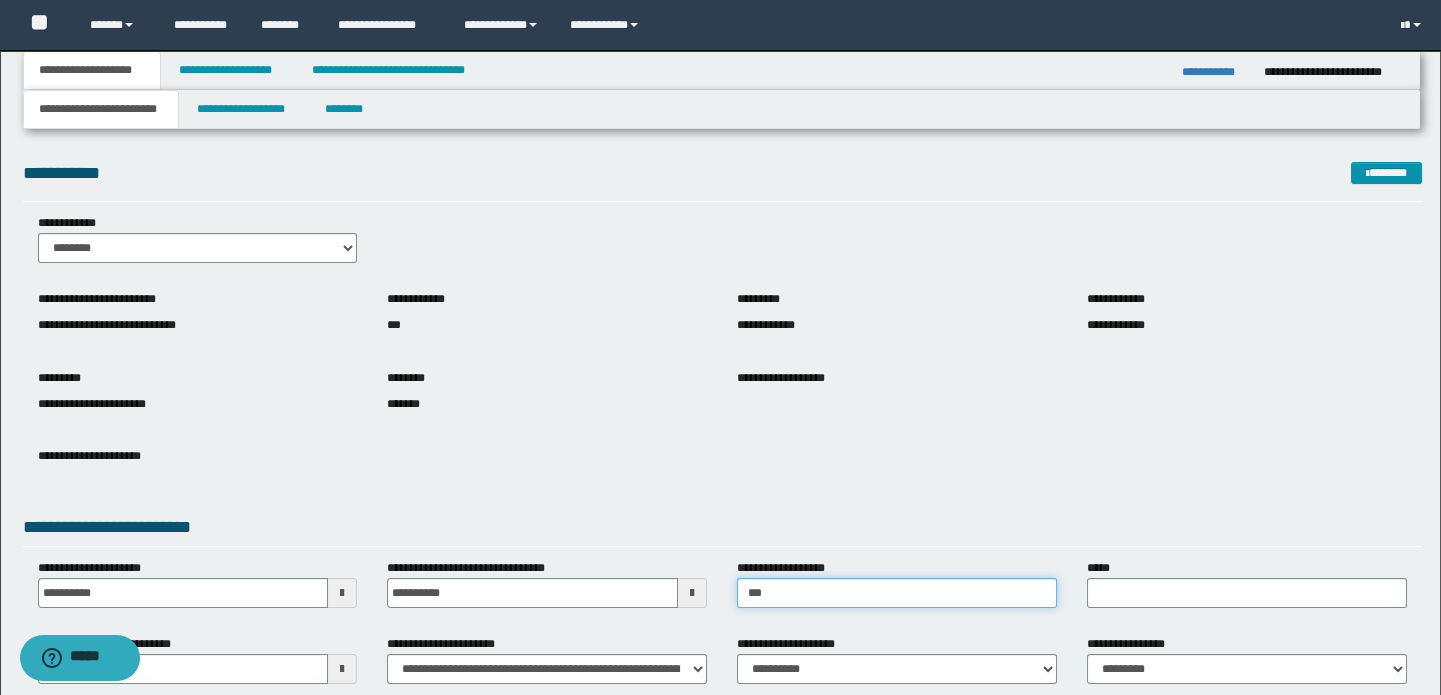 type on "**********" 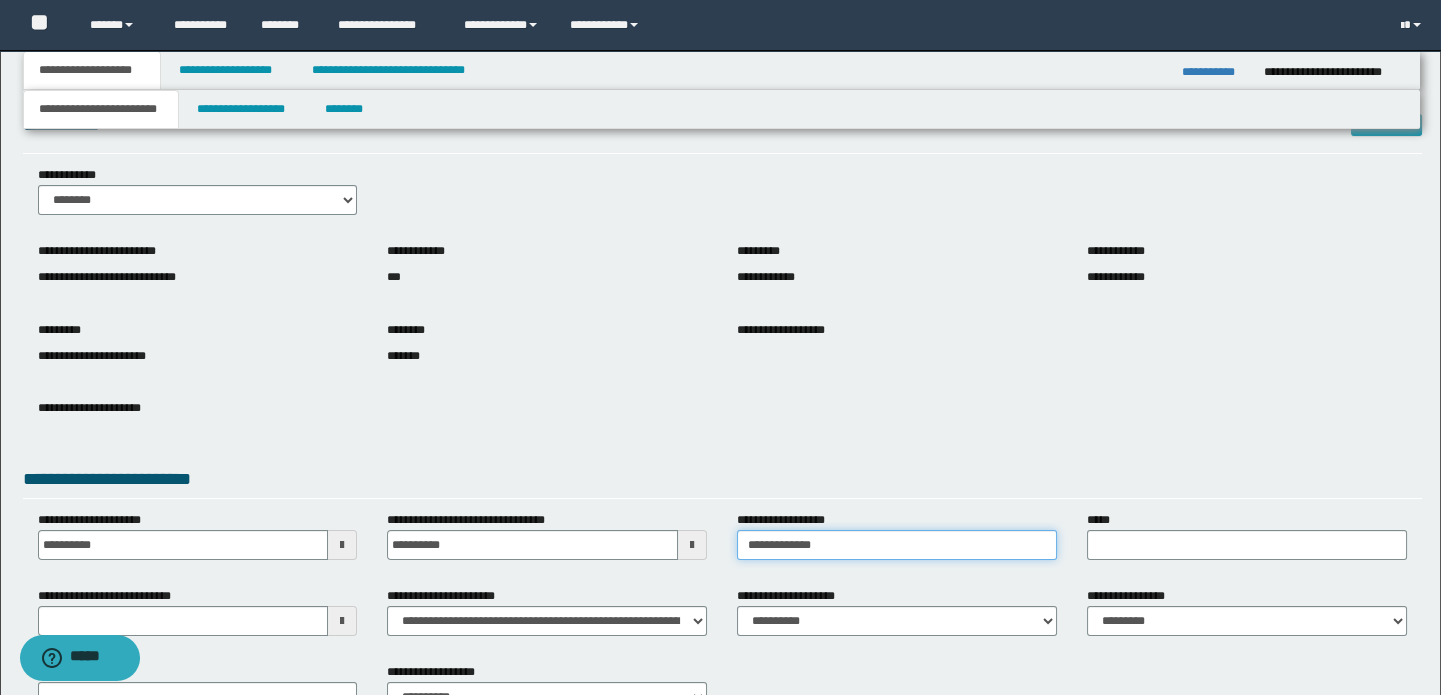 scroll, scrollTop: 90, scrollLeft: 0, axis: vertical 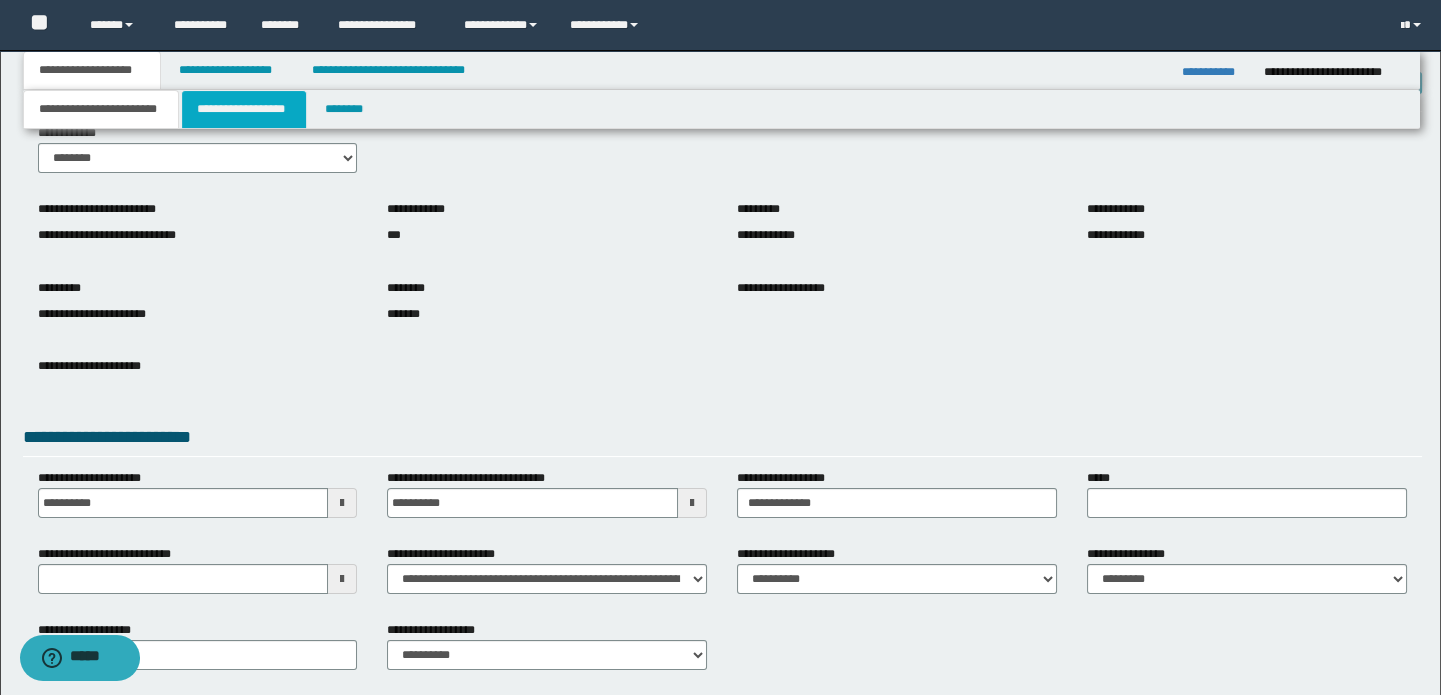 click on "**********" at bounding box center (244, 109) 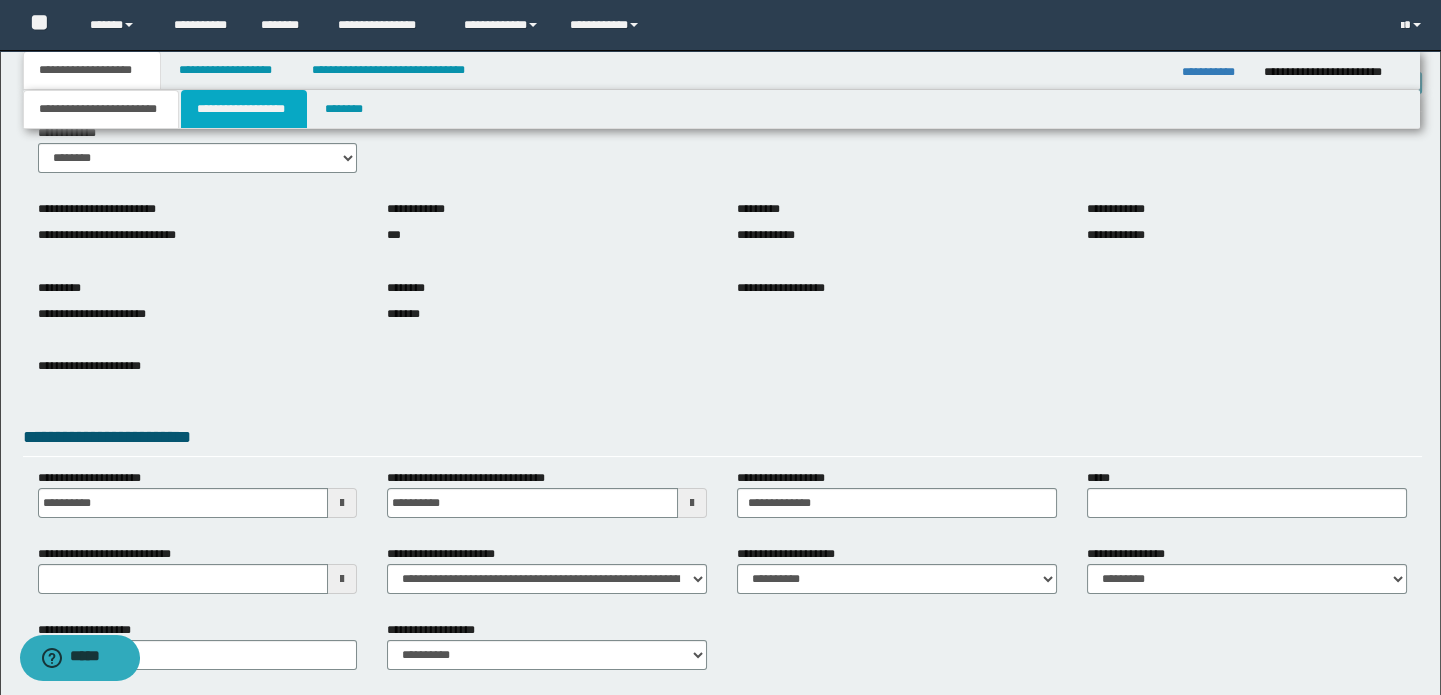 scroll, scrollTop: 0, scrollLeft: 0, axis: both 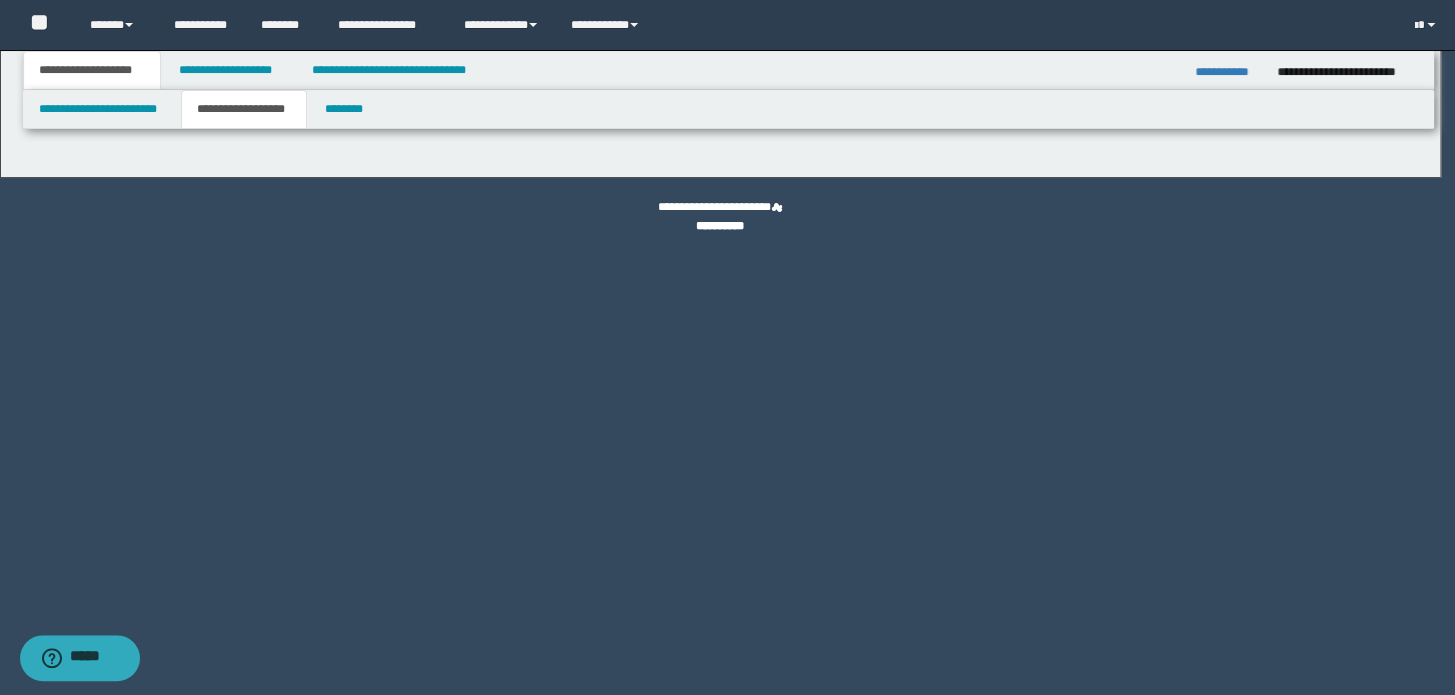 type on "********" 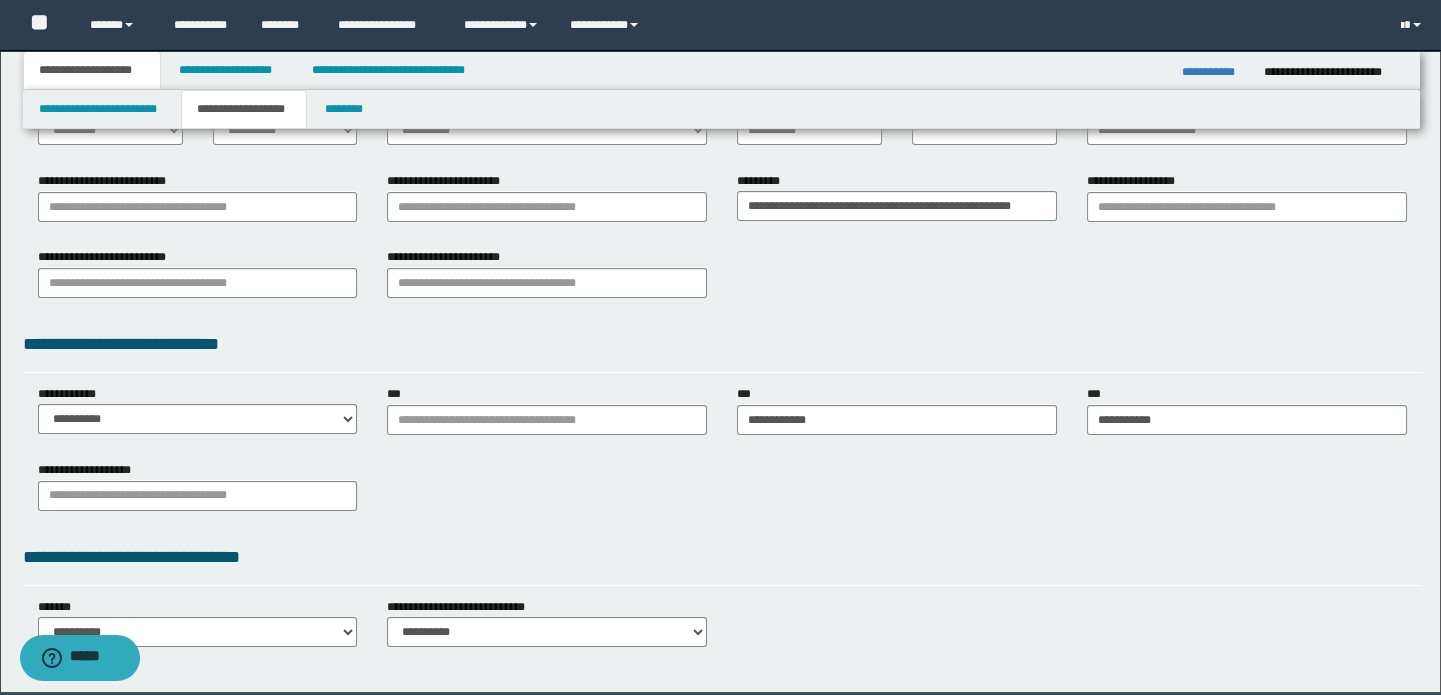 scroll, scrollTop: 410, scrollLeft: 0, axis: vertical 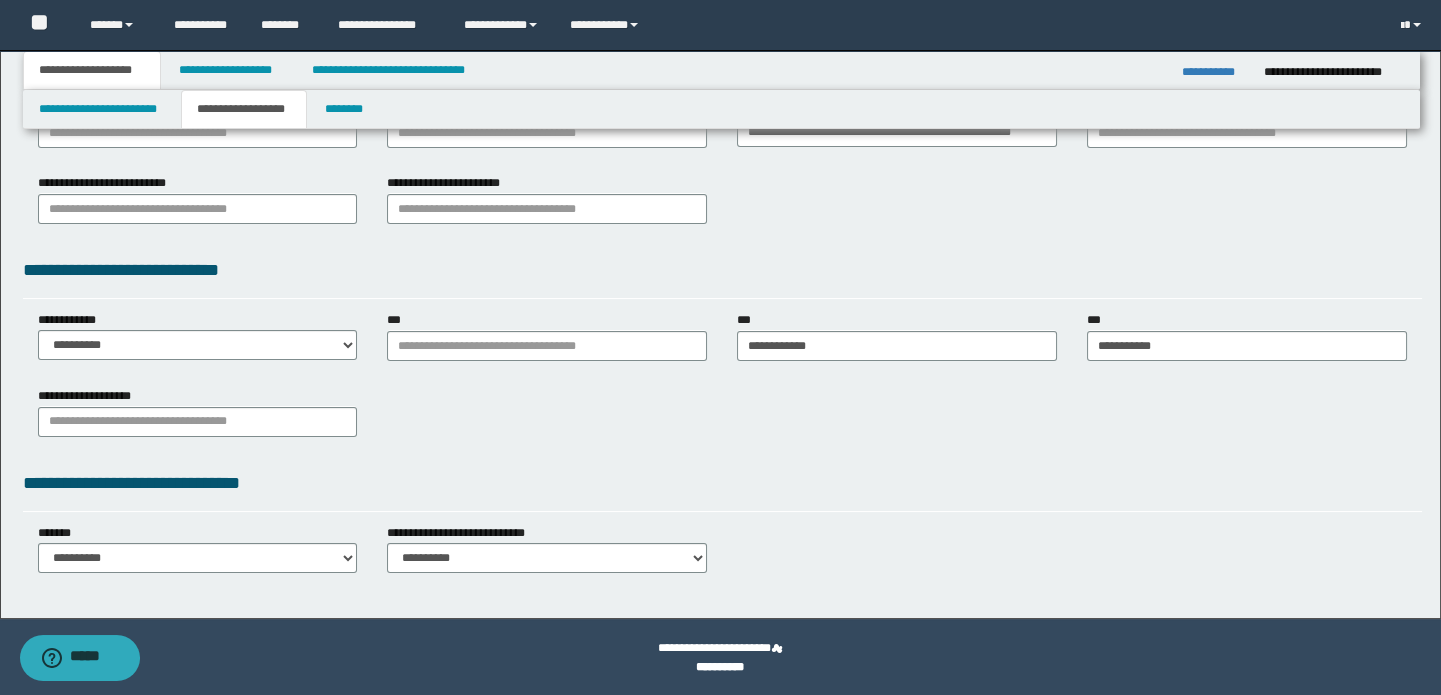 click on "***" at bounding box center [547, 343] 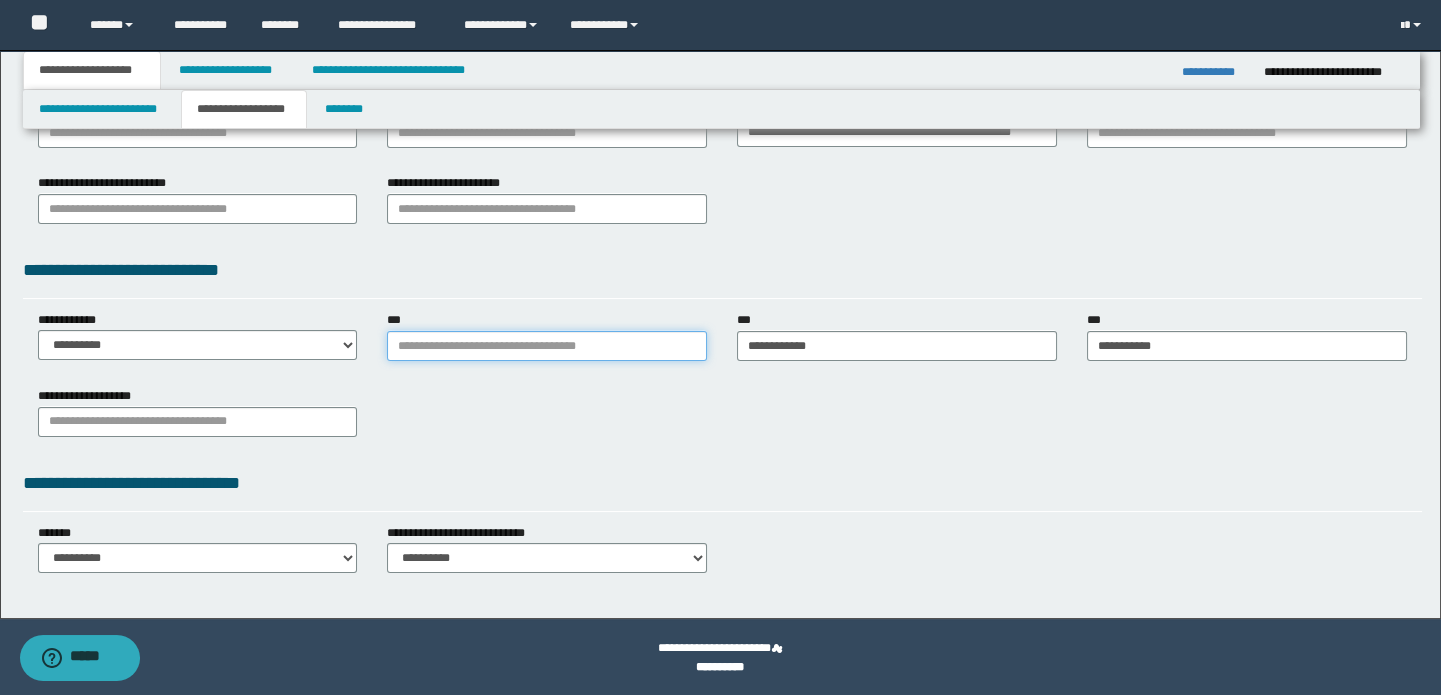 click on "***" at bounding box center (547, 346) 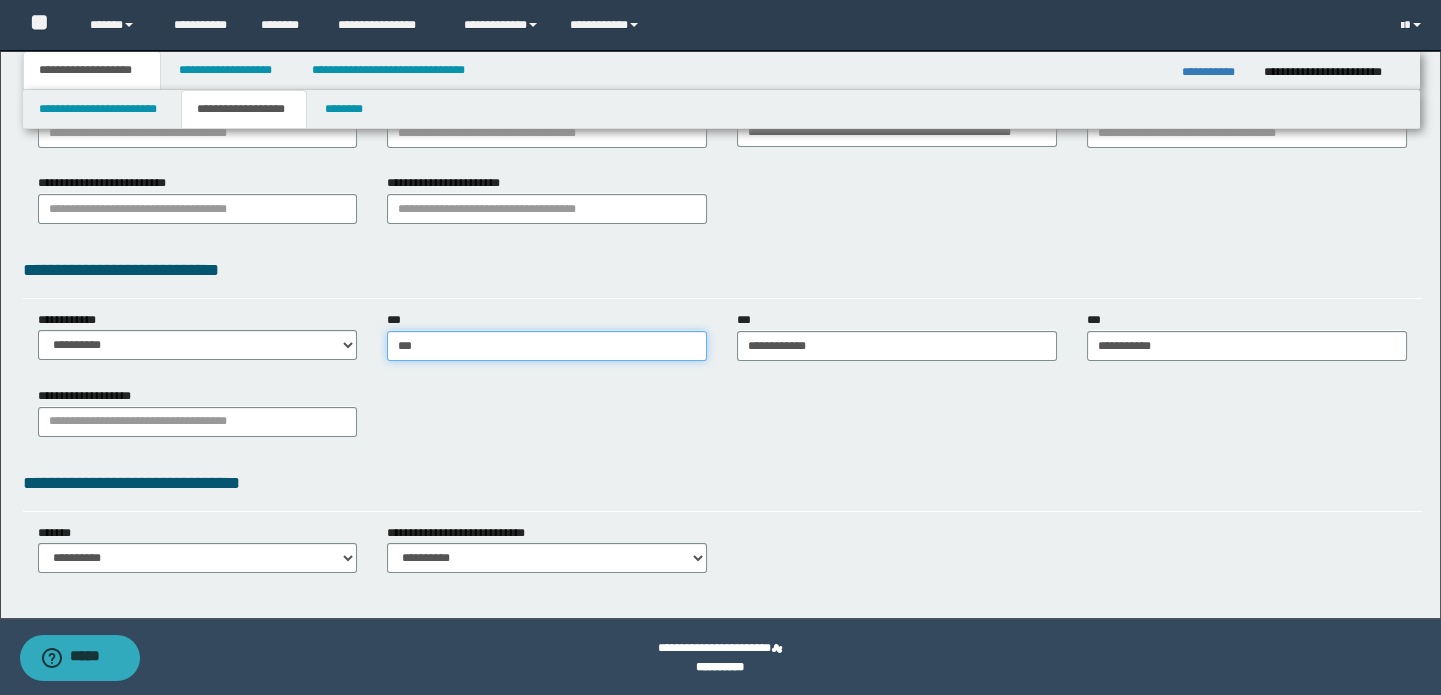 type on "****" 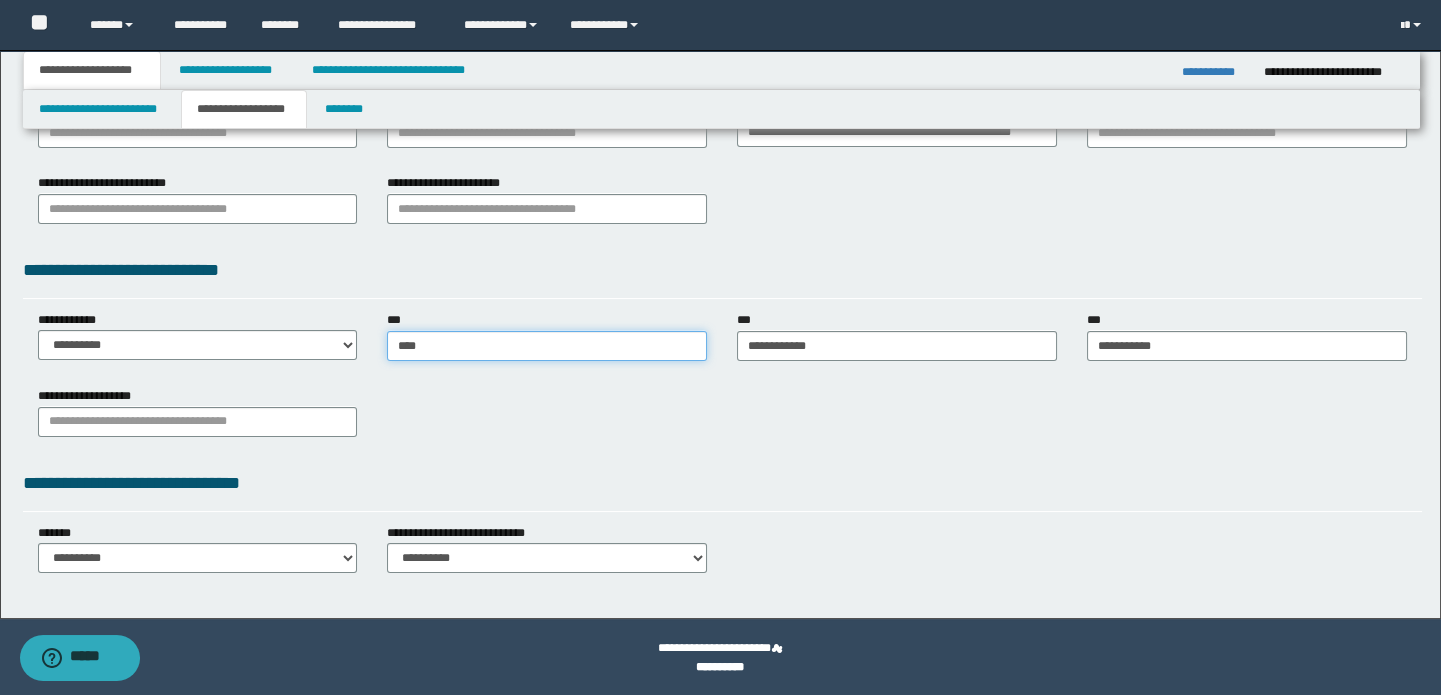 type on "**********" 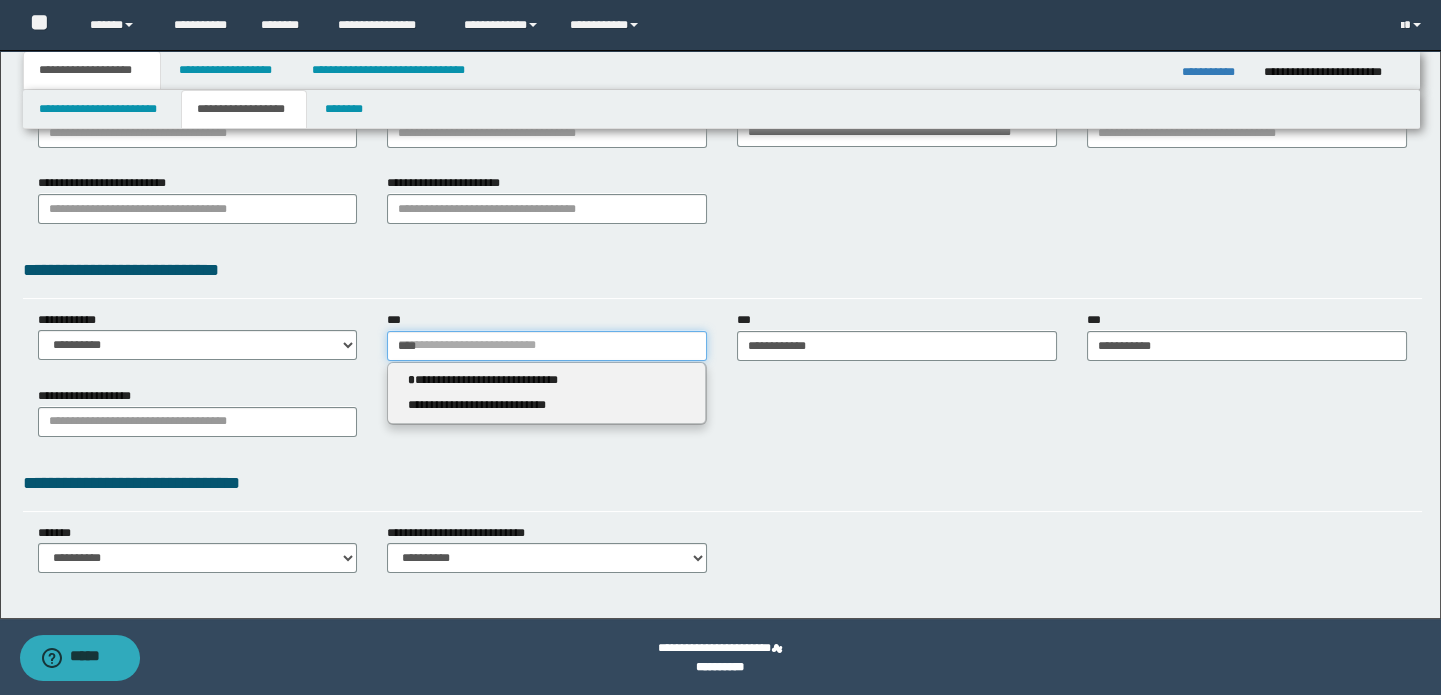 type 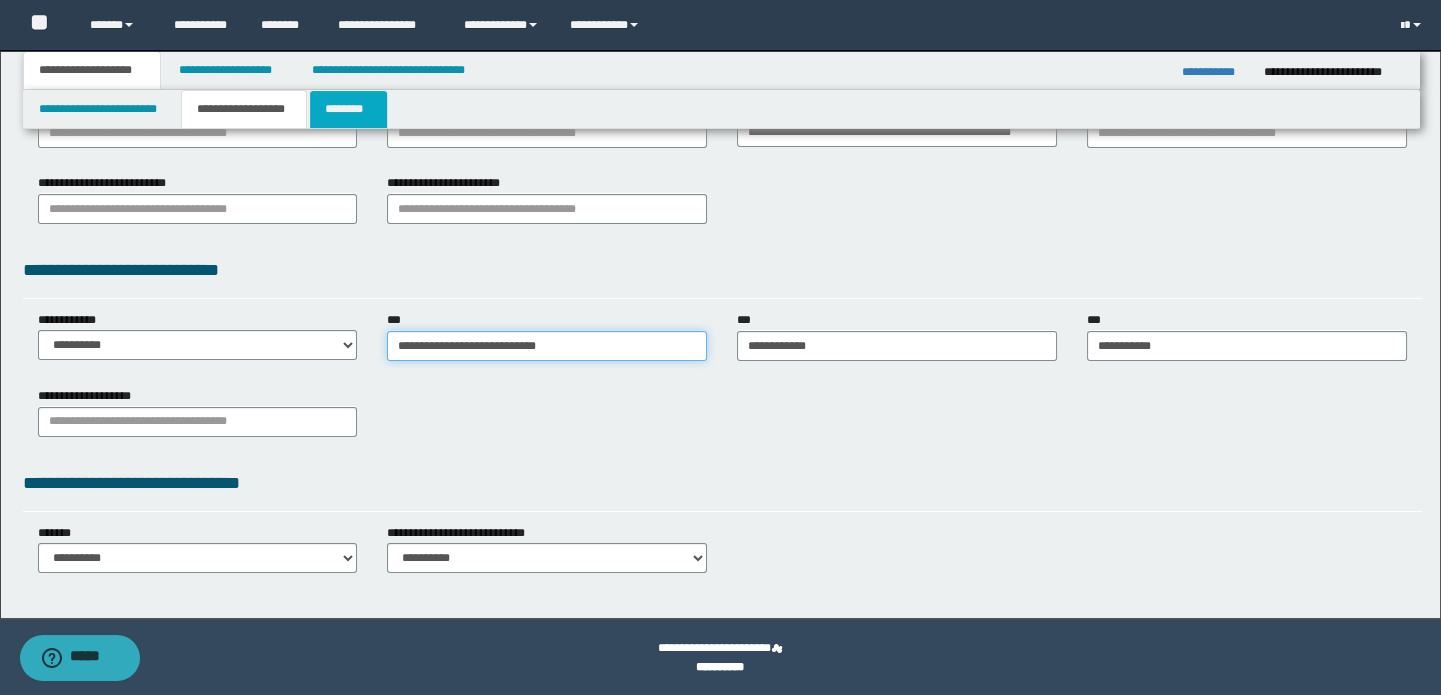 type on "**********" 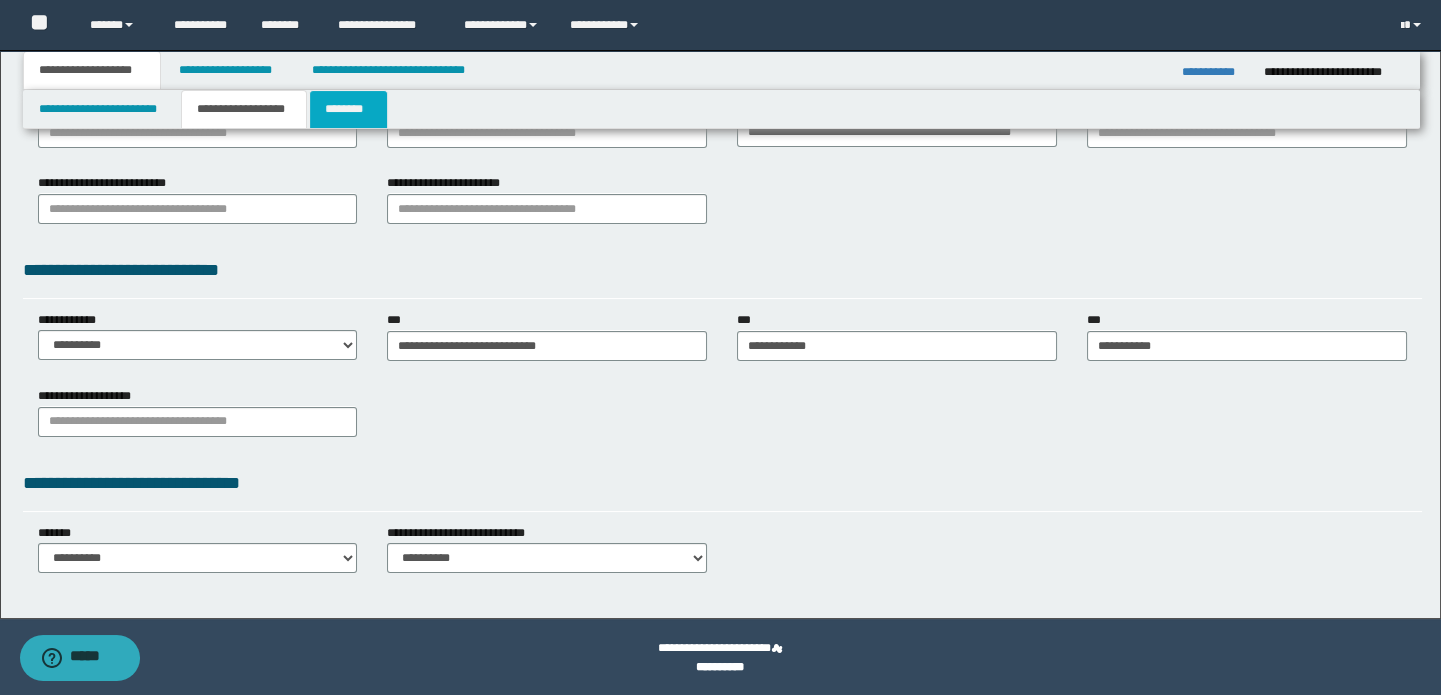 click on "********" at bounding box center [348, 109] 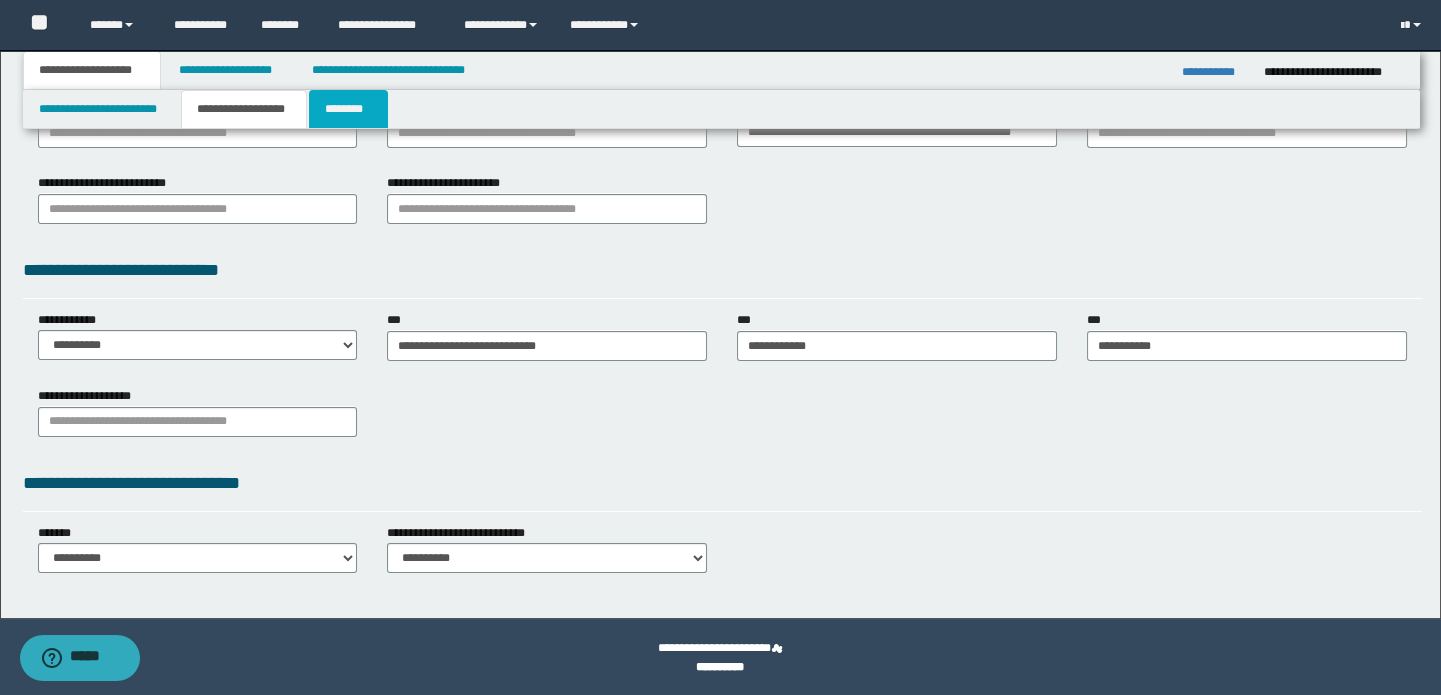 scroll, scrollTop: 0, scrollLeft: 0, axis: both 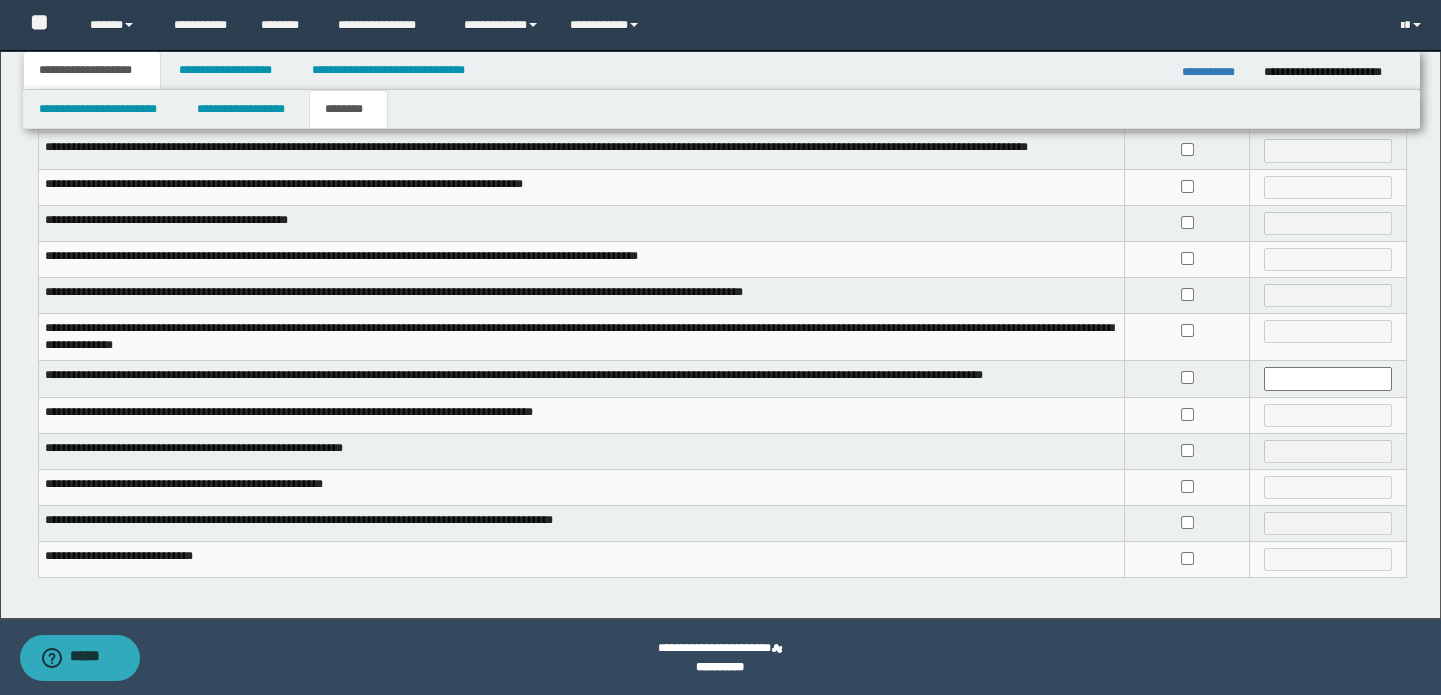 click at bounding box center (1187, 259) 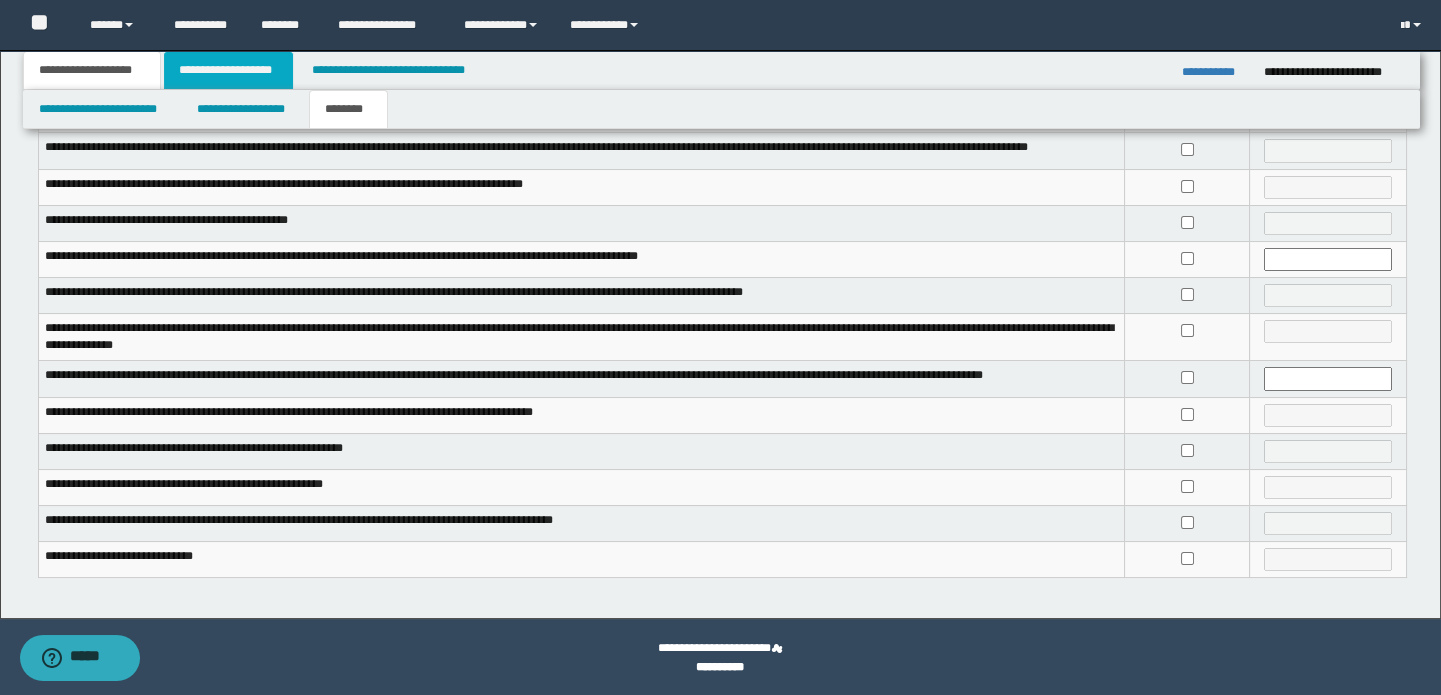 click on "**********" at bounding box center [228, 70] 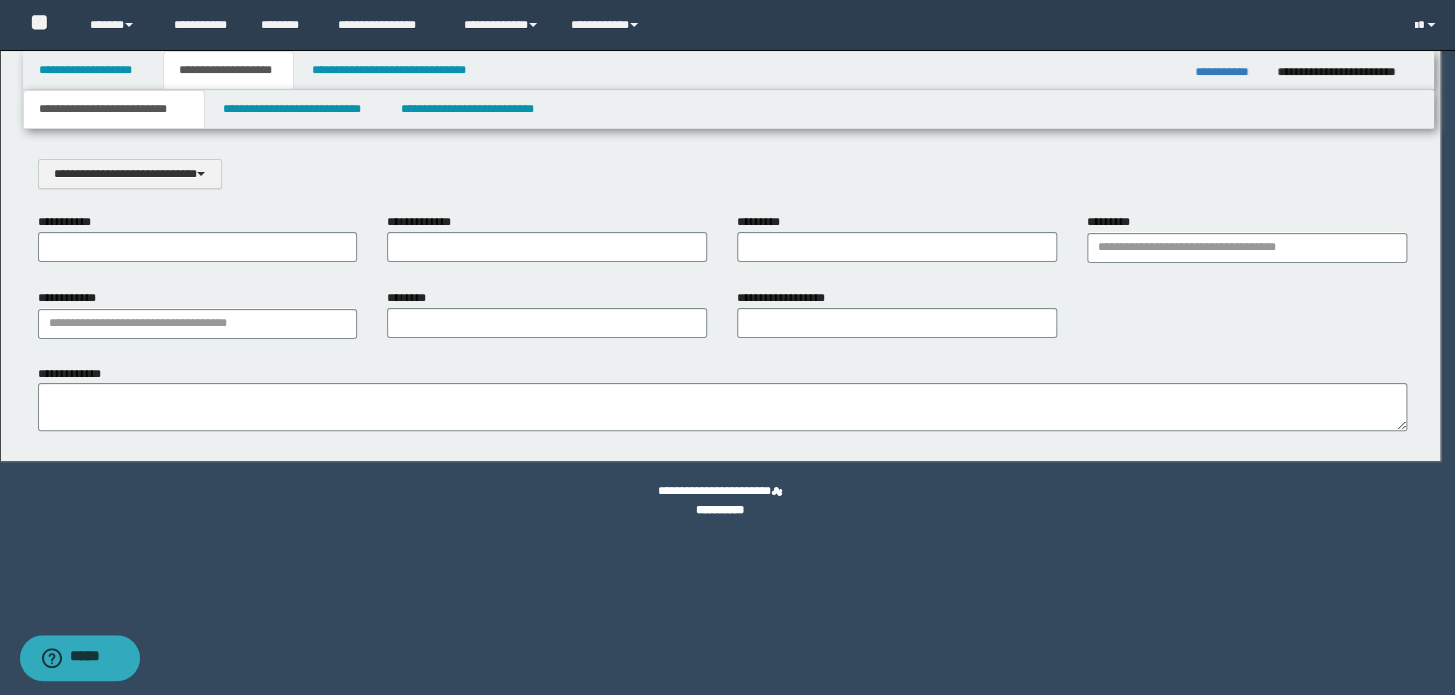 scroll, scrollTop: 0, scrollLeft: 0, axis: both 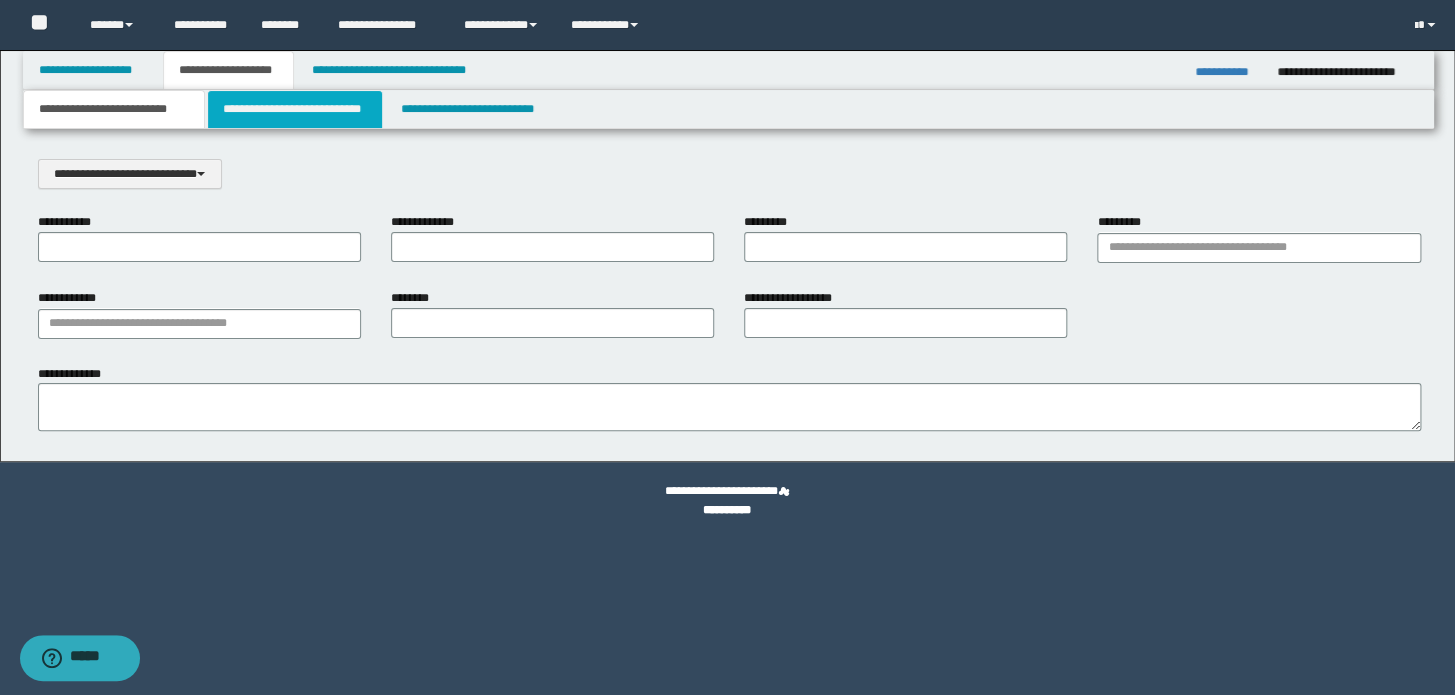 click on "**********" at bounding box center (294, 109) 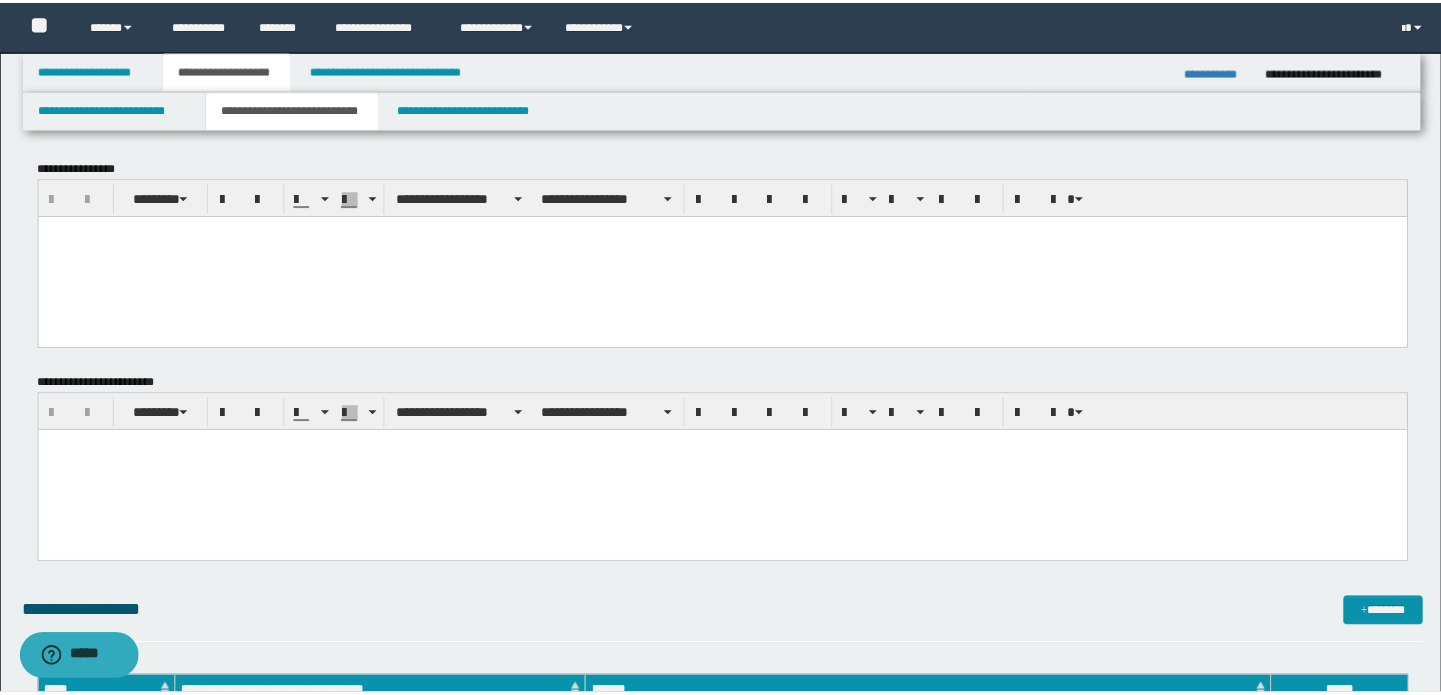 scroll, scrollTop: 0, scrollLeft: 0, axis: both 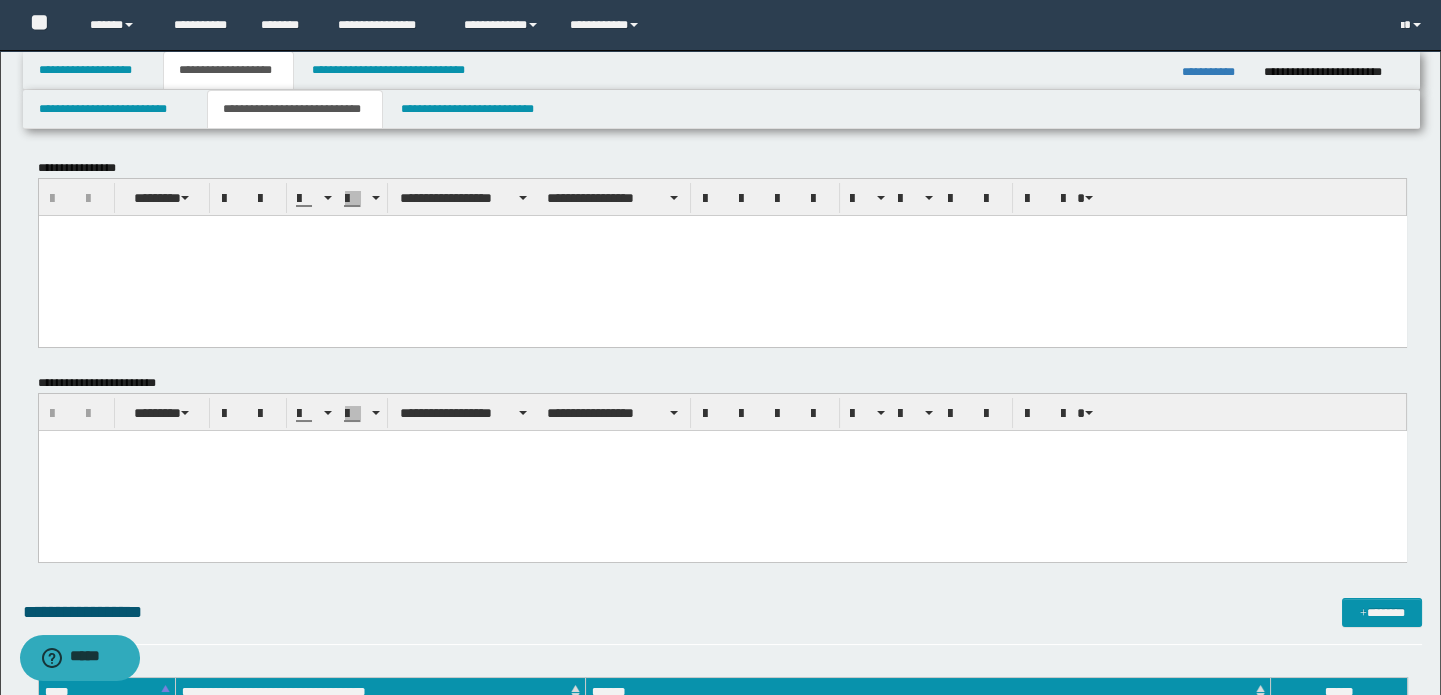 click at bounding box center (722, 255) 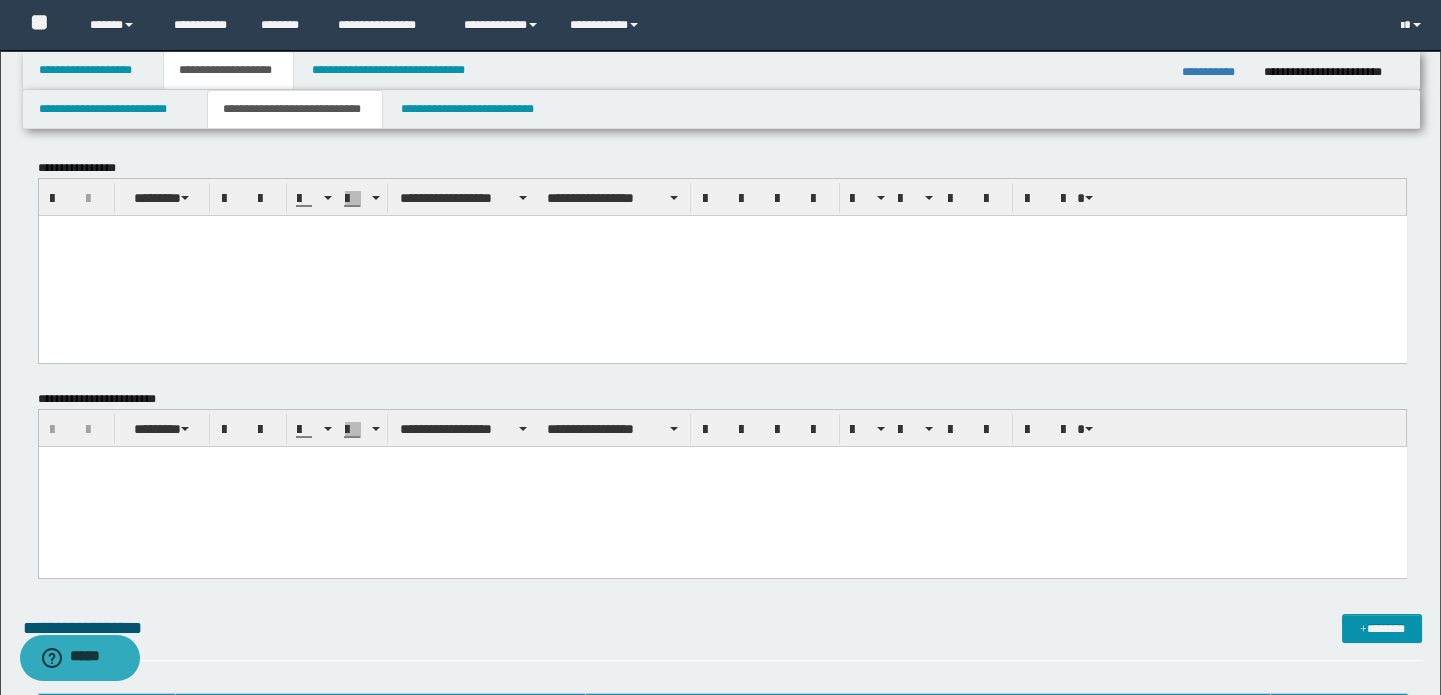 paste 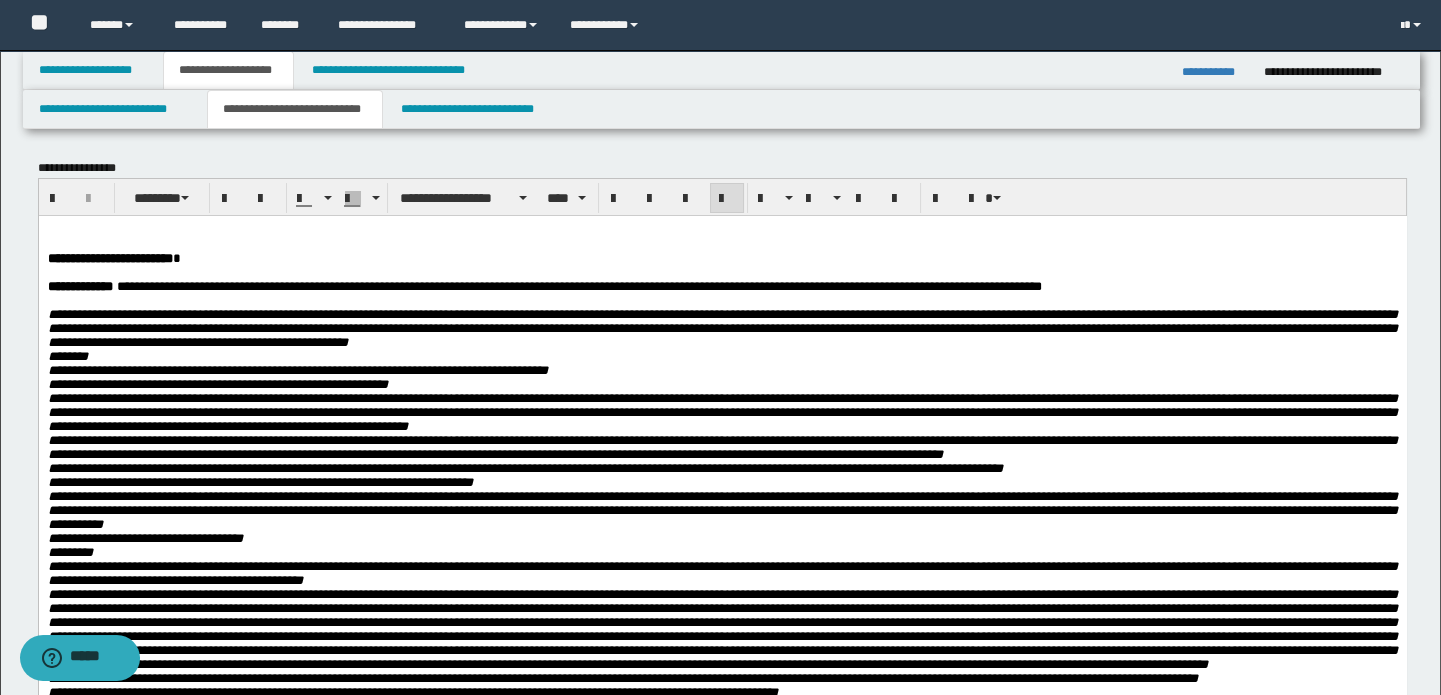 click on "**********" at bounding box center [722, 258] 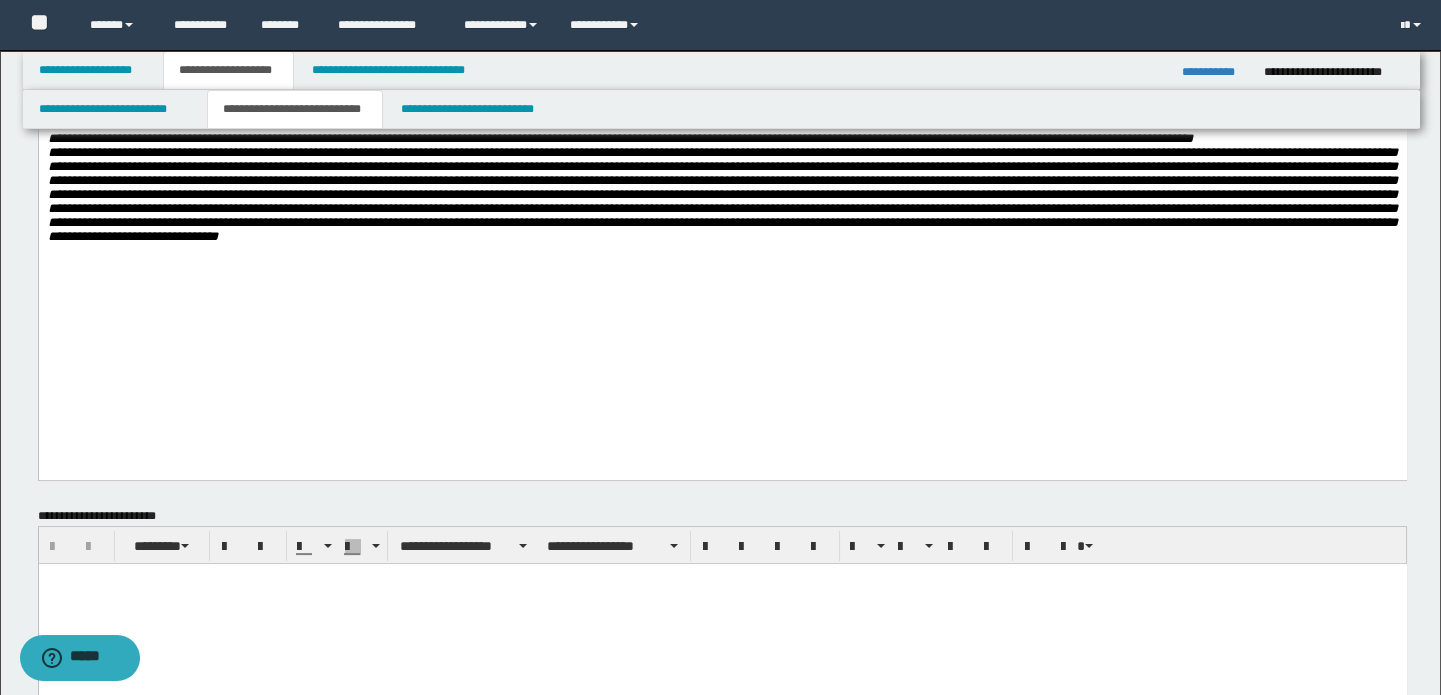scroll, scrollTop: 818, scrollLeft: 0, axis: vertical 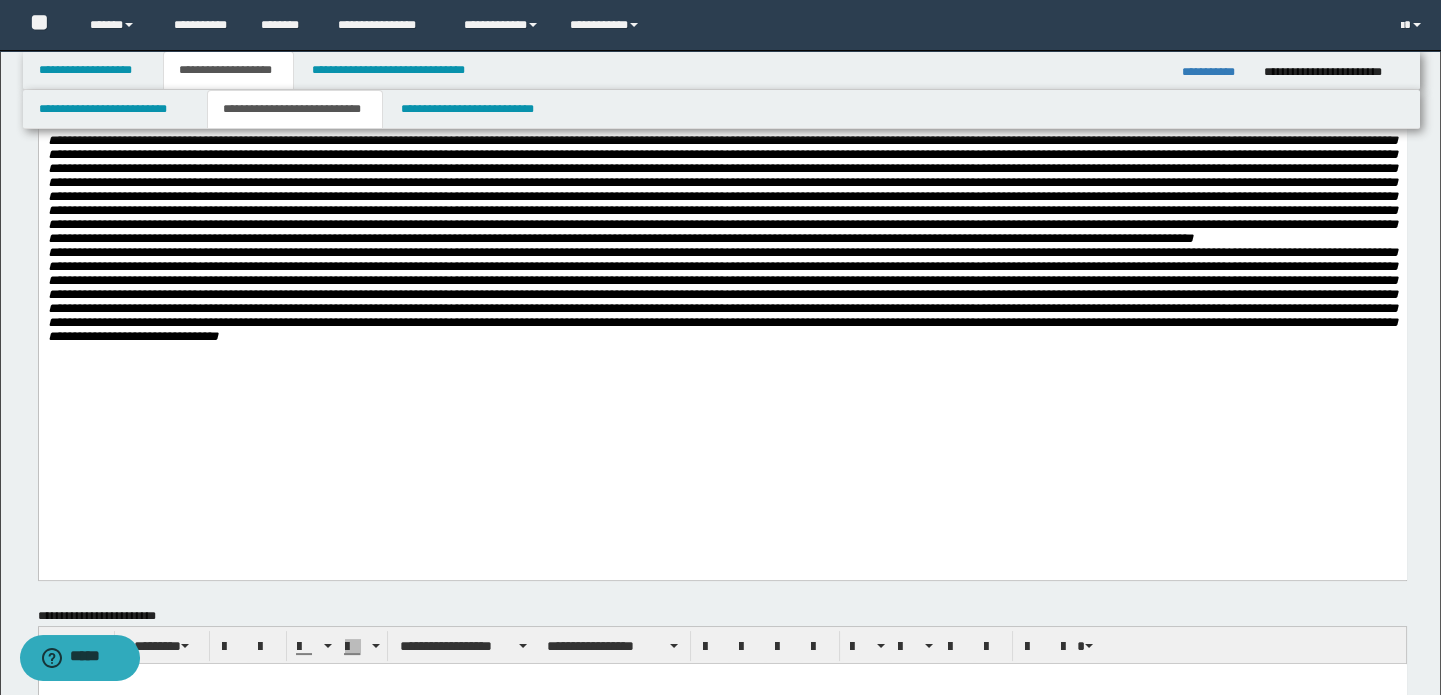 click at bounding box center [722, 294] 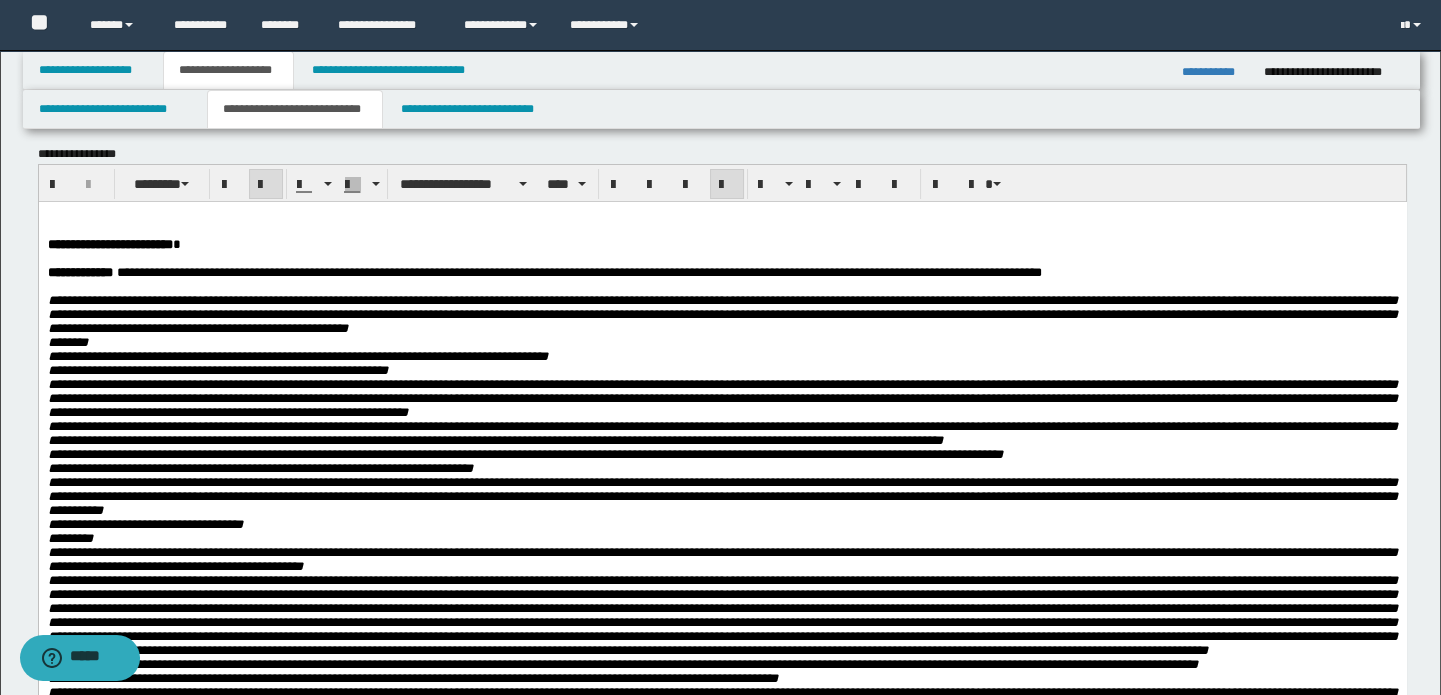 scroll, scrollTop: 0, scrollLeft: 0, axis: both 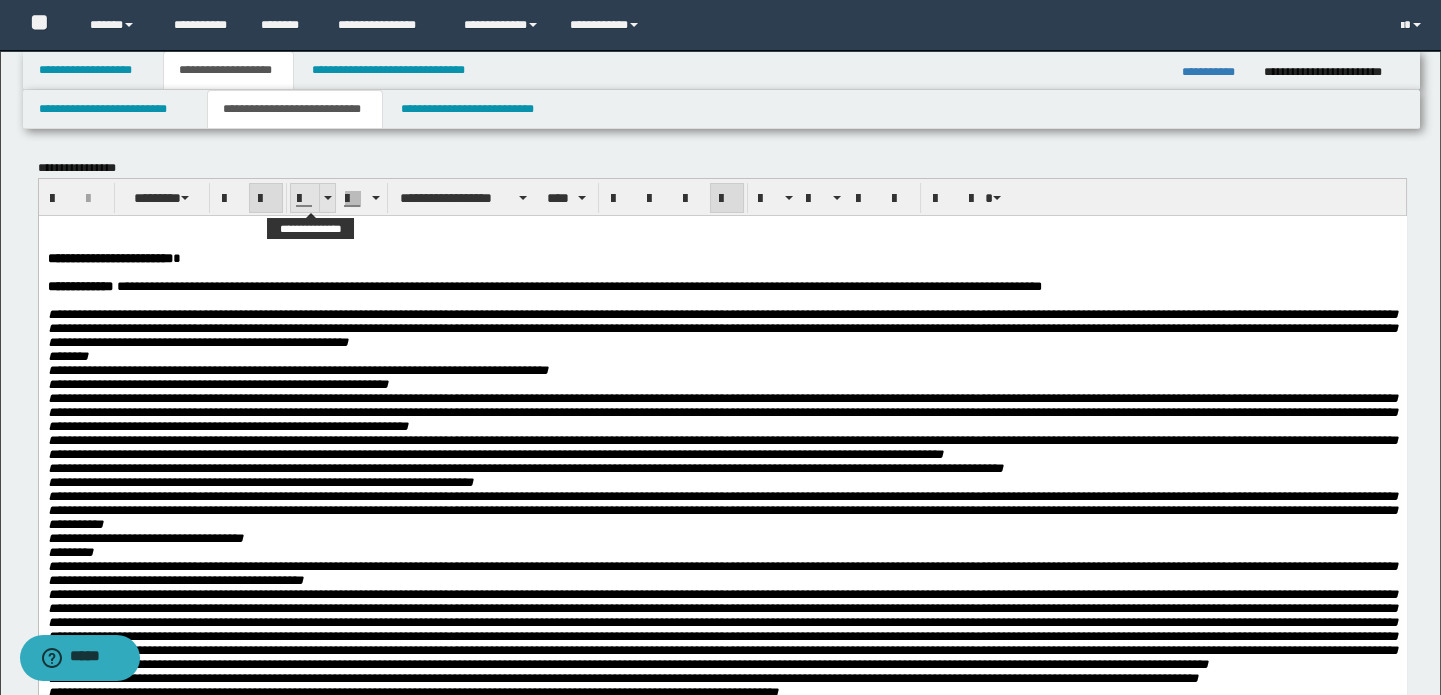 click at bounding box center [327, 198] 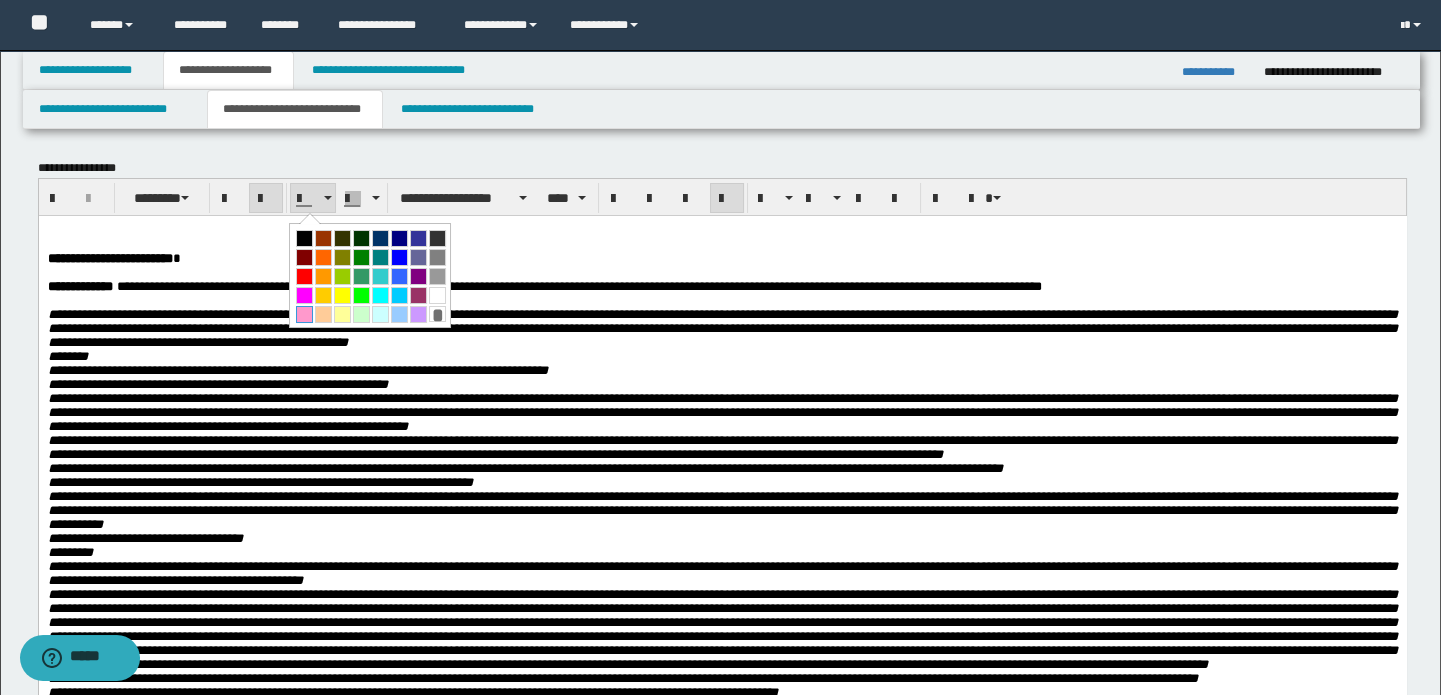 click at bounding box center [304, 314] 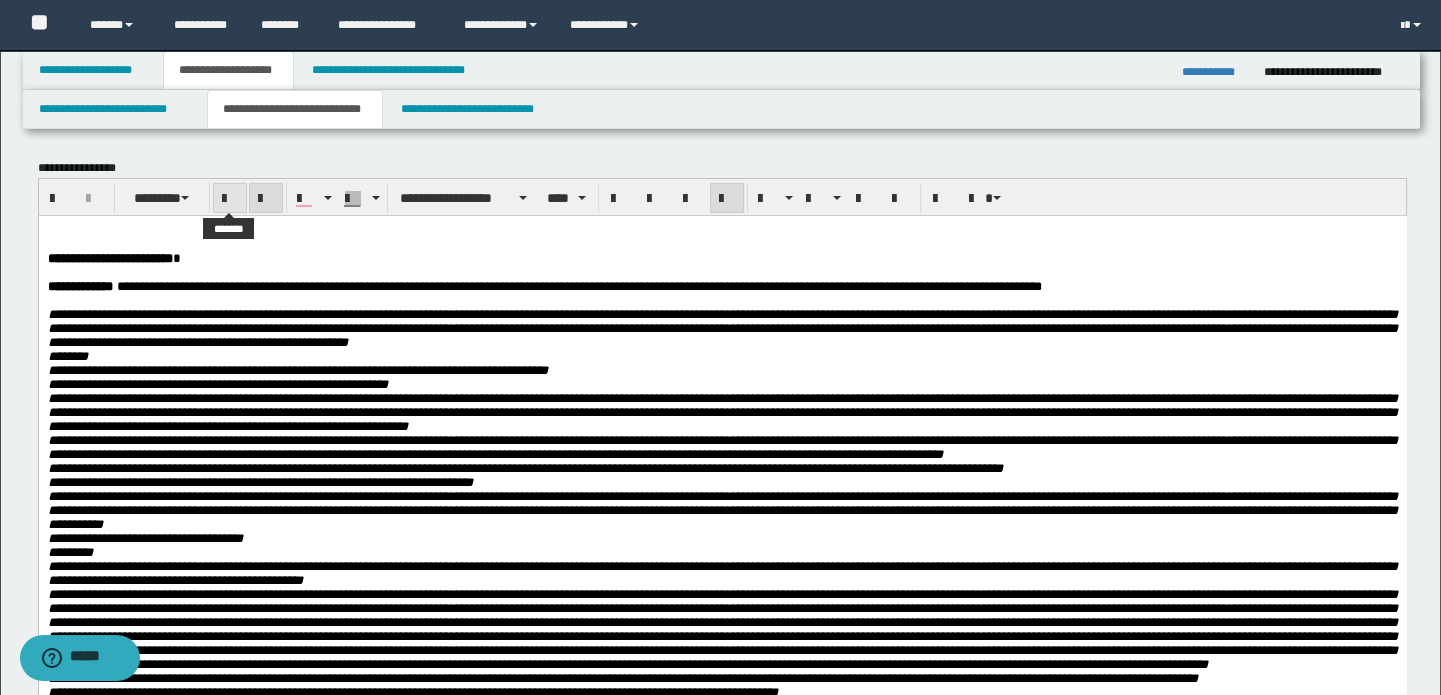 click at bounding box center (230, 199) 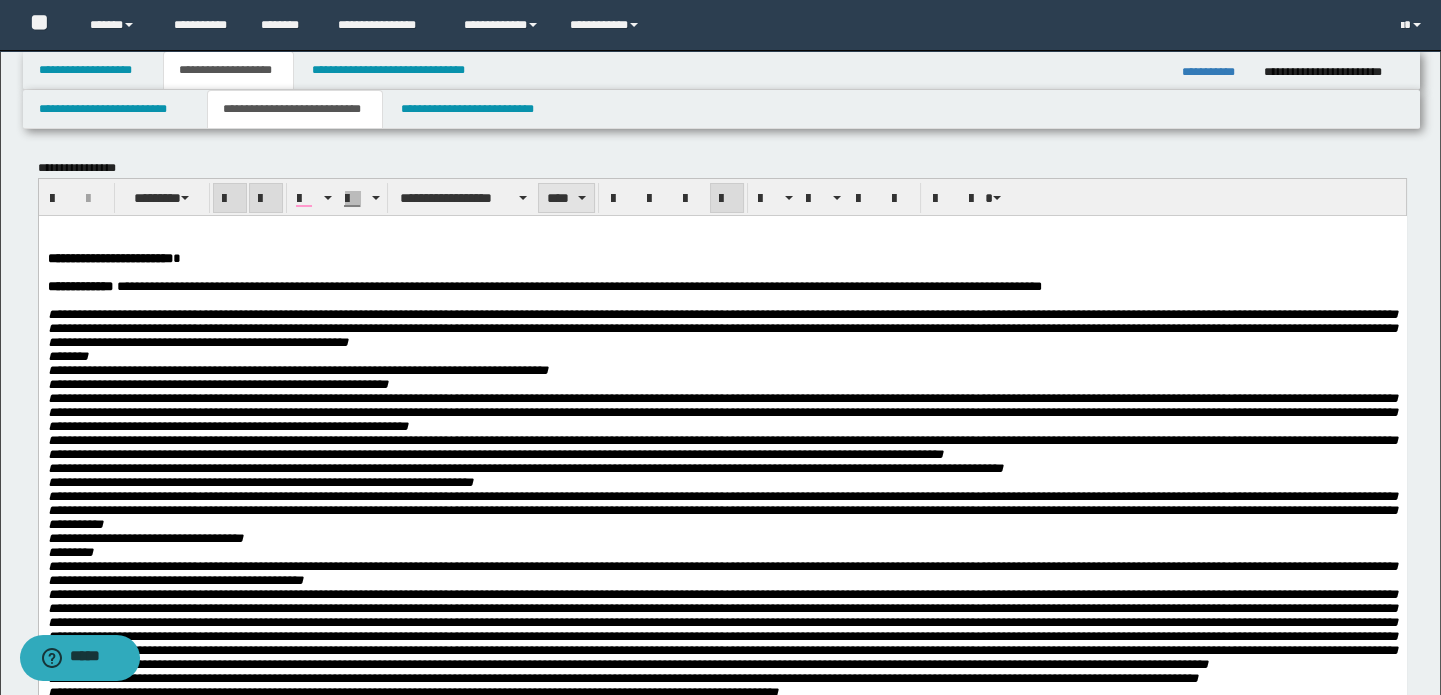 click at bounding box center [582, 198] 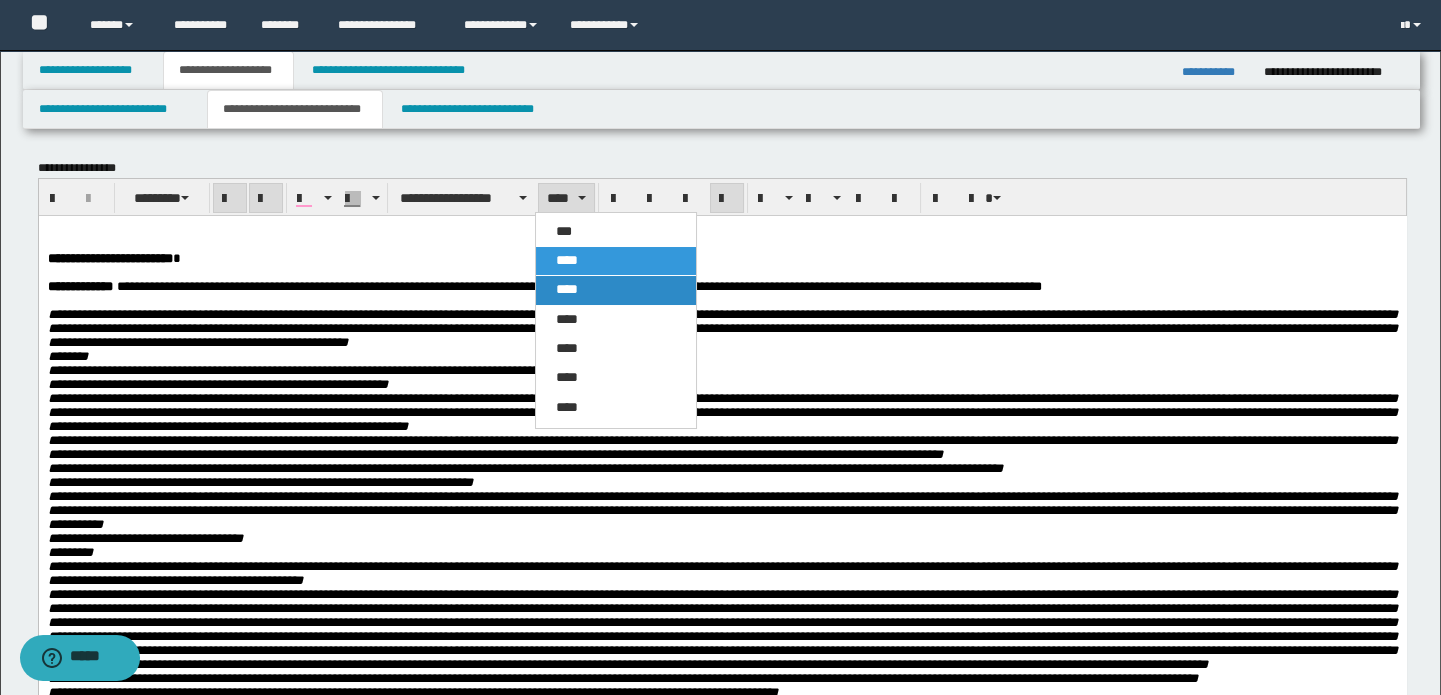 click on "****" at bounding box center (567, 289) 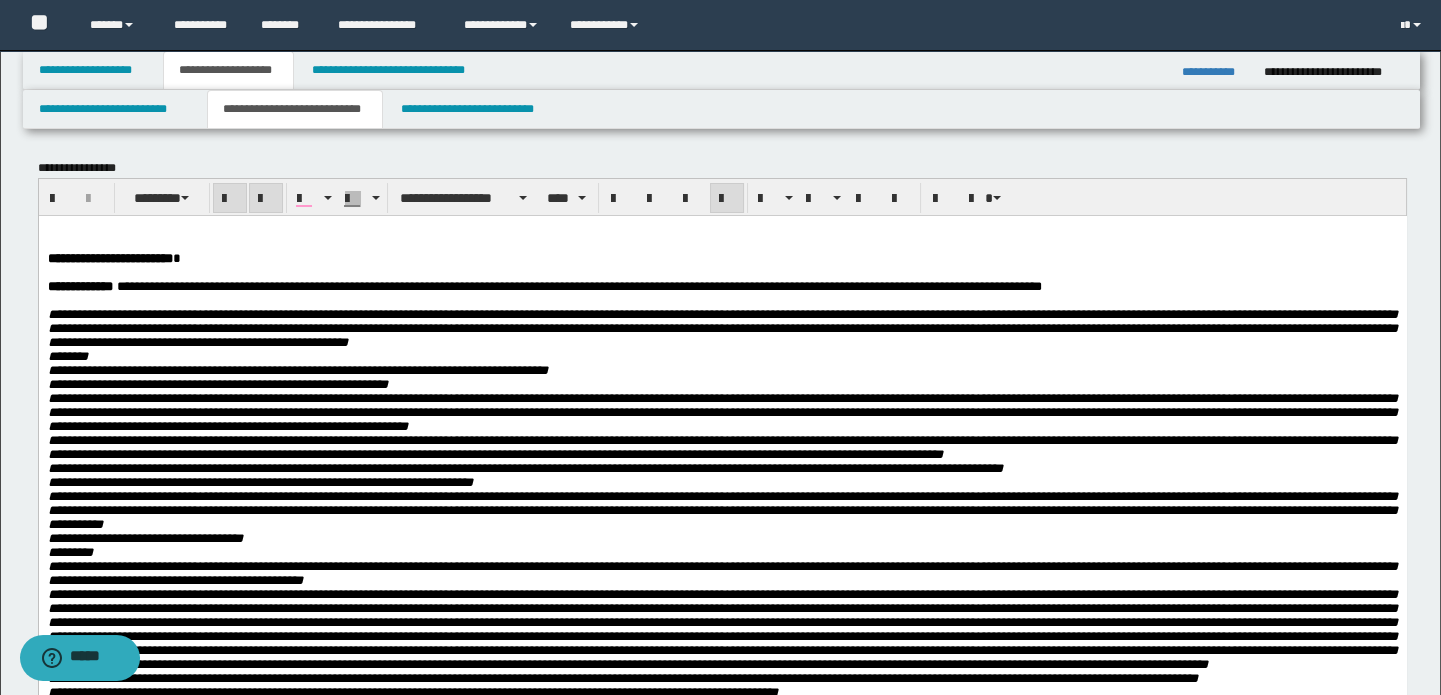 drag, startPoint x: 778, startPoint y: 275, endPoint x: 493, endPoint y: 334, distance: 291.04294 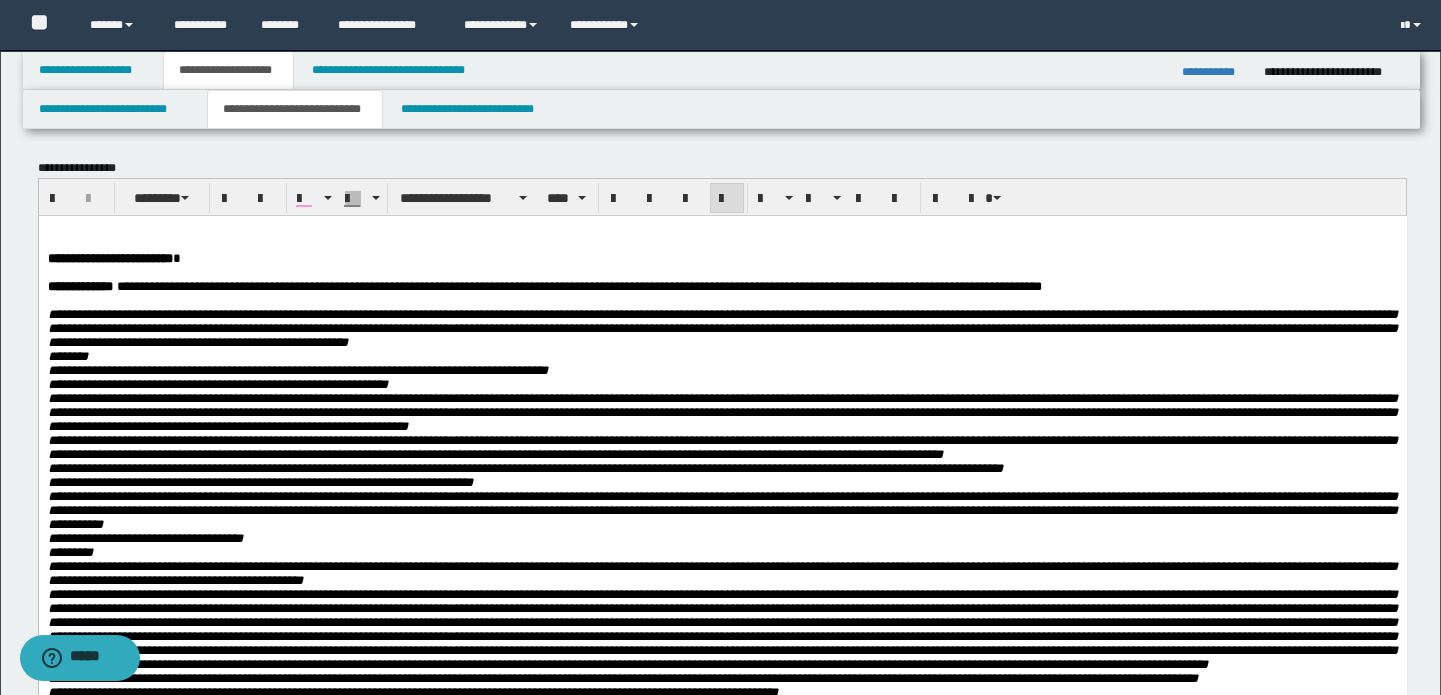 click on "**********" at bounding box center [722, 327] 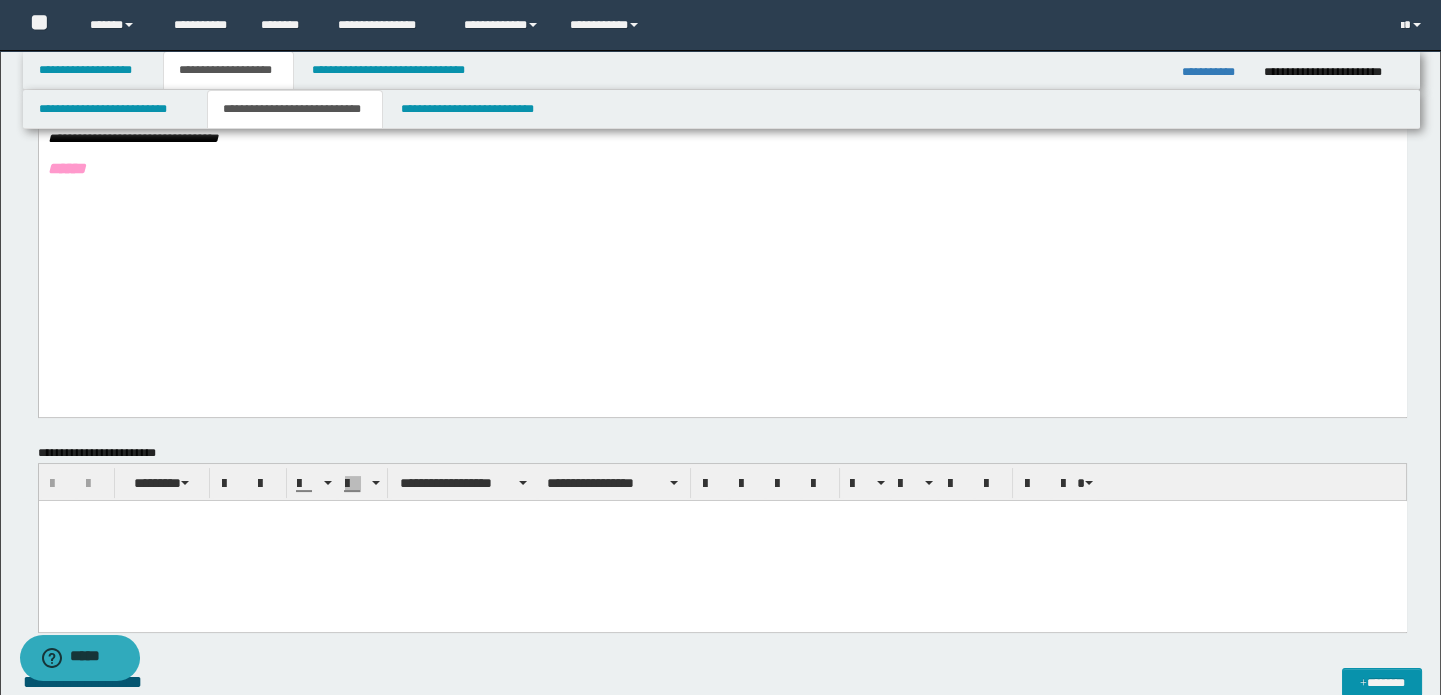 scroll, scrollTop: 1000, scrollLeft: 0, axis: vertical 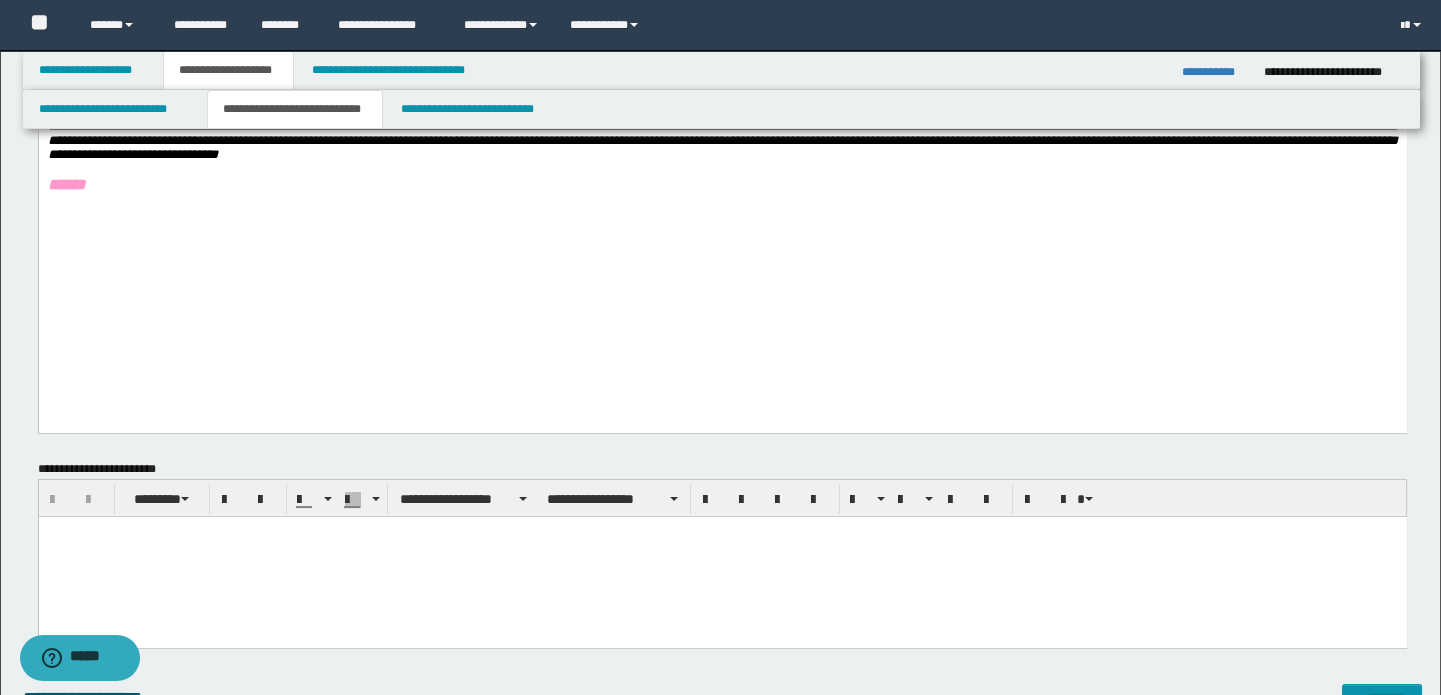 click at bounding box center [722, 557] 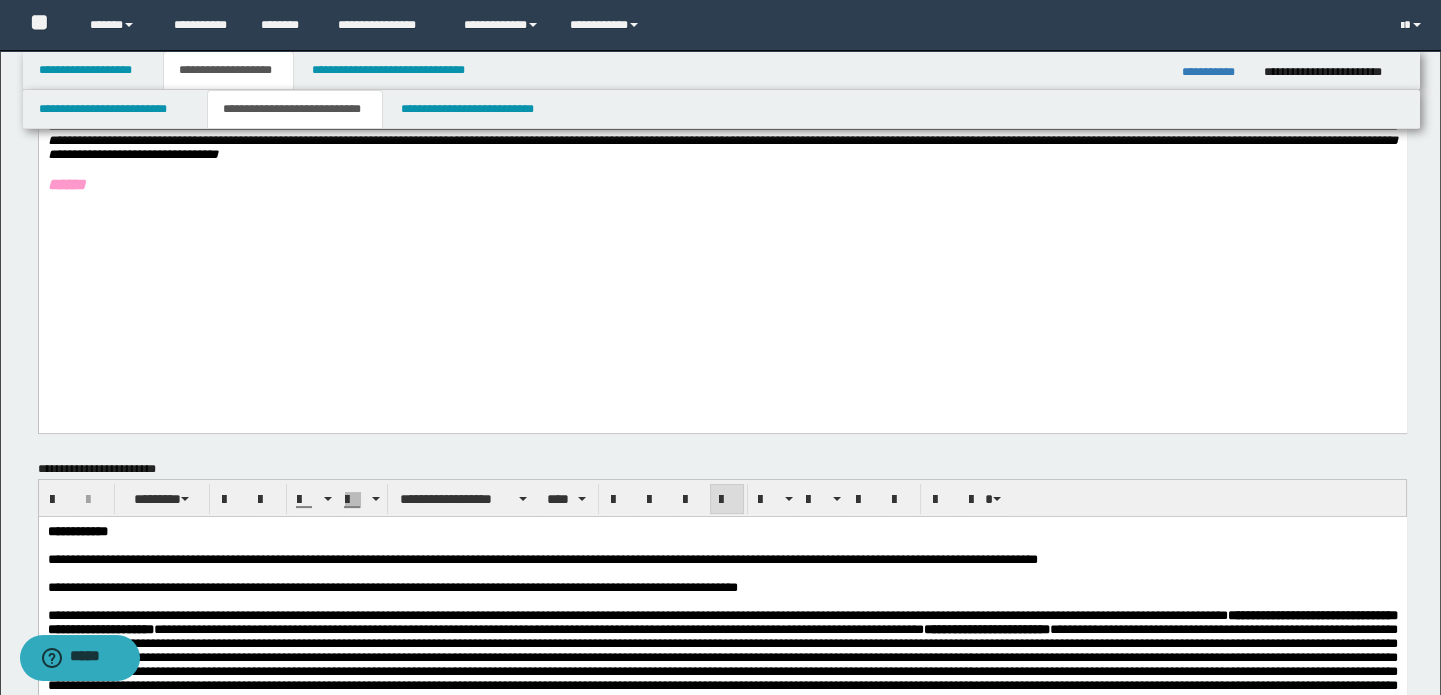 click on "**********" at bounding box center (722, 532) 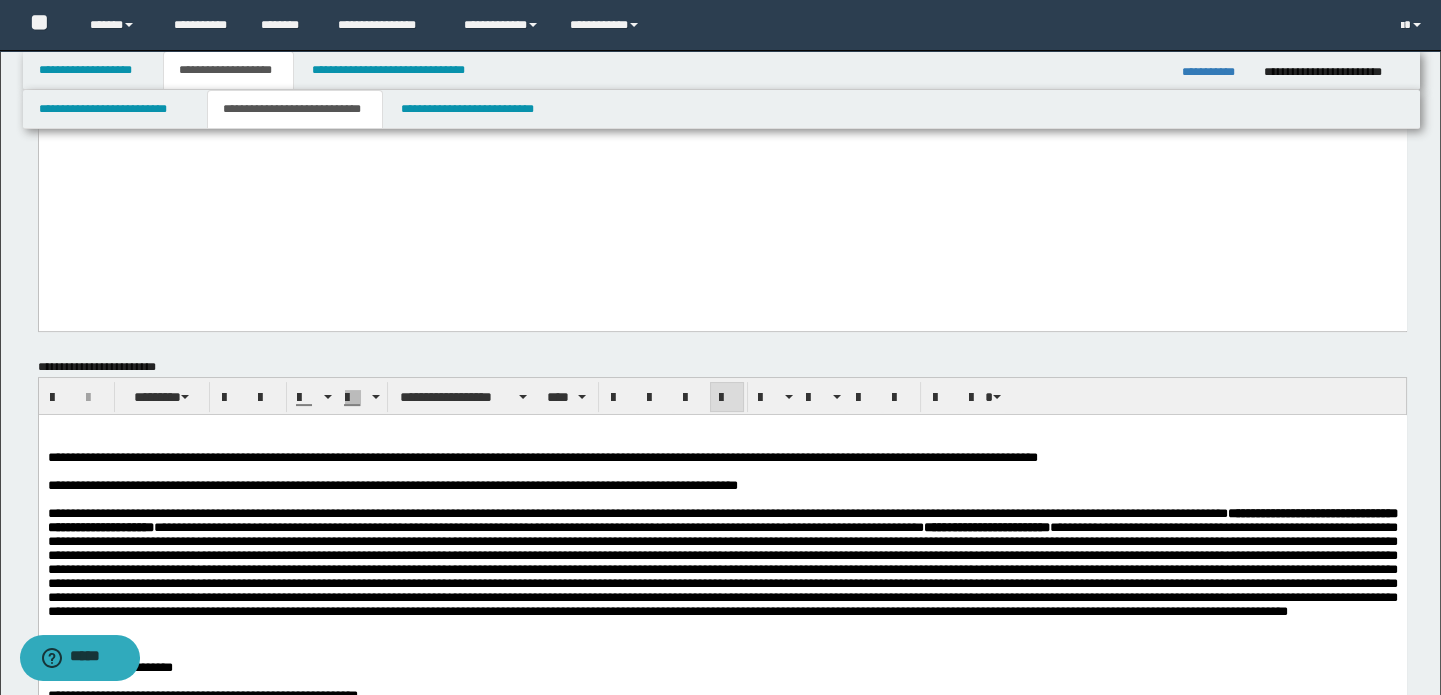 scroll, scrollTop: 1363, scrollLeft: 0, axis: vertical 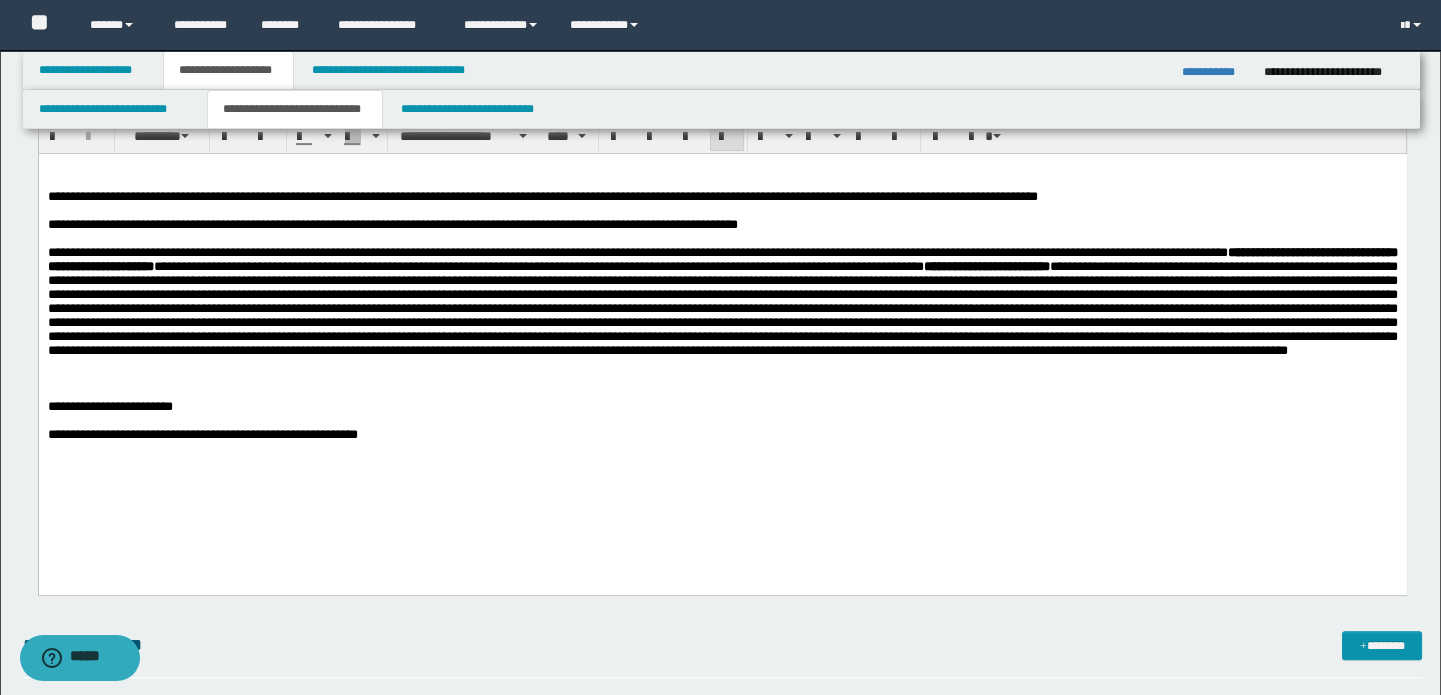 click on "**********" at bounding box center [722, 407] 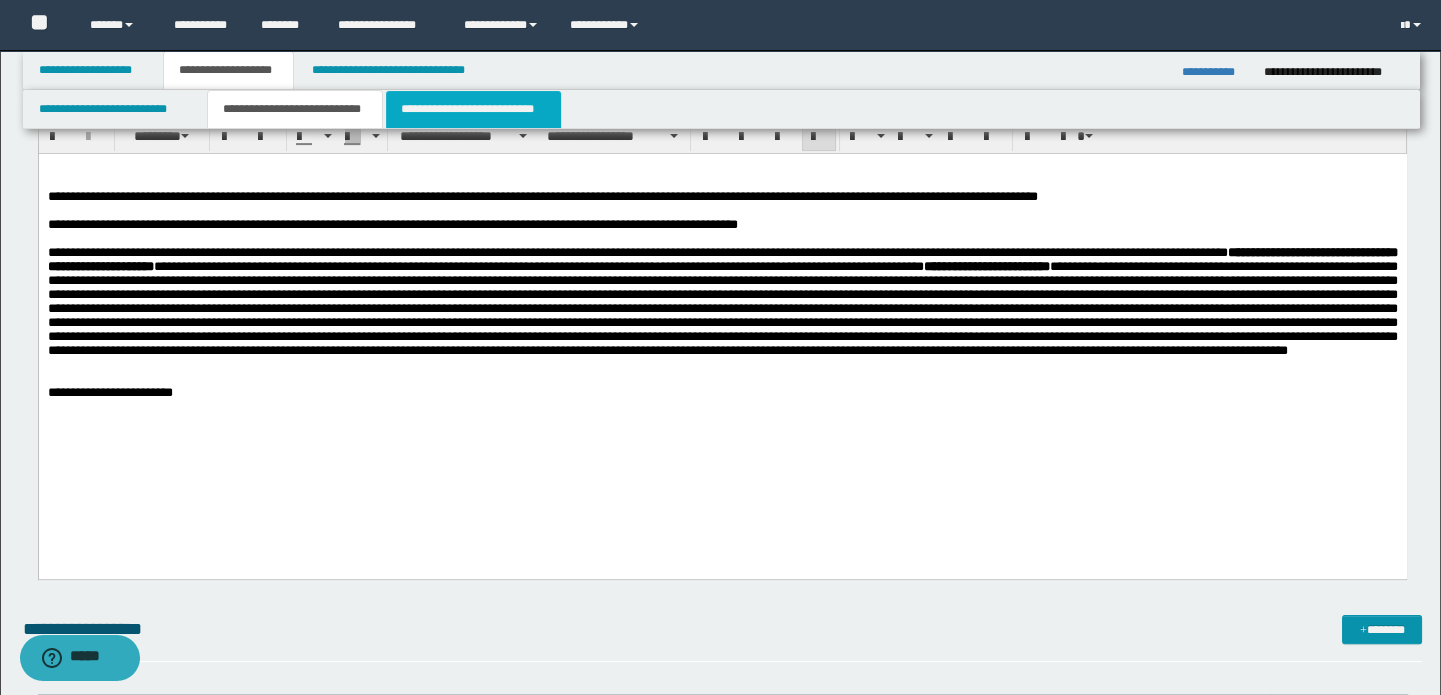 click on "**********" at bounding box center [473, 109] 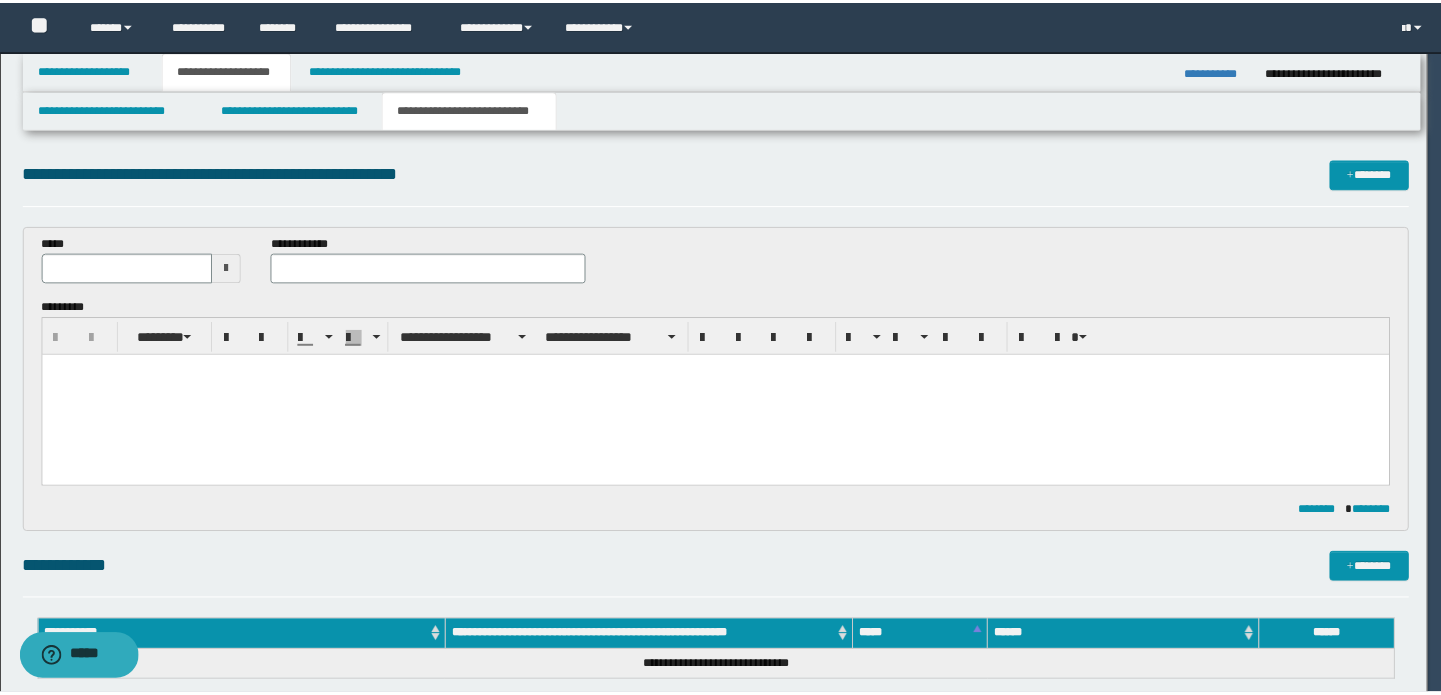 scroll, scrollTop: 0, scrollLeft: 0, axis: both 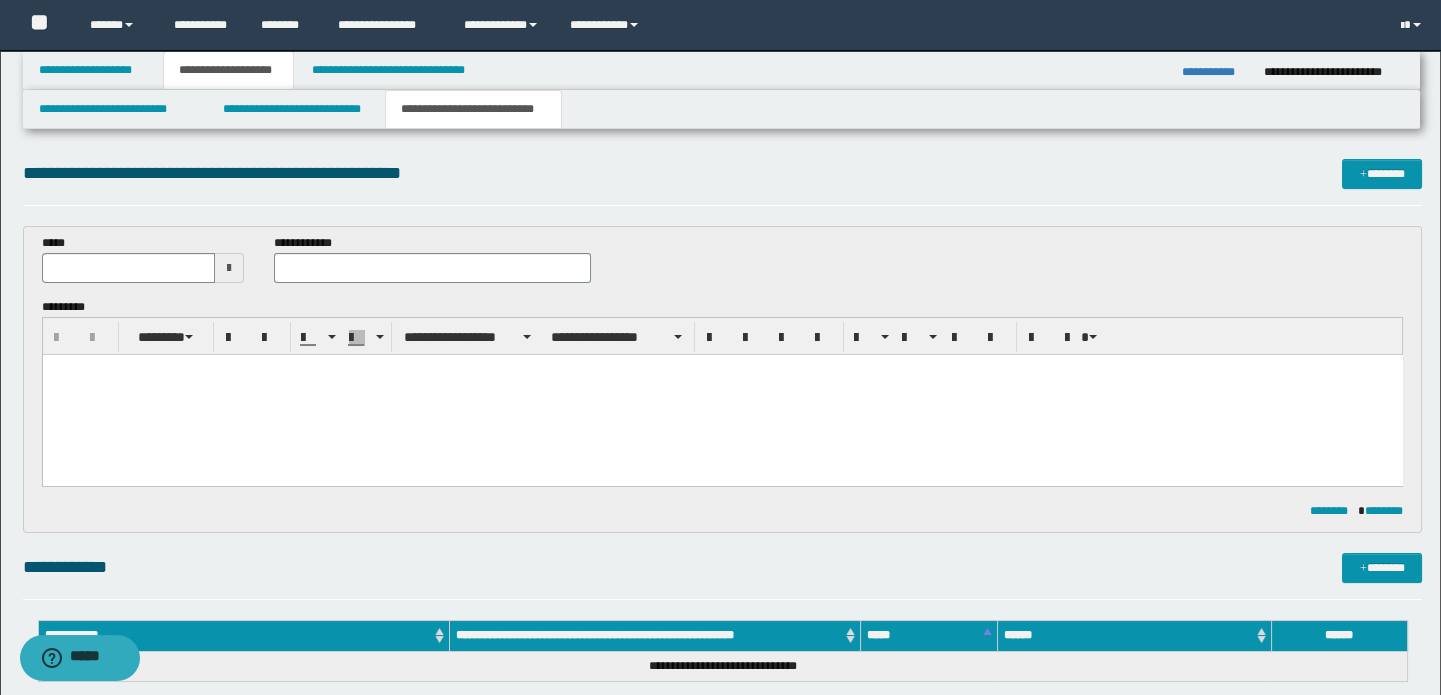 click at bounding box center (229, 268) 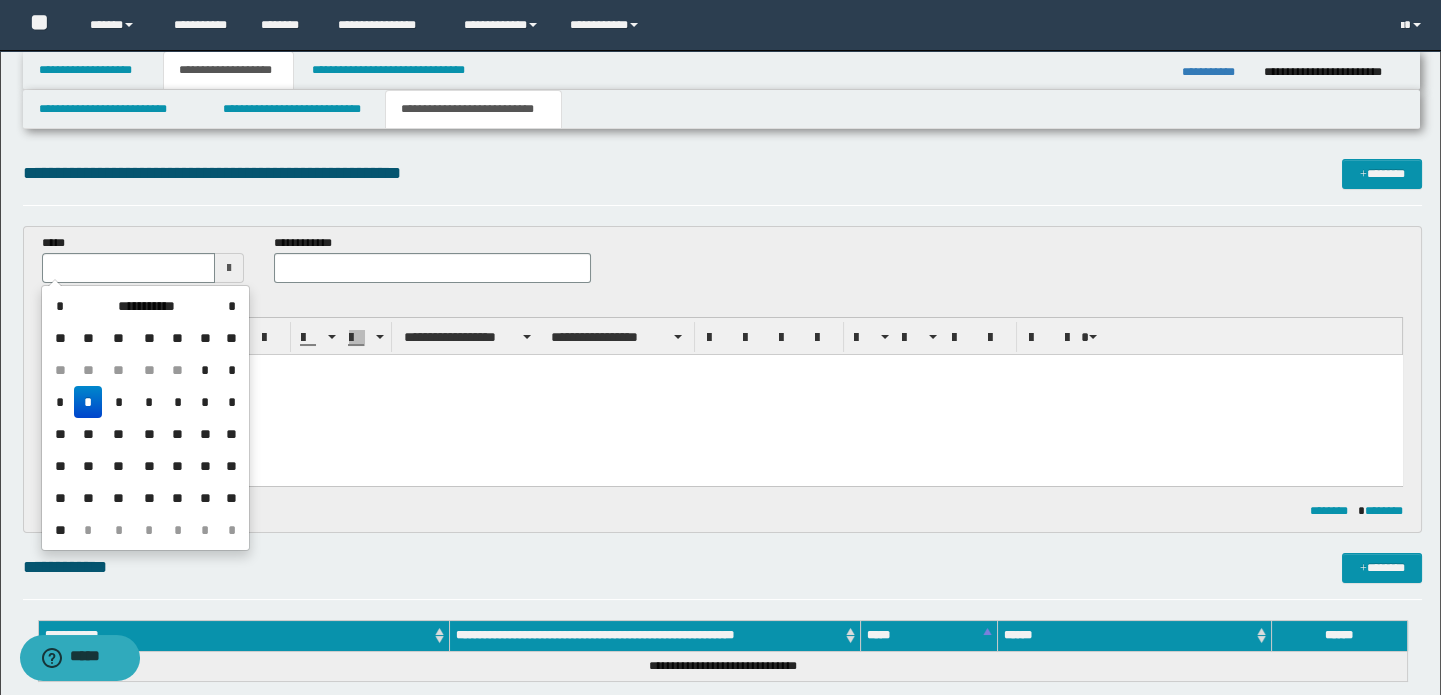 click on "*" at bounding box center (88, 402) 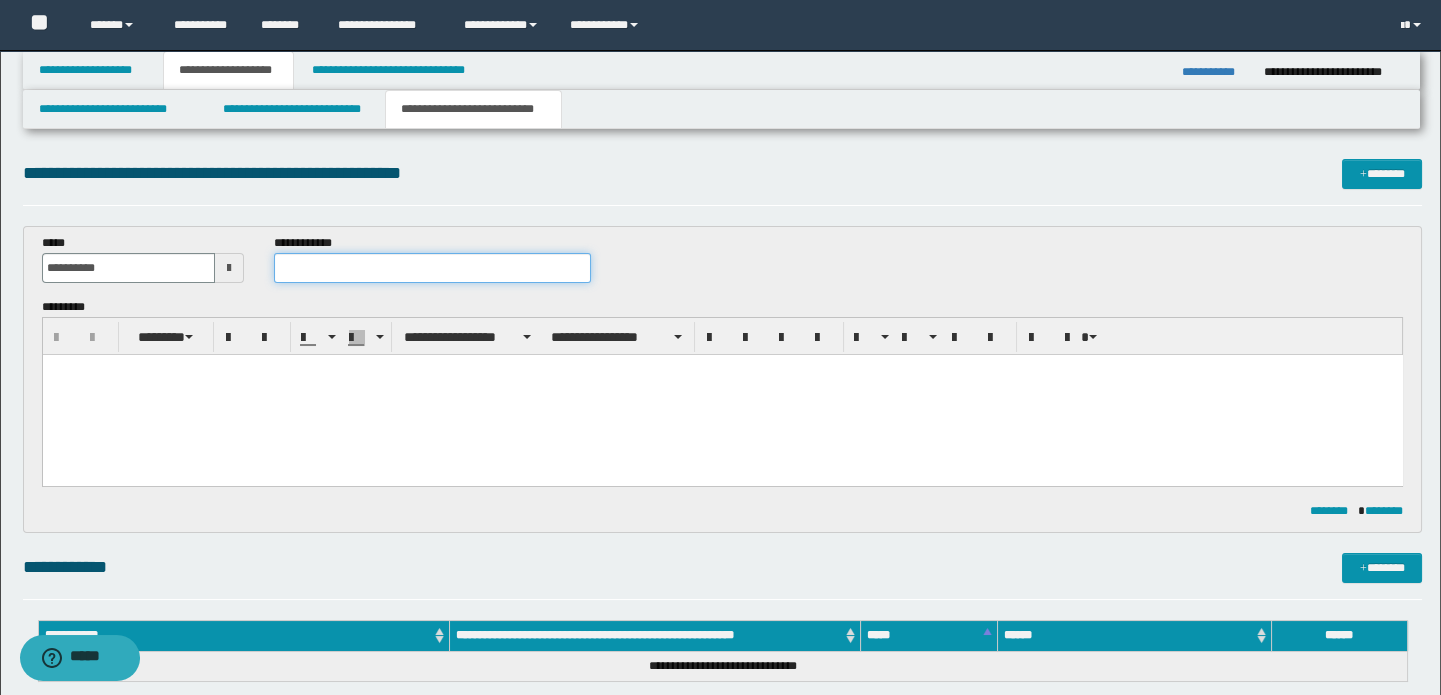 click at bounding box center [433, 268] 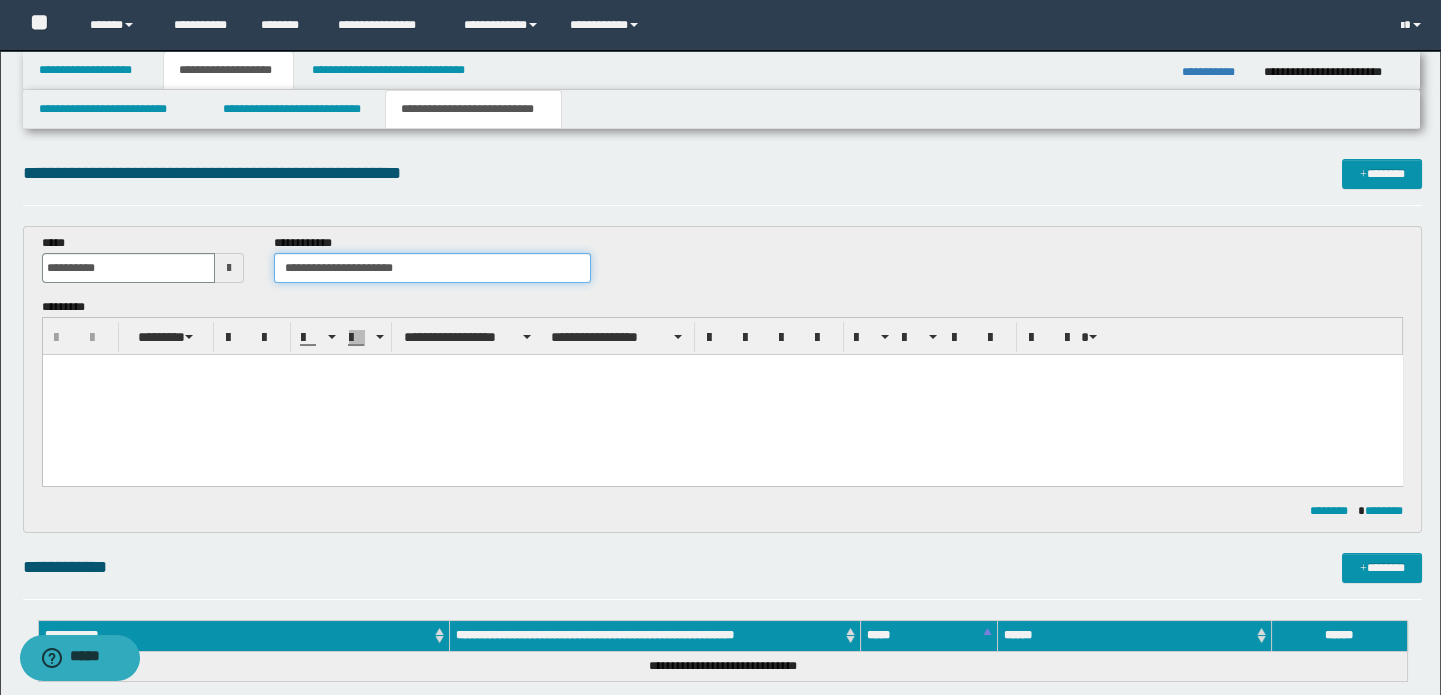 type on "**********" 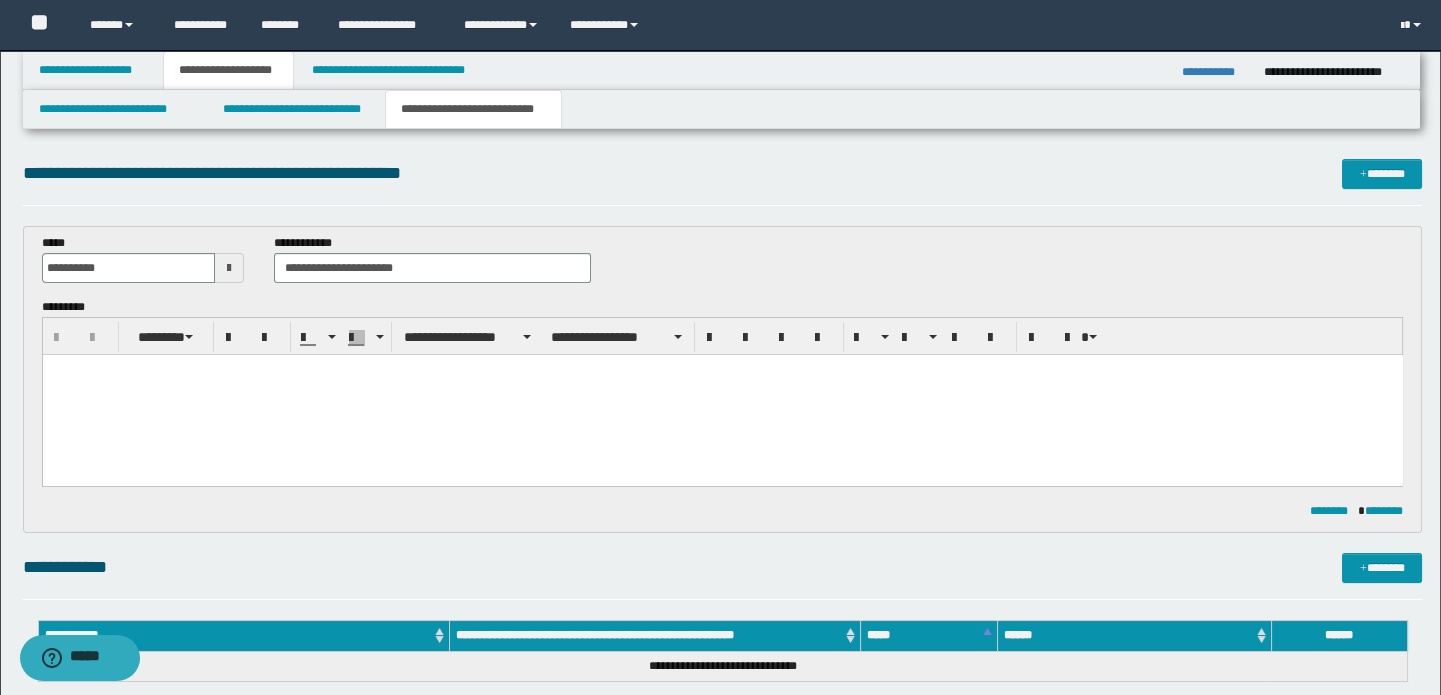 click at bounding box center (722, 395) 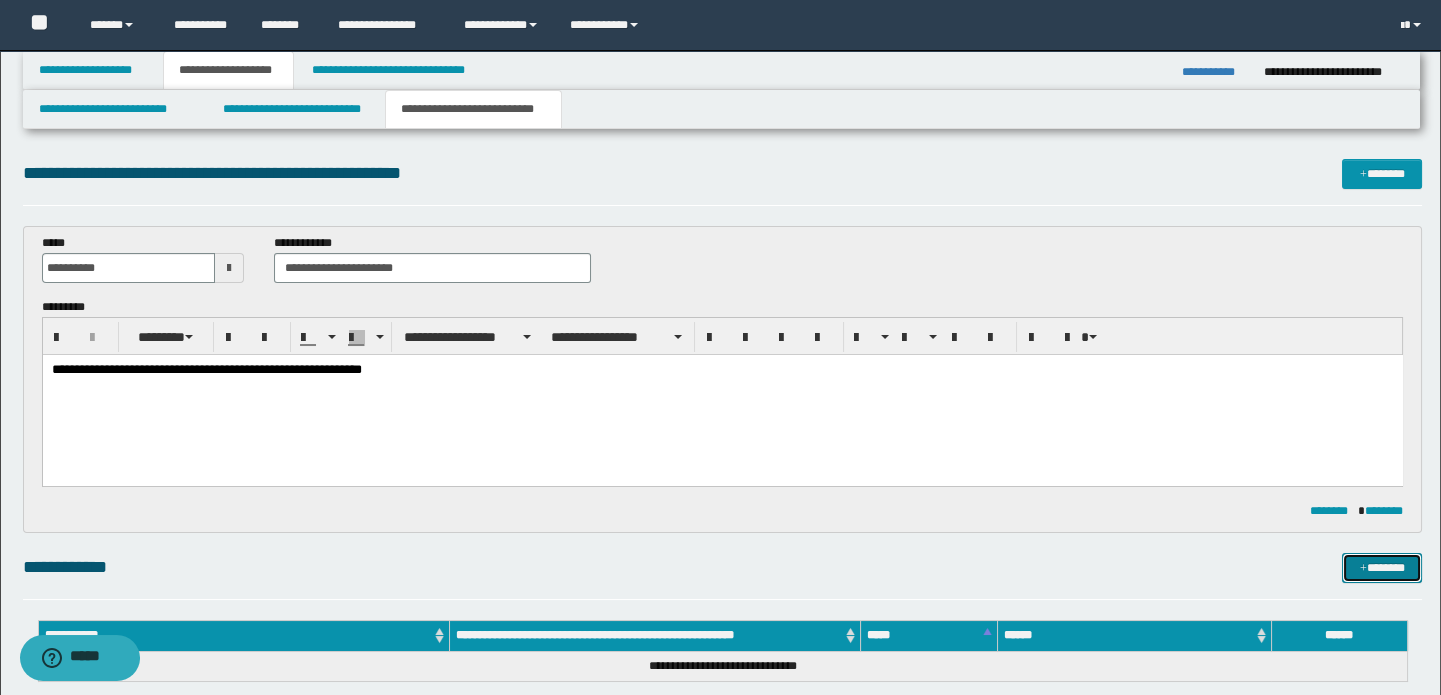 click on "*******" at bounding box center (1382, 568) 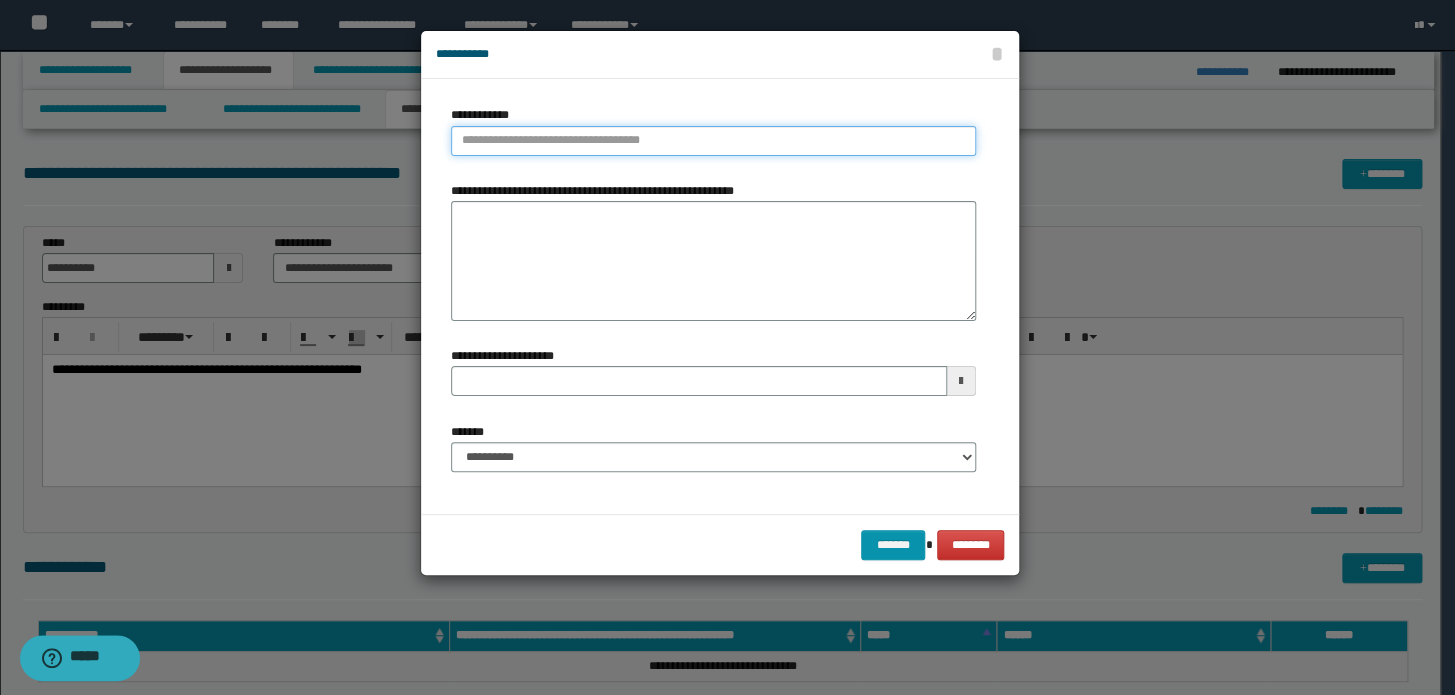 click on "**********" at bounding box center (713, 141) 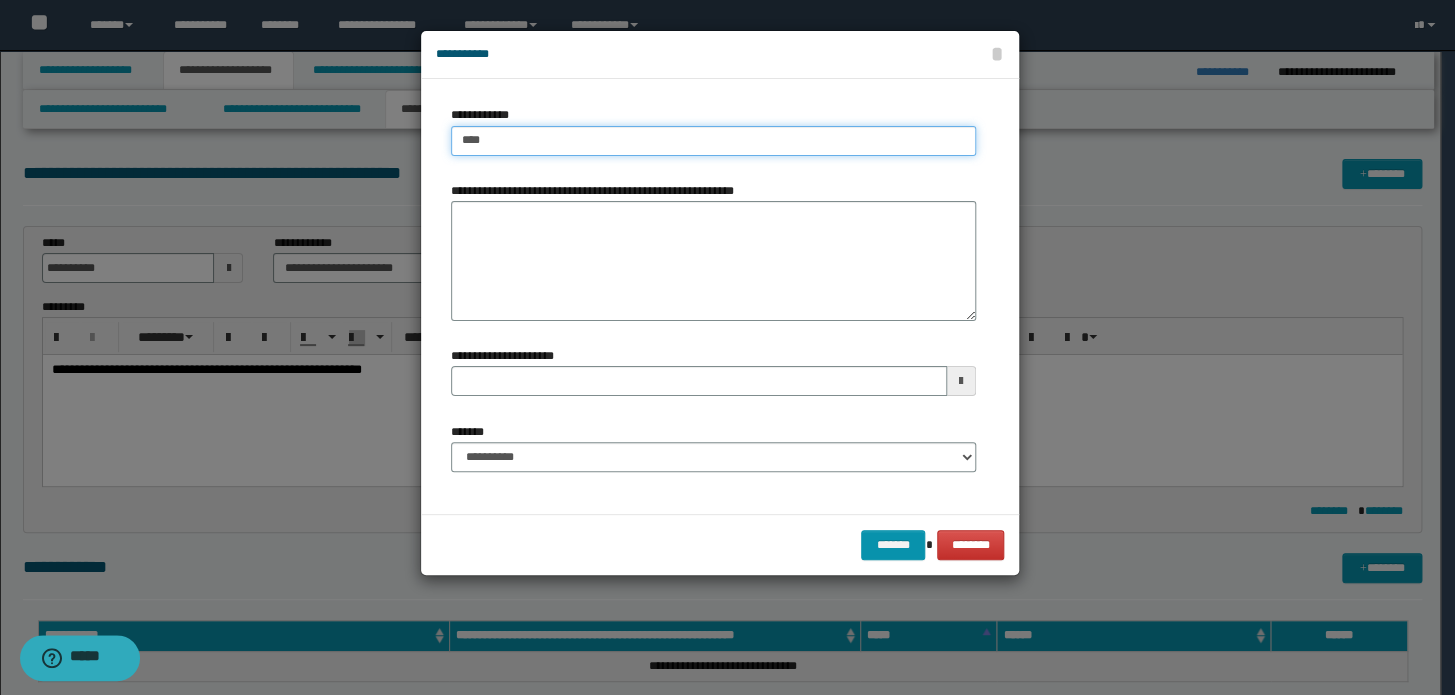 type on "*****" 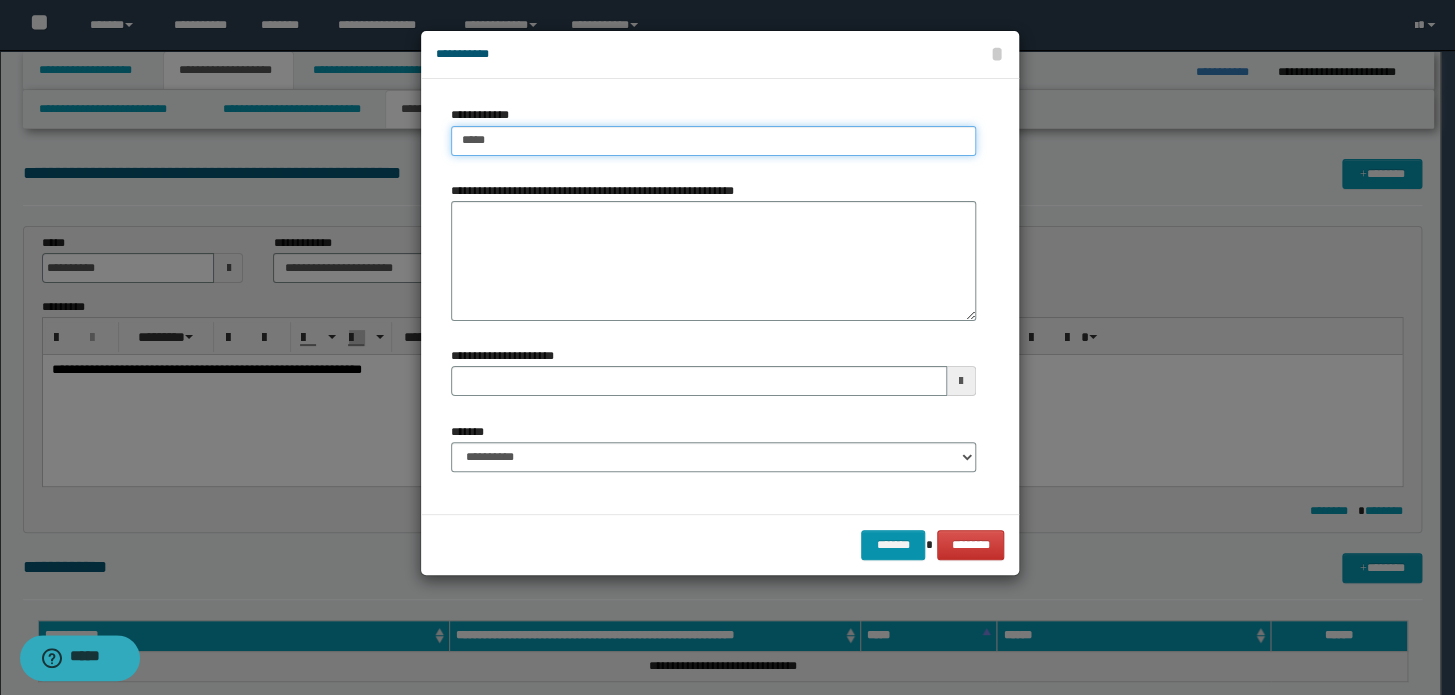 type on "*****" 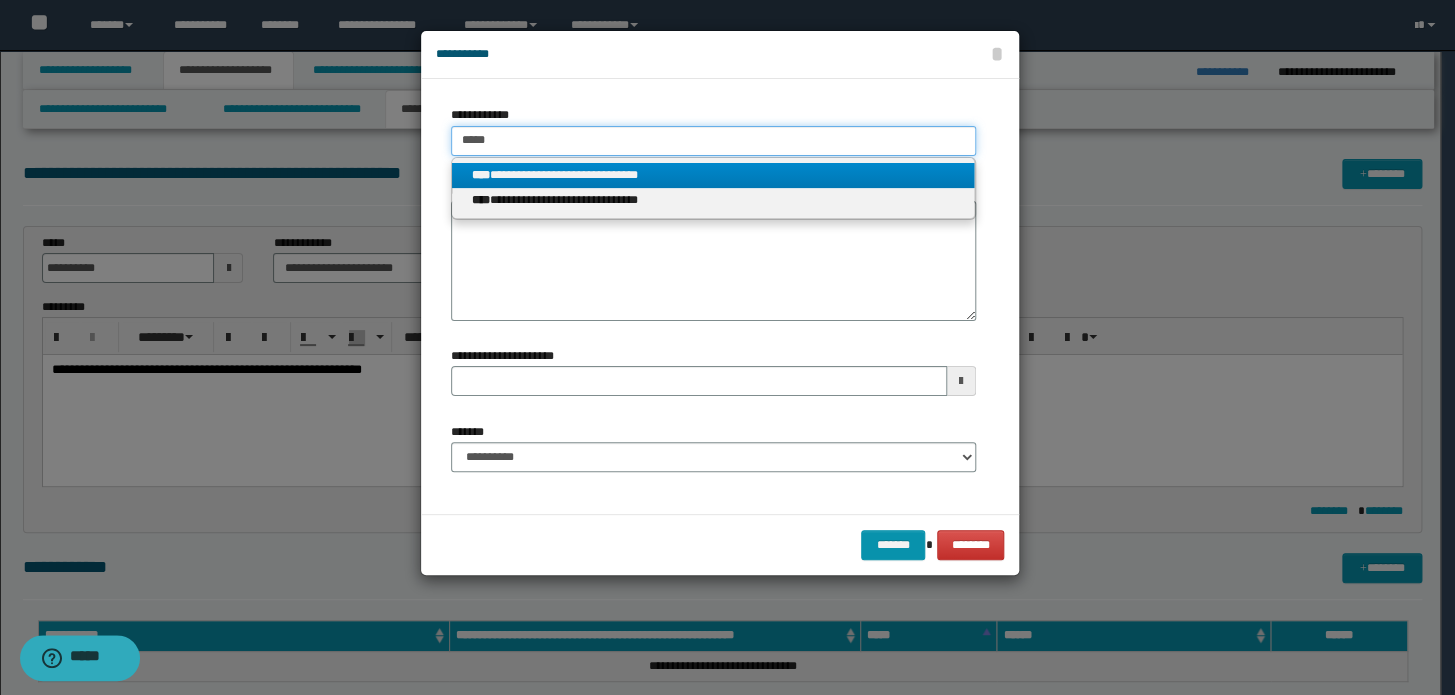 type on "*****" 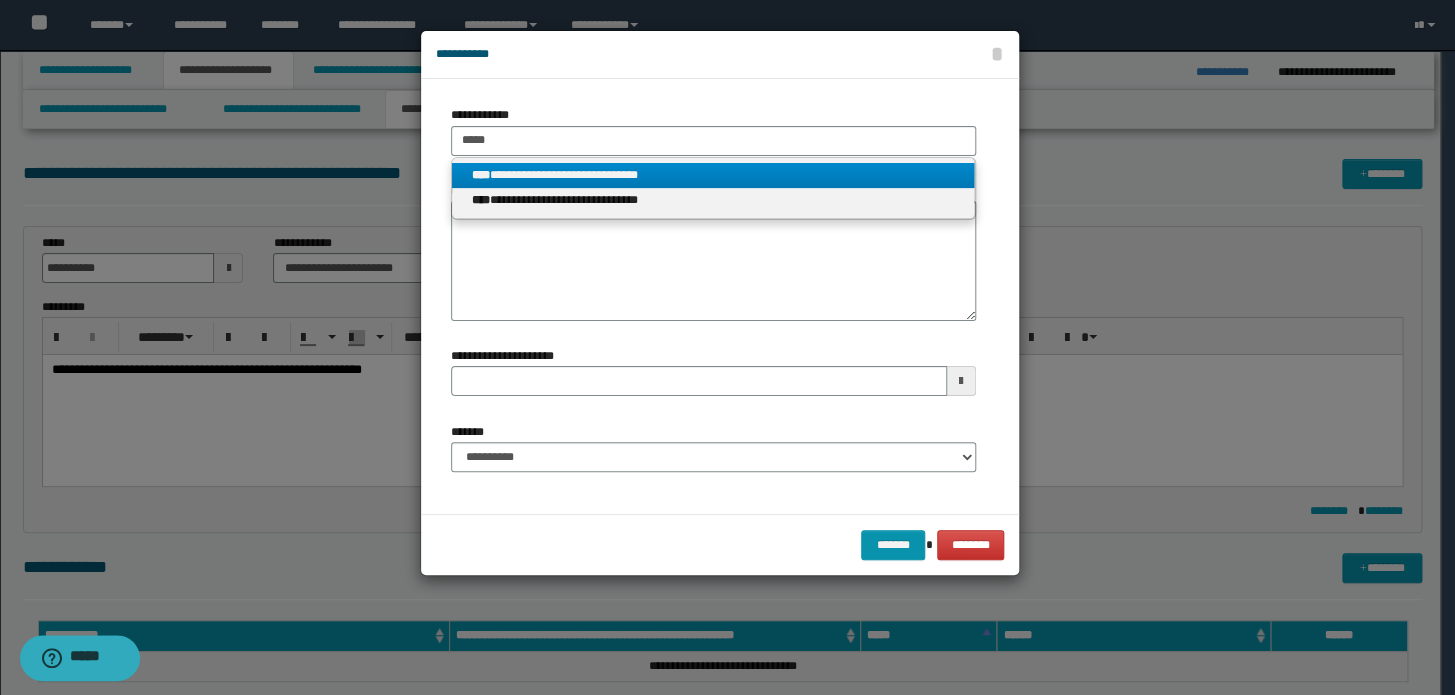 click on "**********" at bounding box center (713, 175) 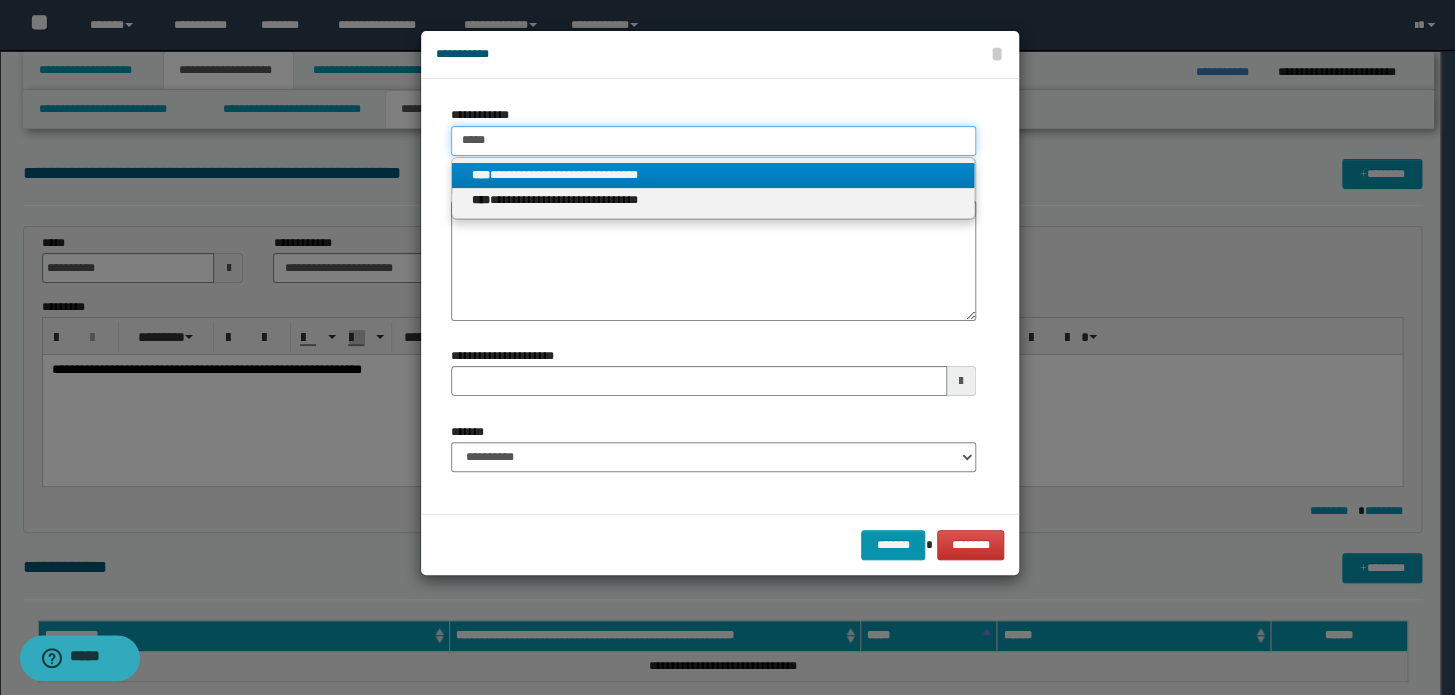 type 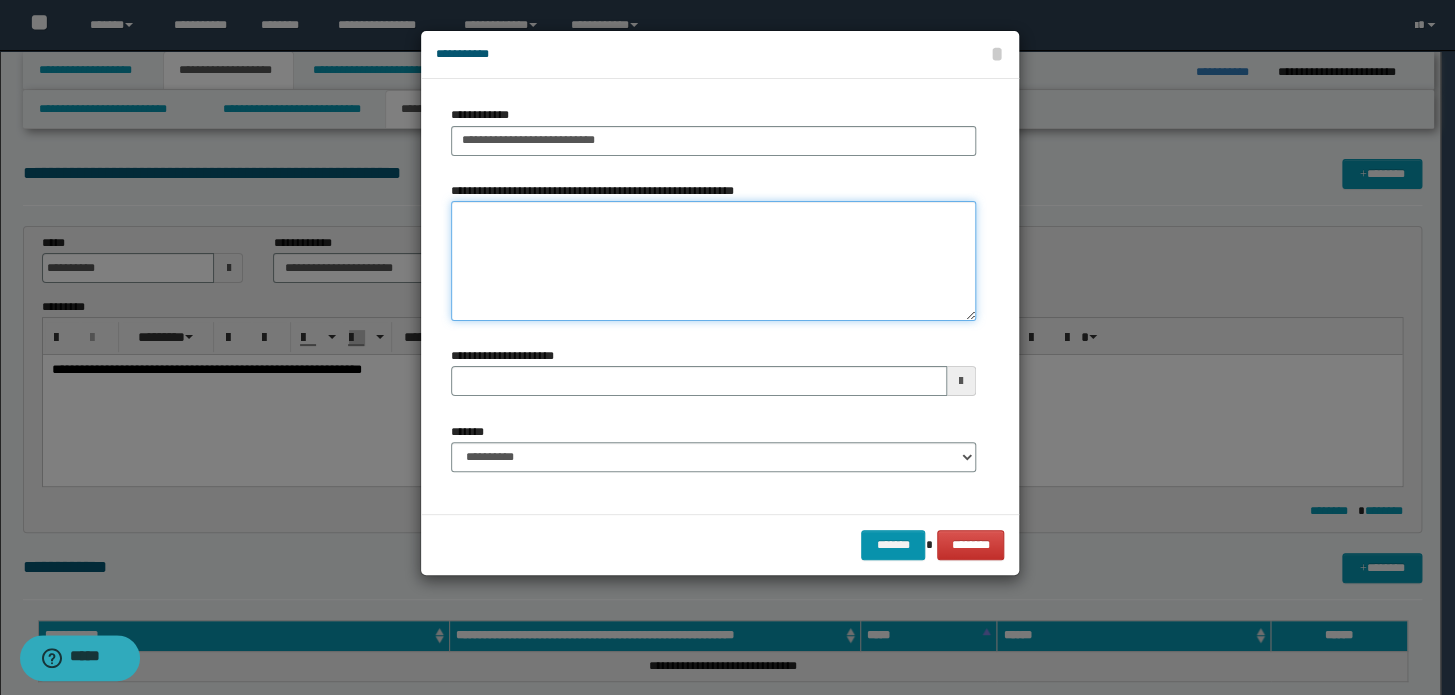 click on "**********" at bounding box center (713, 261) 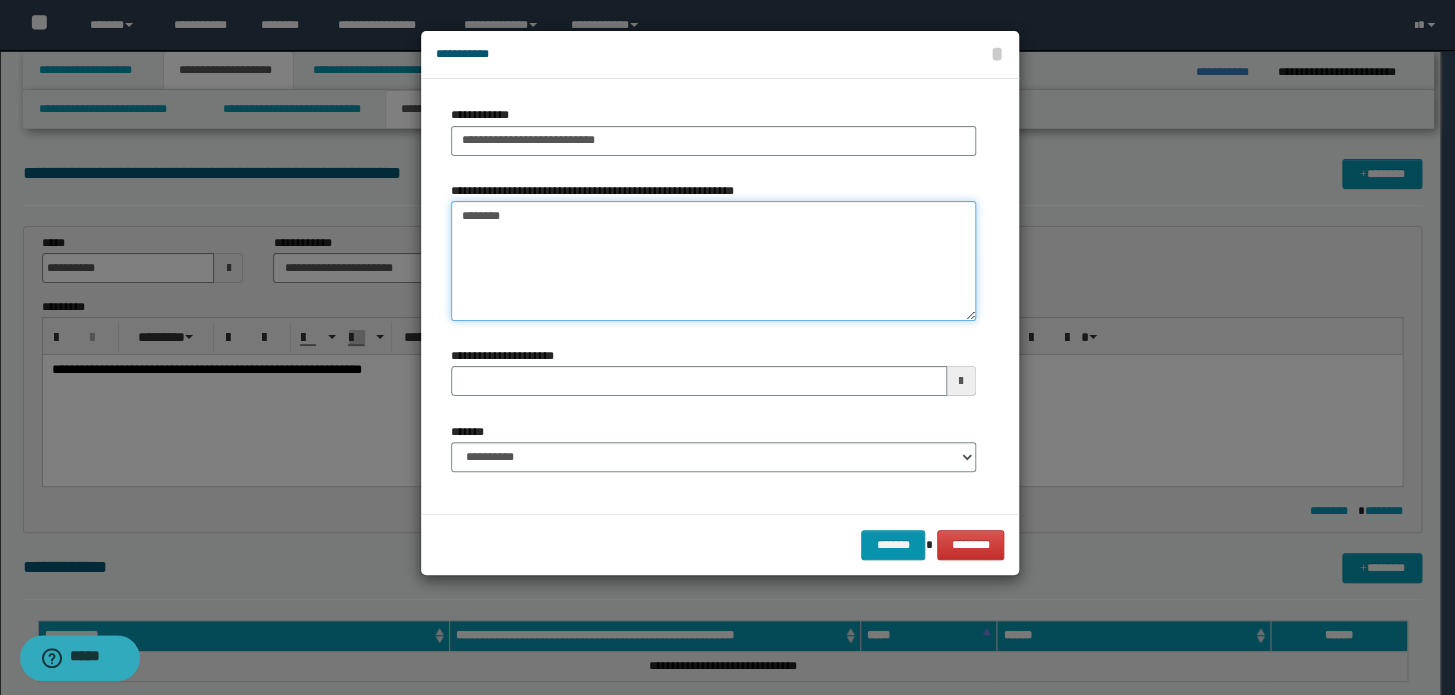 type on "*********" 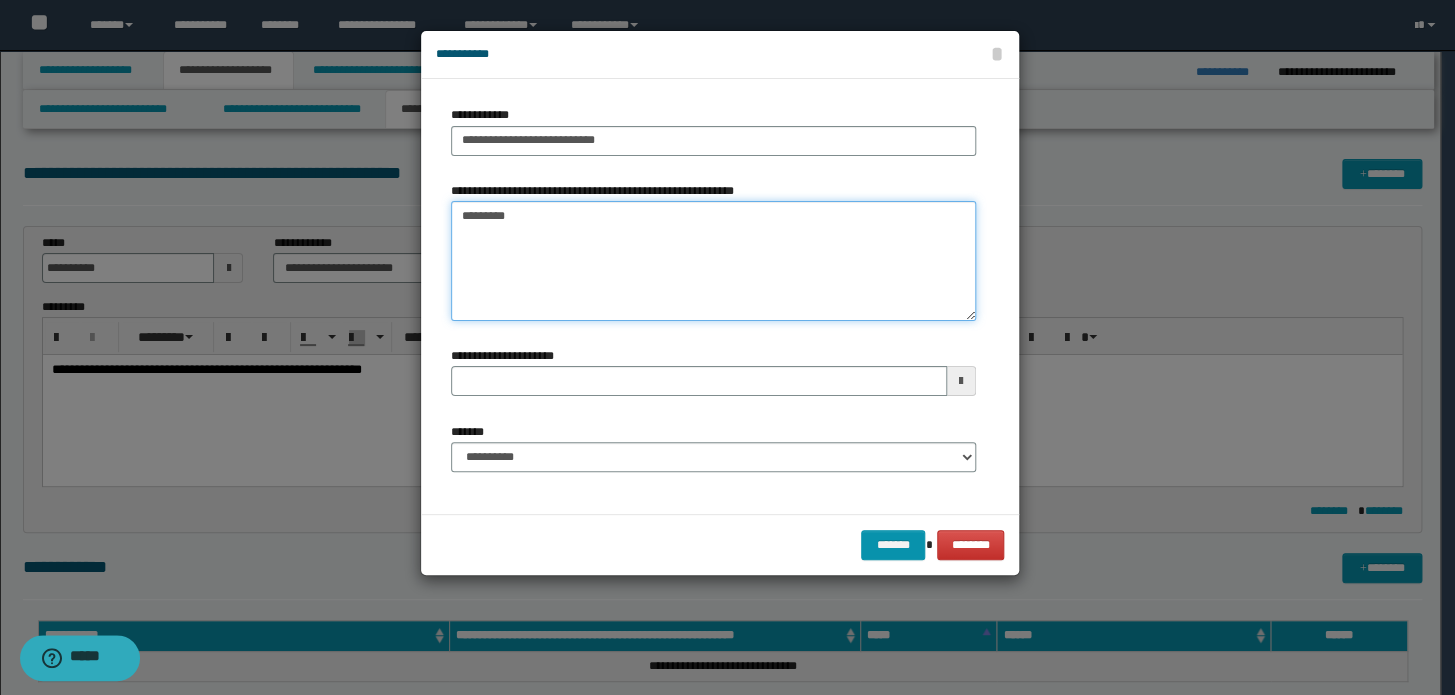 type 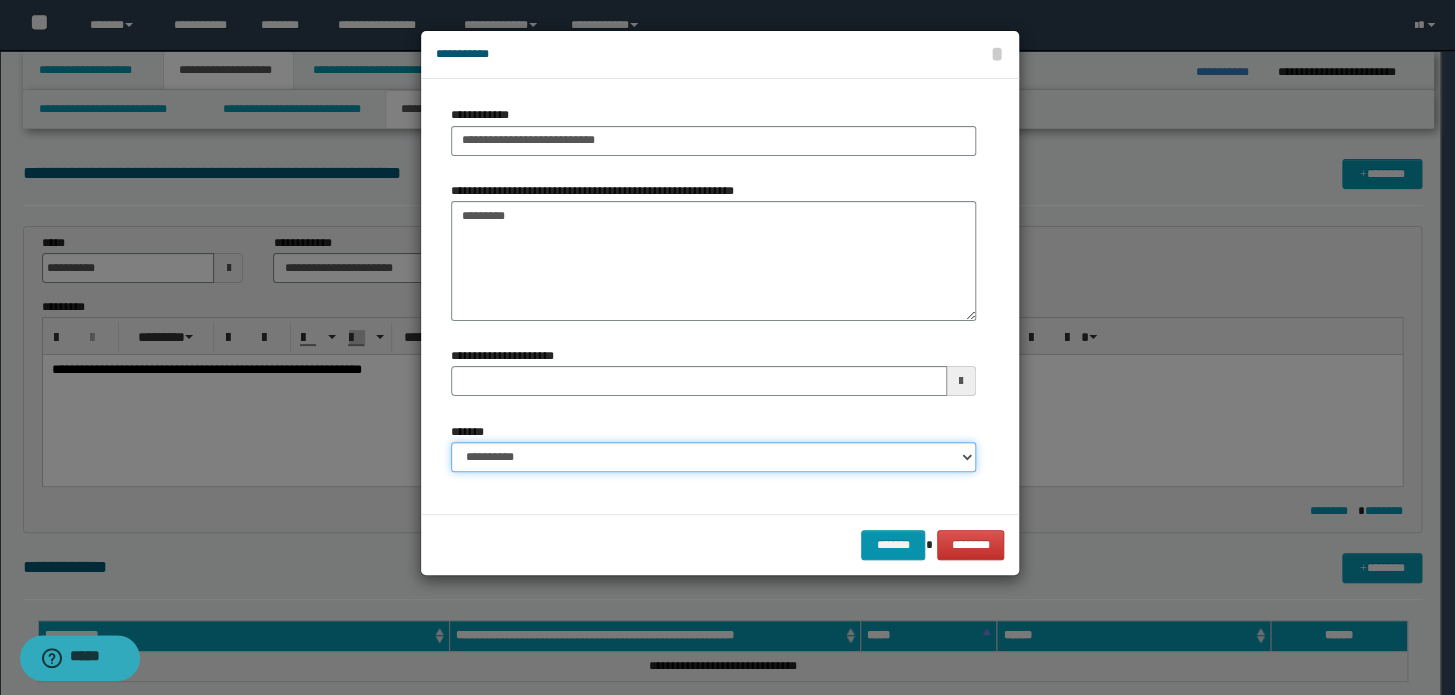 click on "**********" at bounding box center [713, 457] 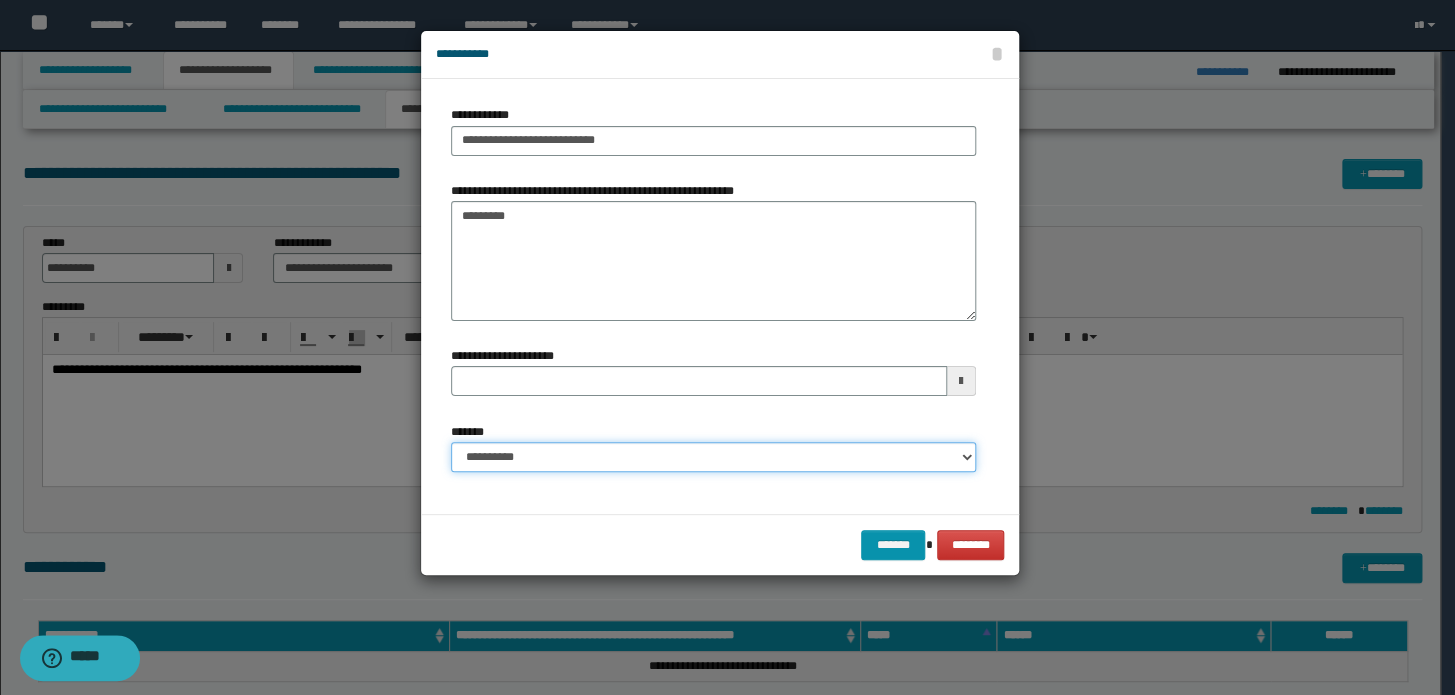 select on "*" 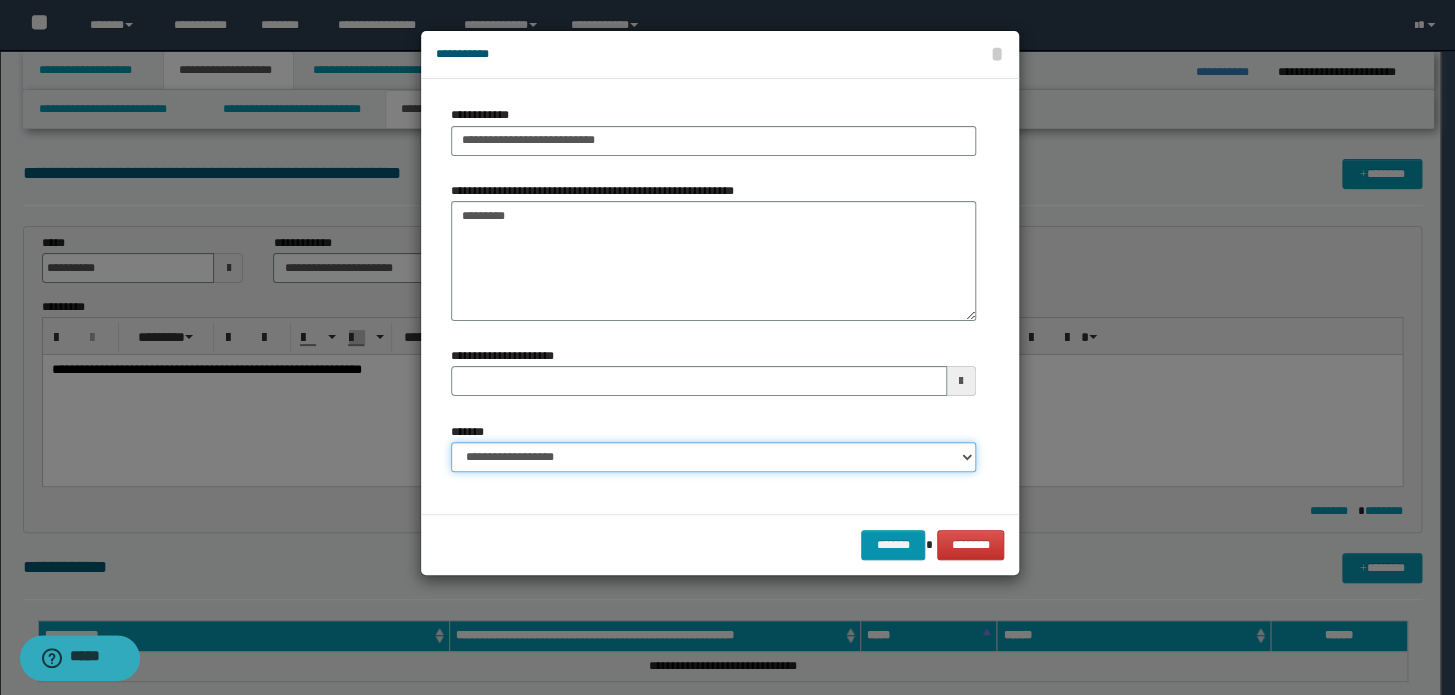 click on "**********" at bounding box center (713, 457) 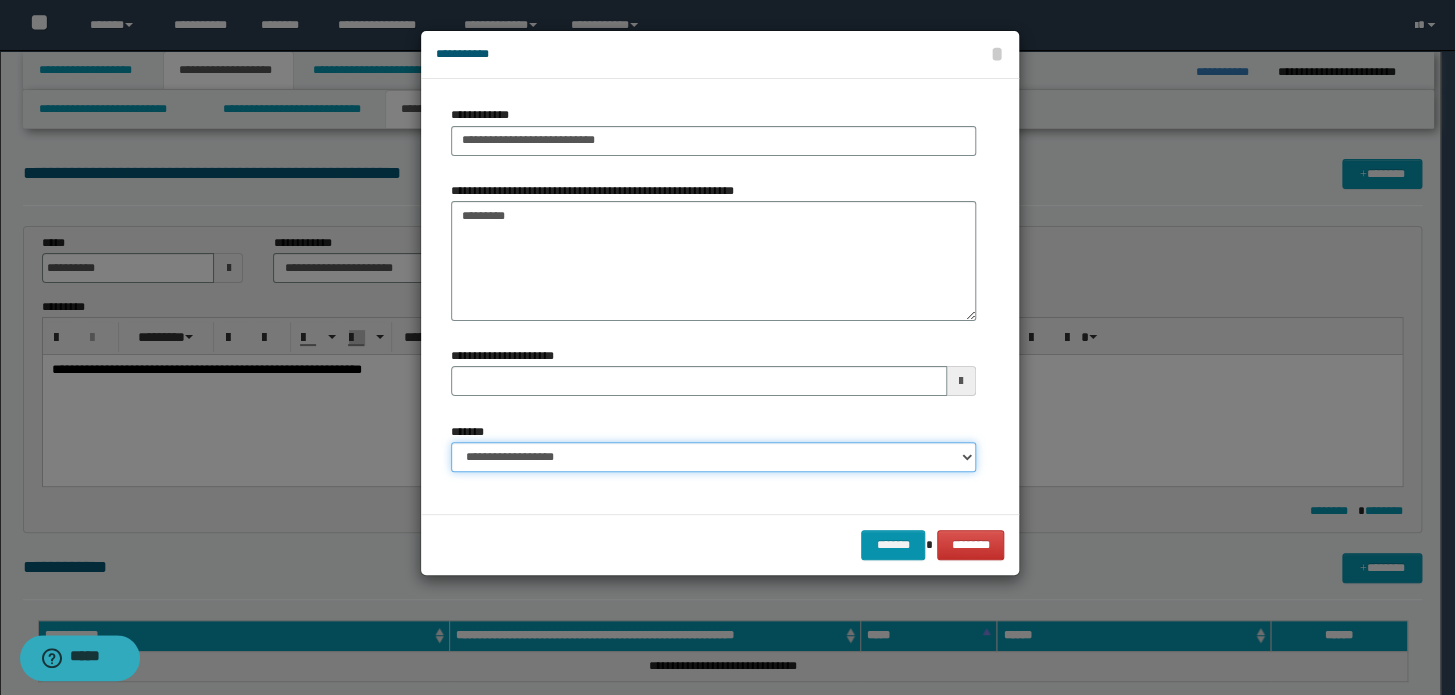 type 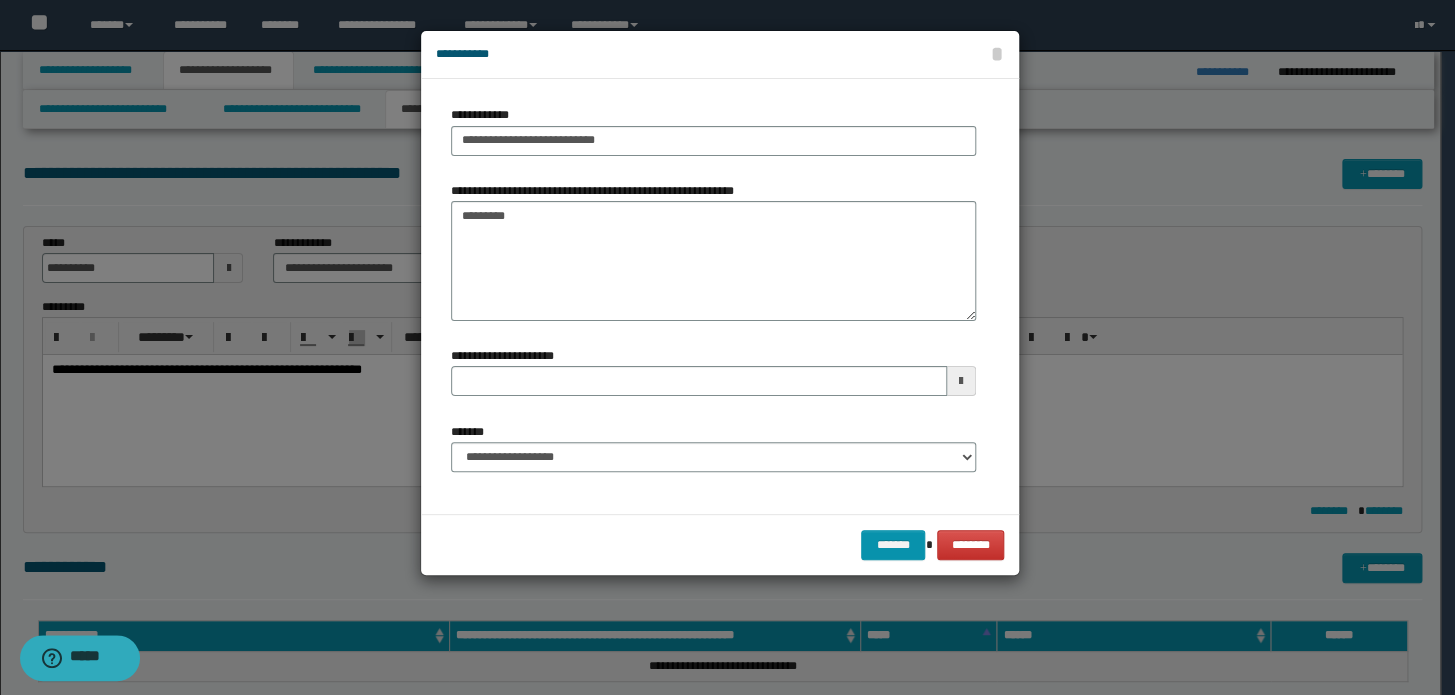 click on "*******
********" at bounding box center [720, 544] 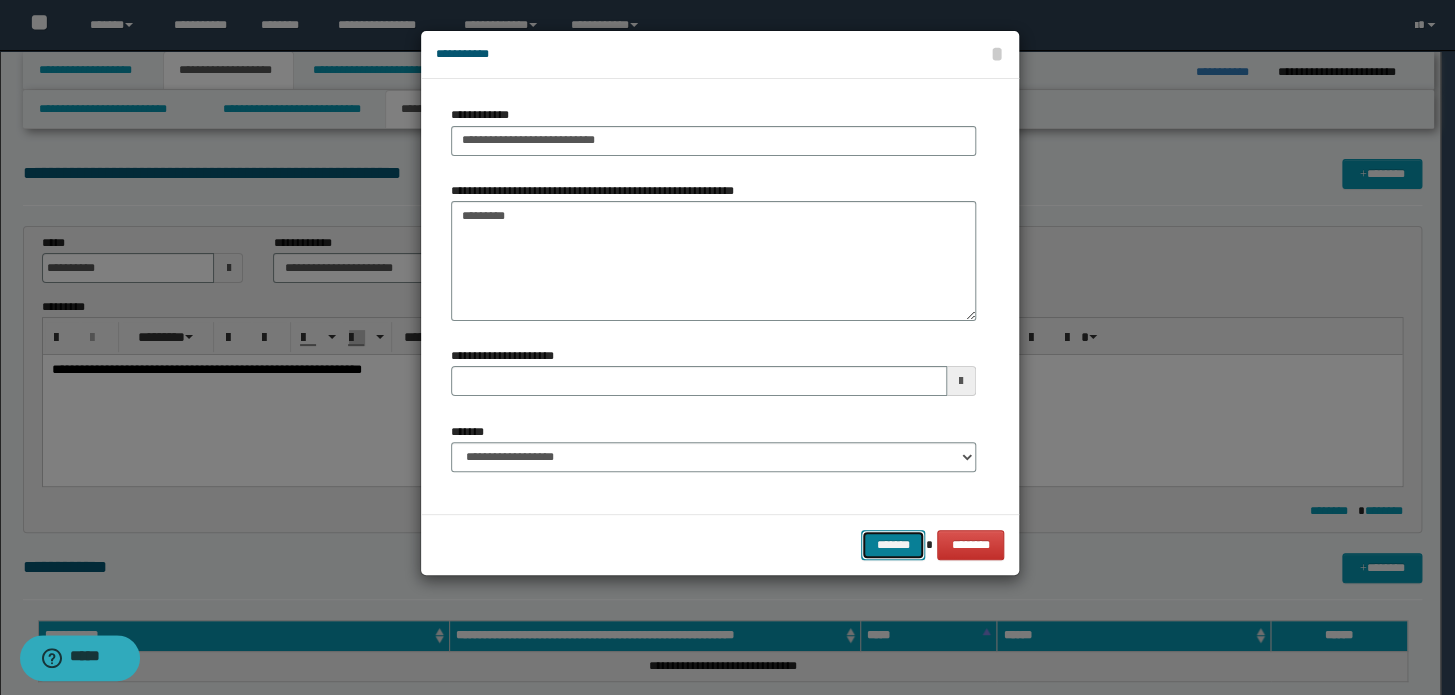 click on "*******" at bounding box center [893, 545] 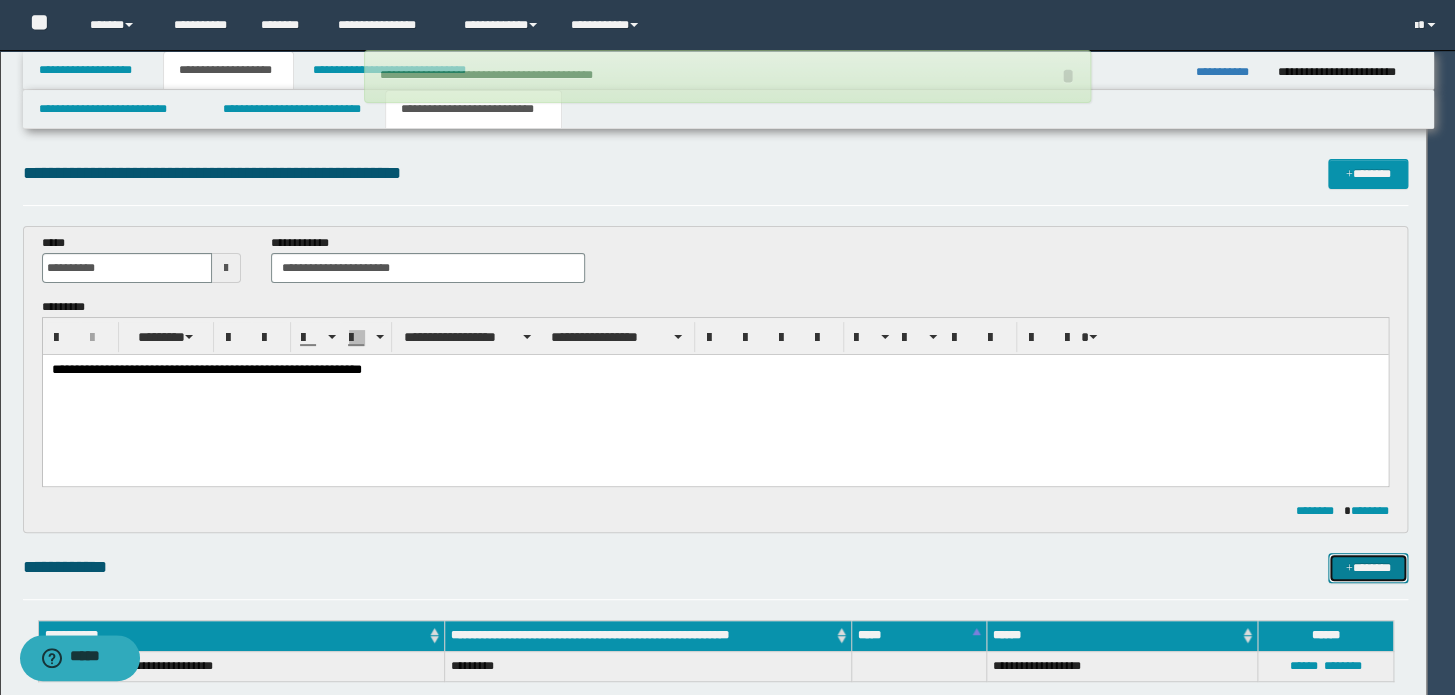 type 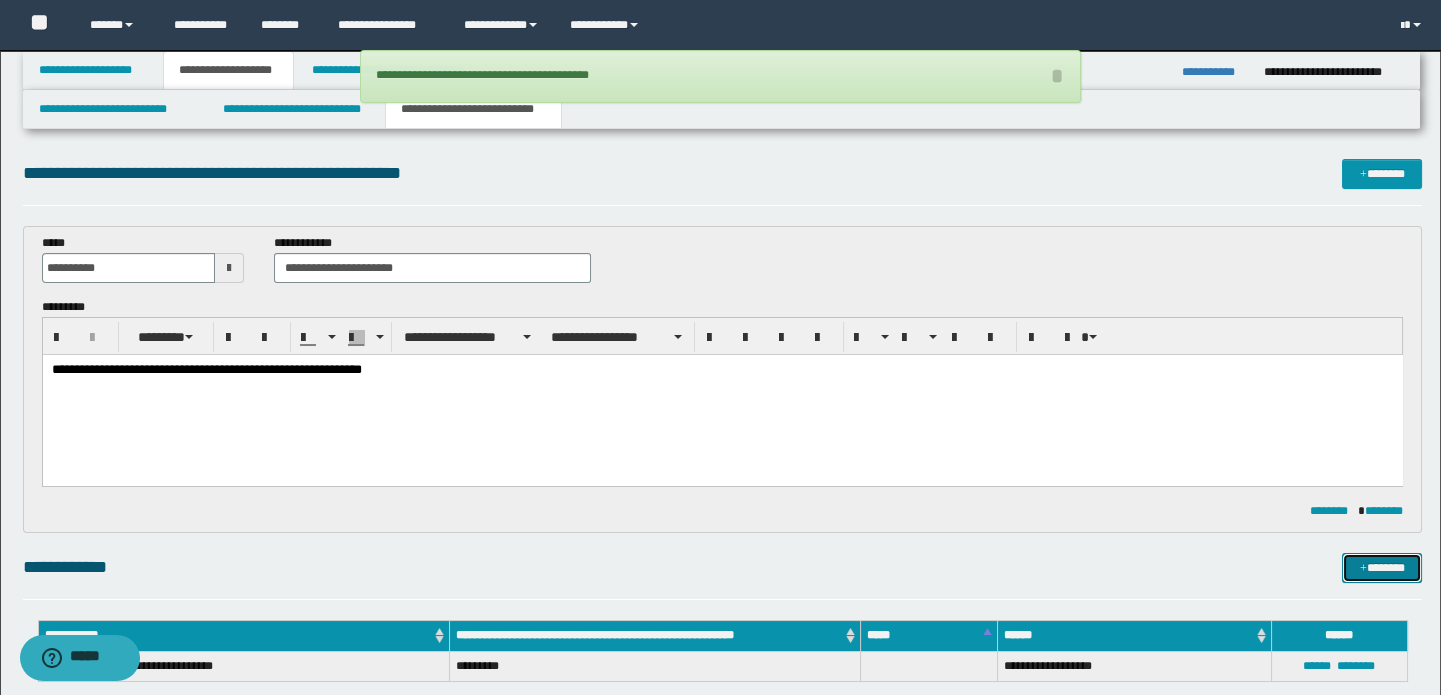 click at bounding box center [1363, 569] 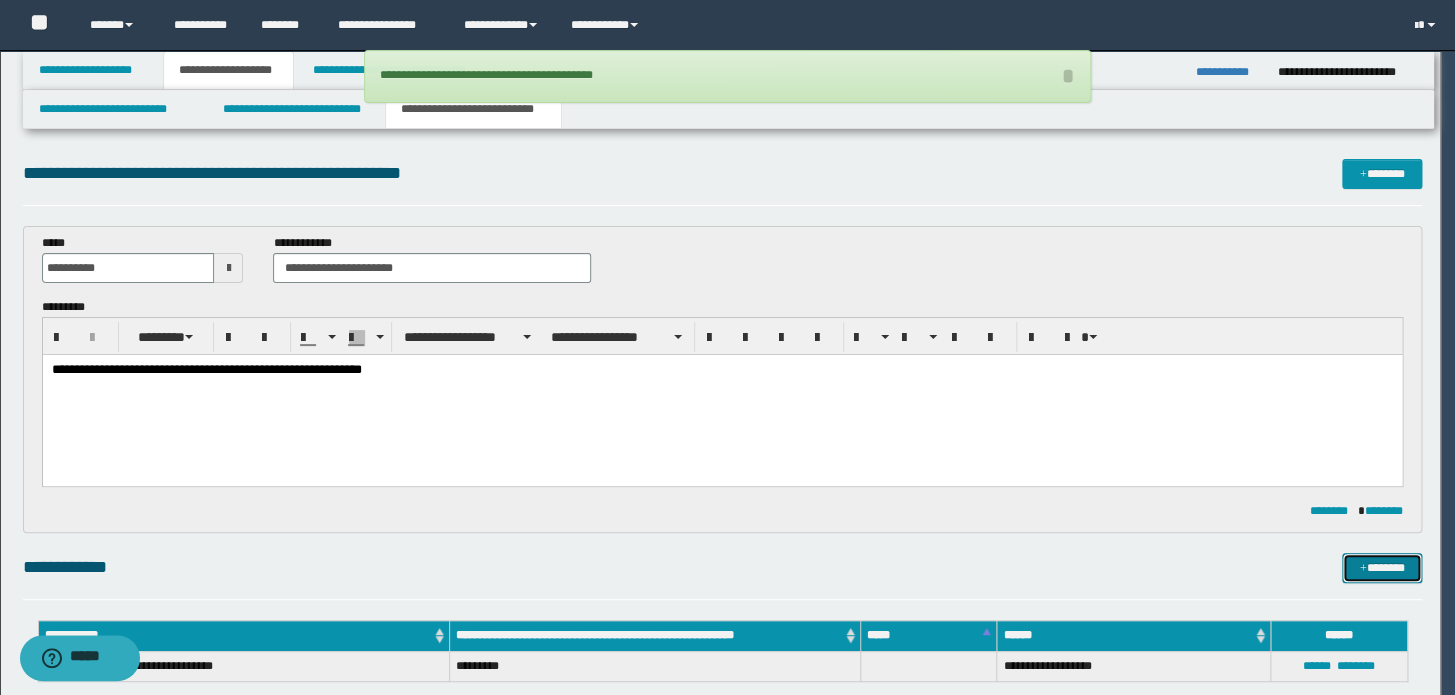 type 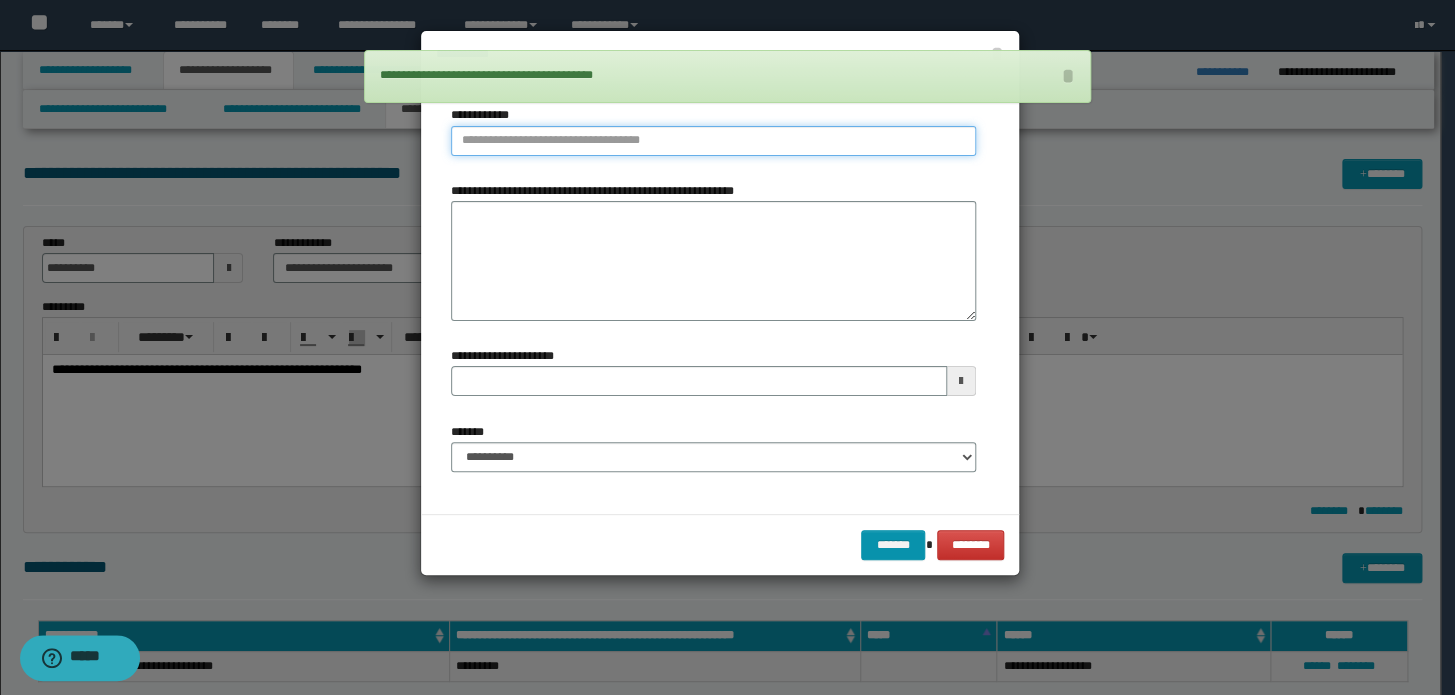 type on "**********" 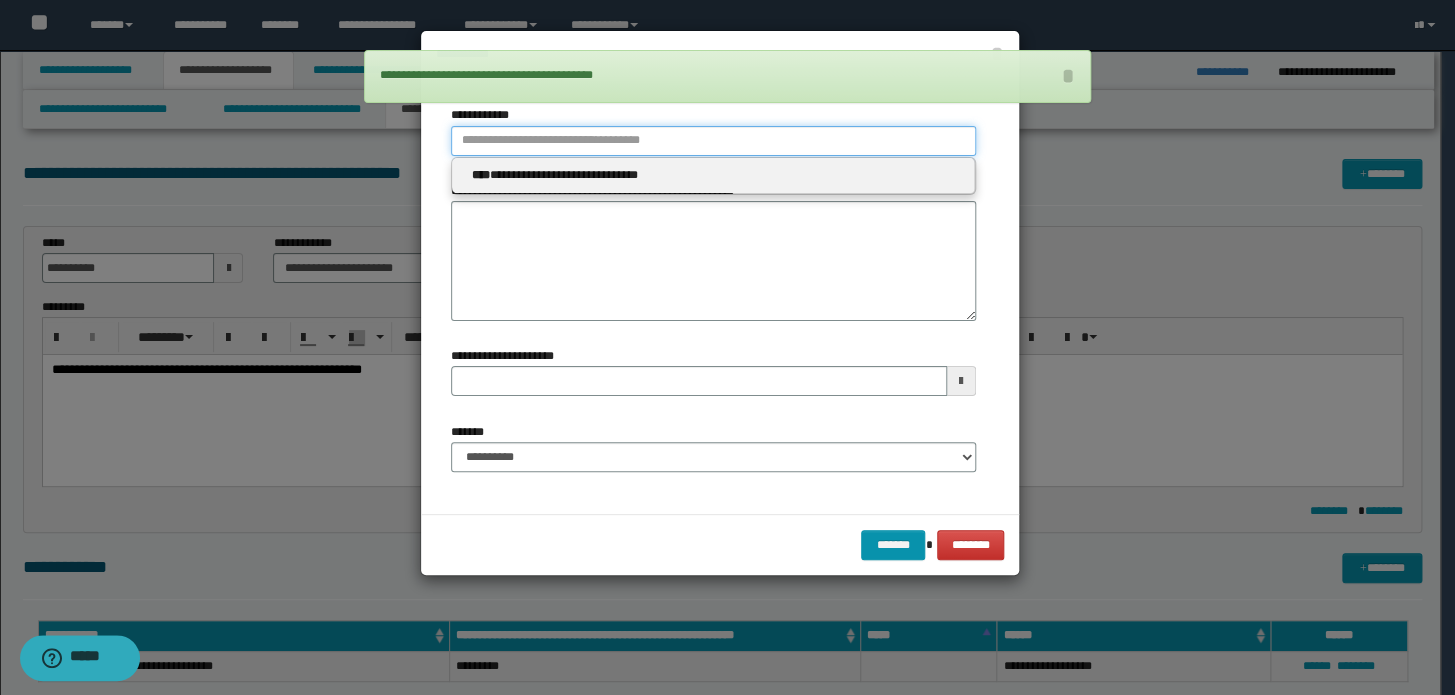 click on "**********" at bounding box center [713, 141] 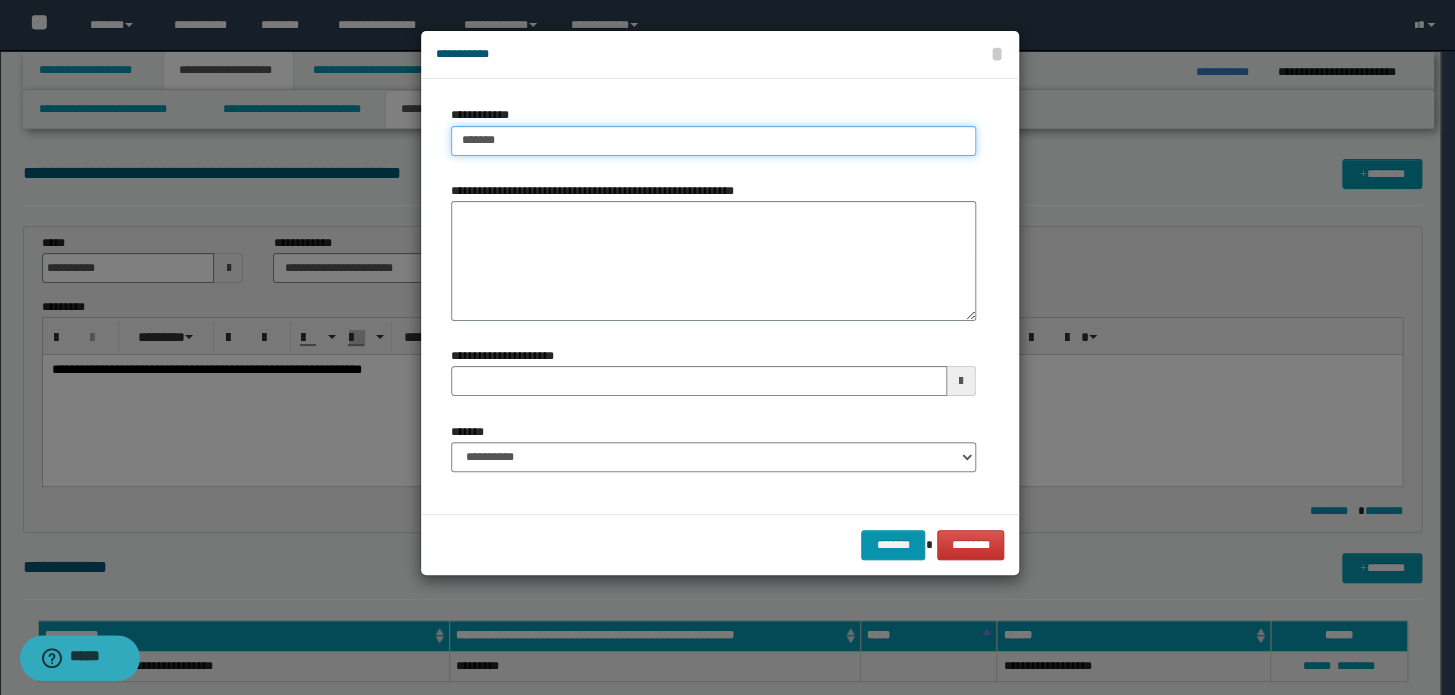 type on "*******" 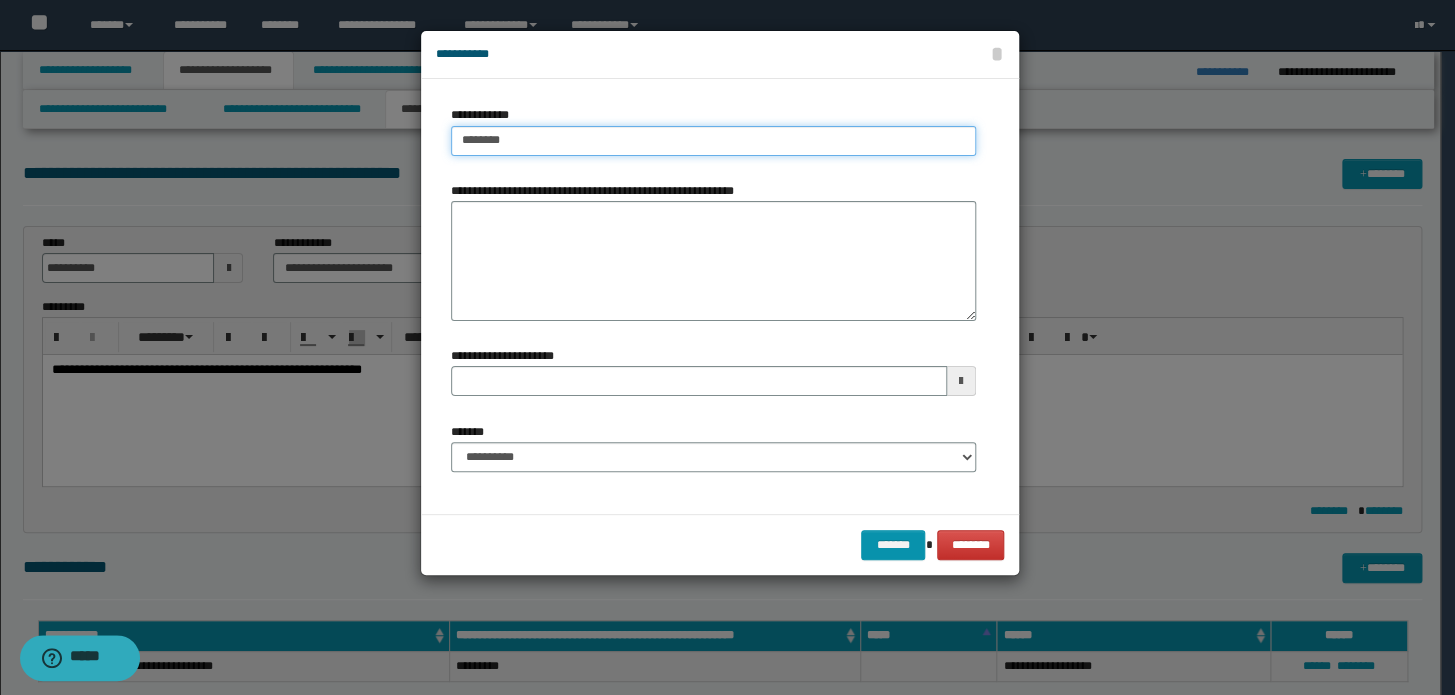 type on "*******" 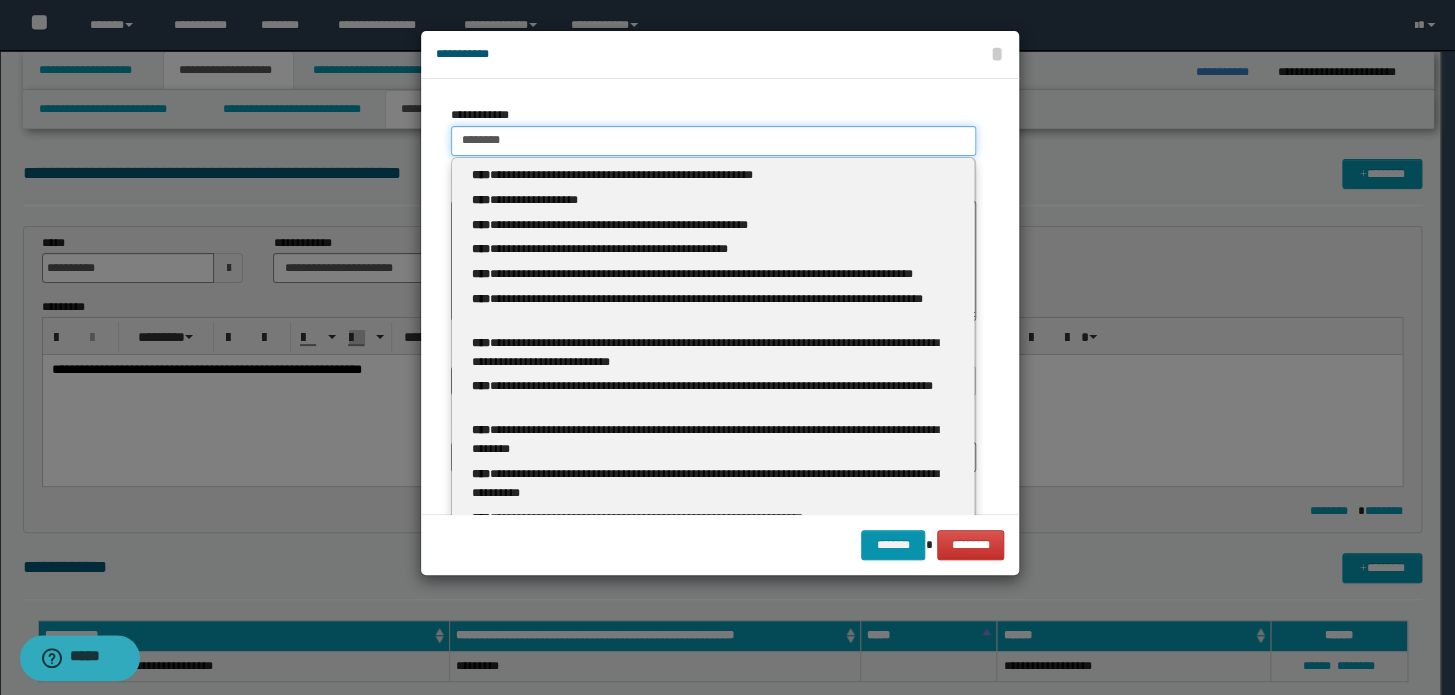 type 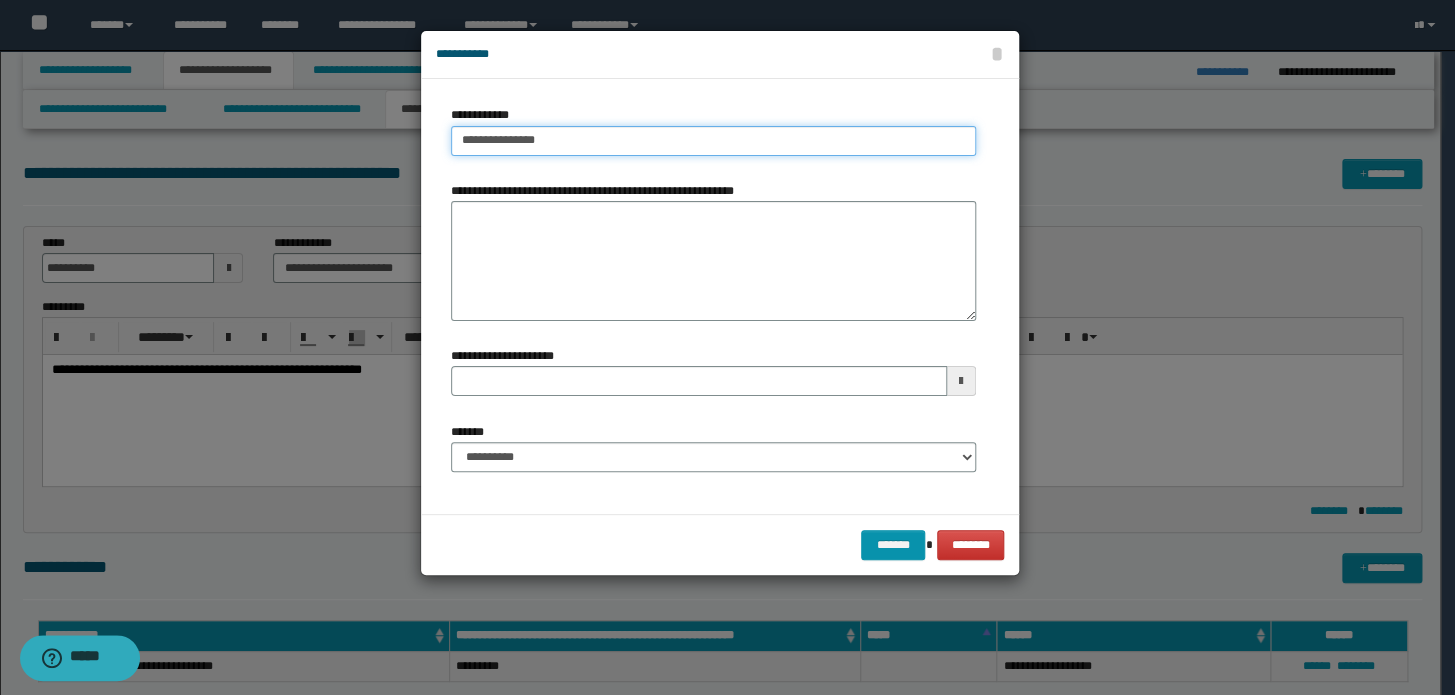 type on "**********" 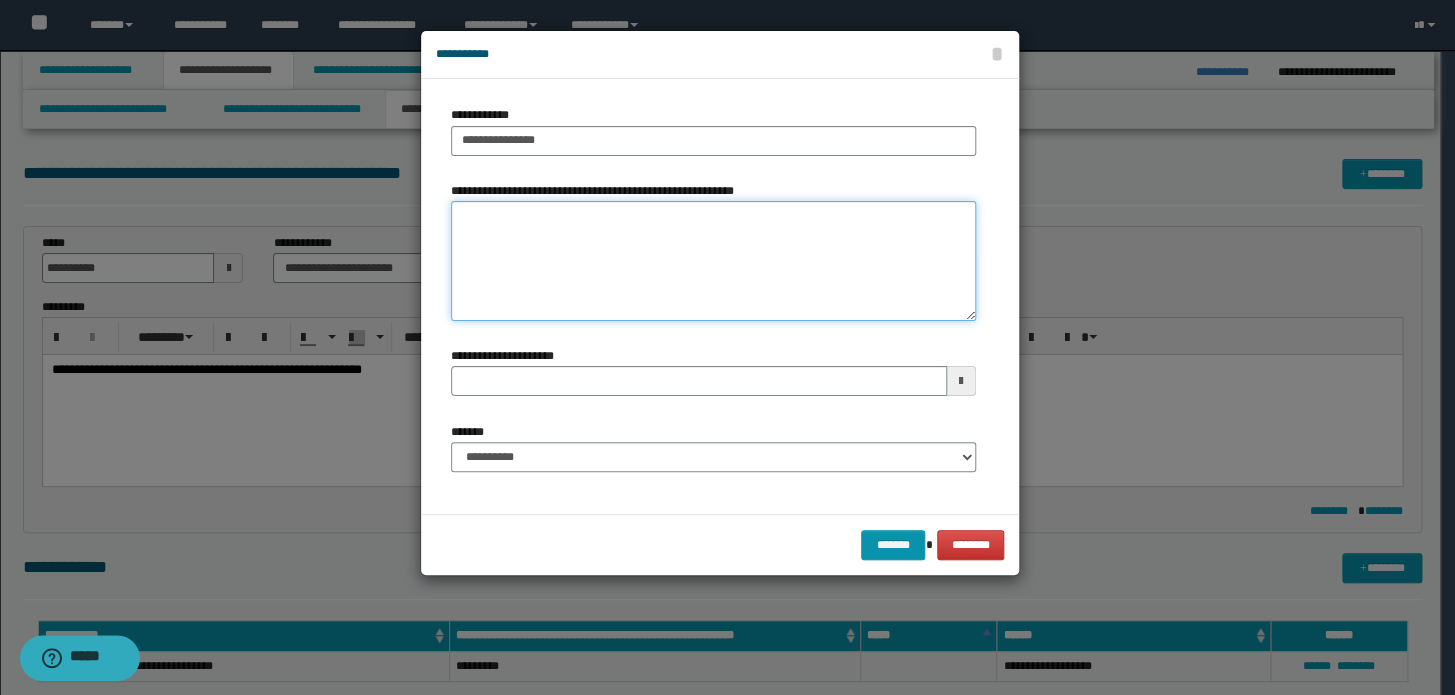click on "**********" at bounding box center [713, 261] 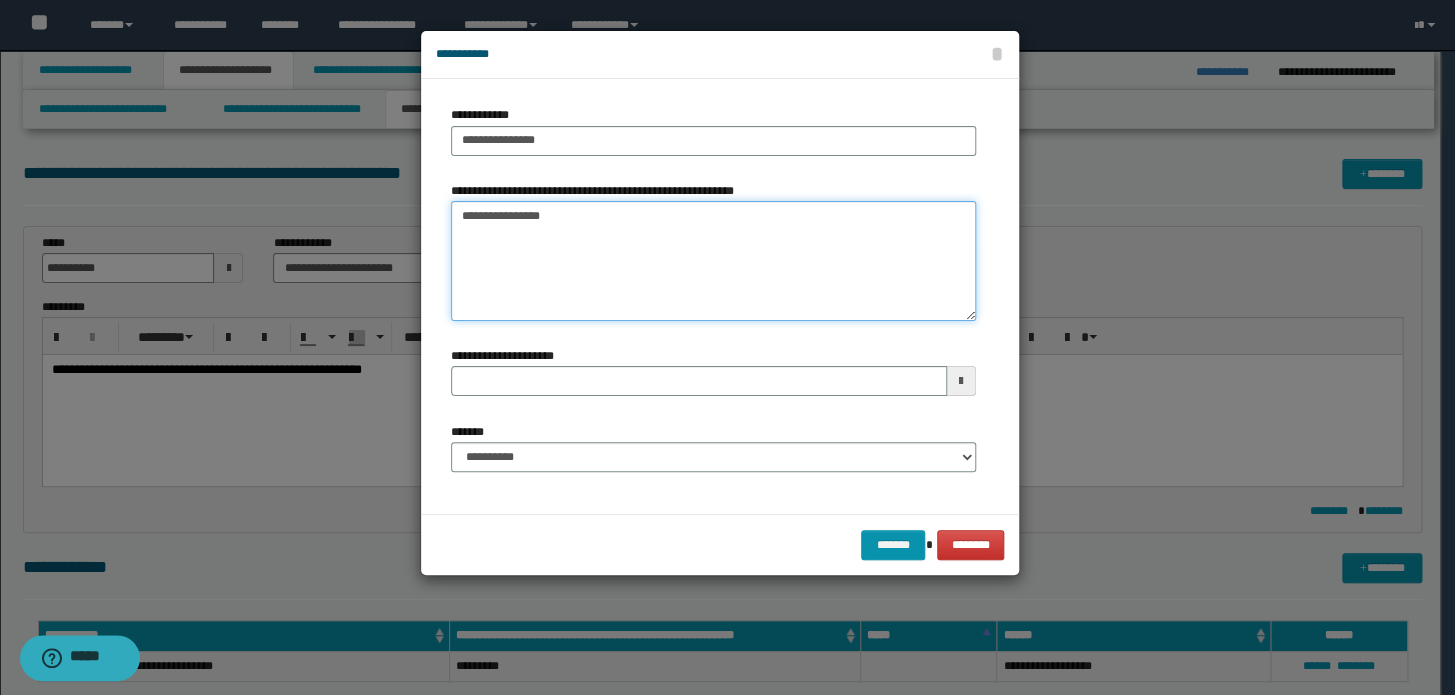 type on "**********" 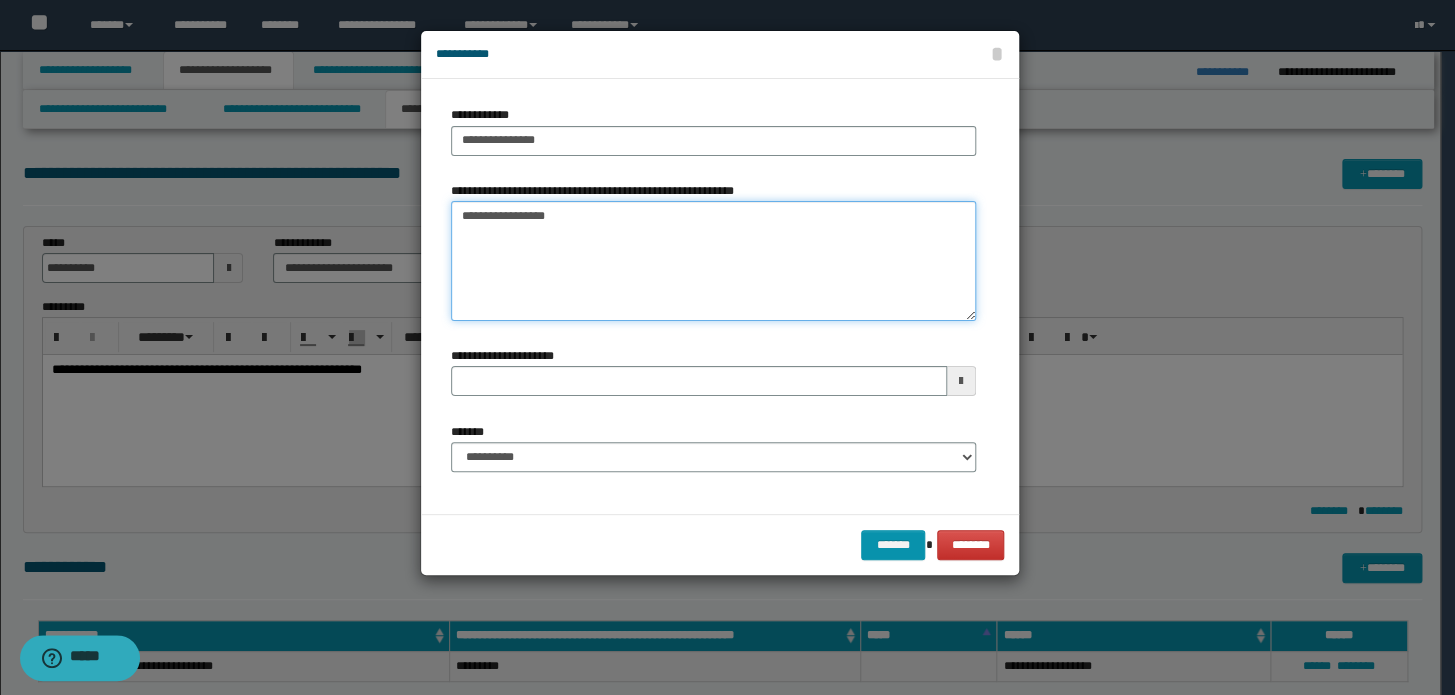 type 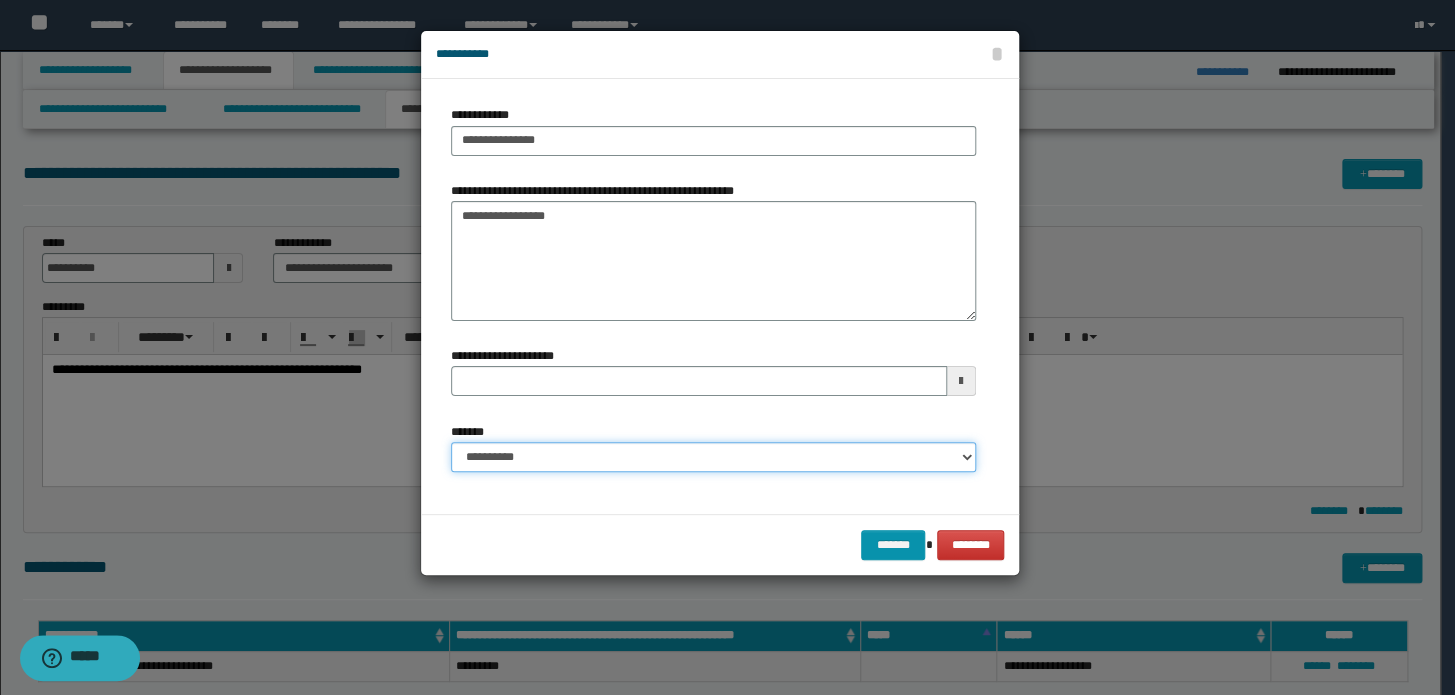 click on "**********" at bounding box center [713, 457] 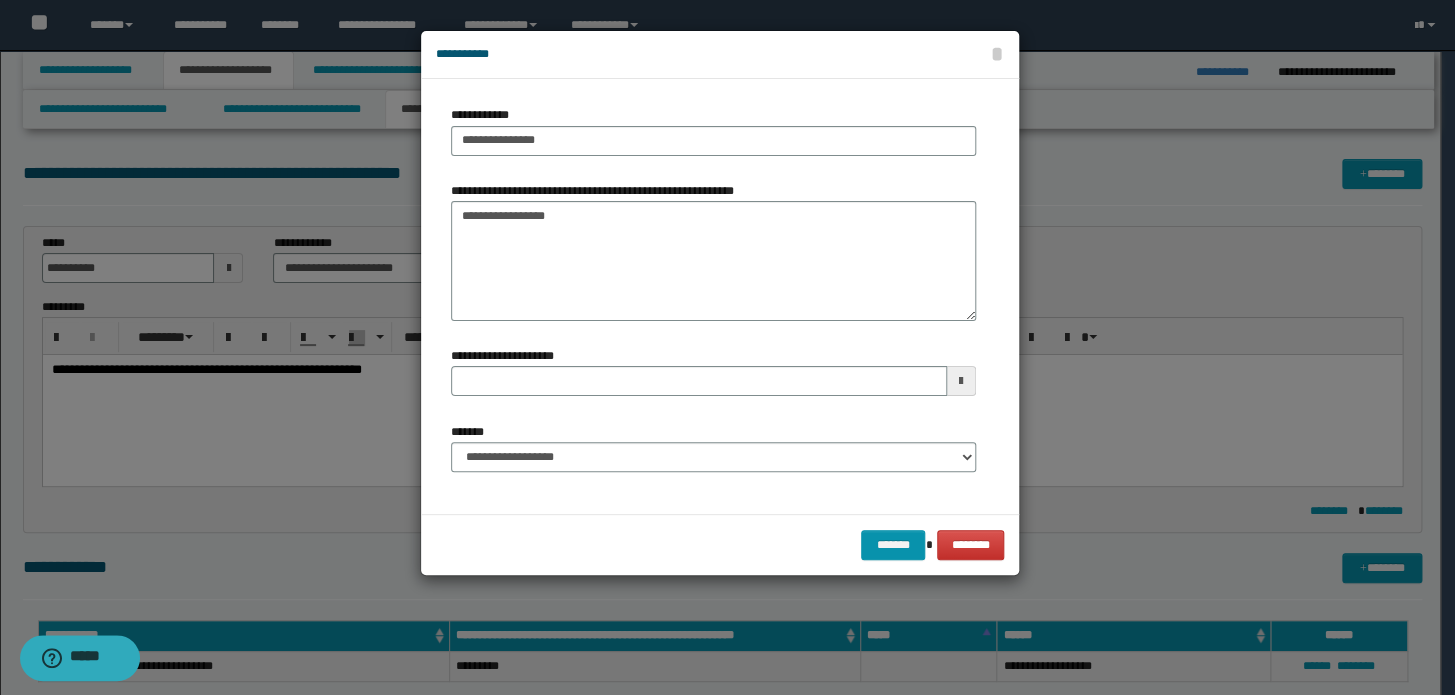 click on "*******
********" at bounding box center (720, 544) 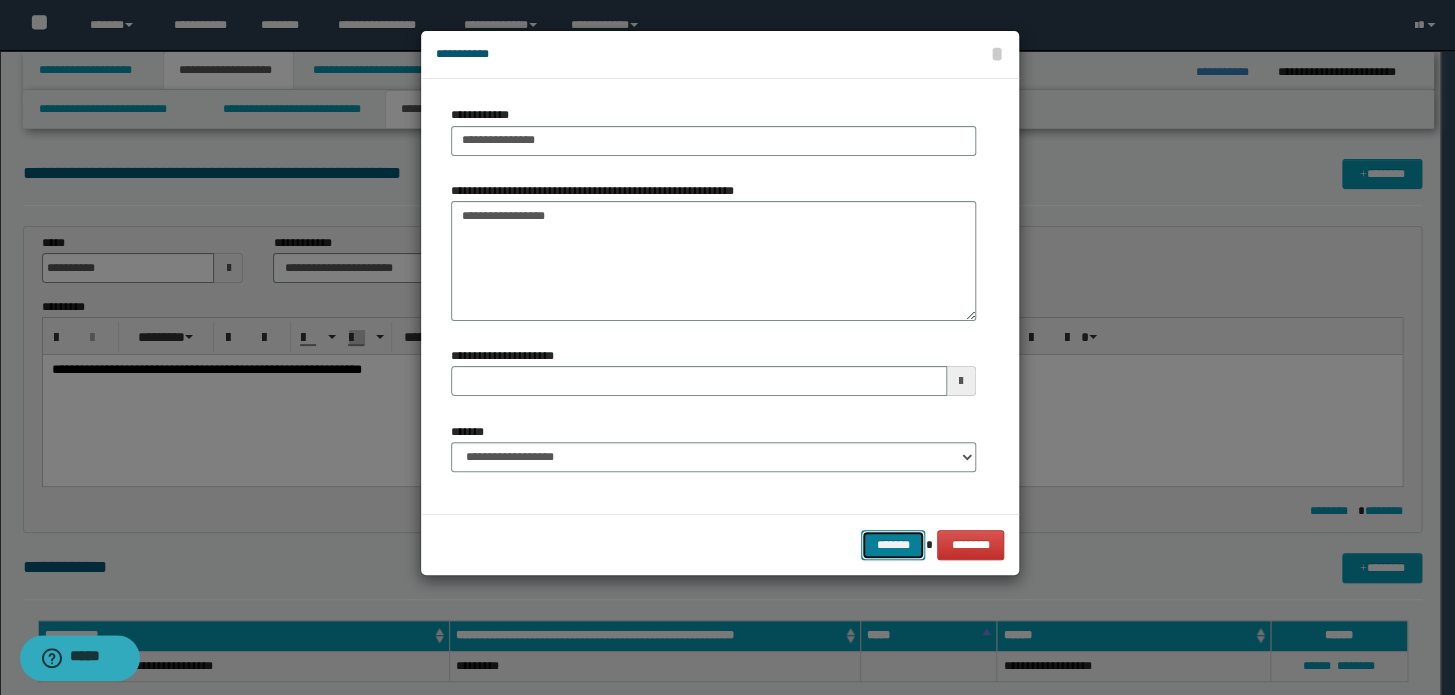 click on "*******" at bounding box center (893, 545) 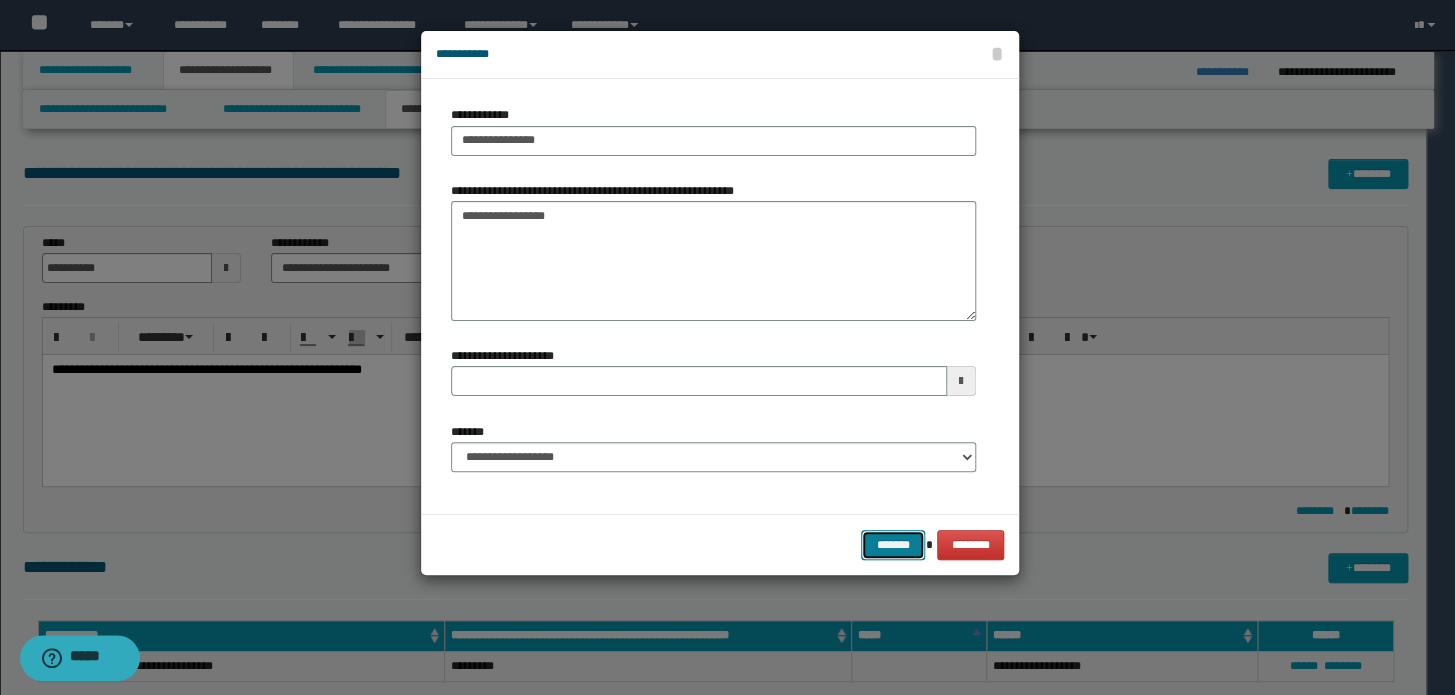 type 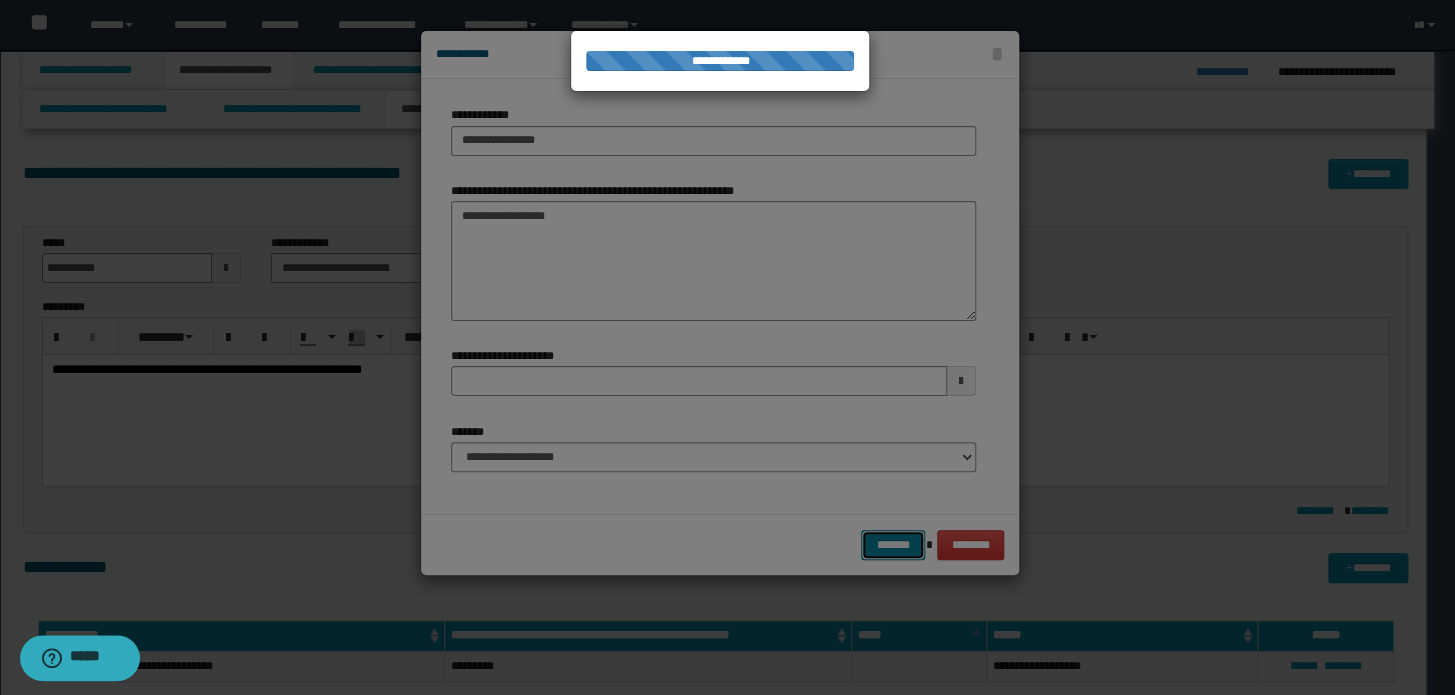 type 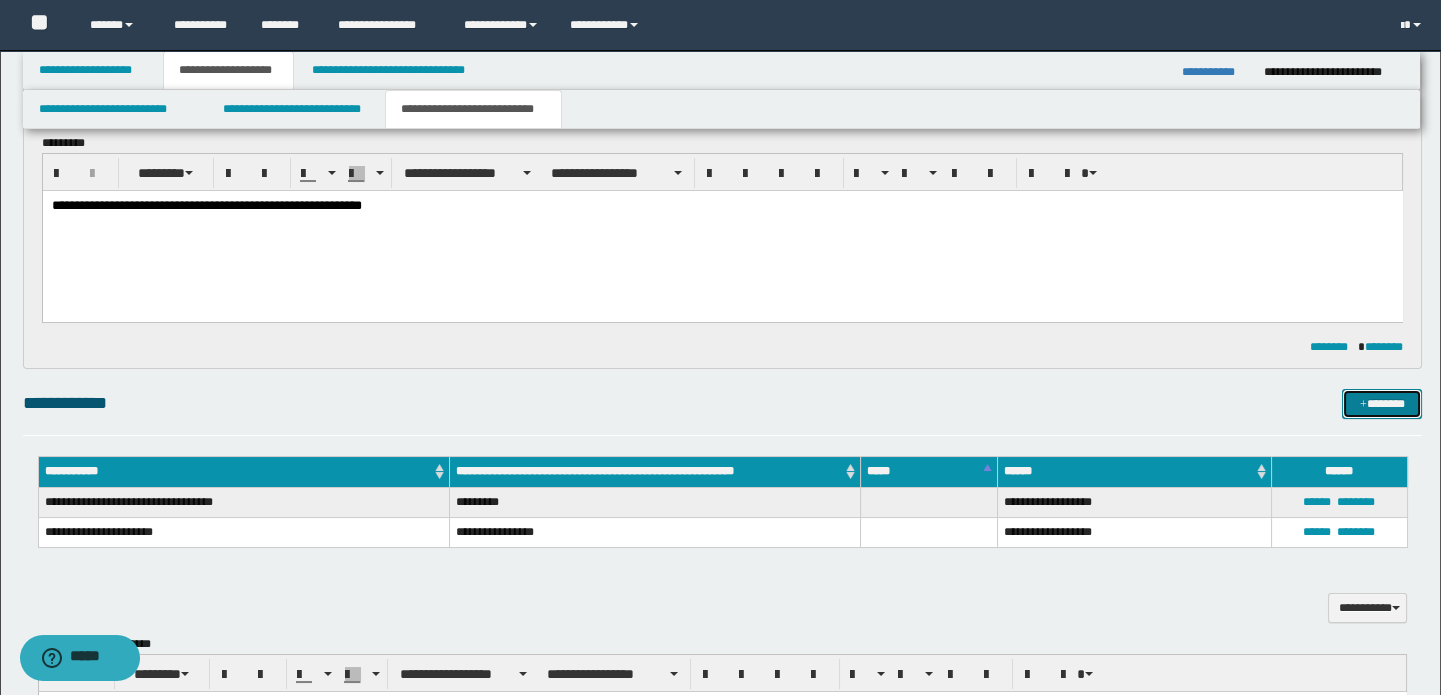 scroll, scrollTop: 272, scrollLeft: 0, axis: vertical 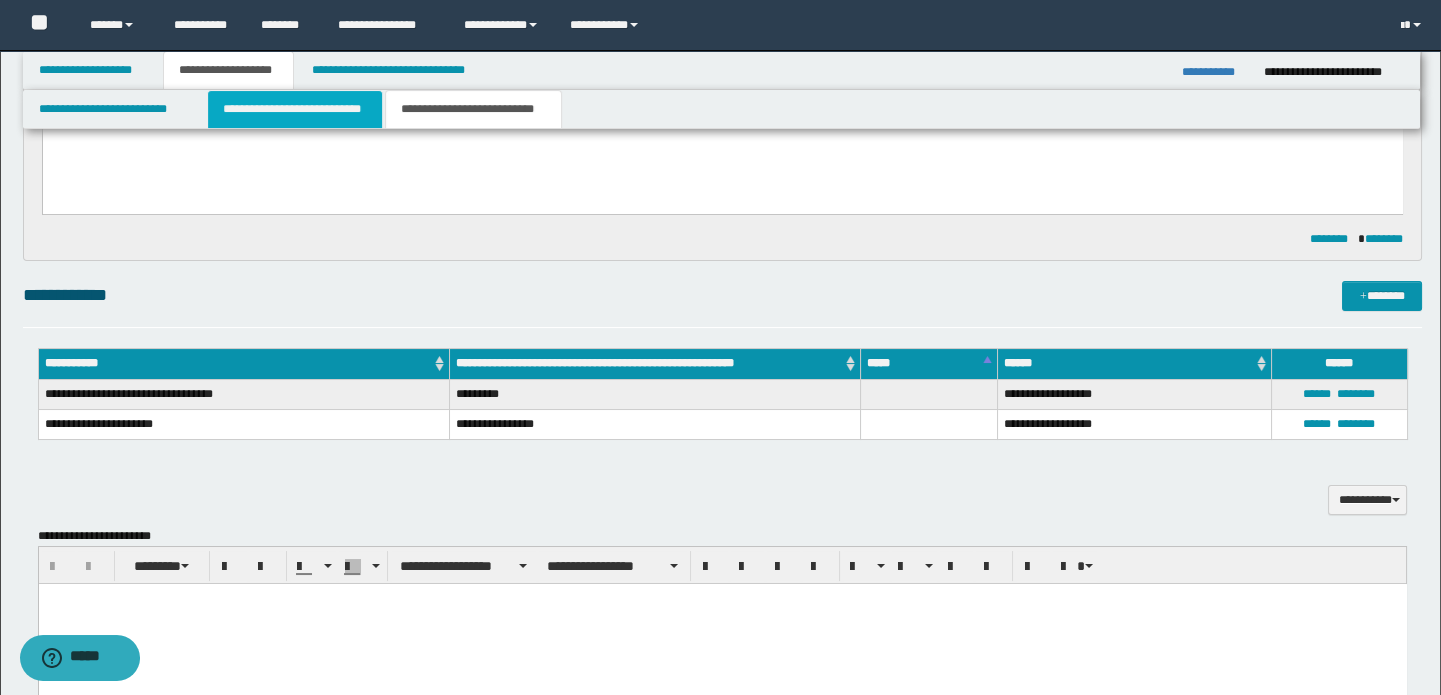 click on "**********" at bounding box center (294, 109) 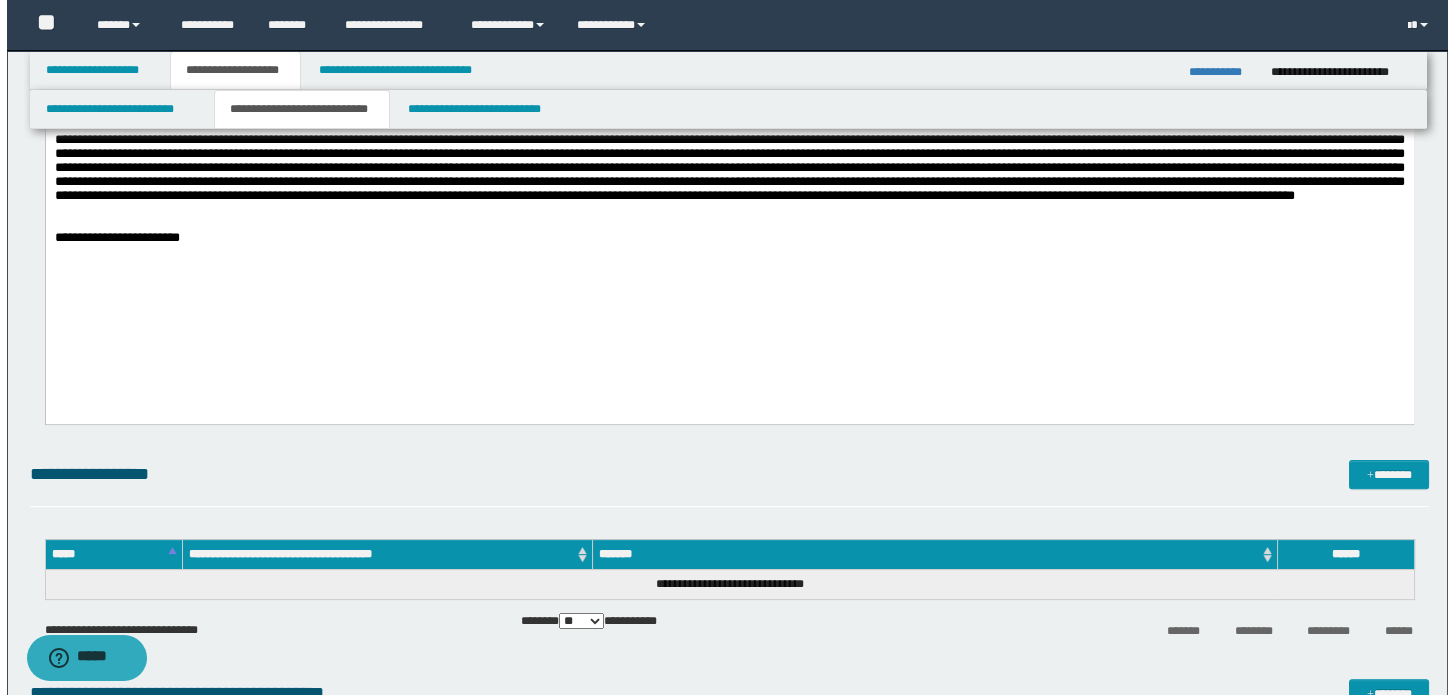 scroll, scrollTop: 1636, scrollLeft: 0, axis: vertical 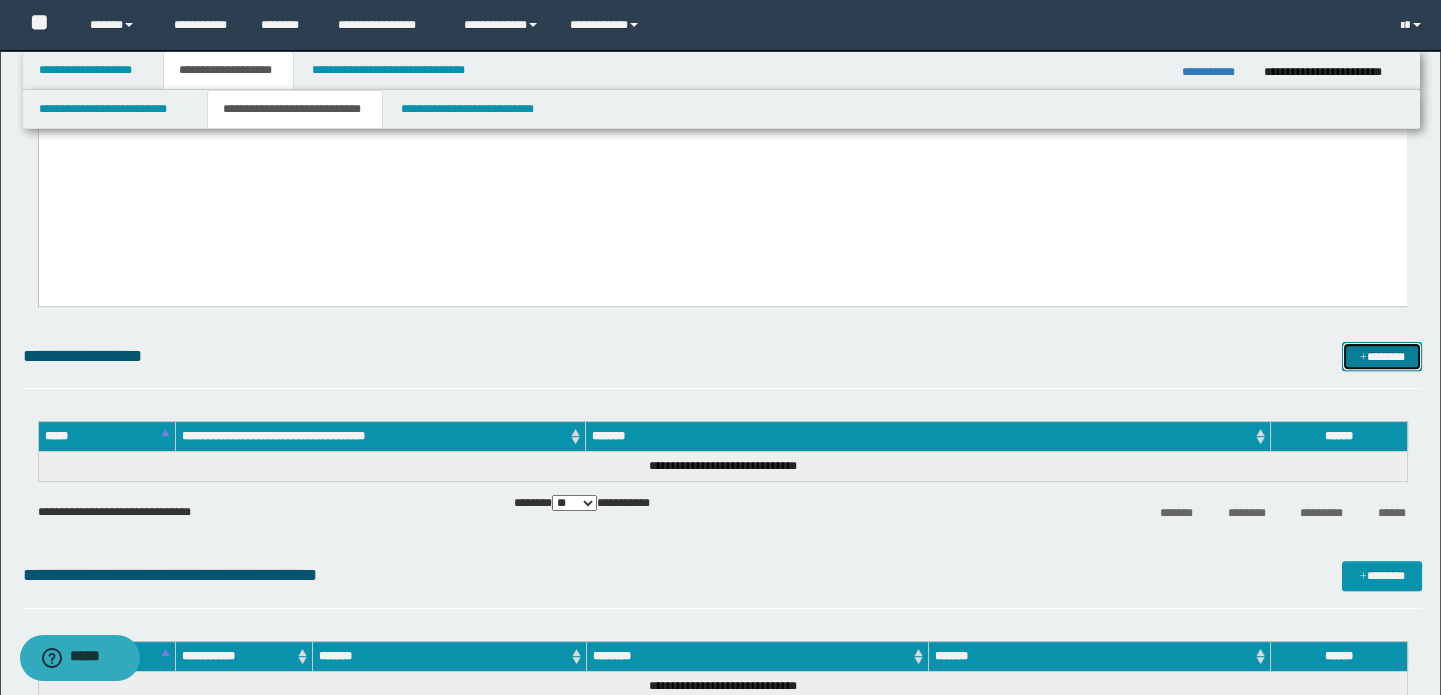 click on "*******" at bounding box center [1382, 357] 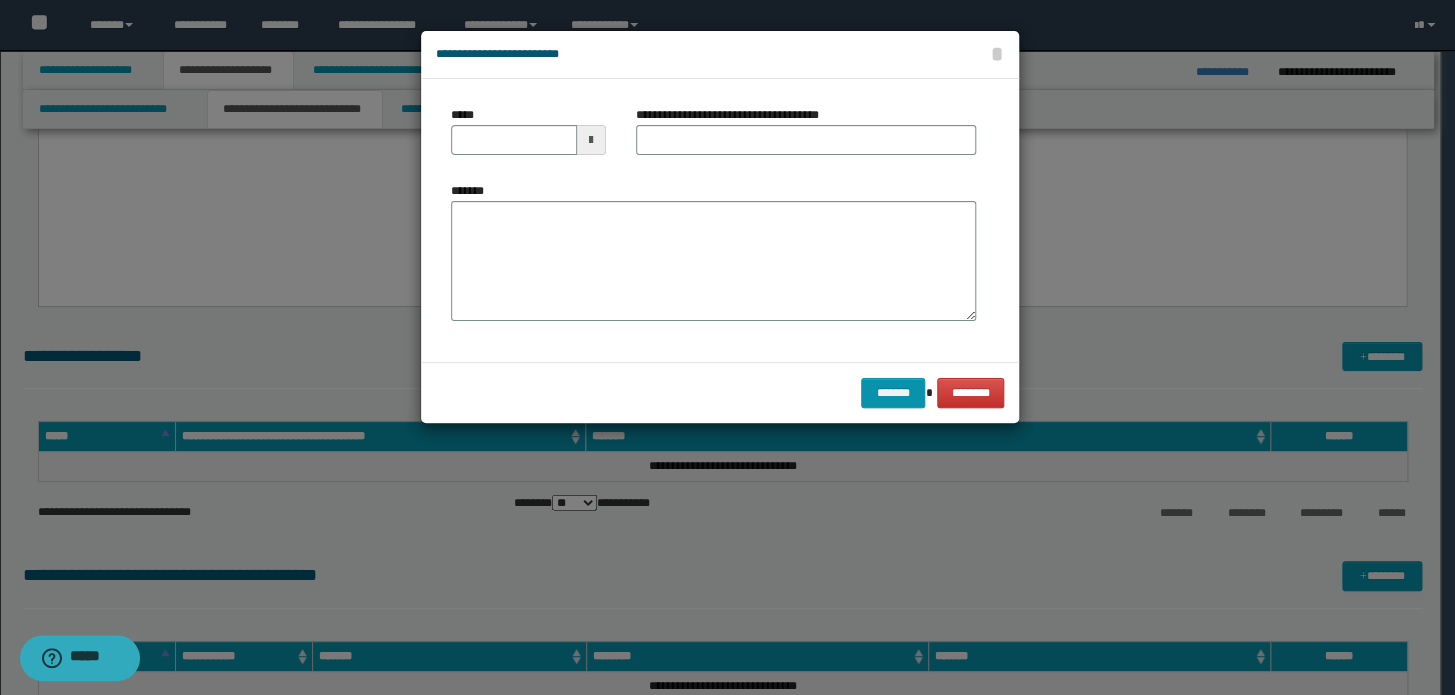 drag, startPoint x: 630, startPoint y: 193, endPoint x: 583, endPoint y: 275, distance: 94.51455 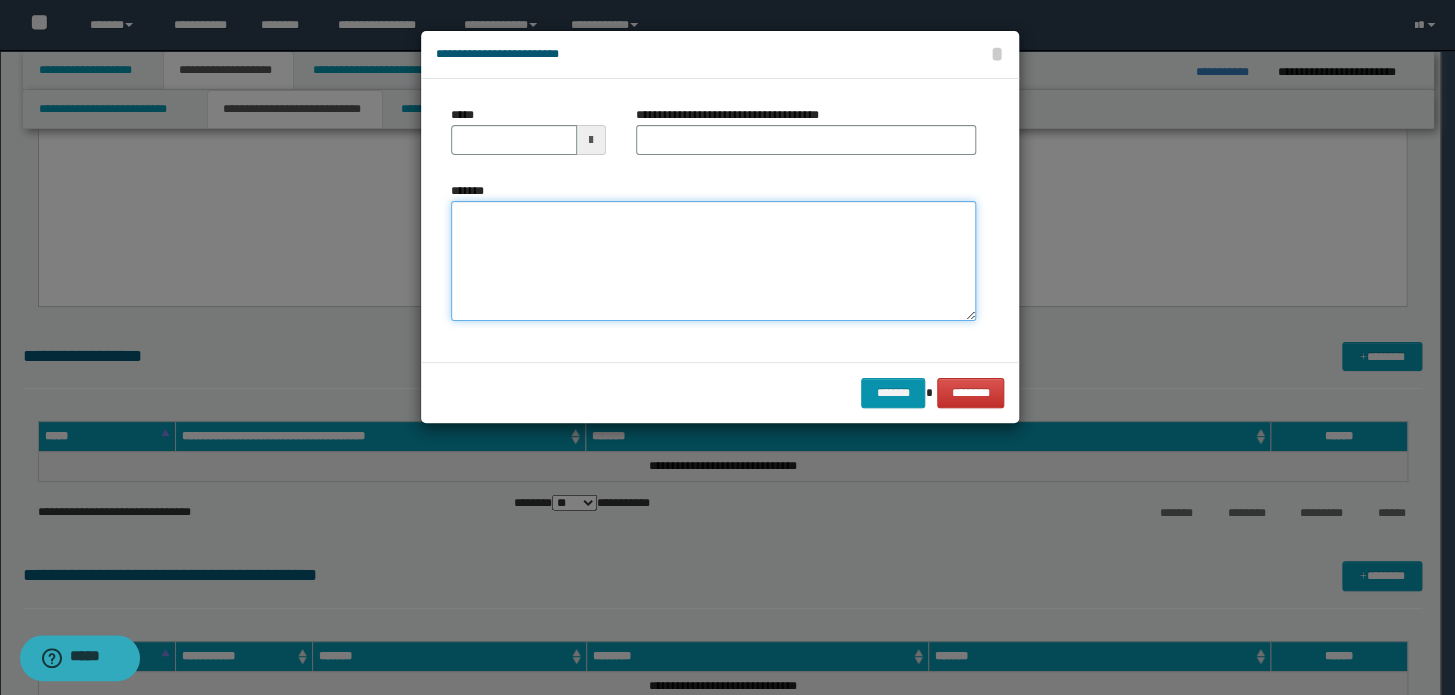click on "*******" at bounding box center [713, 261] 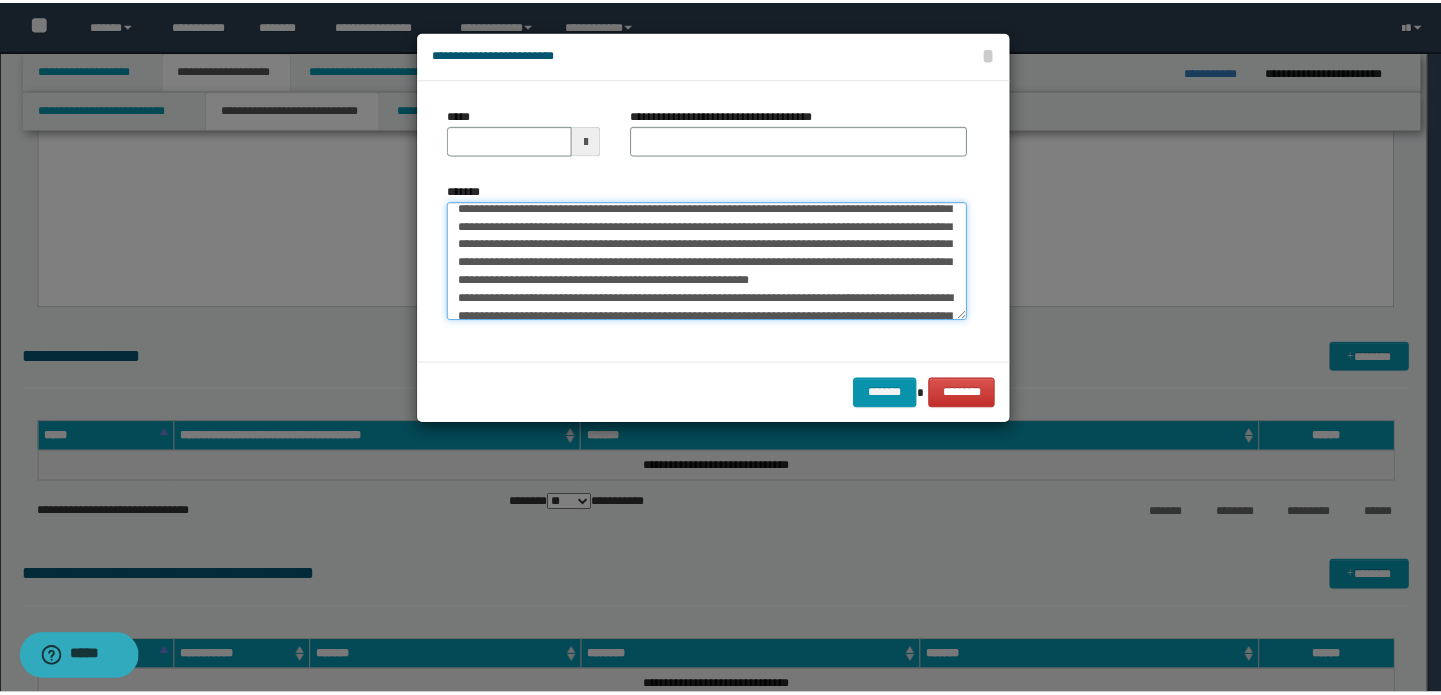 scroll, scrollTop: 0, scrollLeft: 0, axis: both 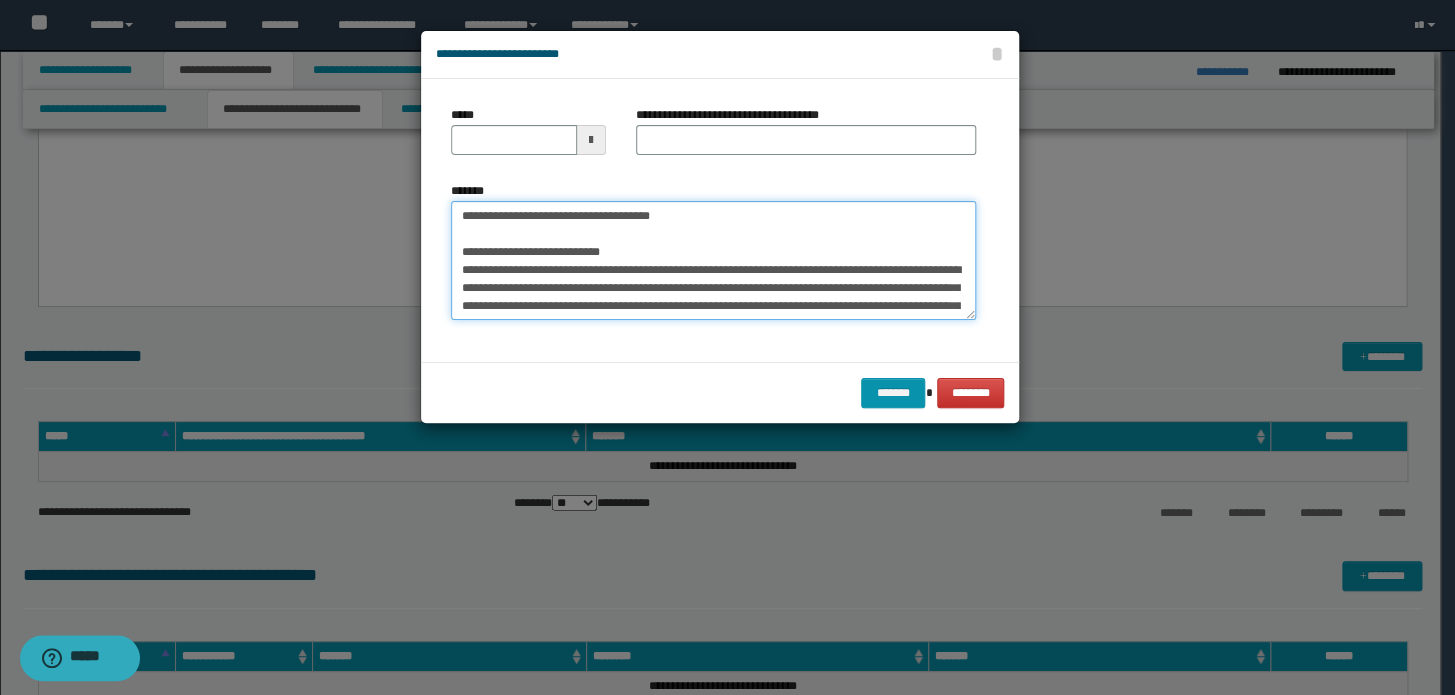 drag, startPoint x: 746, startPoint y: 229, endPoint x: 0, endPoint y: 176, distance: 747.8803 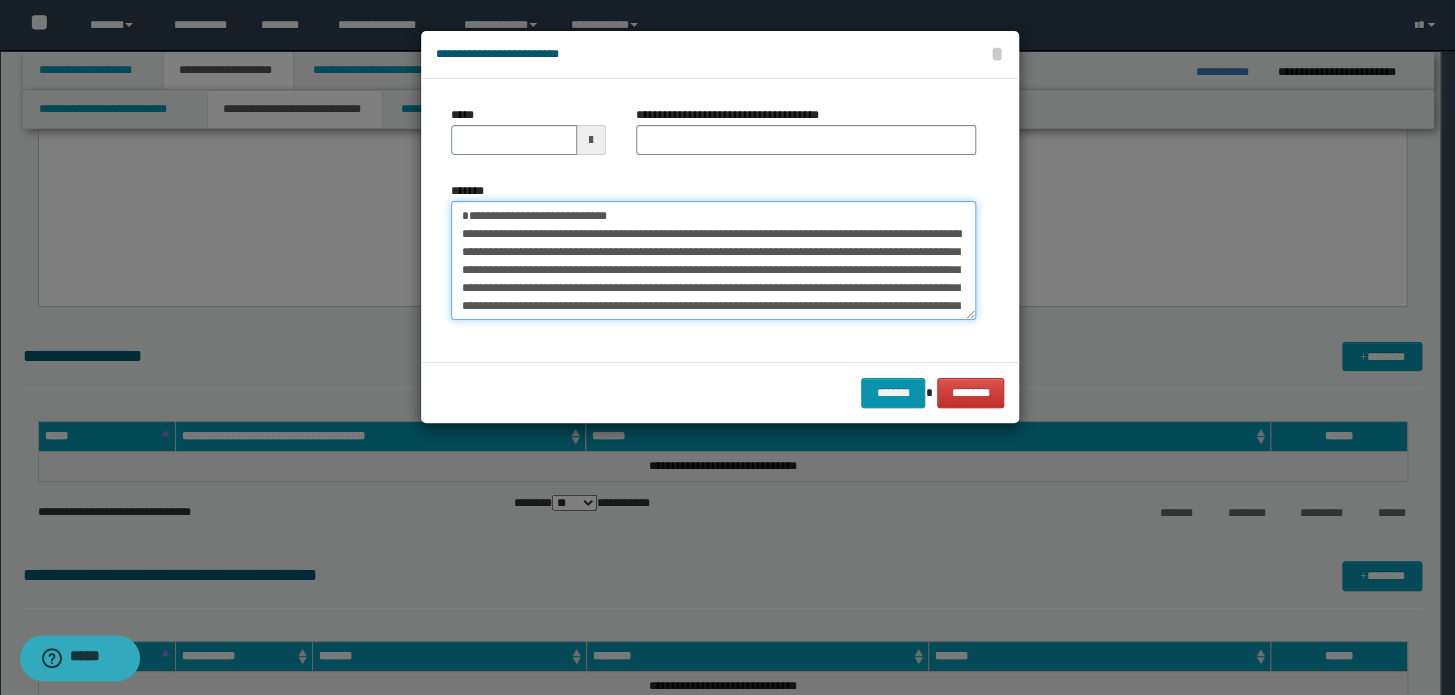 type 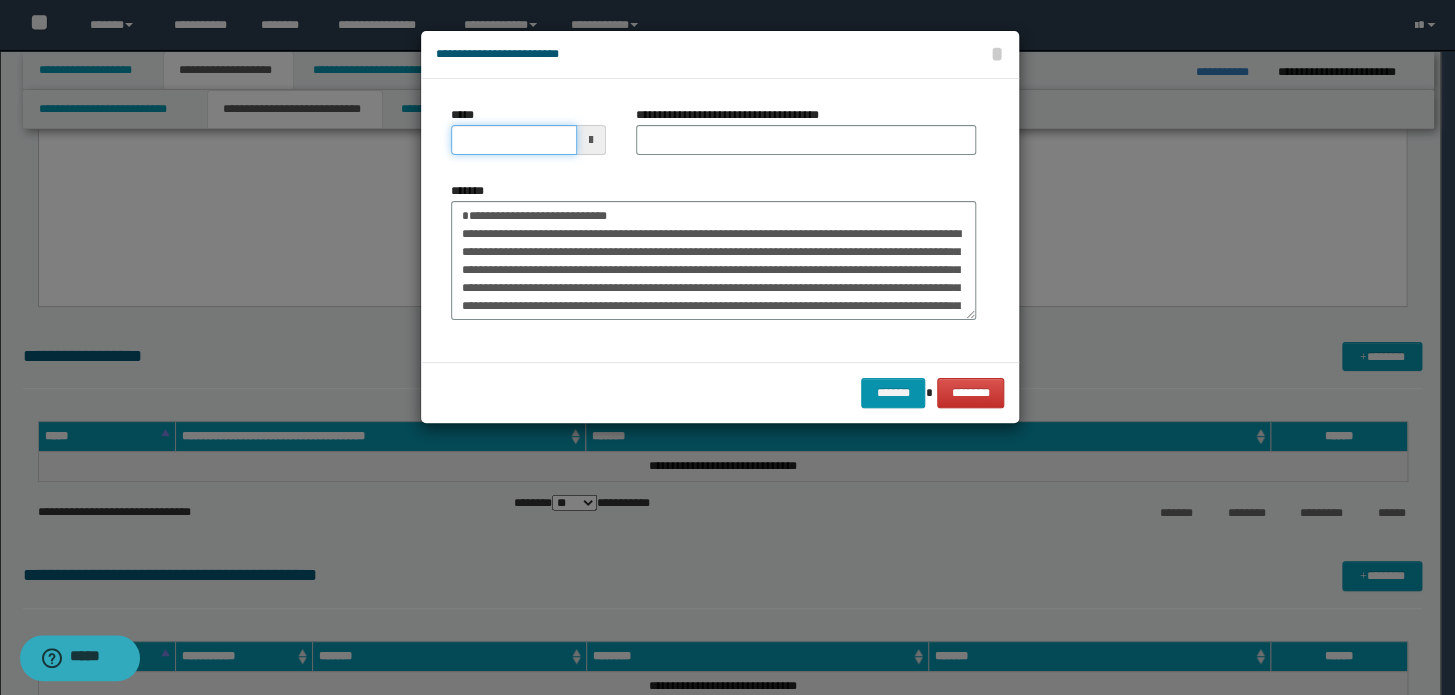 click on "*****" at bounding box center [514, 140] 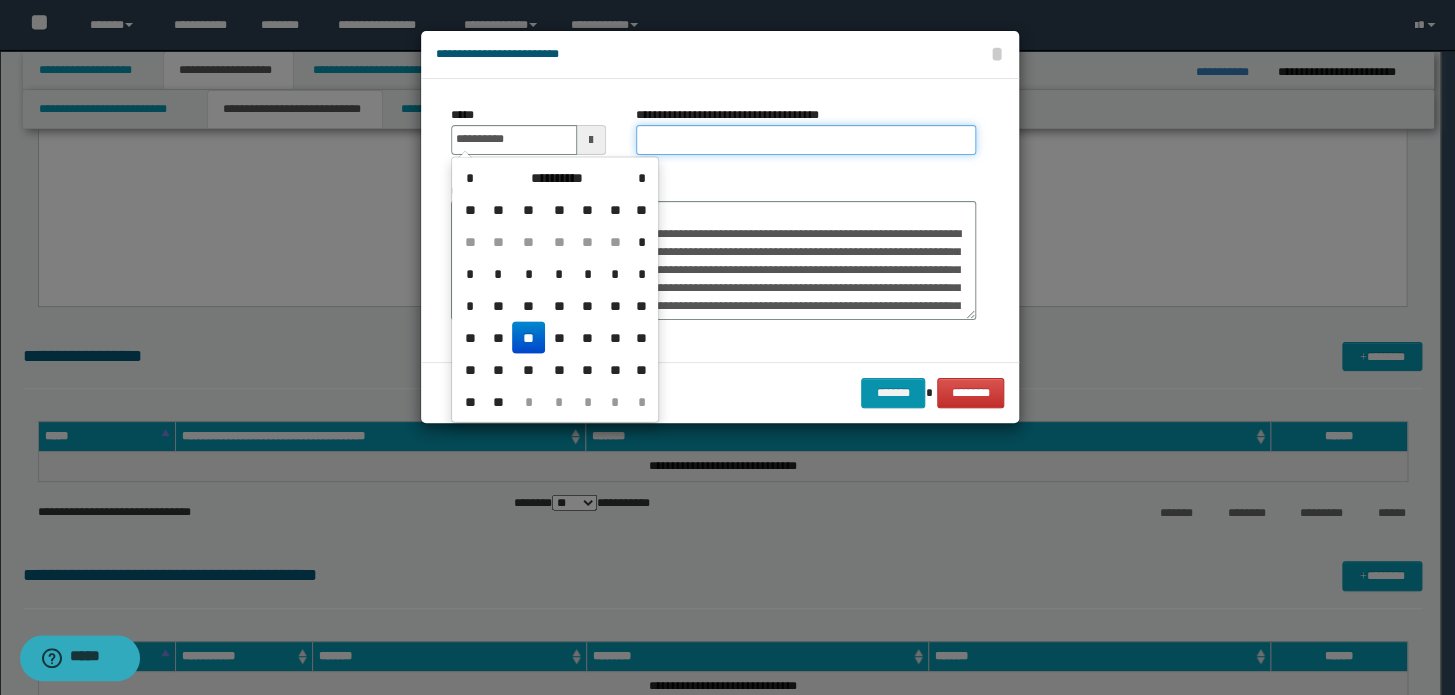 type on "**********" 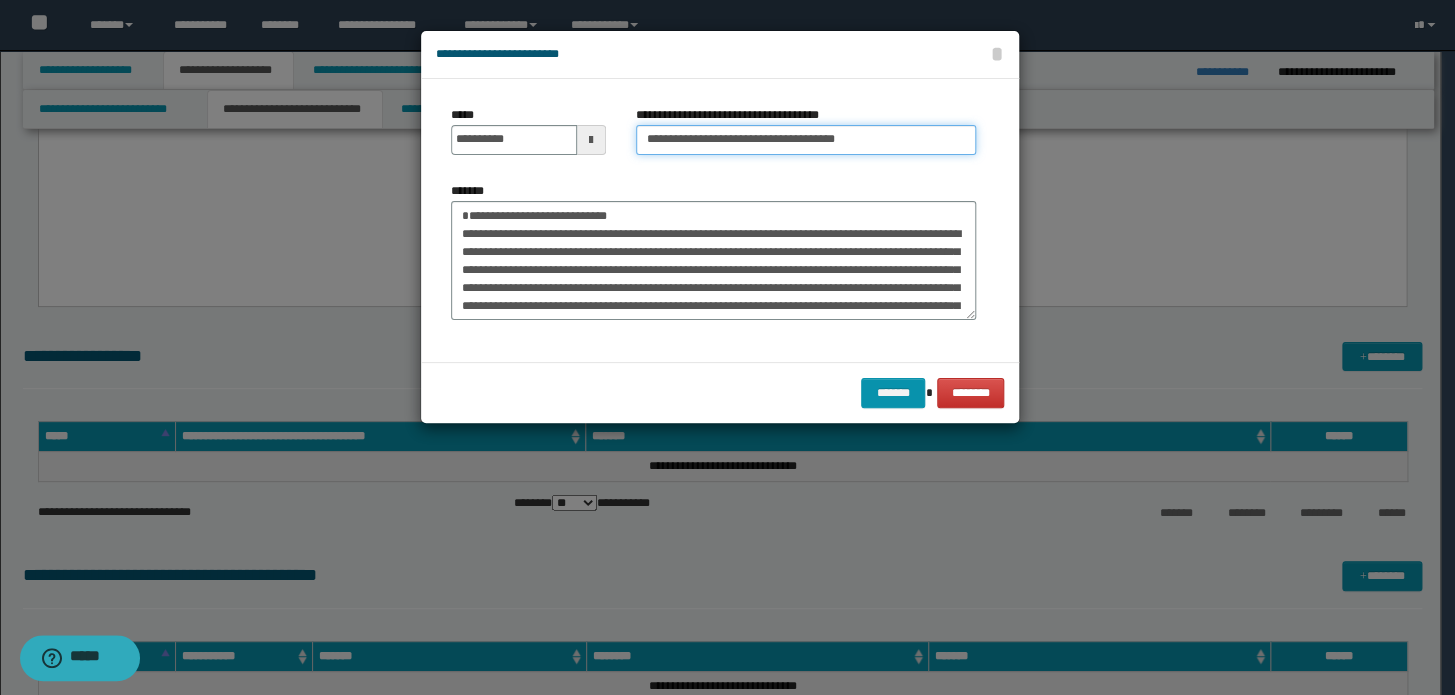 drag, startPoint x: 707, startPoint y: 137, endPoint x: 284, endPoint y: 117, distance: 423.47253 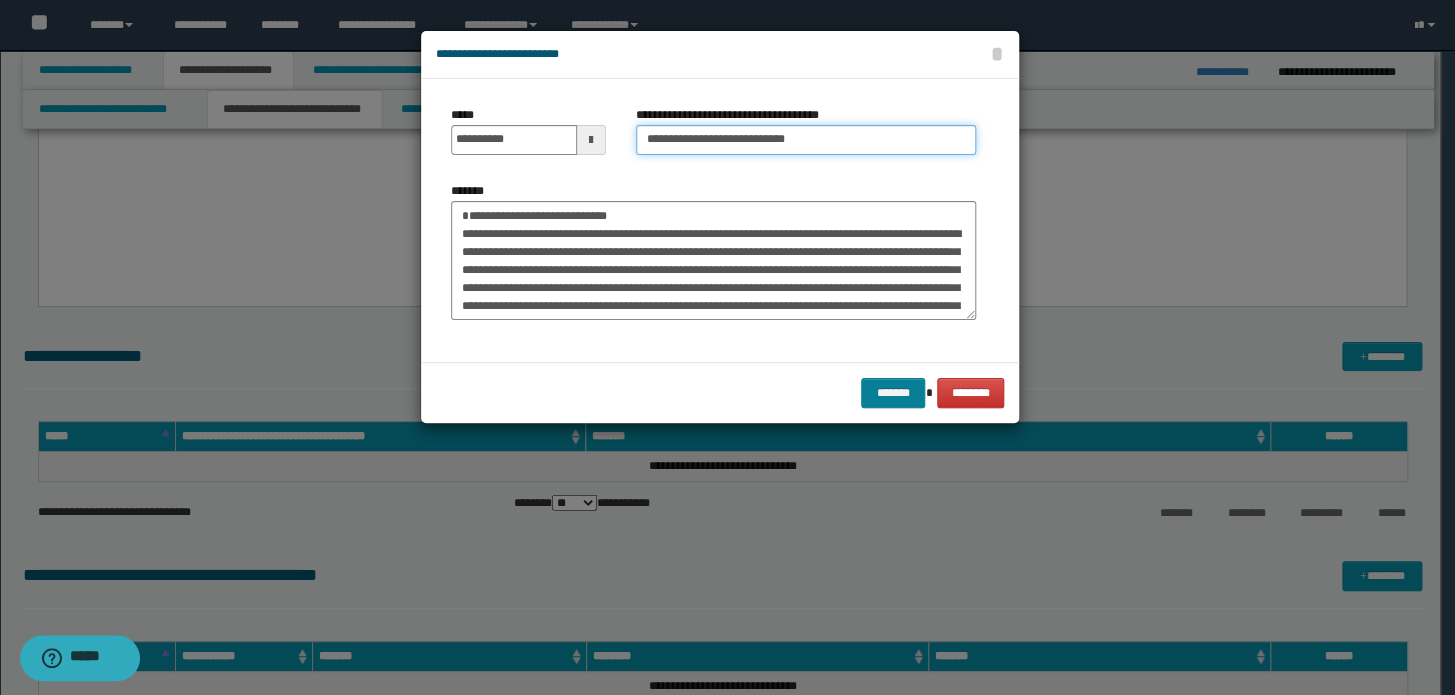 type on "**********" 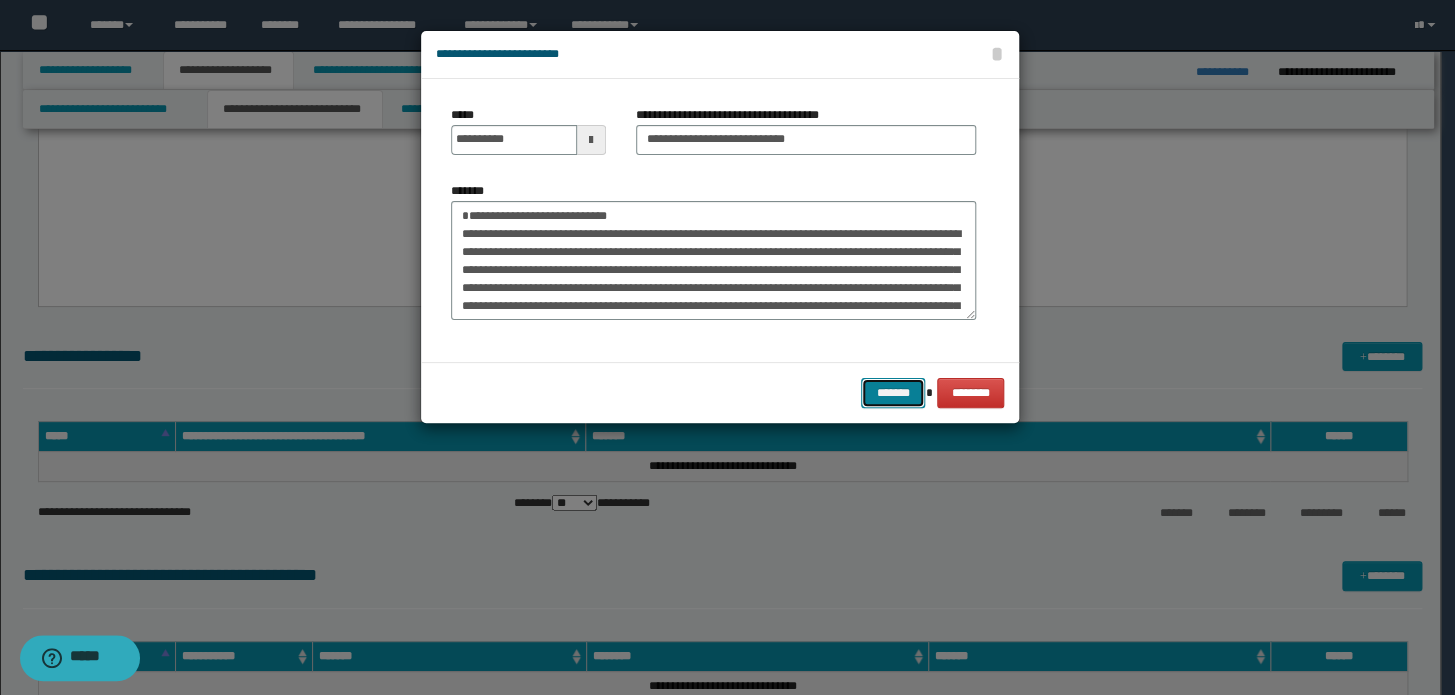 click on "*******" at bounding box center (893, 393) 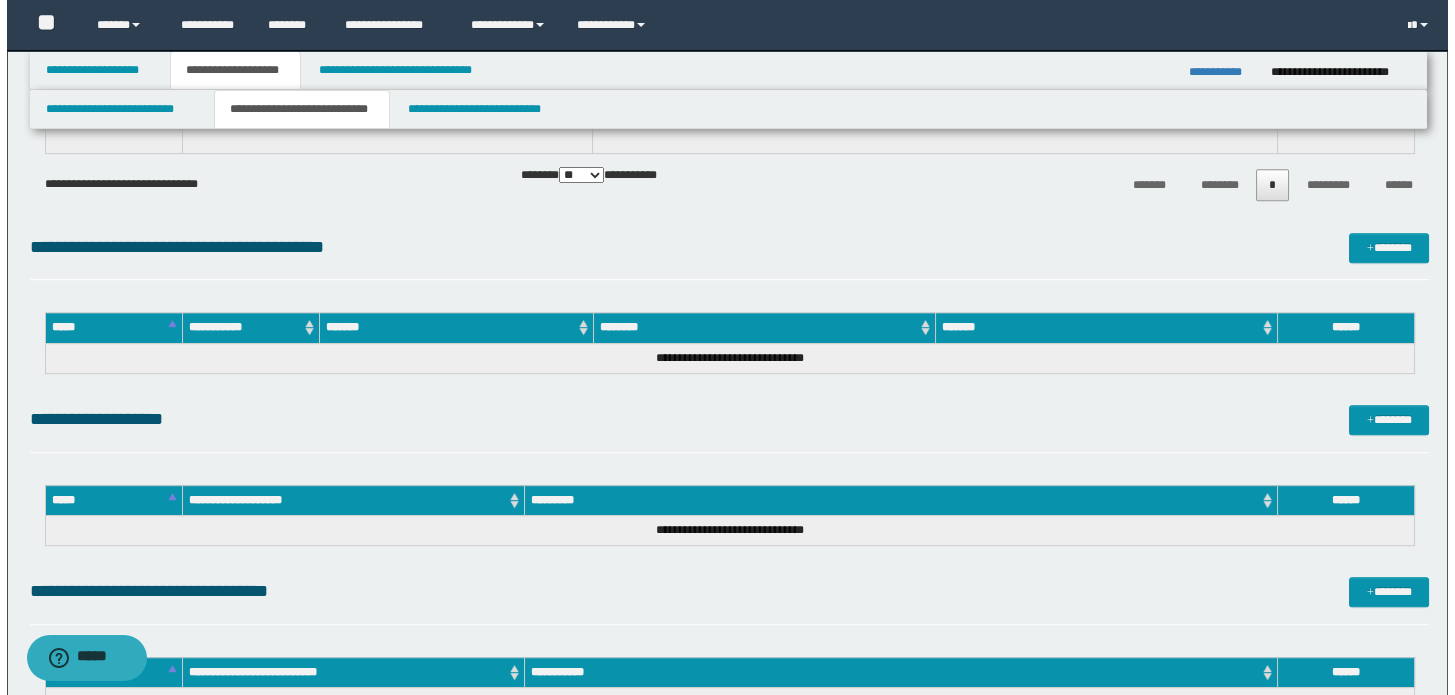 scroll, scrollTop: 2363, scrollLeft: 0, axis: vertical 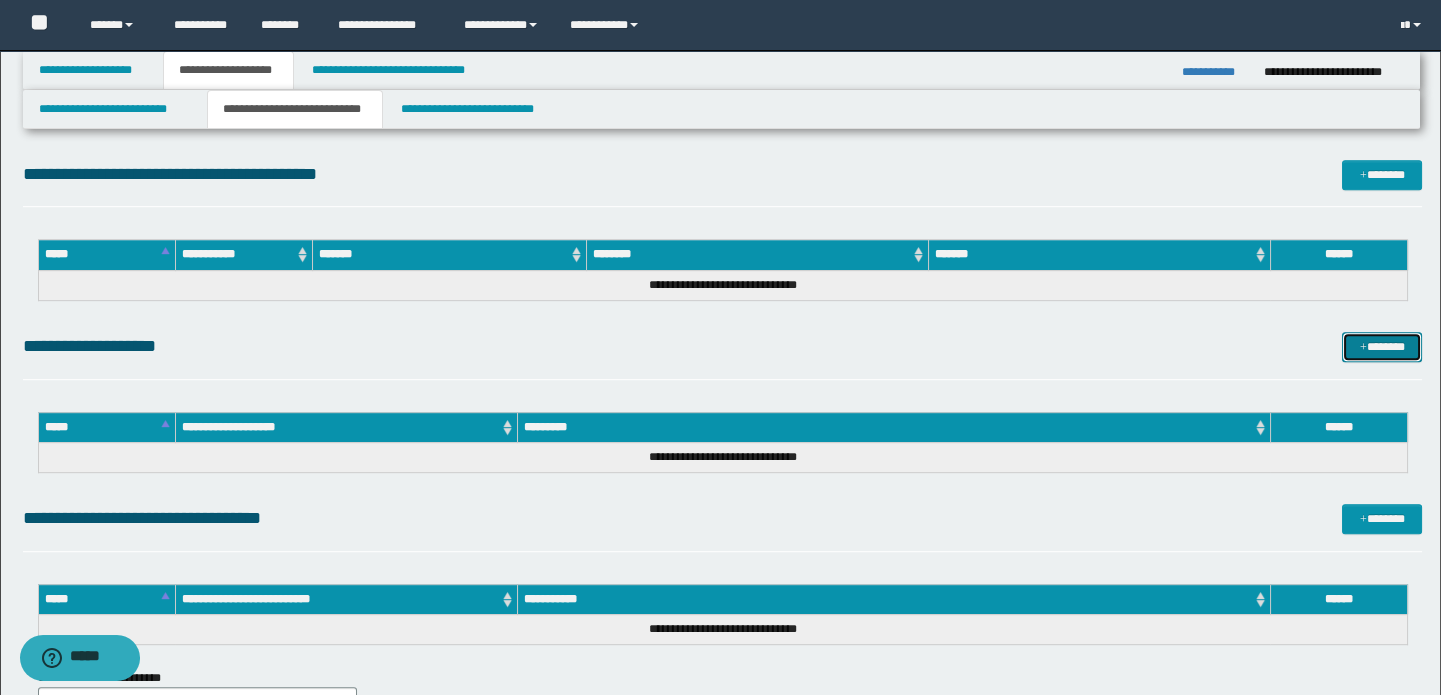 click on "*******" at bounding box center (1382, 347) 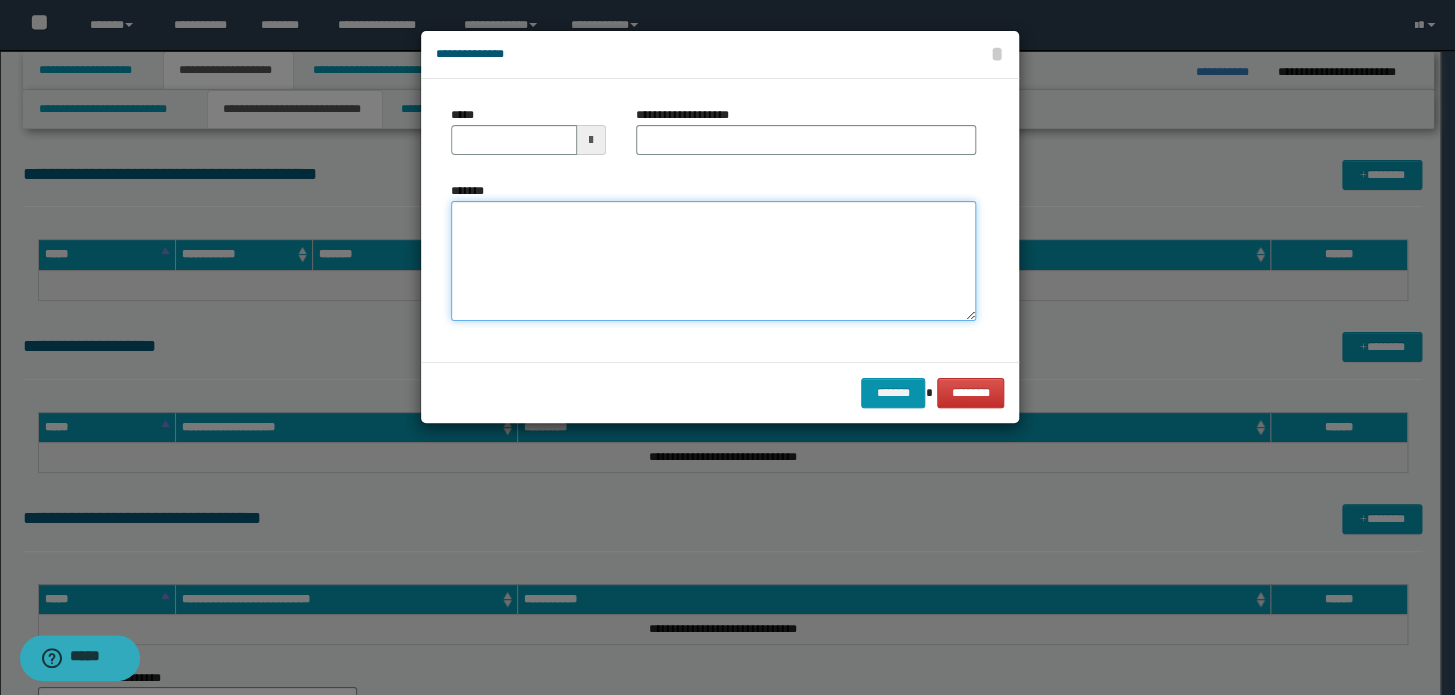 click on "*******" at bounding box center (713, 261) 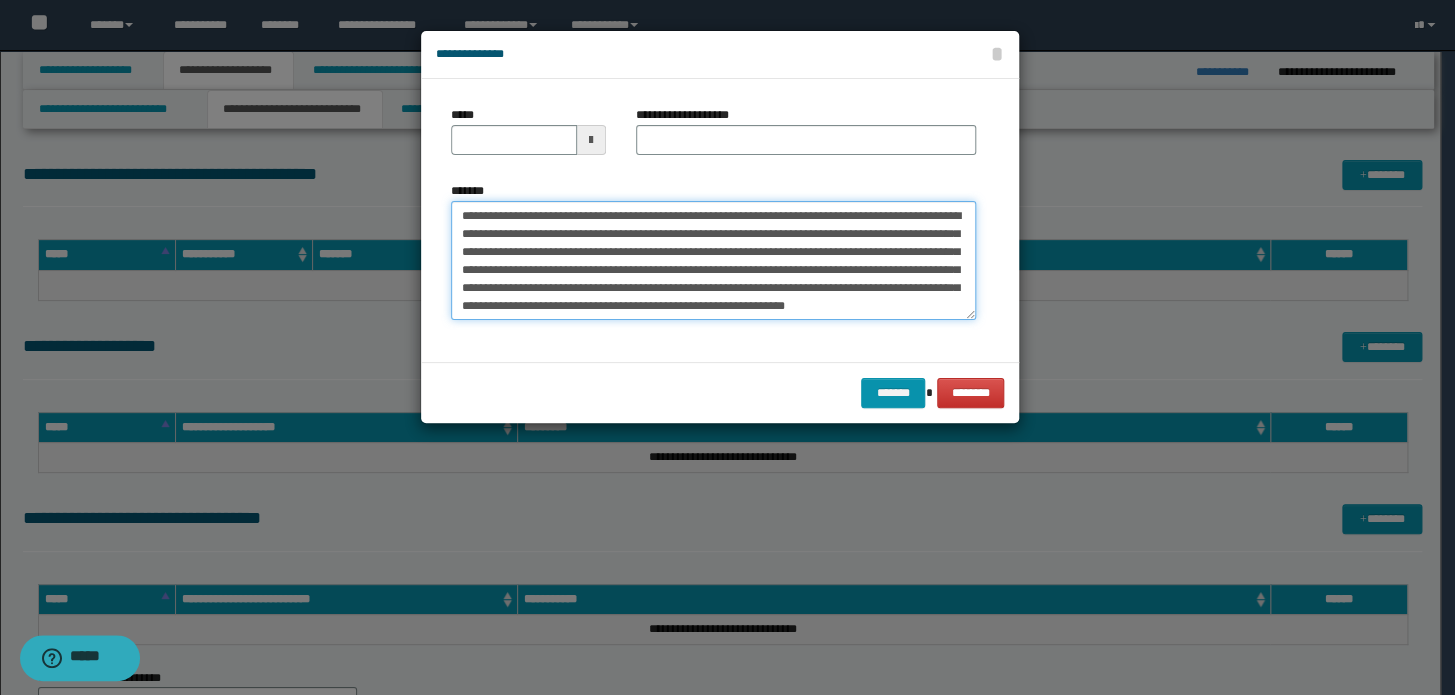 scroll, scrollTop: 0, scrollLeft: 0, axis: both 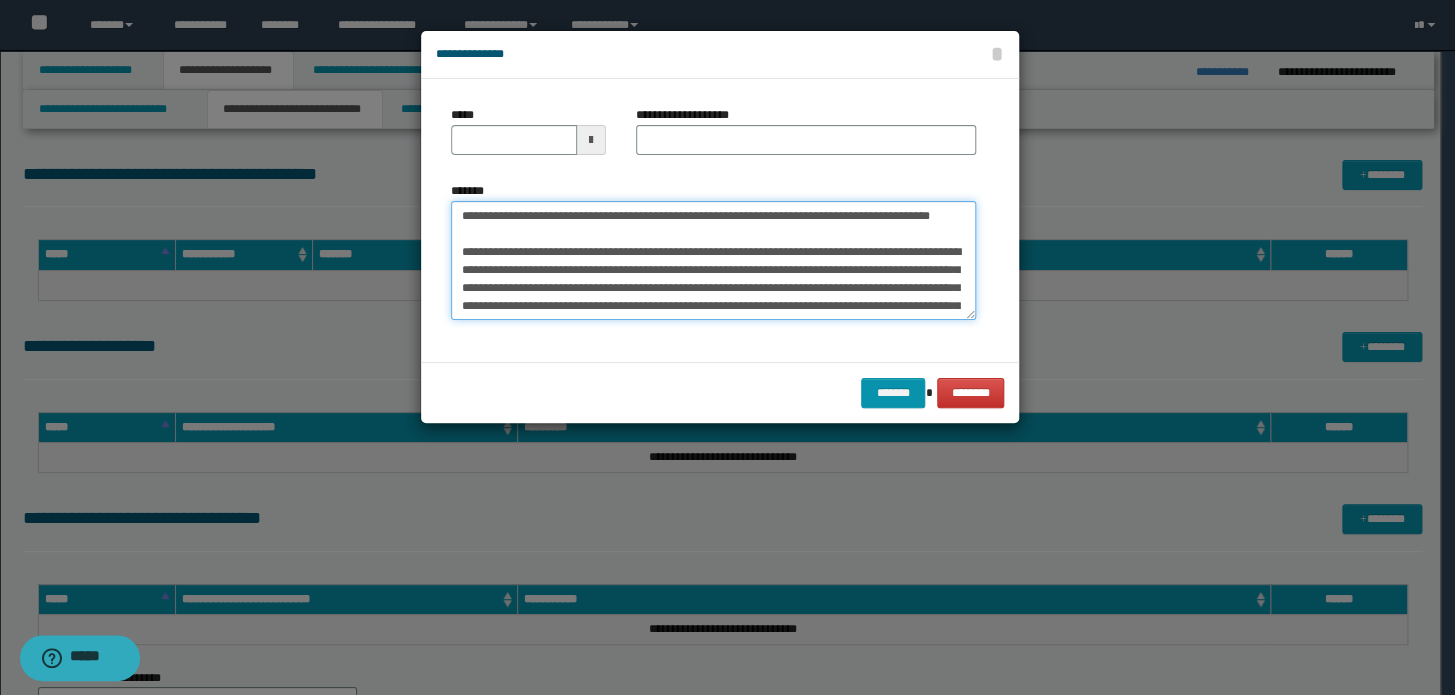 drag, startPoint x: 591, startPoint y: 245, endPoint x: 192, endPoint y: 138, distance: 413.09805 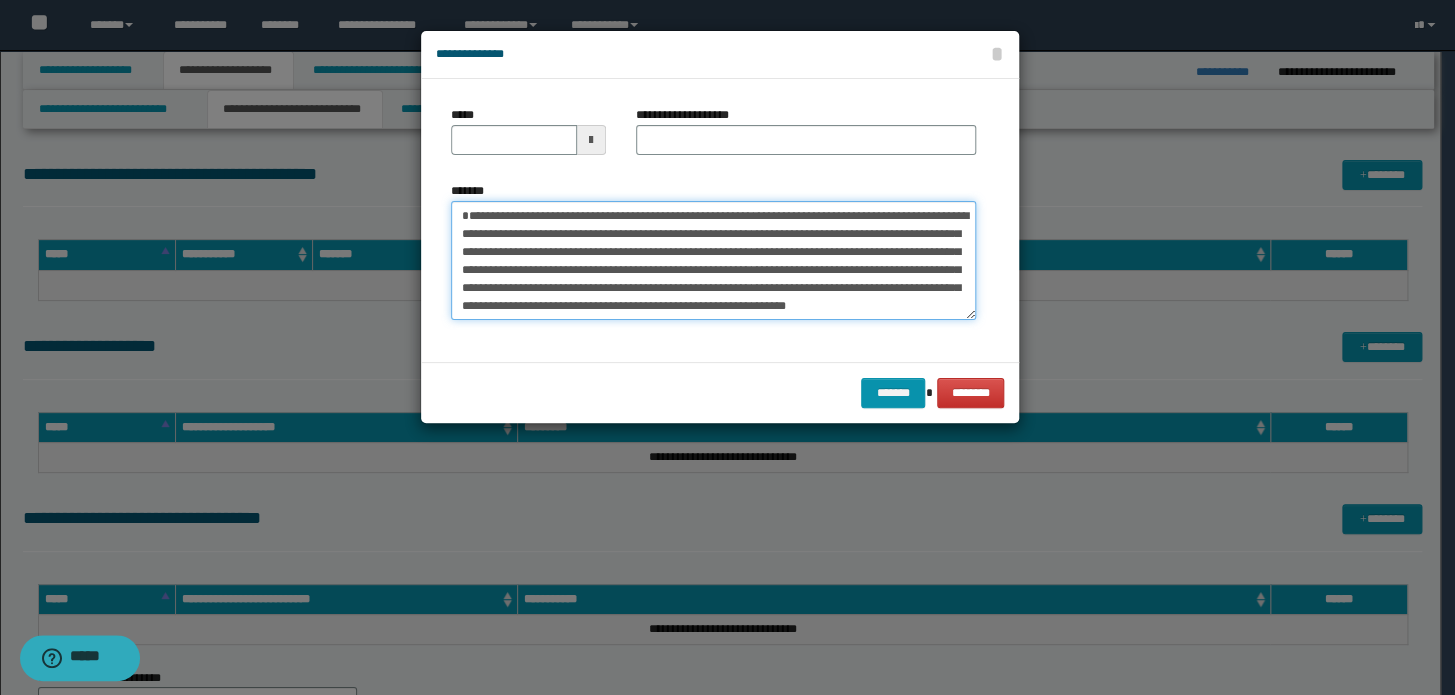 type 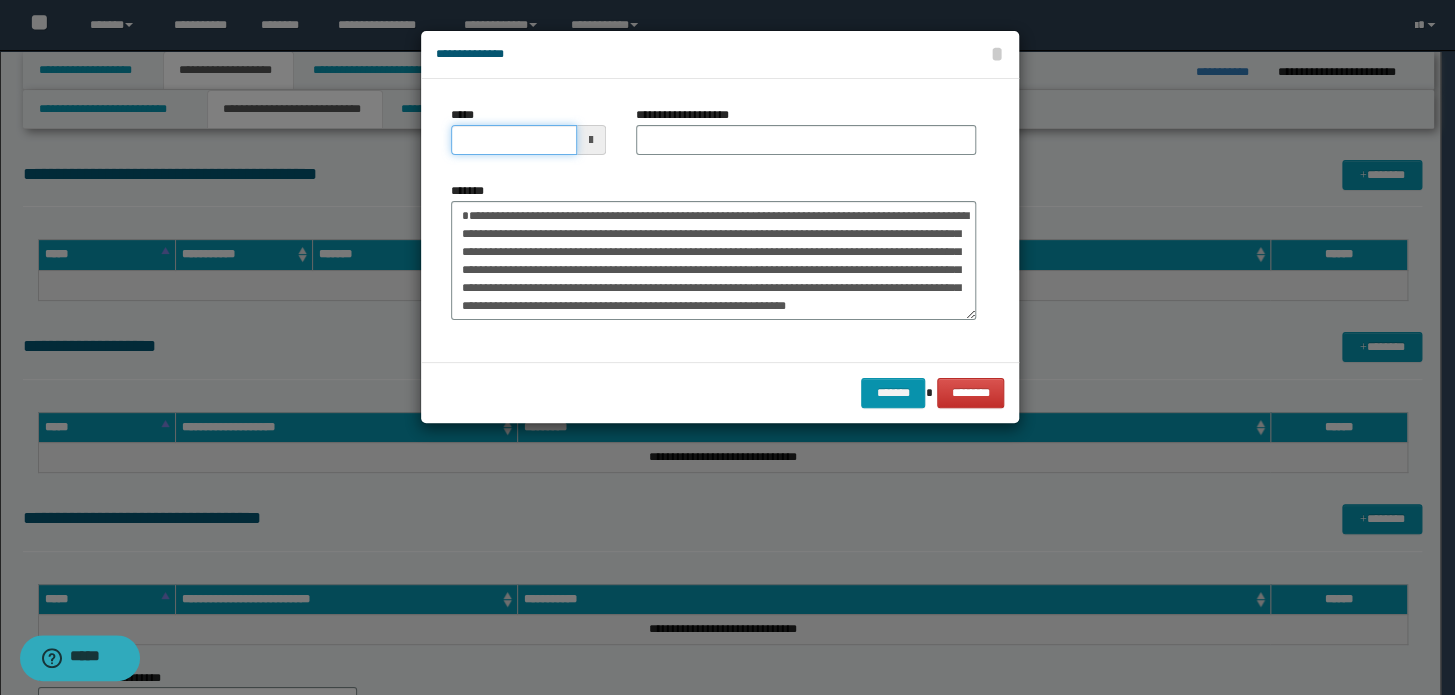 click on "*****" at bounding box center [514, 140] 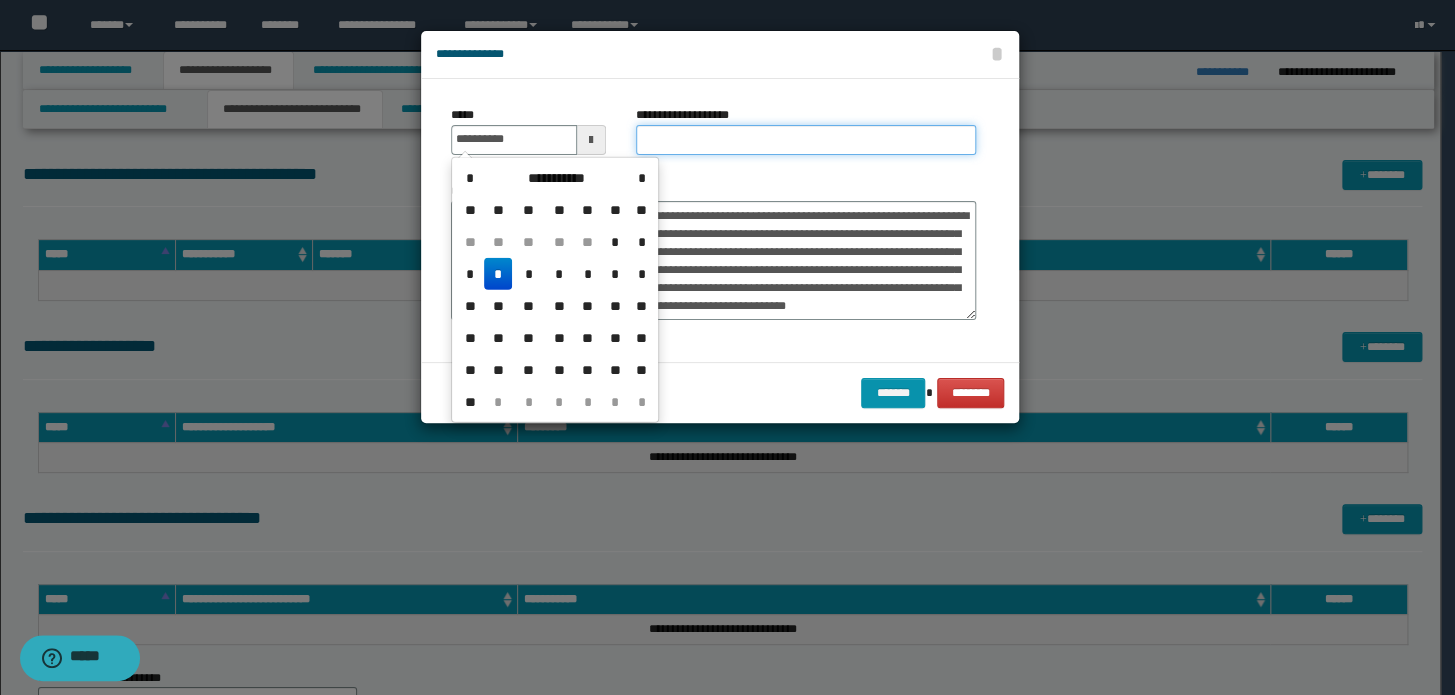 type on "**********" 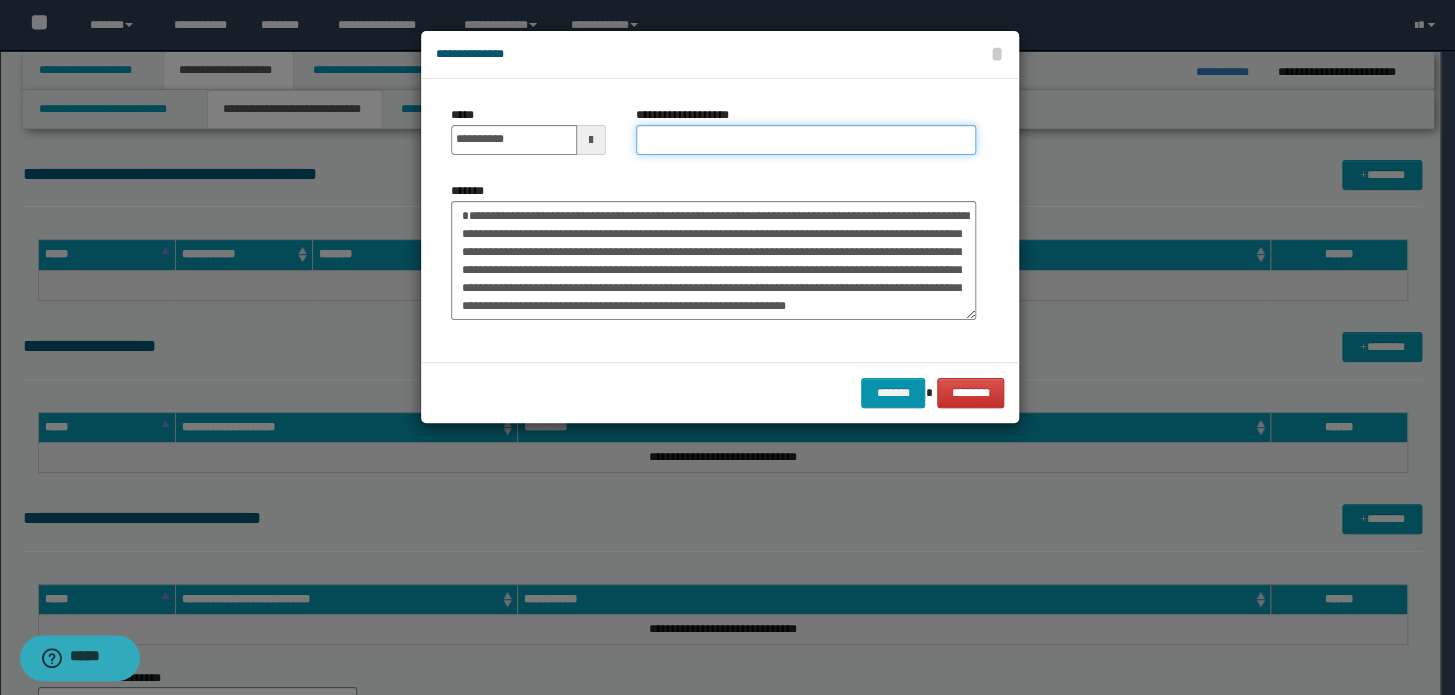 drag, startPoint x: 730, startPoint y: 137, endPoint x: 689, endPoint y: 178, distance: 57.982758 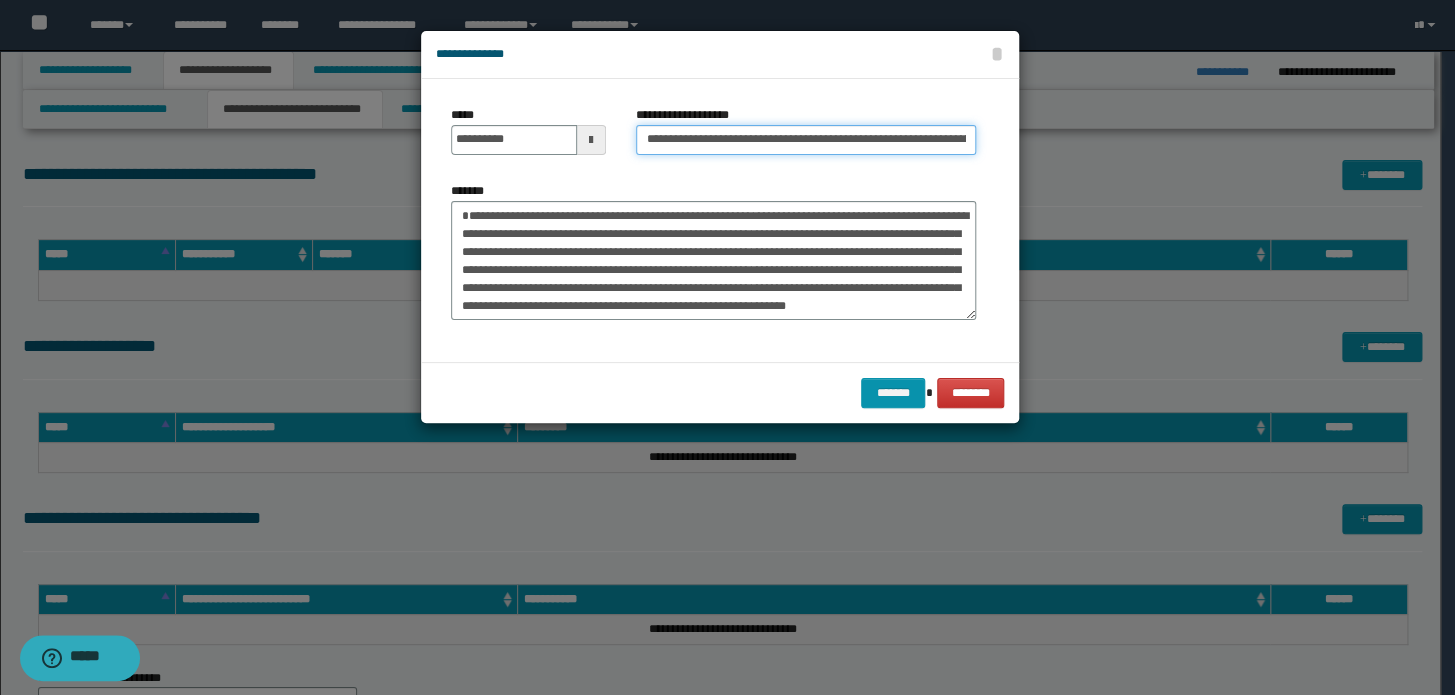 scroll, scrollTop: 0, scrollLeft: 189, axis: horizontal 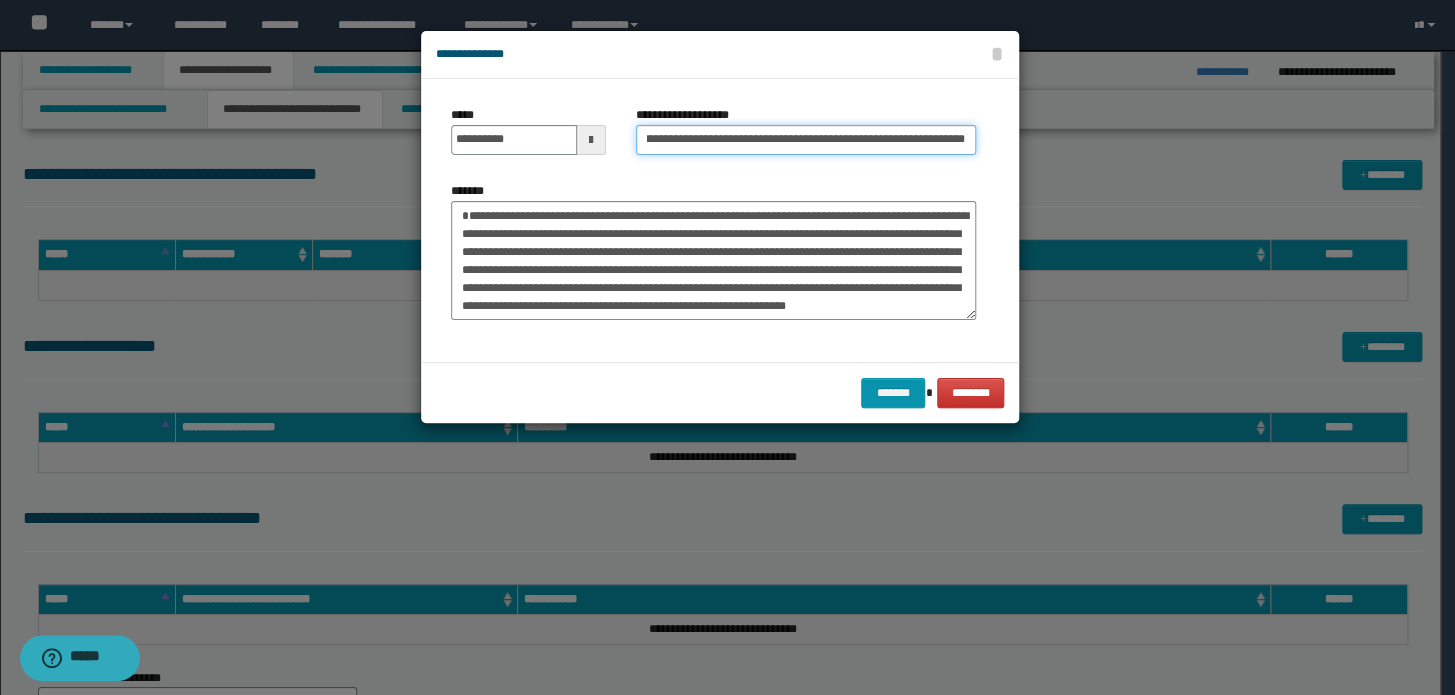 click on "**********" at bounding box center [806, 140] 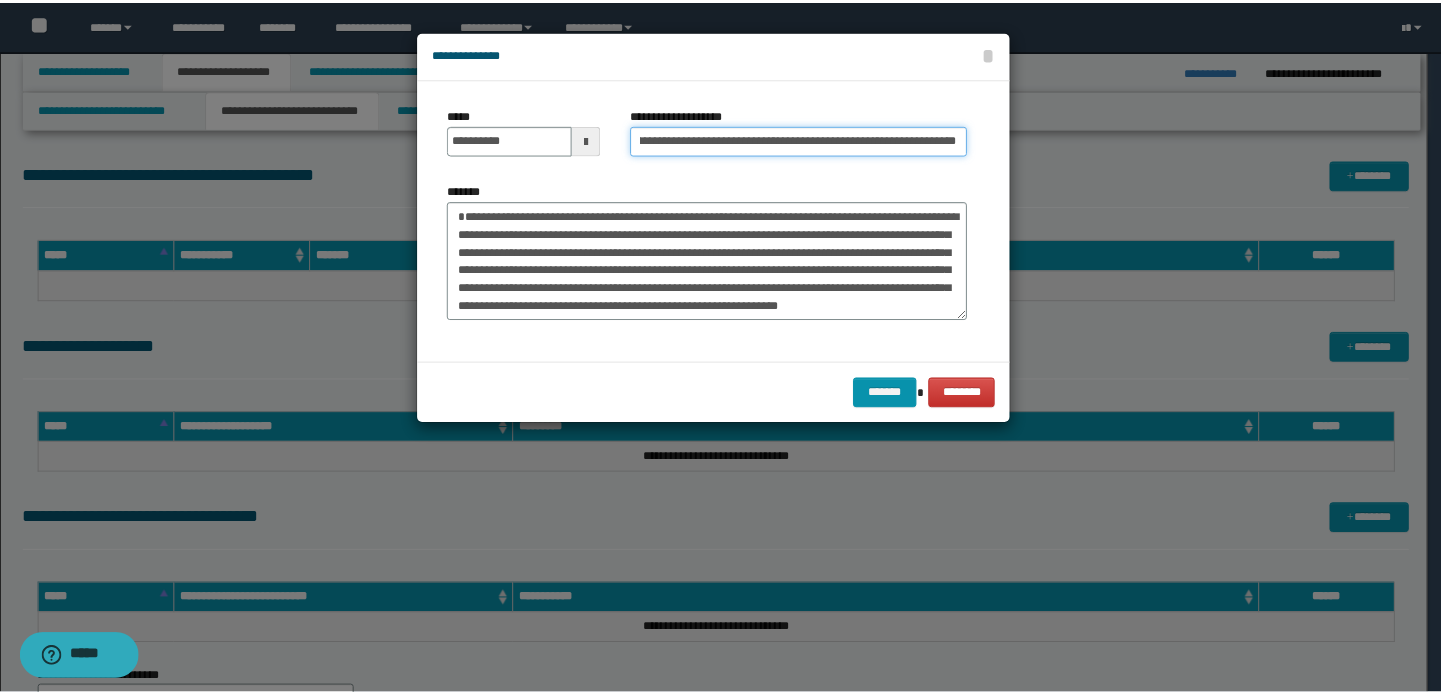 scroll, scrollTop: 0, scrollLeft: 0, axis: both 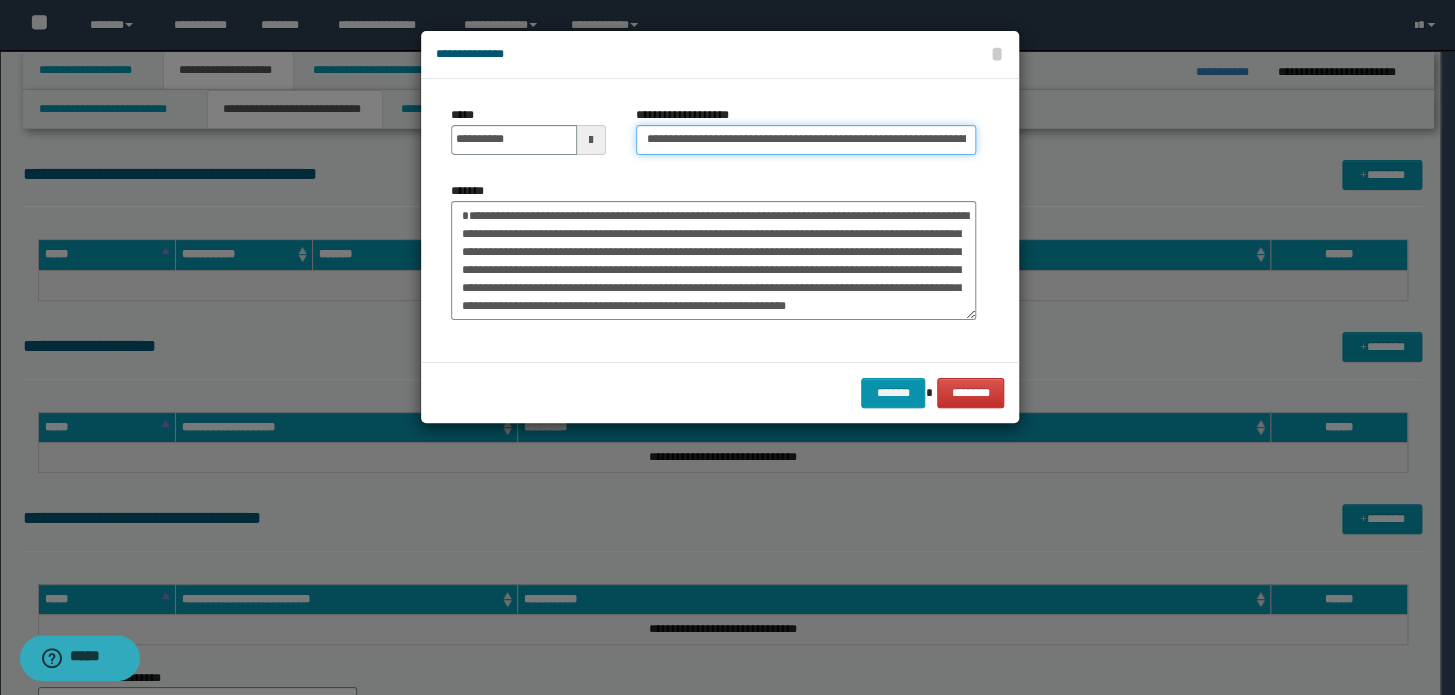 drag, startPoint x: 710, startPoint y: 134, endPoint x: 348, endPoint y: 137, distance: 362.01242 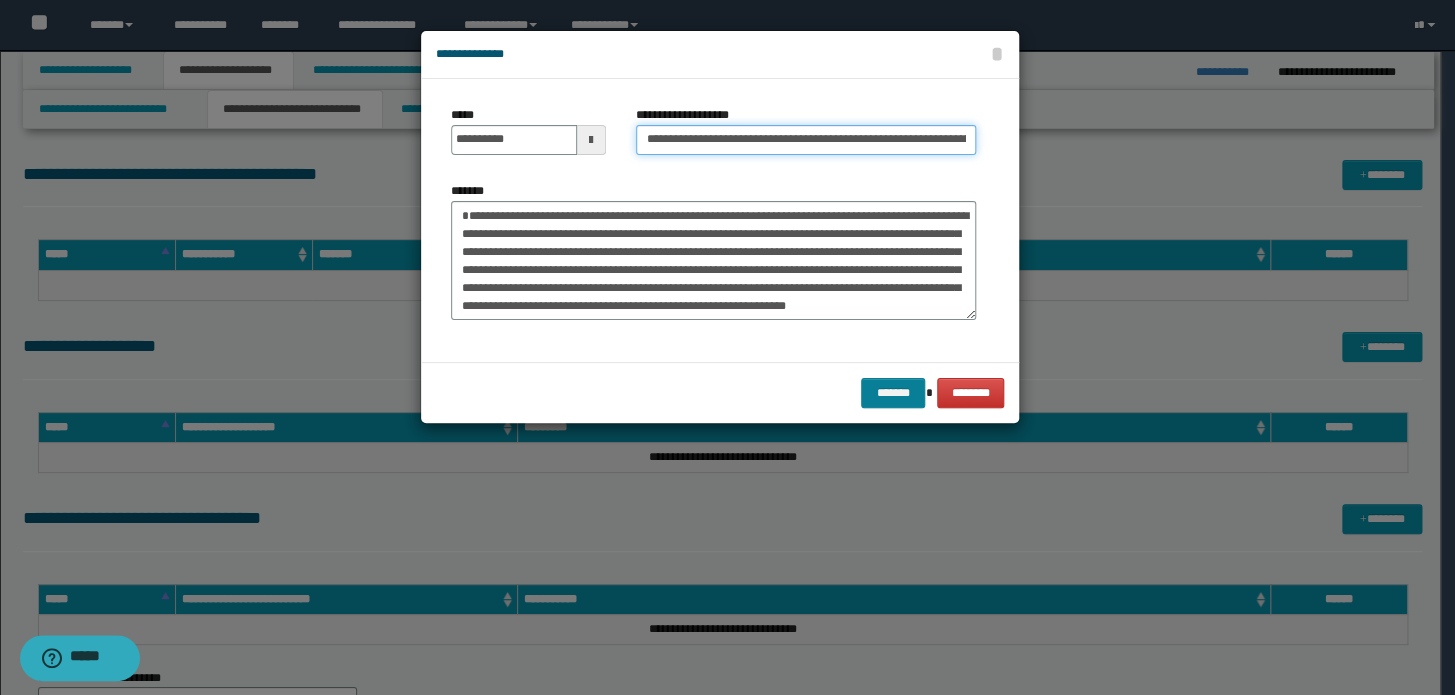 type on "**********" 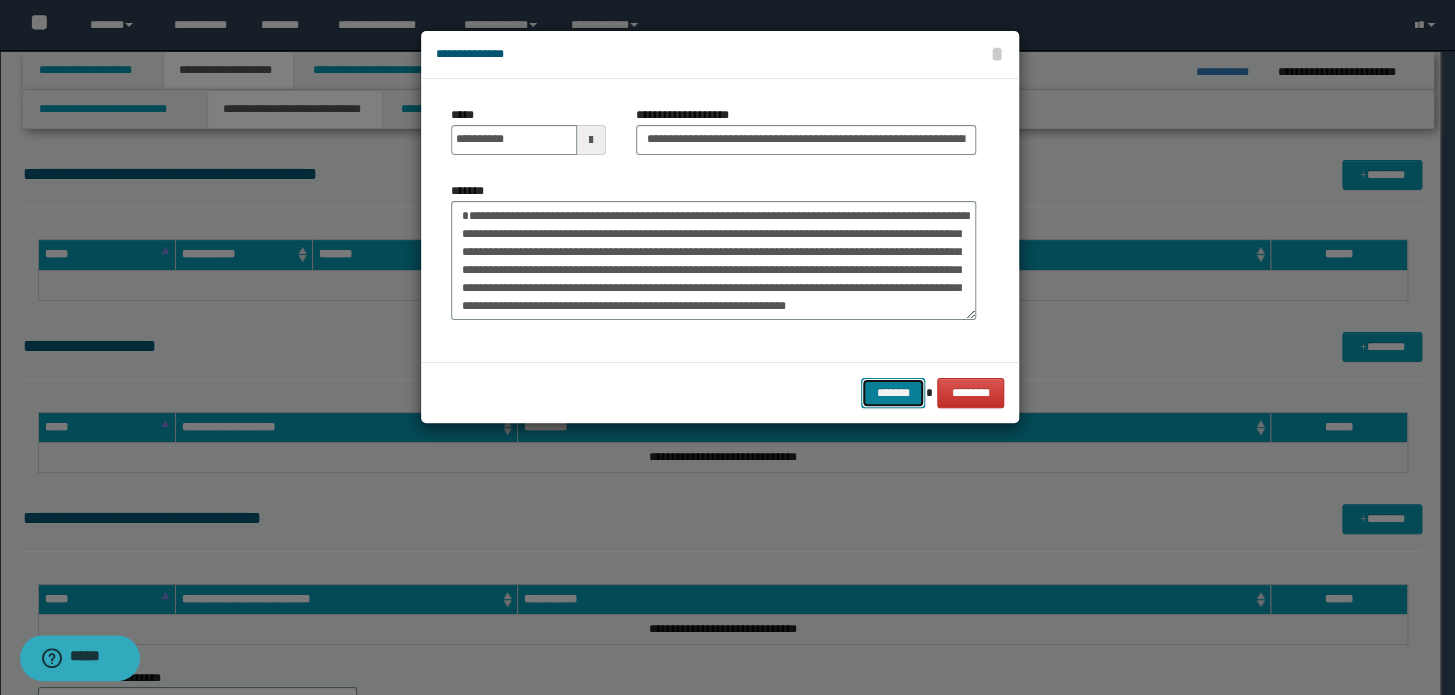 click on "*******" at bounding box center (893, 393) 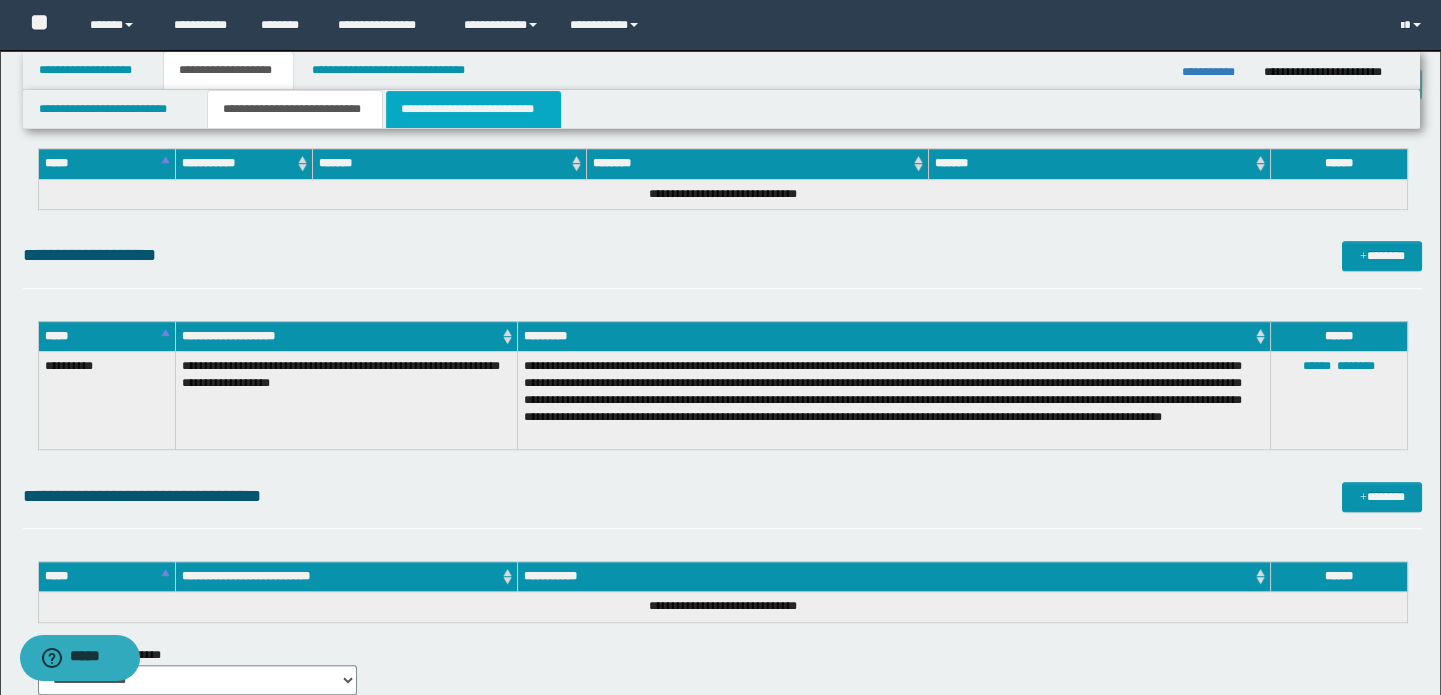 drag, startPoint x: 449, startPoint y: 119, endPoint x: 477, endPoint y: 124, distance: 28.442924 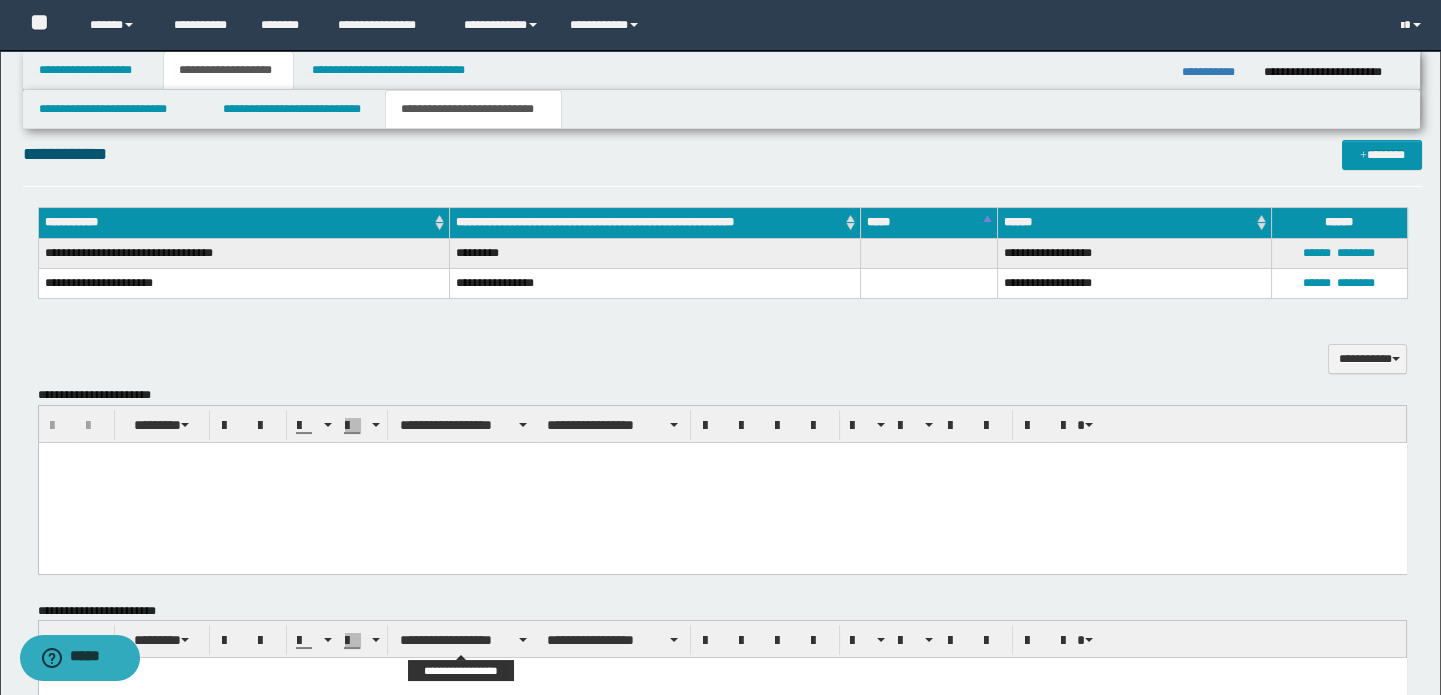 scroll, scrollTop: 344, scrollLeft: 0, axis: vertical 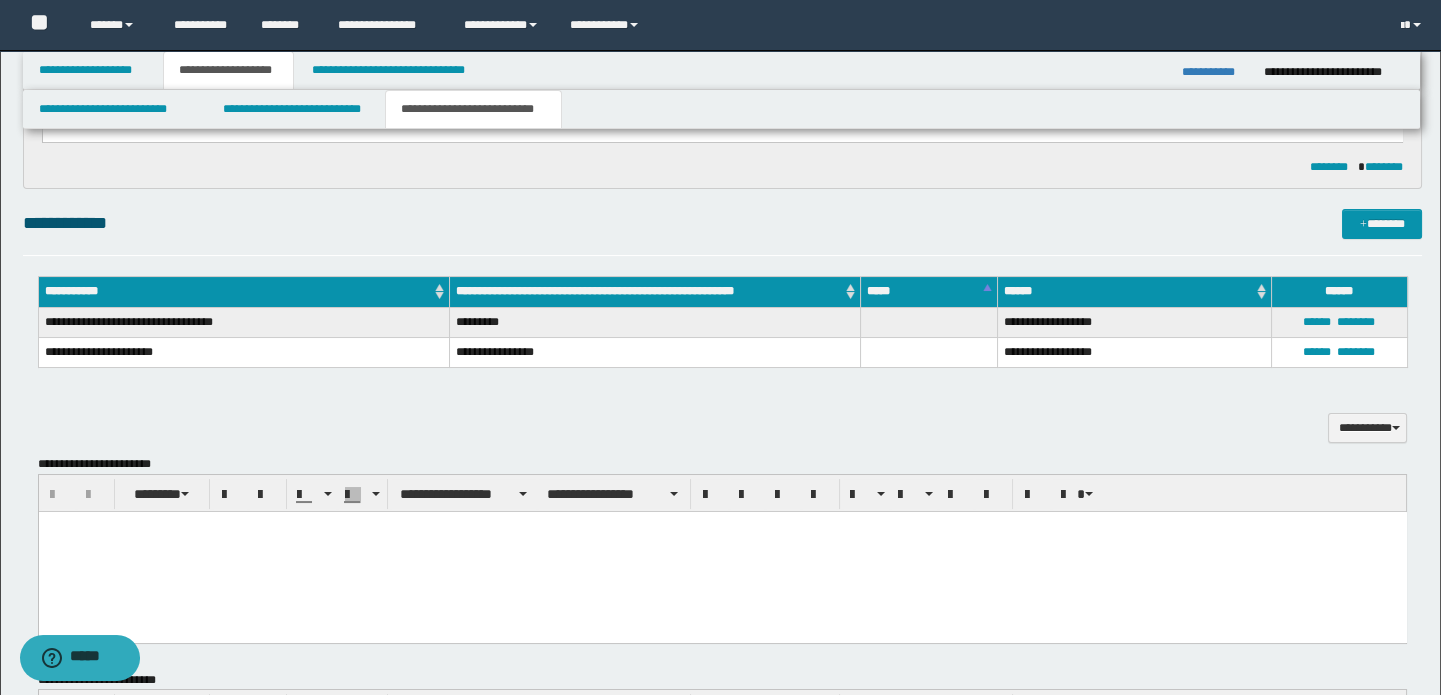 click at bounding box center [722, 552] 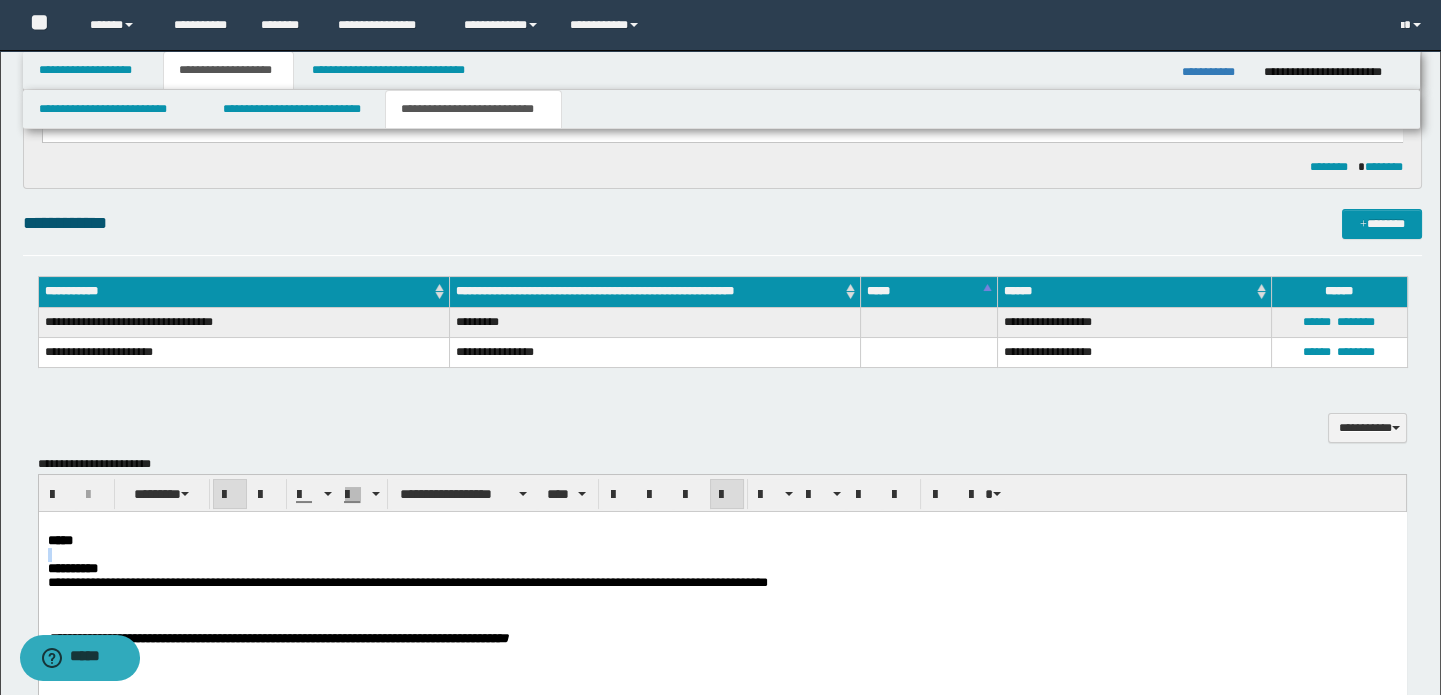 drag, startPoint x: 129, startPoint y: 562, endPoint x: 8, endPoint y: 562, distance: 121 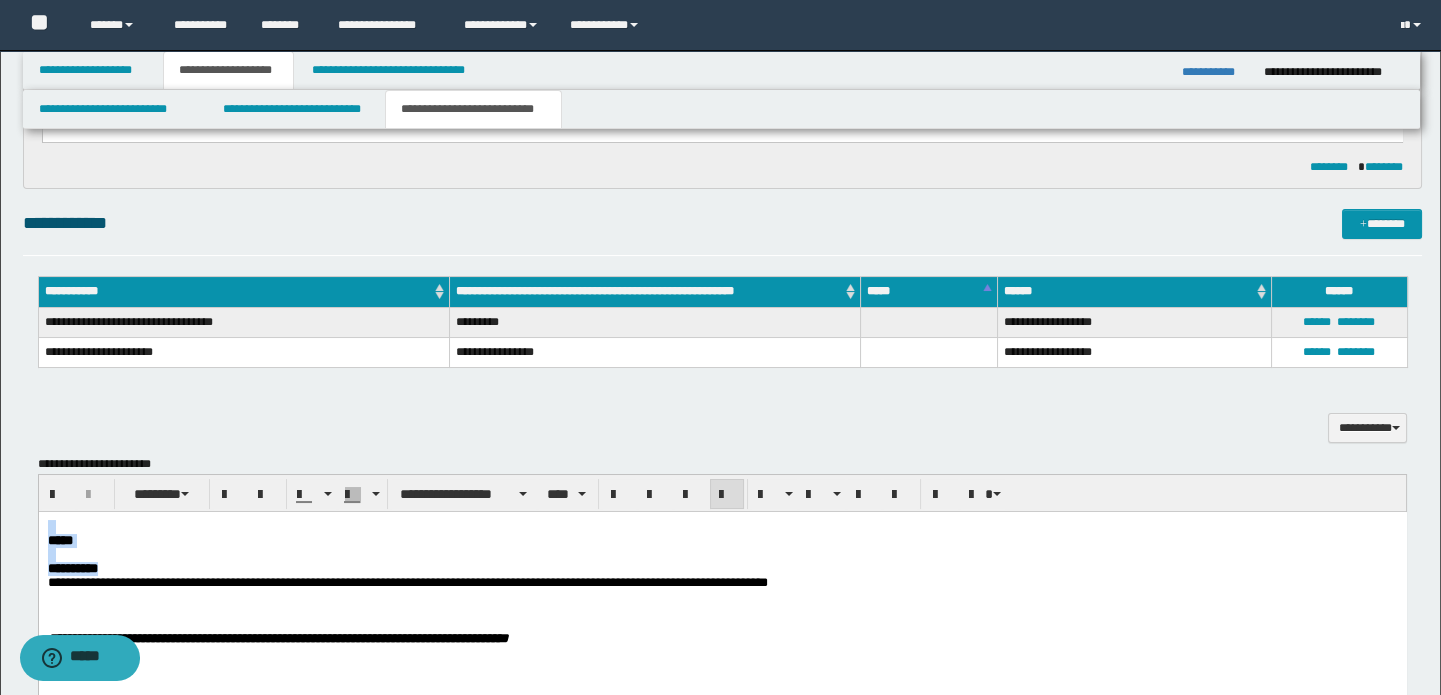 drag, startPoint x: 122, startPoint y: 578, endPoint x: -1, endPoint y: 496, distance: 147.8276 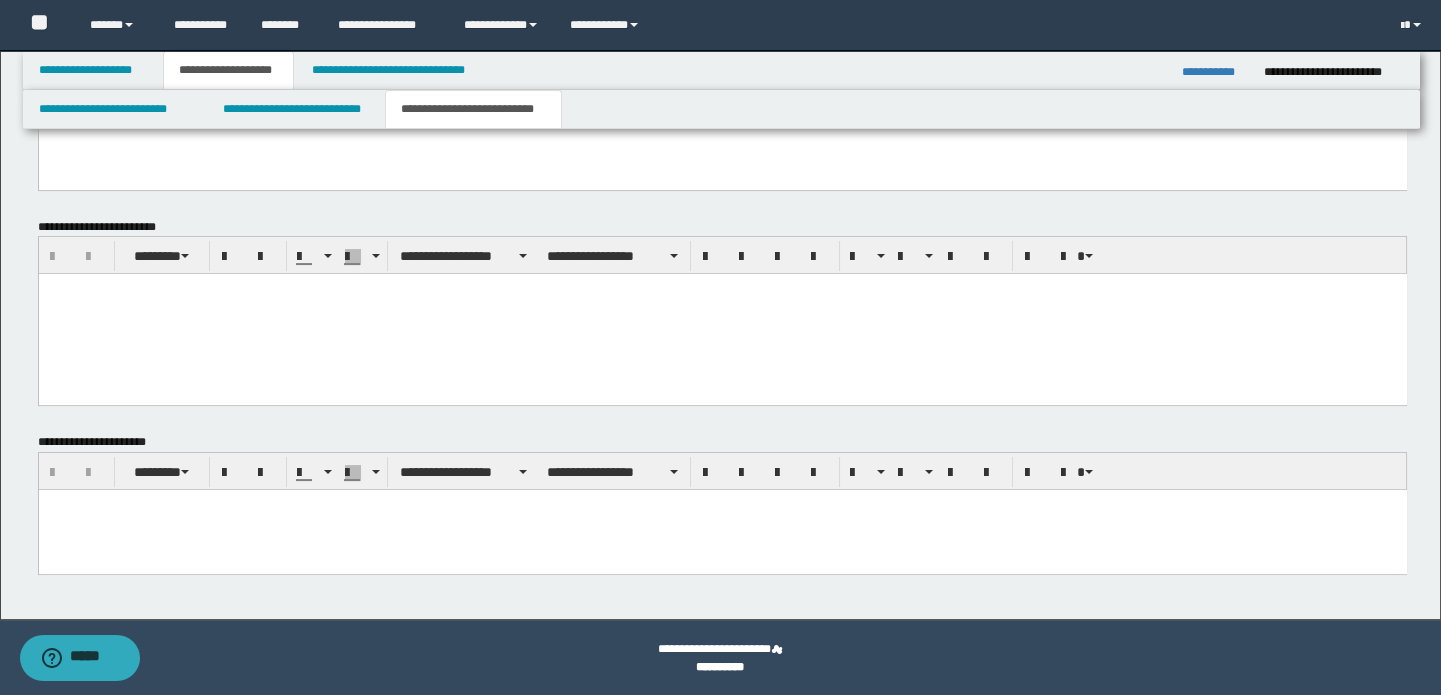 scroll, scrollTop: 891, scrollLeft: 0, axis: vertical 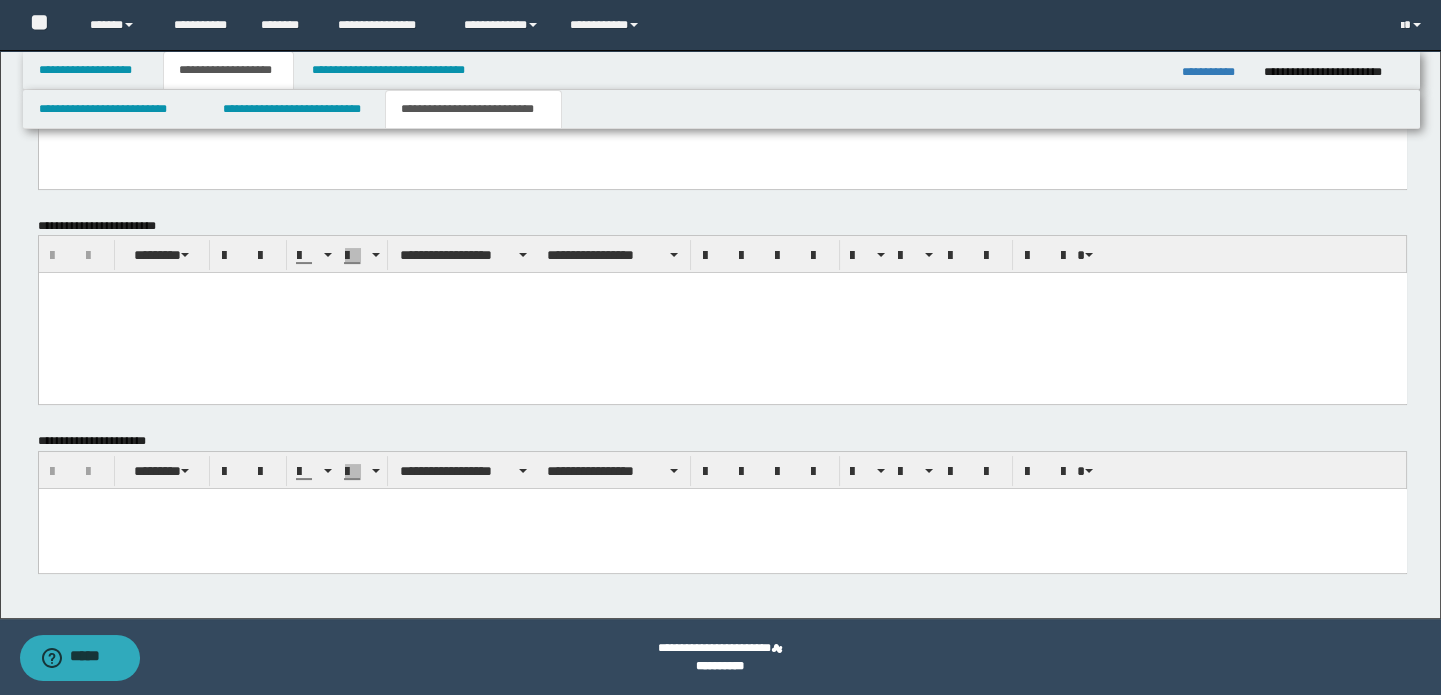 click at bounding box center [722, 528] 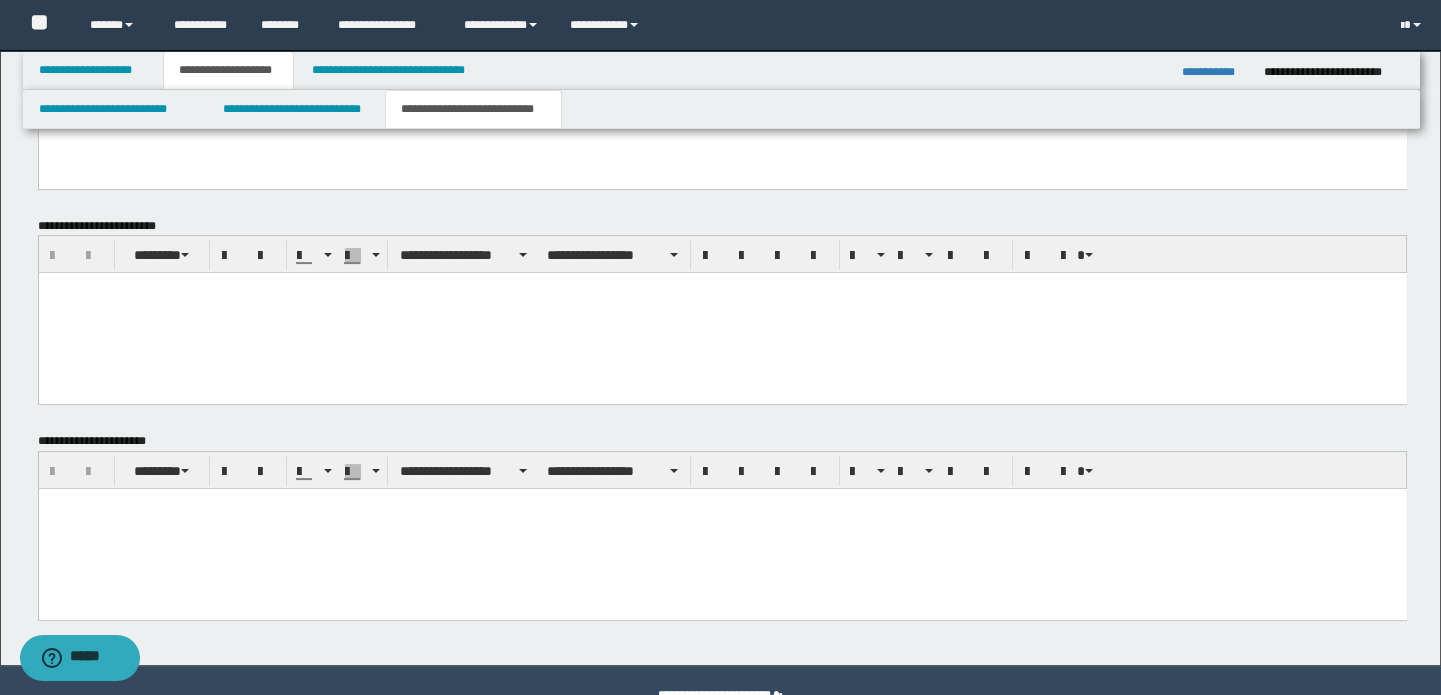 type 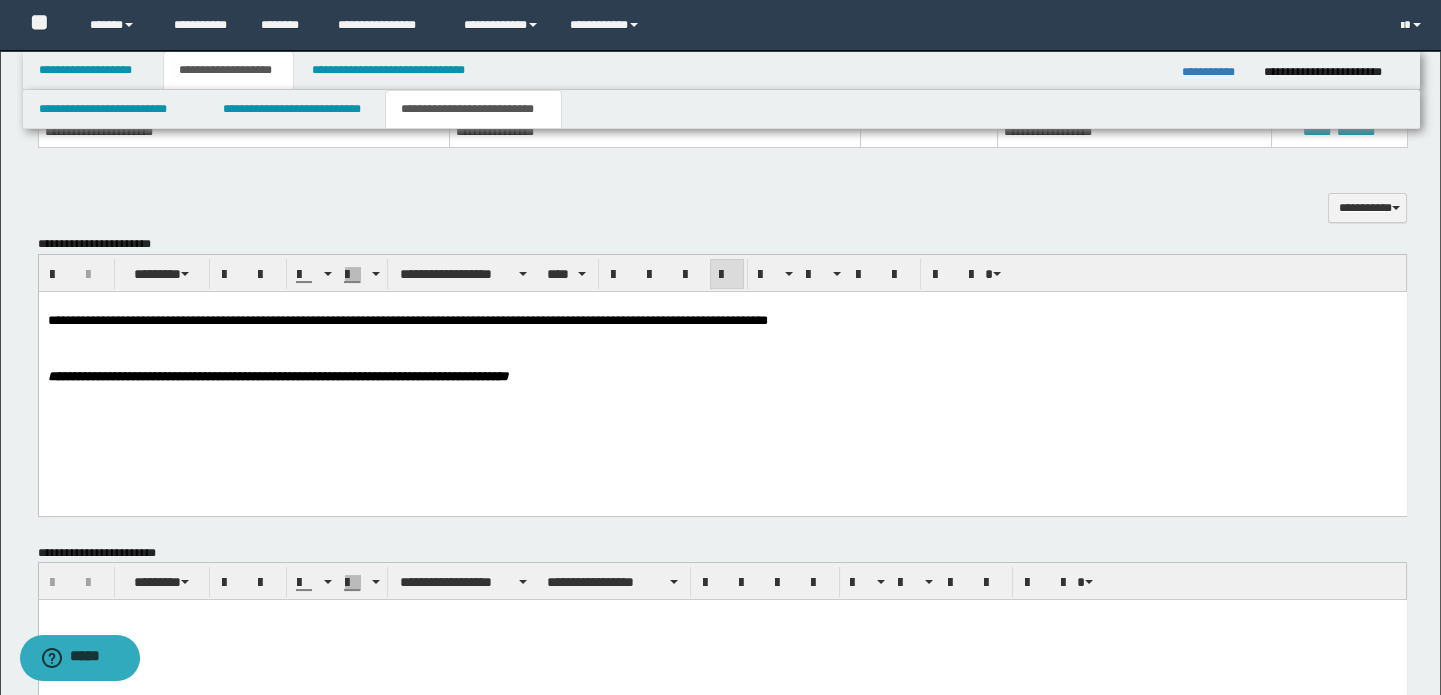 scroll, scrollTop: 528, scrollLeft: 0, axis: vertical 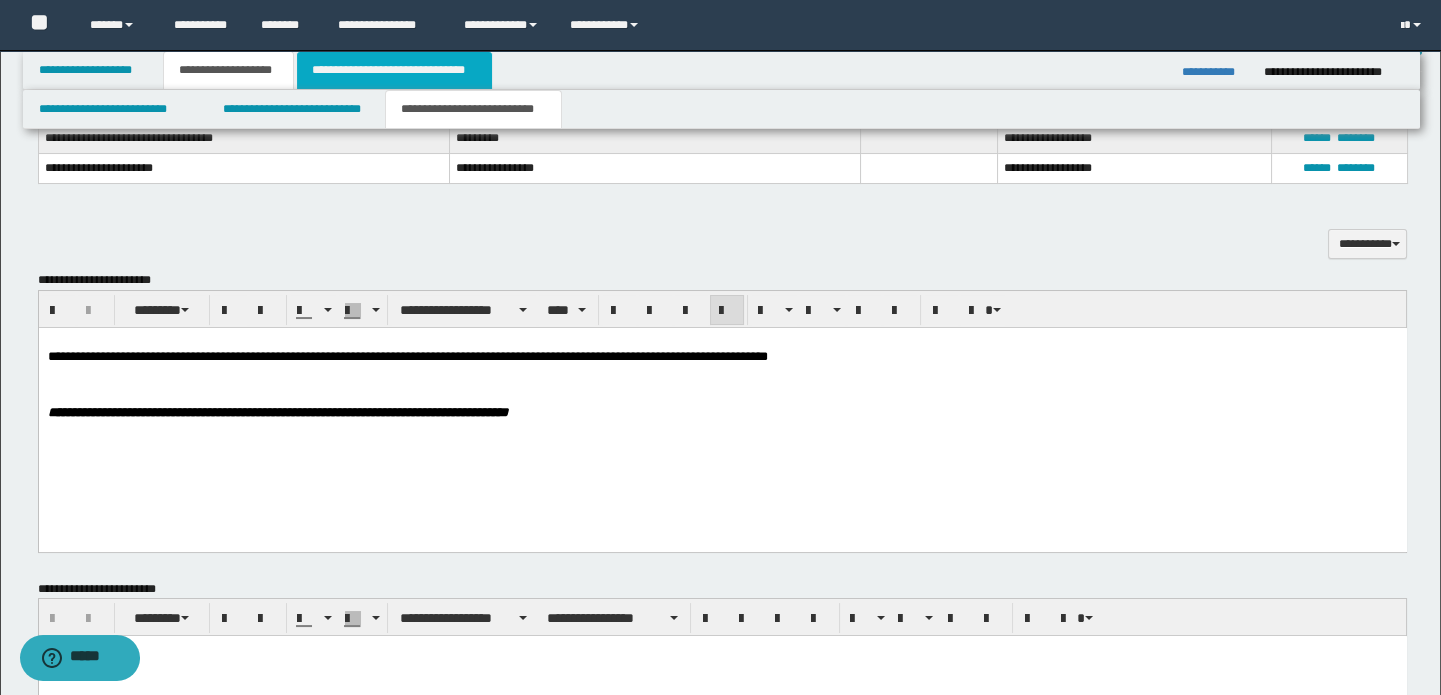 click on "**********" at bounding box center (394, 70) 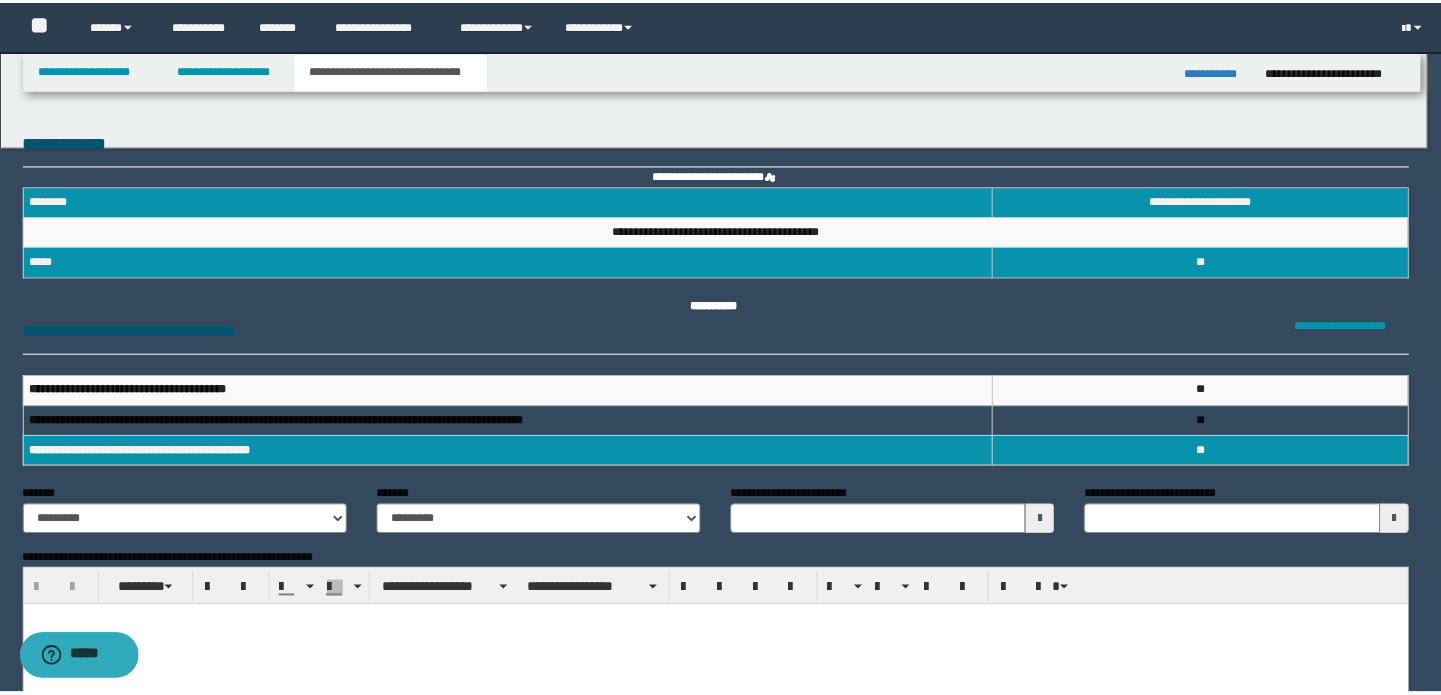 scroll, scrollTop: 0, scrollLeft: 0, axis: both 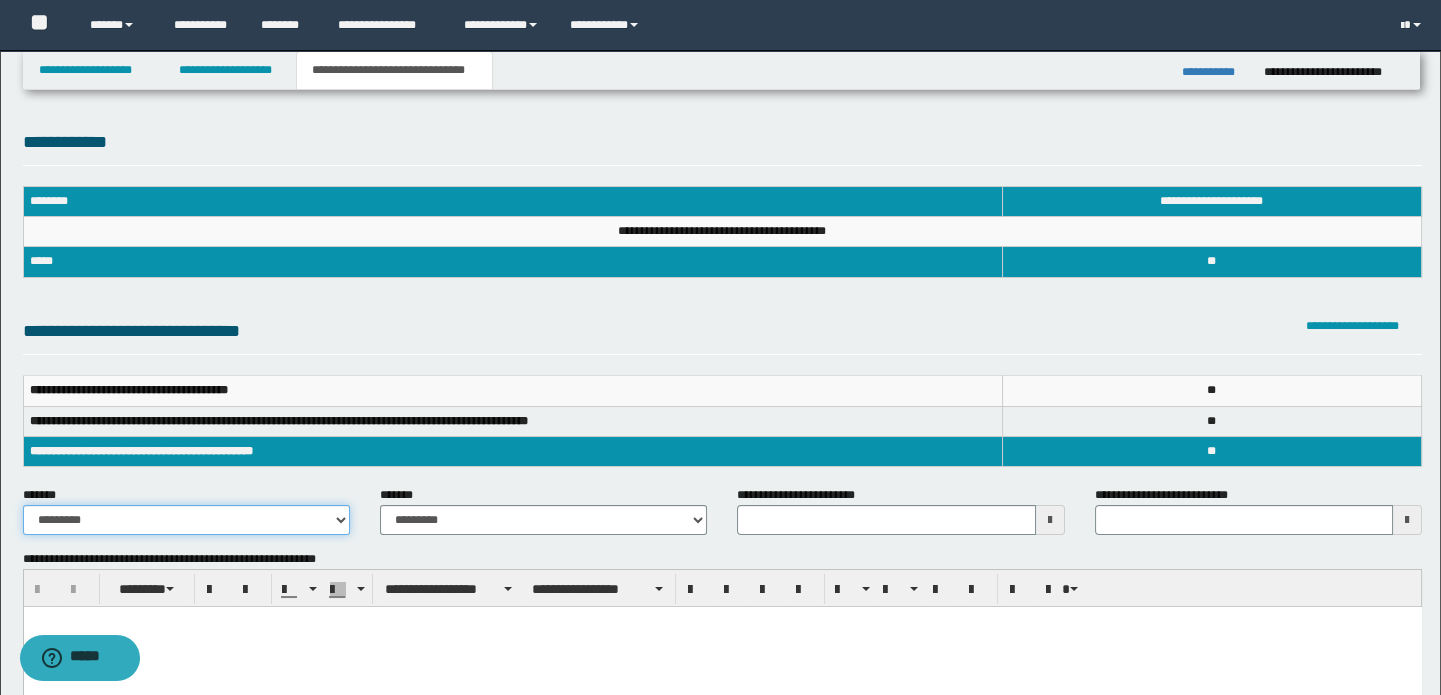 drag, startPoint x: 141, startPoint y: 516, endPoint x: 130, endPoint y: 532, distance: 19.416489 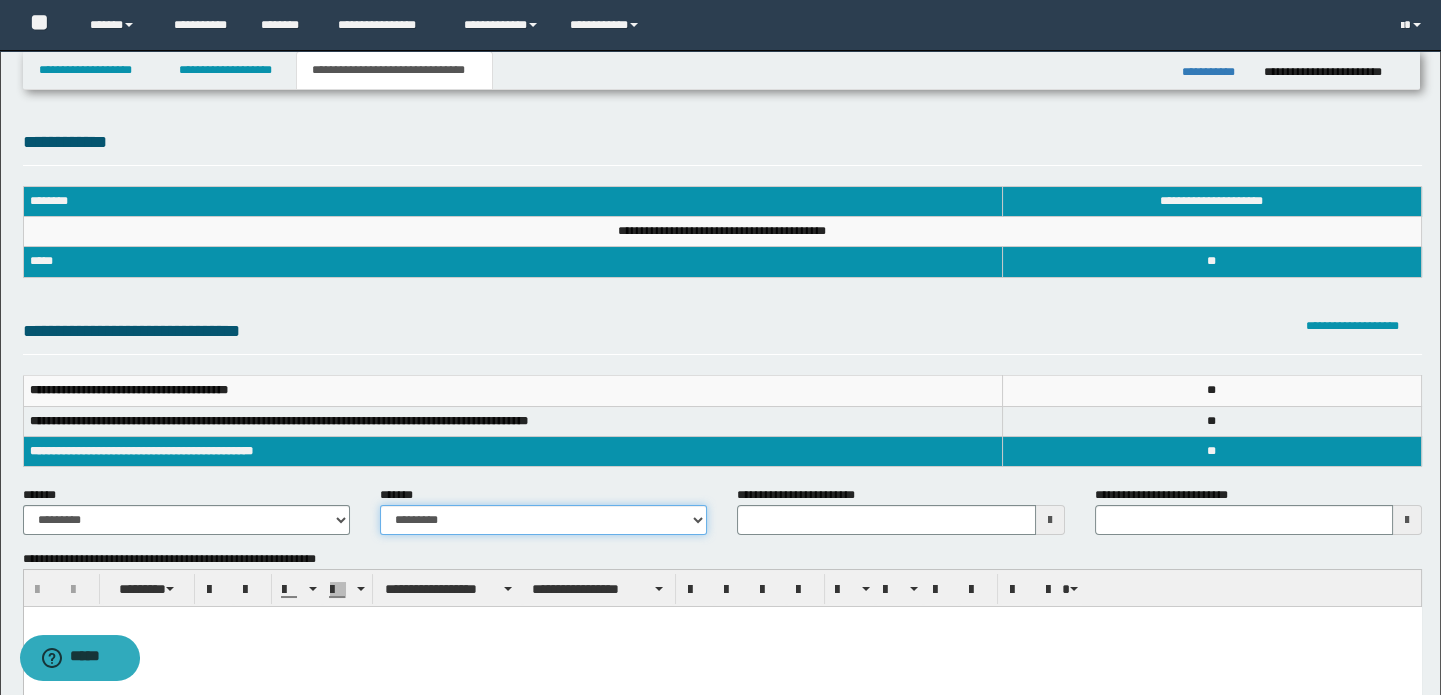 click on "**********" at bounding box center [543, 520] 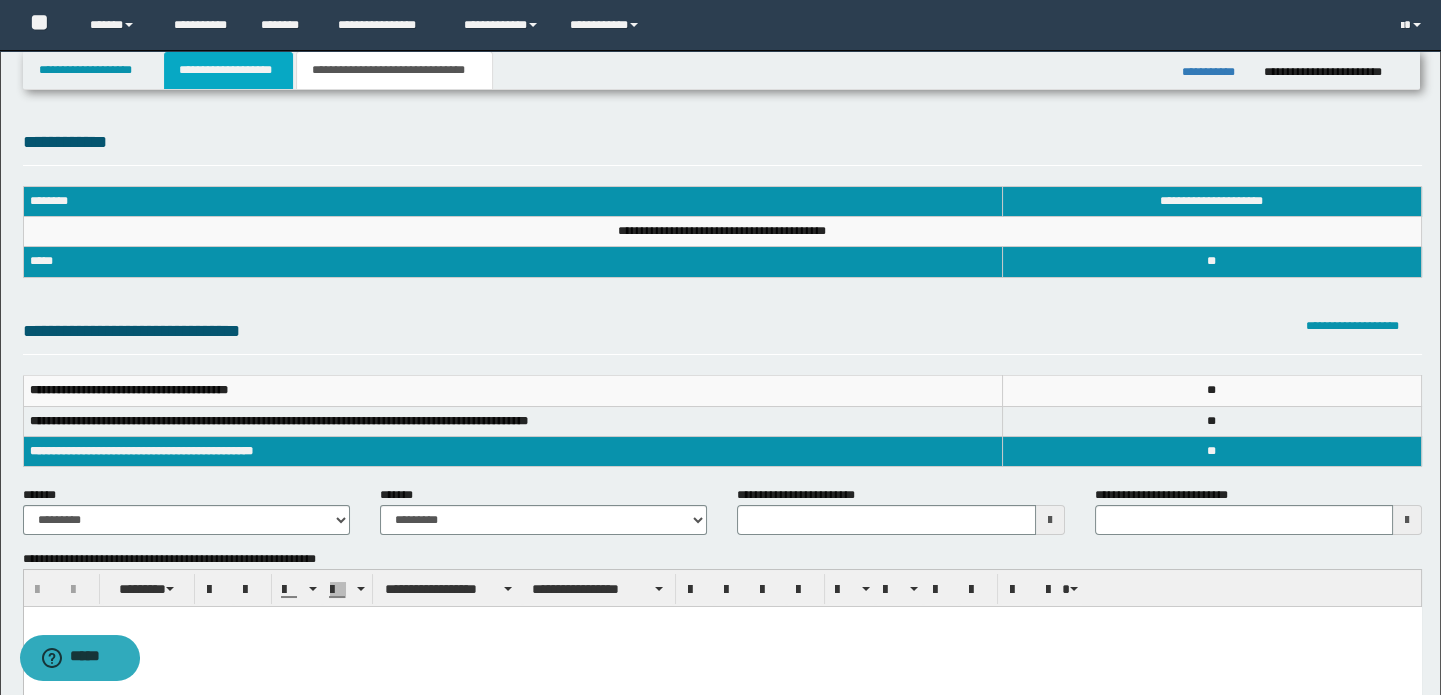 click on "**********" at bounding box center (228, 70) 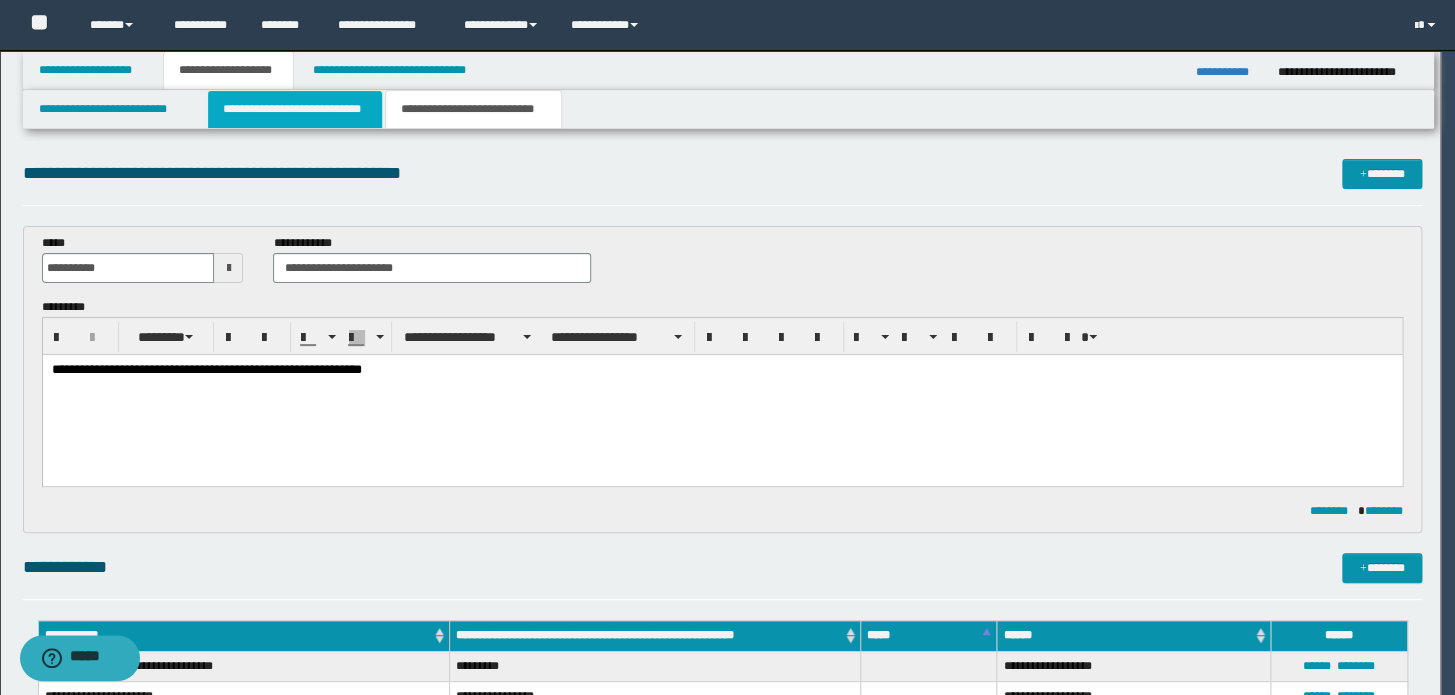 click on "**********" at bounding box center (294, 109) 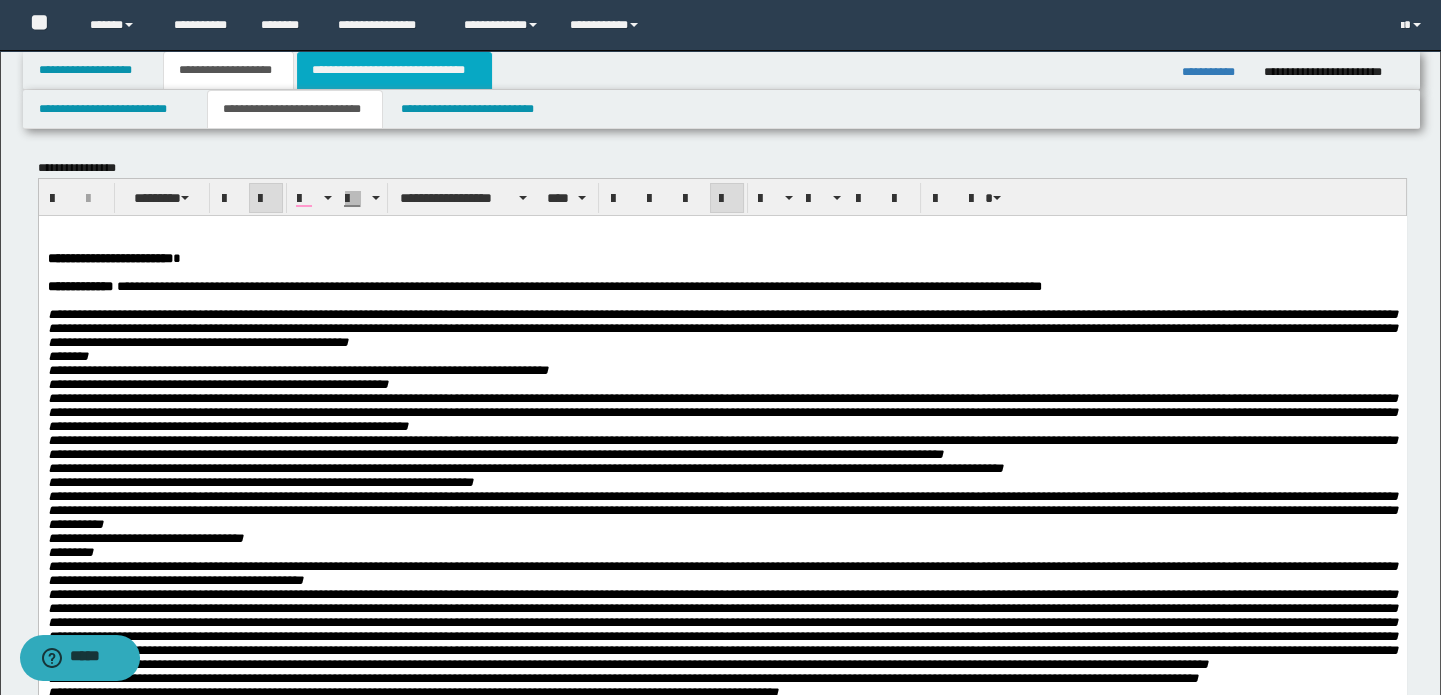 click on "**********" at bounding box center [394, 70] 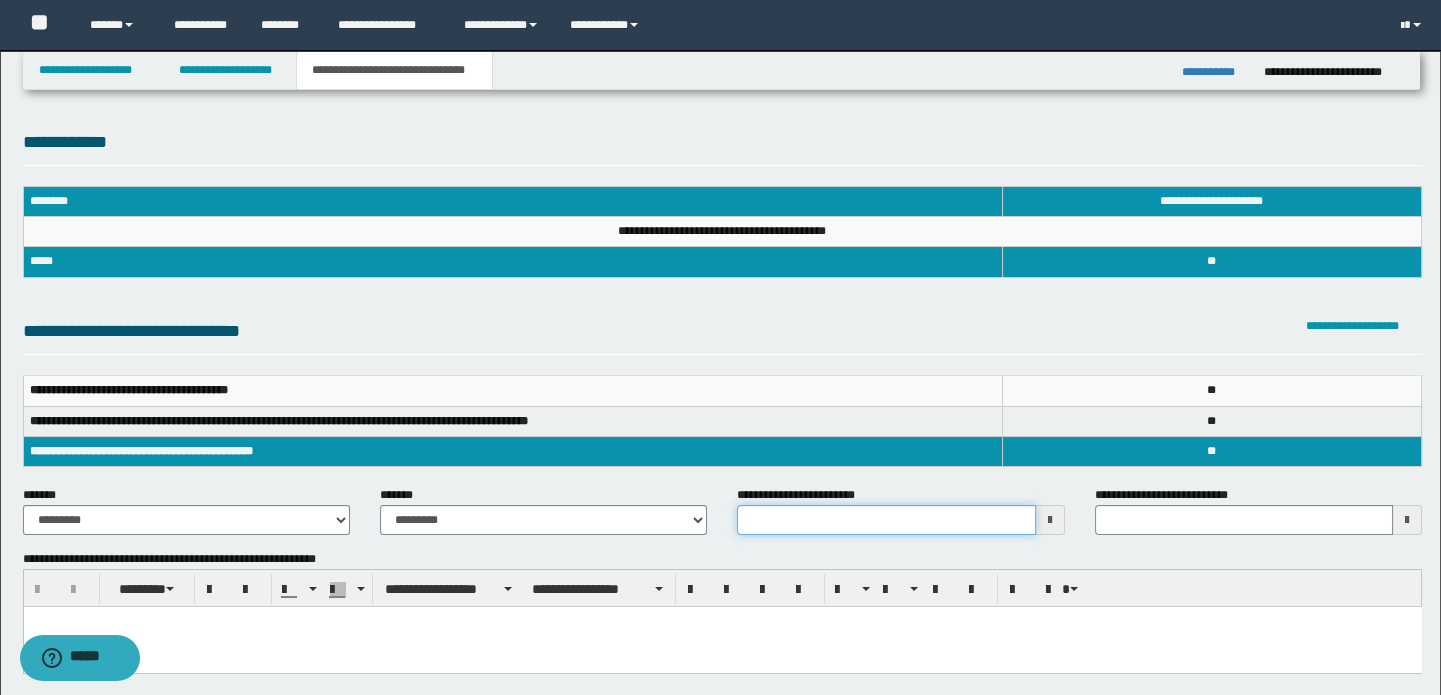 click on "**********" at bounding box center (886, 520) 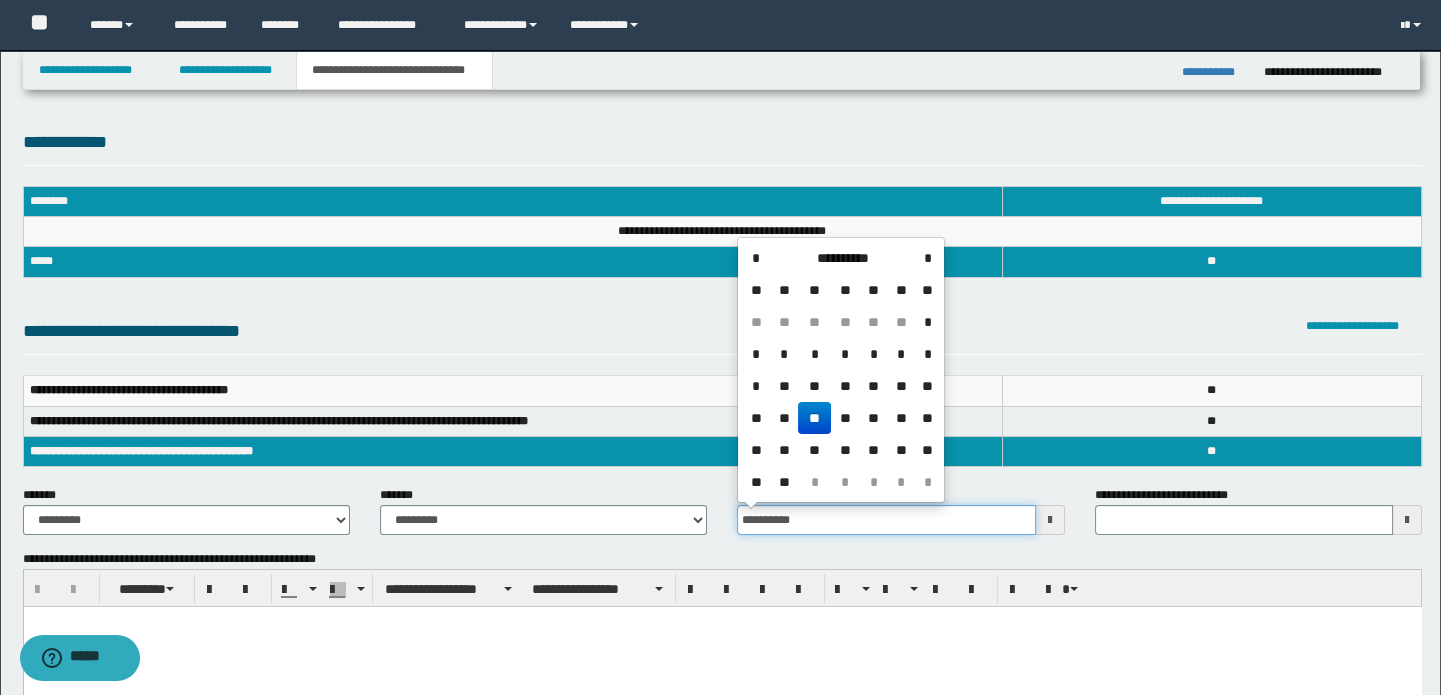 type on "**********" 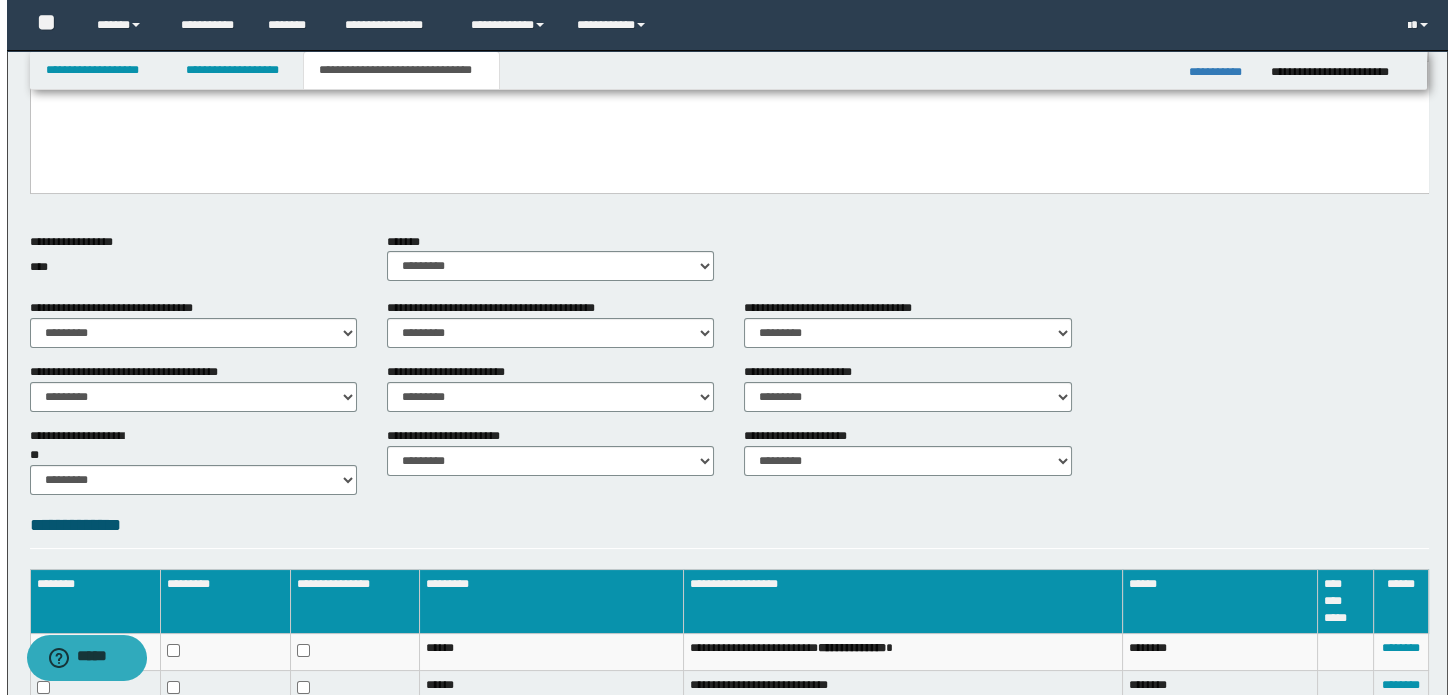 scroll, scrollTop: 819, scrollLeft: 0, axis: vertical 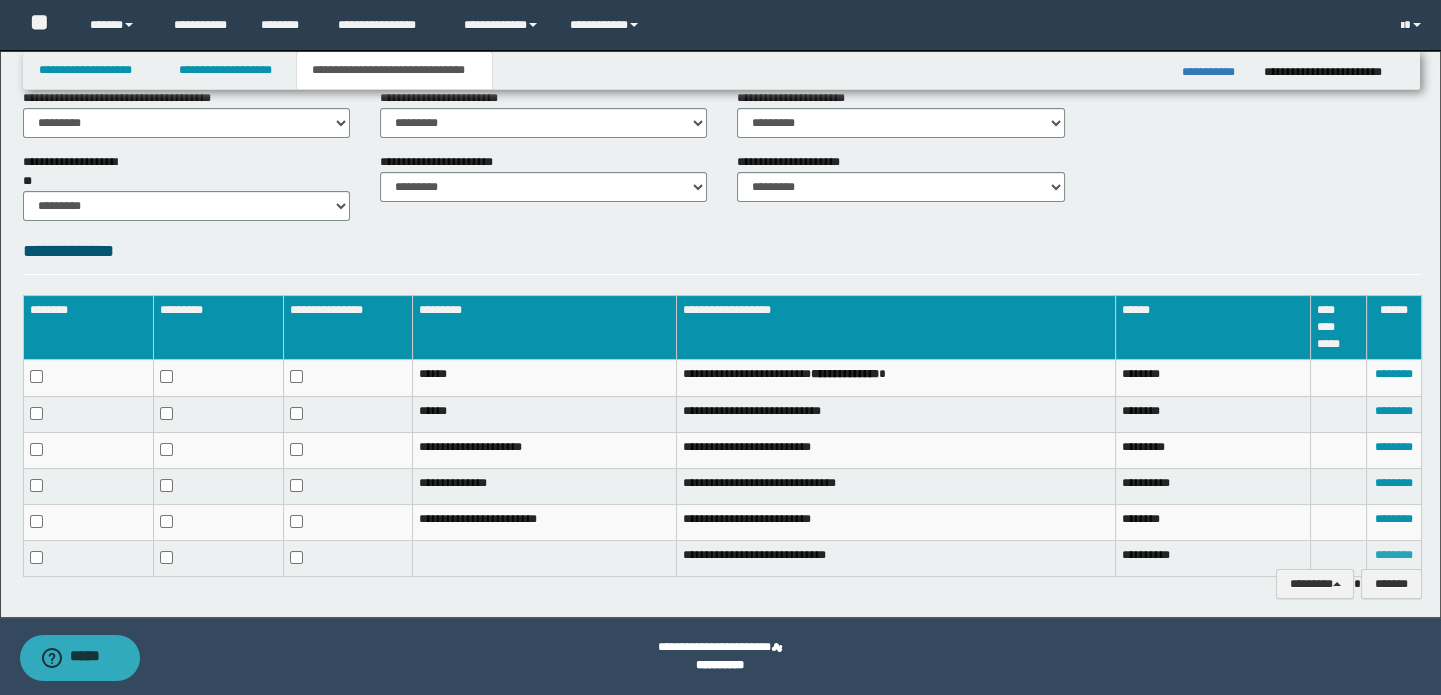 click on "********" at bounding box center [1394, 555] 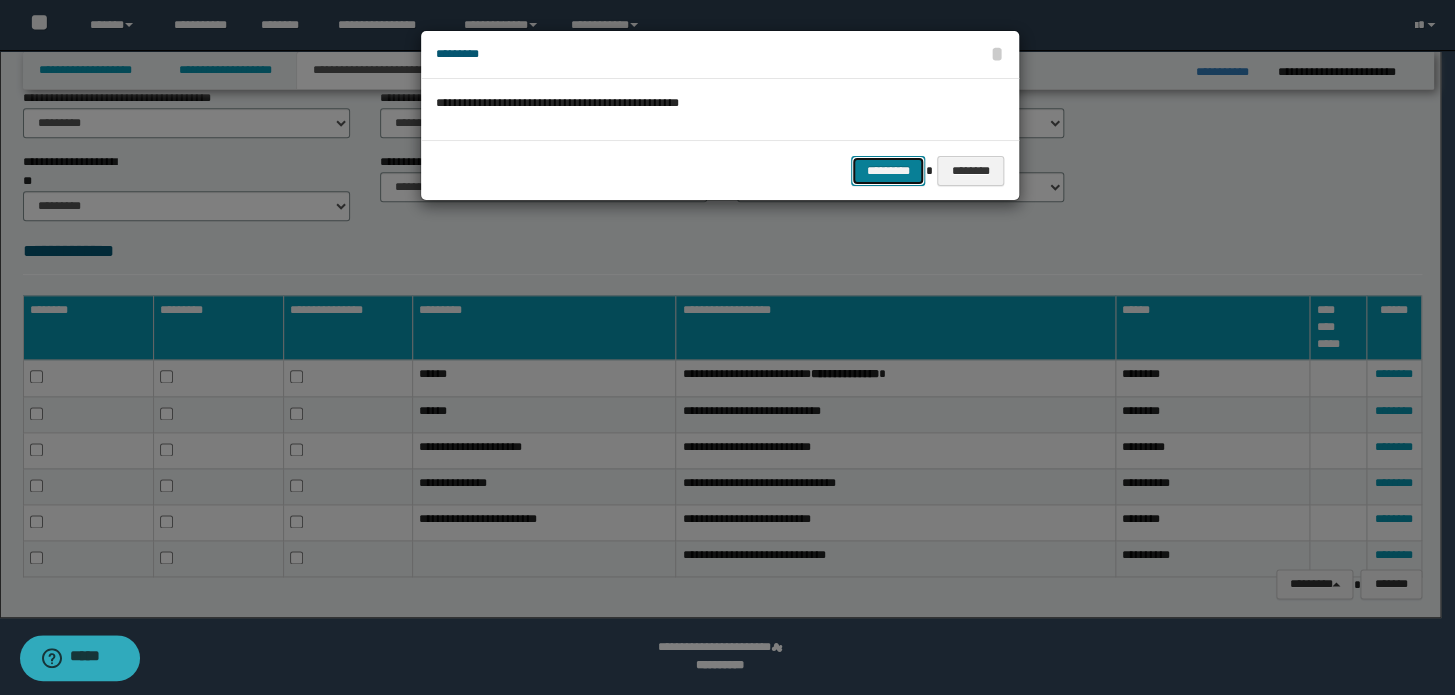 click on "*********" at bounding box center (888, 171) 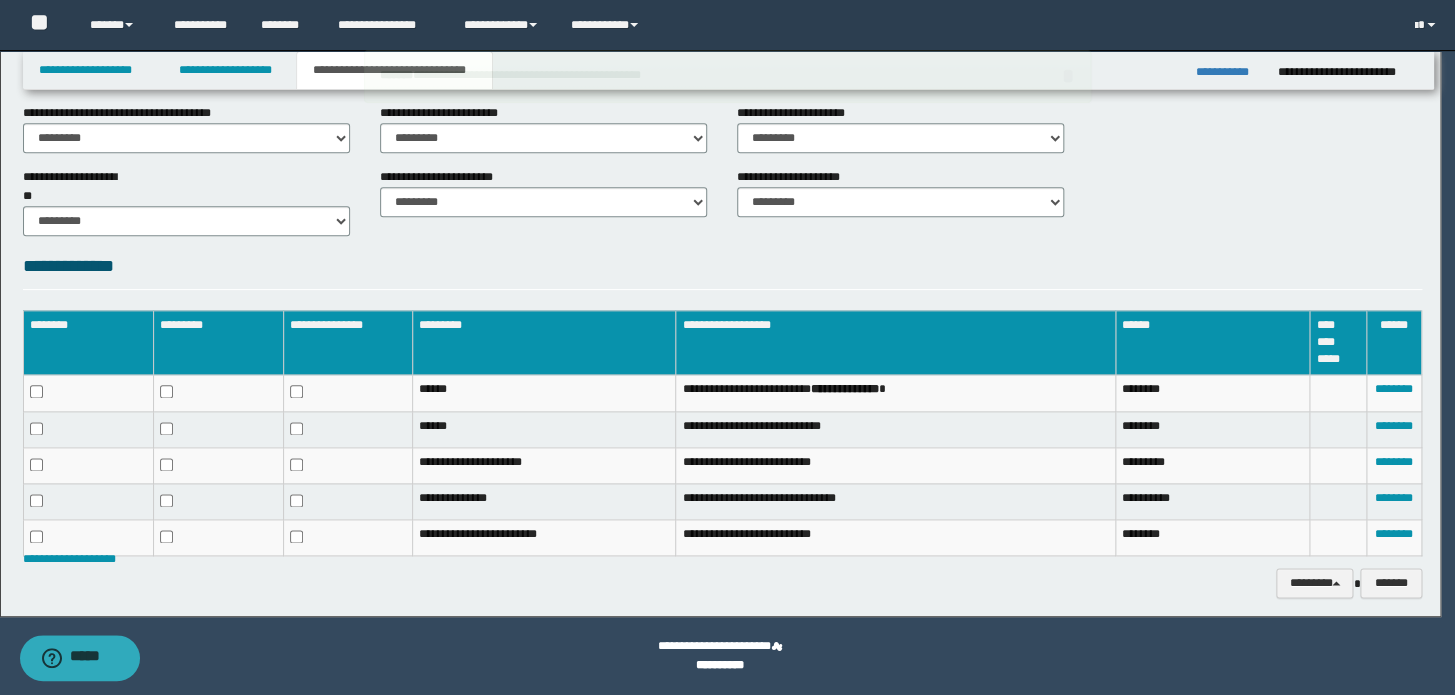 scroll, scrollTop: 803, scrollLeft: 0, axis: vertical 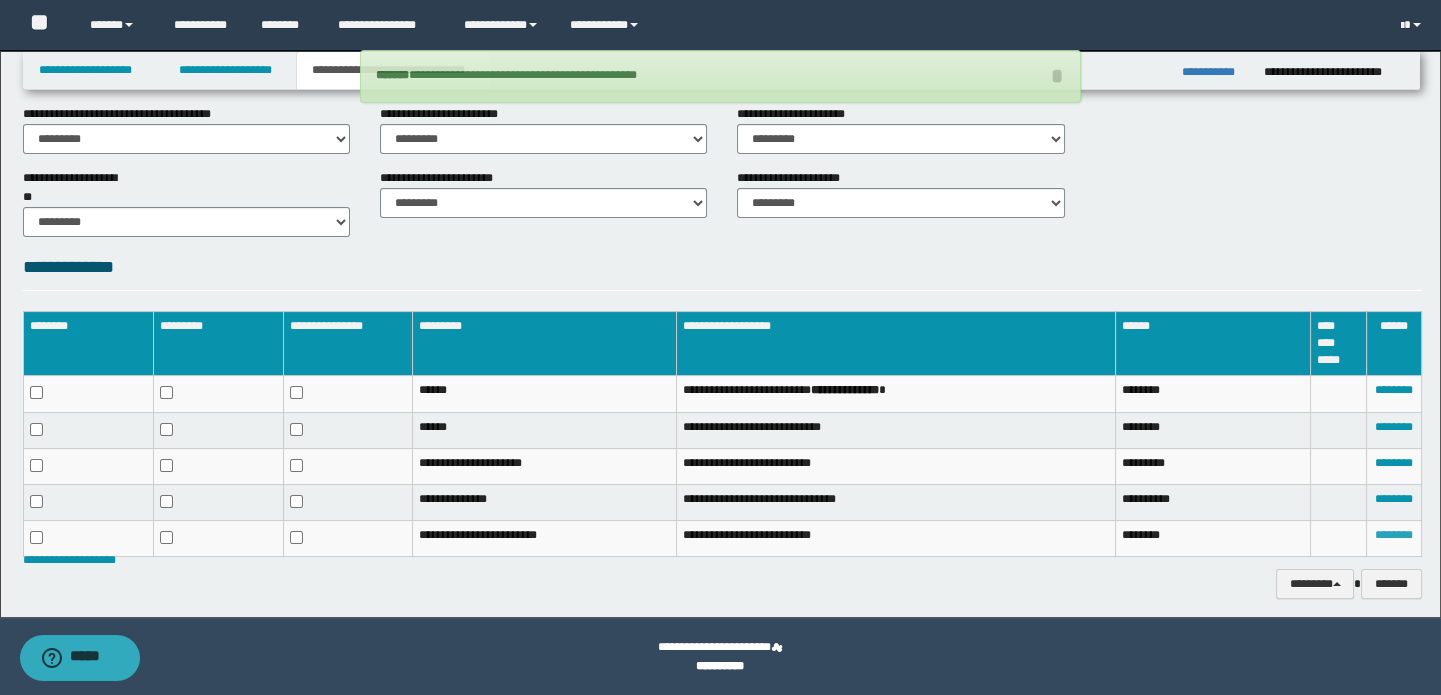 click on "********" at bounding box center [1394, 535] 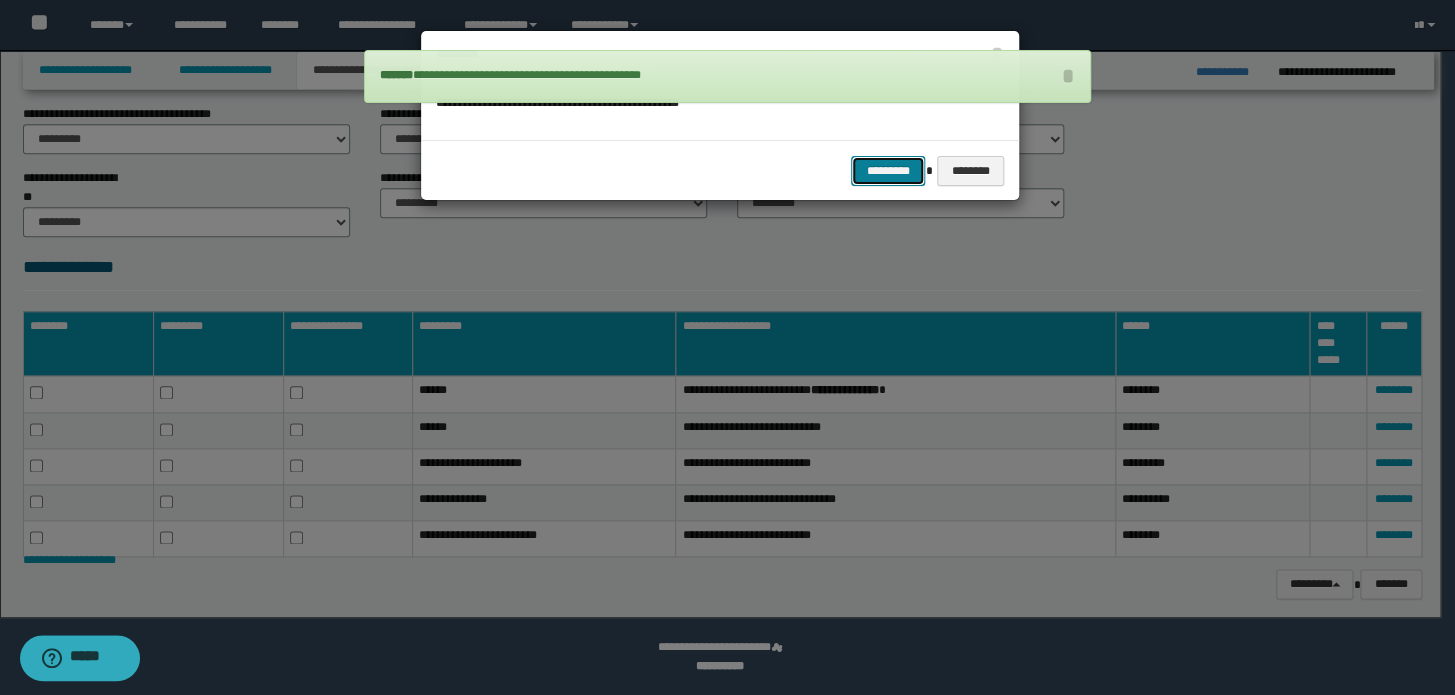 click on "*********" at bounding box center [888, 171] 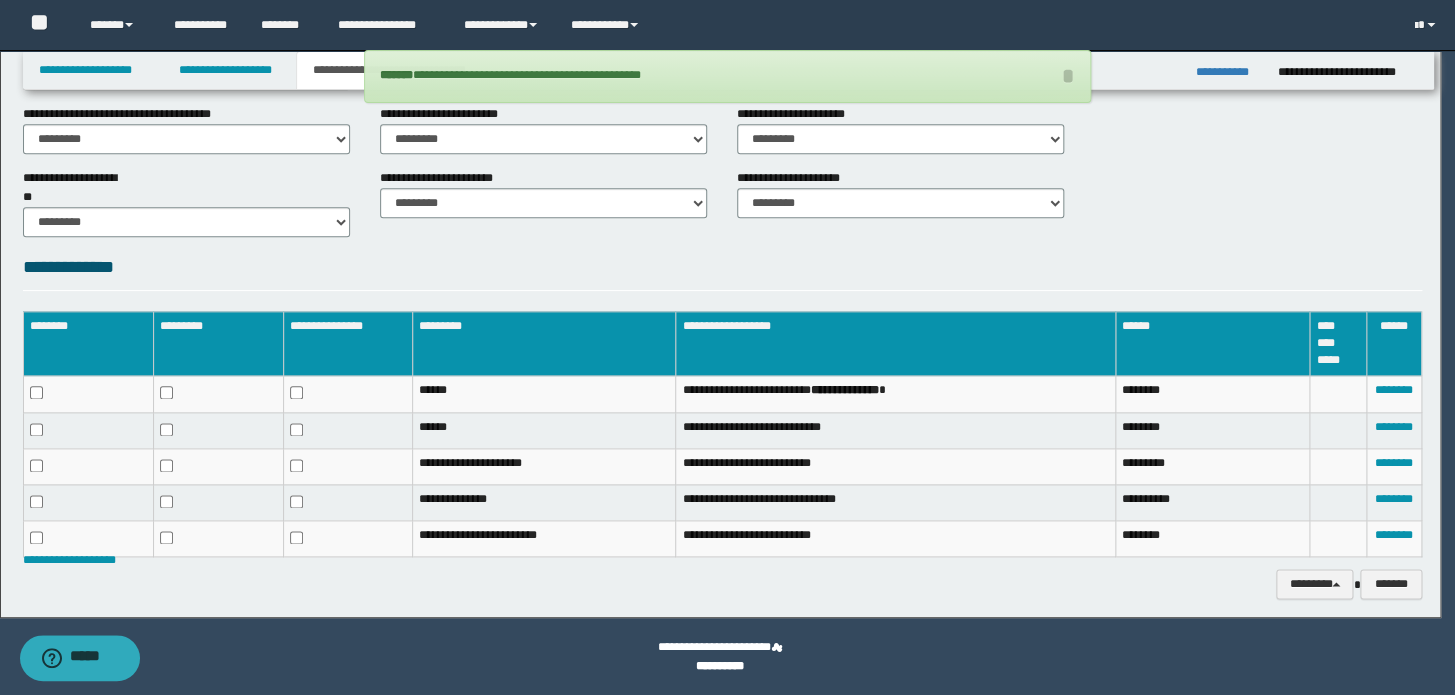 scroll, scrollTop: 769, scrollLeft: 0, axis: vertical 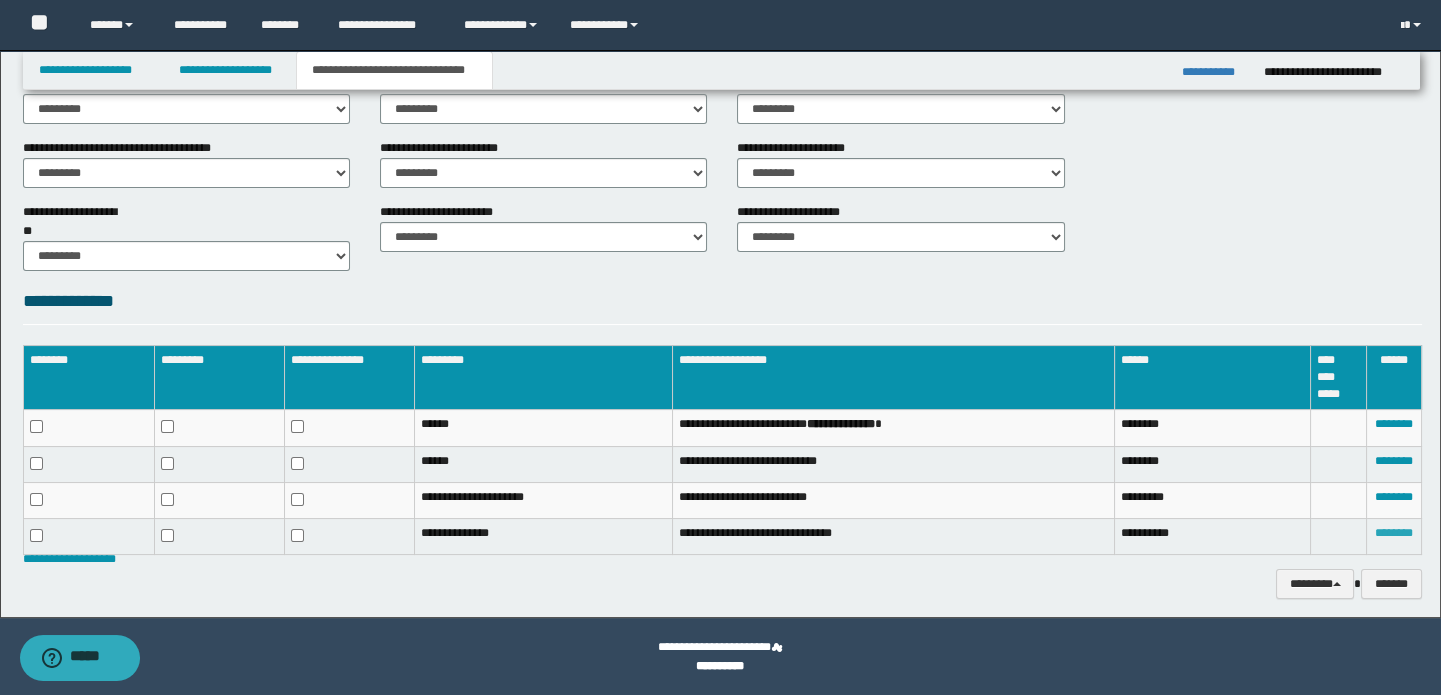 click on "********" at bounding box center (1394, 533) 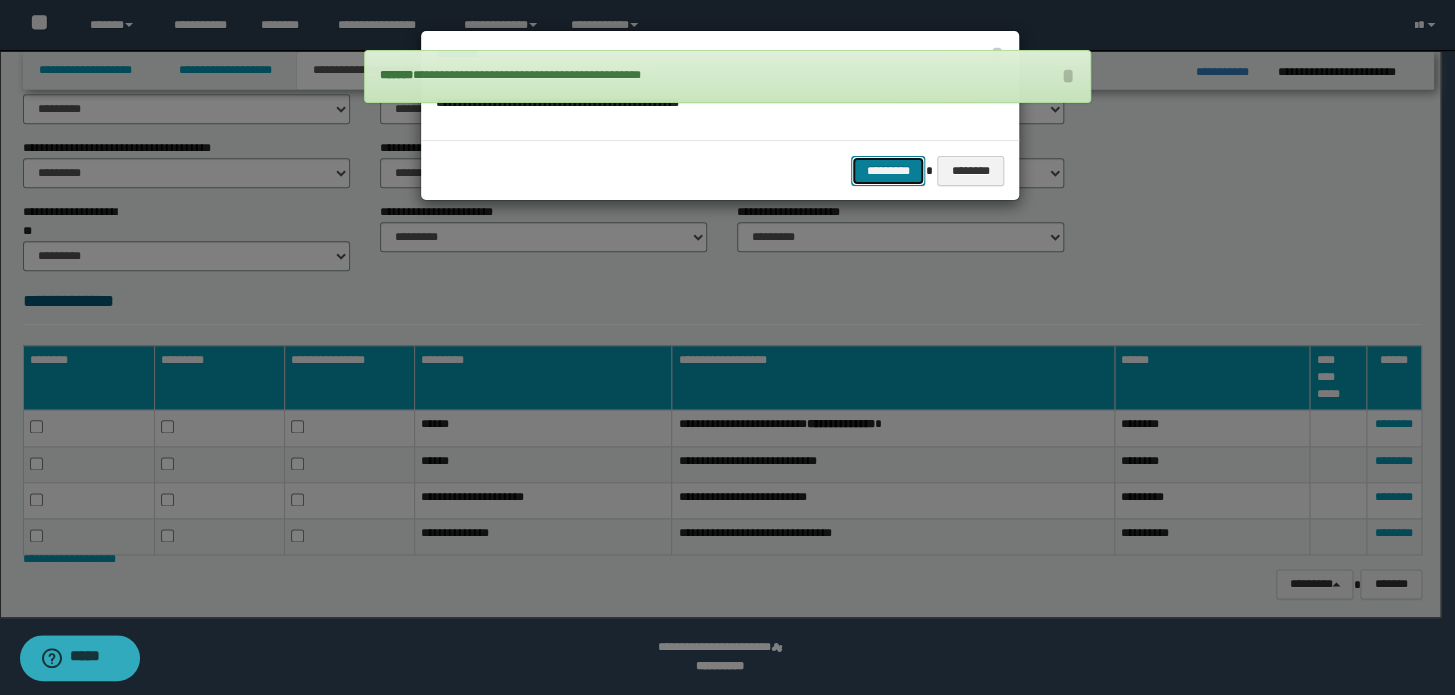 click on "*********" at bounding box center [888, 171] 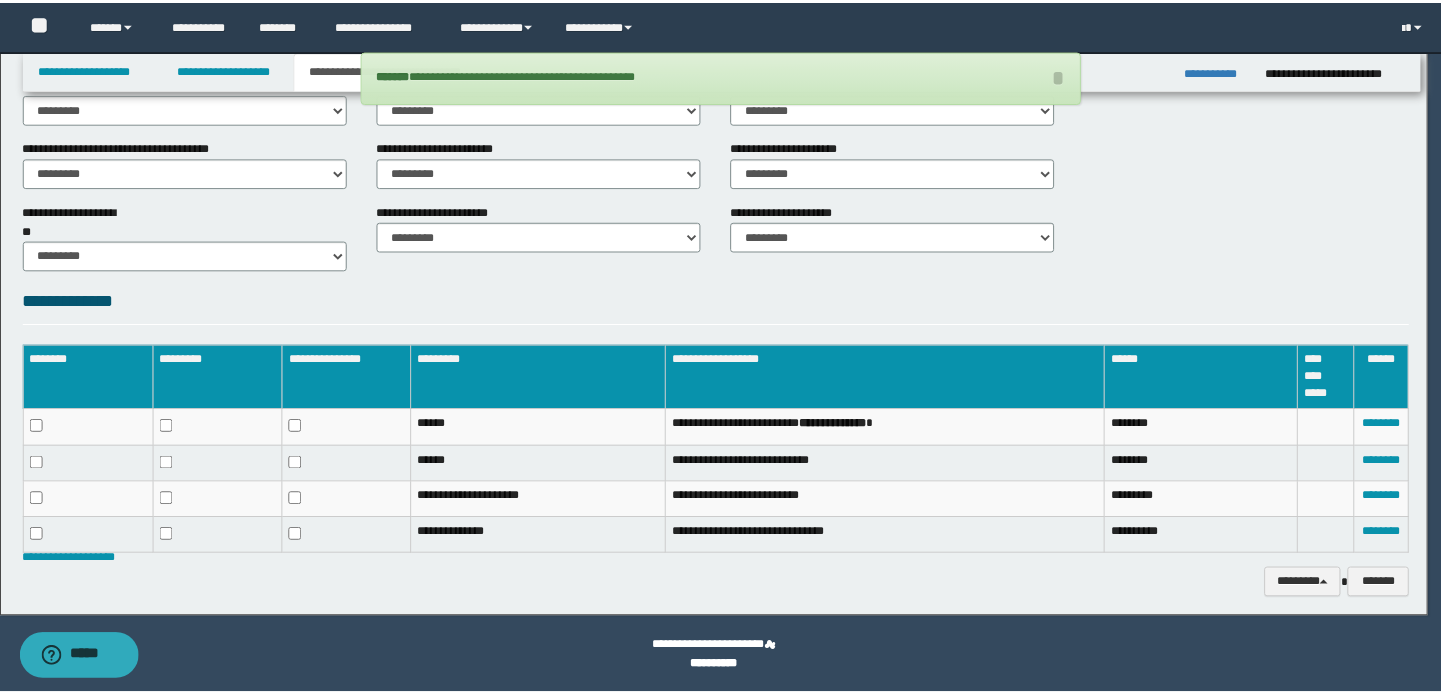 scroll, scrollTop: 734, scrollLeft: 0, axis: vertical 